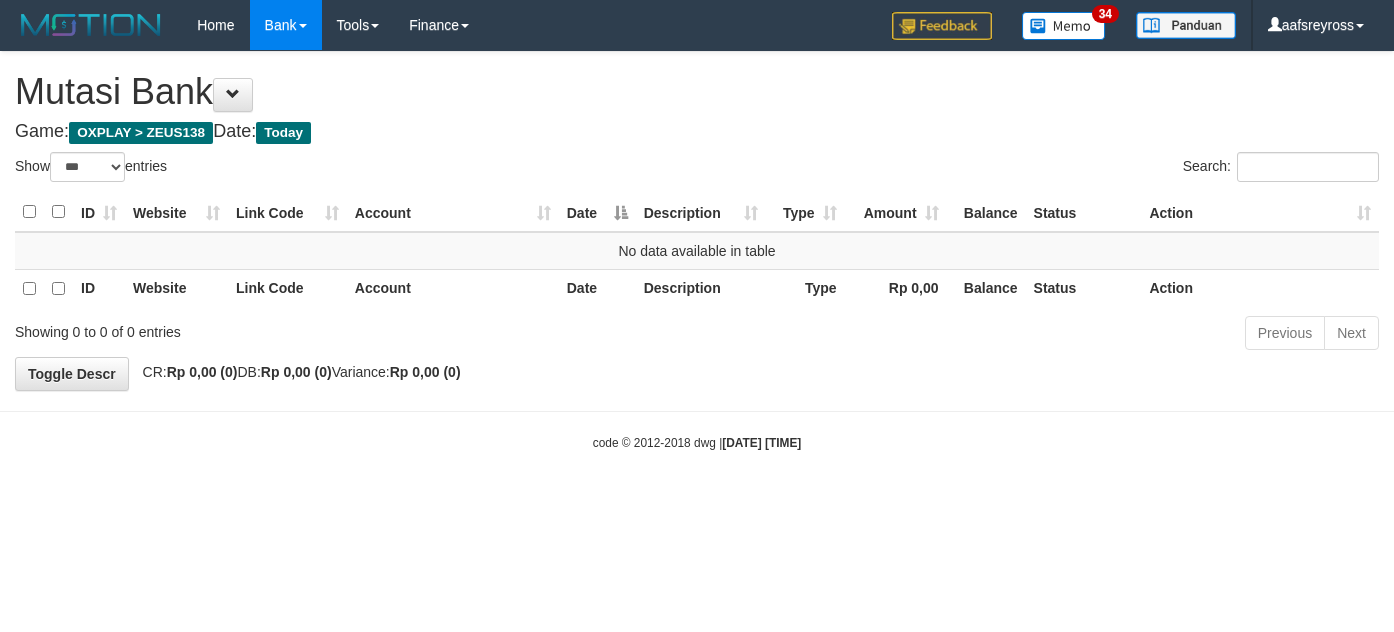 select on "***" 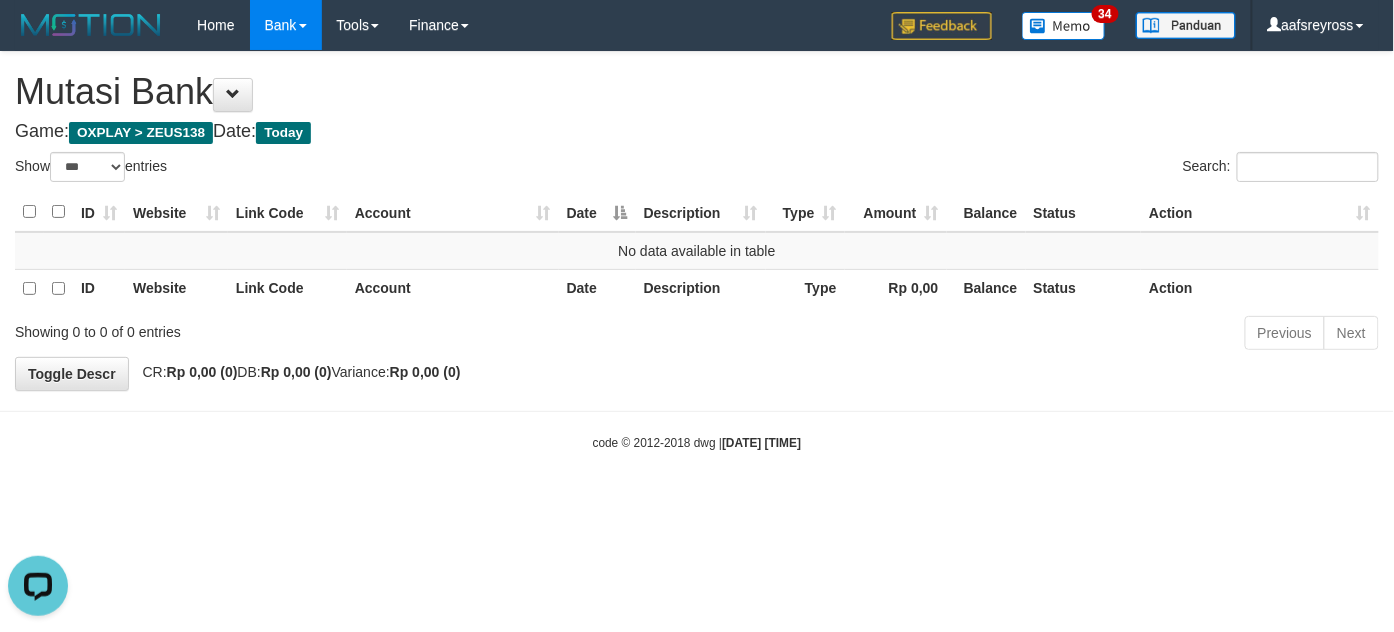 scroll, scrollTop: 0, scrollLeft: 0, axis: both 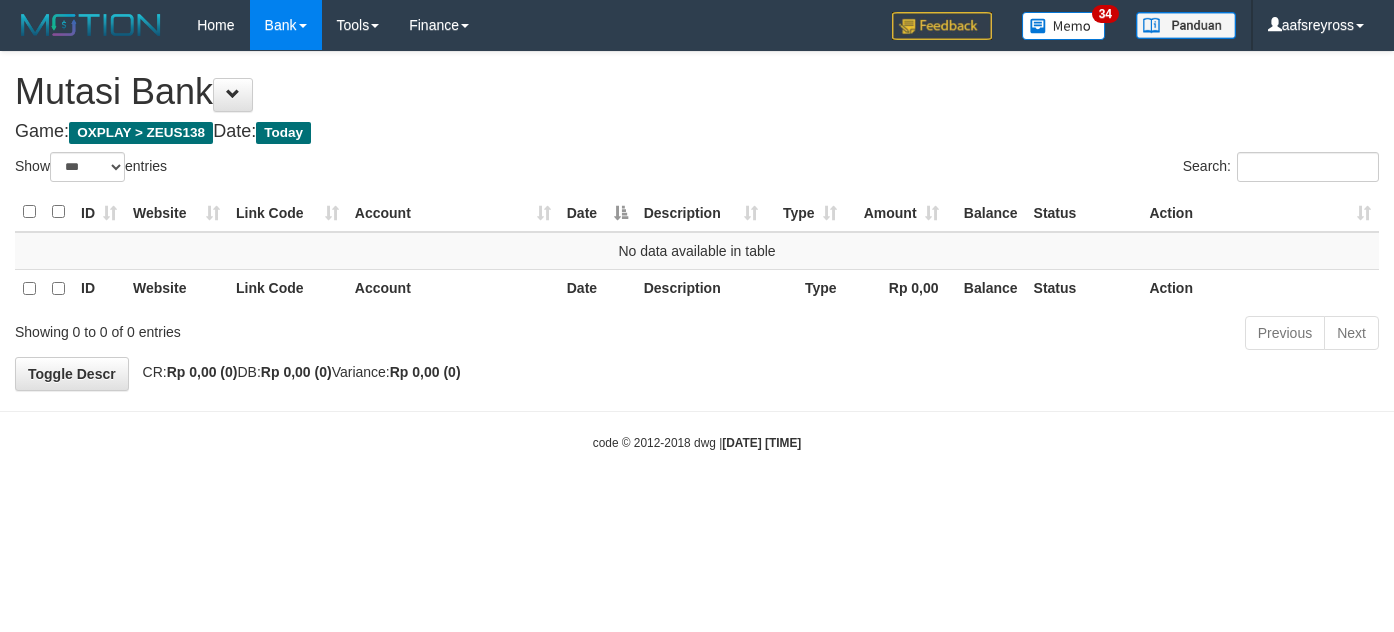 select on "***" 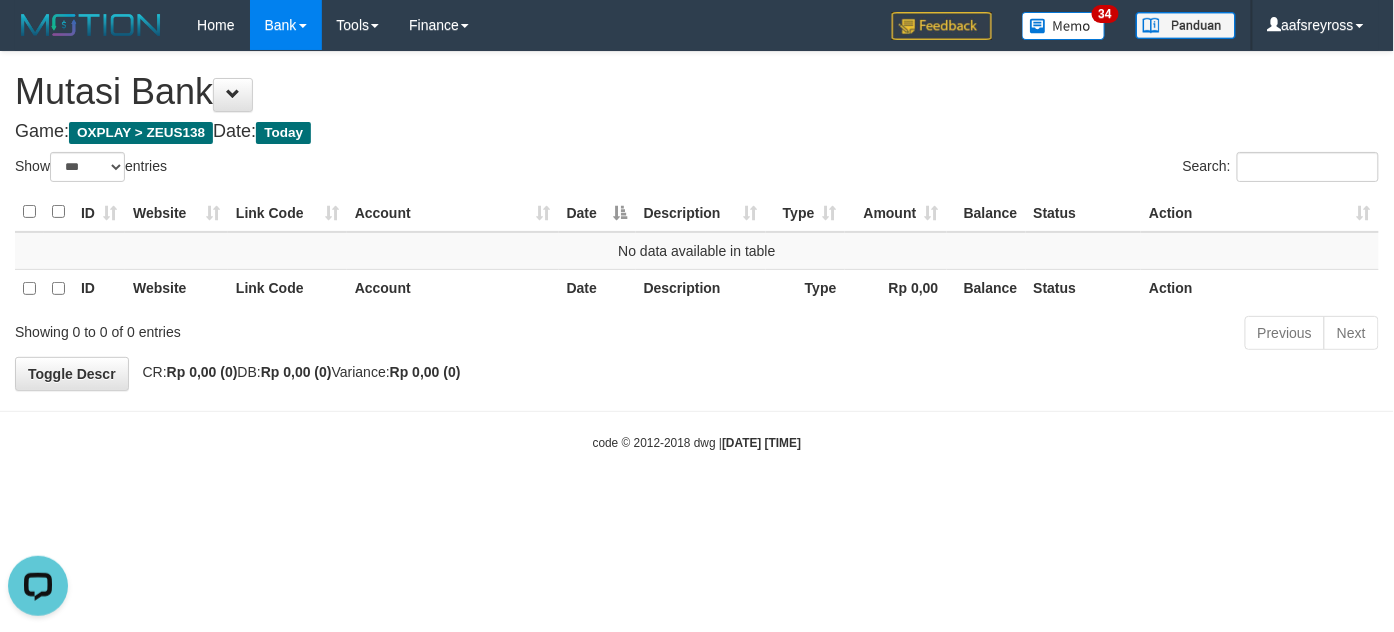 scroll, scrollTop: 0, scrollLeft: 0, axis: both 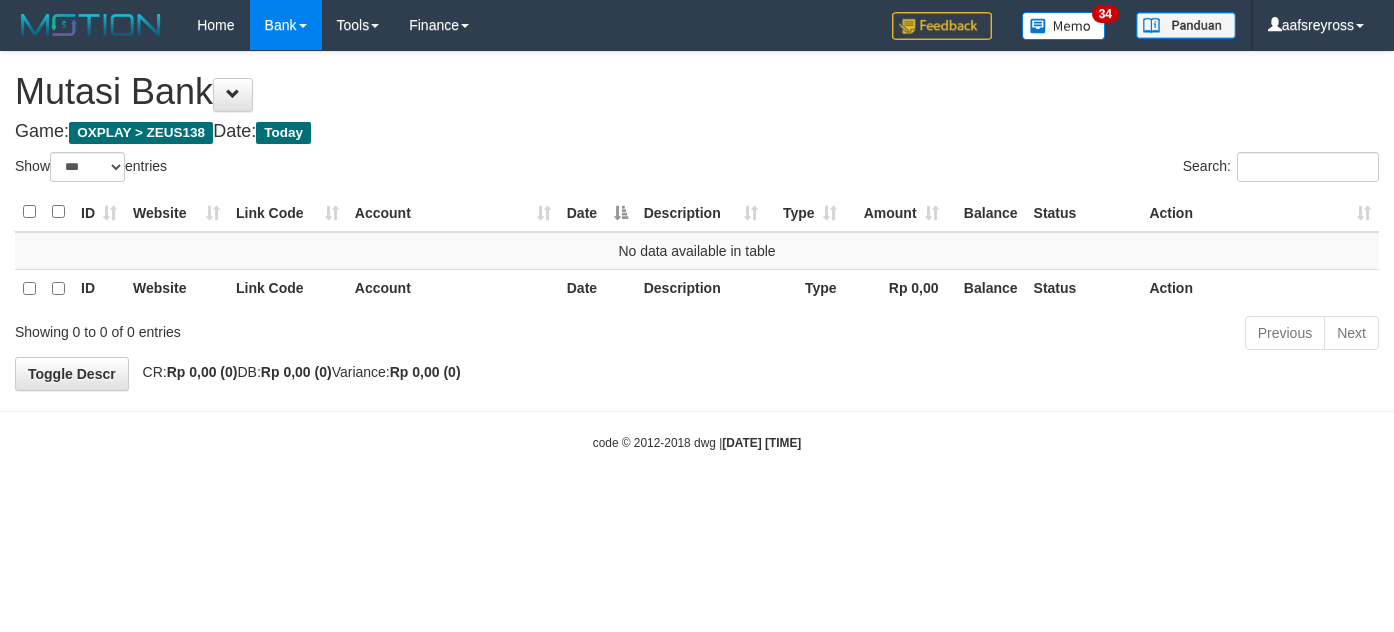 select on "***" 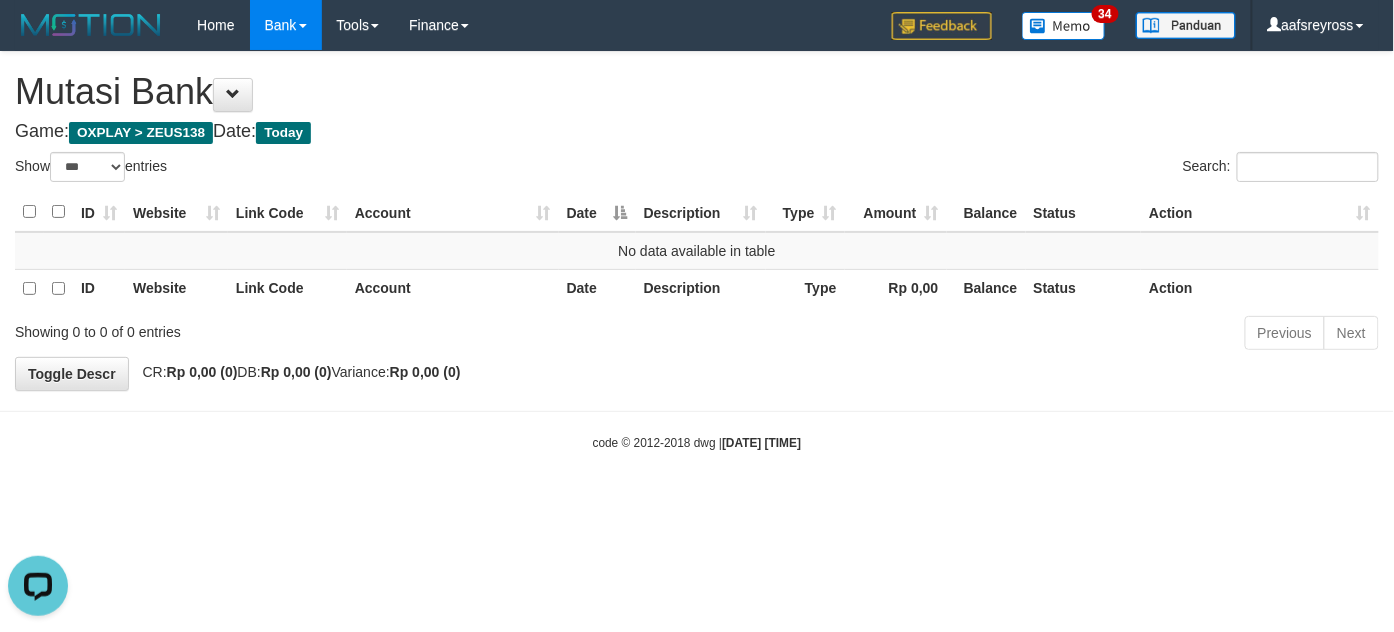 scroll, scrollTop: 0, scrollLeft: 0, axis: both 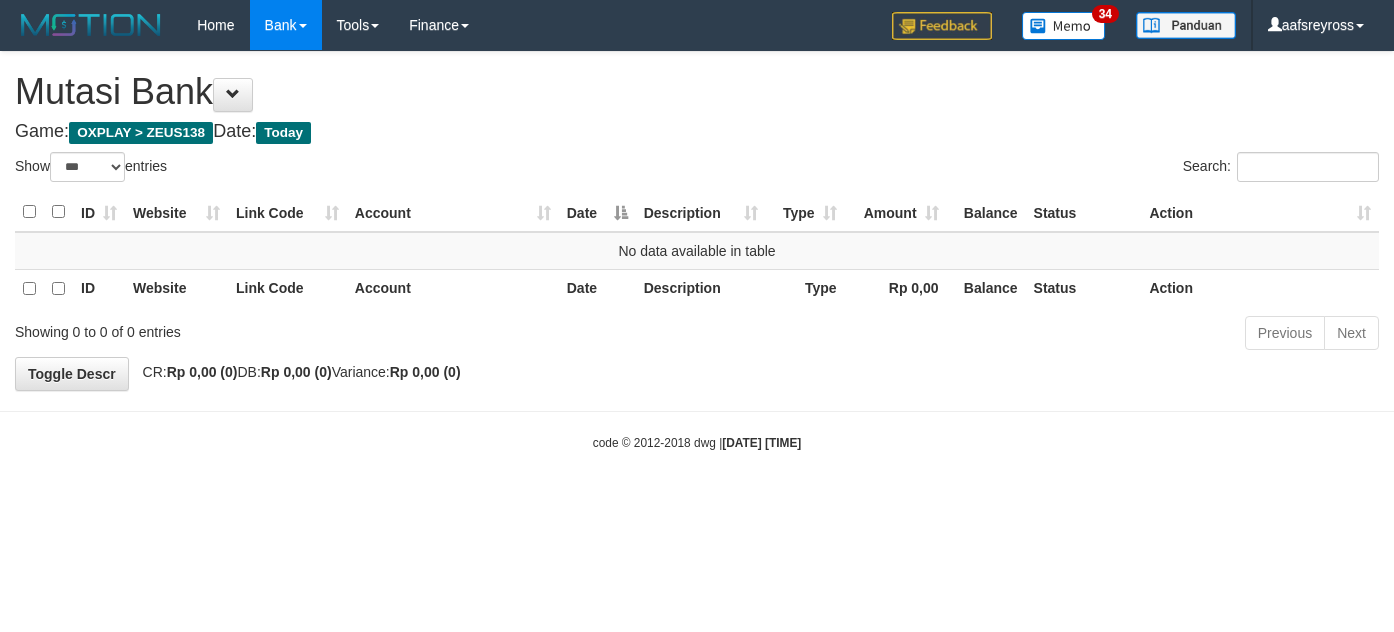 select on "***" 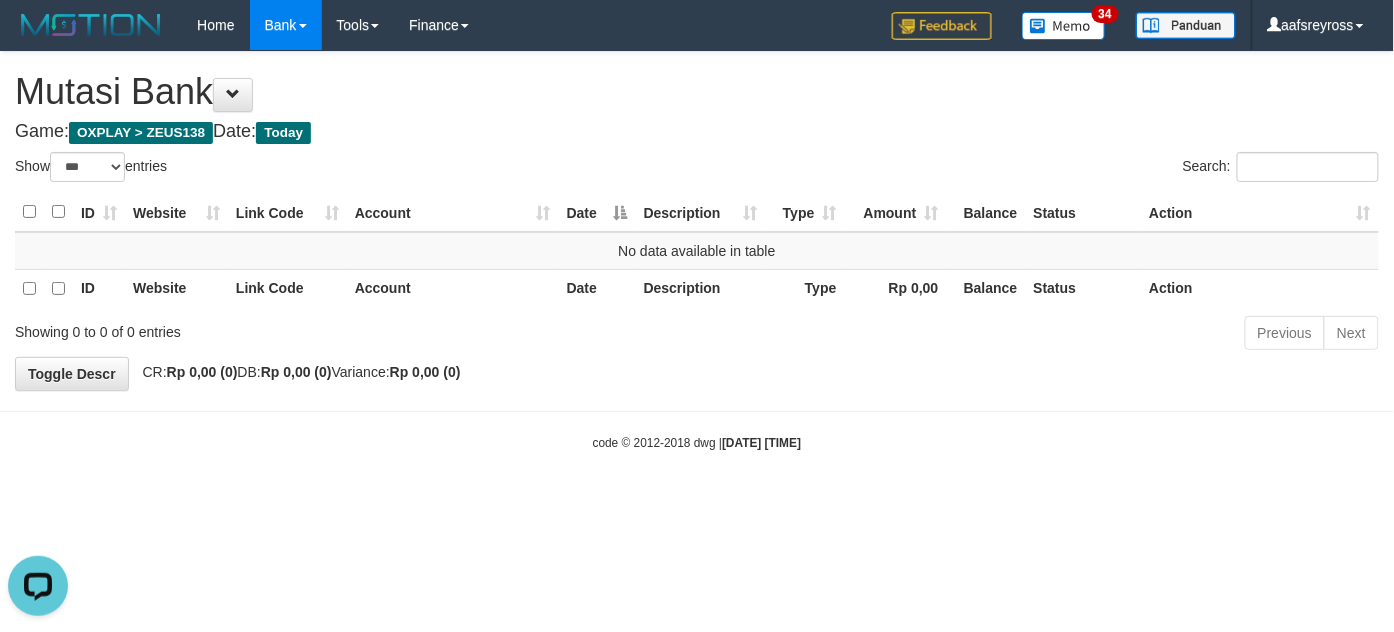 scroll, scrollTop: 0, scrollLeft: 0, axis: both 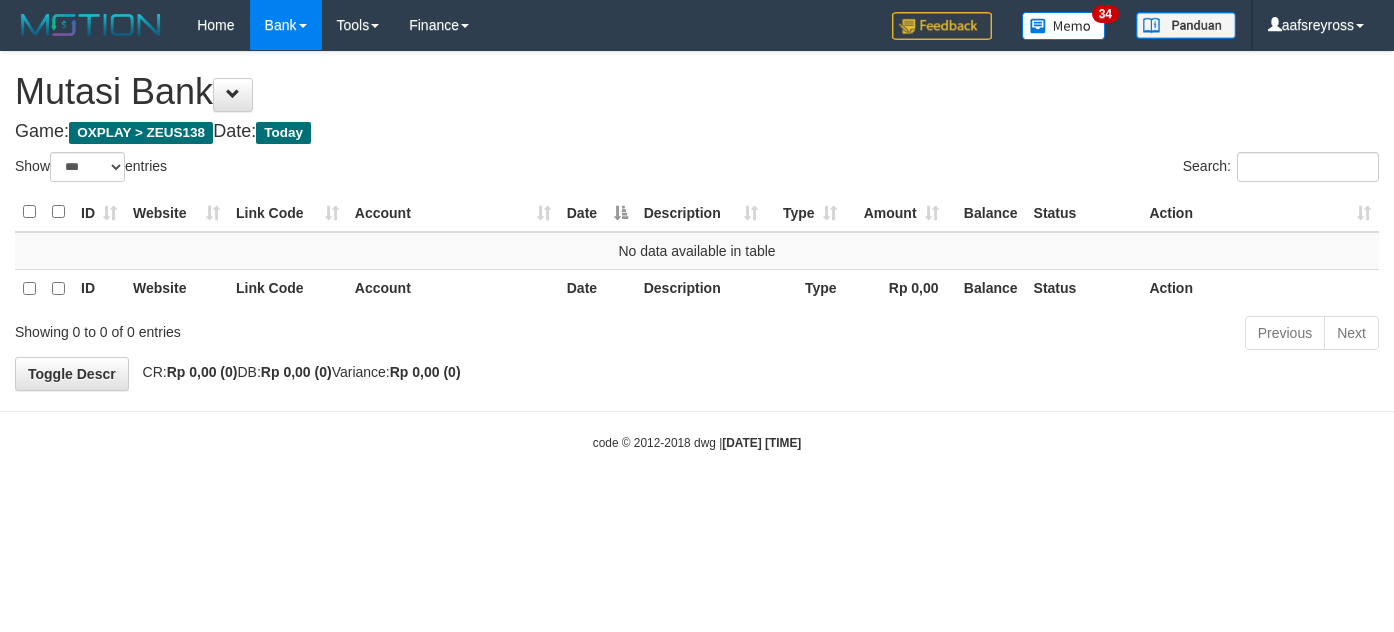 select on "***" 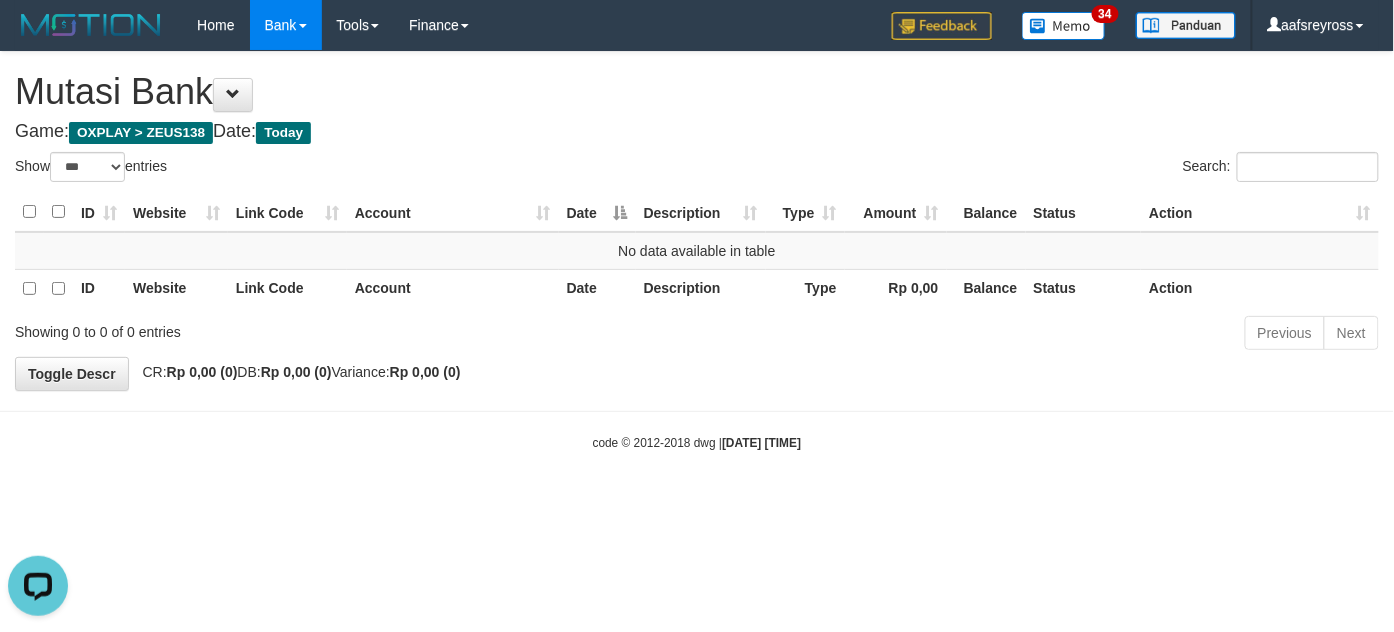 scroll, scrollTop: 0, scrollLeft: 0, axis: both 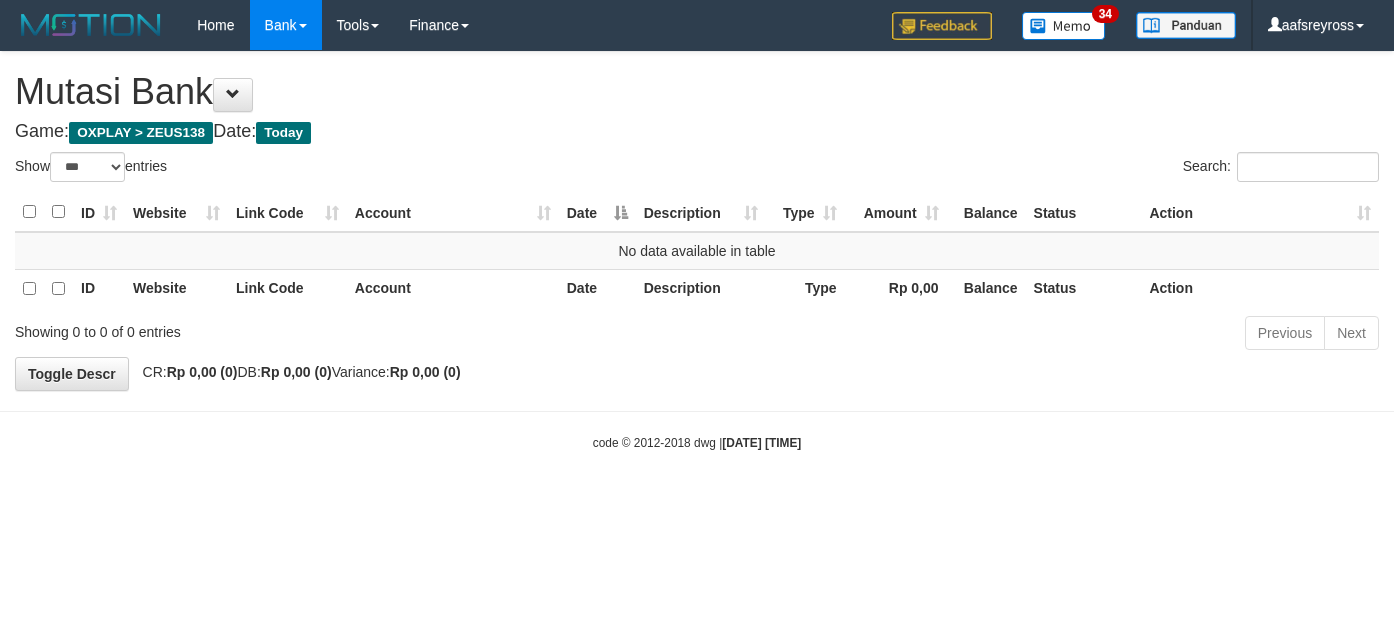 select on "***" 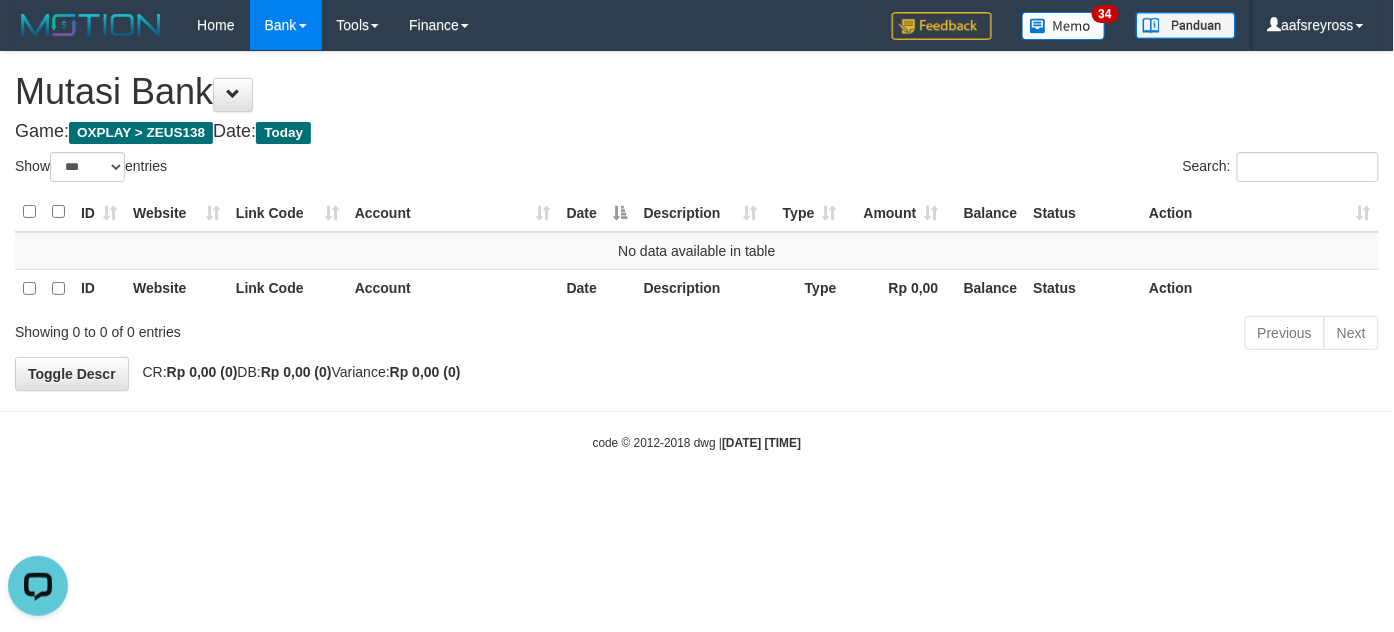 scroll, scrollTop: 0, scrollLeft: 0, axis: both 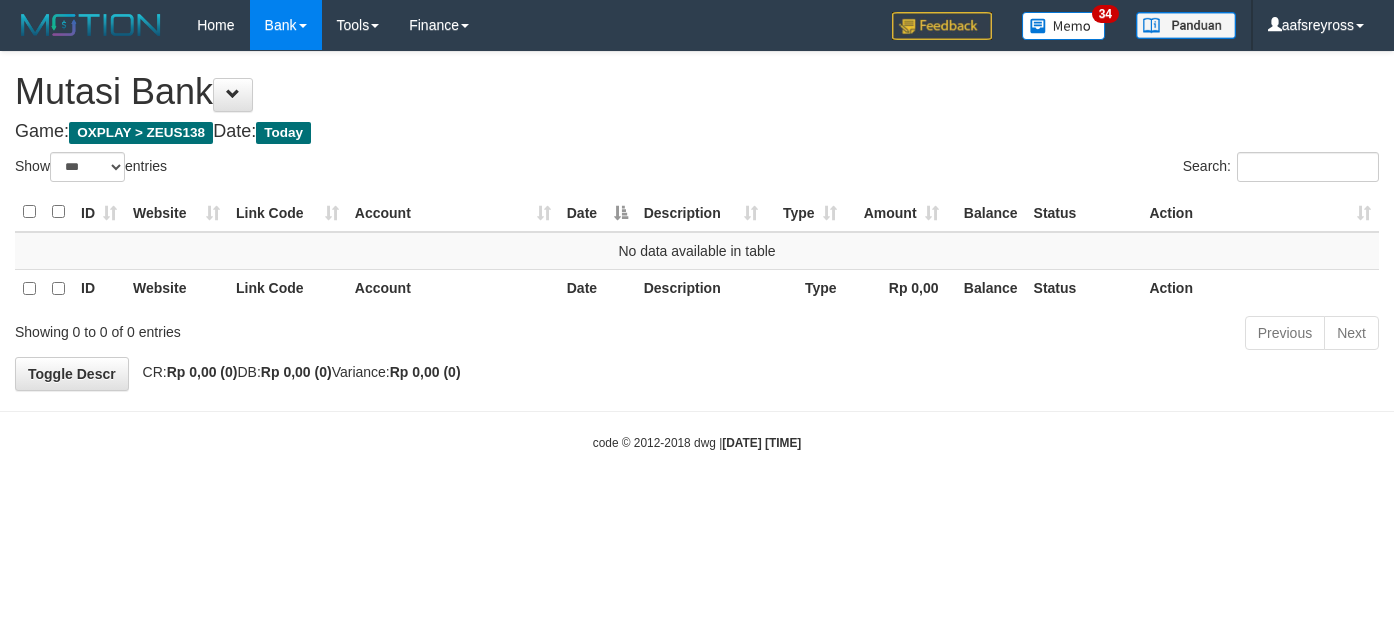 select on "***" 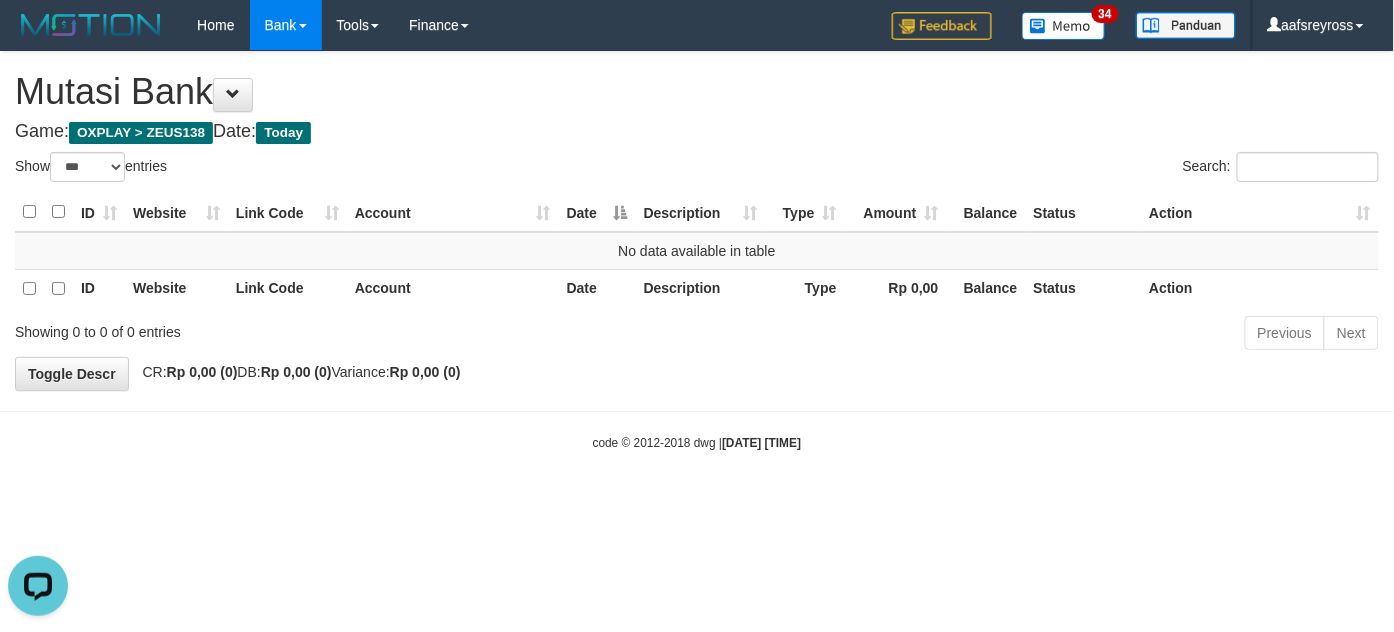 scroll, scrollTop: 0, scrollLeft: 0, axis: both 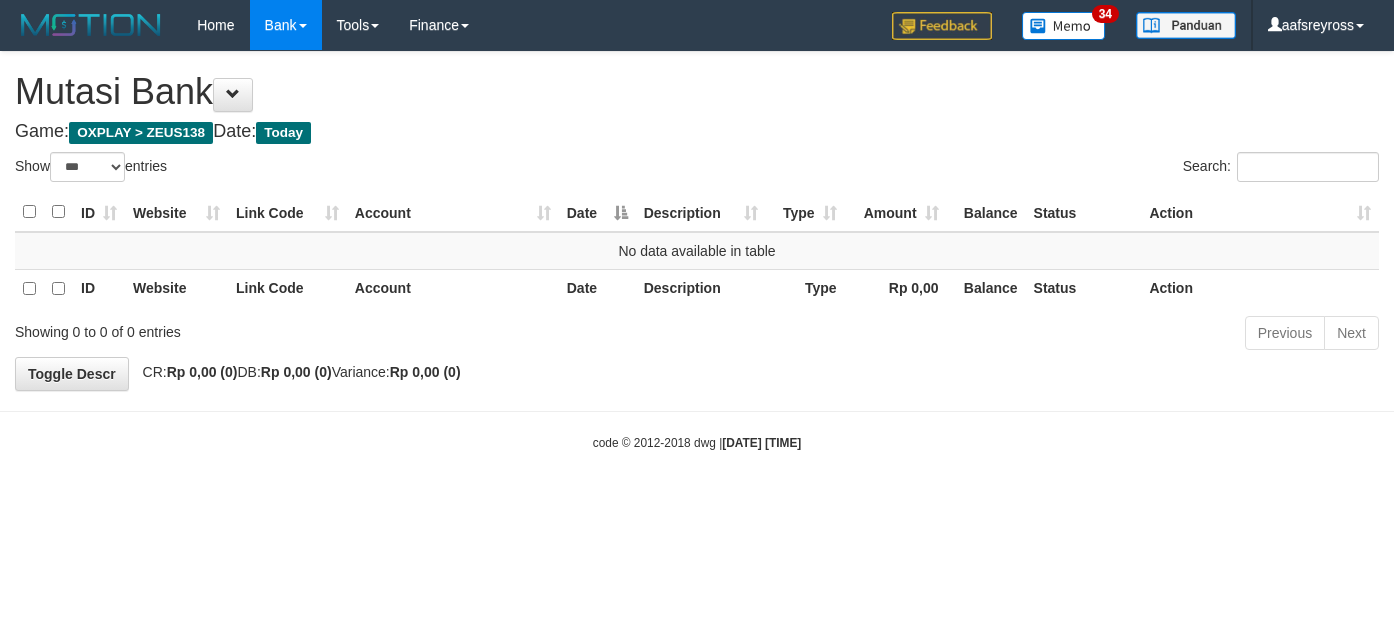 select on "***" 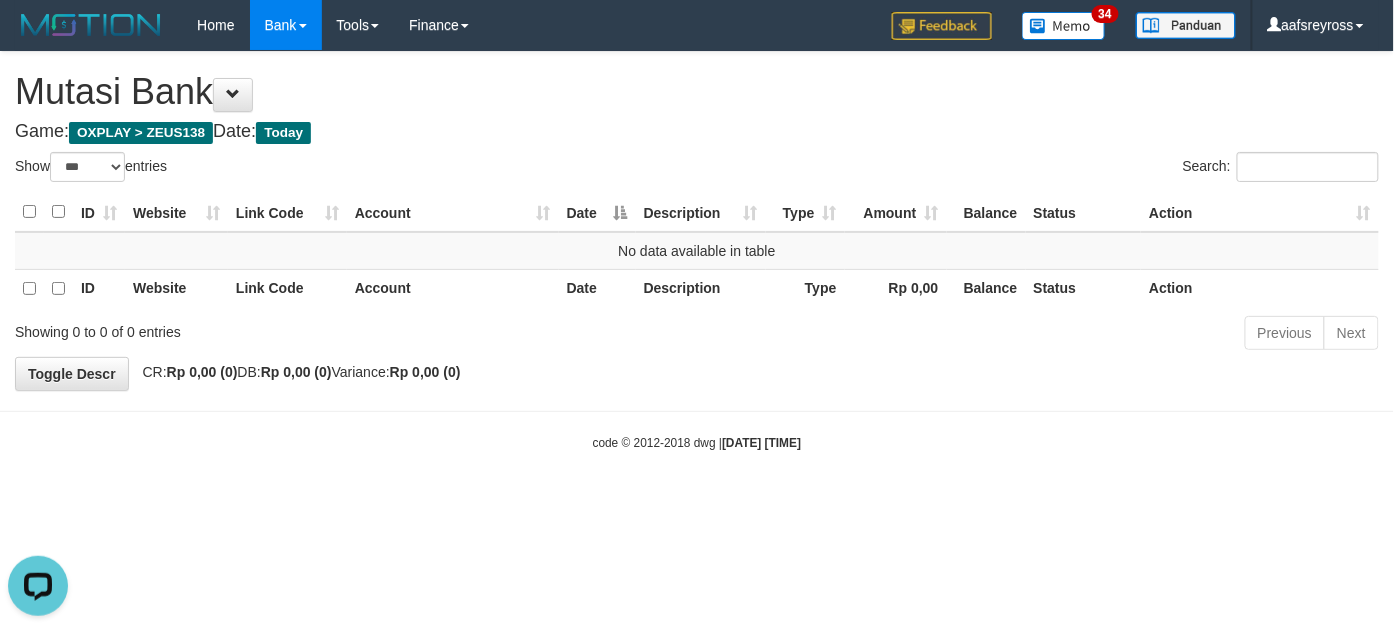 scroll, scrollTop: 0, scrollLeft: 0, axis: both 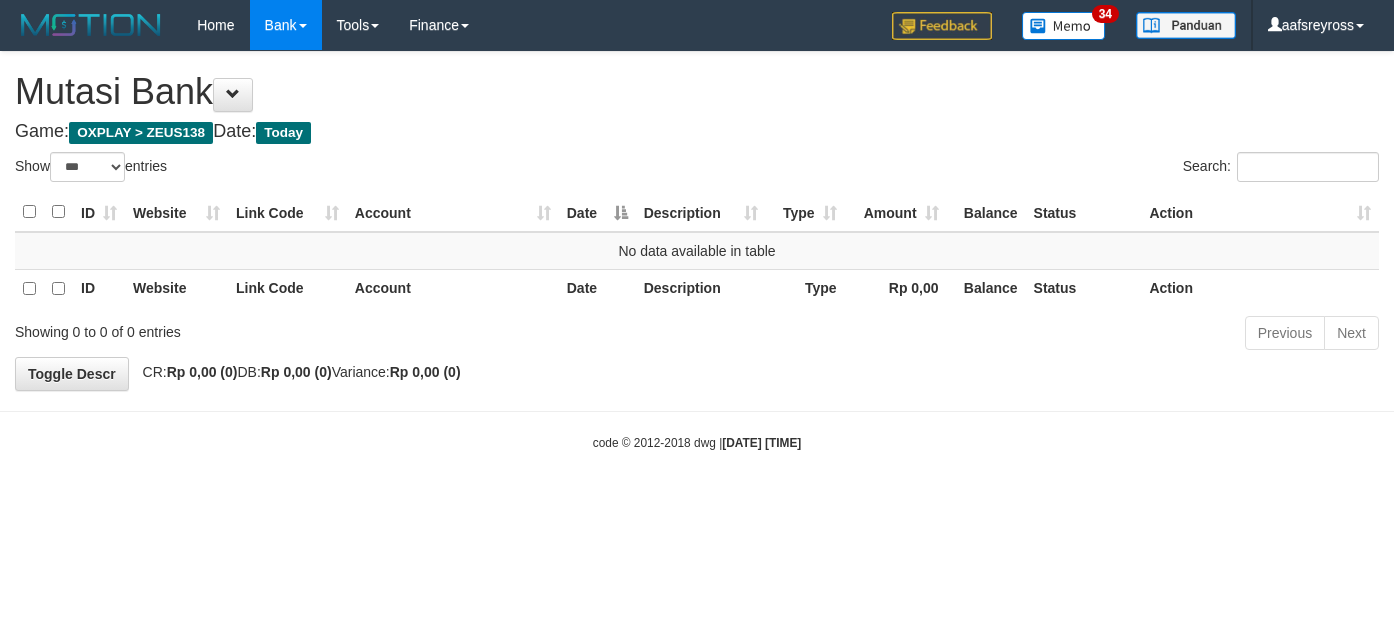 select on "***" 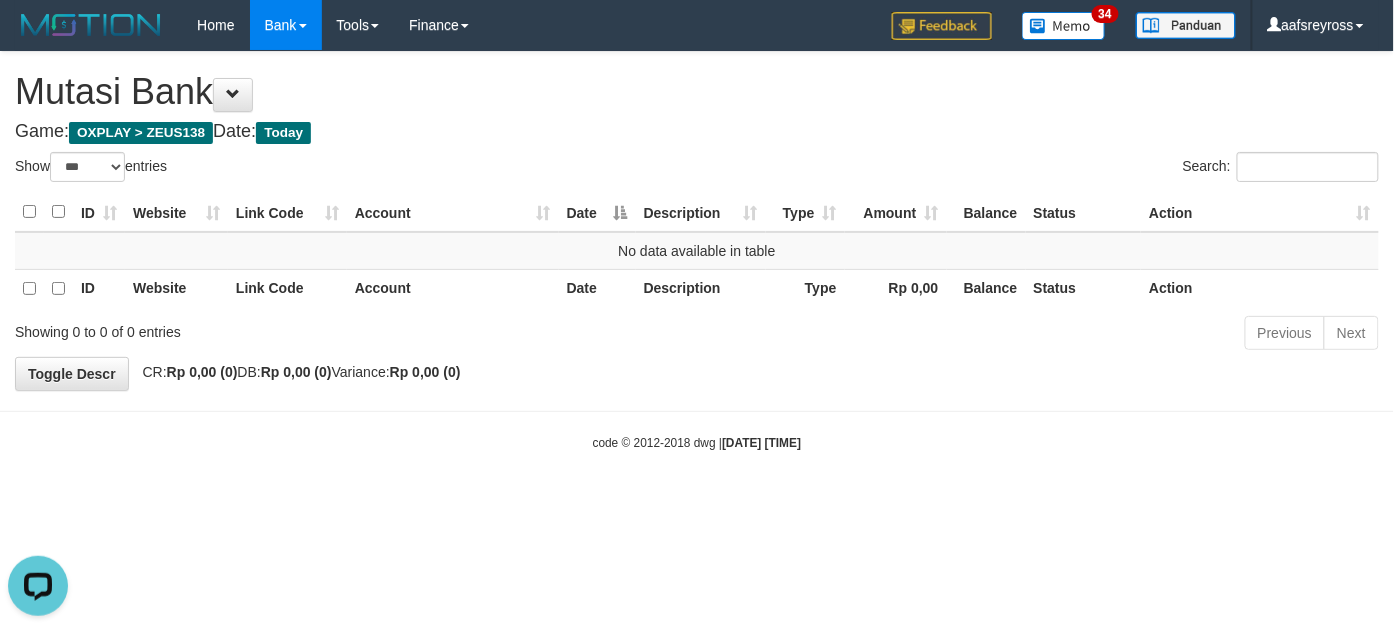 scroll, scrollTop: 0, scrollLeft: 0, axis: both 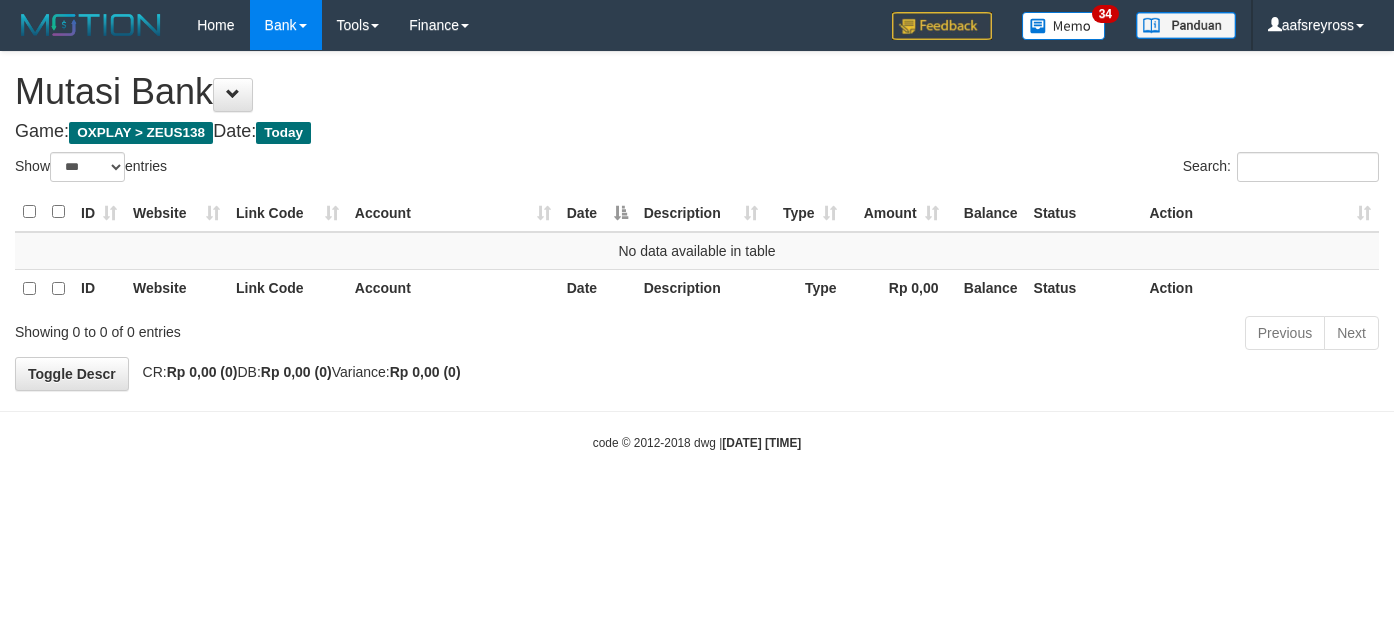select on "***" 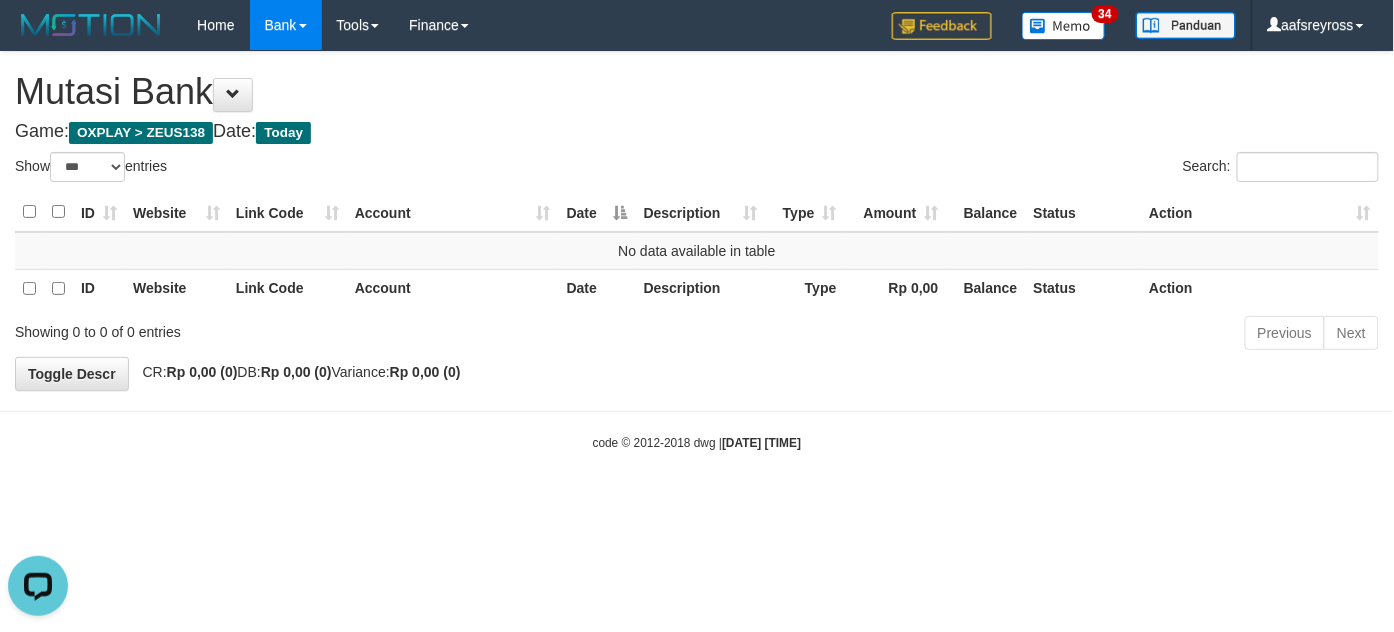 scroll, scrollTop: 0, scrollLeft: 0, axis: both 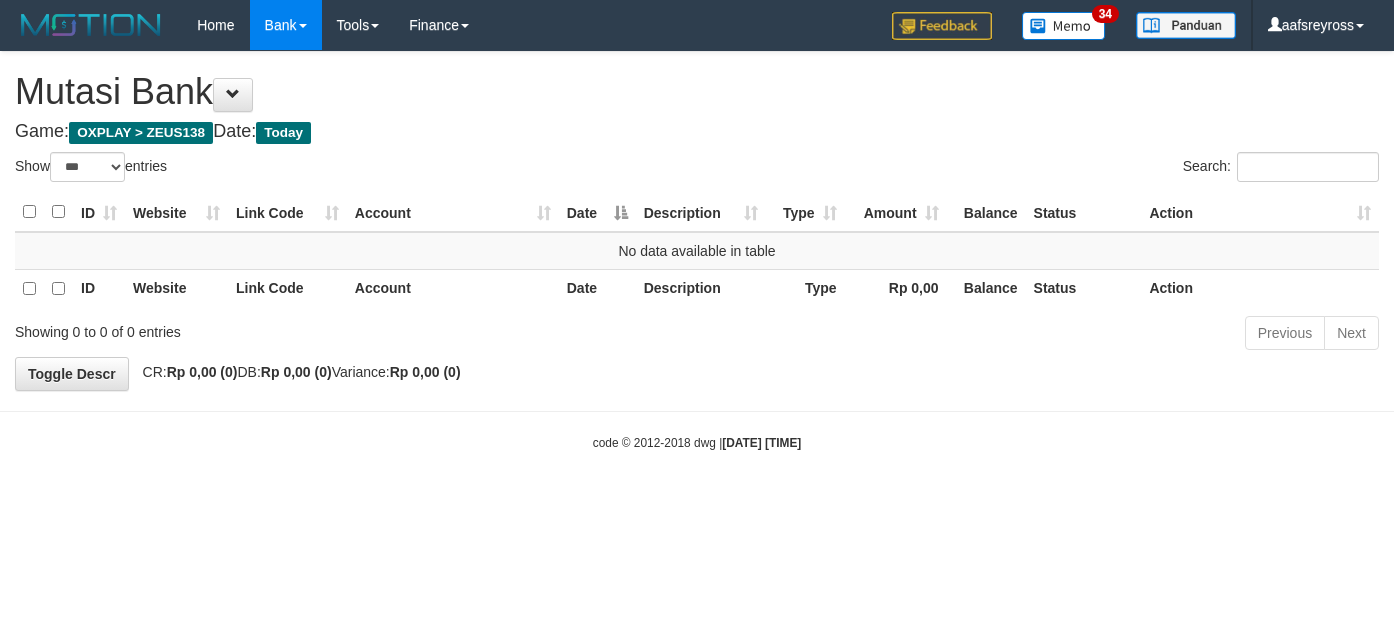 select on "***" 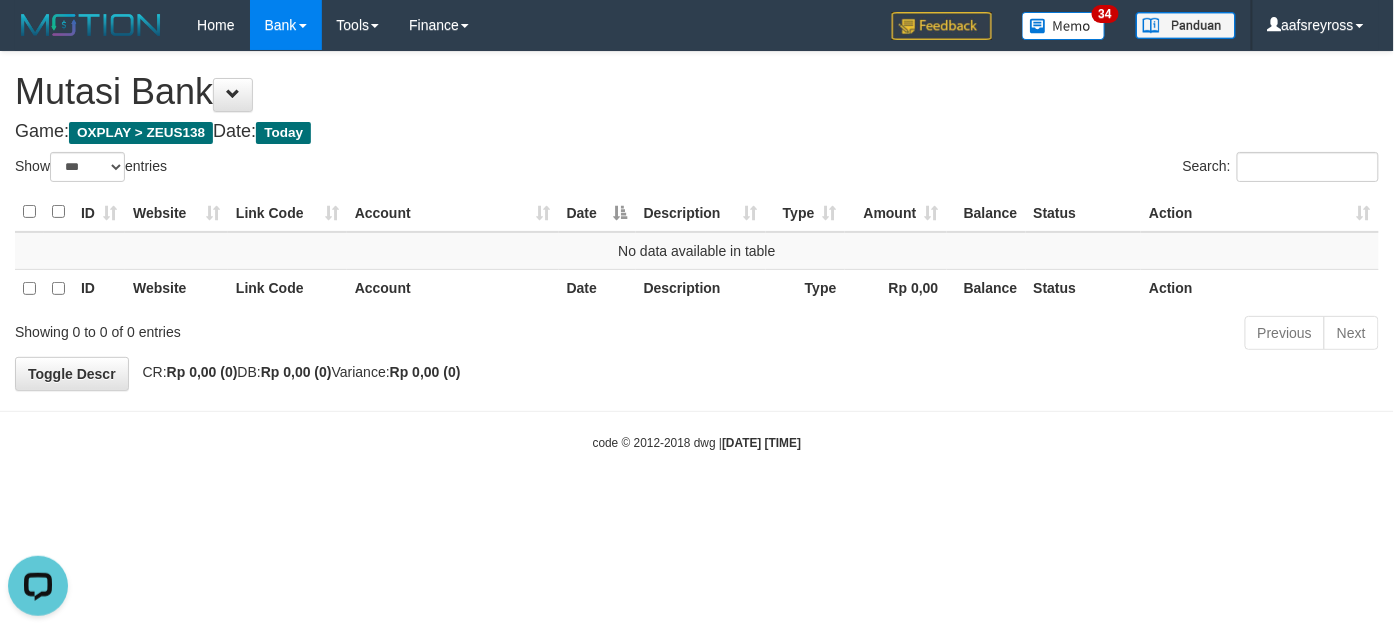 scroll, scrollTop: 0, scrollLeft: 0, axis: both 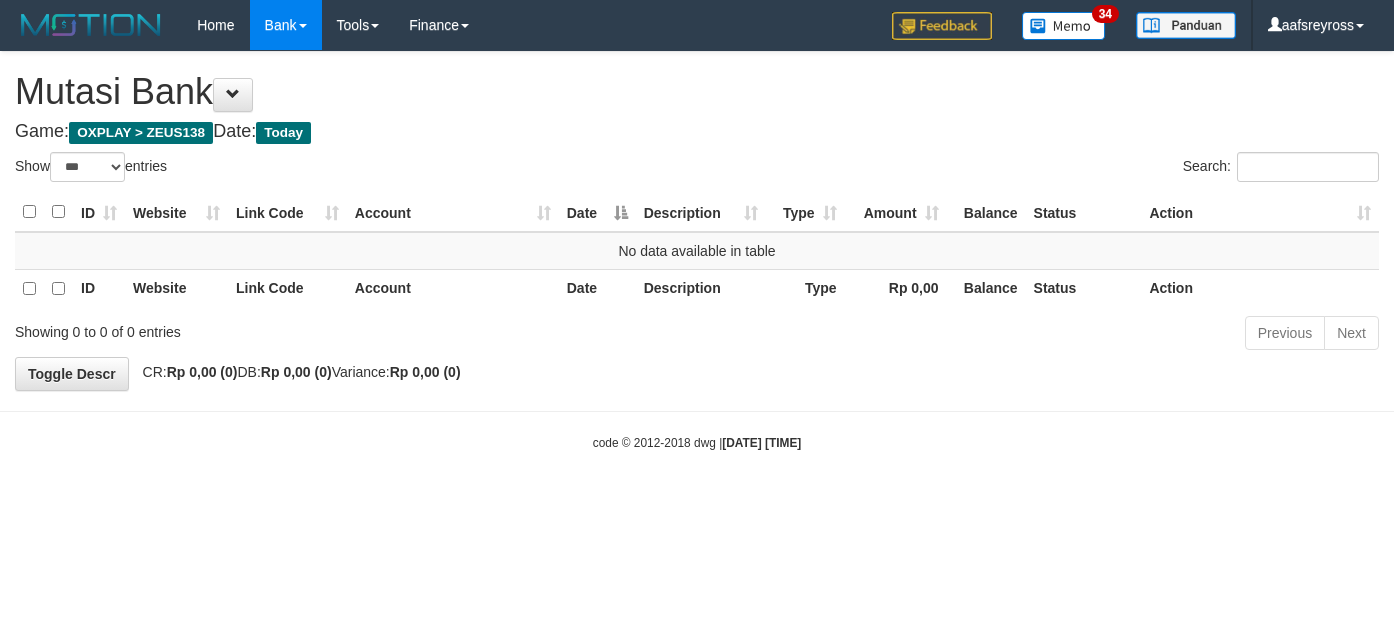 select on "***" 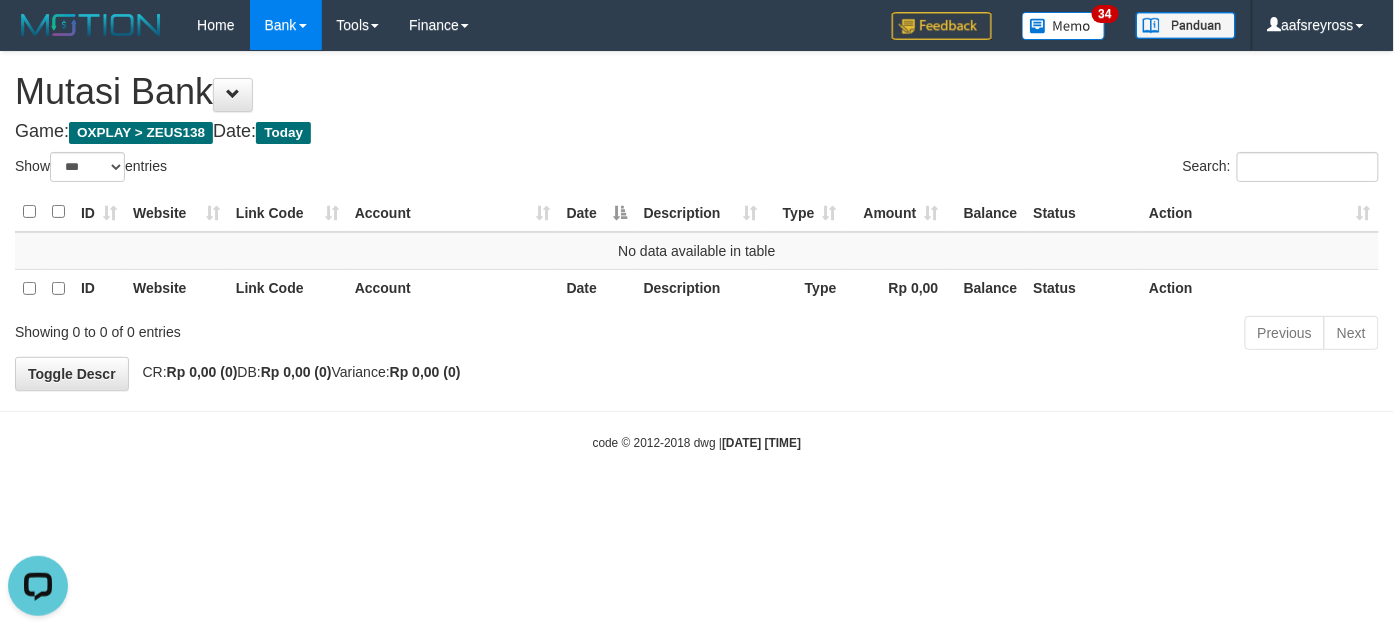 scroll, scrollTop: 0, scrollLeft: 0, axis: both 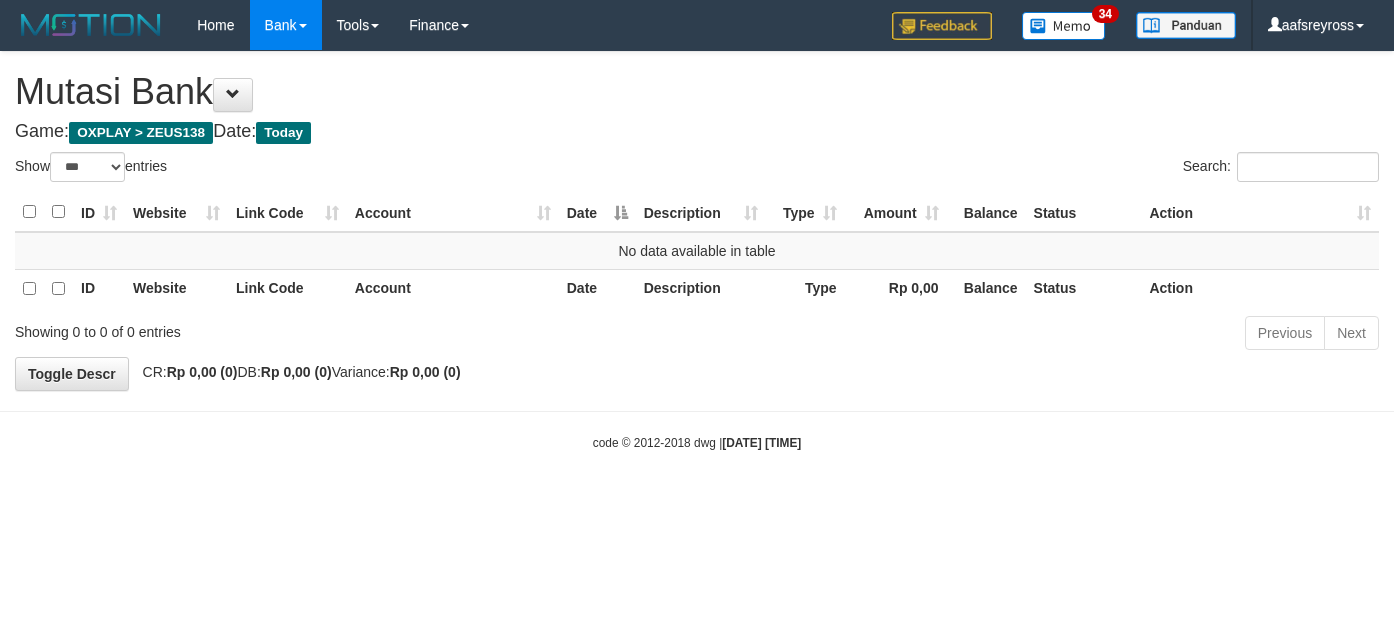 select on "***" 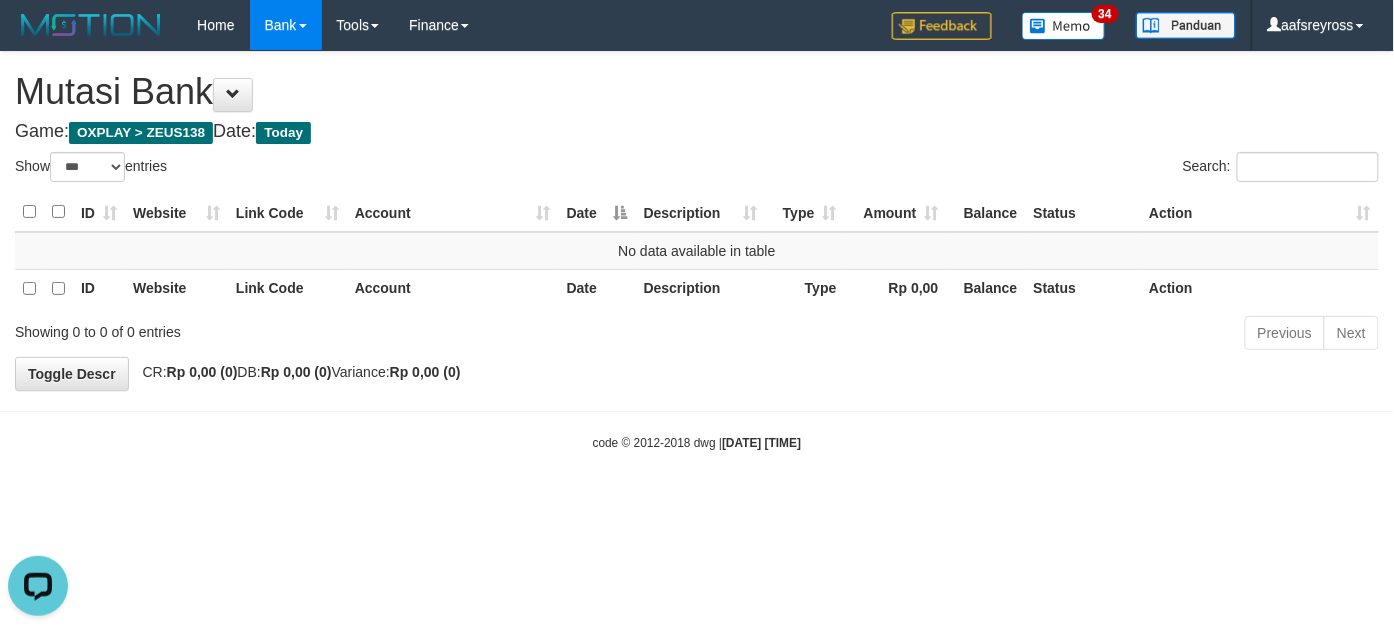 scroll, scrollTop: 0, scrollLeft: 0, axis: both 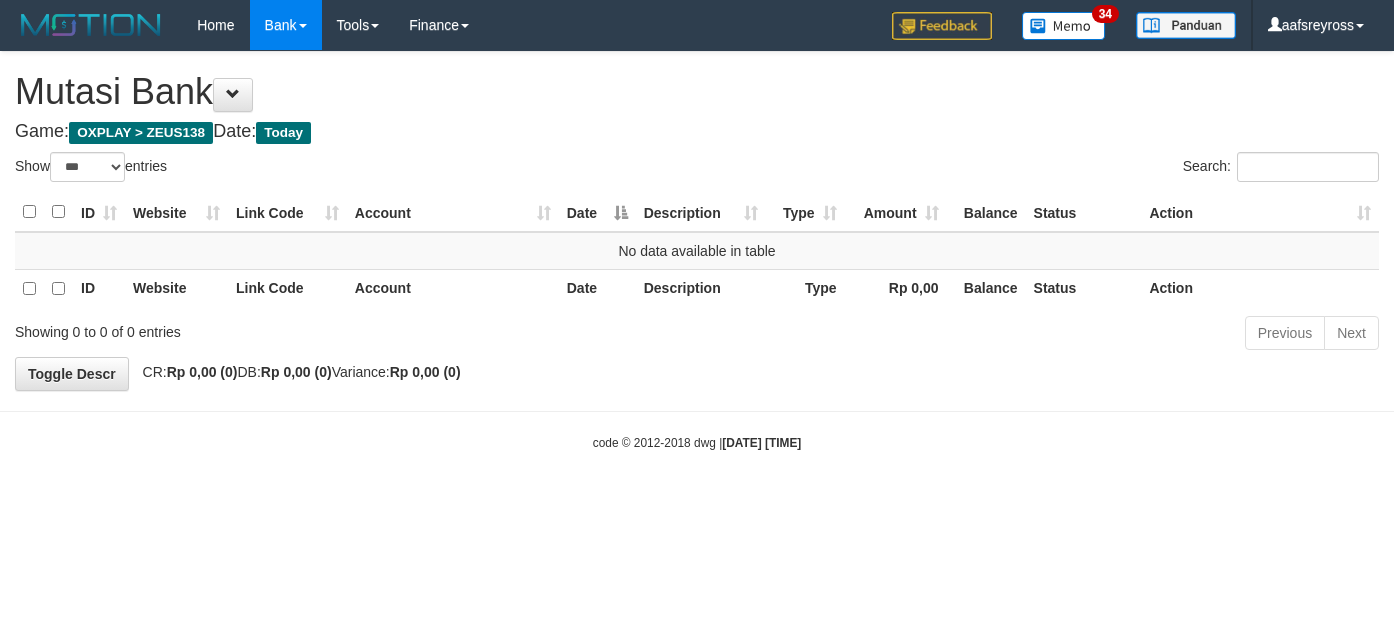 select on "***" 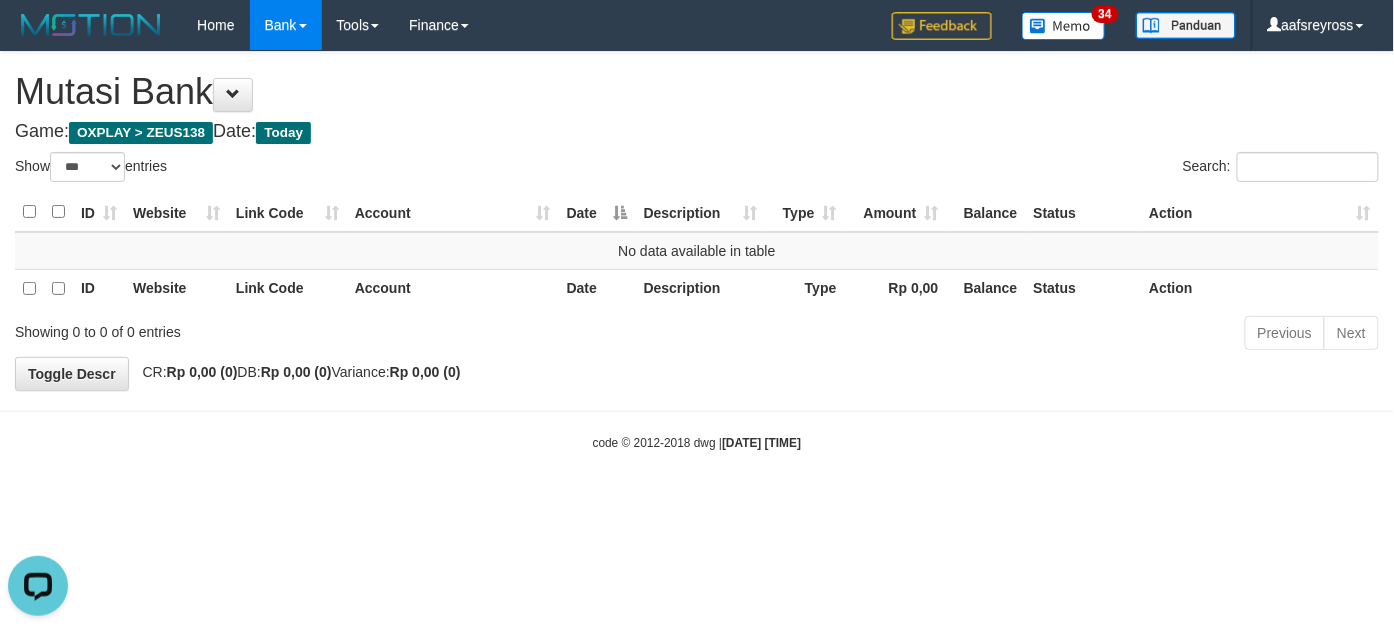 scroll, scrollTop: 0, scrollLeft: 0, axis: both 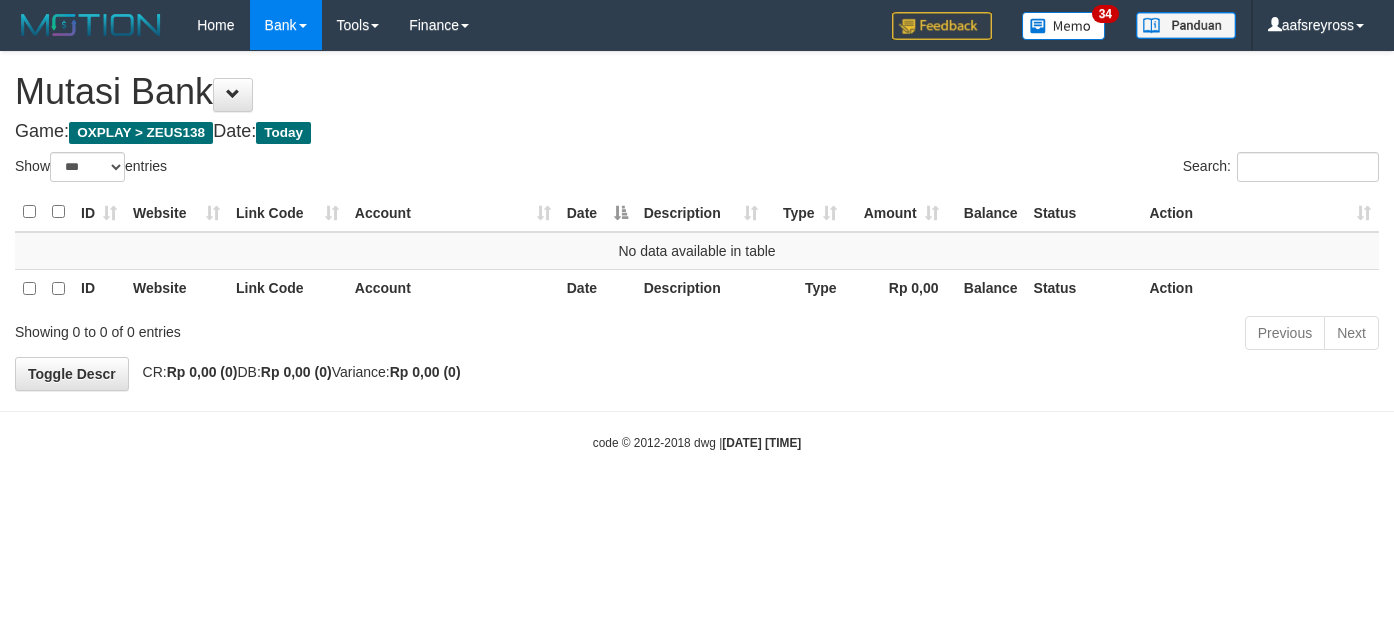 select on "***" 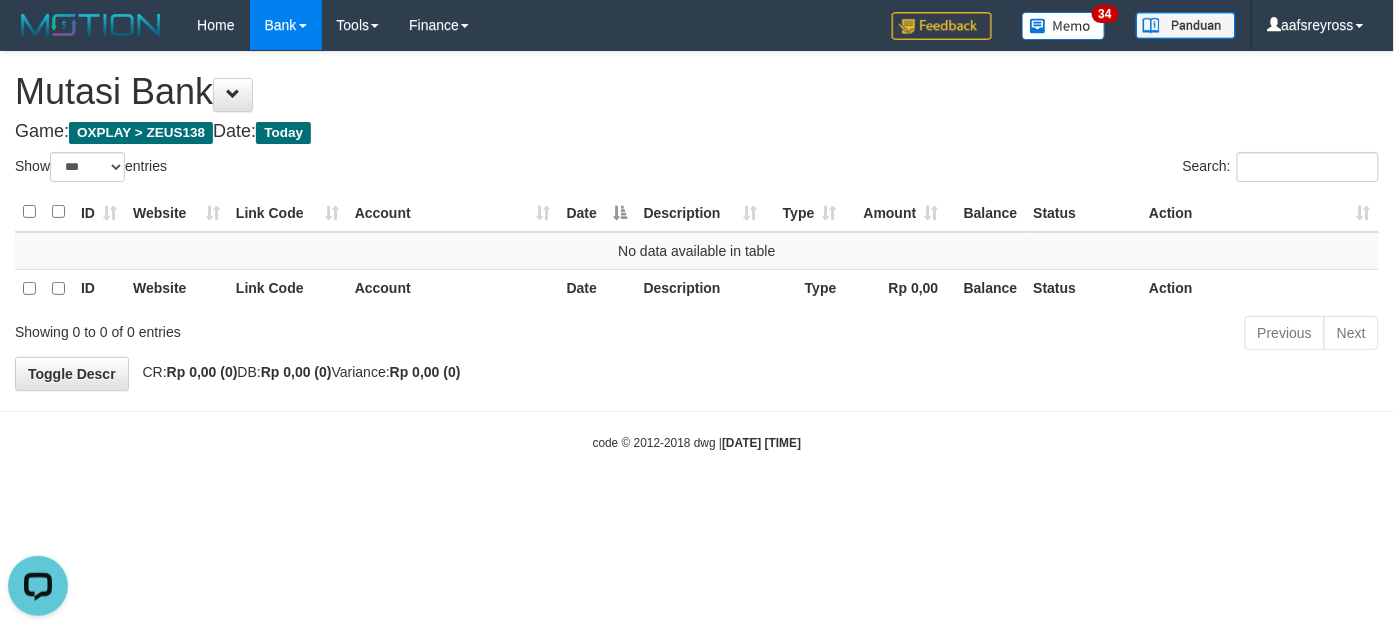 scroll, scrollTop: 0, scrollLeft: 0, axis: both 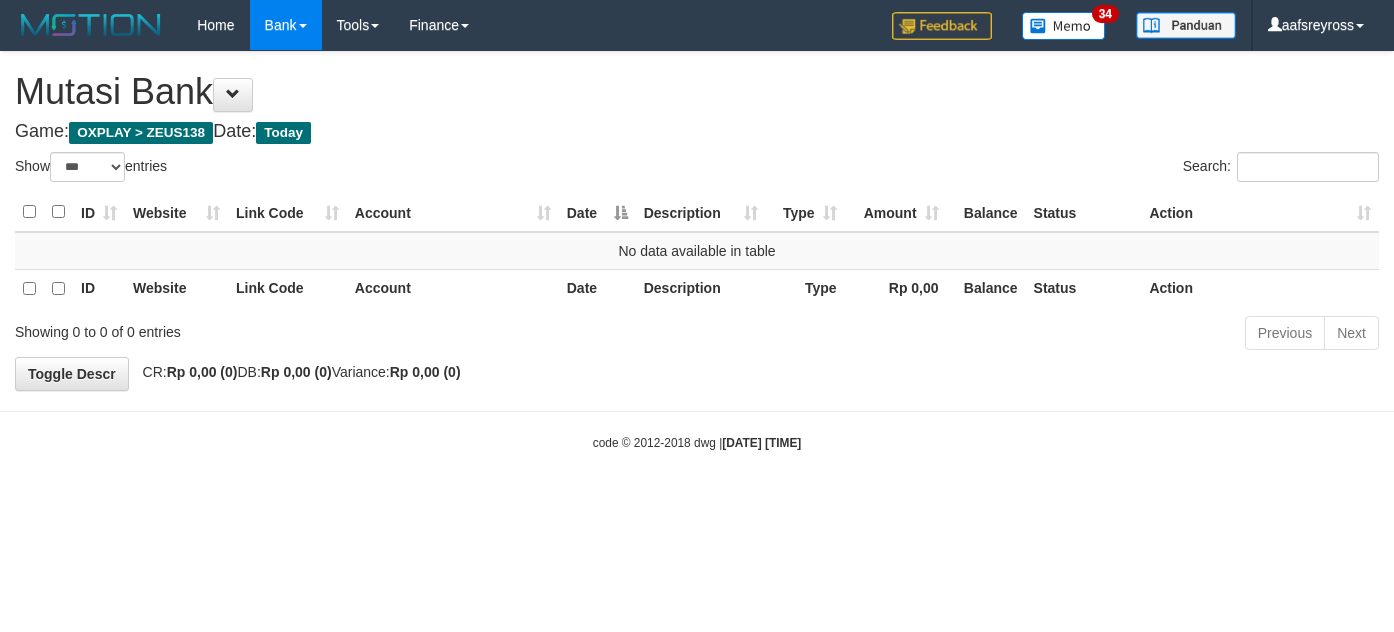 select on "***" 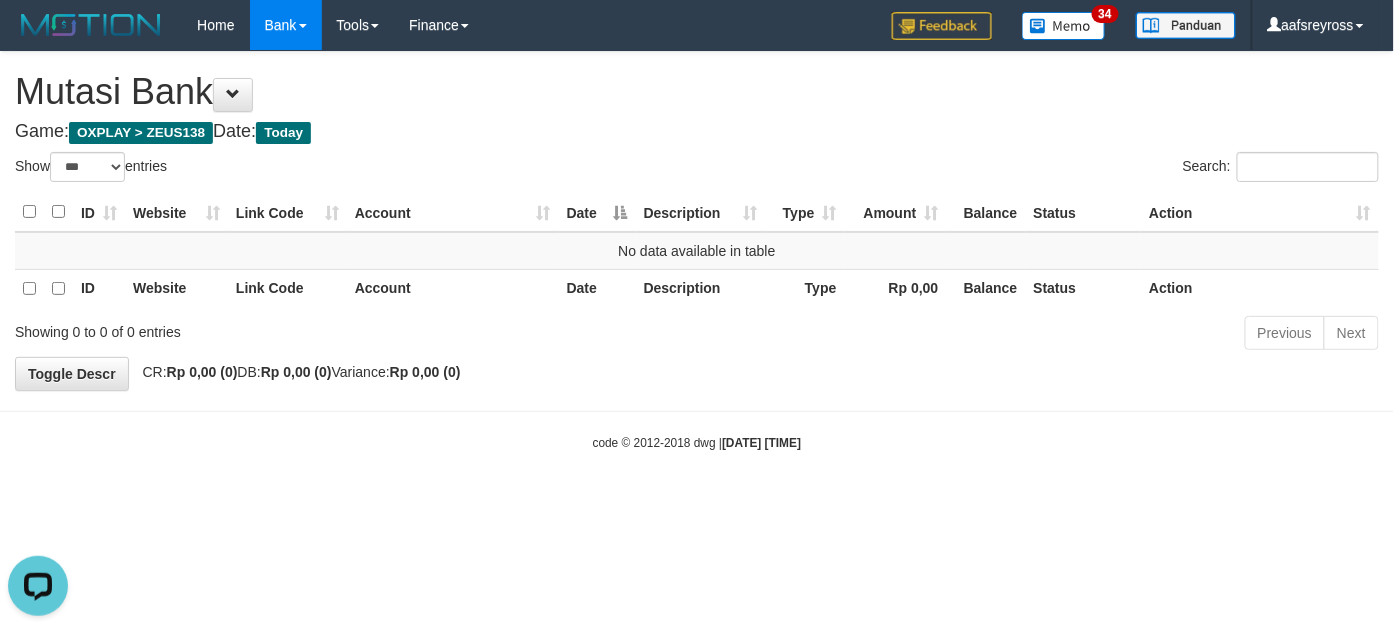 scroll, scrollTop: 0, scrollLeft: 0, axis: both 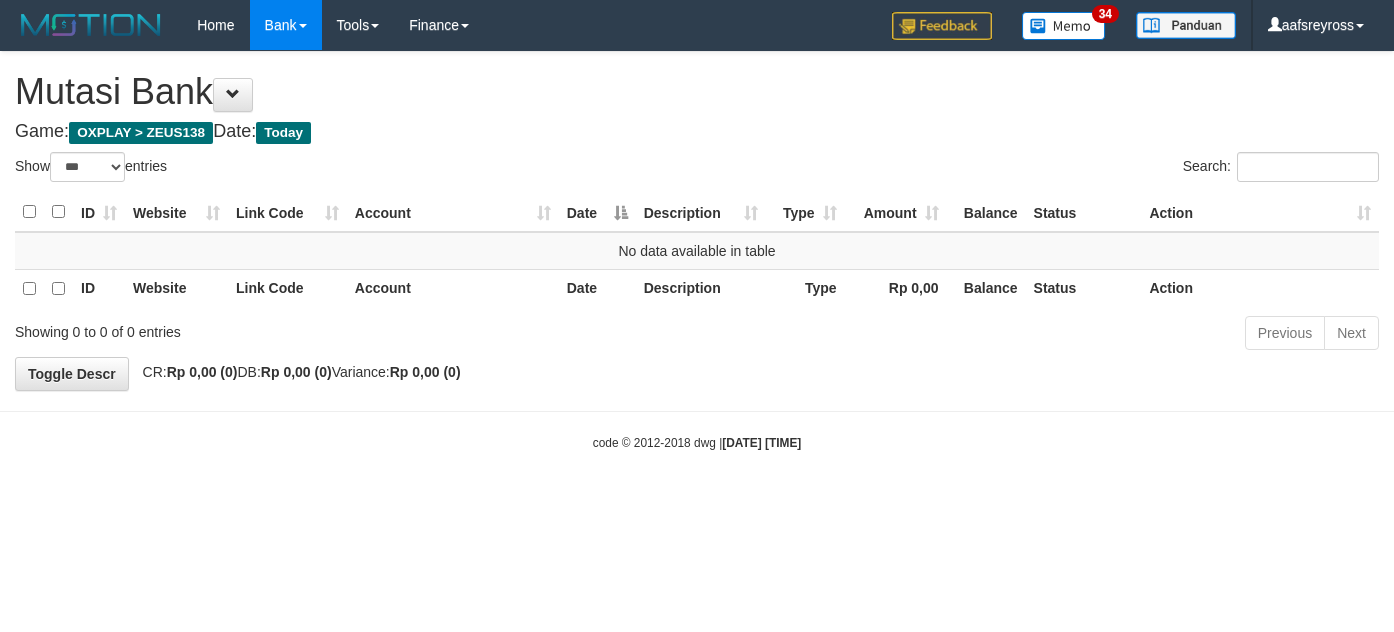select on "***" 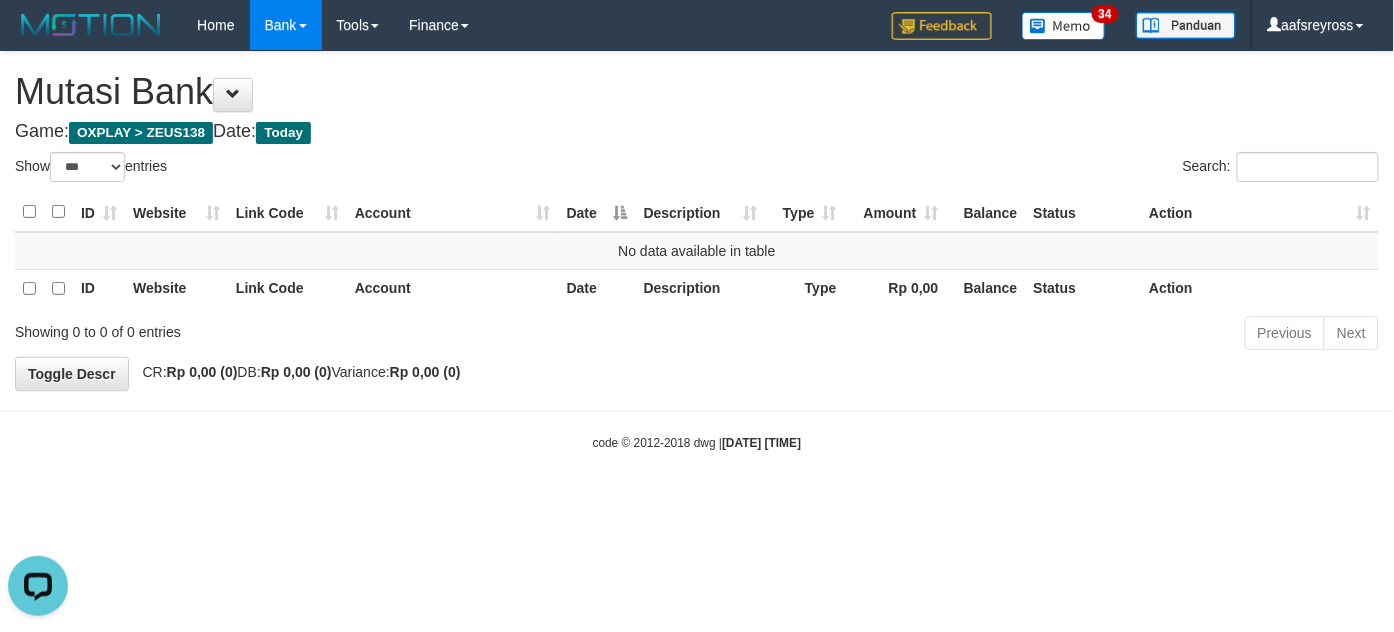 scroll, scrollTop: 0, scrollLeft: 0, axis: both 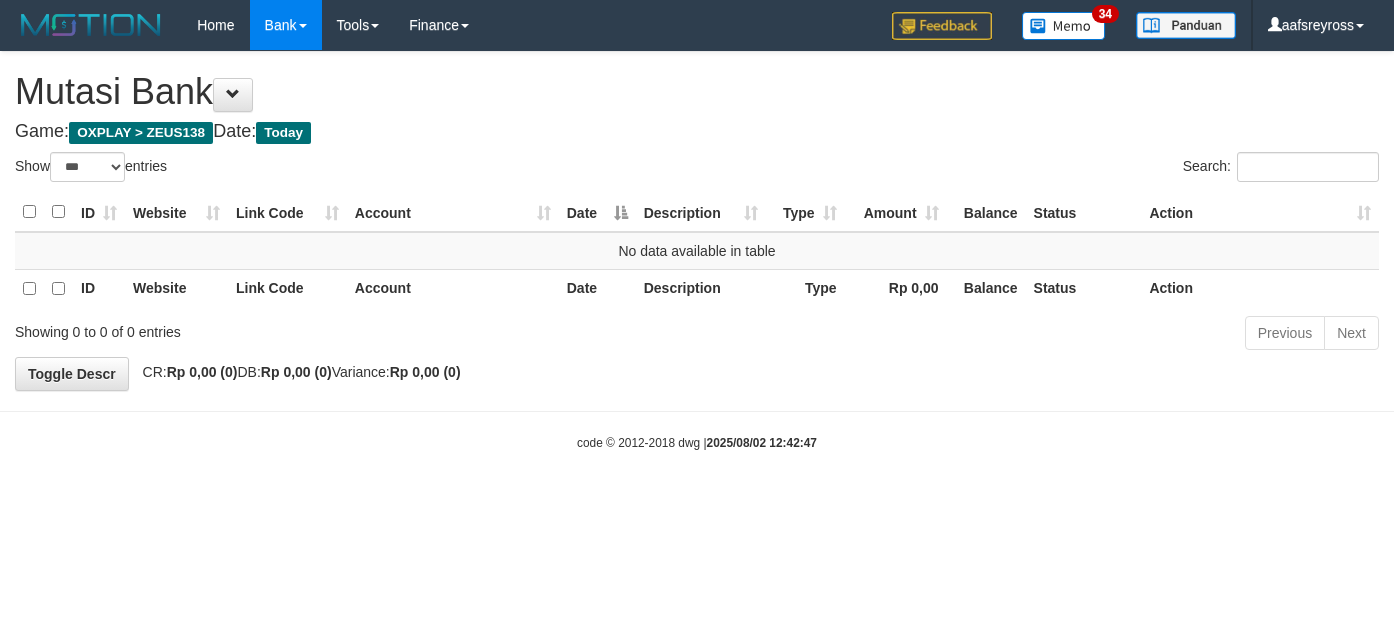select on "***" 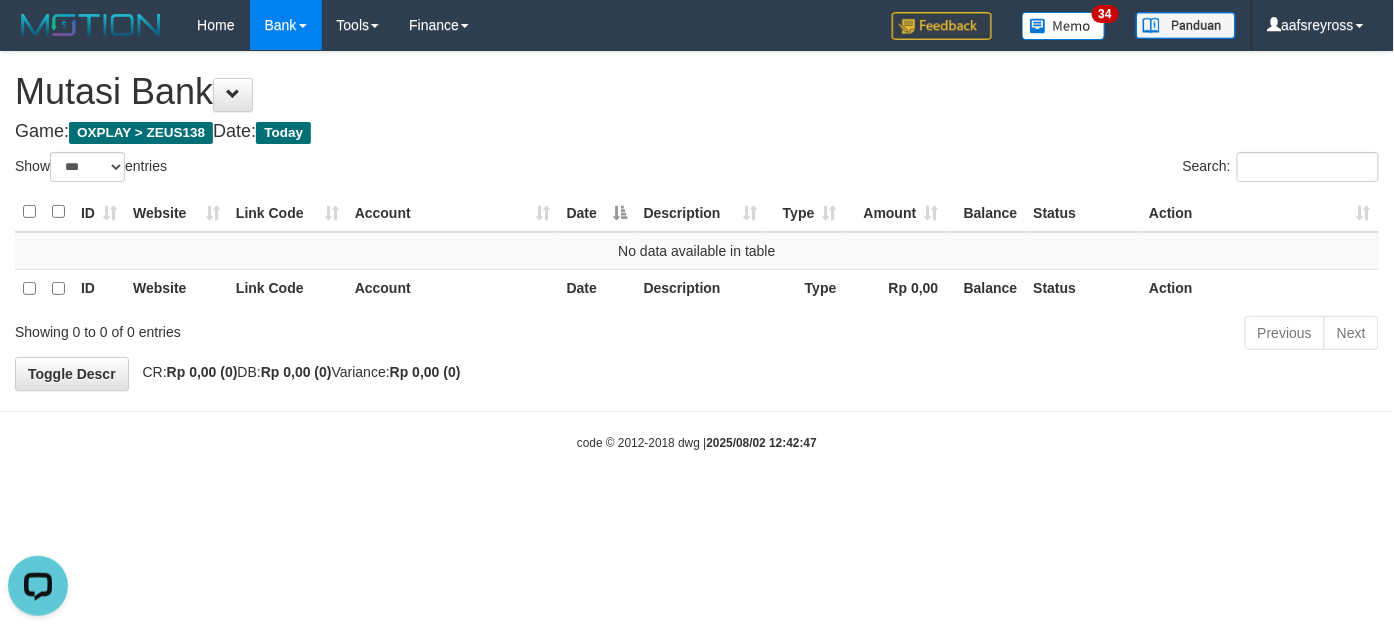 scroll, scrollTop: 0, scrollLeft: 0, axis: both 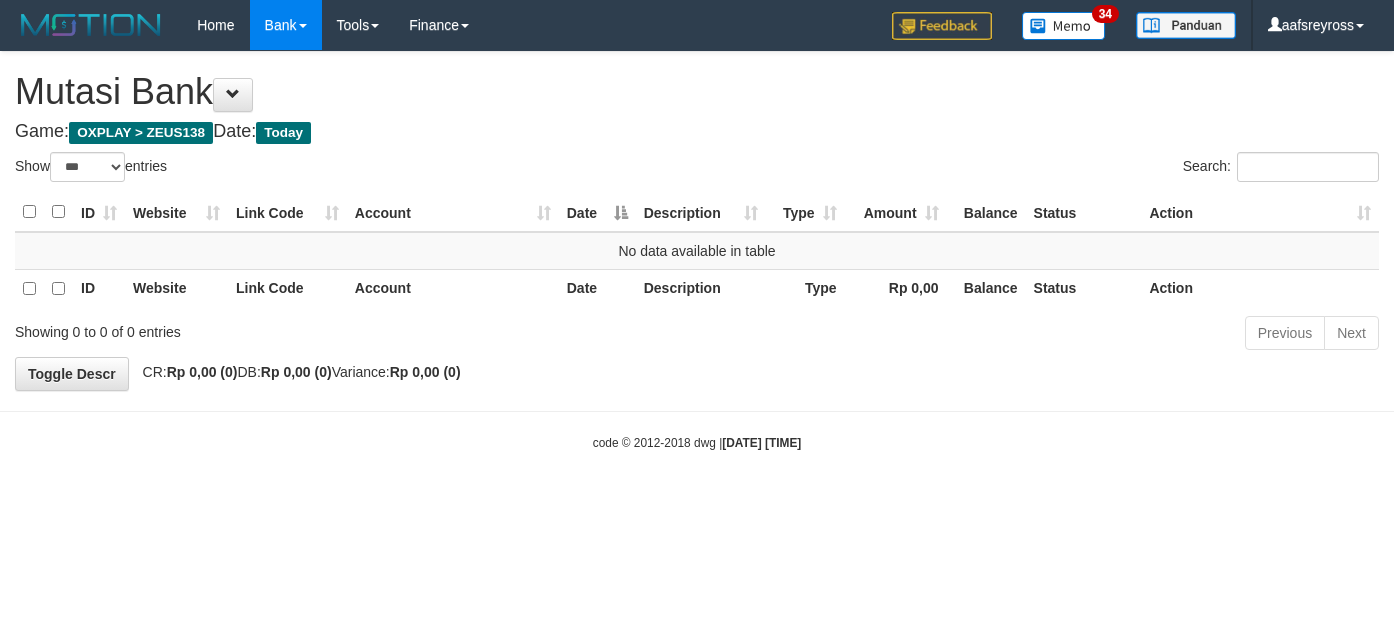 select on "***" 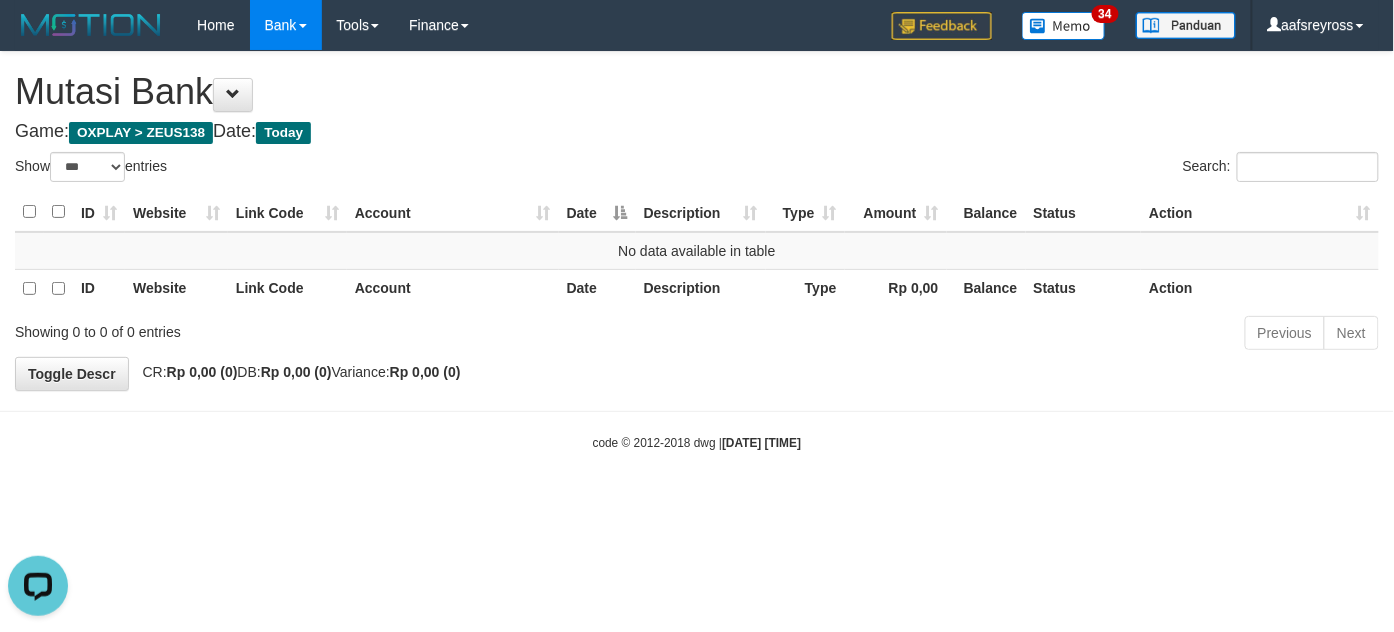 scroll, scrollTop: 0, scrollLeft: 0, axis: both 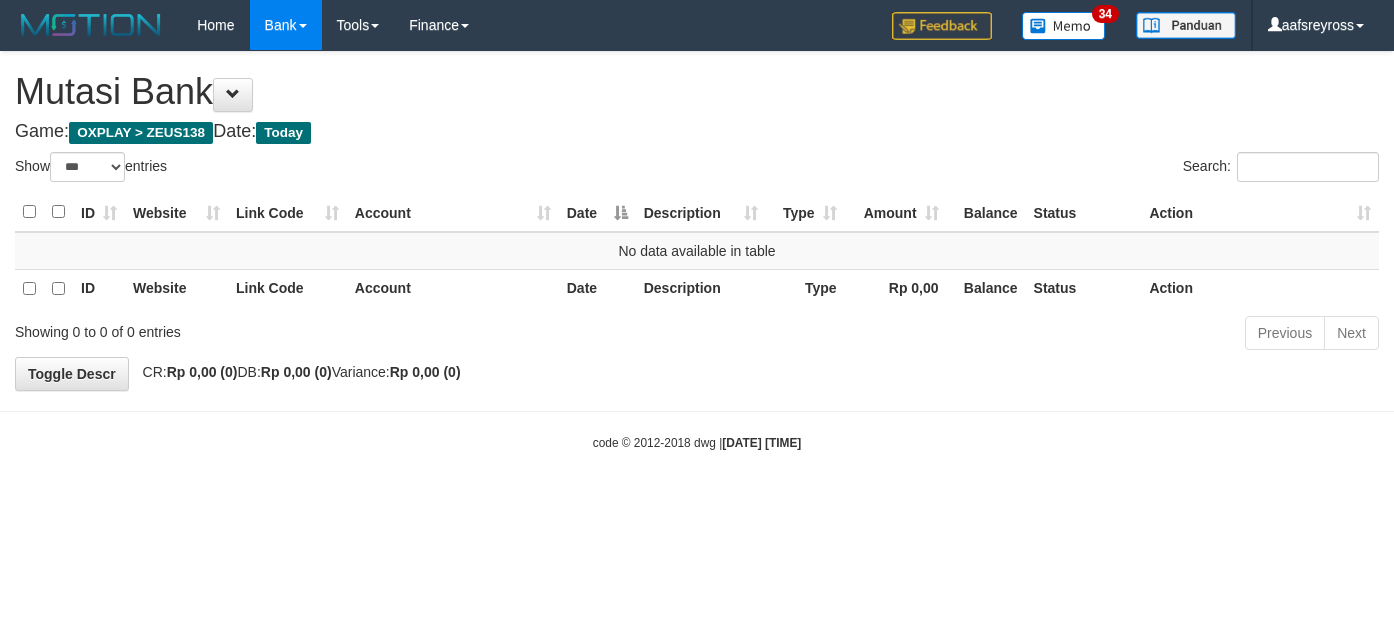 select on "***" 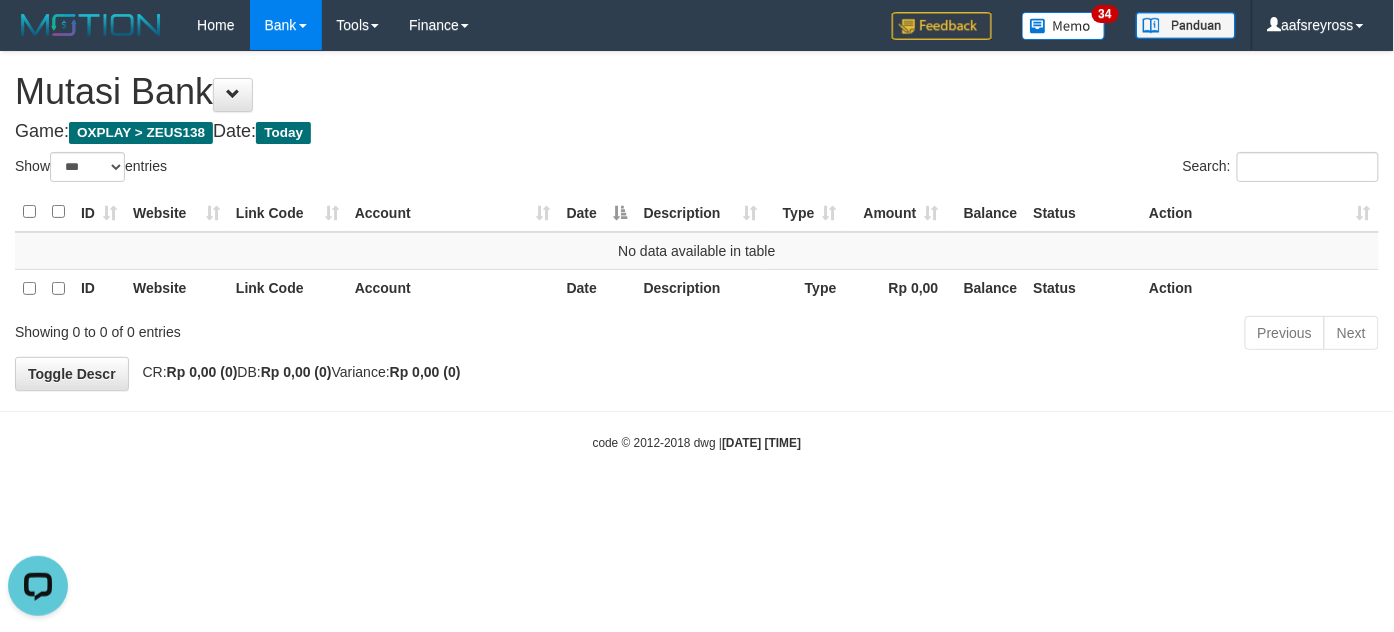 scroll, scrollTop: 0, scrollLeft: 0, axis: both 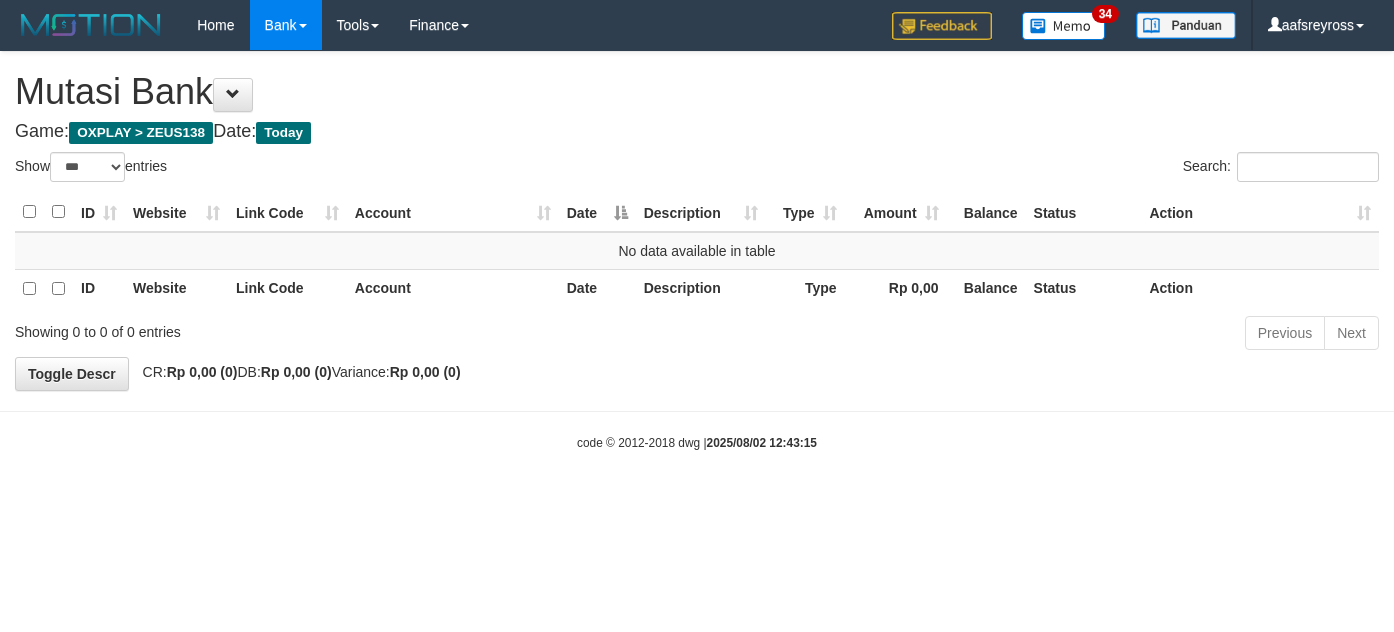 select on "***" 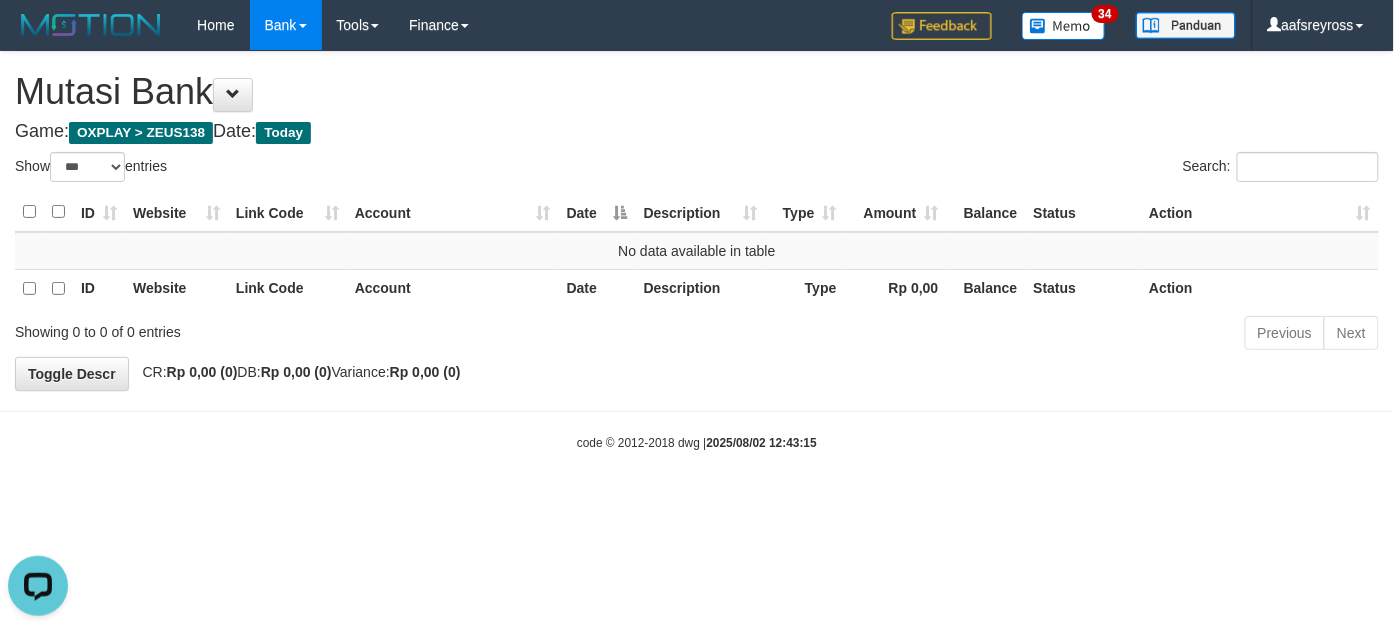 scroll, scrollTop: 0, scrollLeft: 0, axis: both 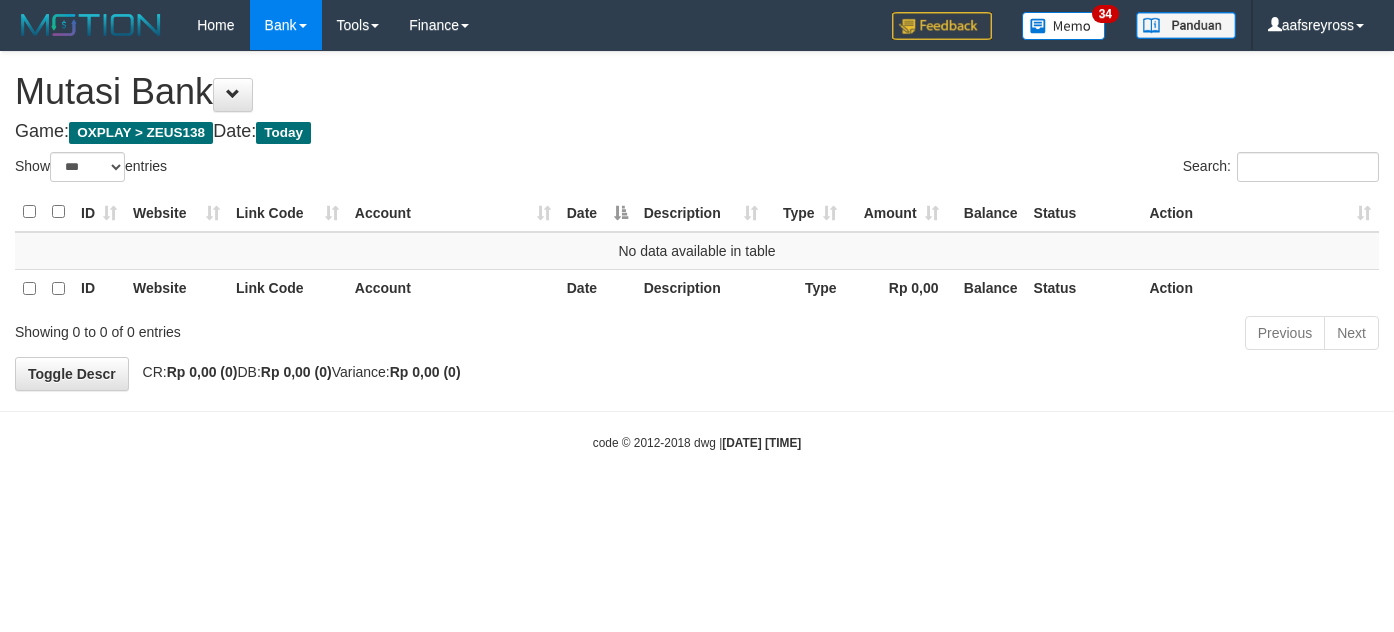 select on "***" 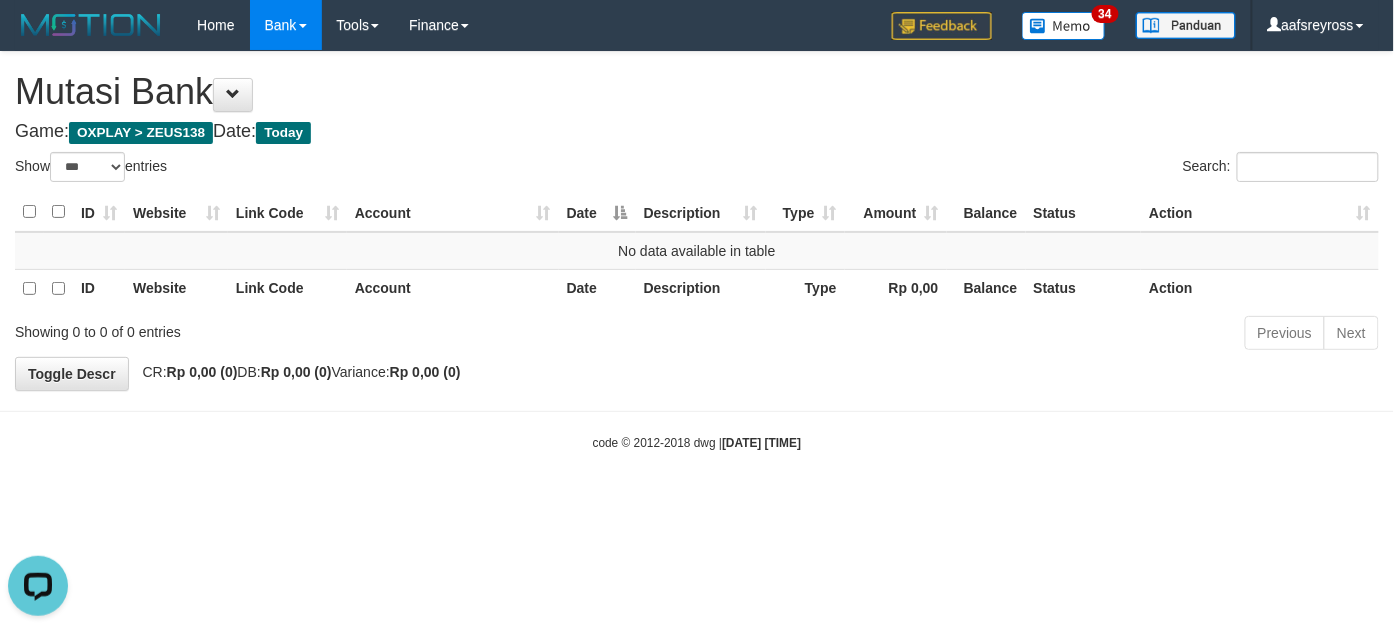 scroll, scrollTop: 0, scrollLeft: 0, axis: both 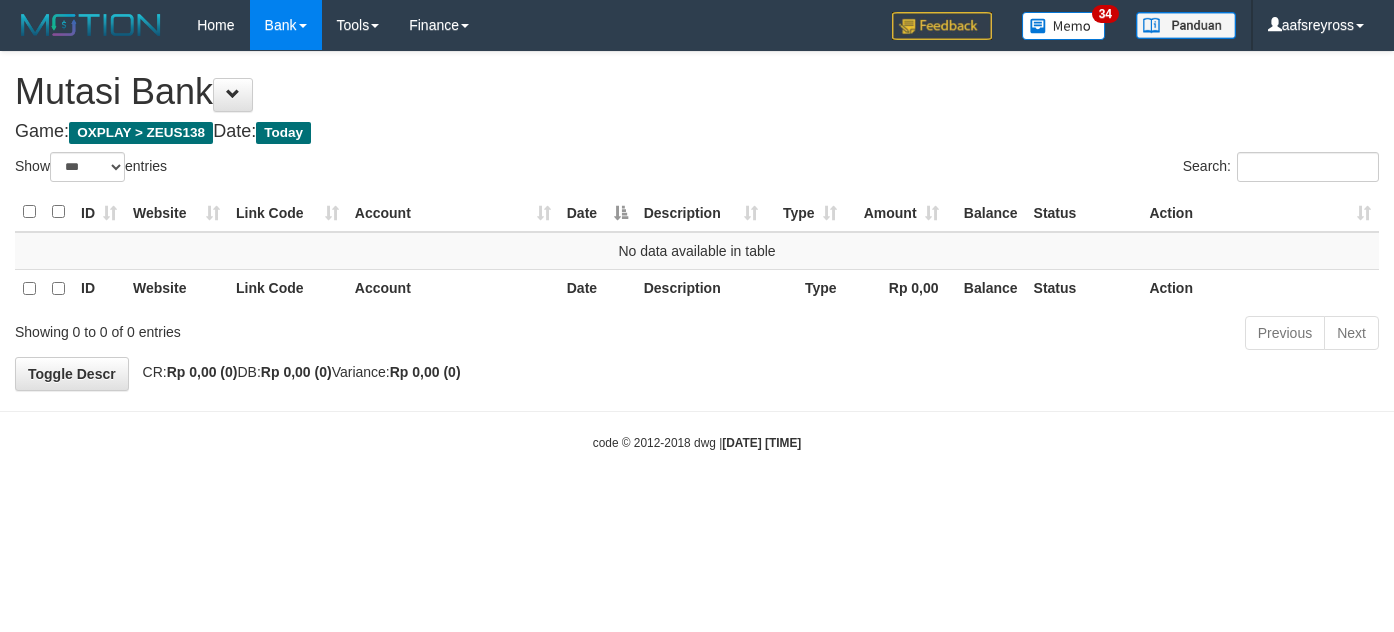 select on "***" 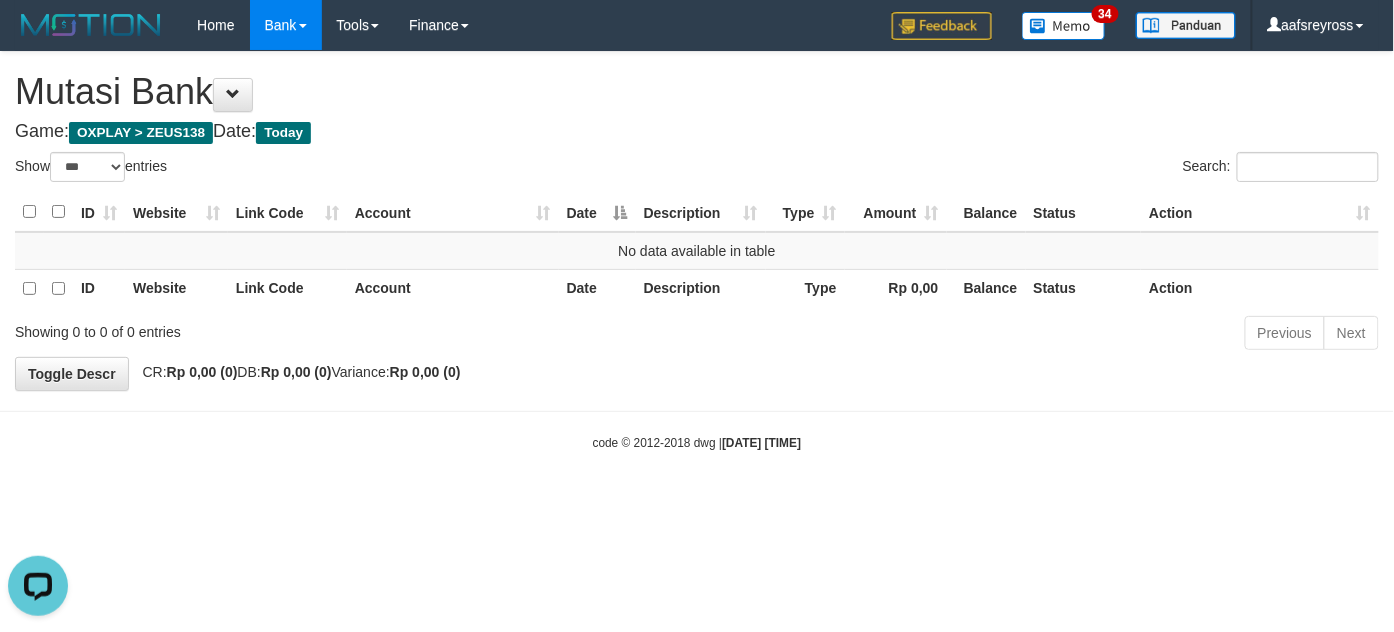 scroll, scrollTop: 0, scrollLeft: 0, axis: both 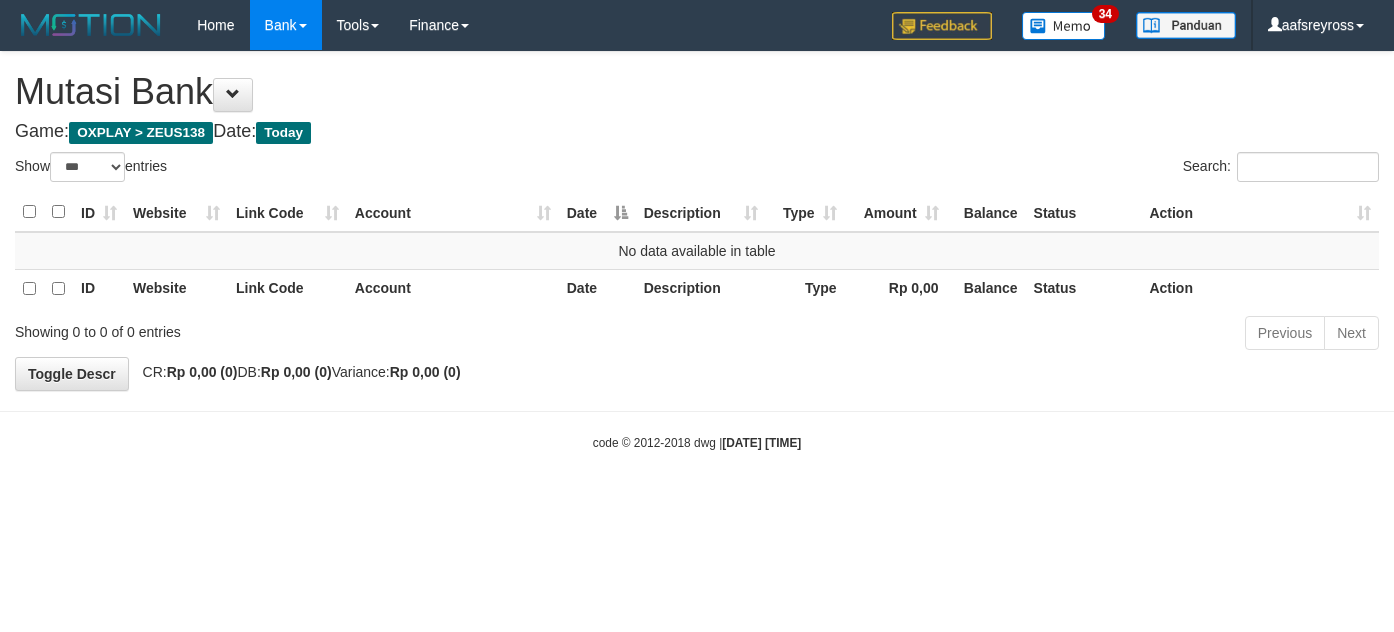 select on "***" 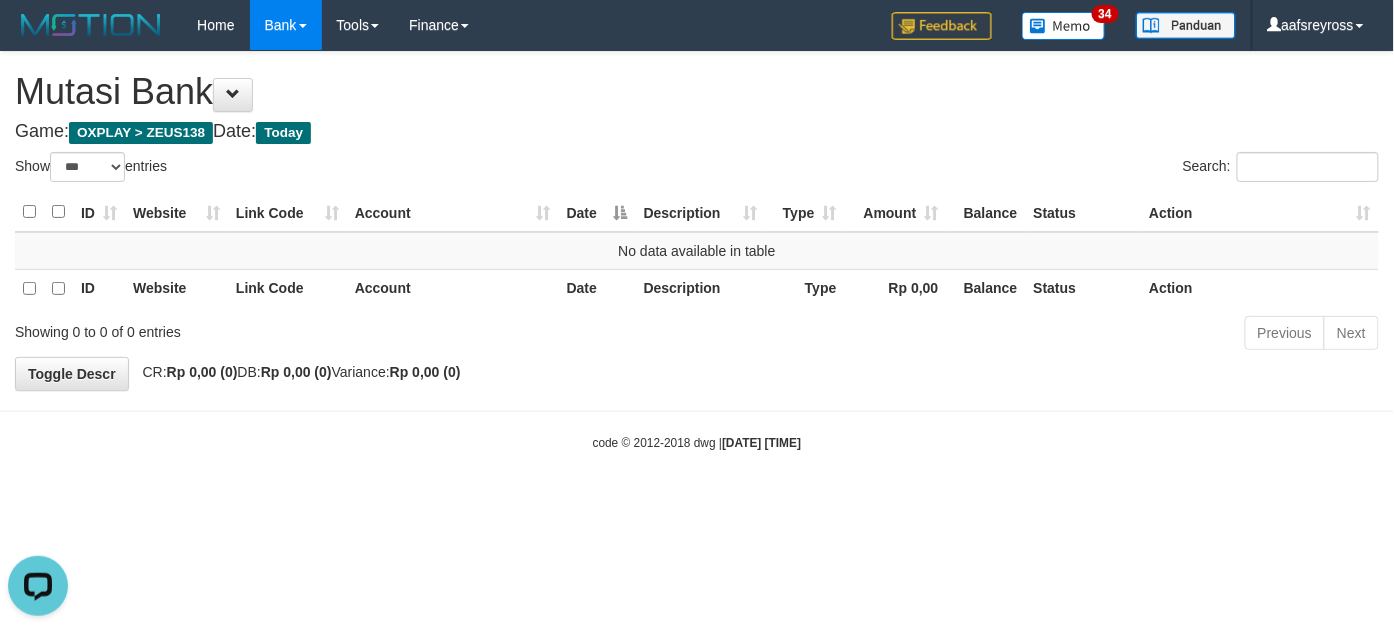 scroll, scrollTop: 0, scrollLeft: 0, axis: both 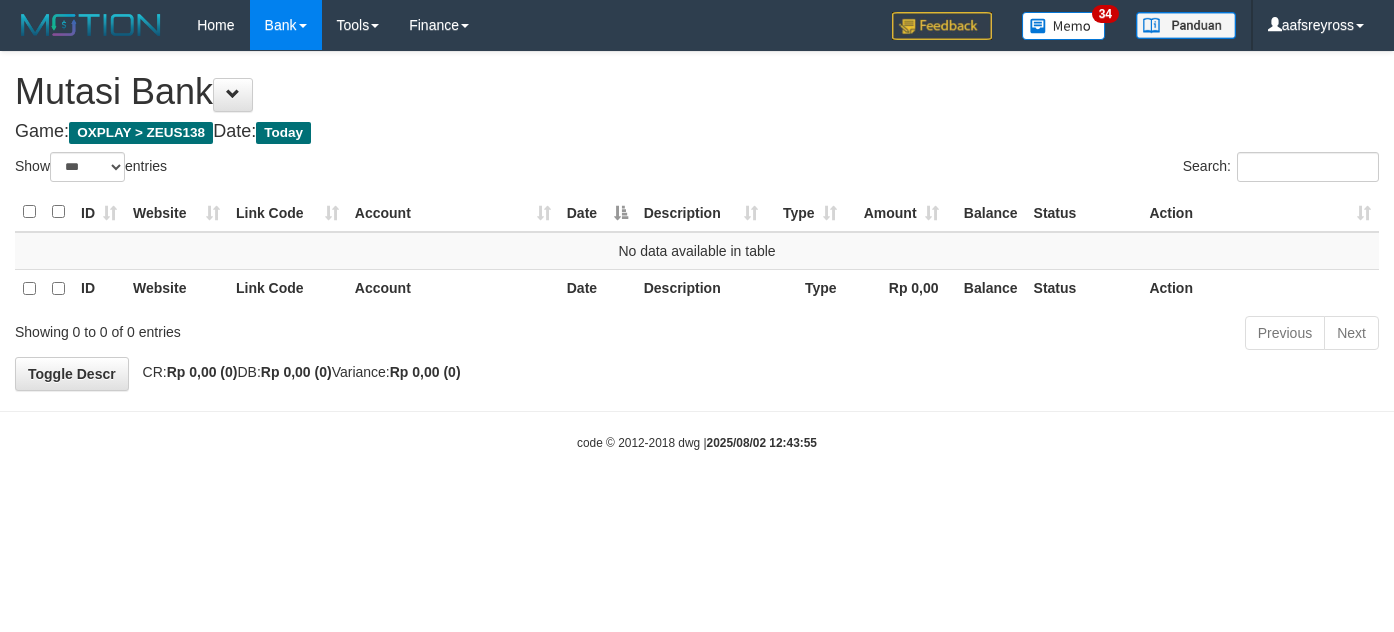 select on "***" 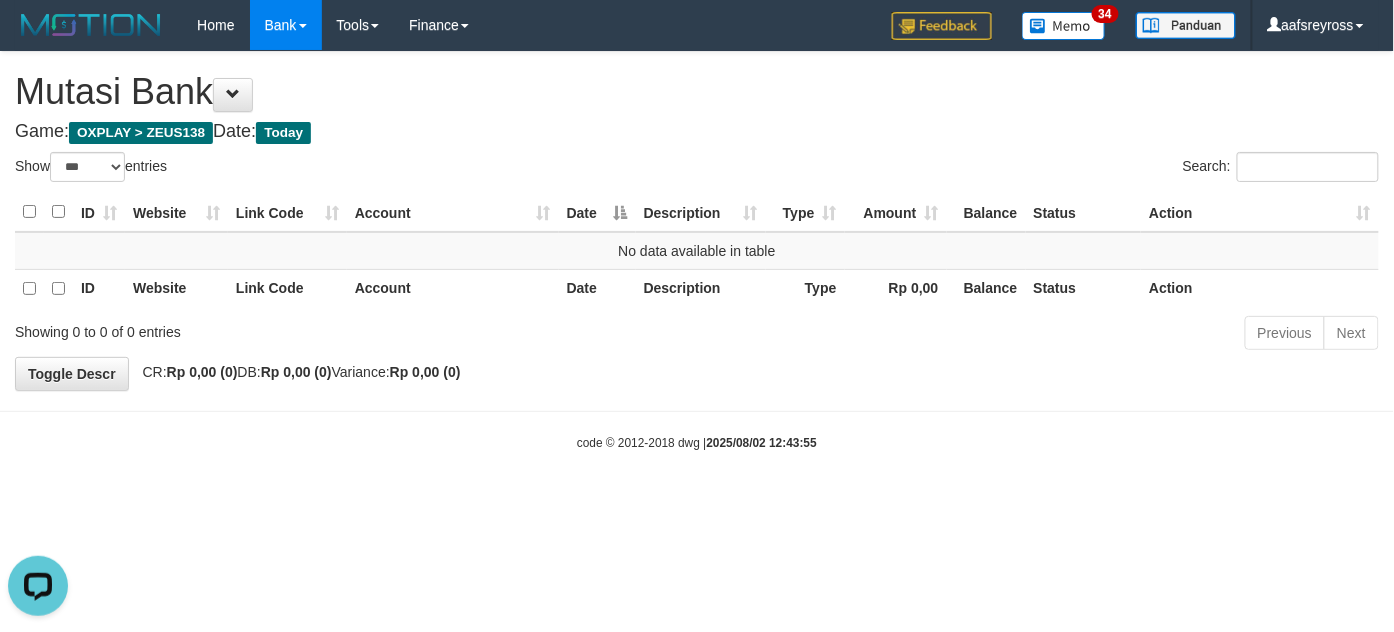 scroll, scrollTop: 0, scrollLeft: 0, axis: both 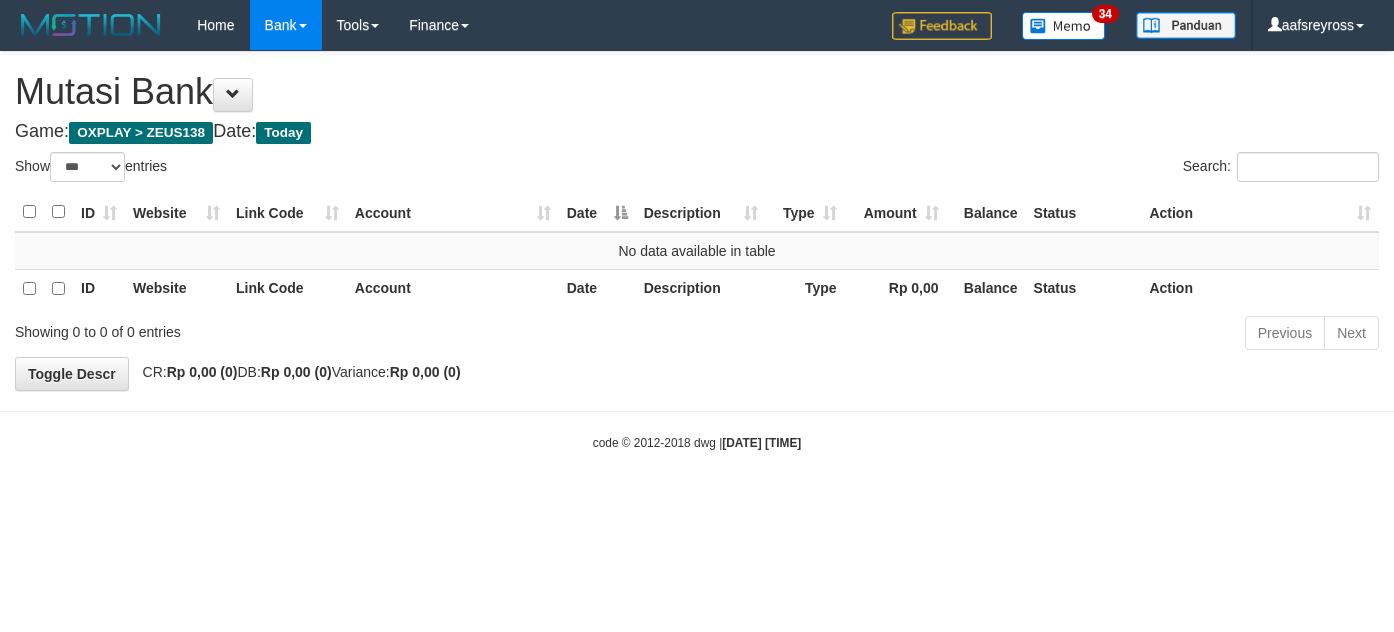 select on "***" 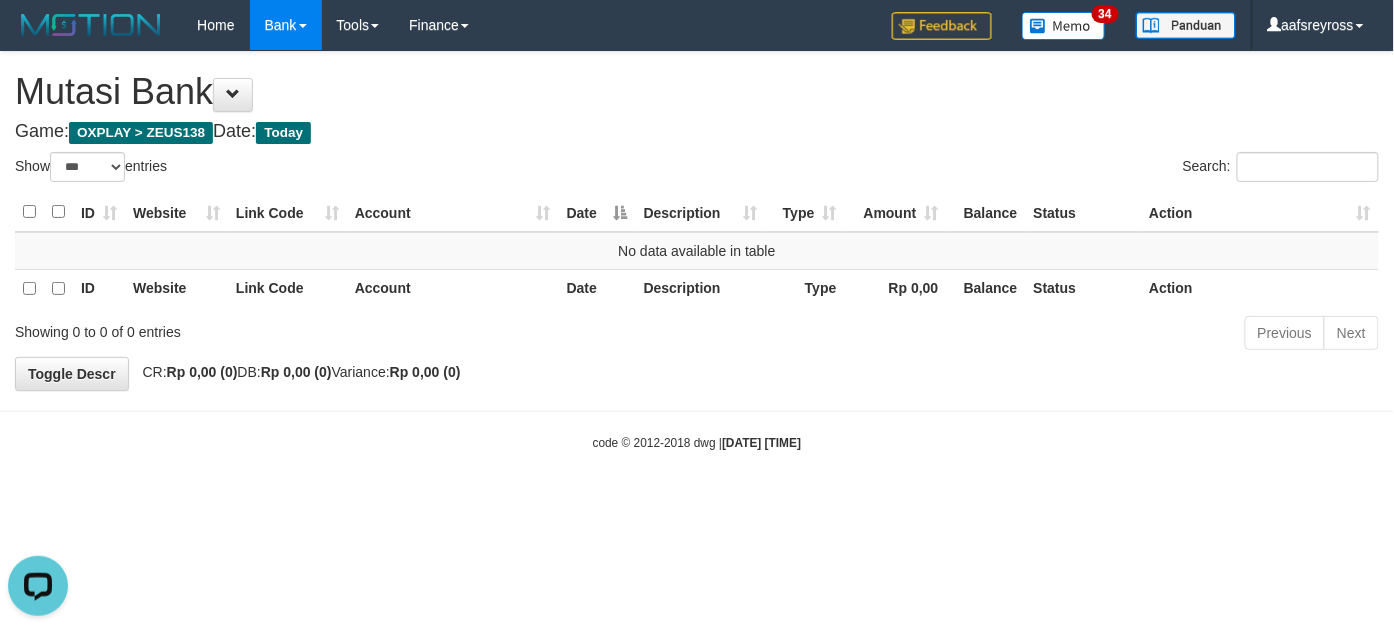 scroll, scrollTop: 0, scrollLeft: 0, axis: both 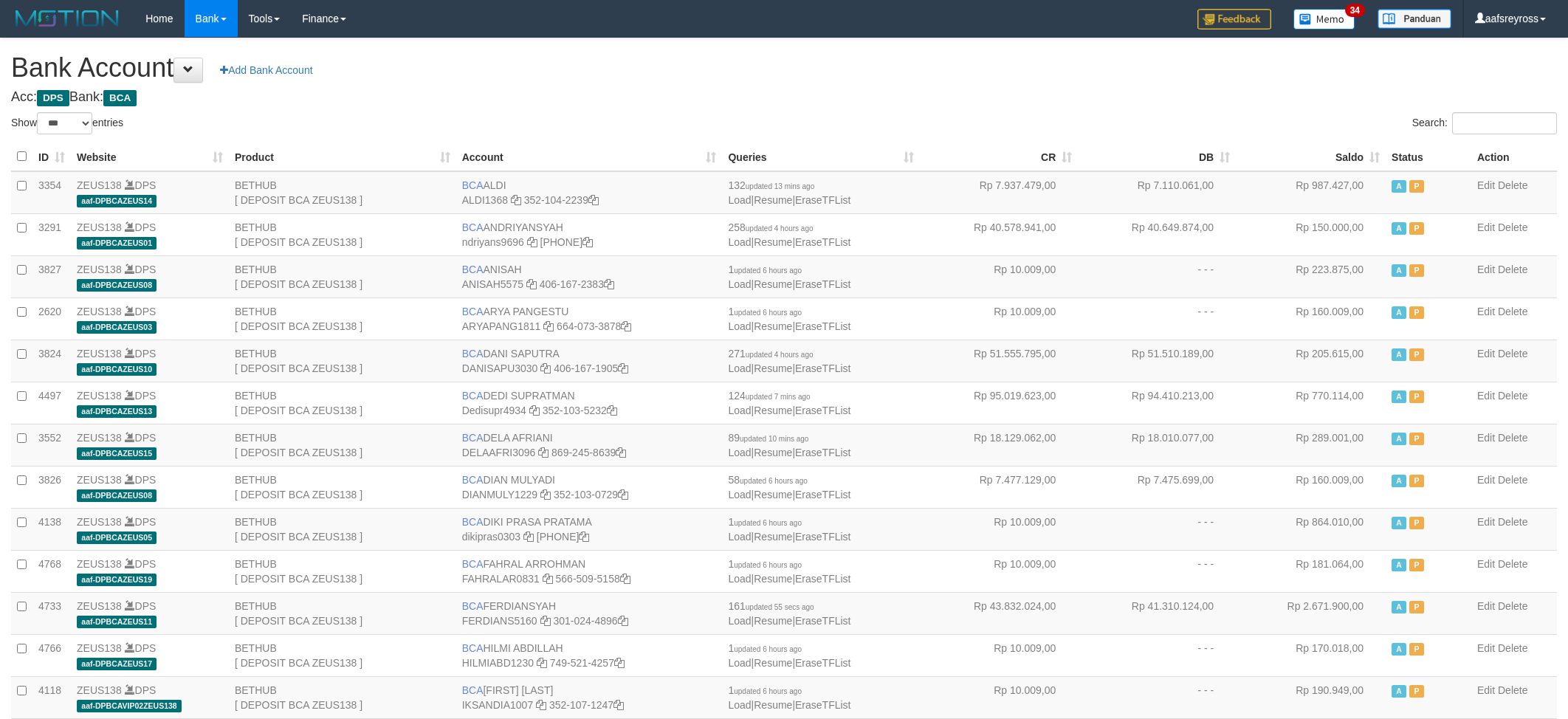 select on "***" 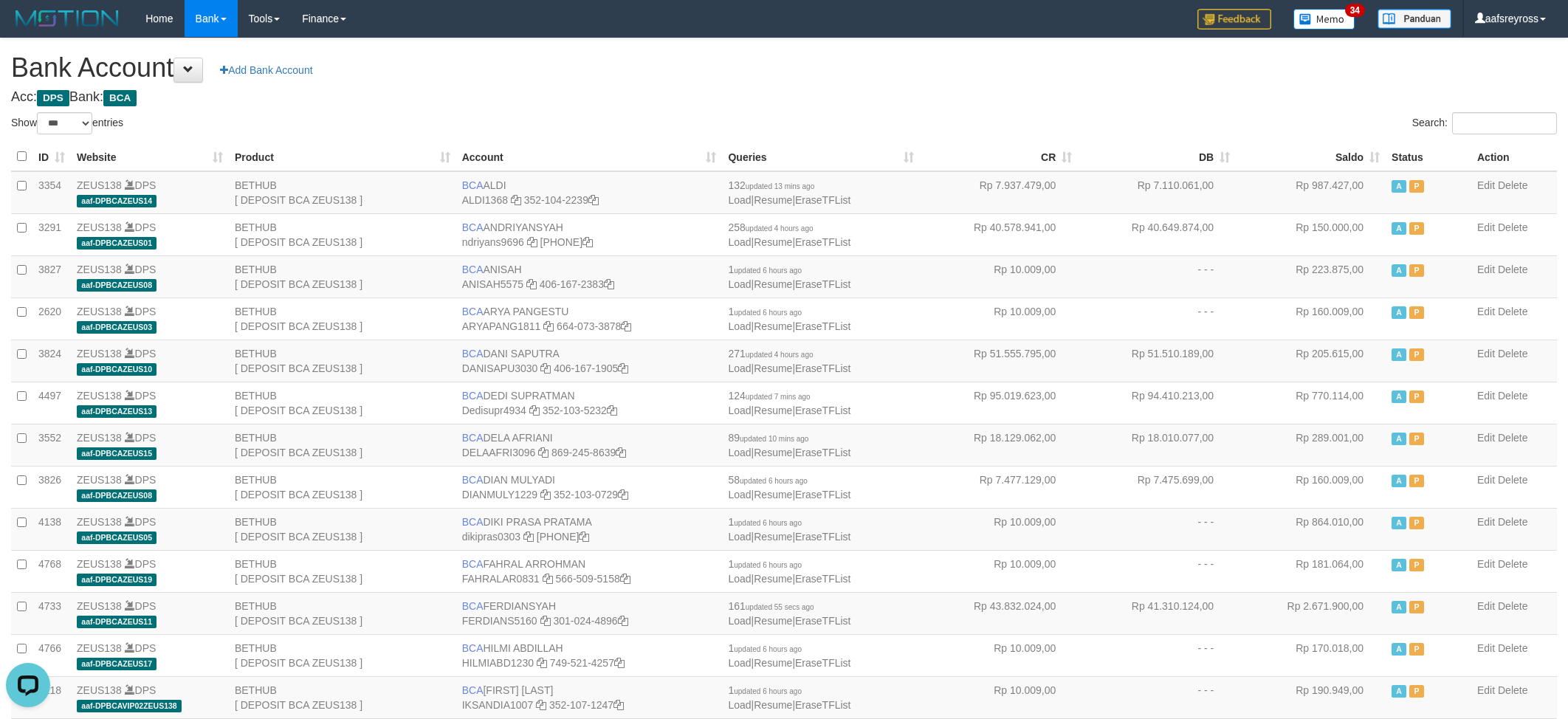 scroll, scrollTop: 0, scrollLeft: 0, axis: both 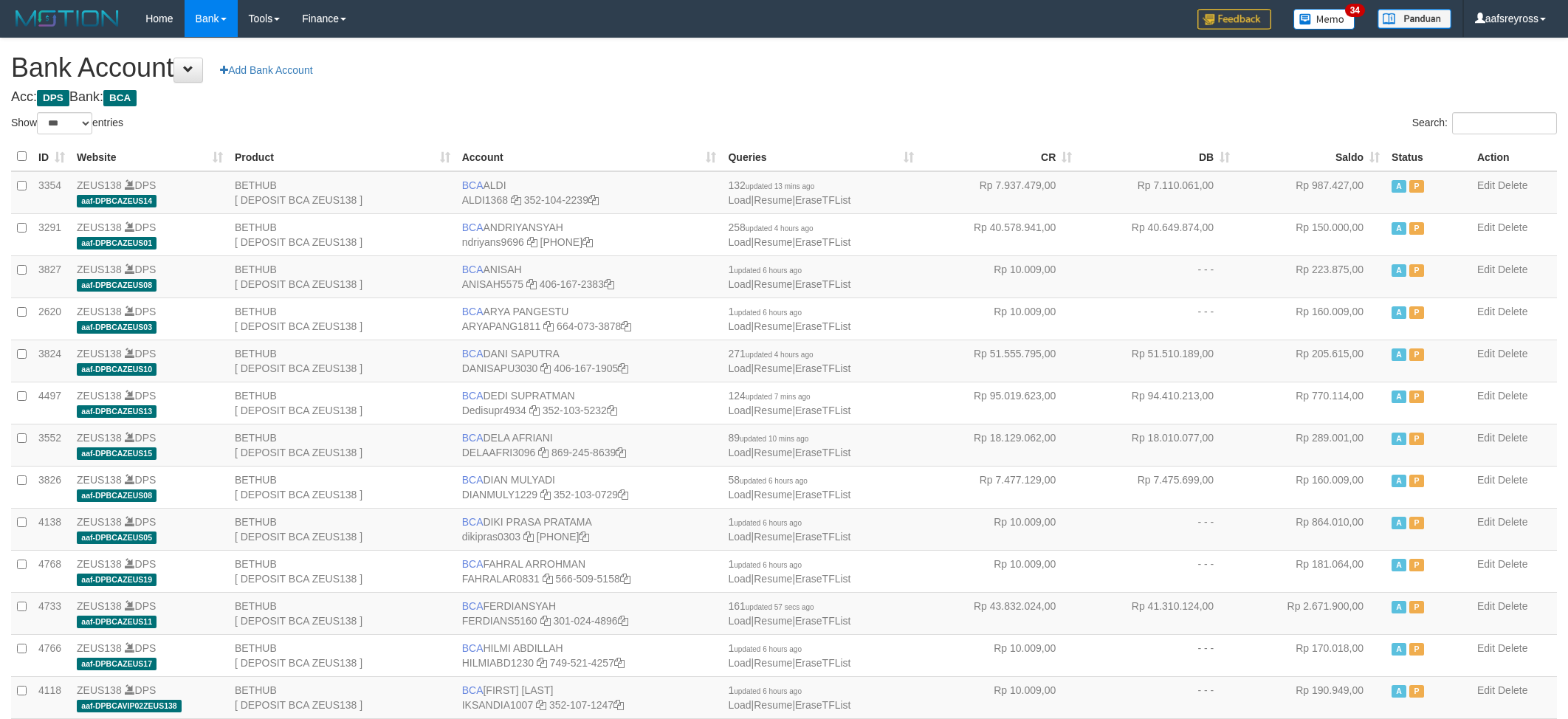 select on "***" 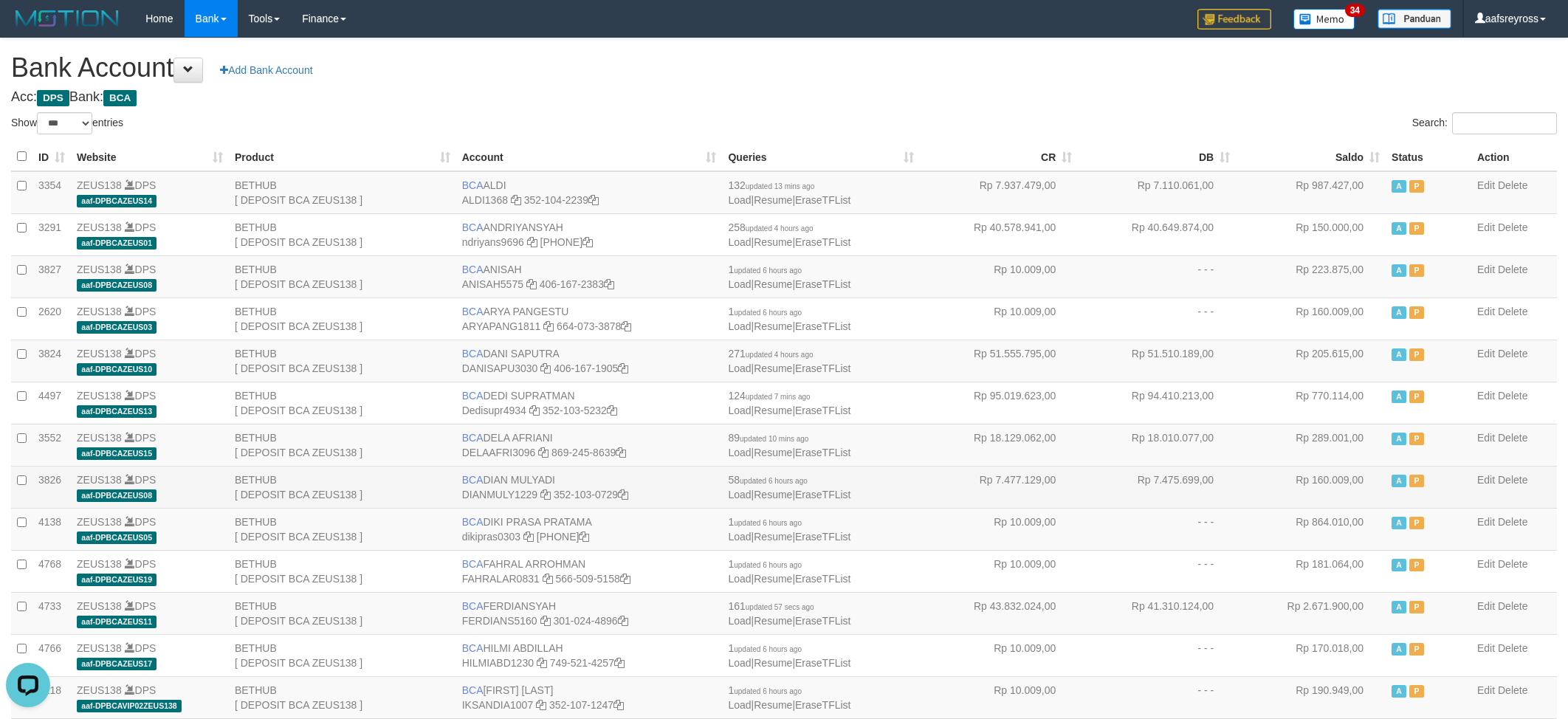 scroll, scrollTop: 0, scrollLeft: 0, axis: both 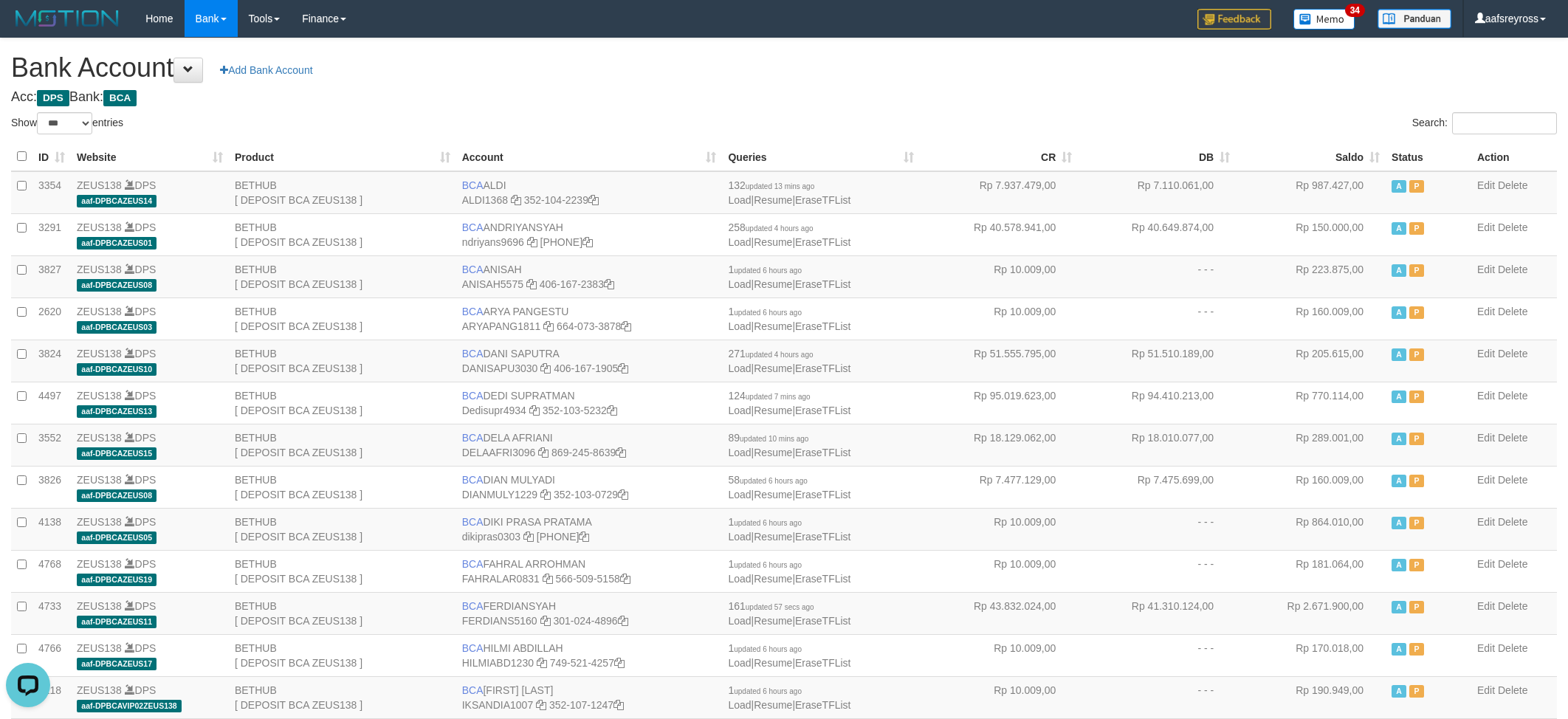 click on "Bank Account
Add Bank Account" at bounding box center (784, 68) 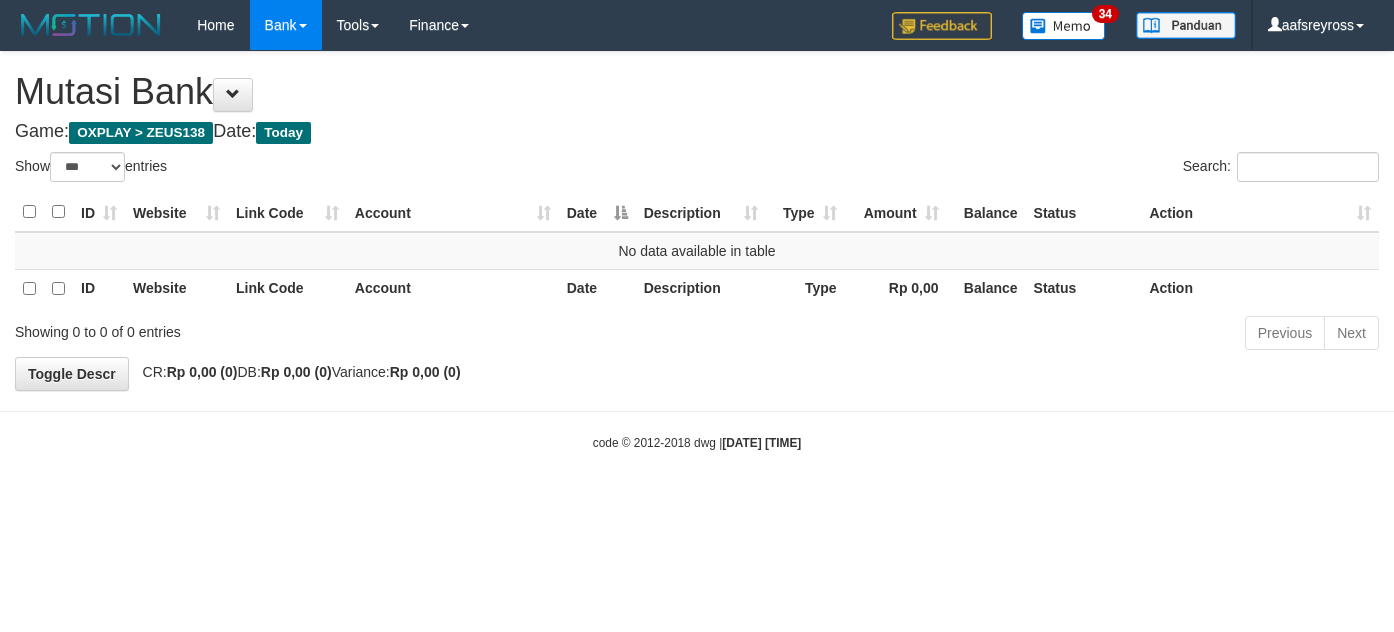 select on "***" 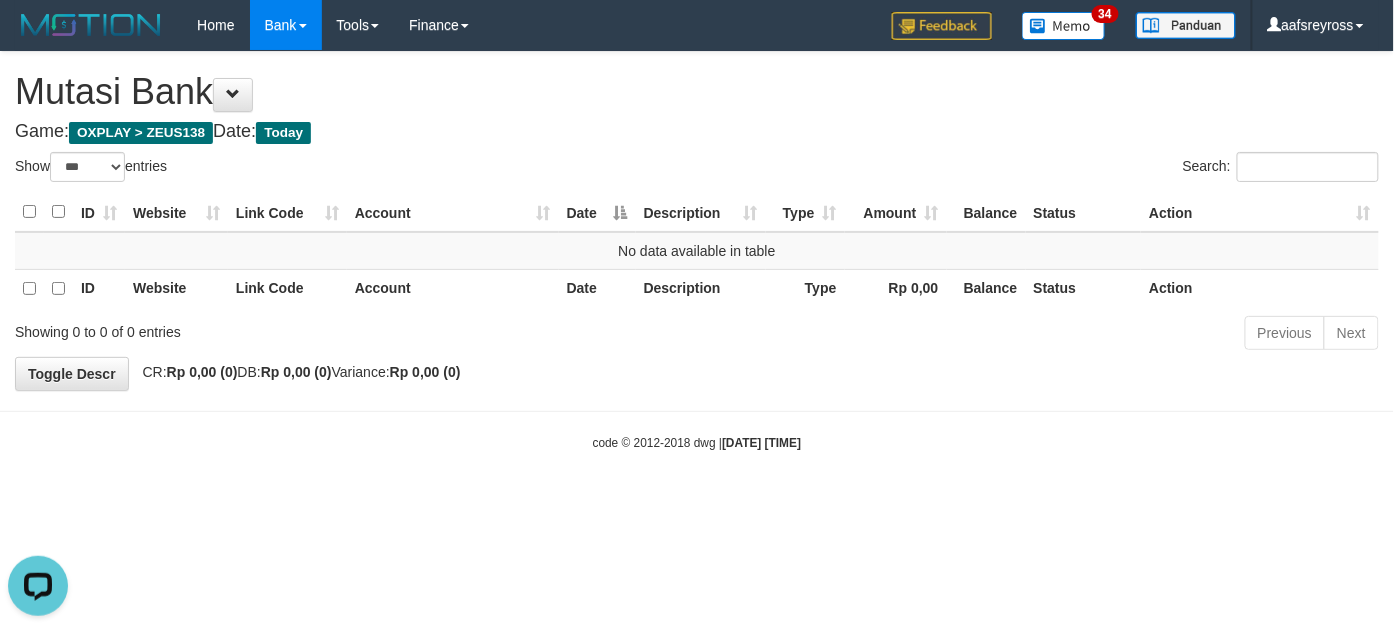 scroll, scrollTop: 0, scrollLeft: 0, axis: both 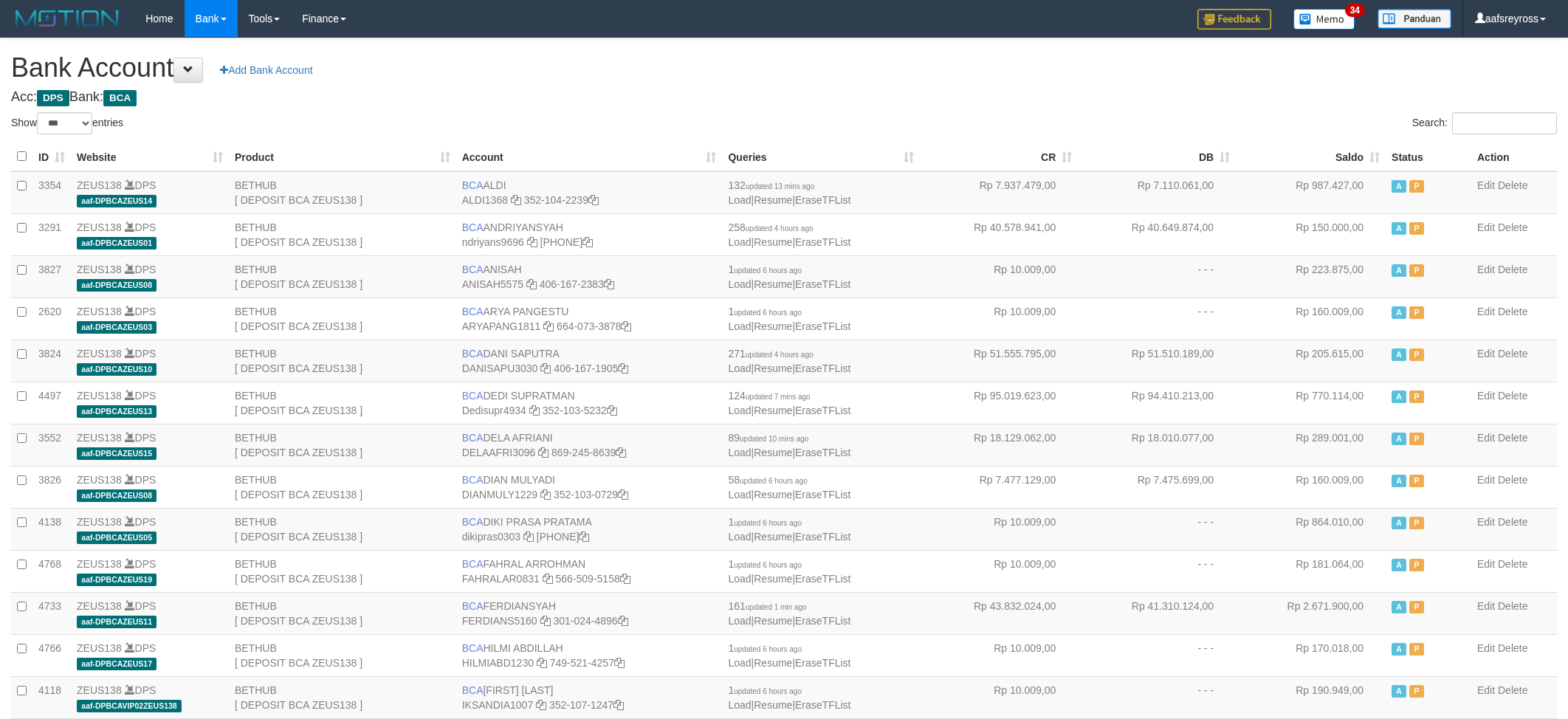 select on "***" 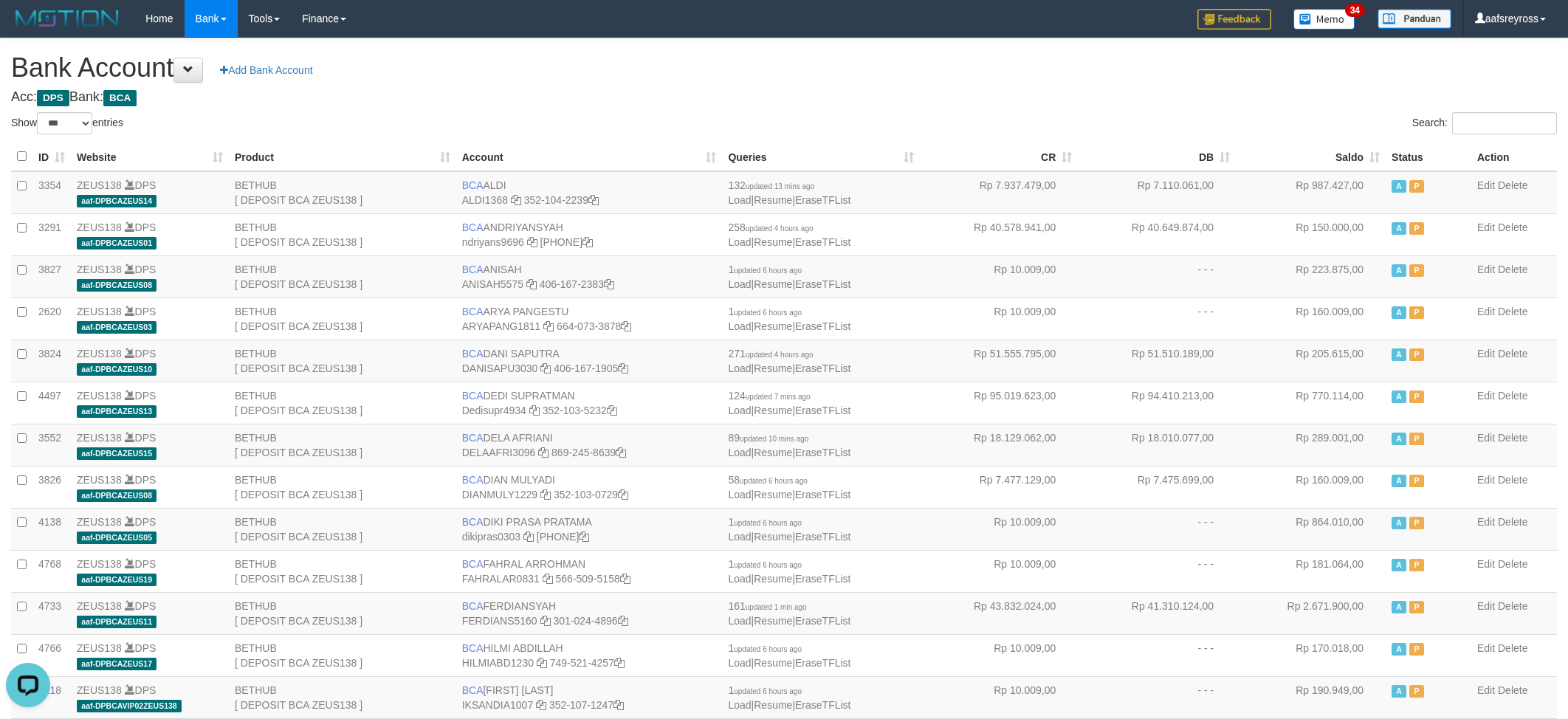 scroll, scrollTop: 0, scrollLeft: 0, axis: both 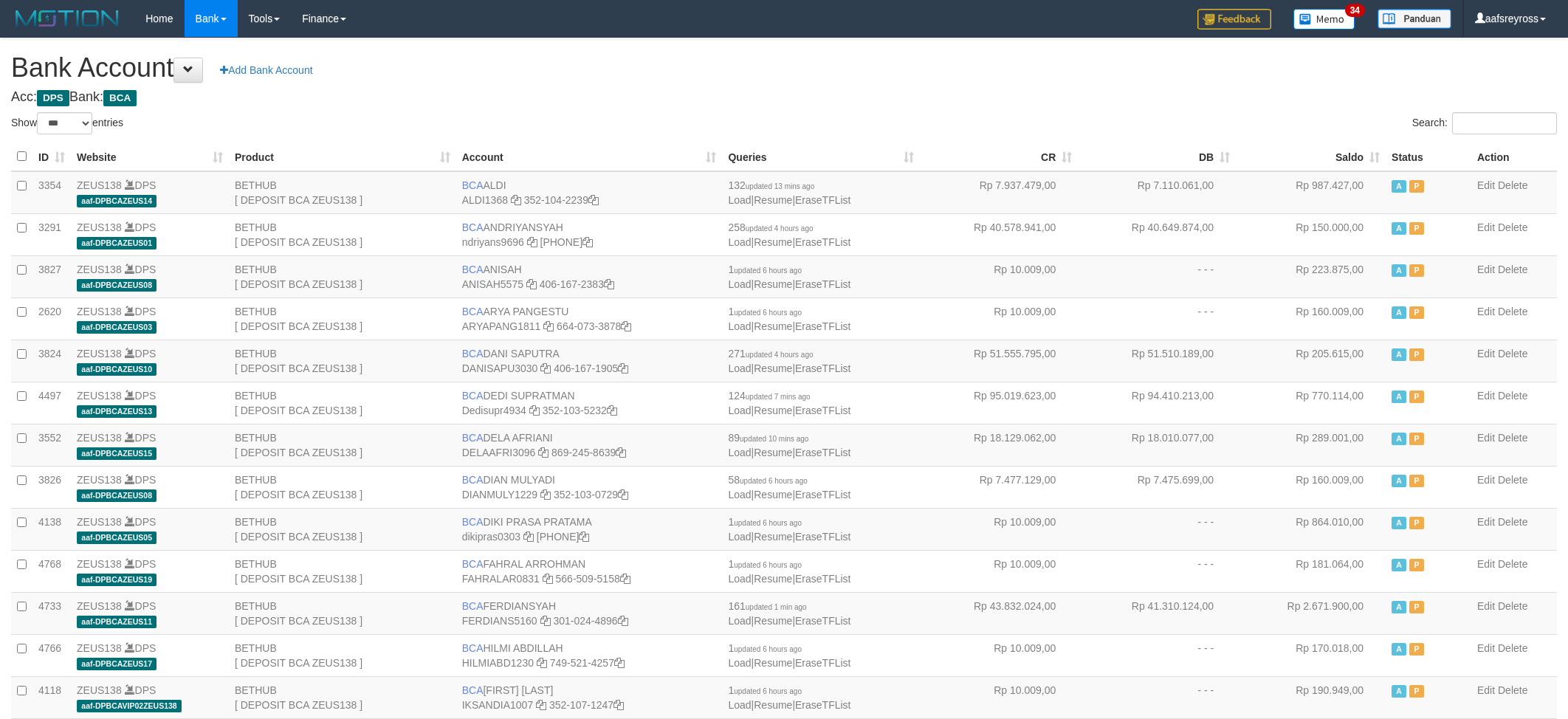 select on "***" 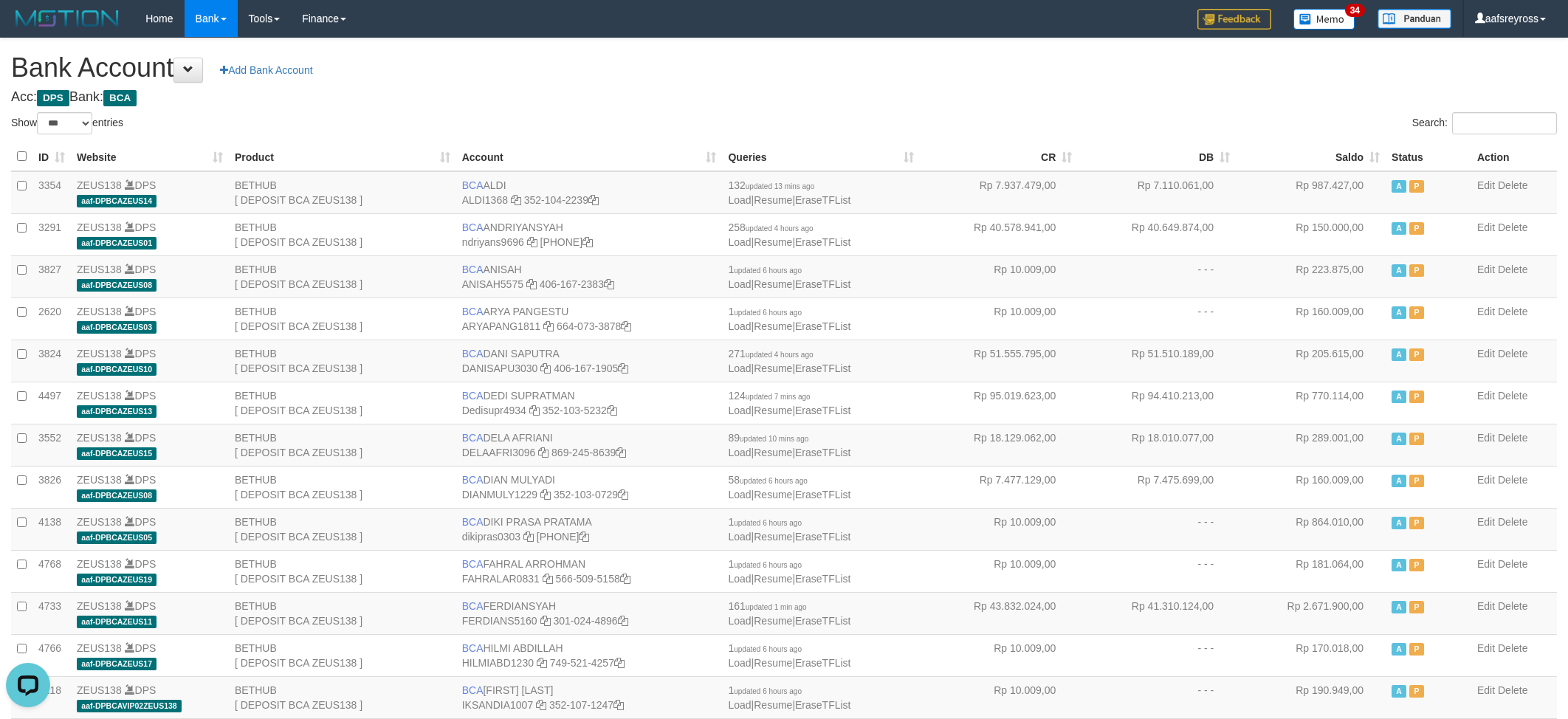 scroll, scrollTop: 0, scrollLeft: 0, axis: both 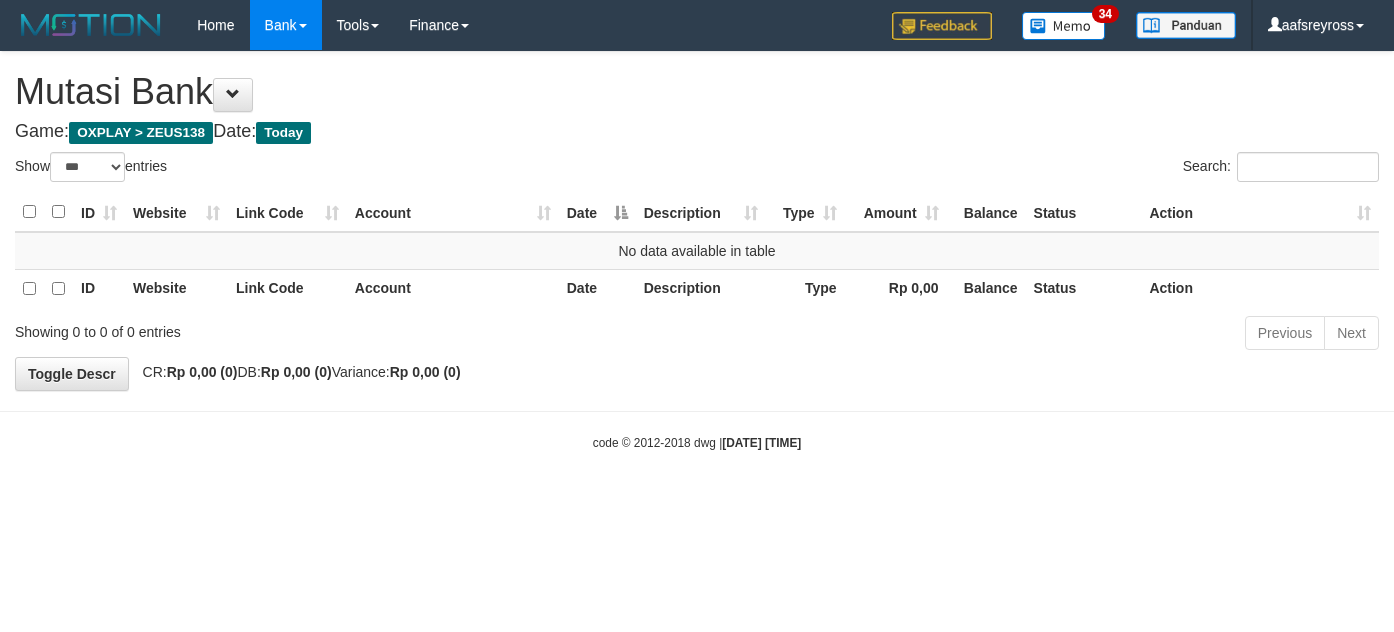 select on "***" 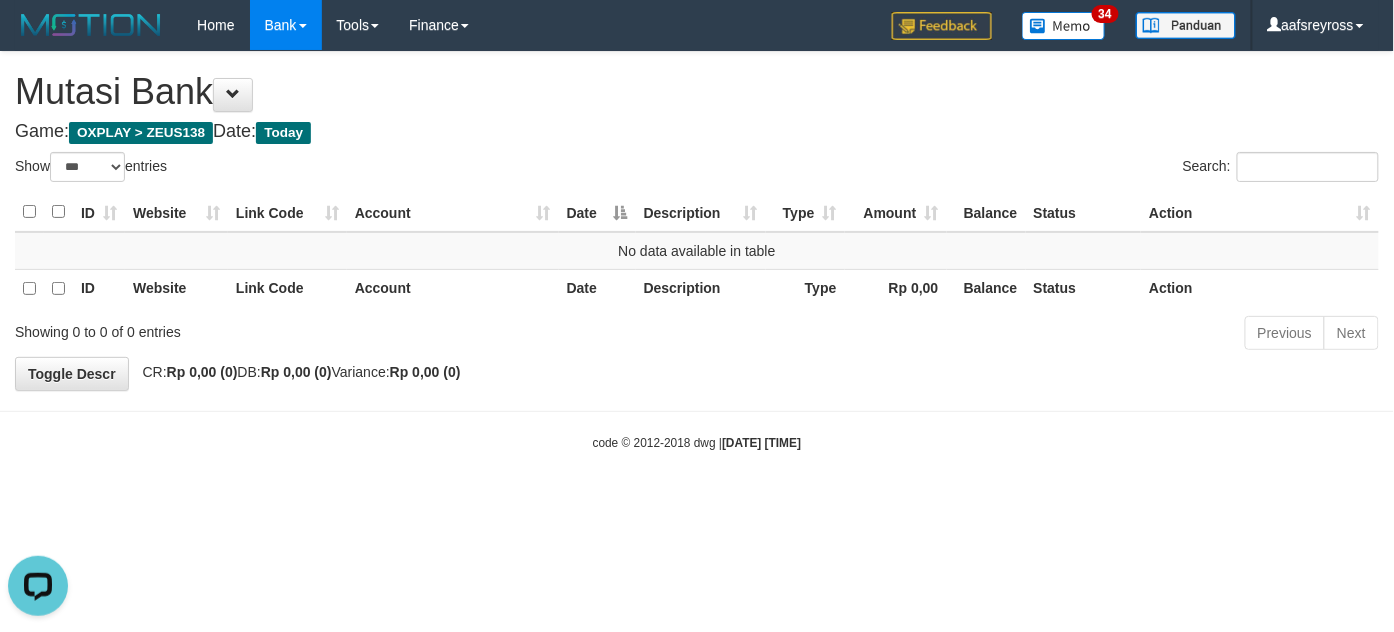 scroll, scrollTop: 0, scrollLeft: 0, axis: both 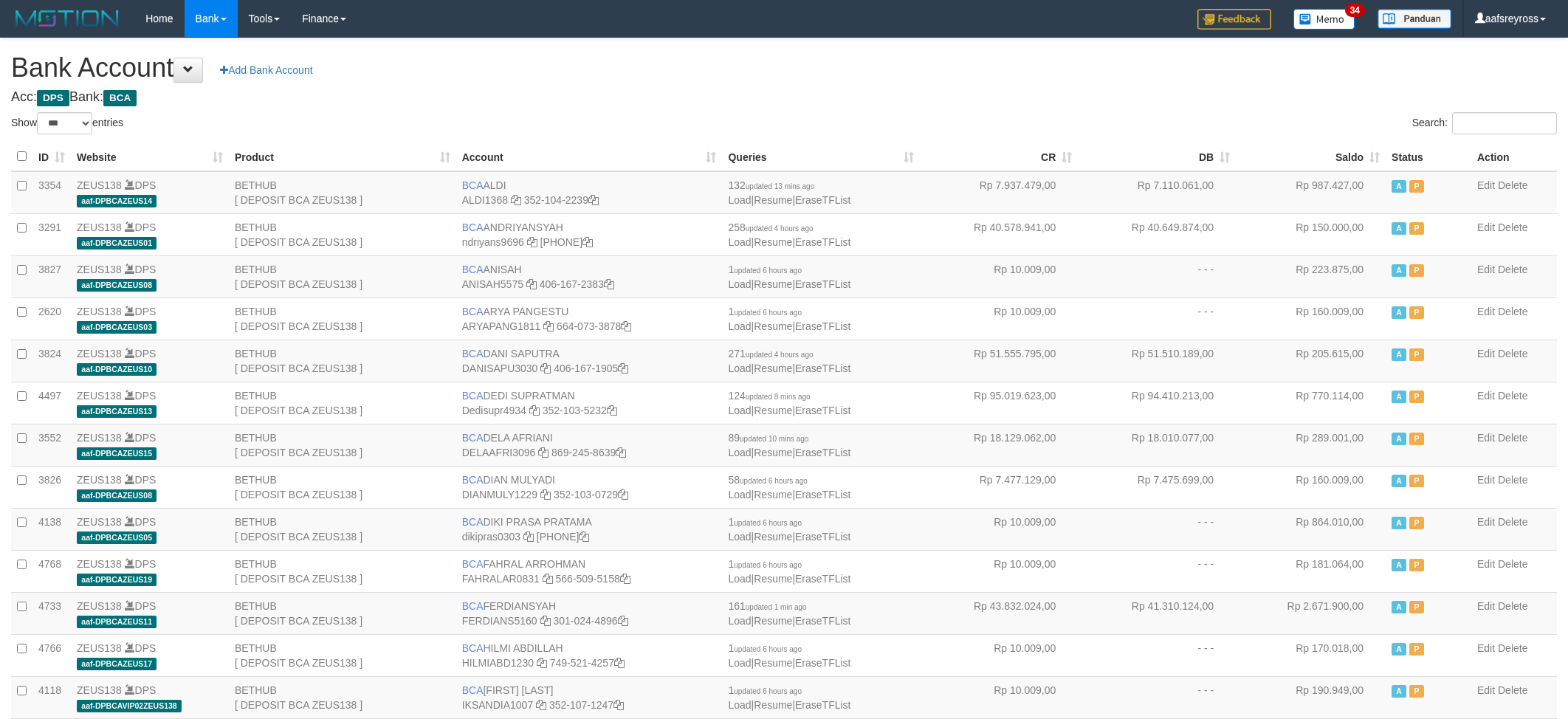 select on "***" 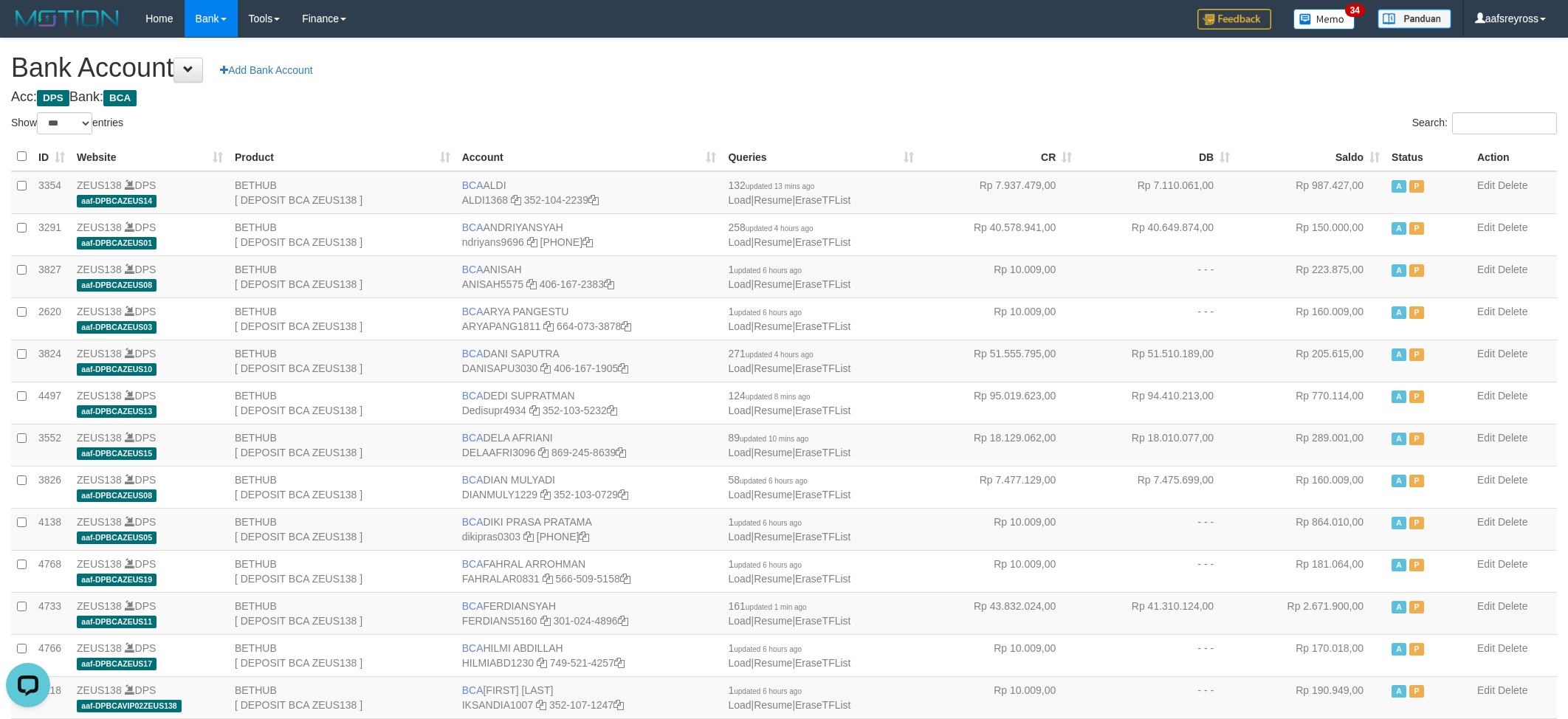 scroll, scrollTop: 0, scrollLeft: 0, axis: both 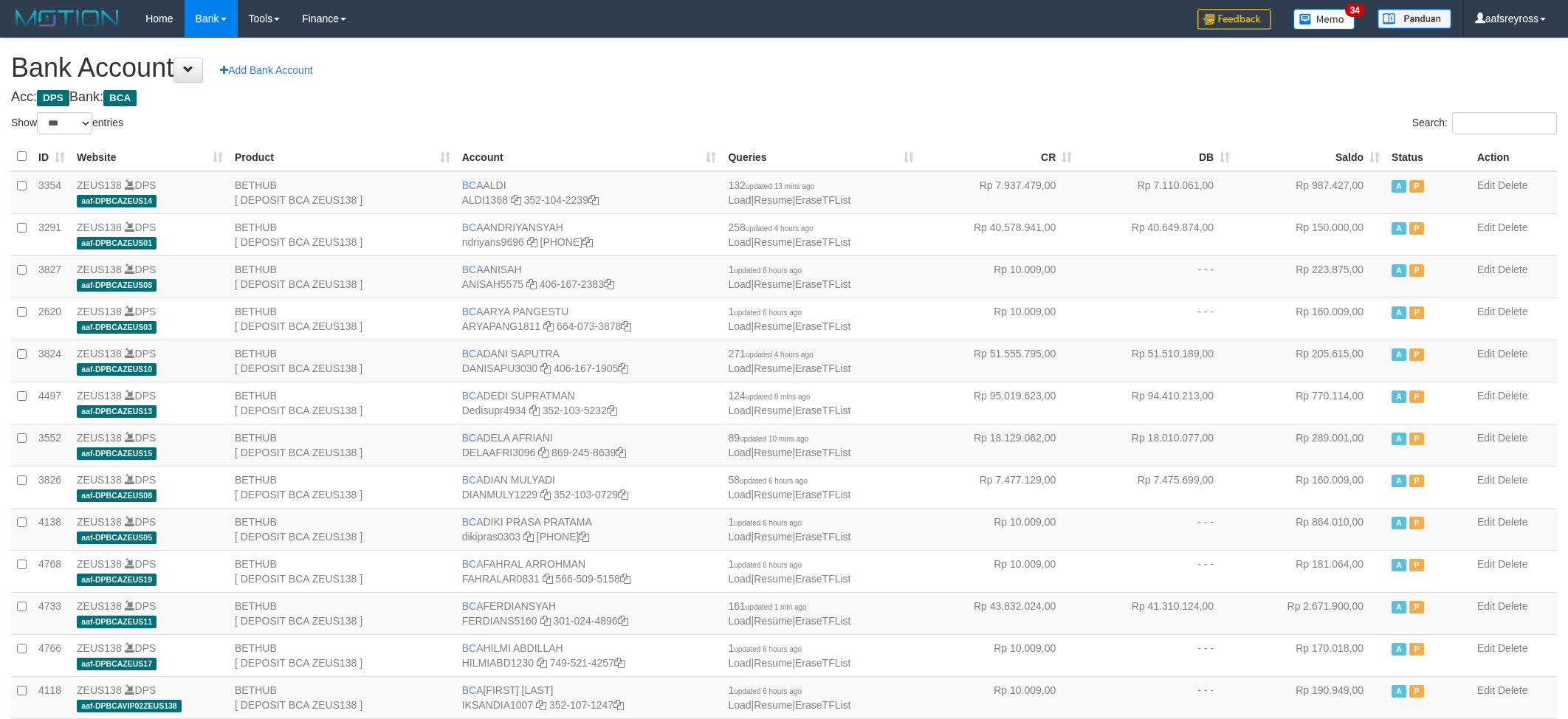 select on "***" 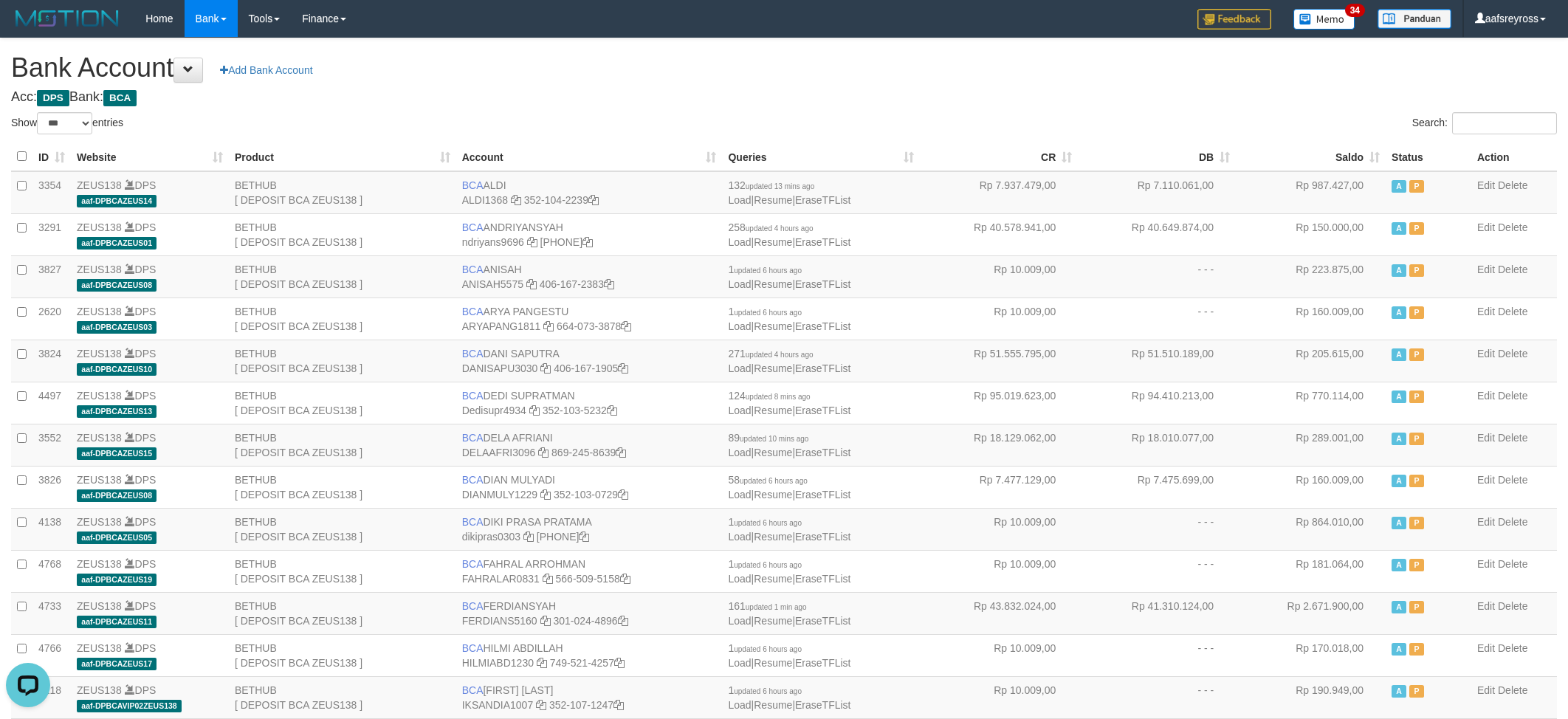 scroll, scrollTop: 0, scrollLeft: 0, axis: both 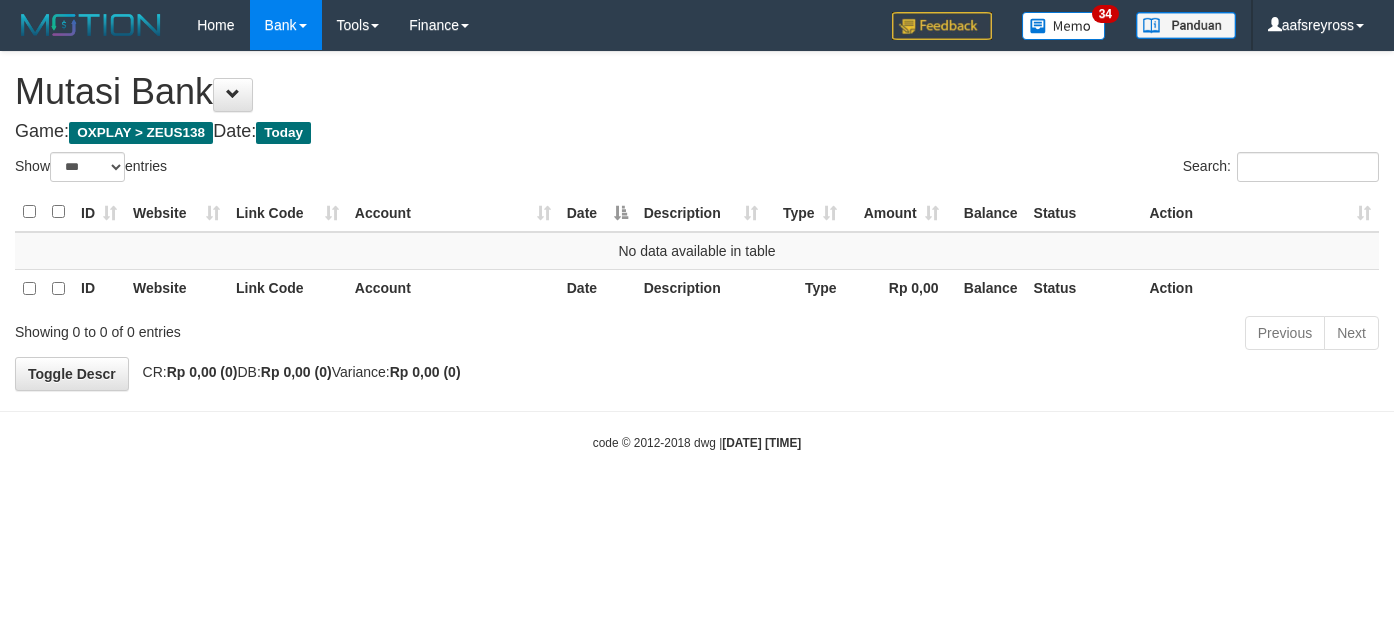 select on "***" 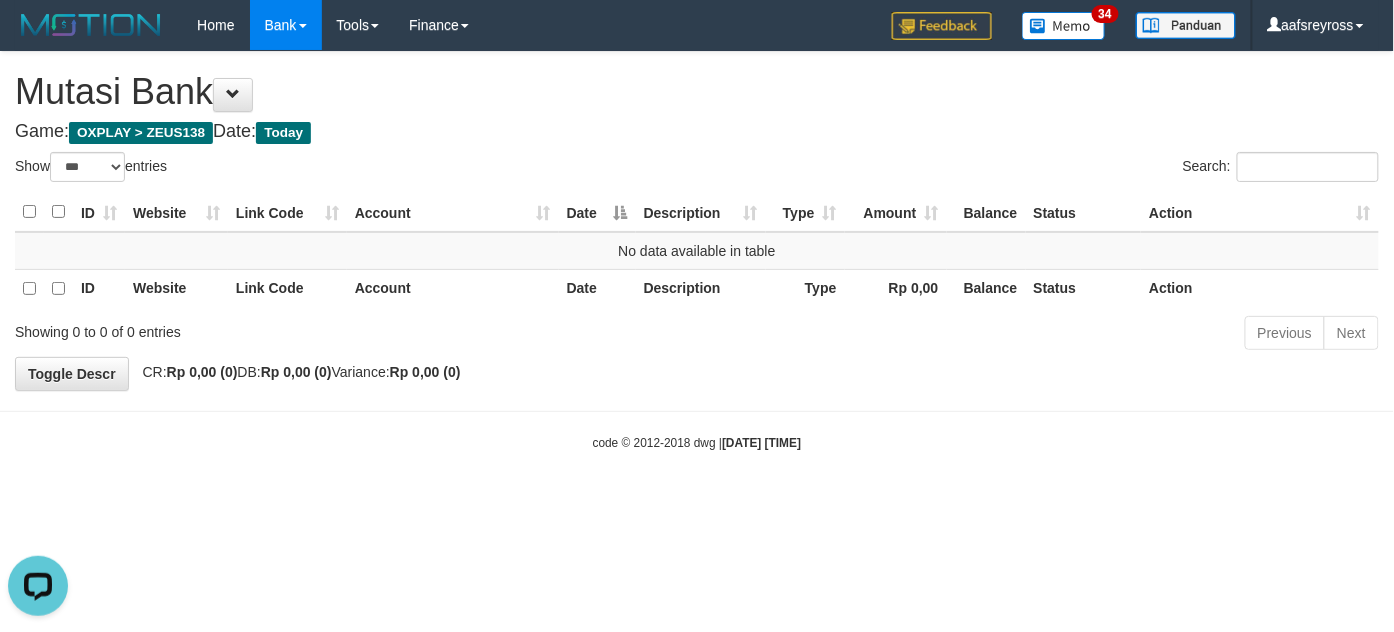 scroll, scrollTop: 0, scrollLeft: 0, axis: both 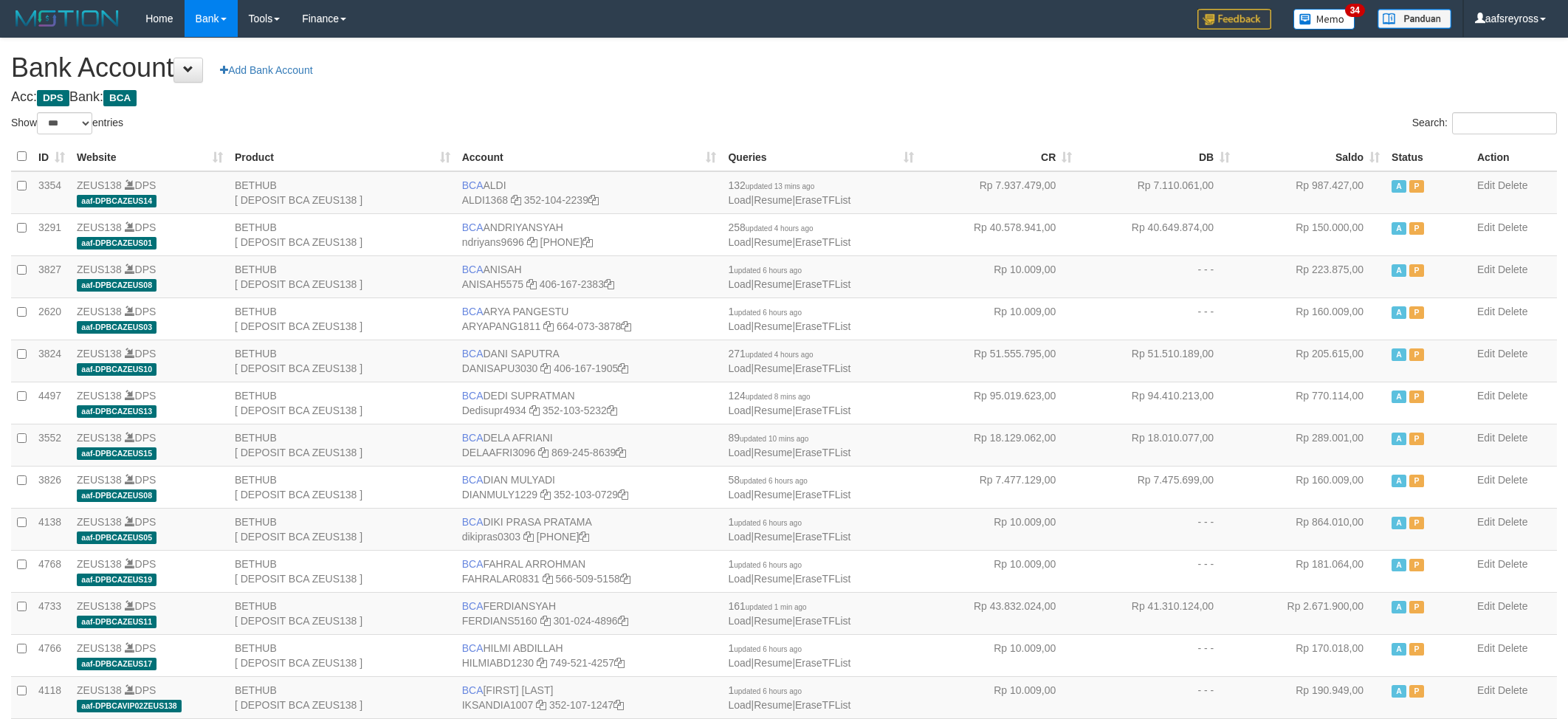 select on "***" 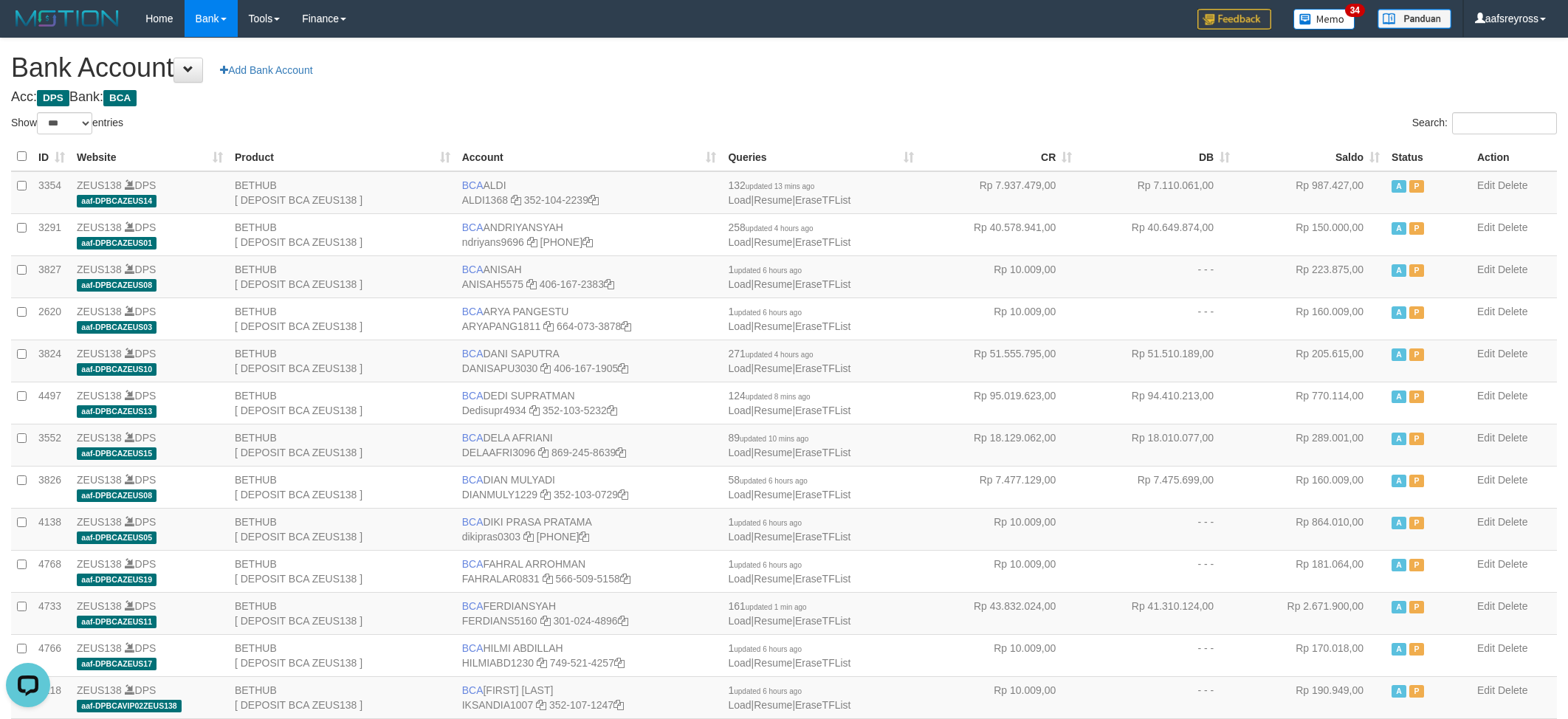 scroll, scrollTop: 0, scrollLeft: 0, axis: both 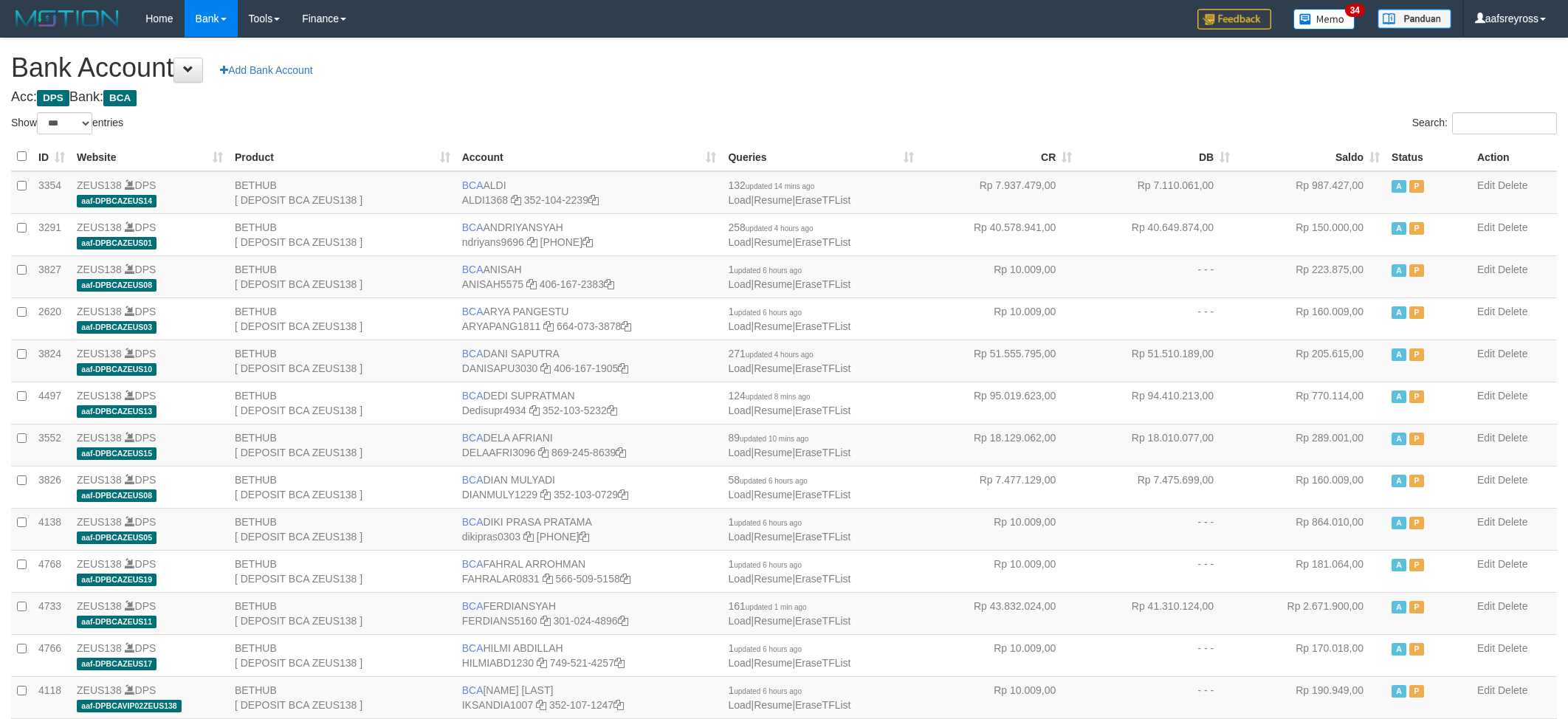 select on "***" 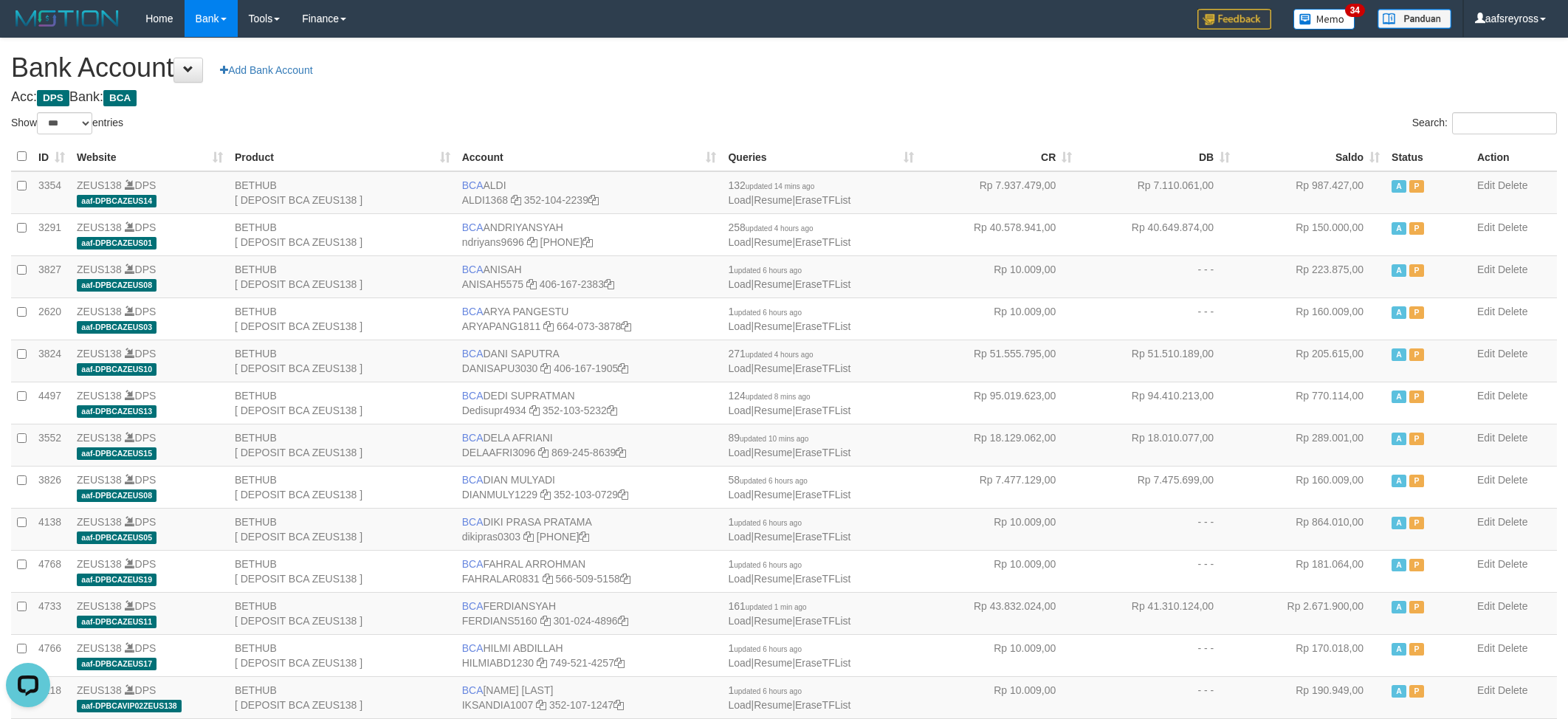 scroll, scrollTop: 0, scrollLeft: 0, axis: both 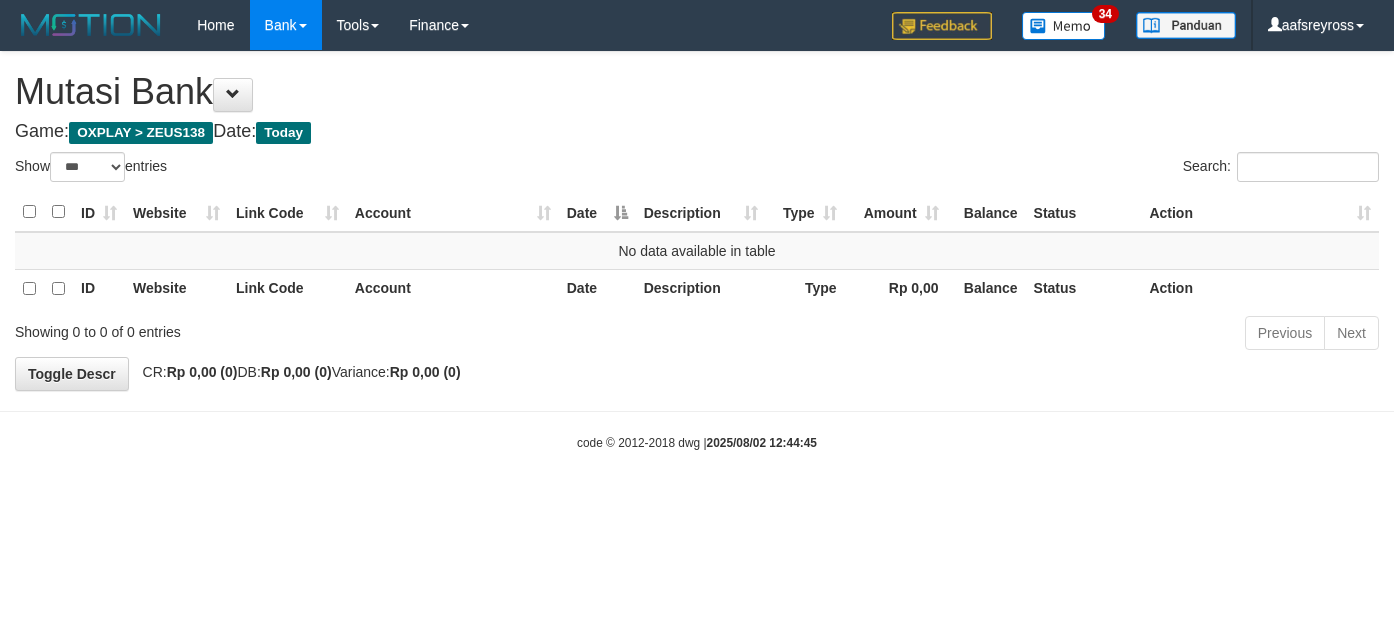 select on "***" 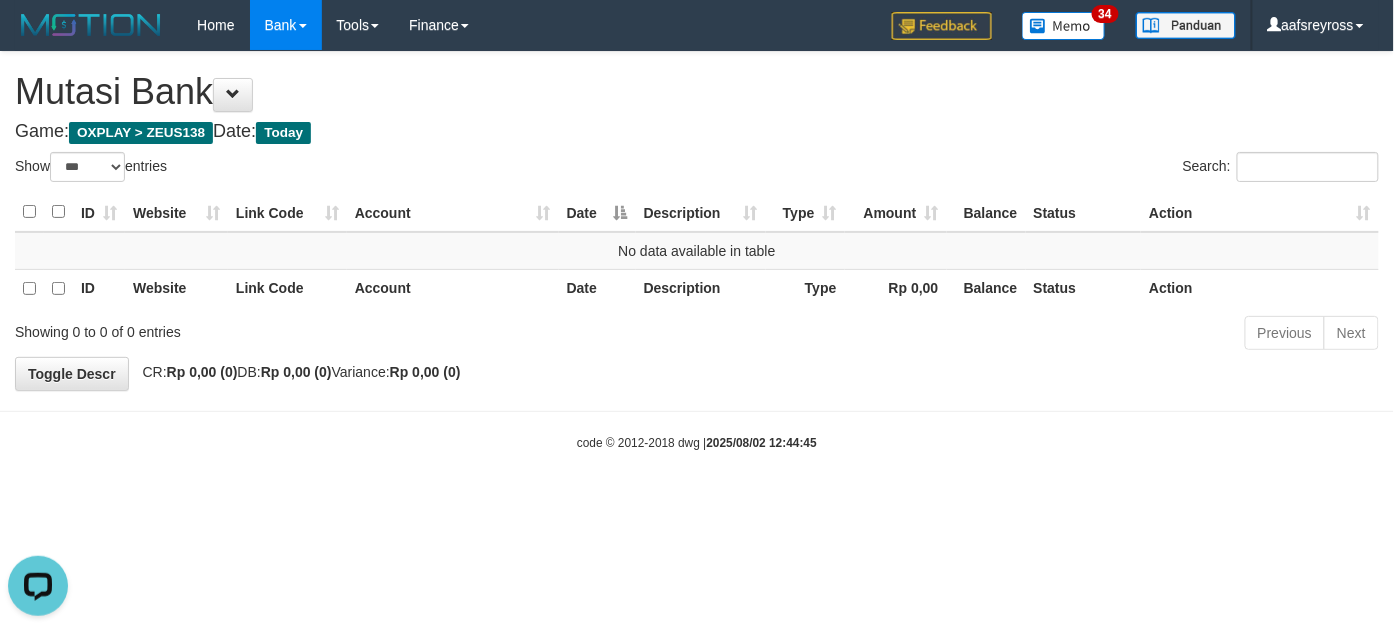 scroll, scrollTop: 0, scrollLeft: 0, axis: both 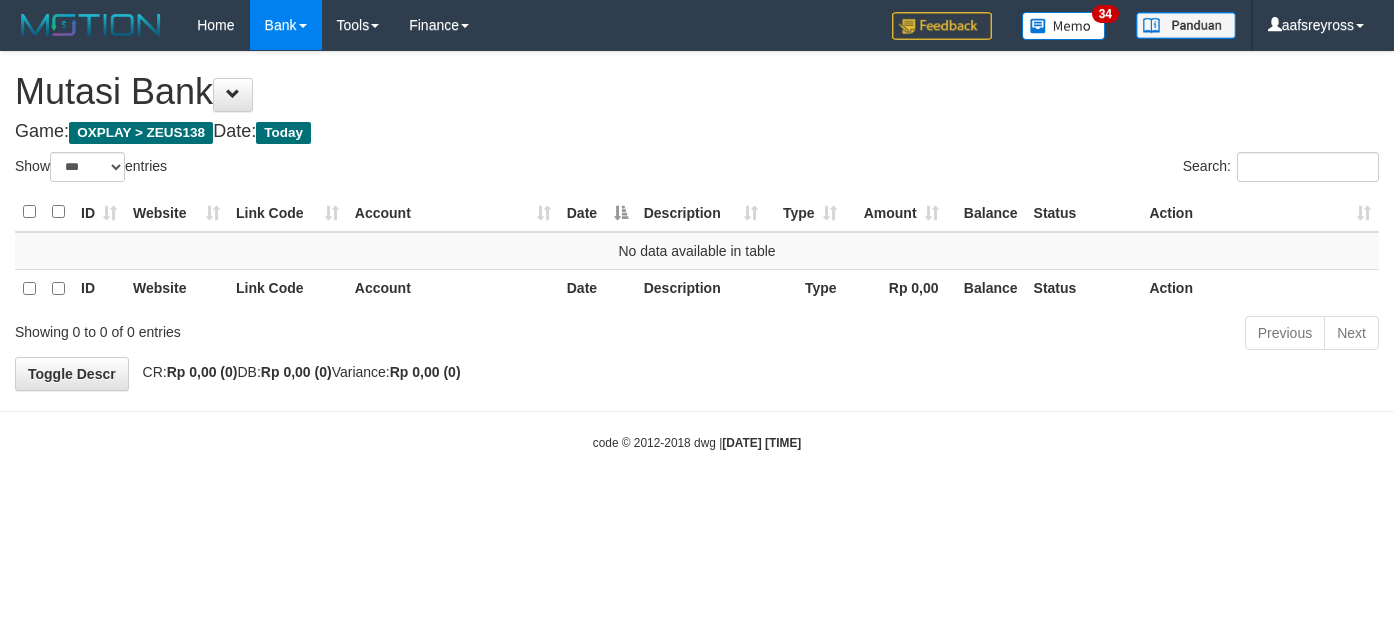 select on "***" 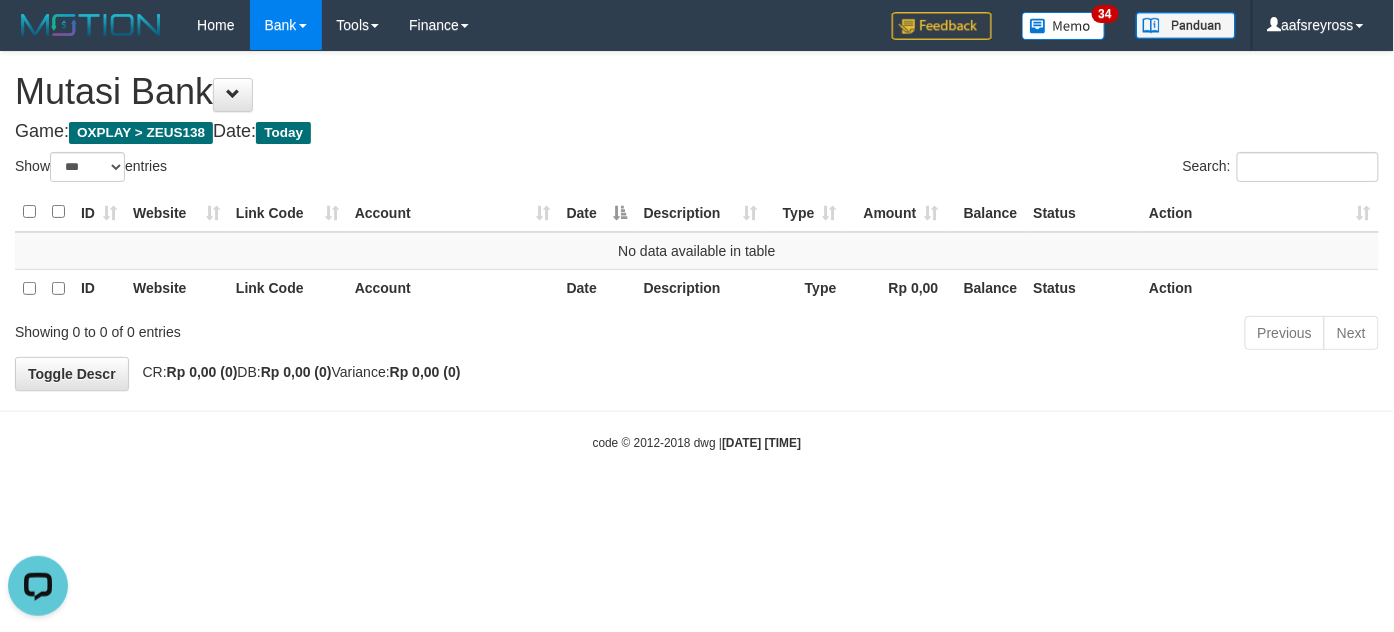scroll, scrollTop: 0, scrollLeft: 0, axis: both 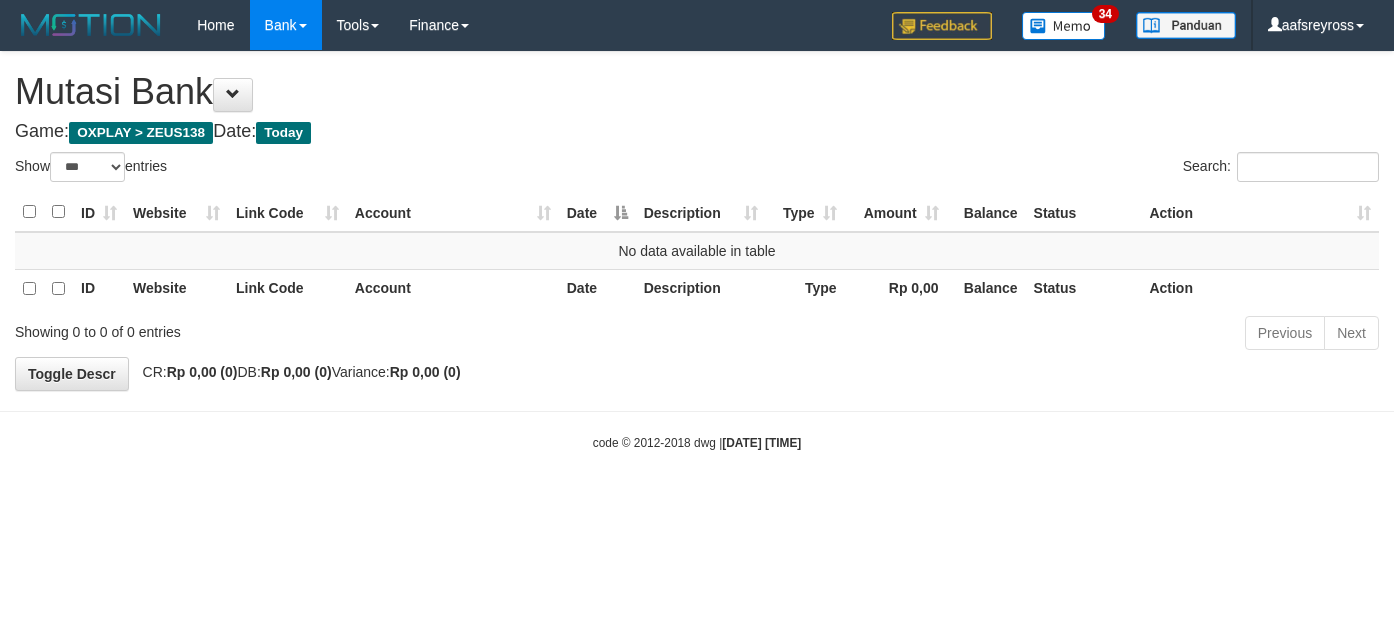 select on "***" 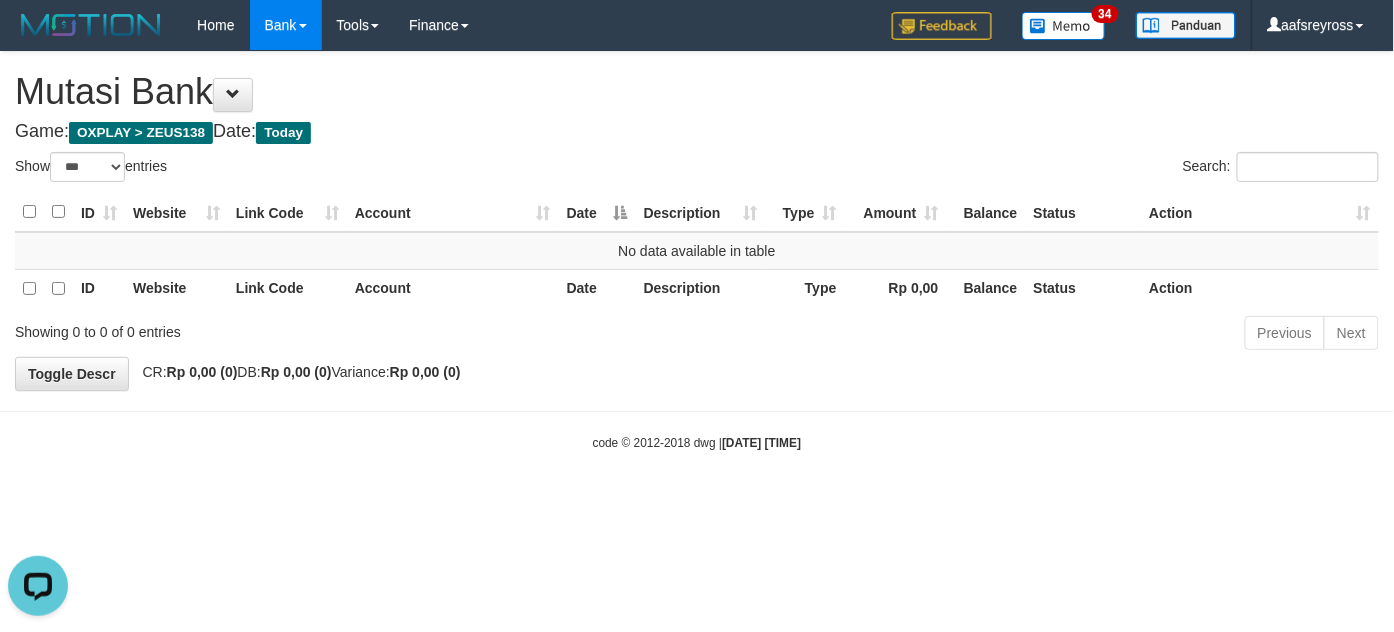 scroll, scrollTop: 0, scrollLeft: 0, axis: both 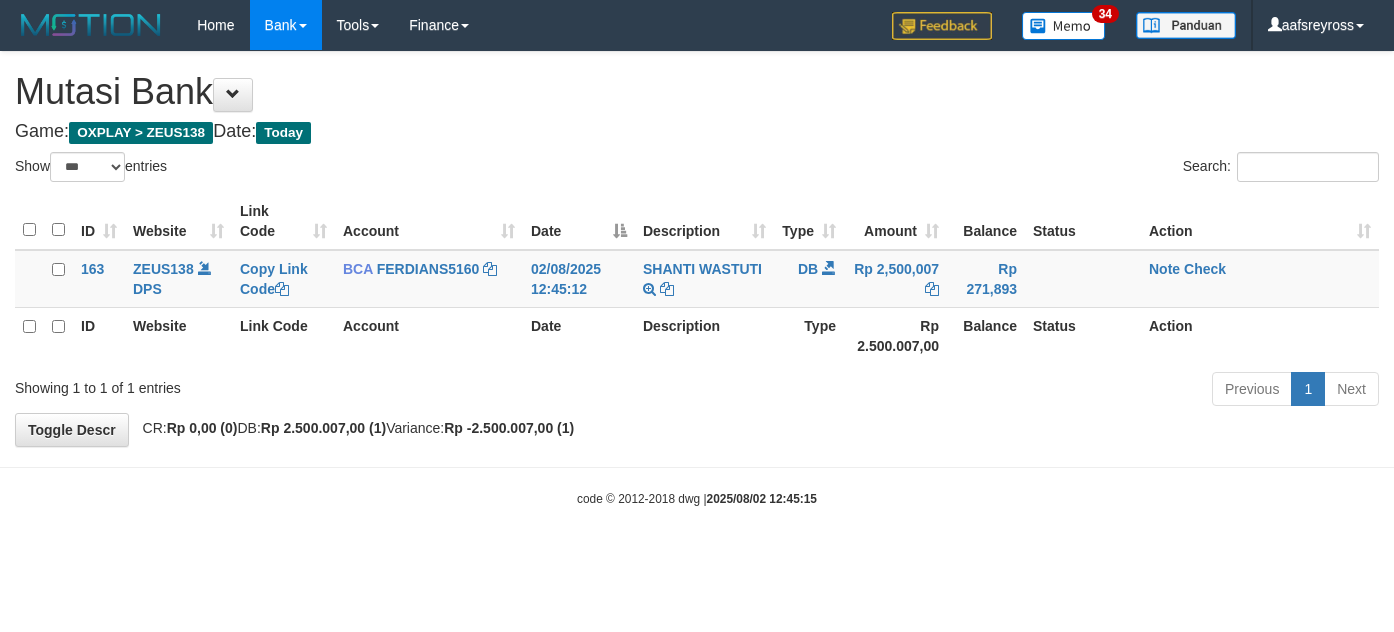 select on "***" 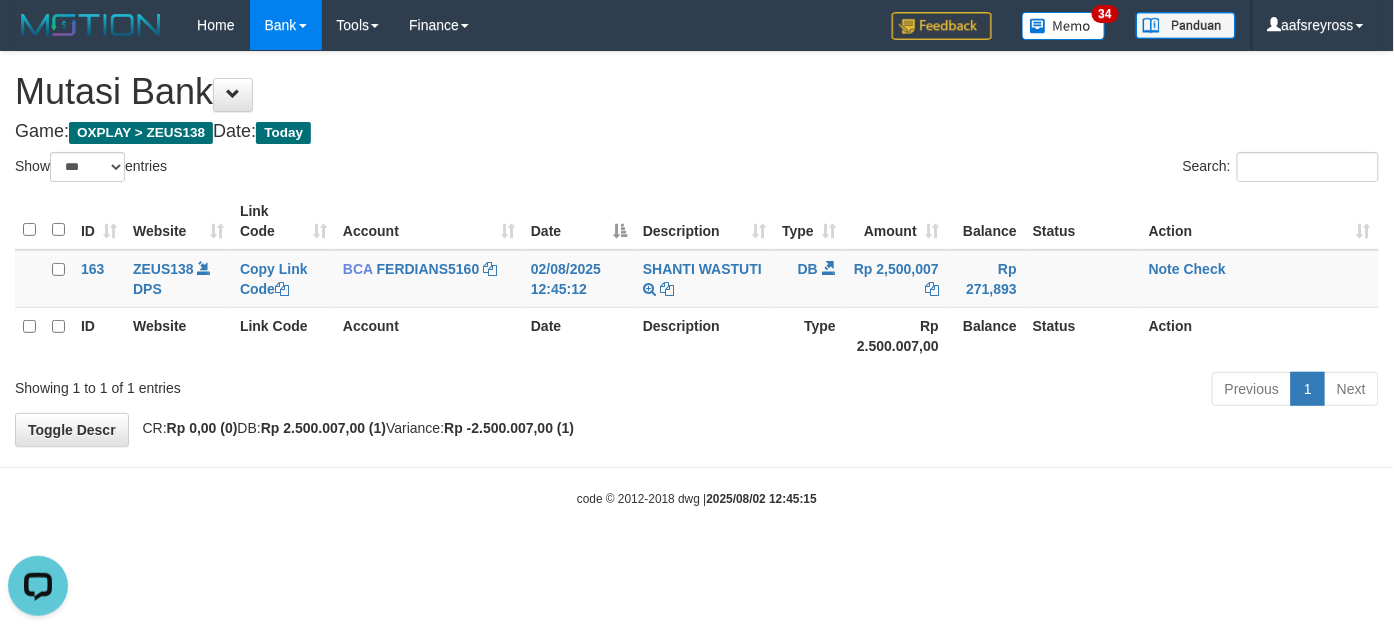 scroll, scrollTop: 0, scrollLeft: 0, axis: both 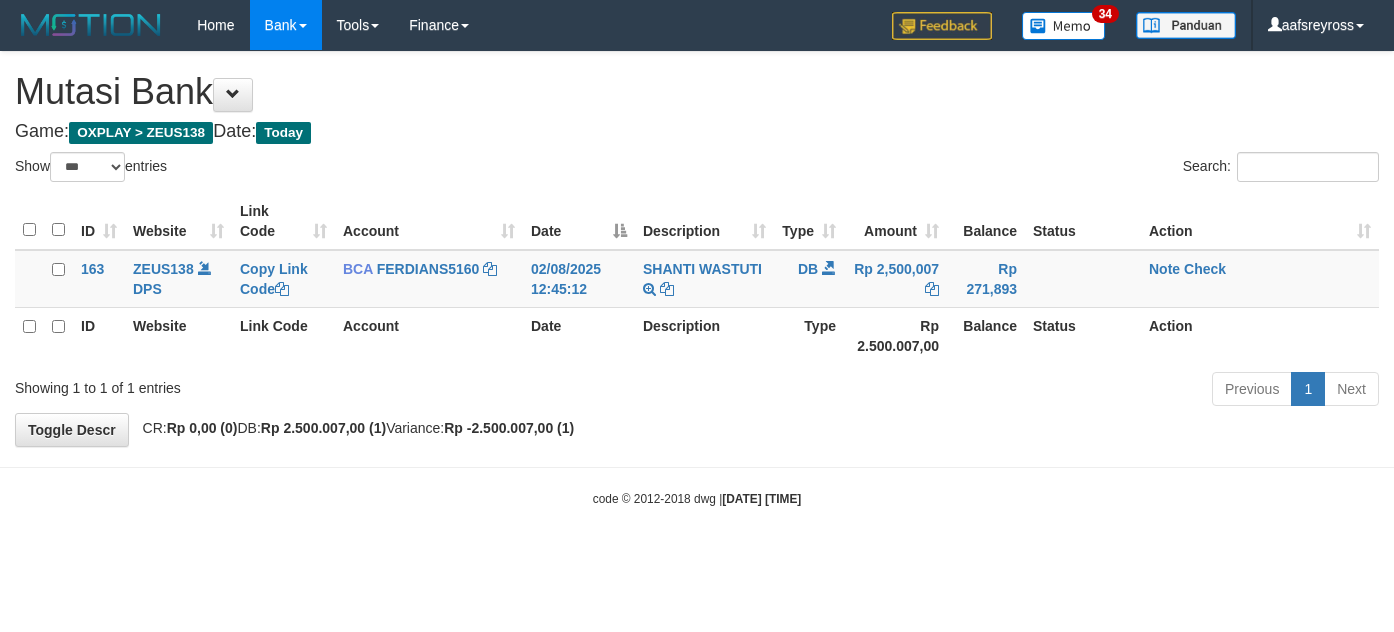 select on "***" 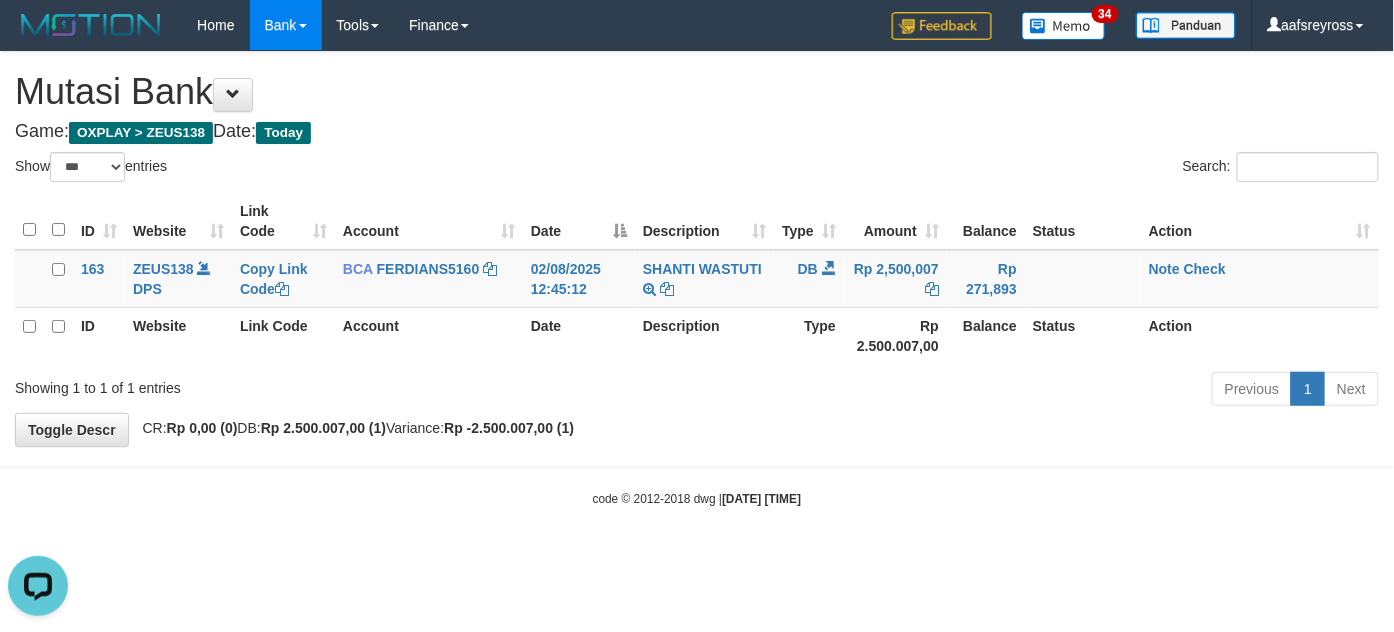 scroll, scrollTop: 0, scrollLeft: 0, axis: both 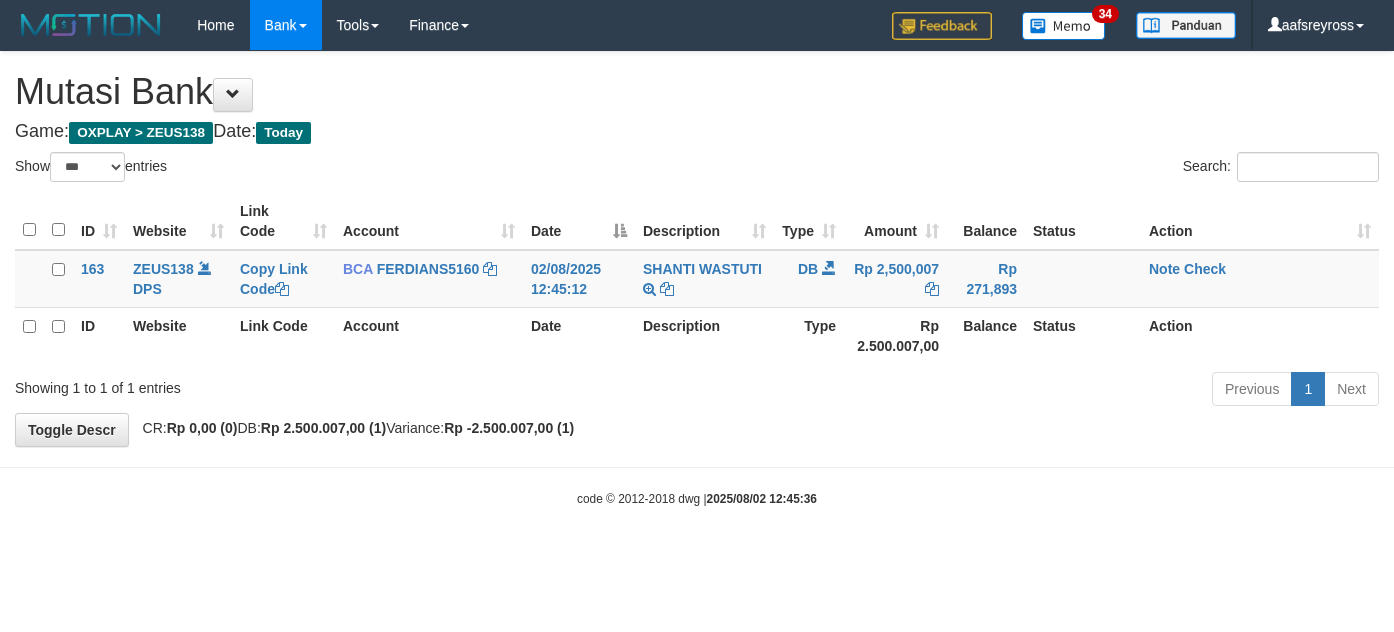 select on "***" 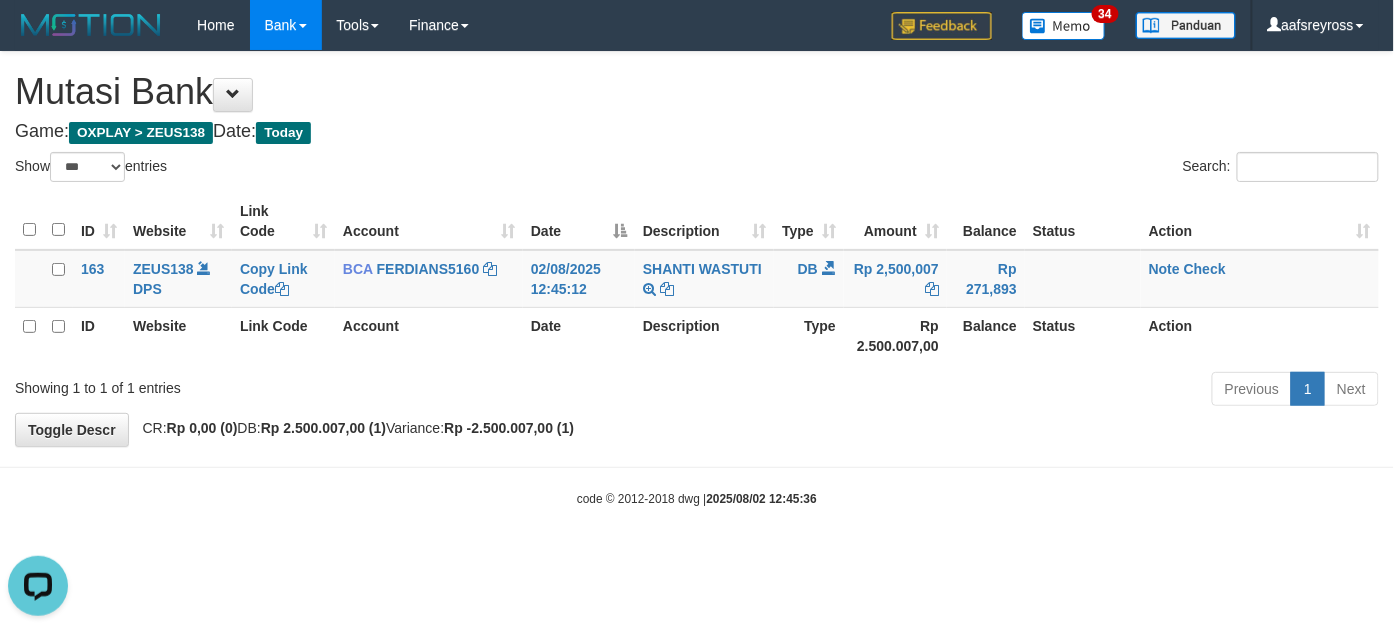 scroll, scrollTop: 0, scrollLeft: 0, axis: both 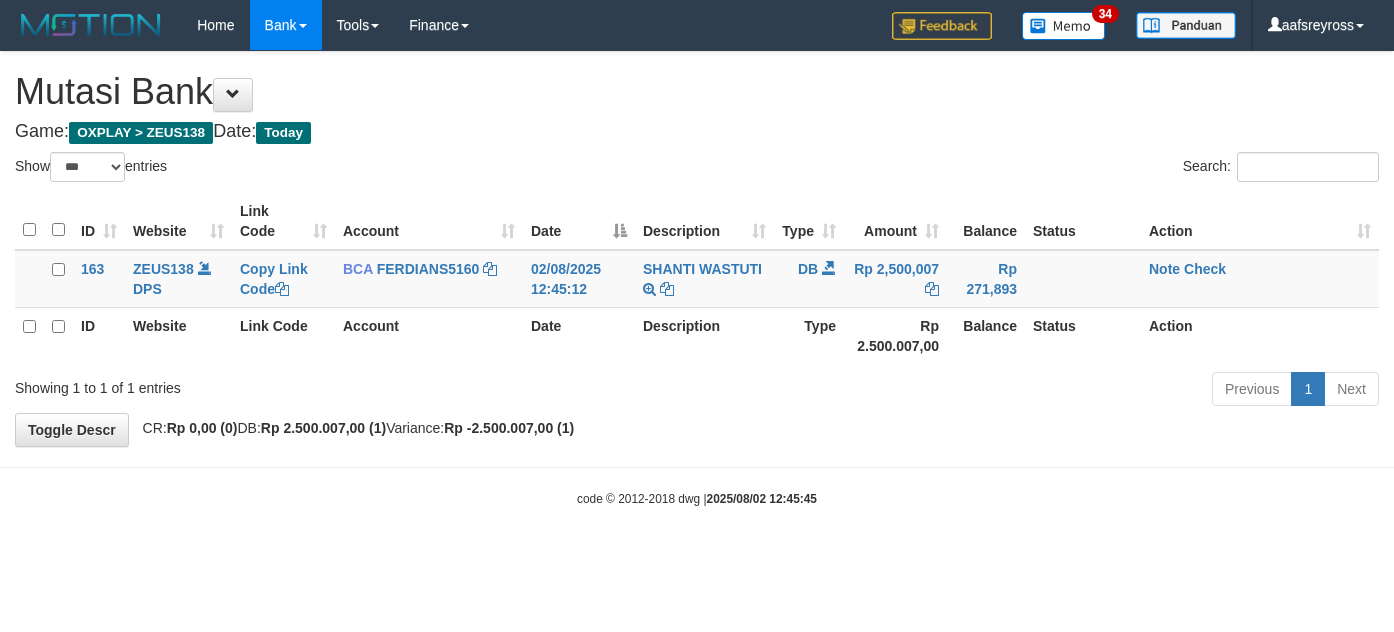 select on "***" 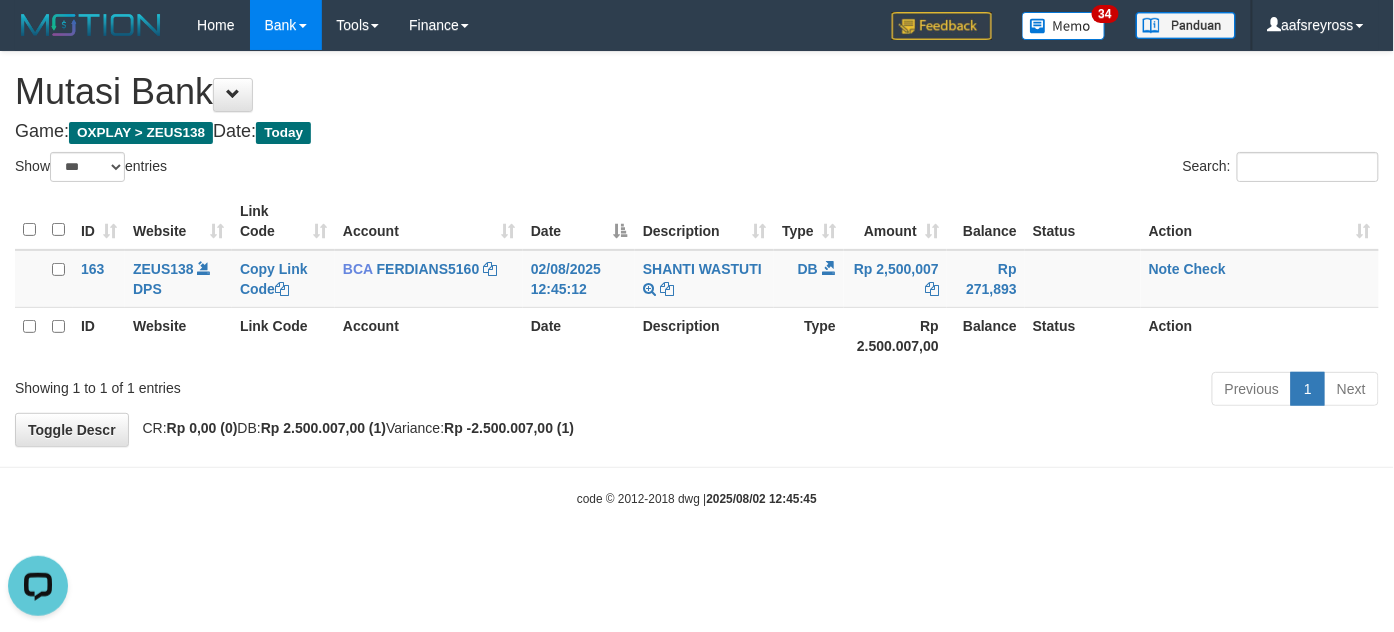 scroll, scrollTop: 0, scrollLeft: 0, axis: both 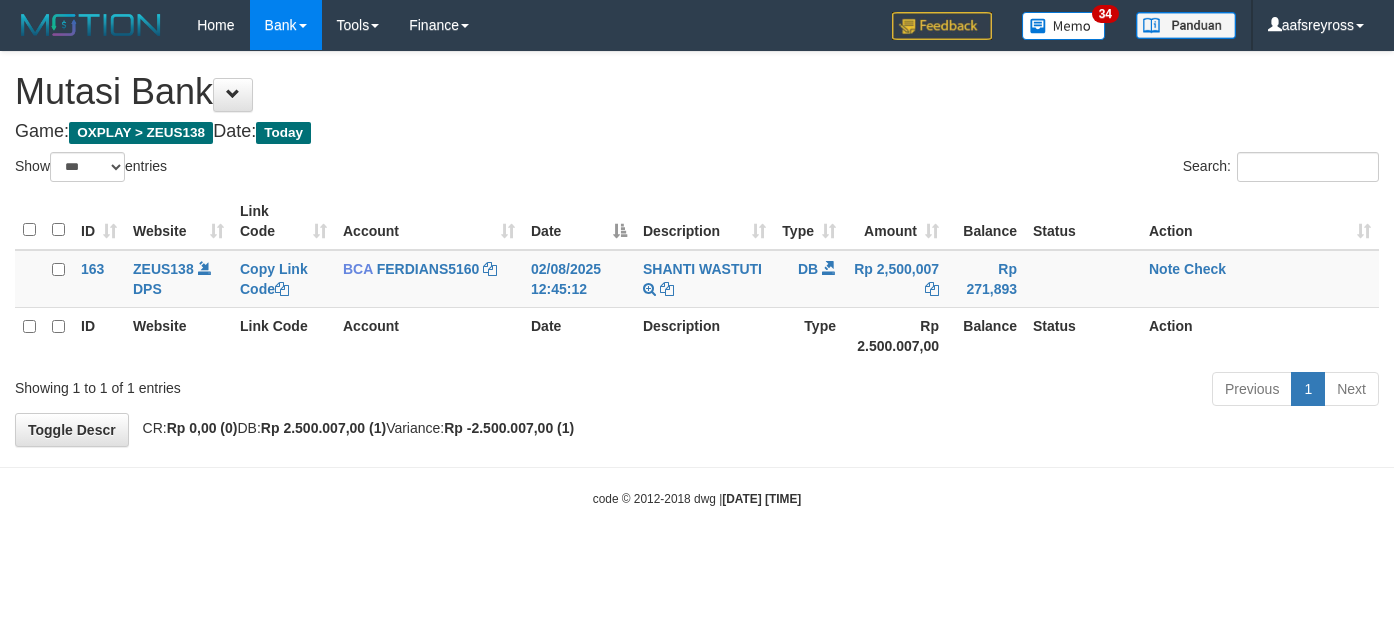 select on "***" 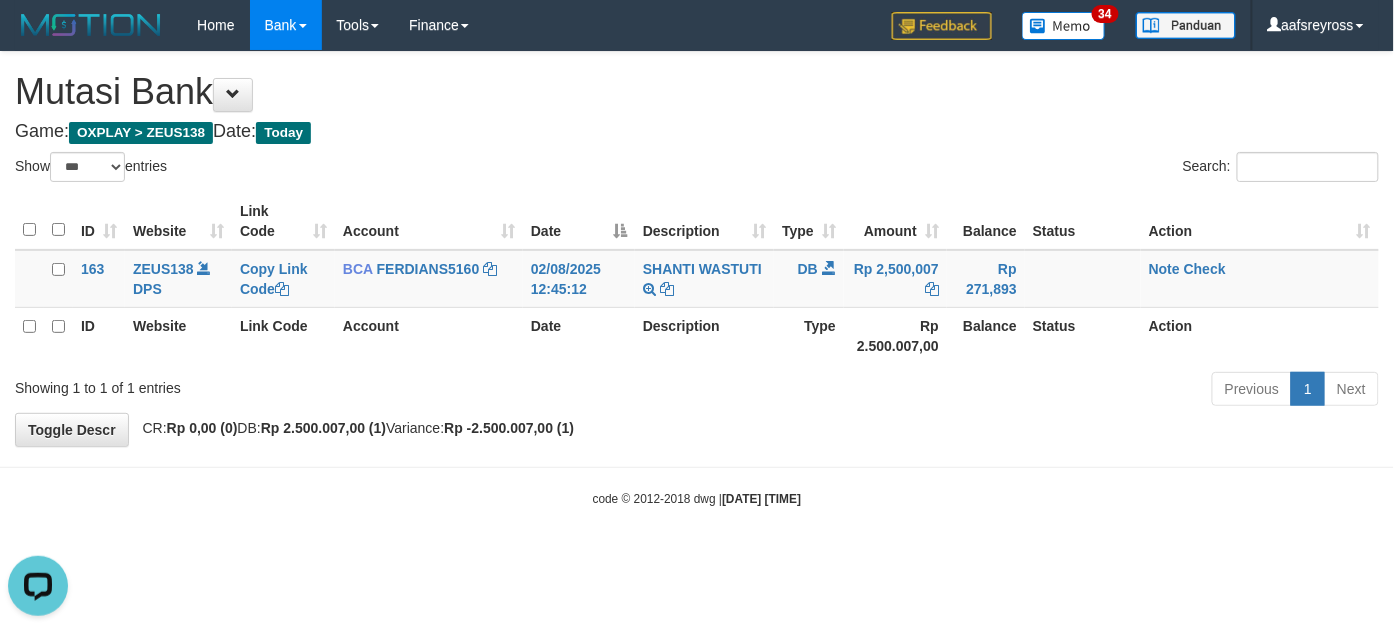 scroll, scrollTop: 0, scrollLeft: 0, axis: both 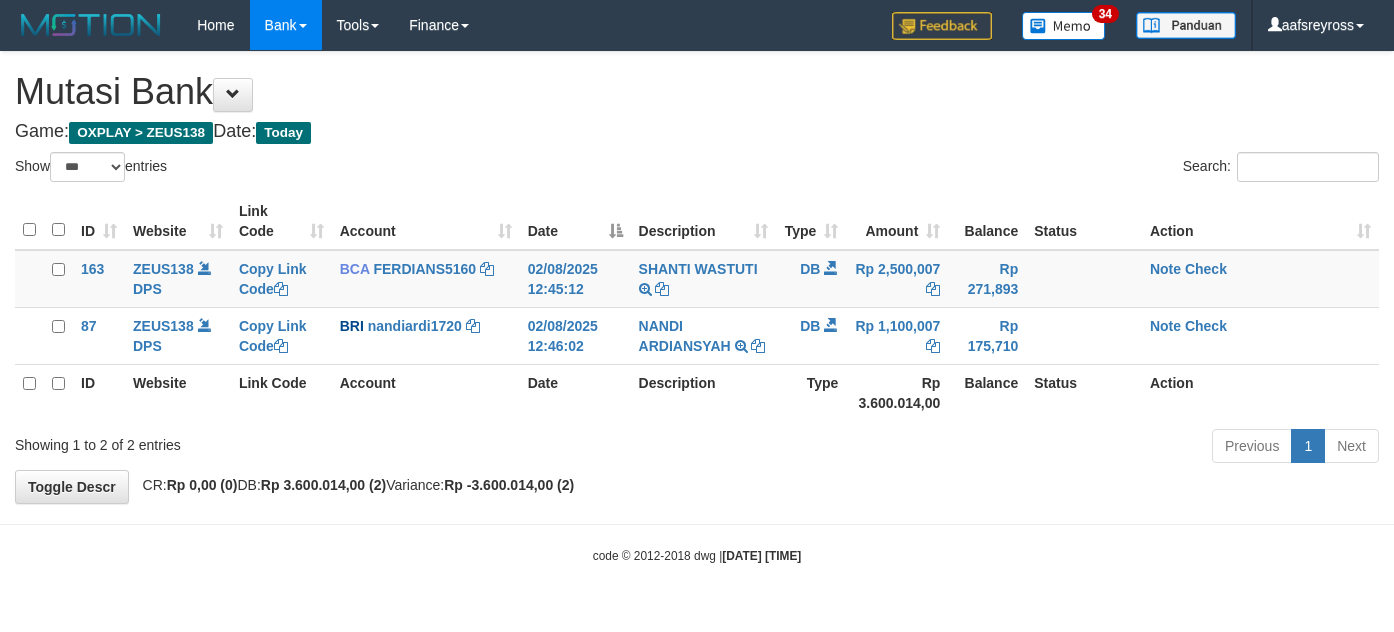 select on "***" 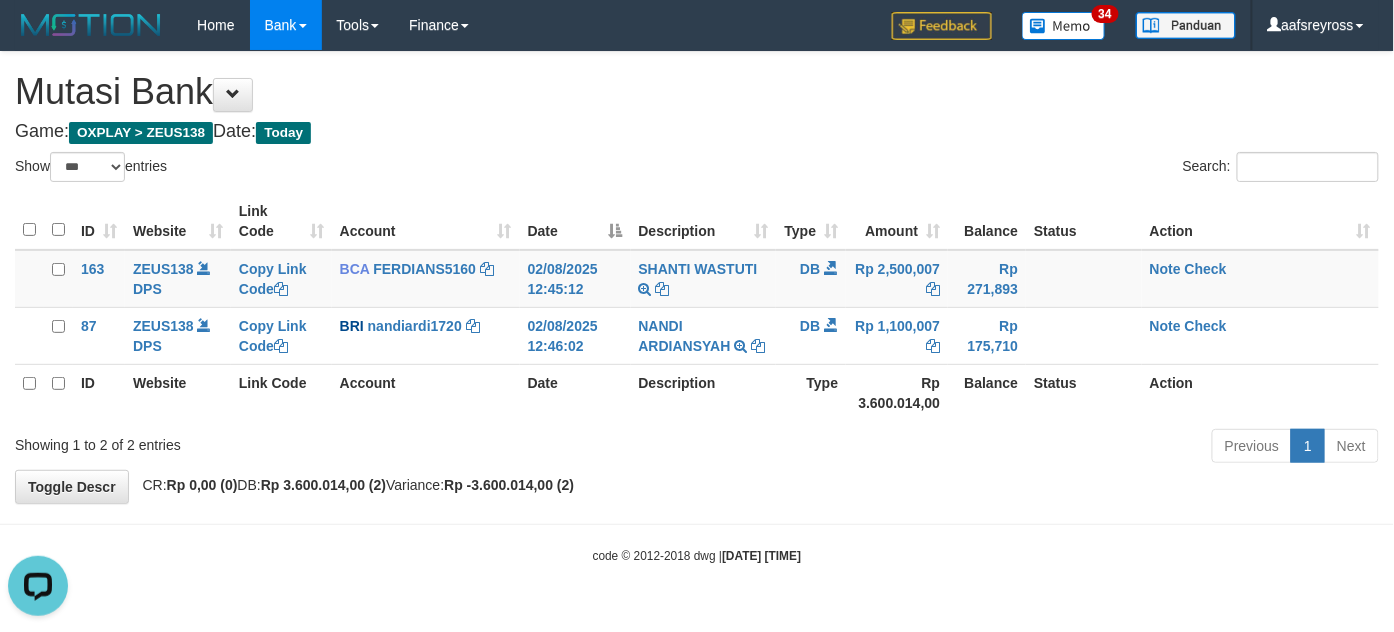 scroll, scrollTop: 0, scrollLeft: 0, axis: both 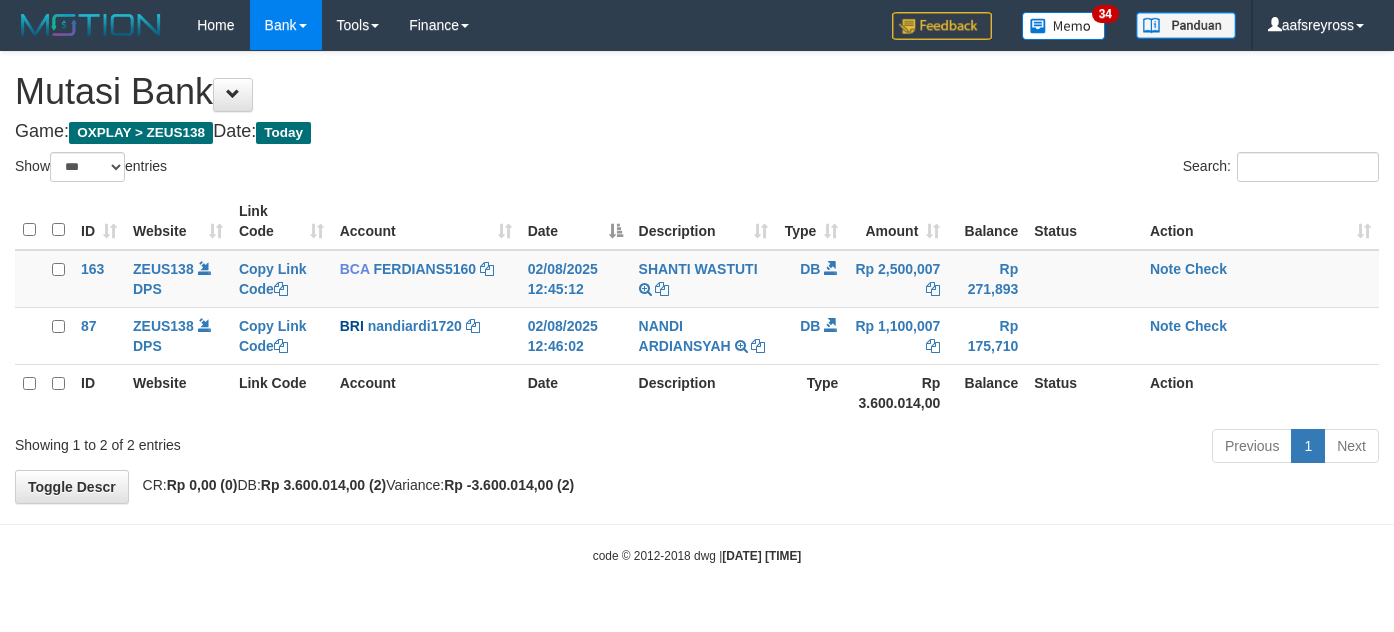 select on "***" 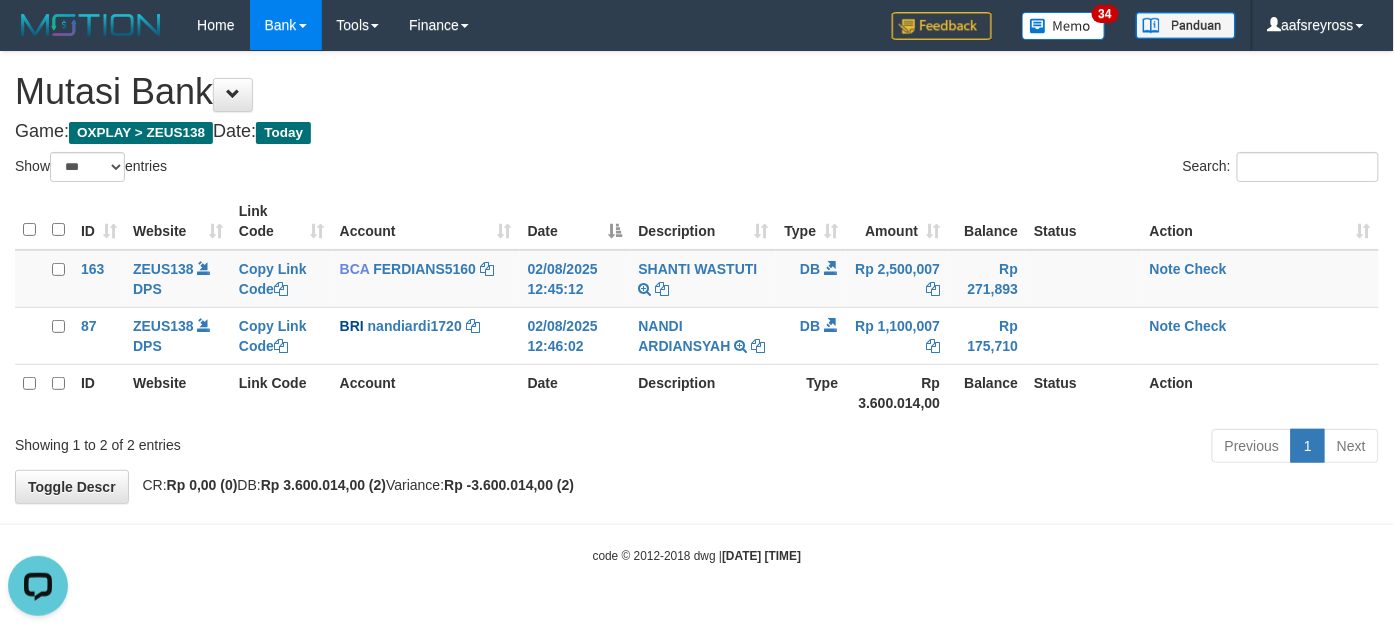 scroll, scrollTop: 0, scrollLeft: 0, axis: both 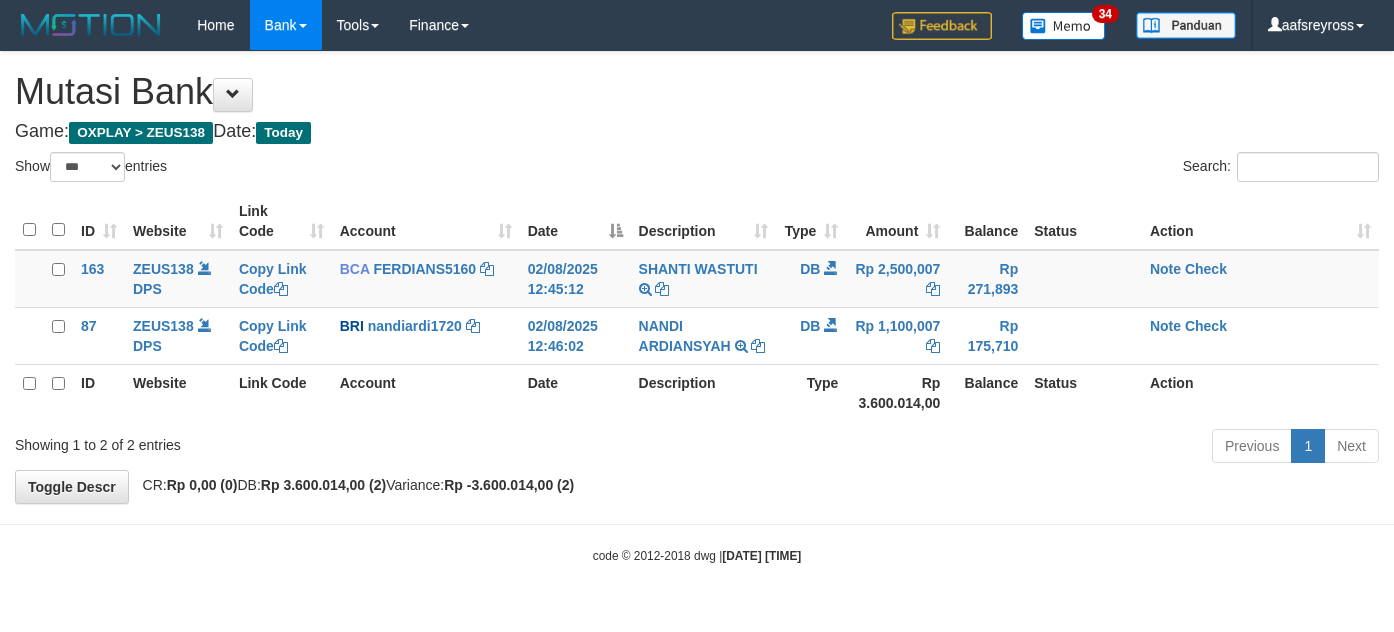 select on "***" 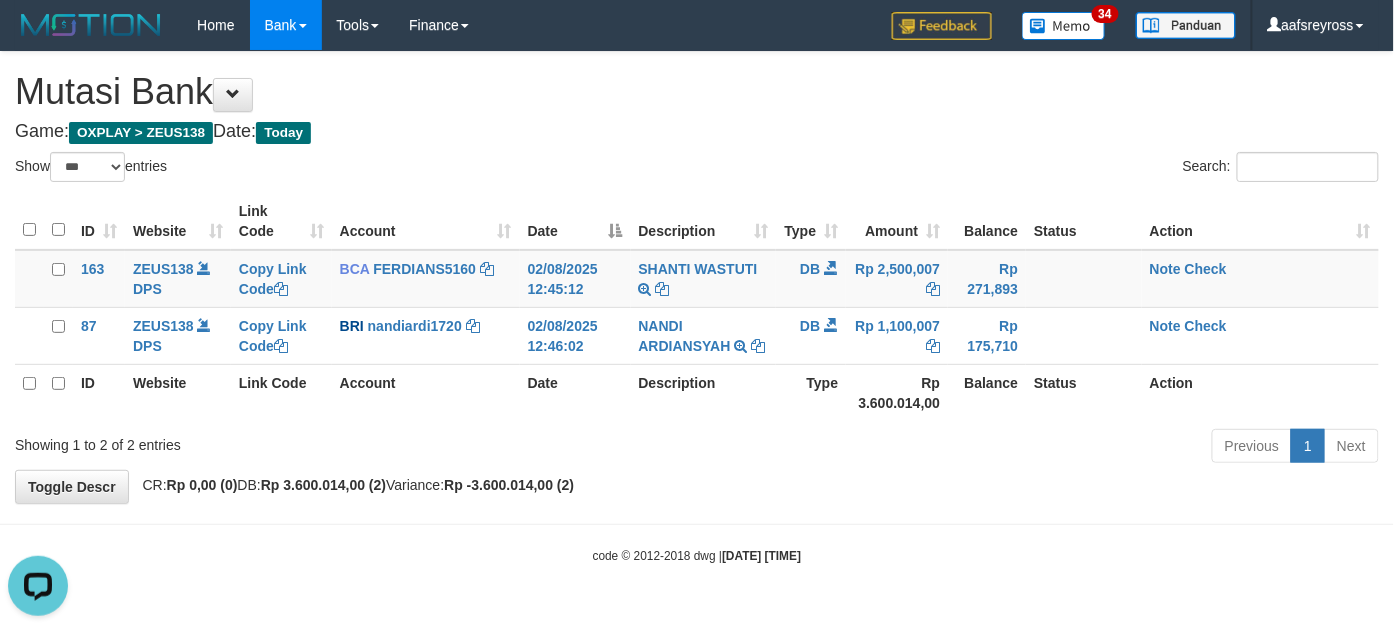 scroll, scrollTop: 0, scrollLeft: 0, axis: both 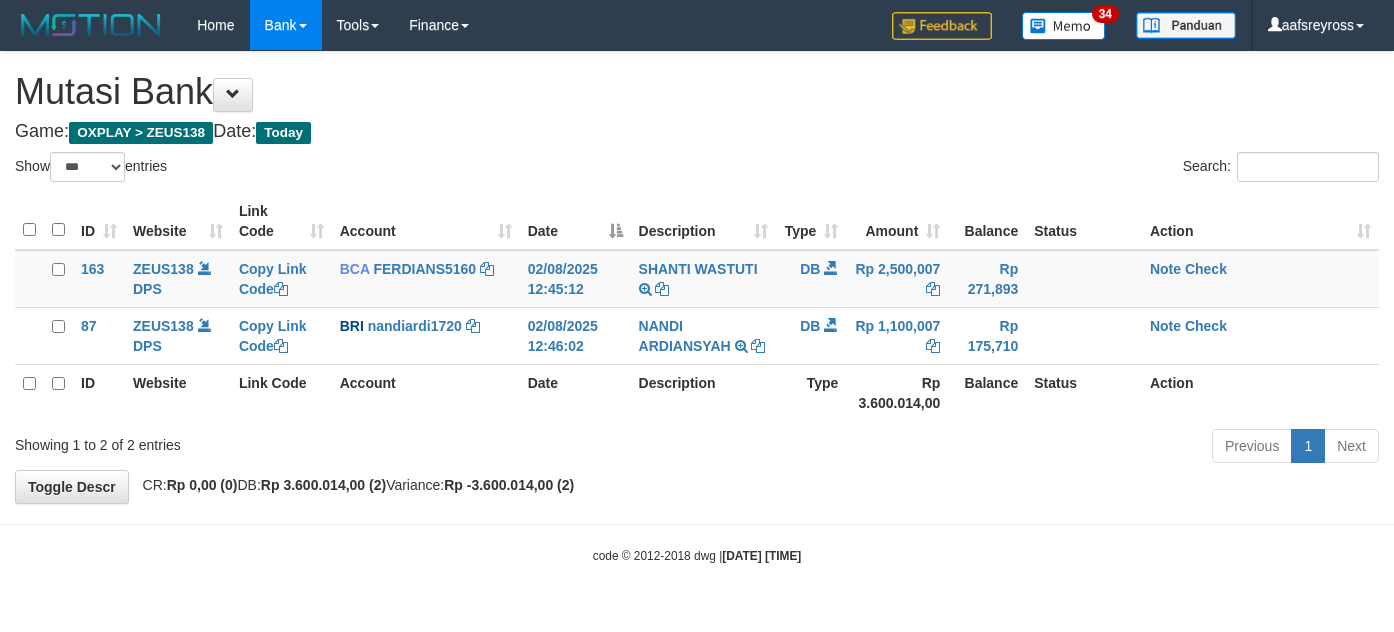 select on "***" 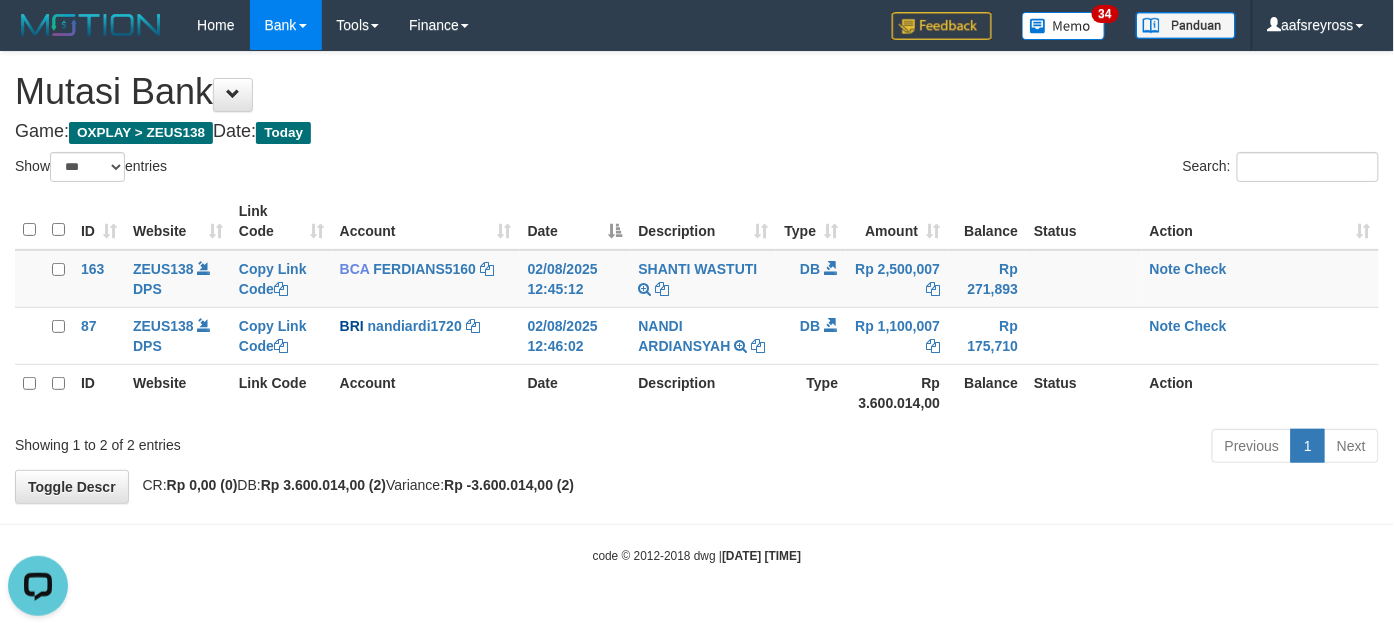 scroll, scrollTop: 0, scrollLeft: 0, axis: both 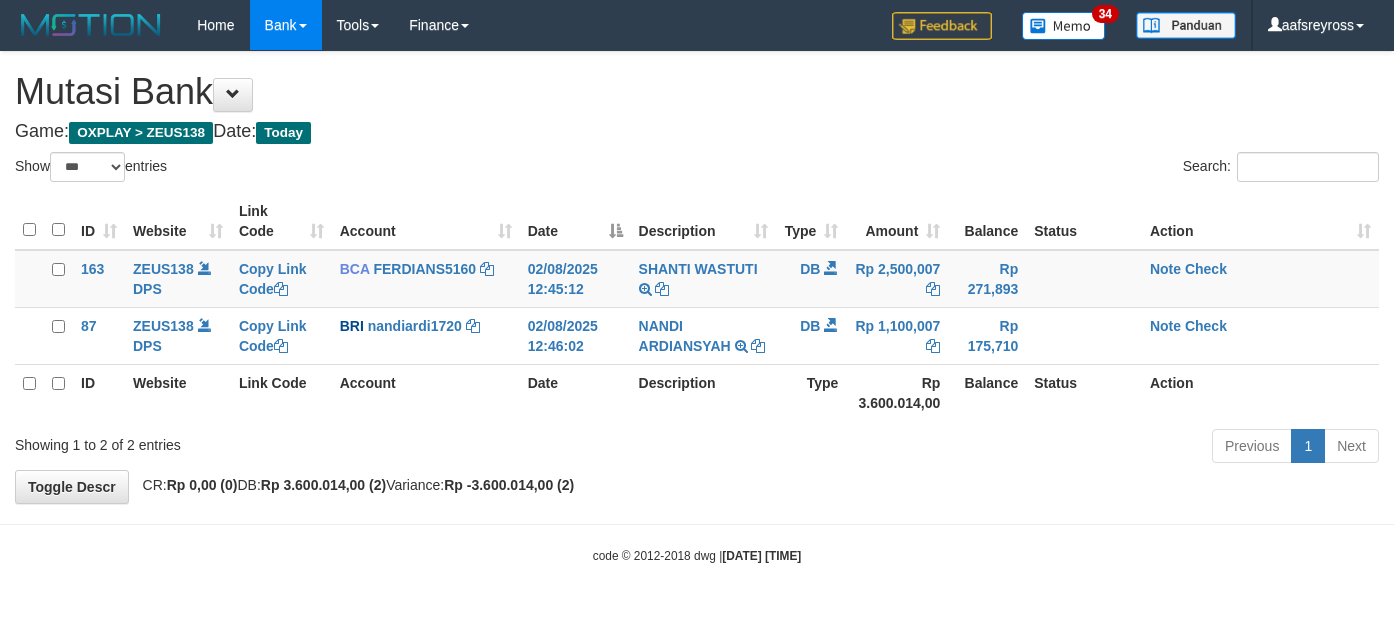 select on "***" 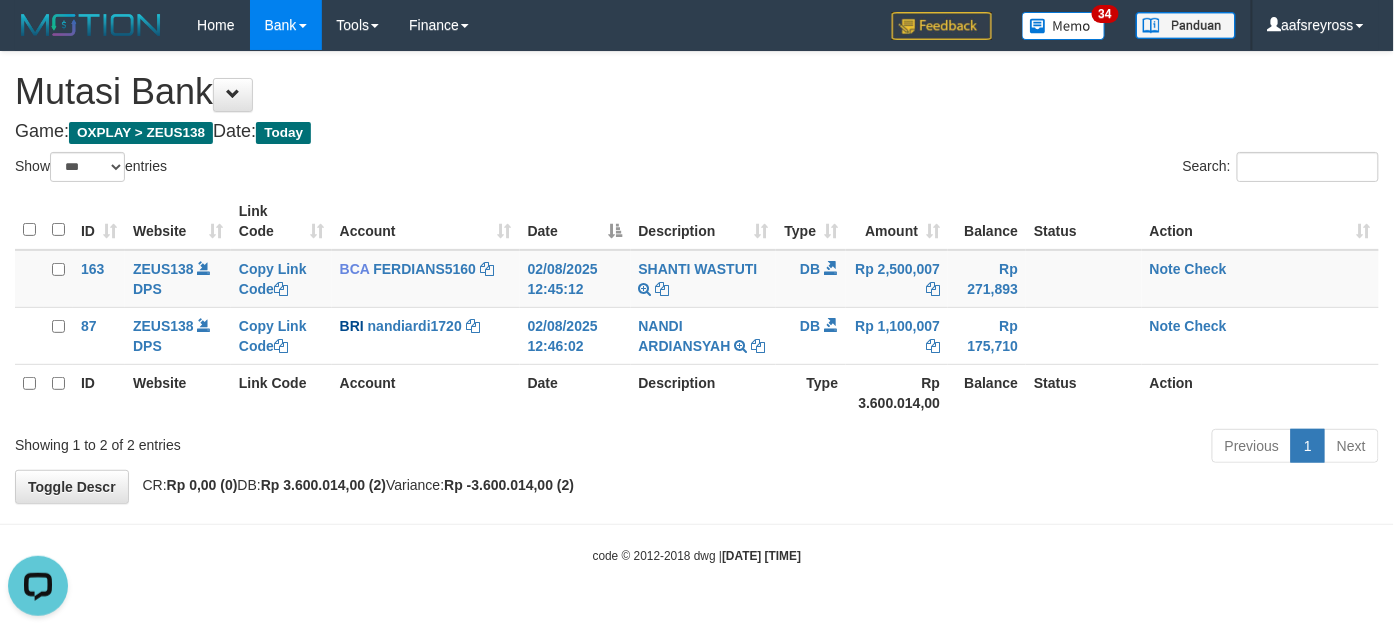 scroll, scrollTop: 0, scrollLeft: 0, axis: both 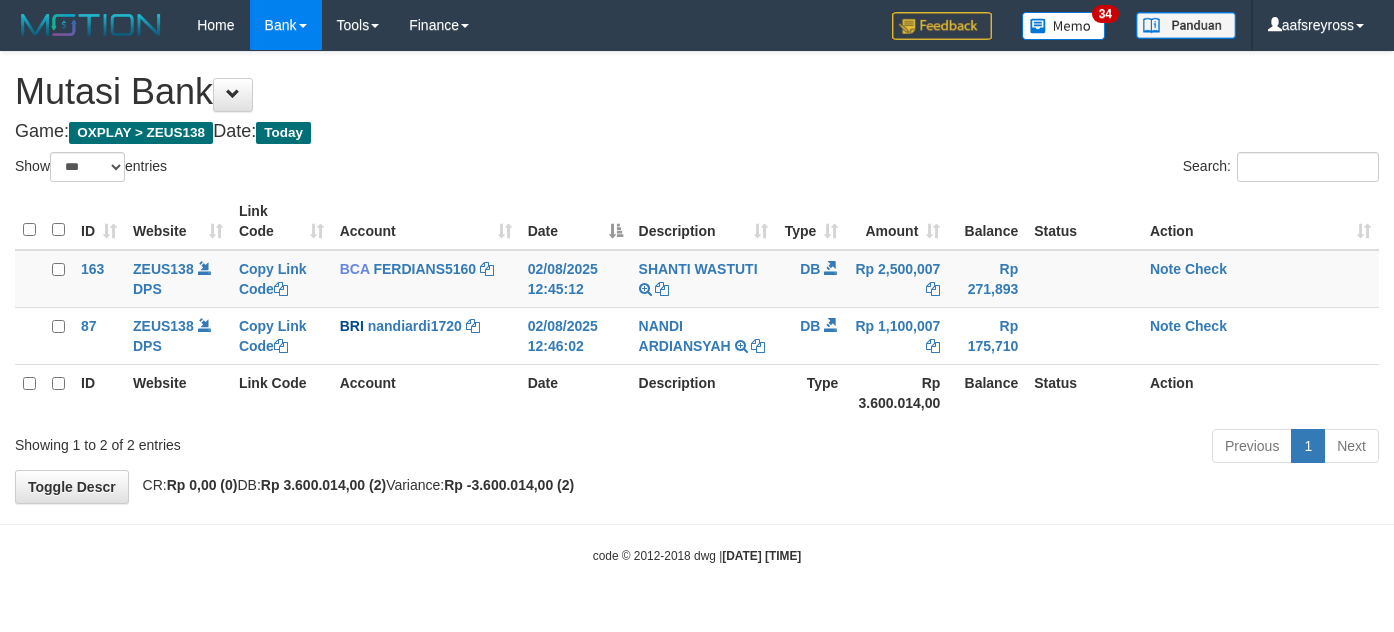 select on "***" 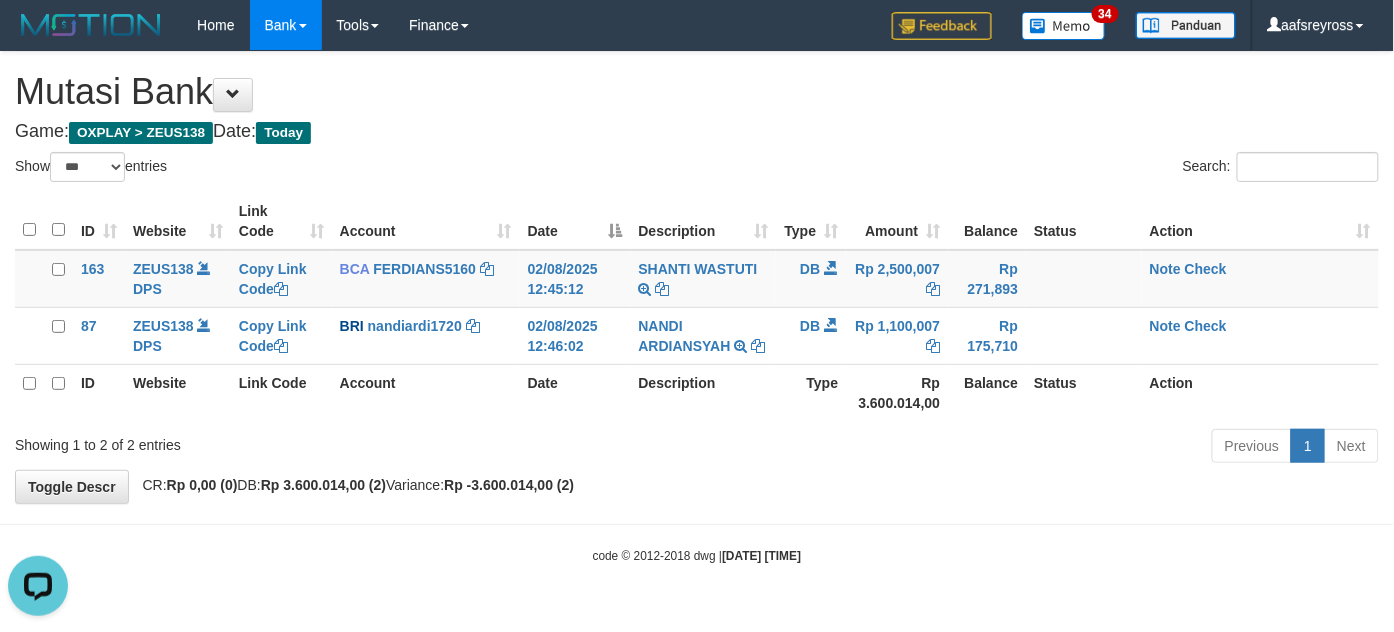 scroll, scrollTop: 0, scrollLeft: 0, axis: both 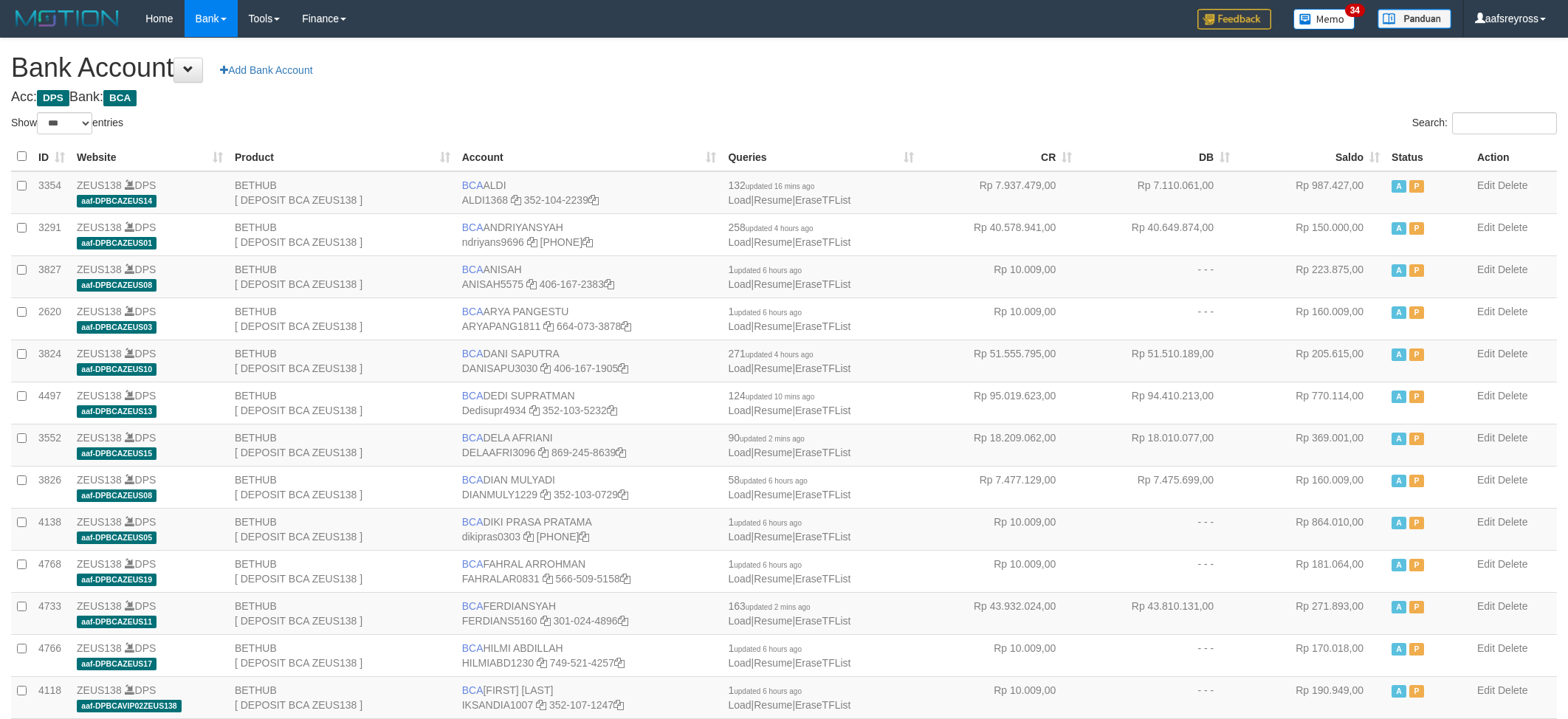 select on "***" 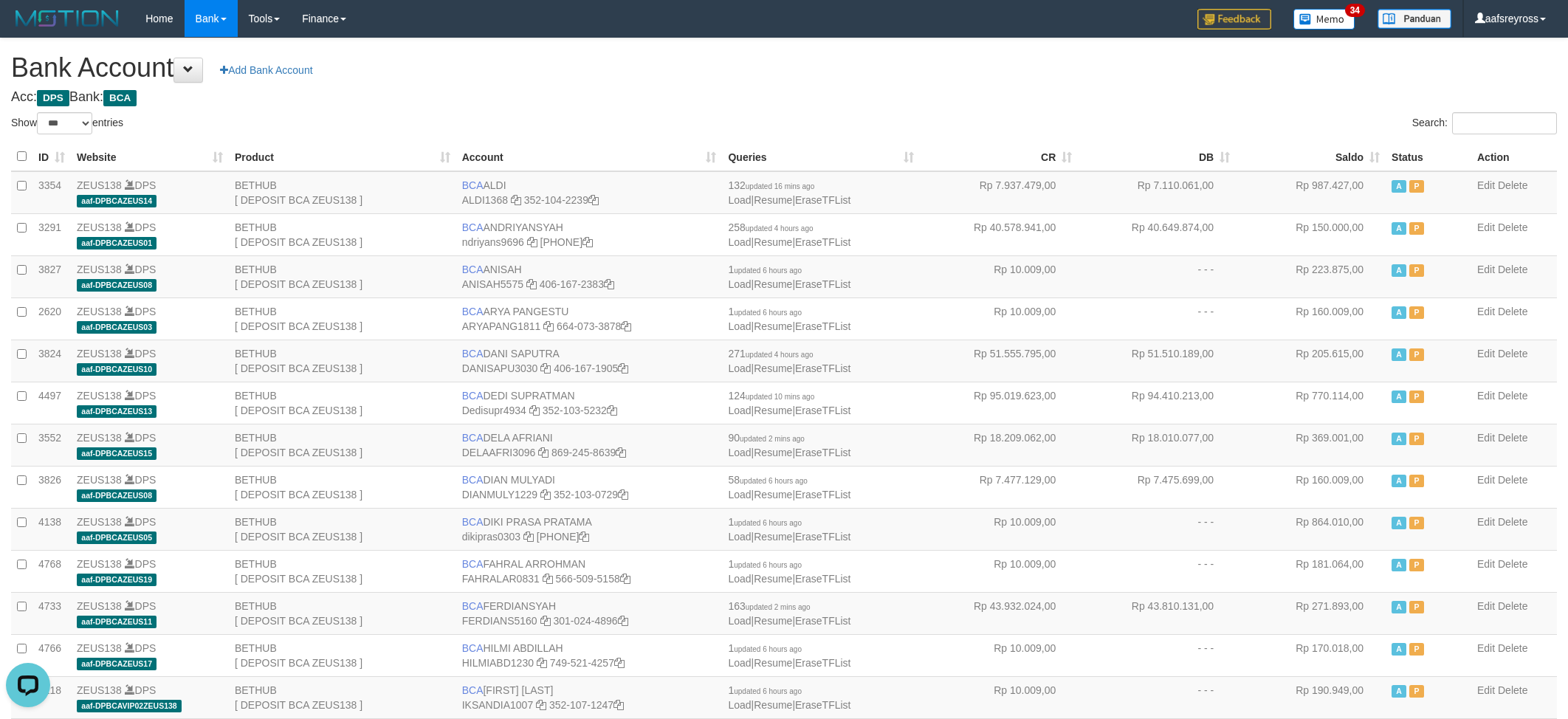 scroll, scrollTop: 0, scrollLeft: 0, axis: both 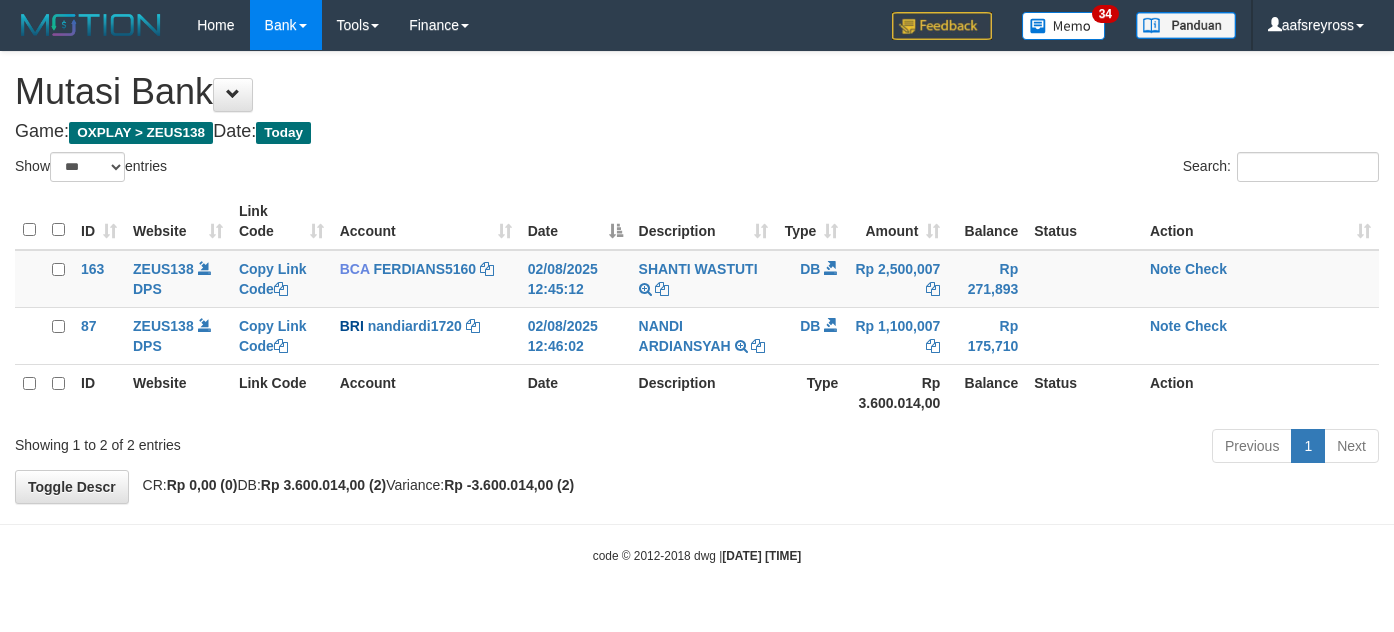 select on "***" 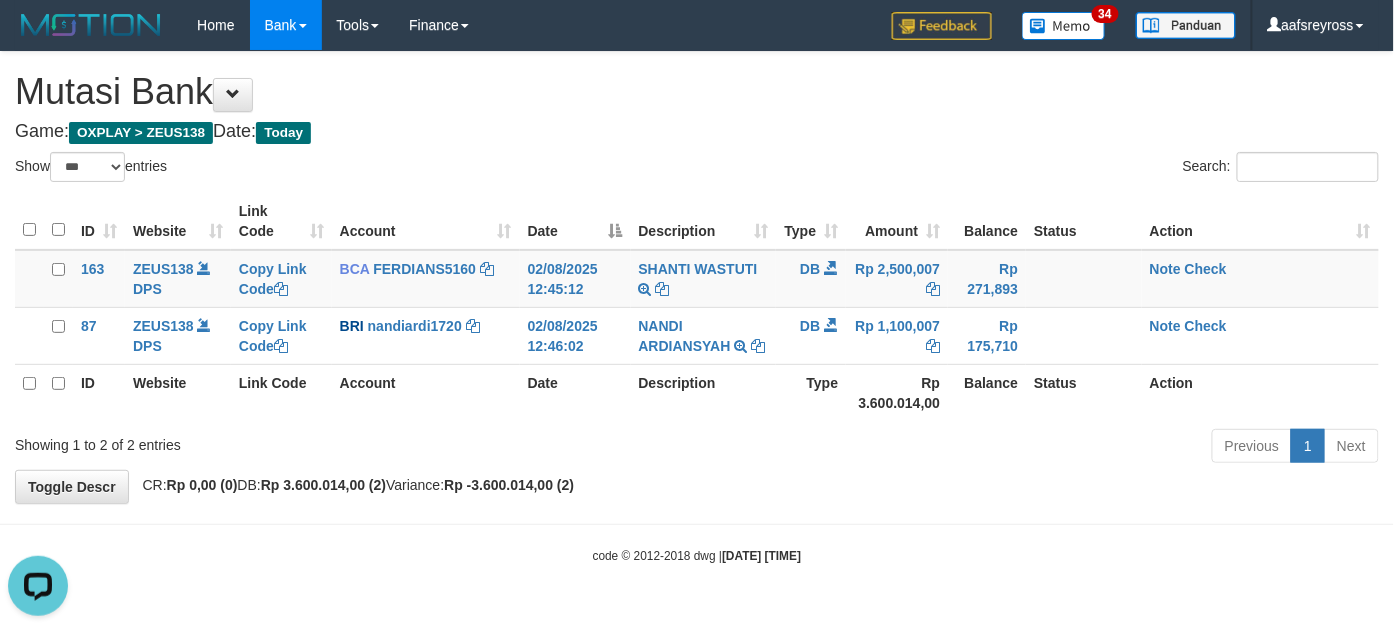 scroll, scrollTop: 0, scrollLeft: 0, axis: both 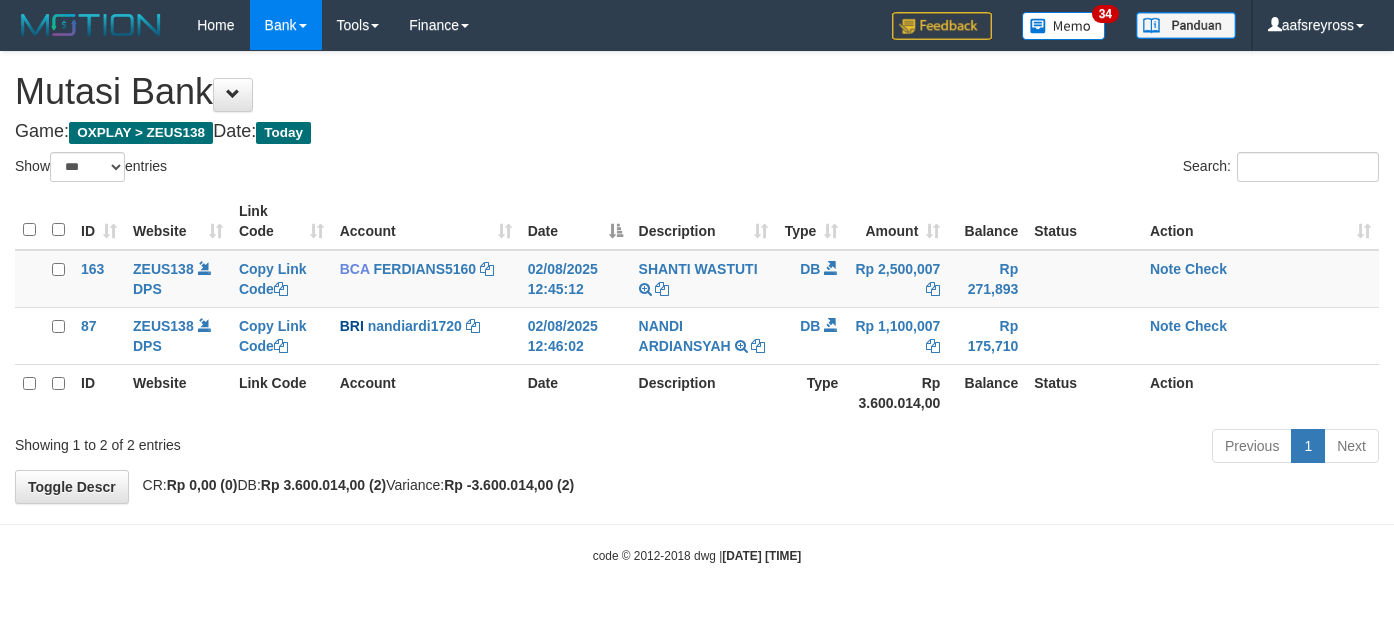 select on "***" 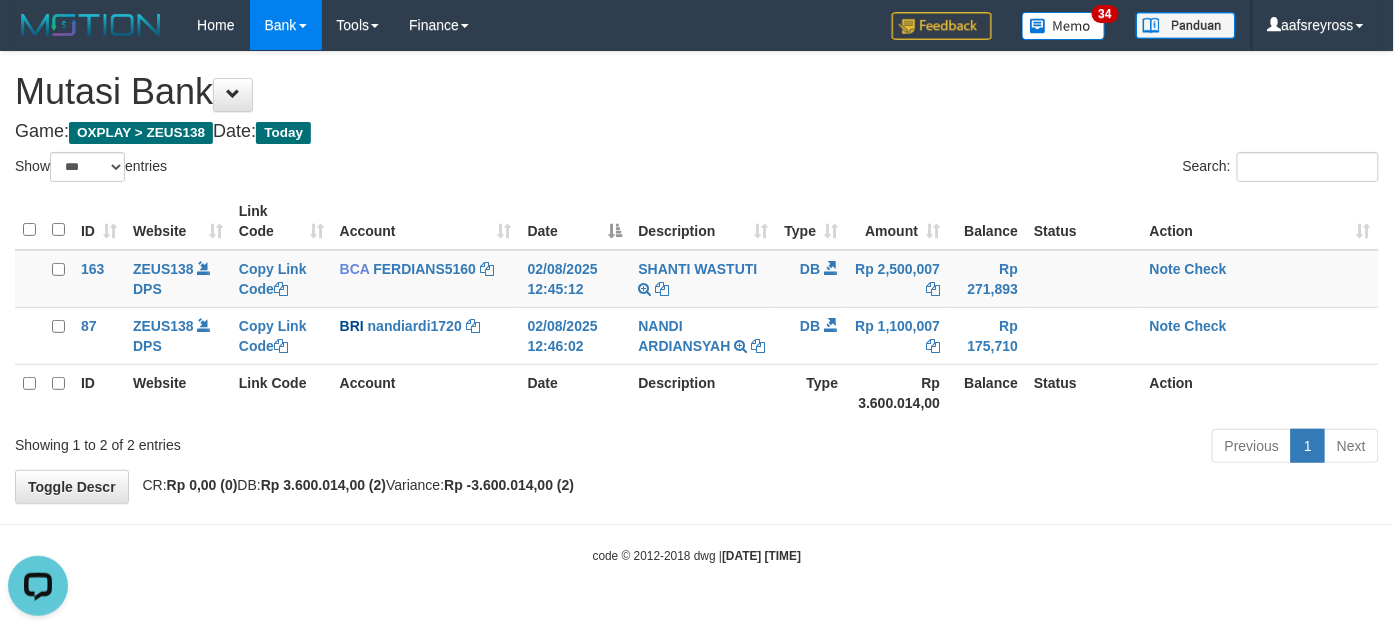 scroll, scrollTop: 0, scrollLeft: 0, axis: both 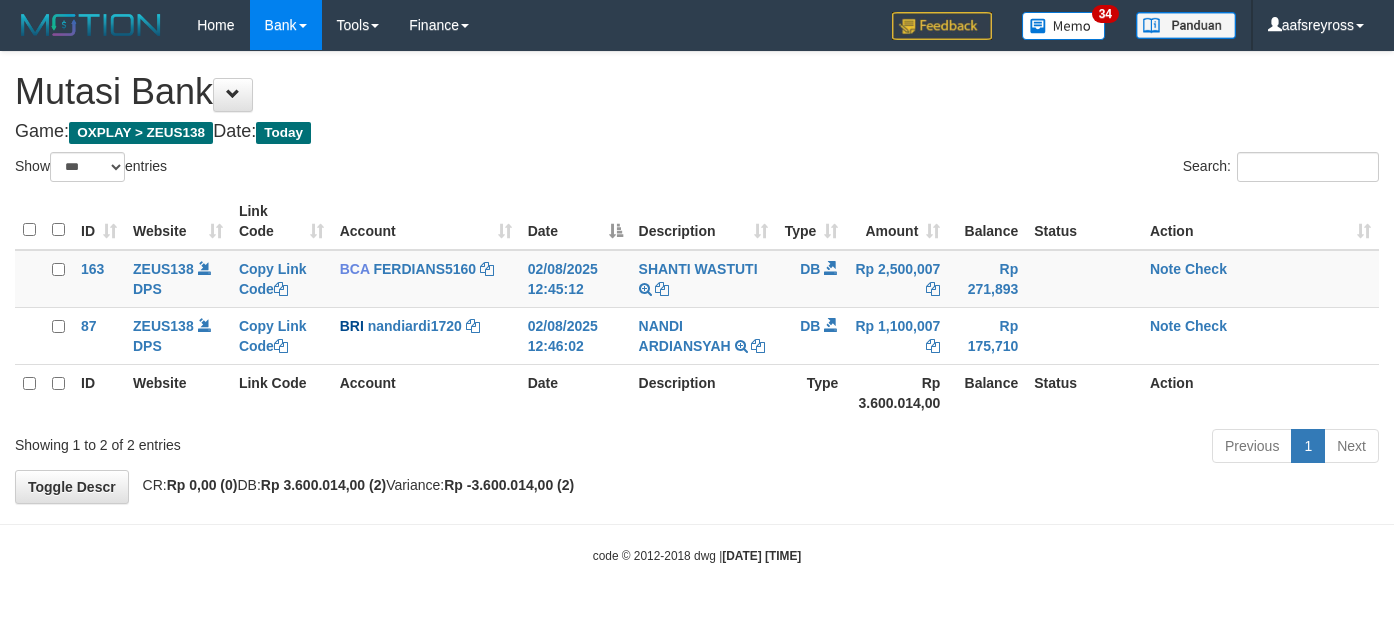 select on "***" 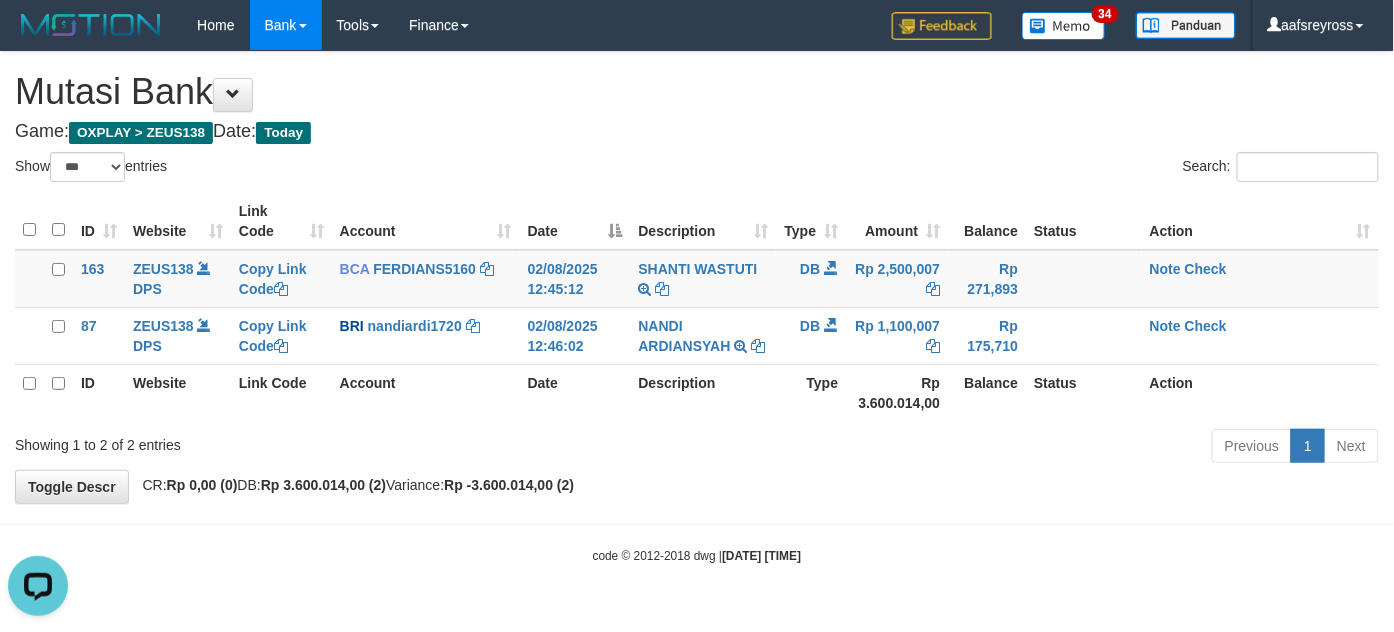 scroll, scrollTop: 0, scrollLeft: 0, axis: both 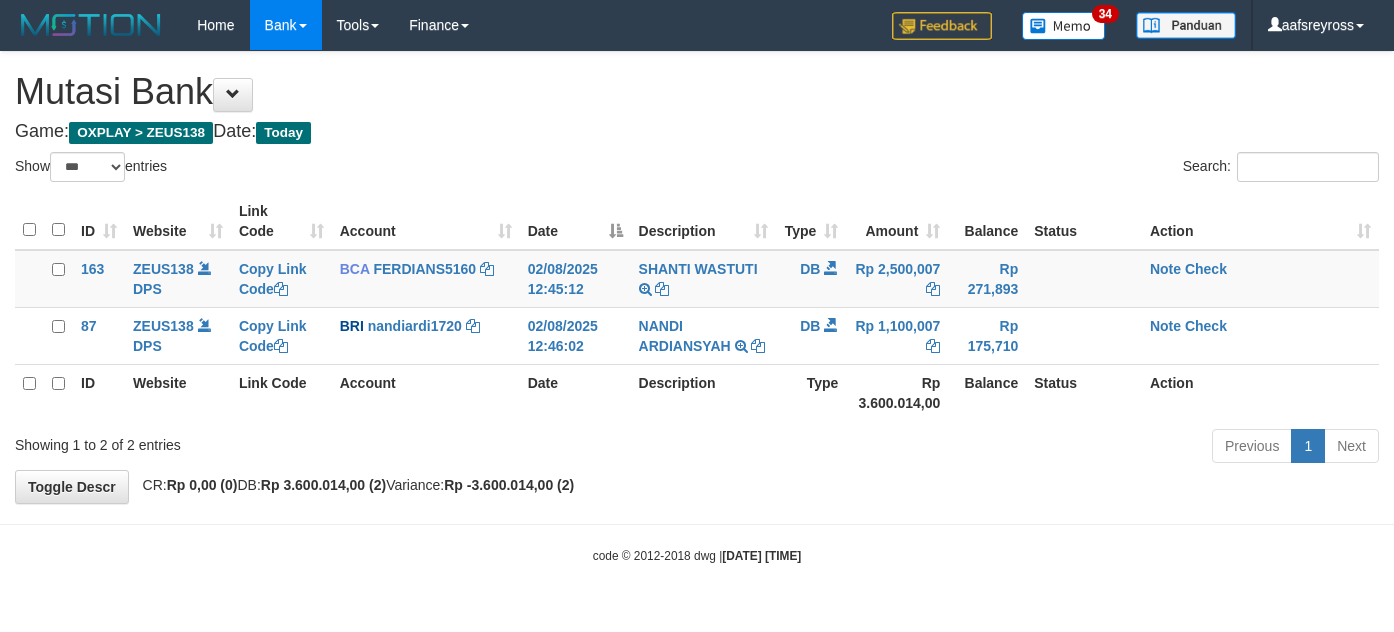 select on "***" 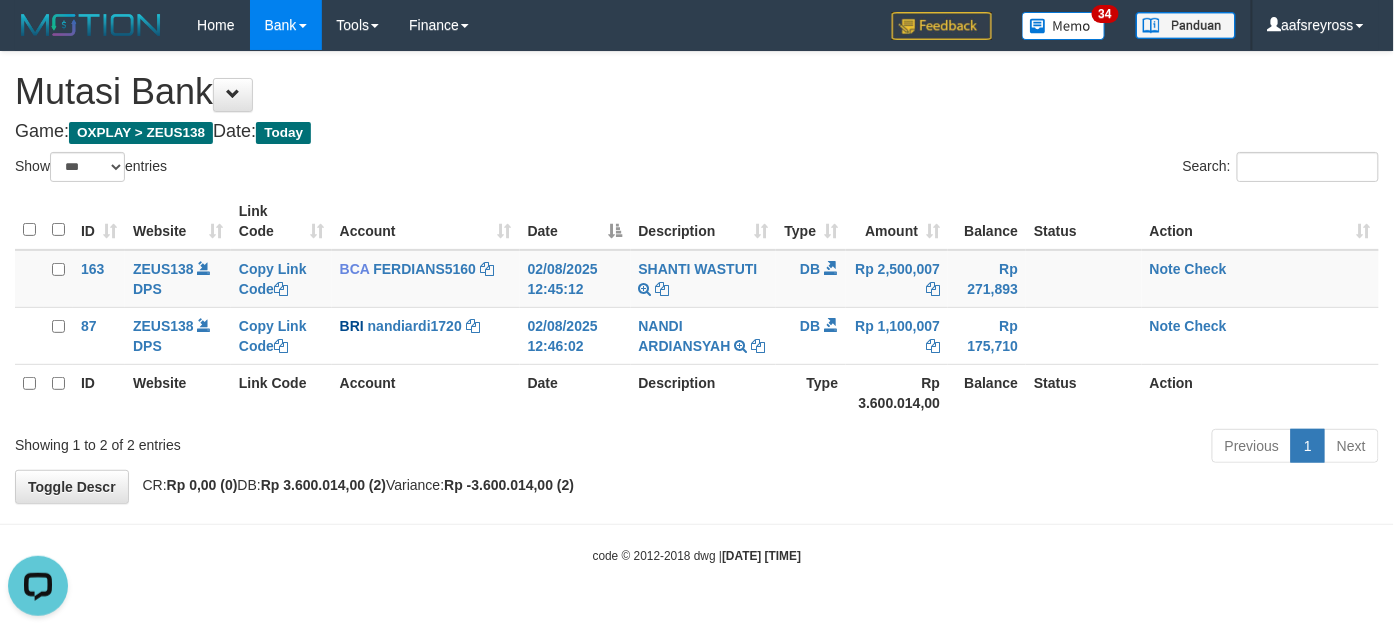 scroll, scrollTop: 0, scrollLeft: 0, axis: both 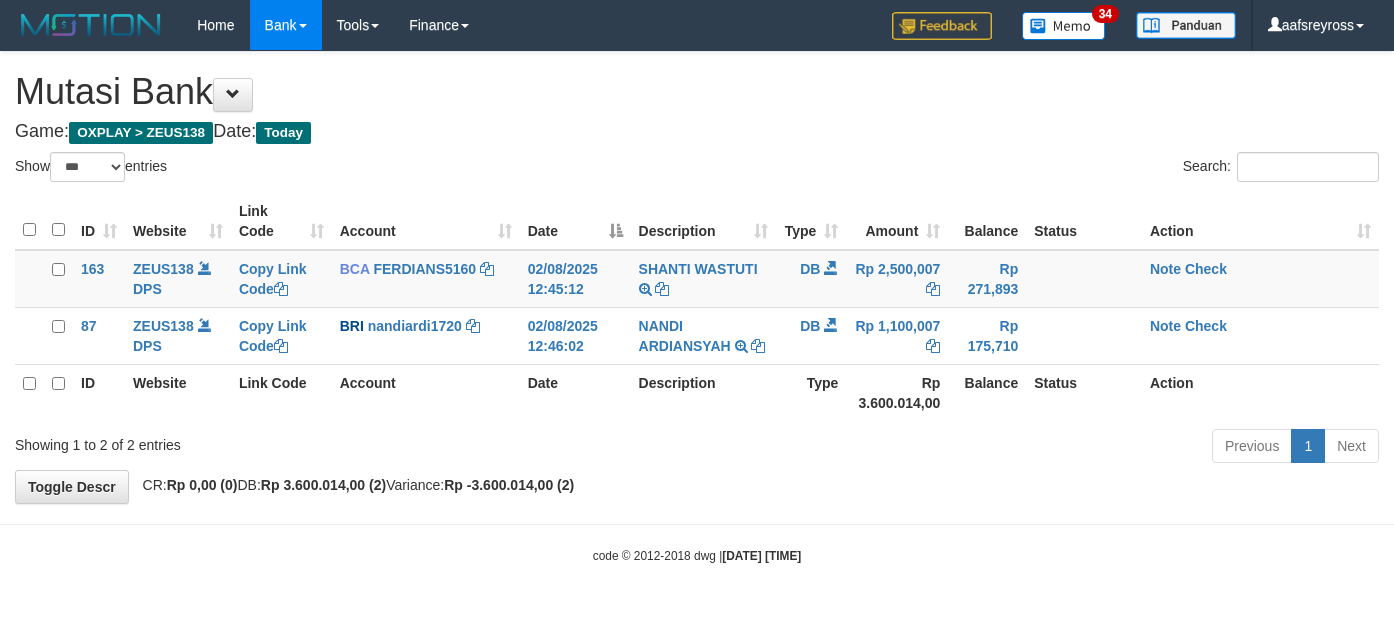 select on "***" 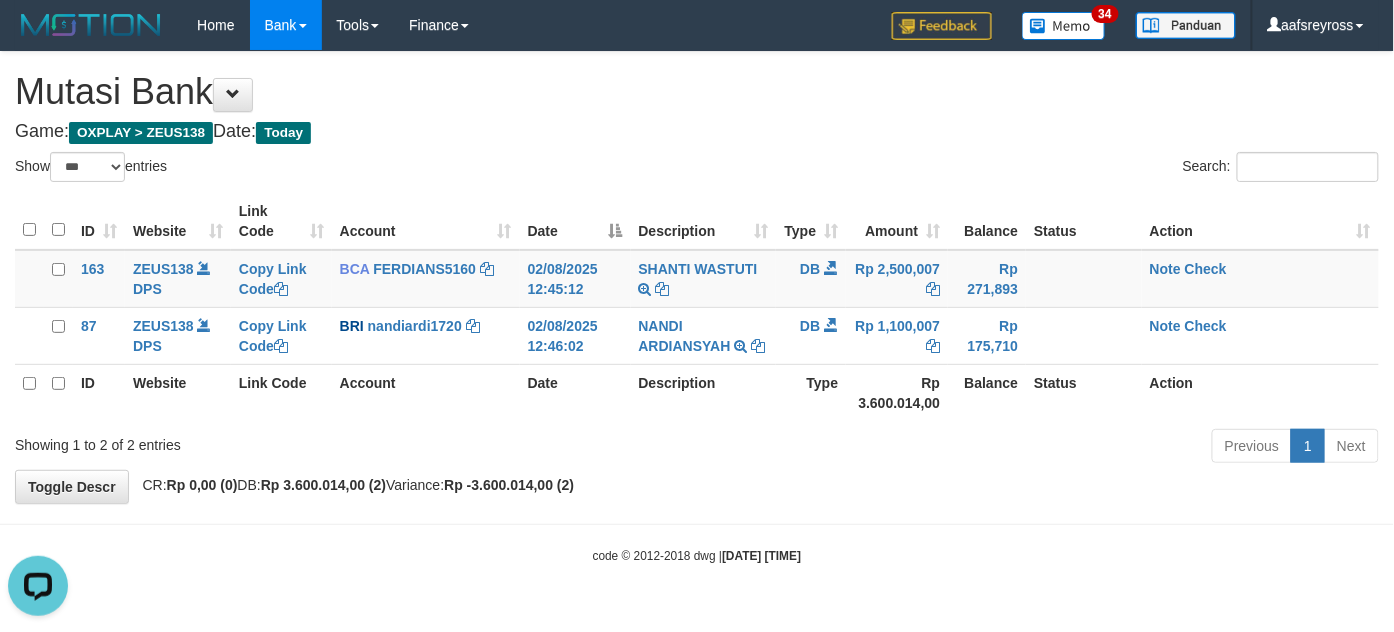 scroll, scrollTop: 0, scrollLeft: 0, axis: both 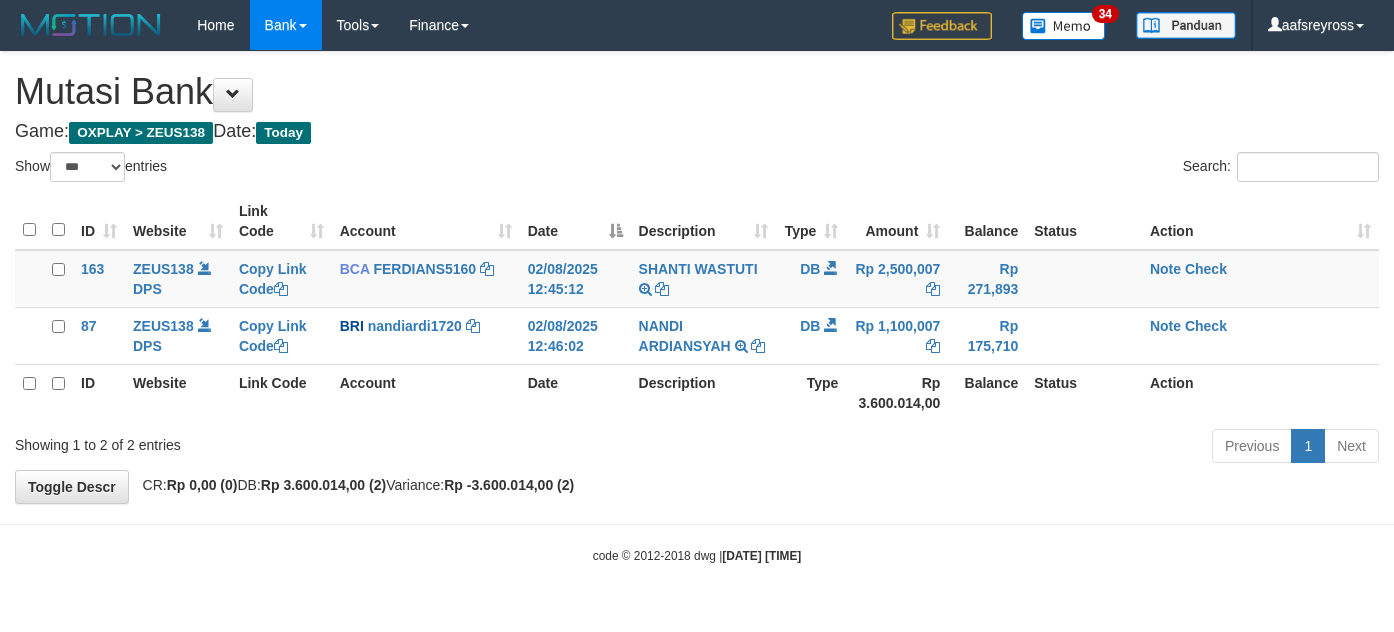 select on "***" 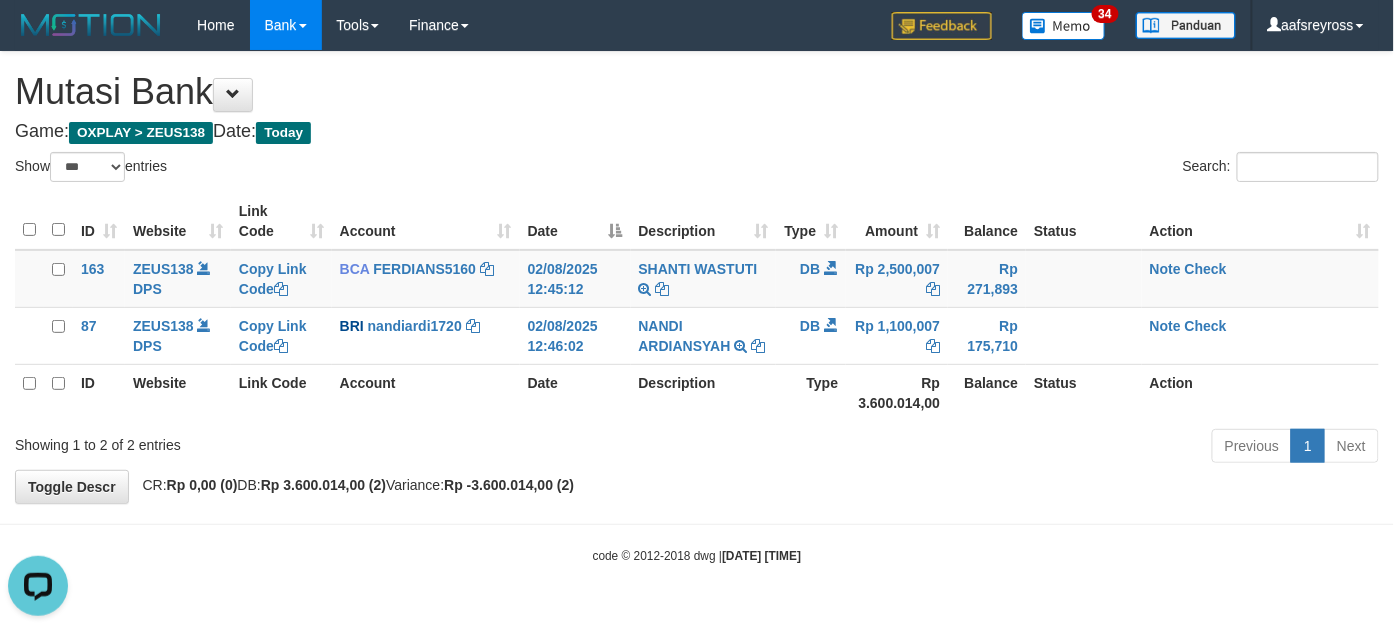 scroll, scrollTop: 0, scrollLeft: 0, axis: both 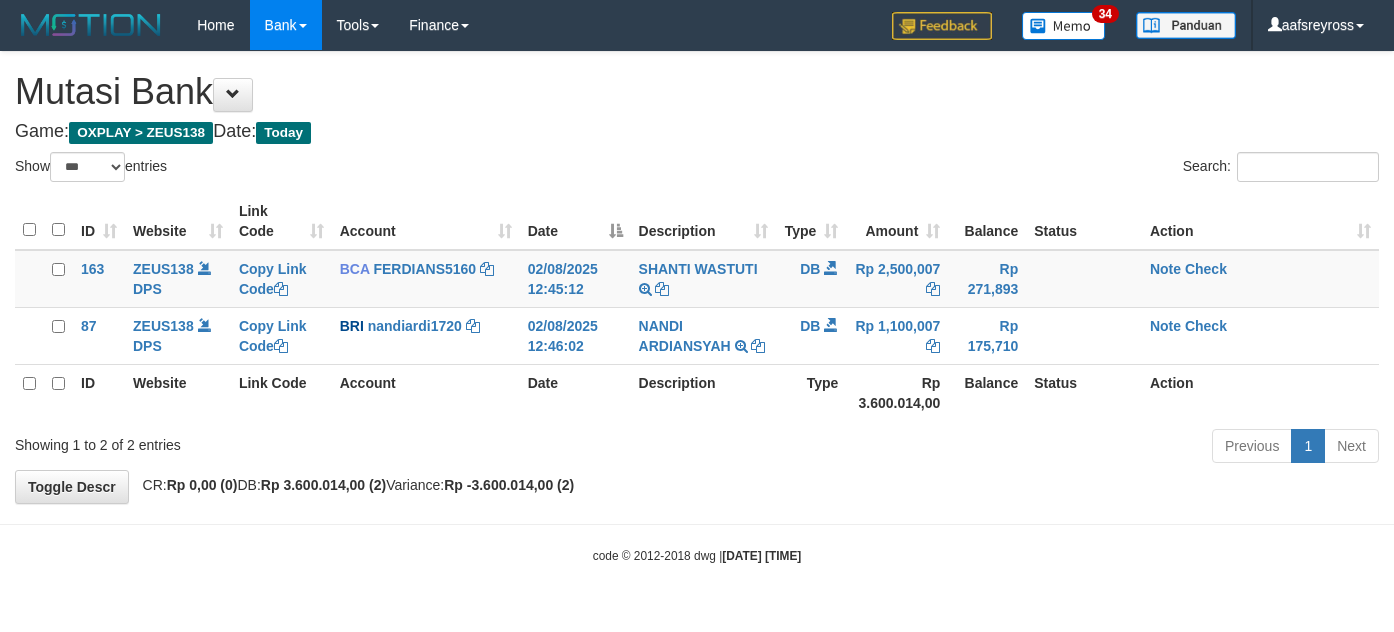 select on "***" 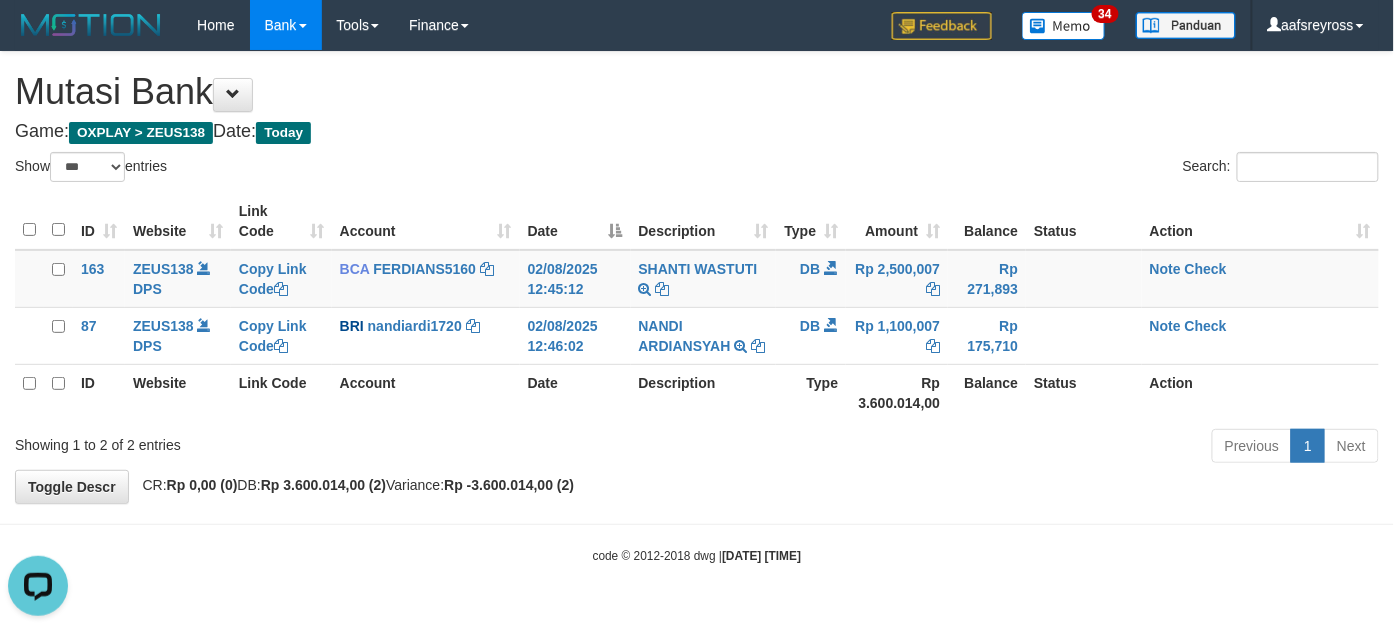 scroll, scrollTop: 0, scrollLeft: 0, axis: both 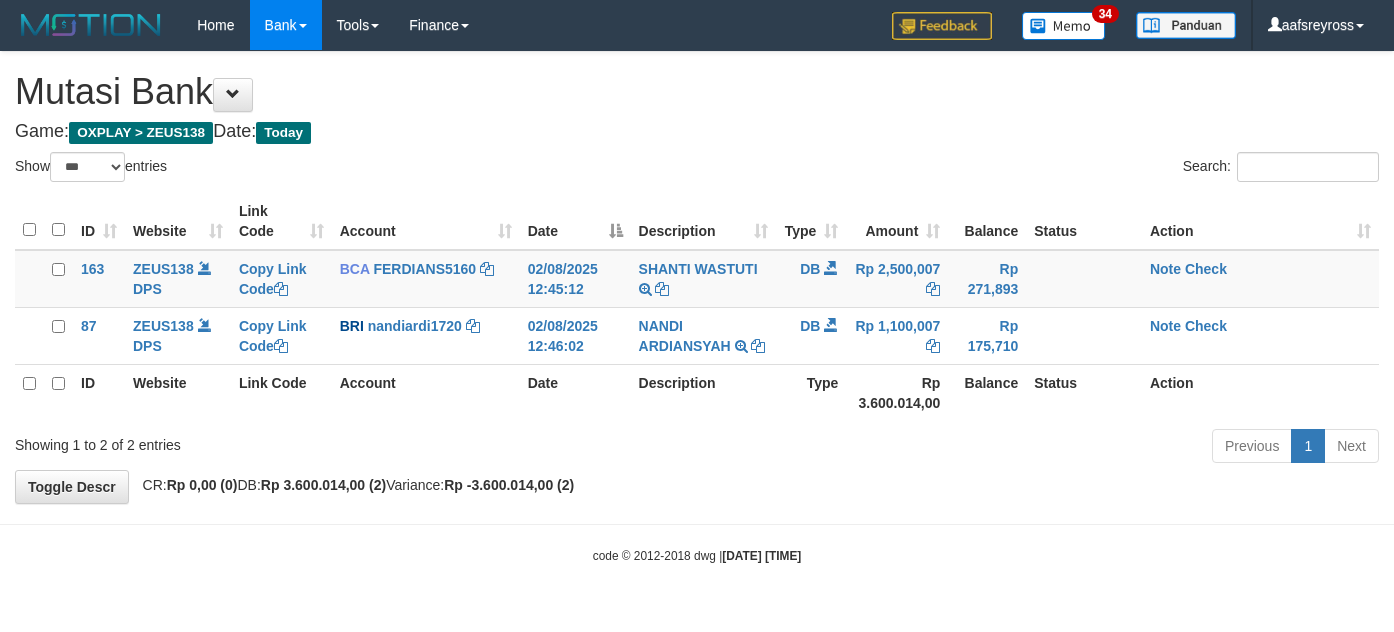 select on "***" 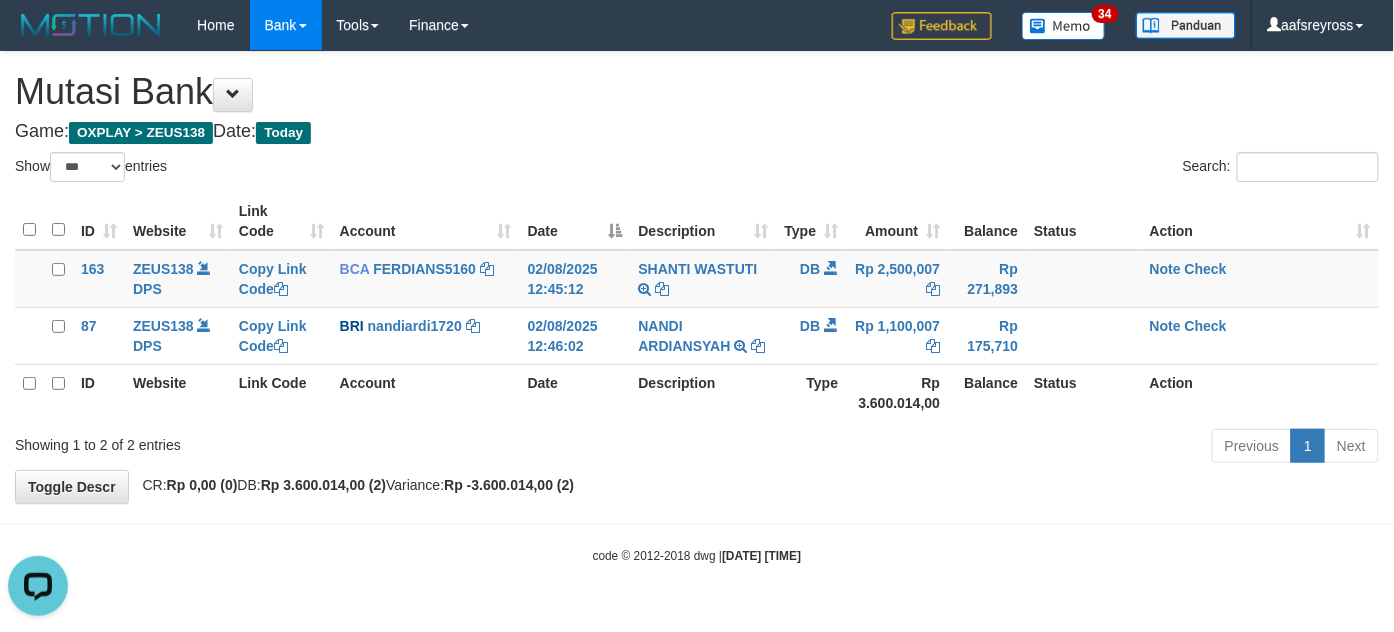scroll, scrollTop: 0, scrollLeft: 0, axis: both 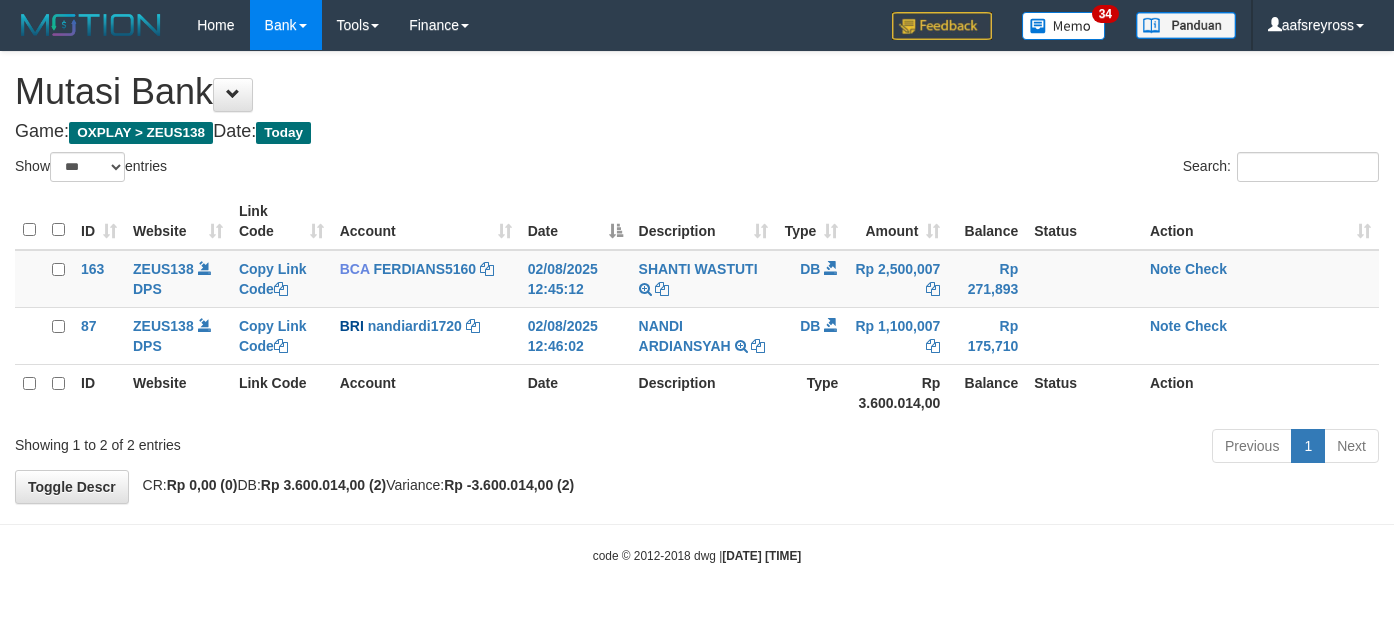 select on "***" 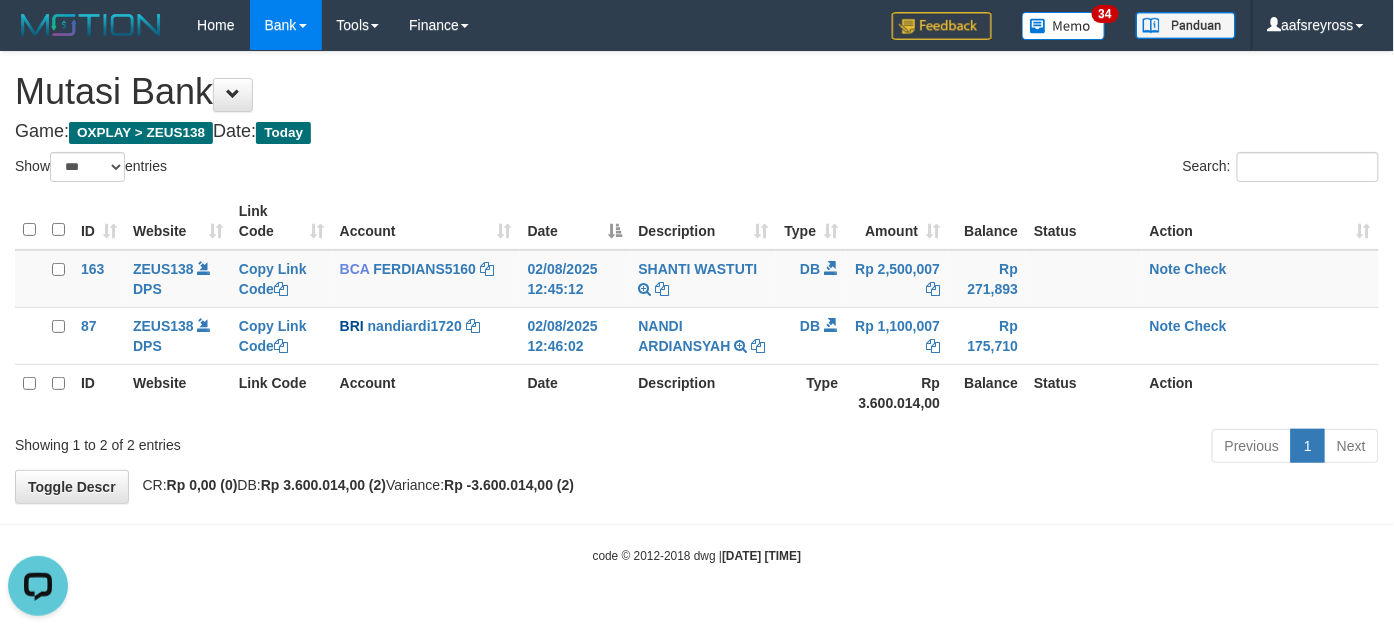 scroll, scrollTop: 0, scrollLeft: 0, axis: both 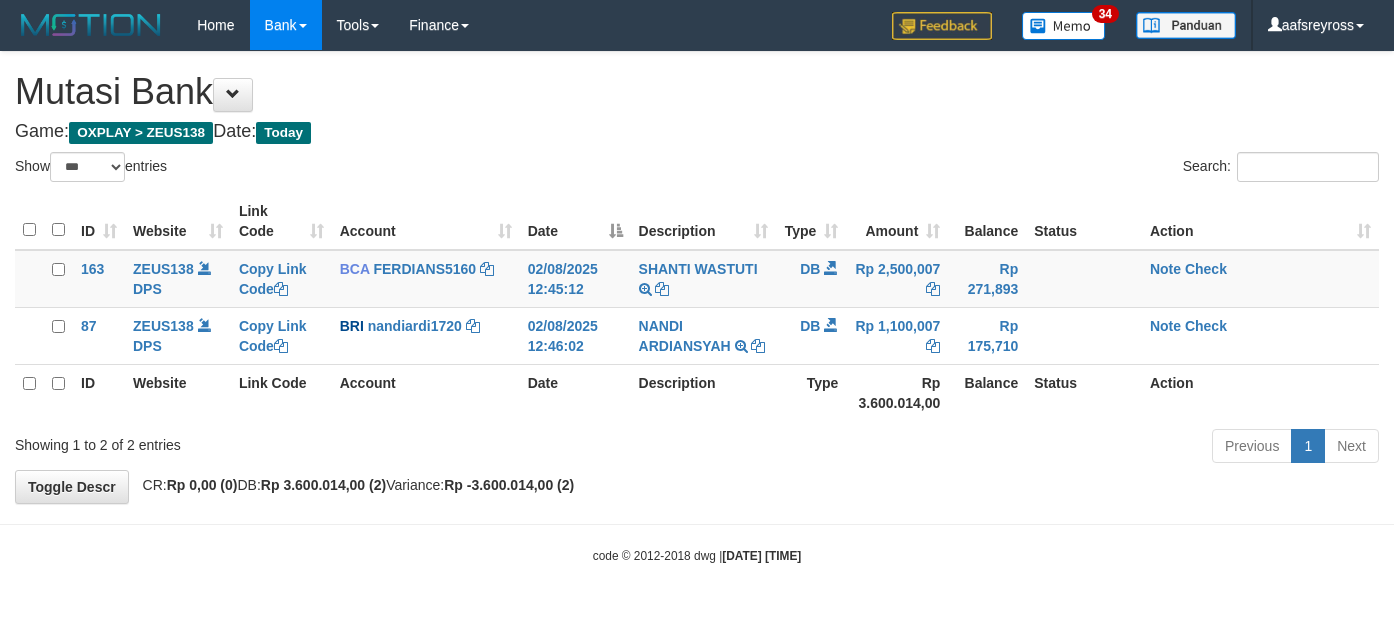 select on "***" 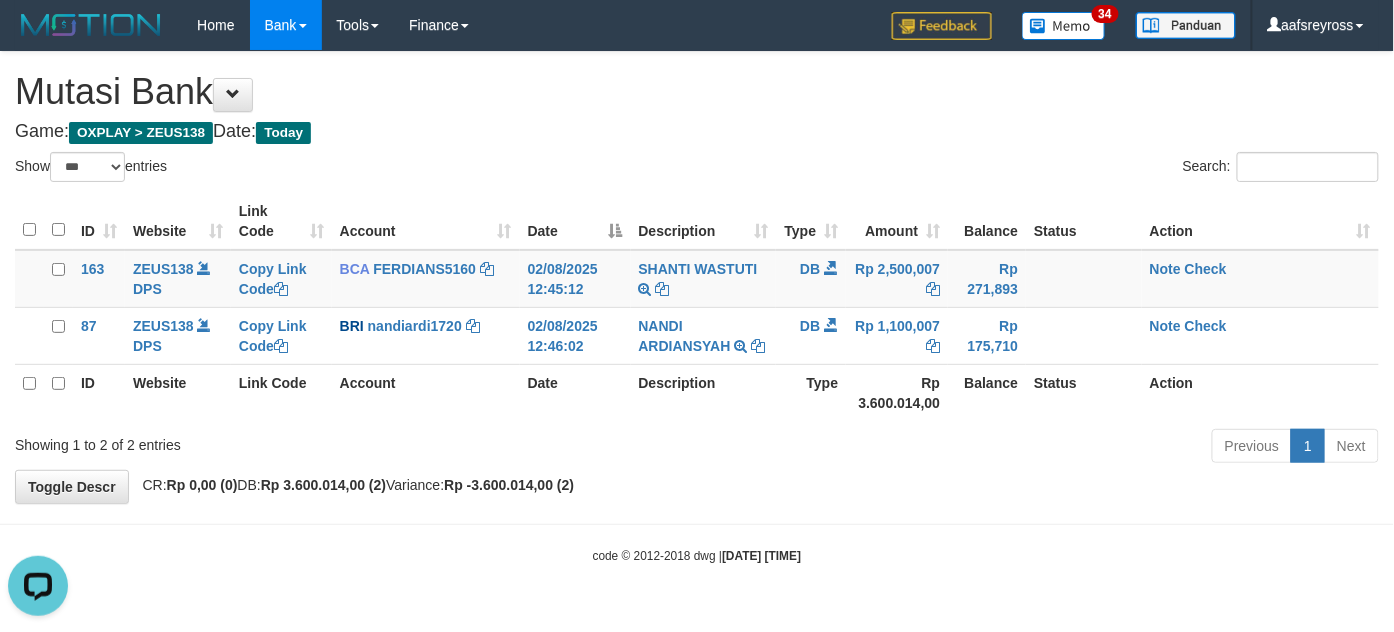 scroll, scrollTop: 0, scrollLeft: 0, axis: both 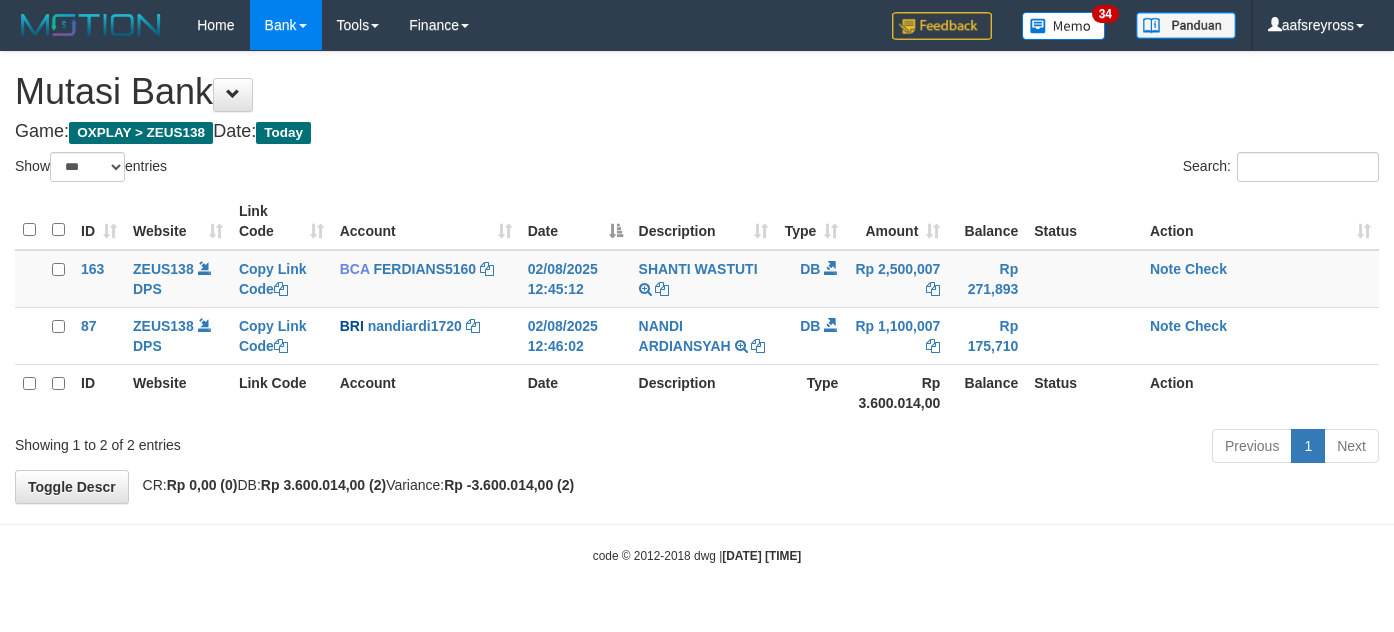select on "***" 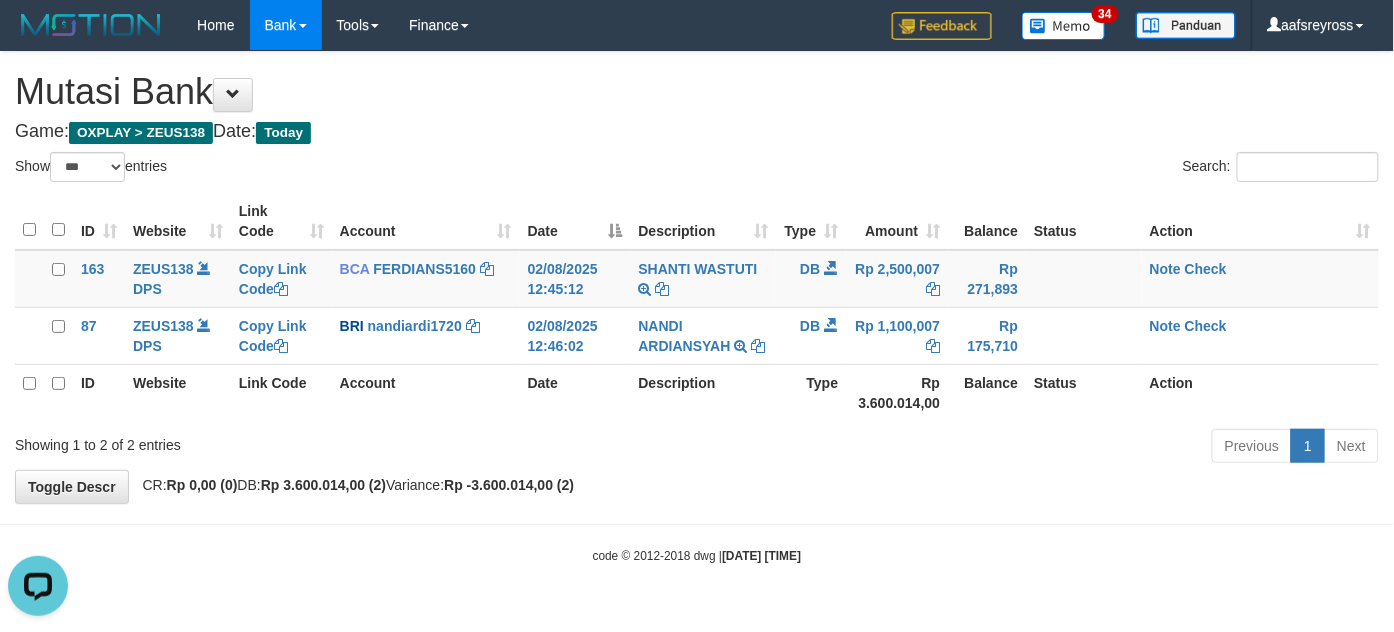 scroll, scrollTop: 0, scrollLeft: 0, axis: both 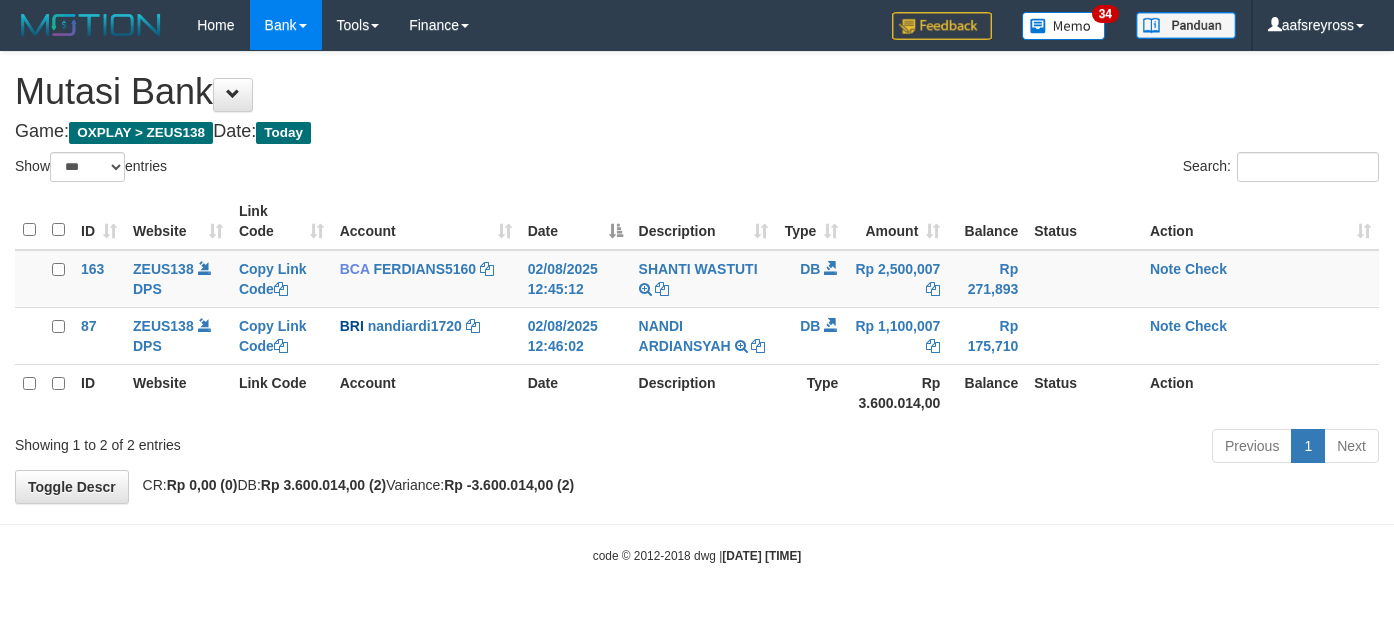 select on "***" 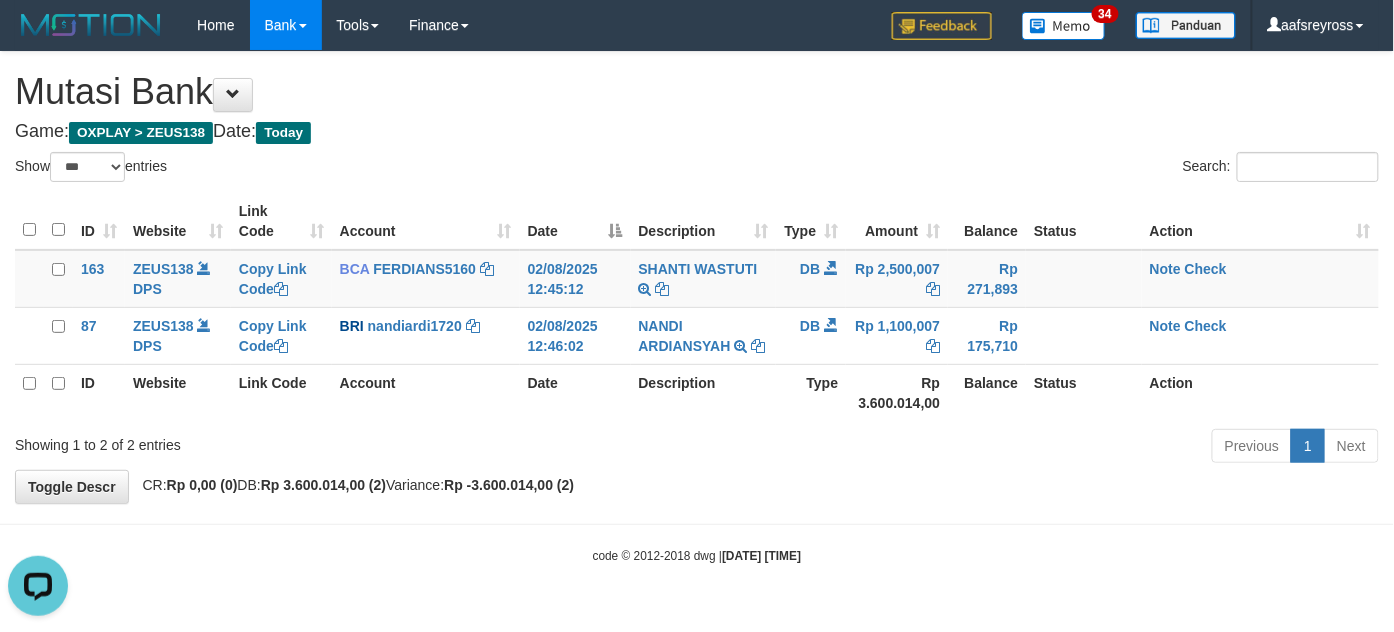 scroll, scrollTop: 0, scrollLeft: 0, axis: both 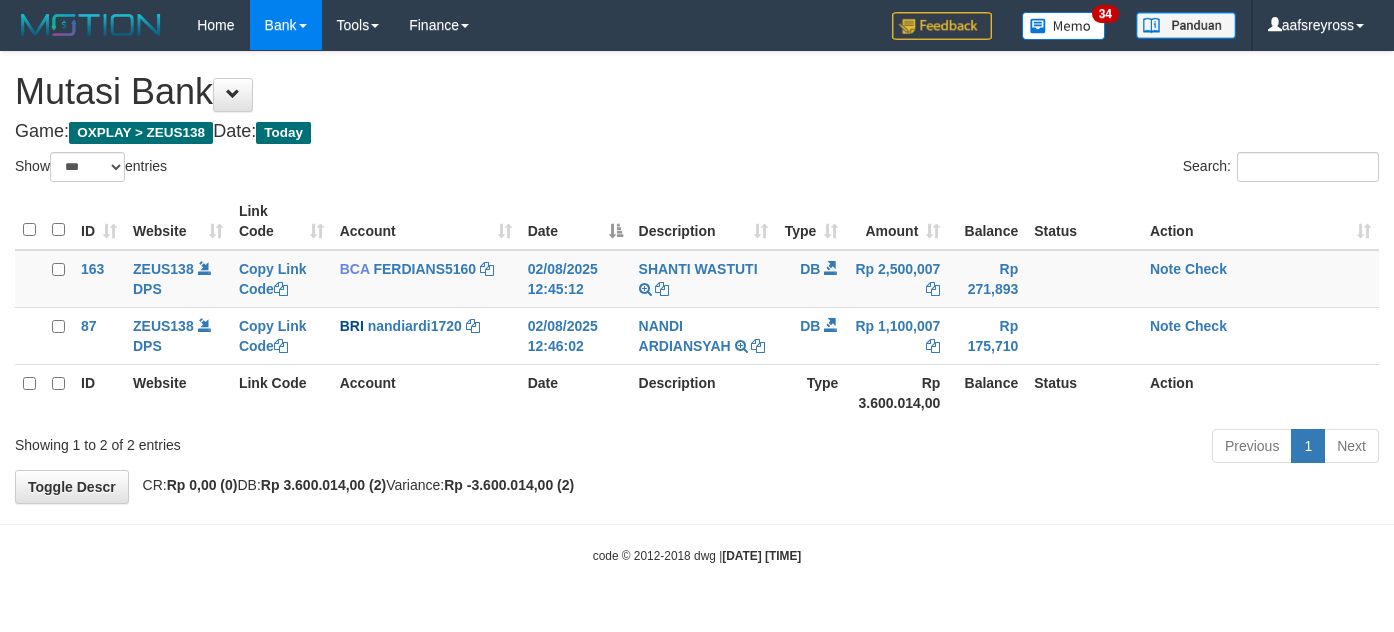 select on "***" 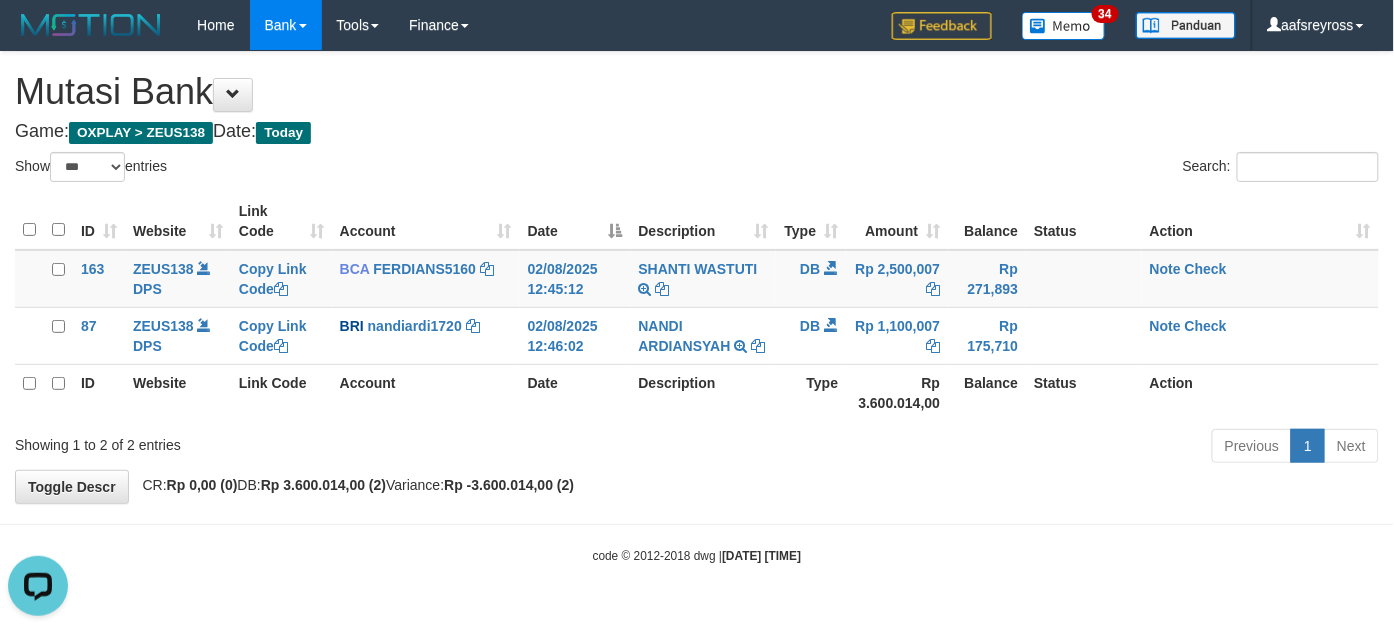 scroll, scrollTop: 0, scrollLeft: 0, axis: both 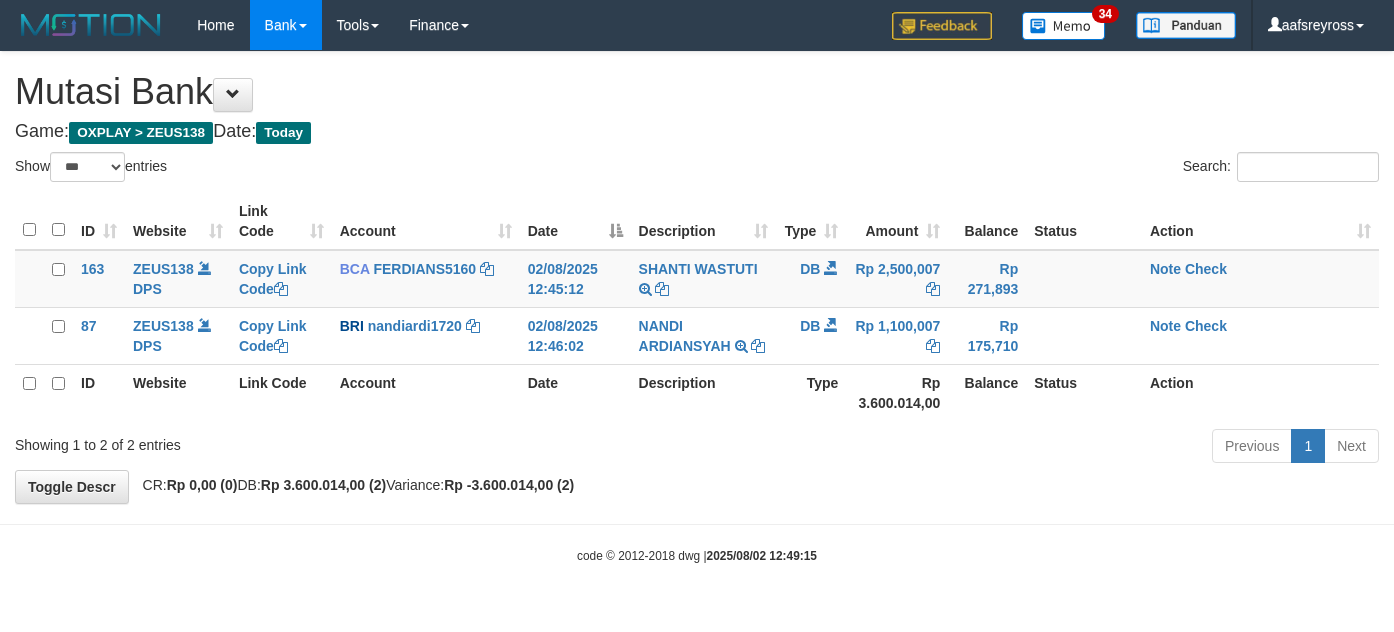 select on "***" 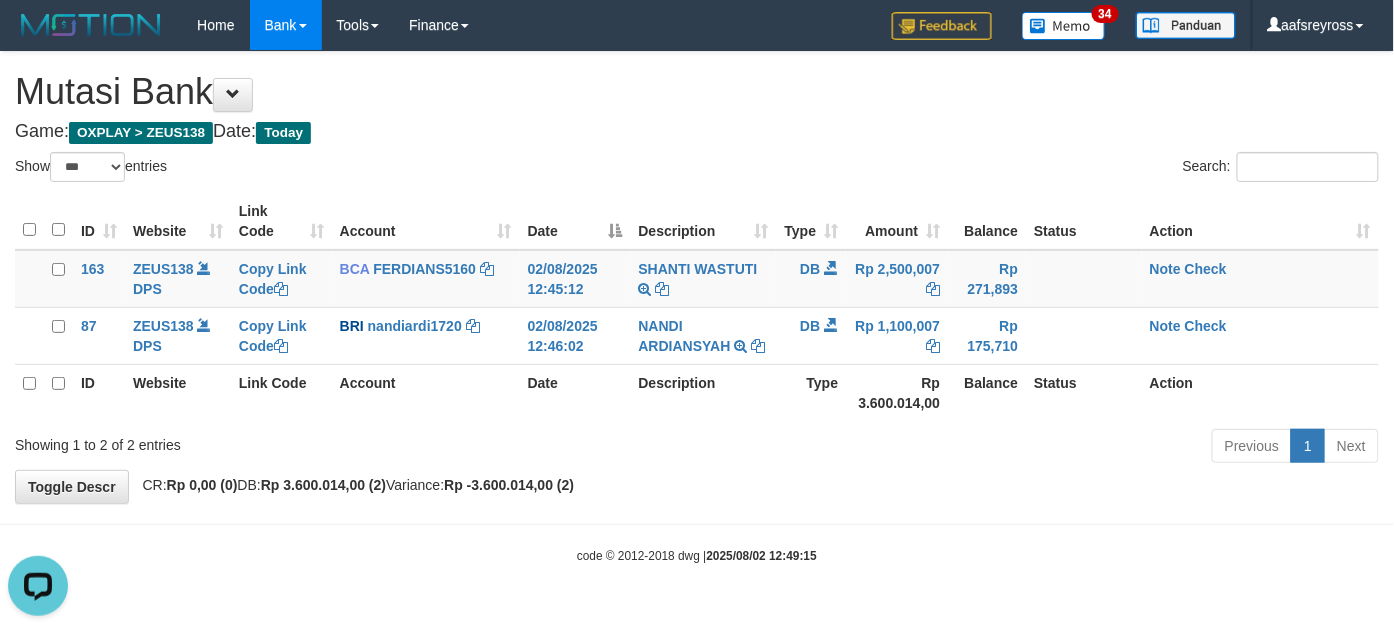 scroll, scrollTop: 0, scrollLeft: 0, axis: both 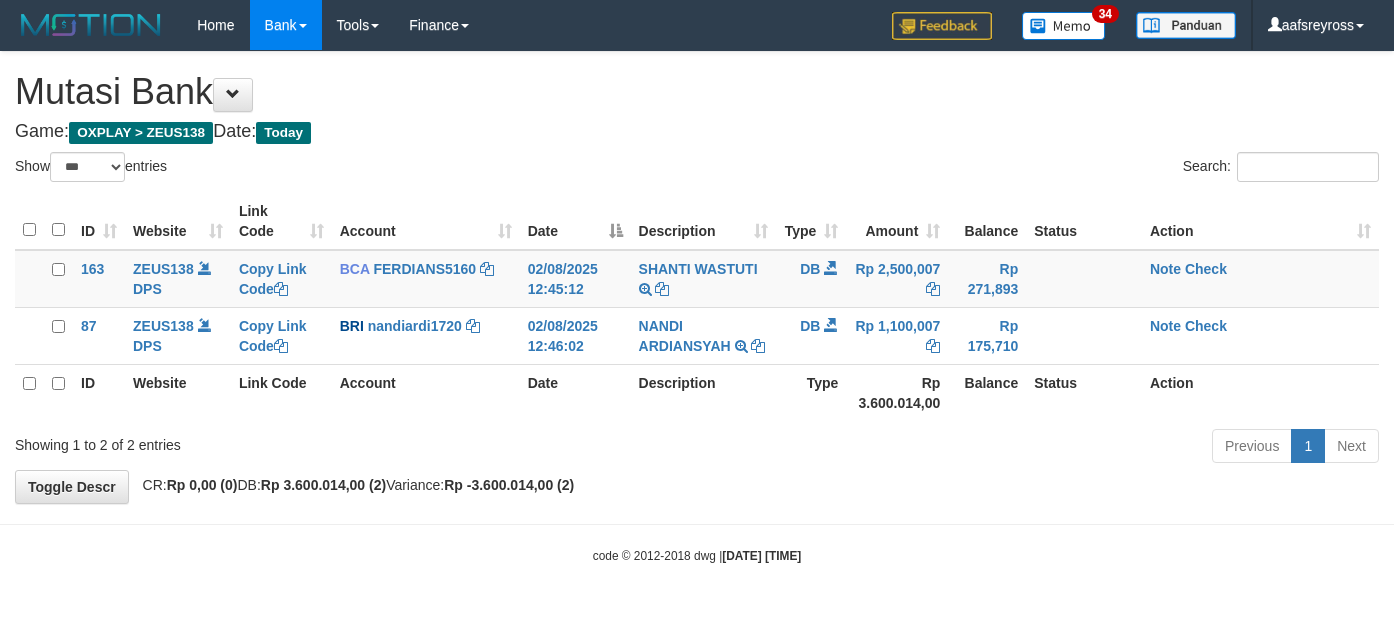 select on "***" 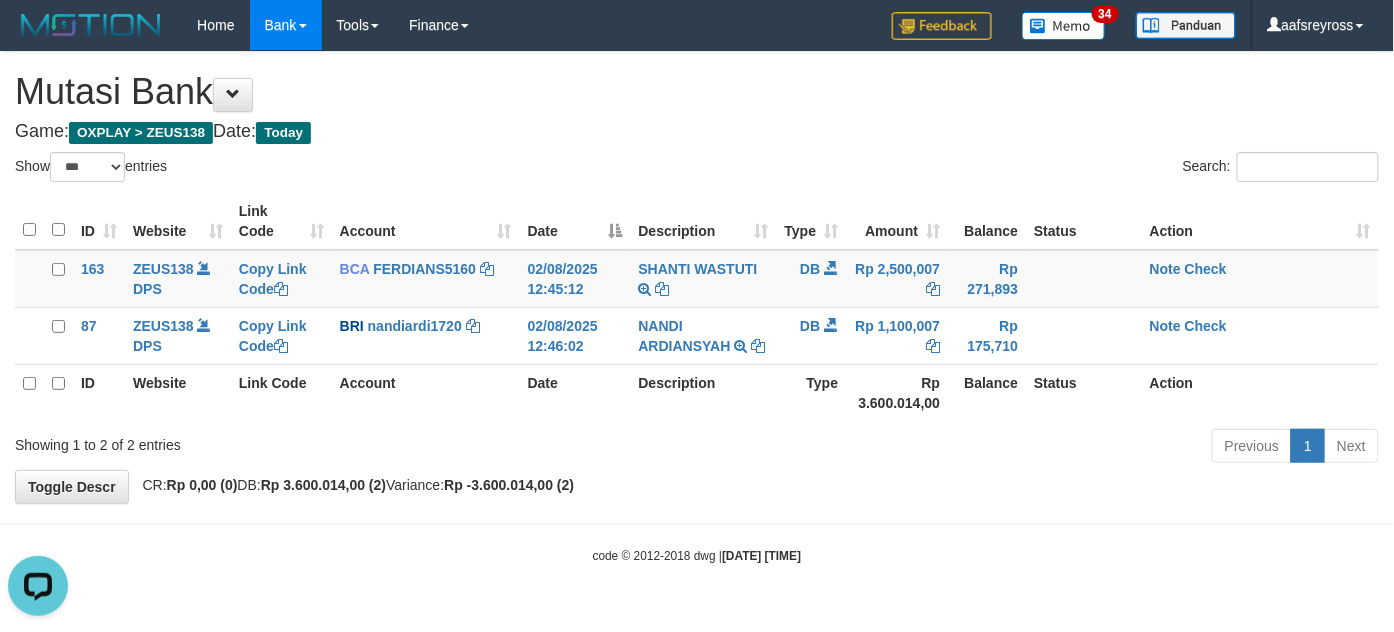scroll, scrollTop: 0, scrollLeft: 0, axis: both 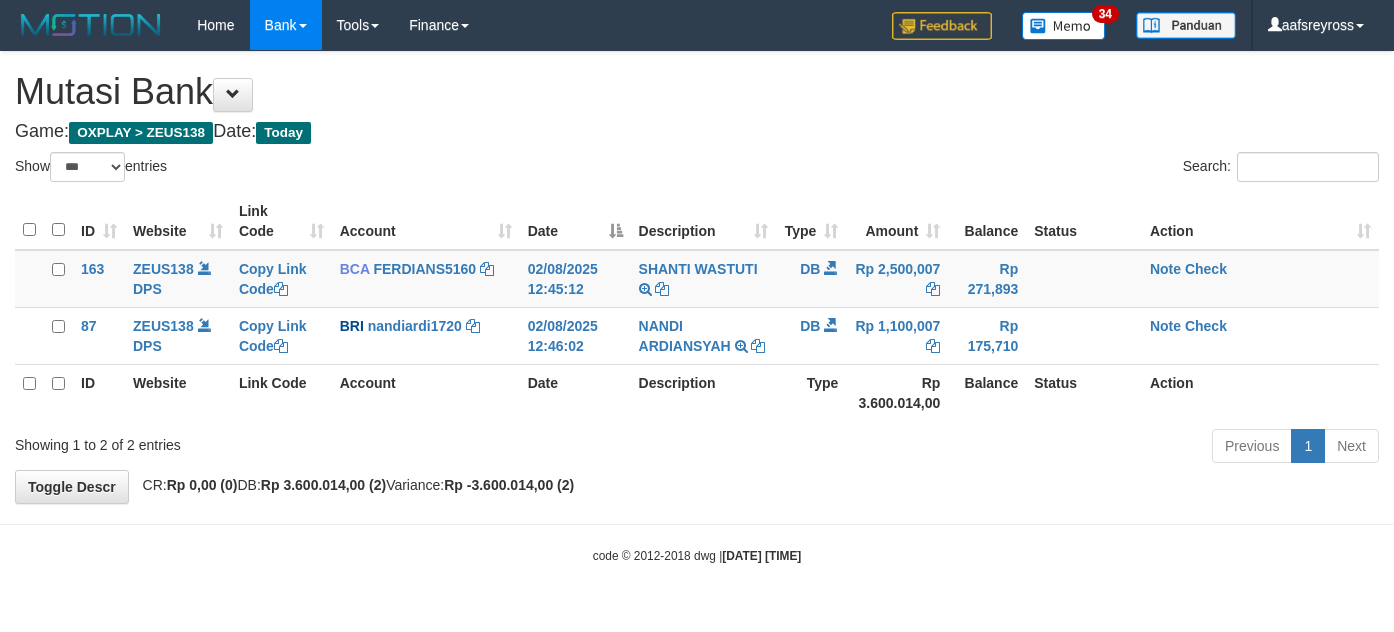 select on "***" 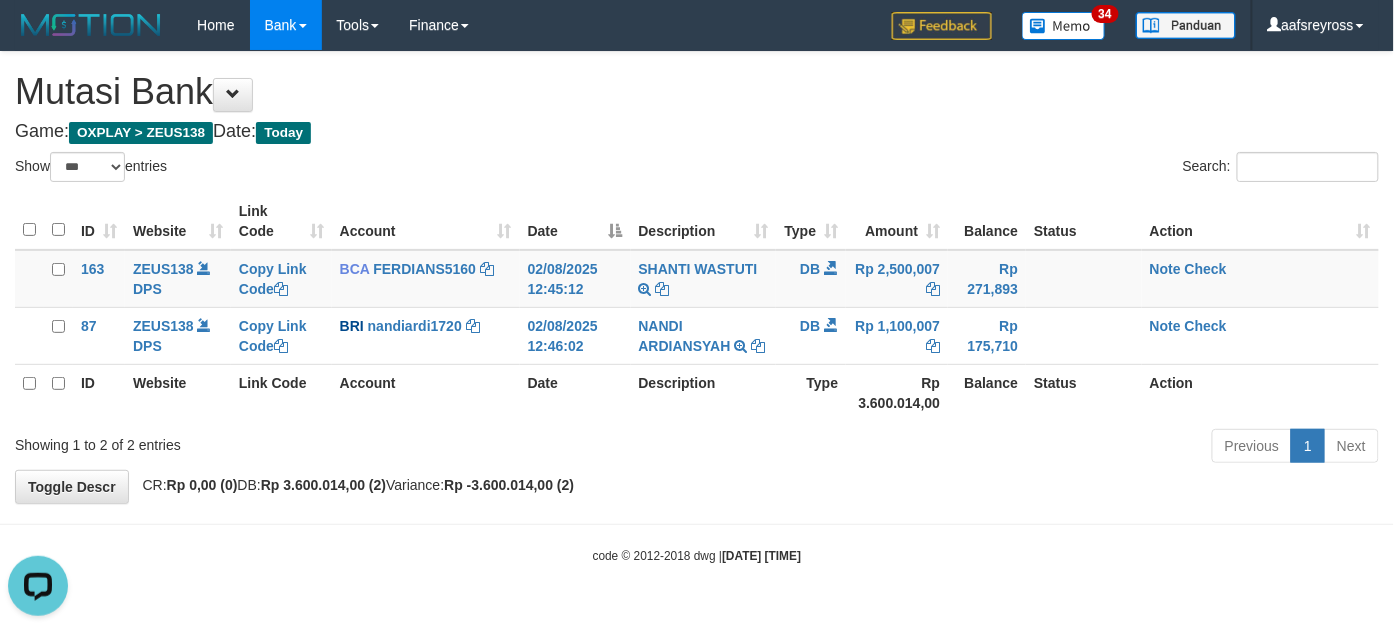scroll, scrollTop: 0, scrollLeft: 0, axis: both 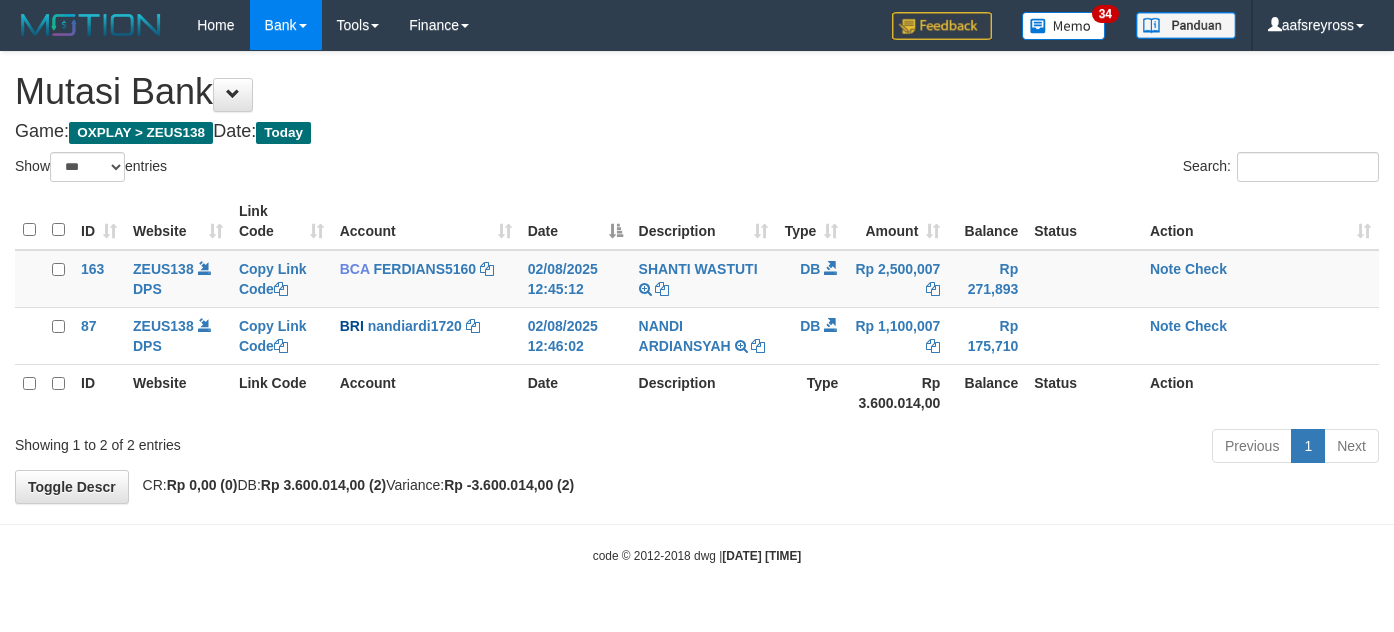 select on "***" 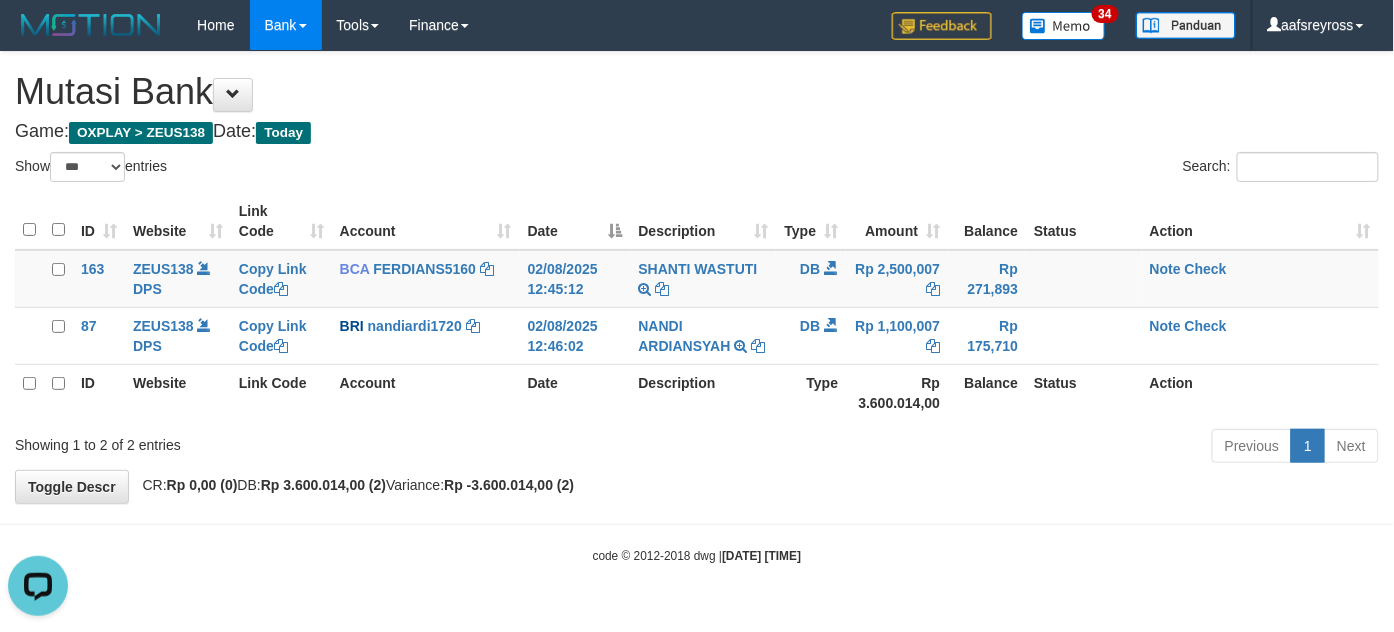 scroll, scrollTop: 0, scrollLeft: 0, axis: both 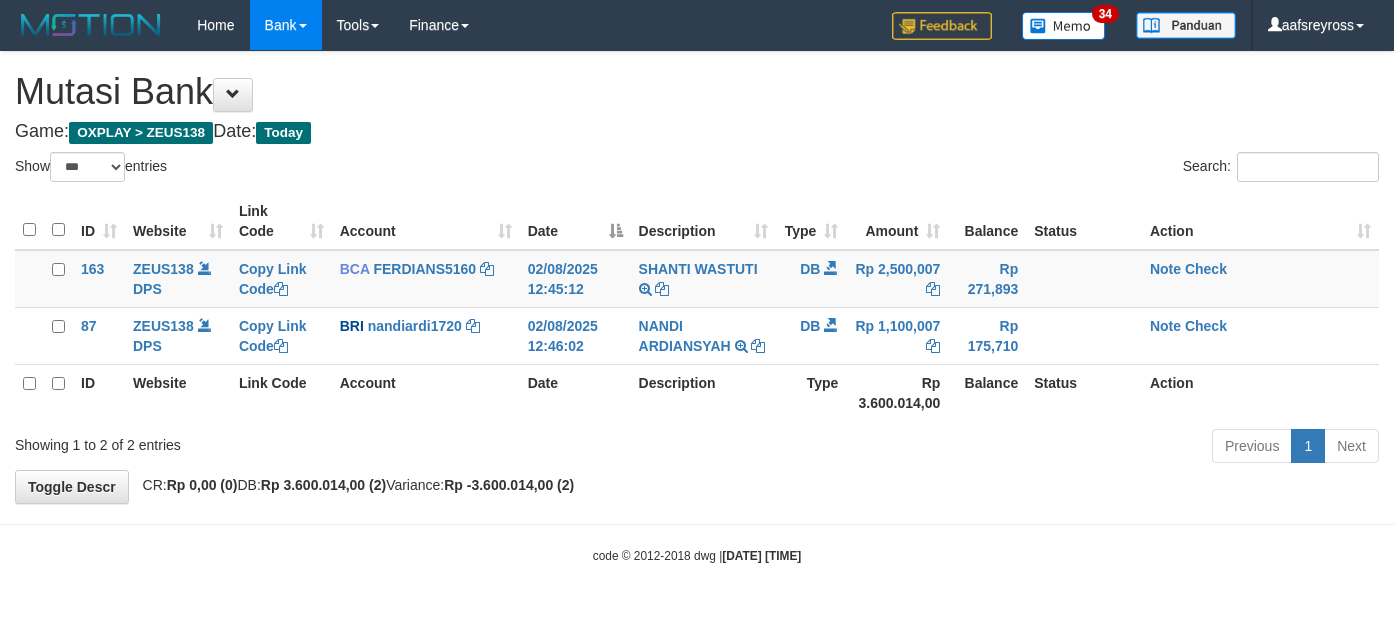 select on "***" 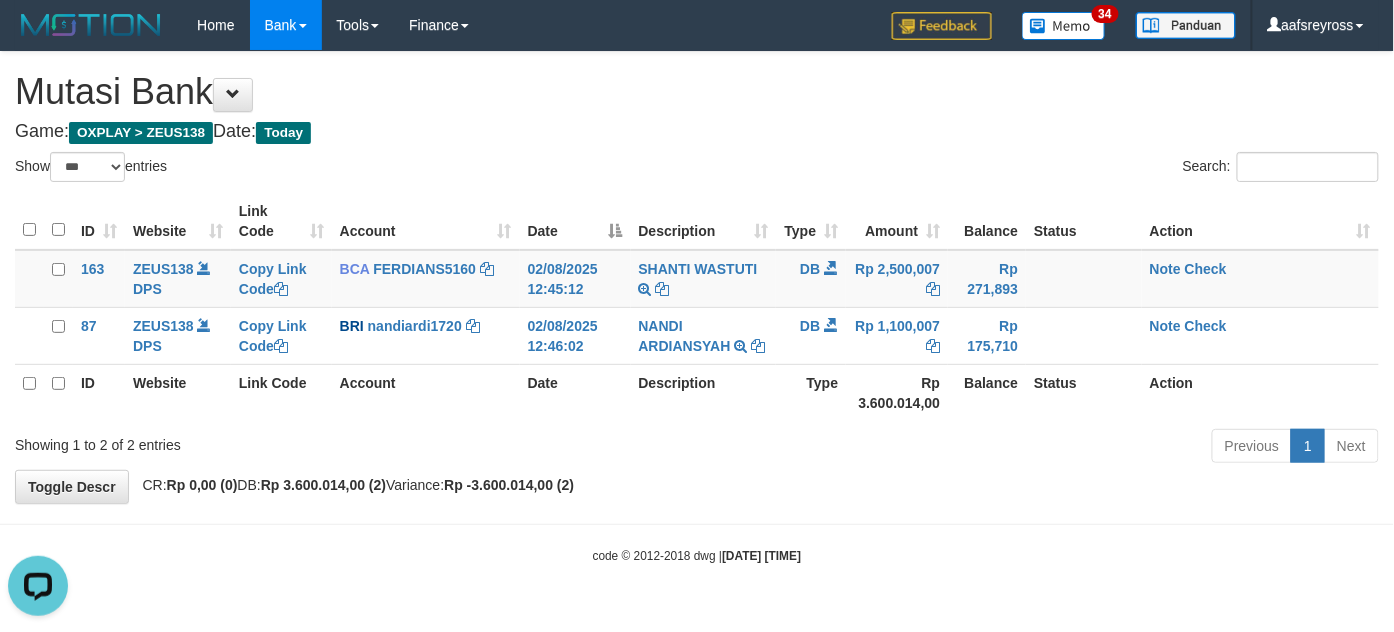 scroll, scrollTop: 0, scrollLeft: 0, axis: both 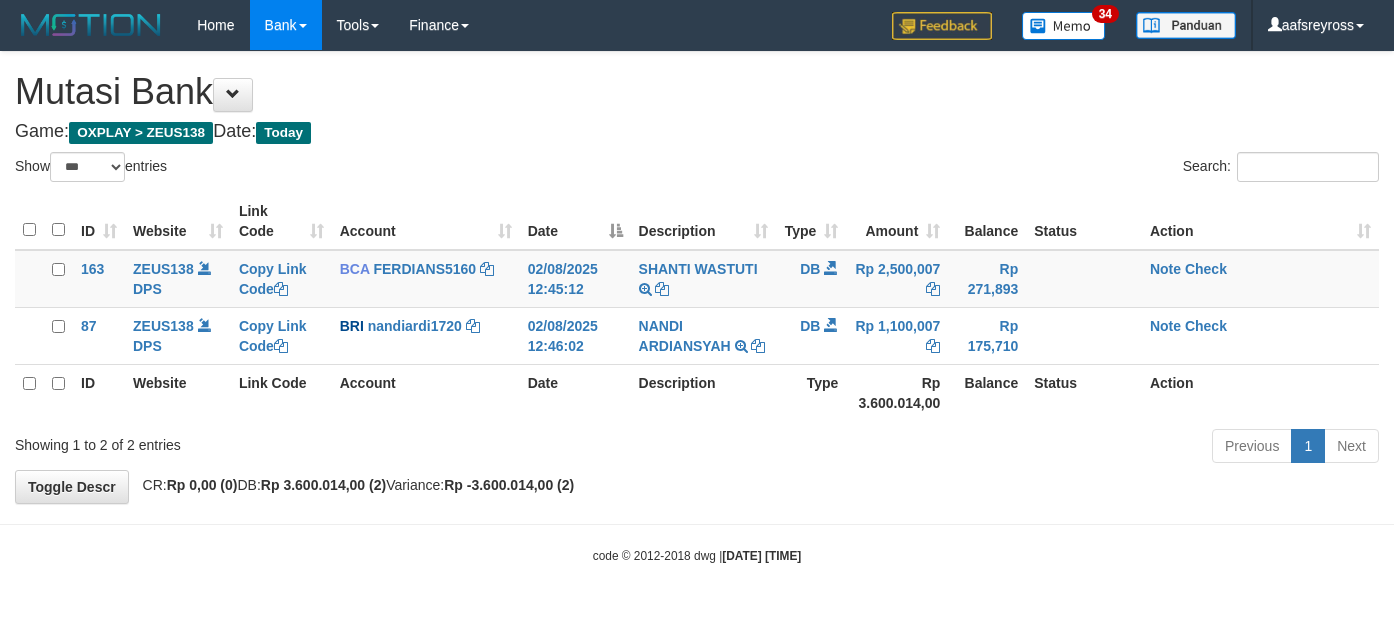 select on "***" 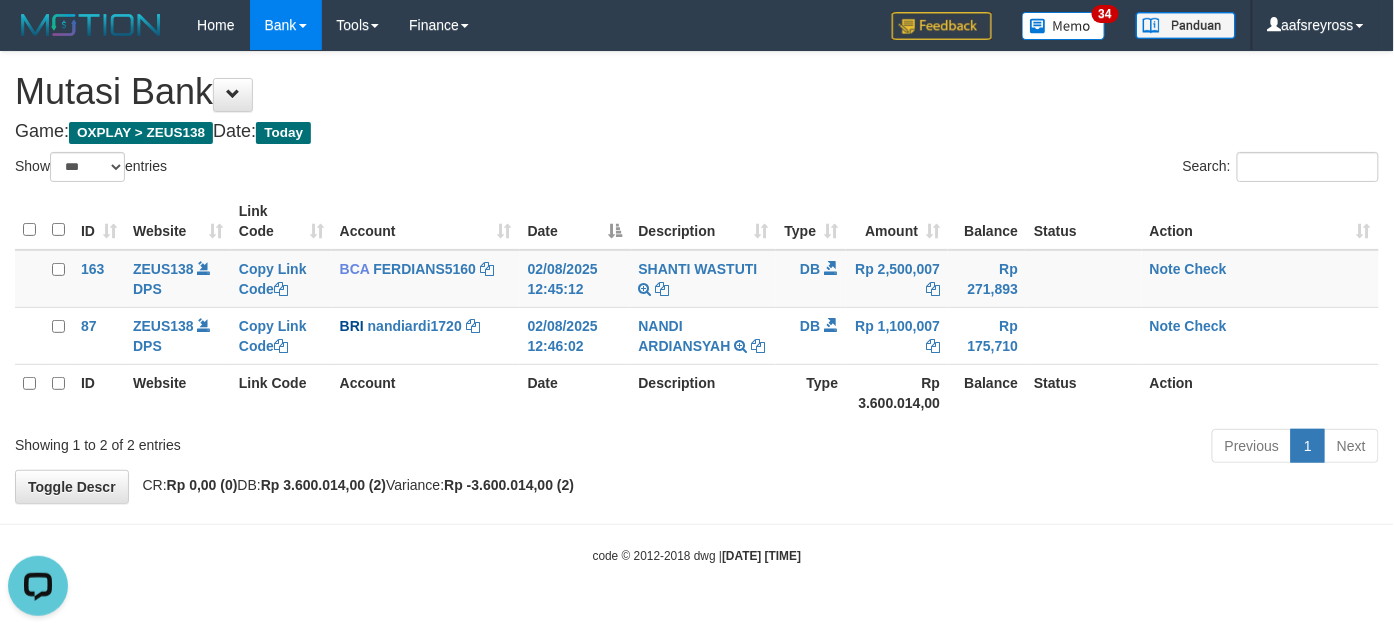 scroll, scrollTop: 0, scrollLeft: 0, axis: both 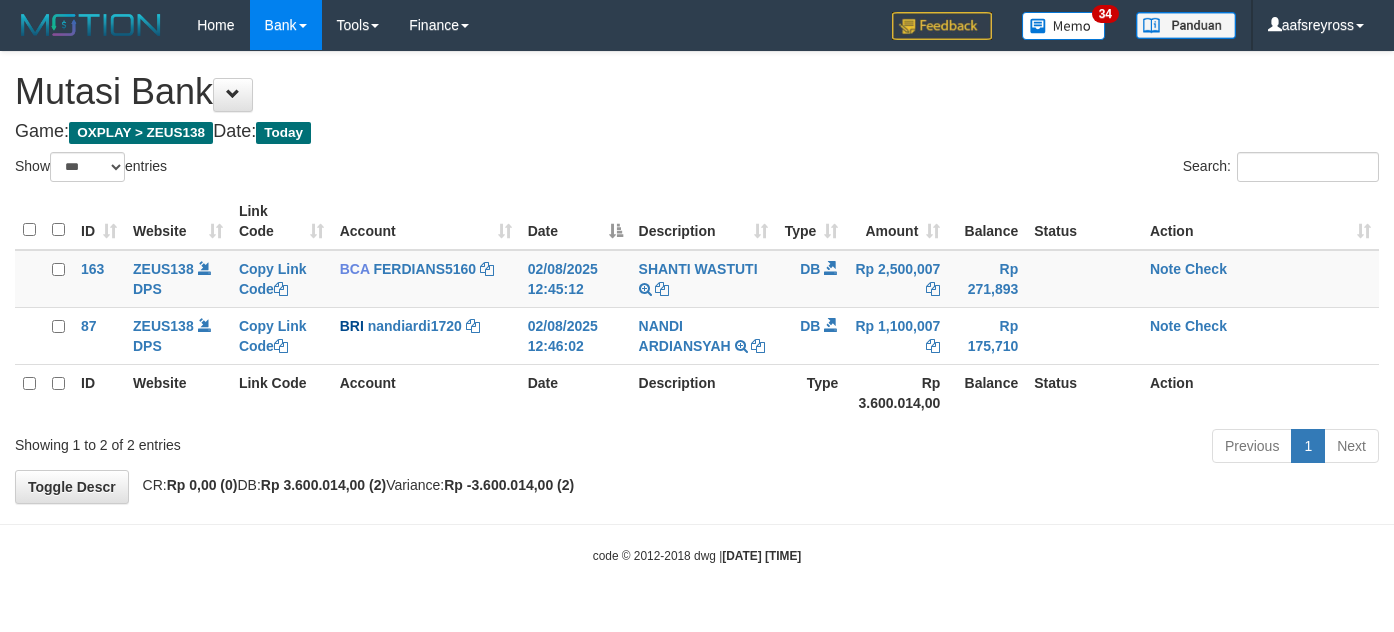 select on "***" 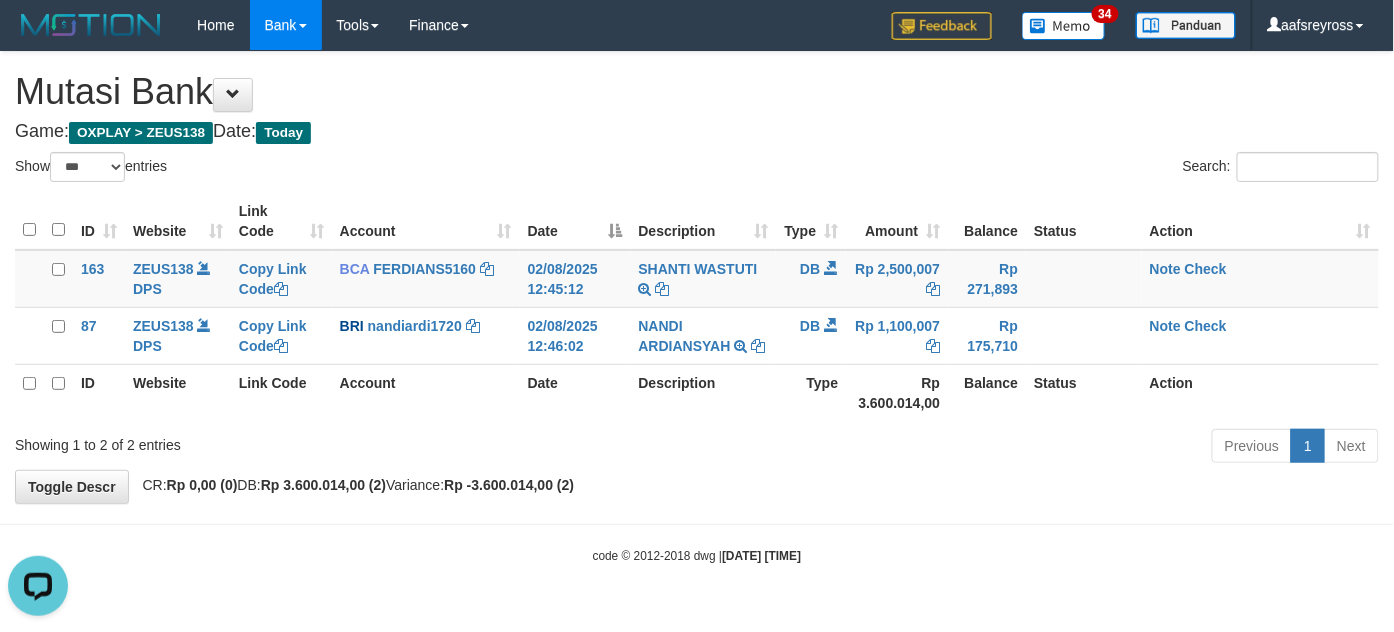 scroll, scrollTop: 0, scrollLeft: 0, axis: both 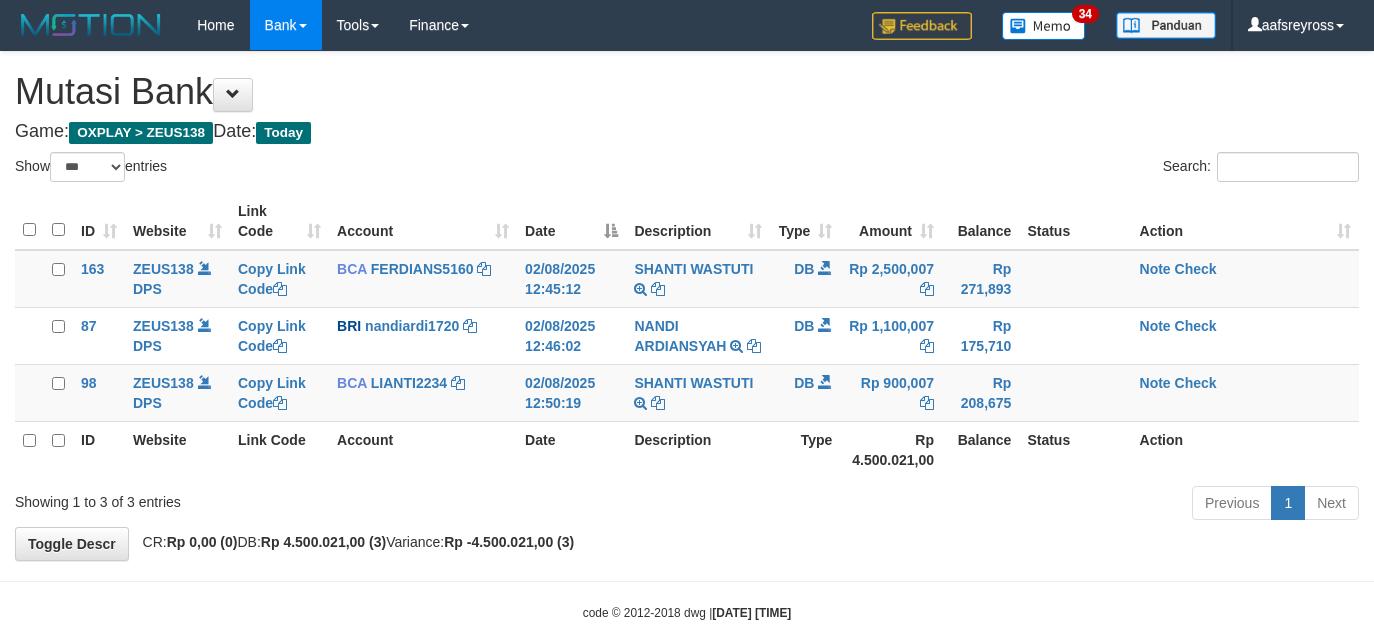 select on "***" 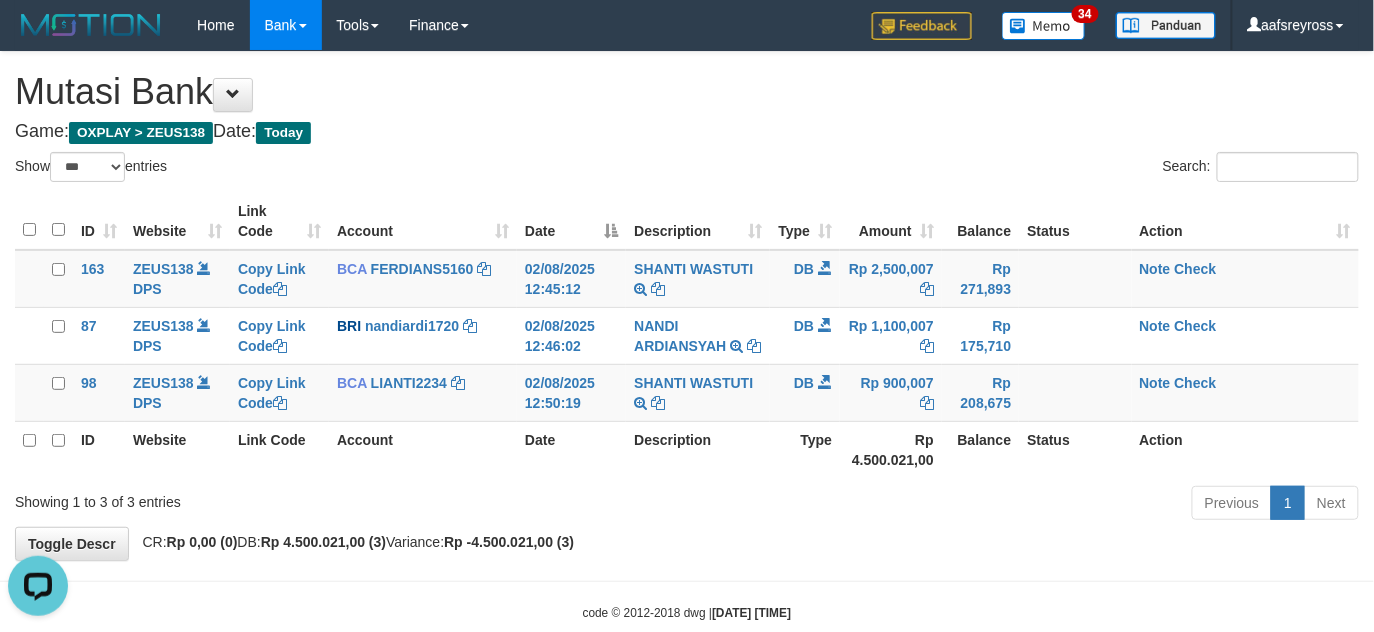 scroll, scrollTop: 0, scrollLeft: 0, axis: both 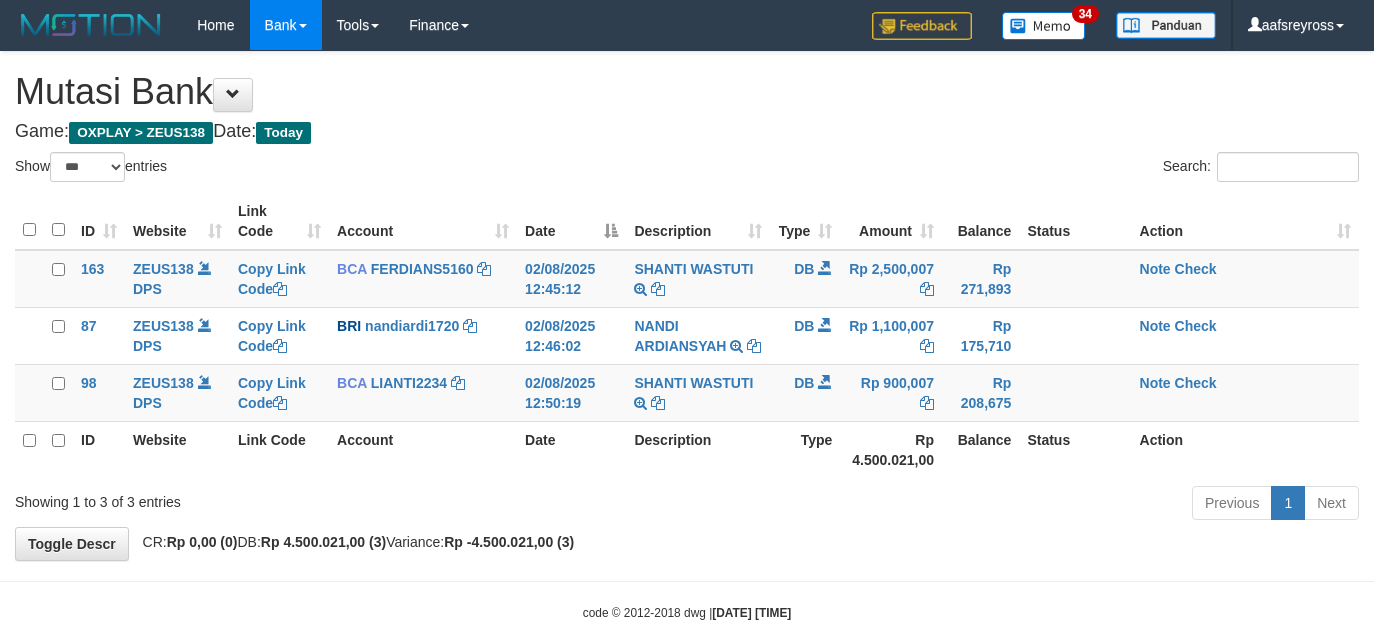 select on "***" 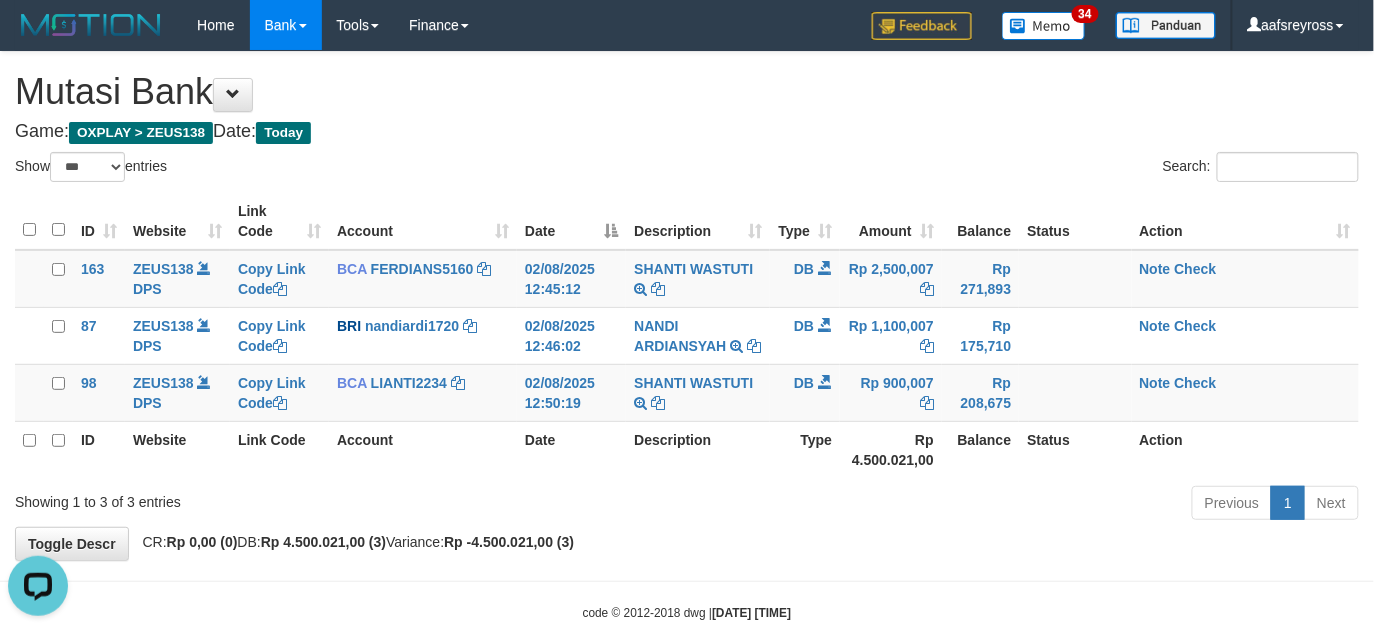 scroll, scrollTop: 0, scrollLeft: 0, axis: both 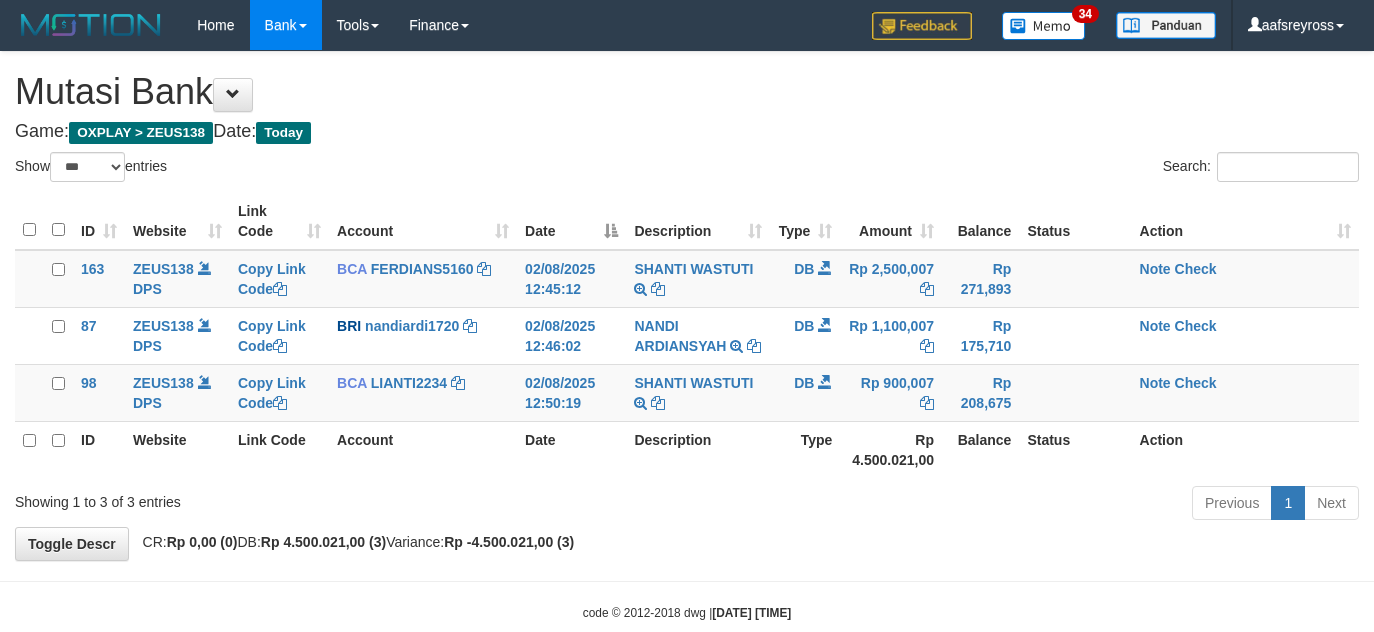 select on "***" 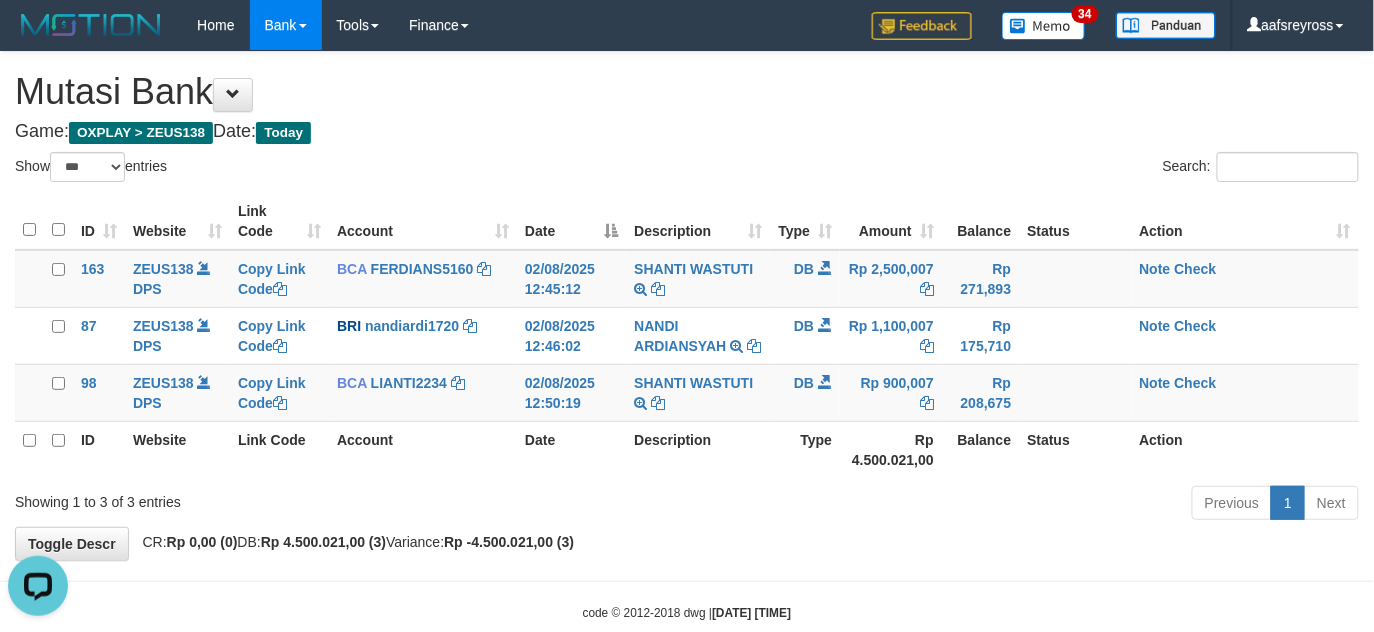 scroll, scrollTop: 0, scrollLeft: 0, axis: both 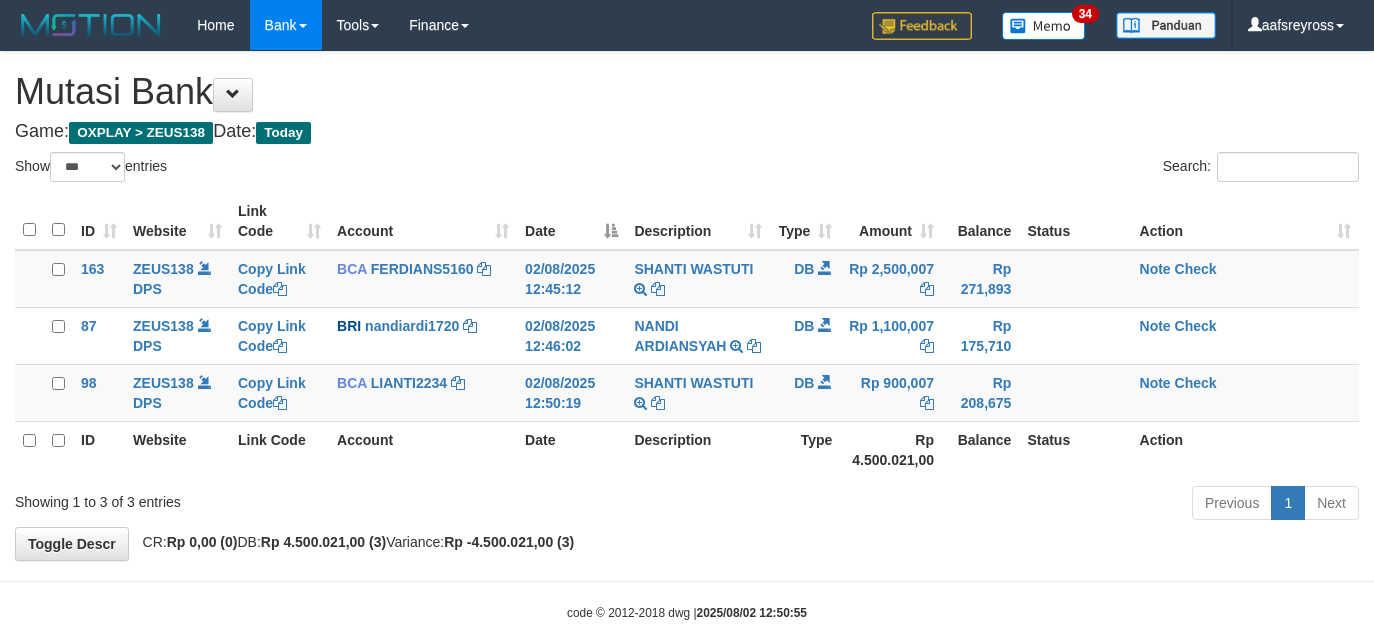 select on "***" 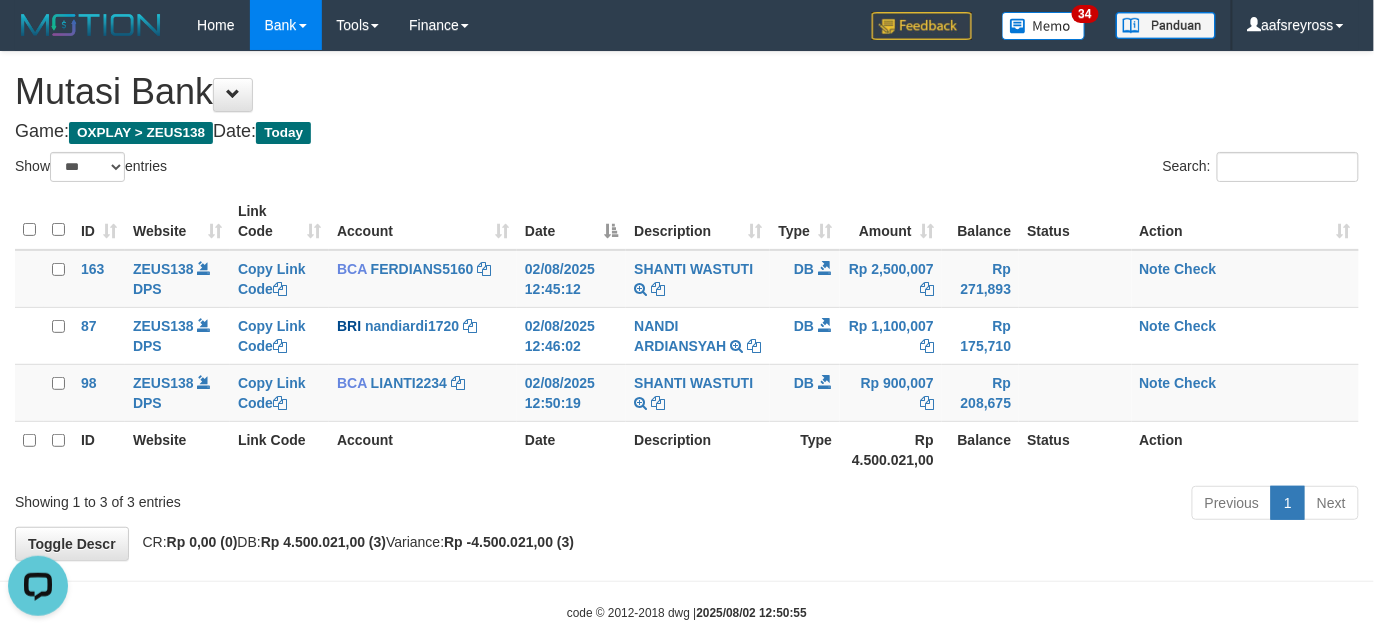 scroll, scrollTop: 0, scrollLeft: 0, axis: both 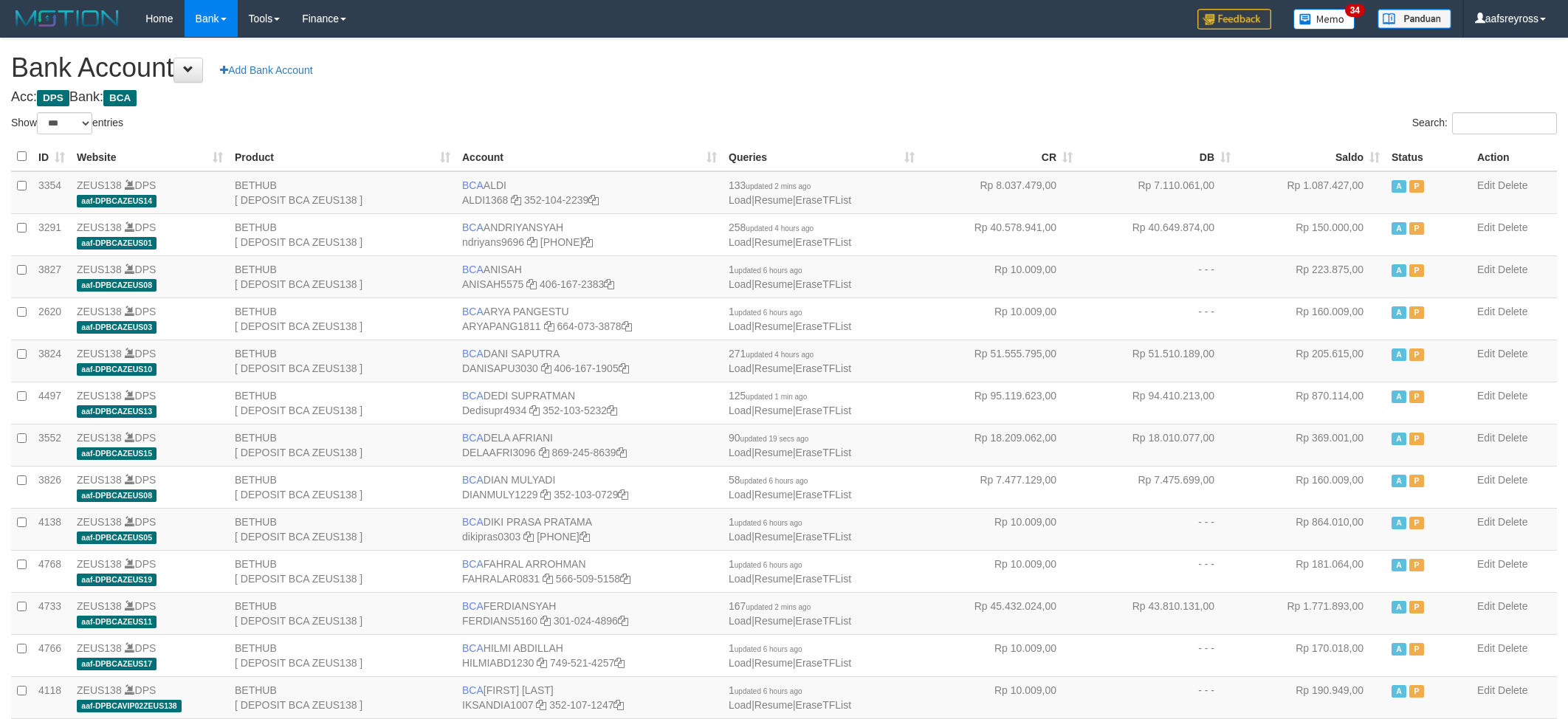 select on "***" 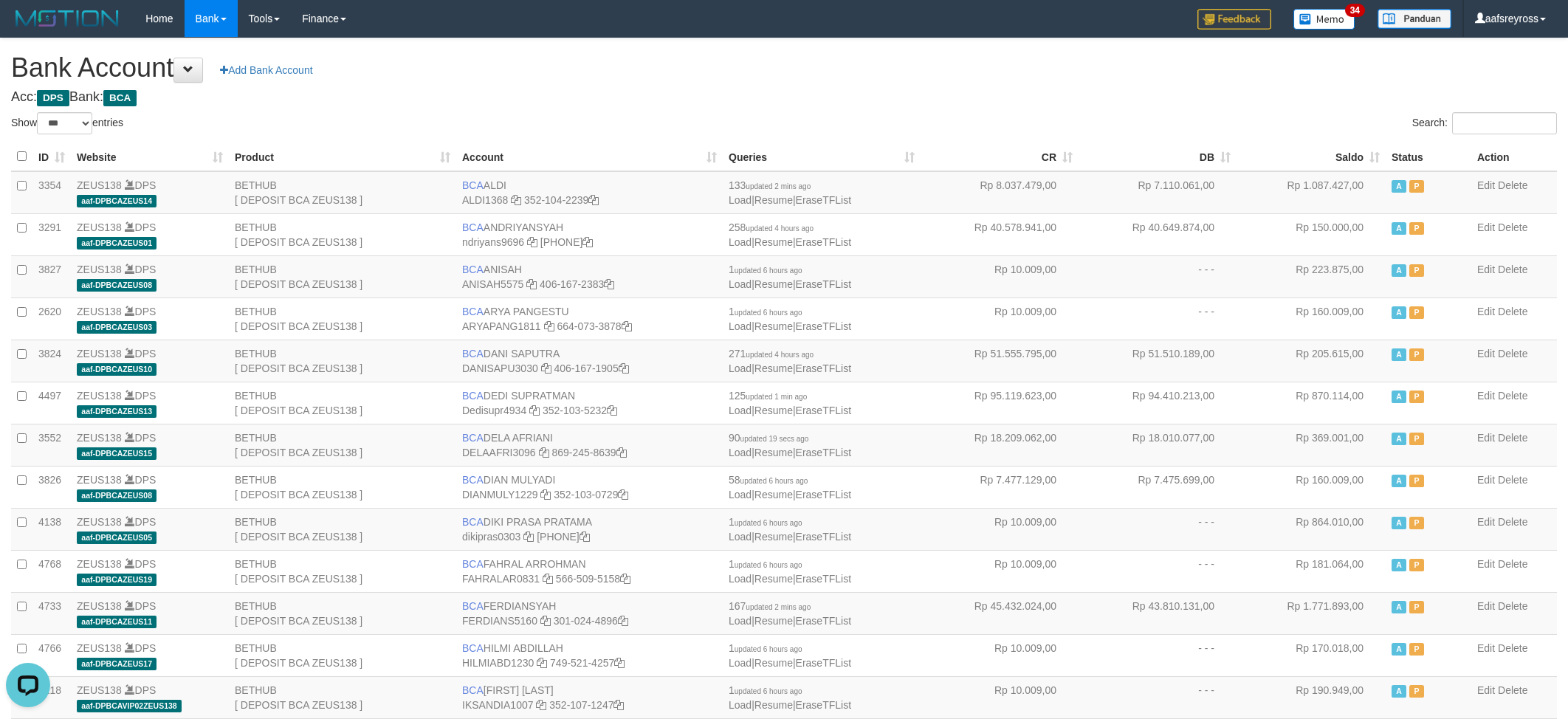 scroll, scrollTop: 0, scrollLeft: 0, axis: both 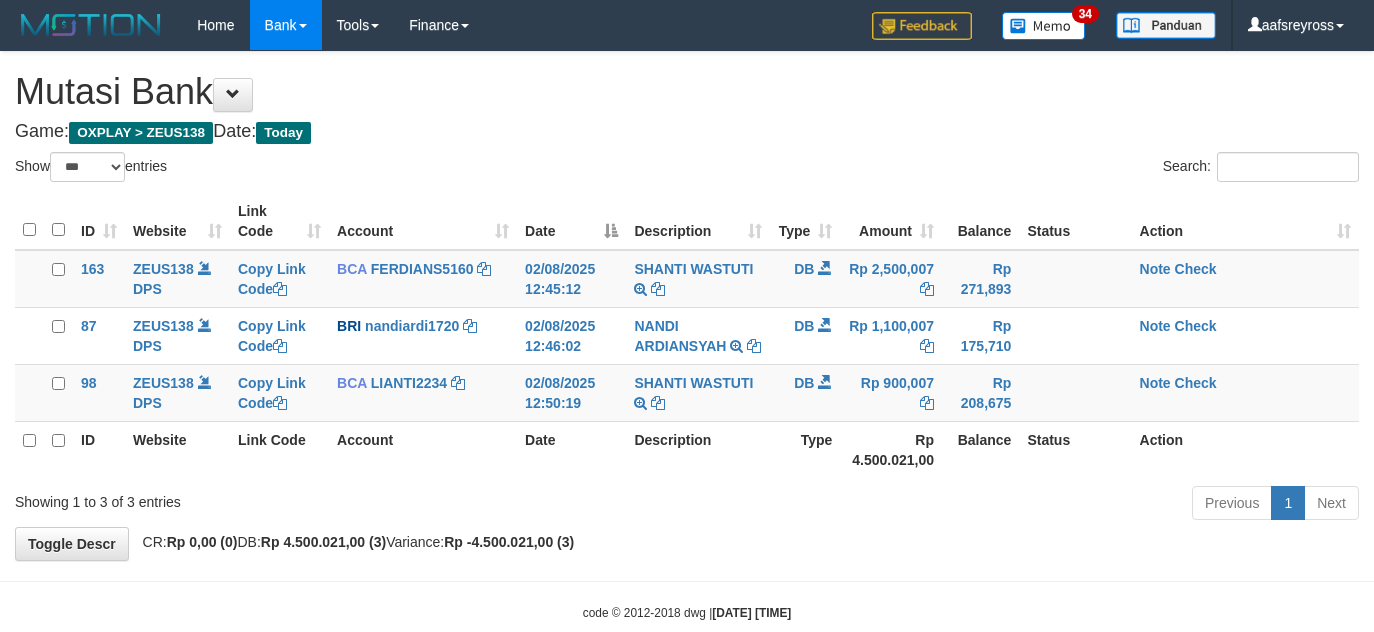 select on "***" 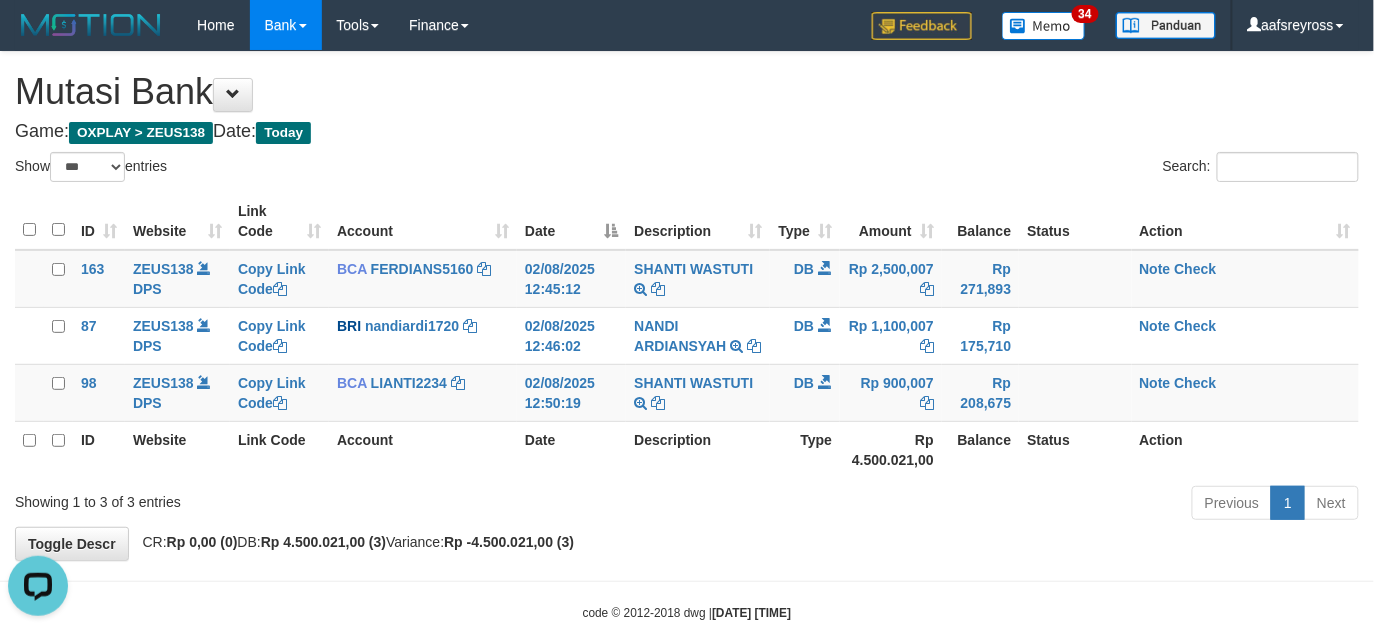 scroll, scrollTop: 0, scrollLeft: 0, axis: both 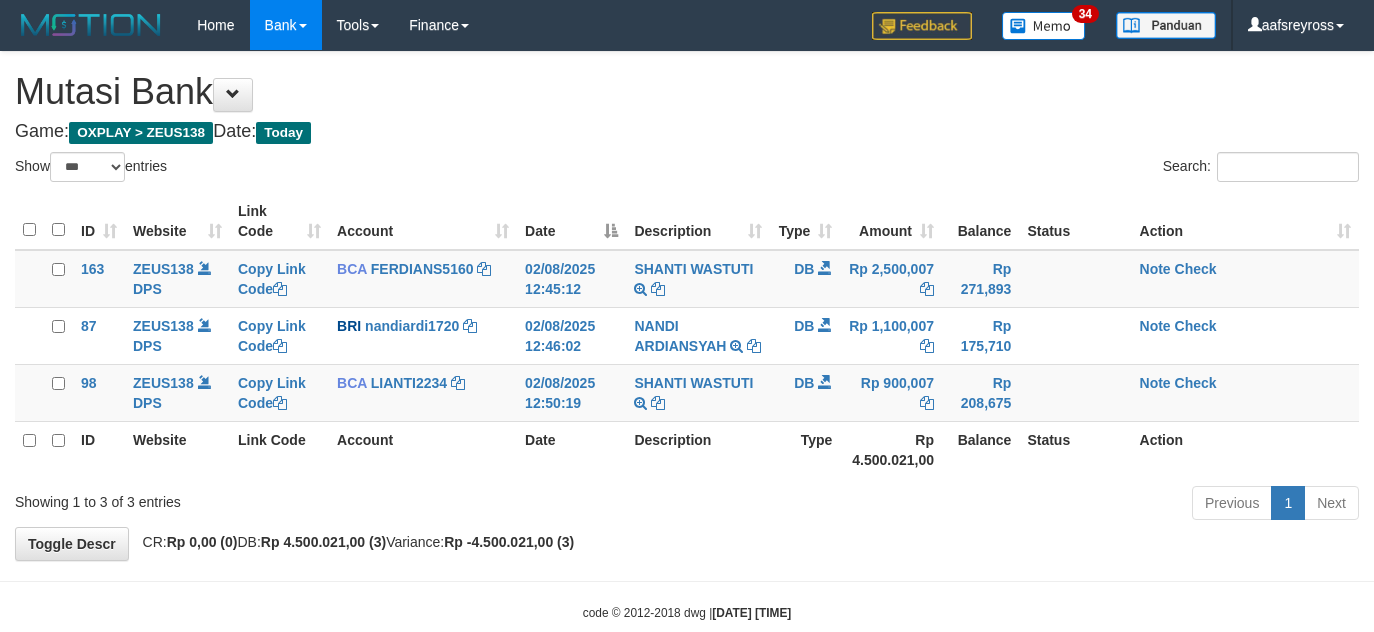 select on "***" 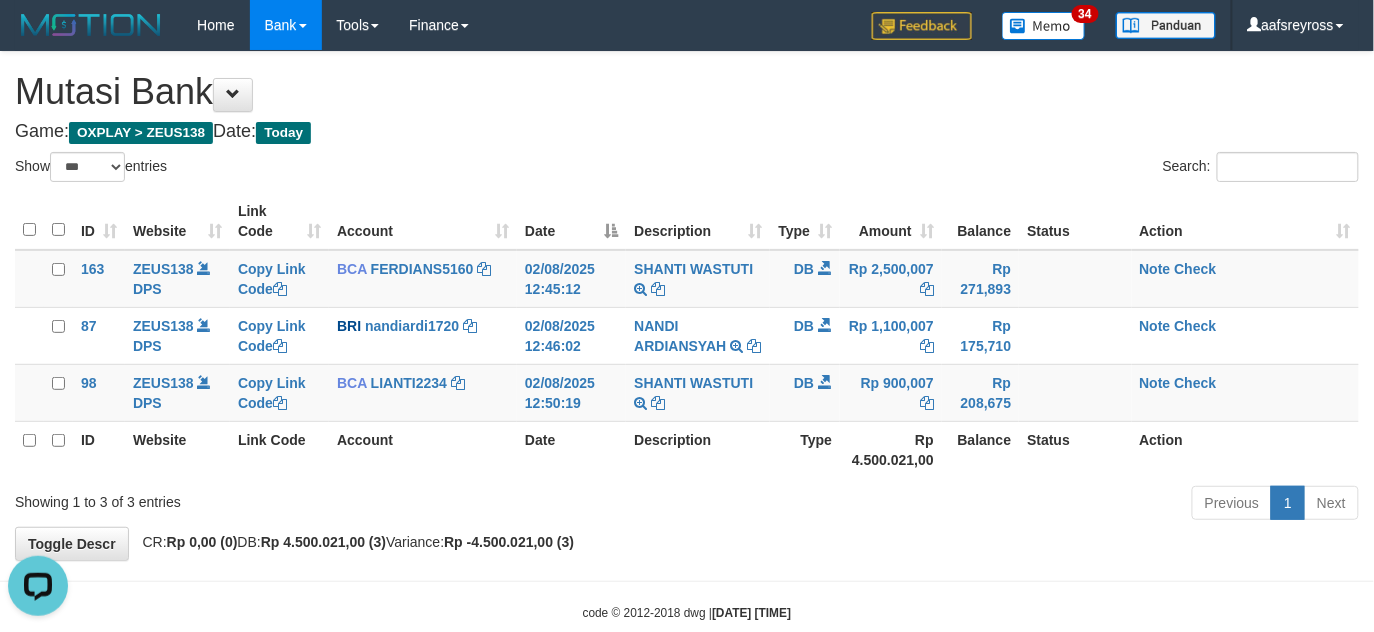 scroll, scrollTop: 0, scrollLeft: 0, axis: both 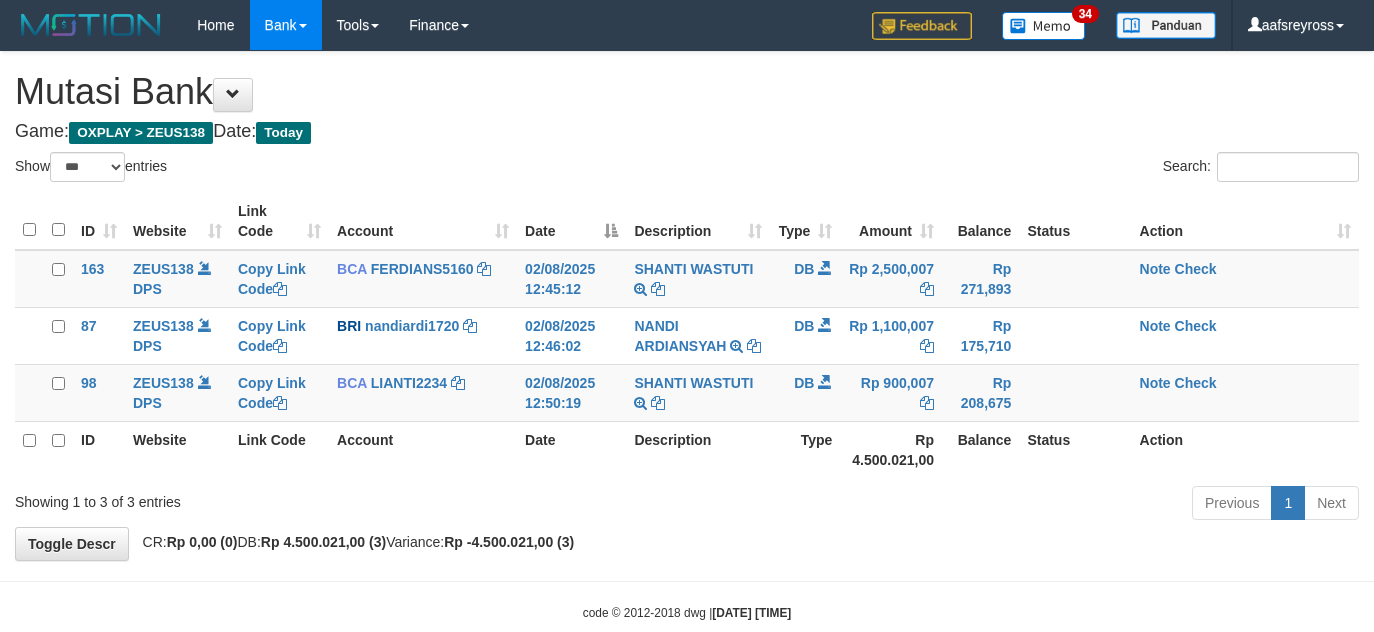 select on "***" 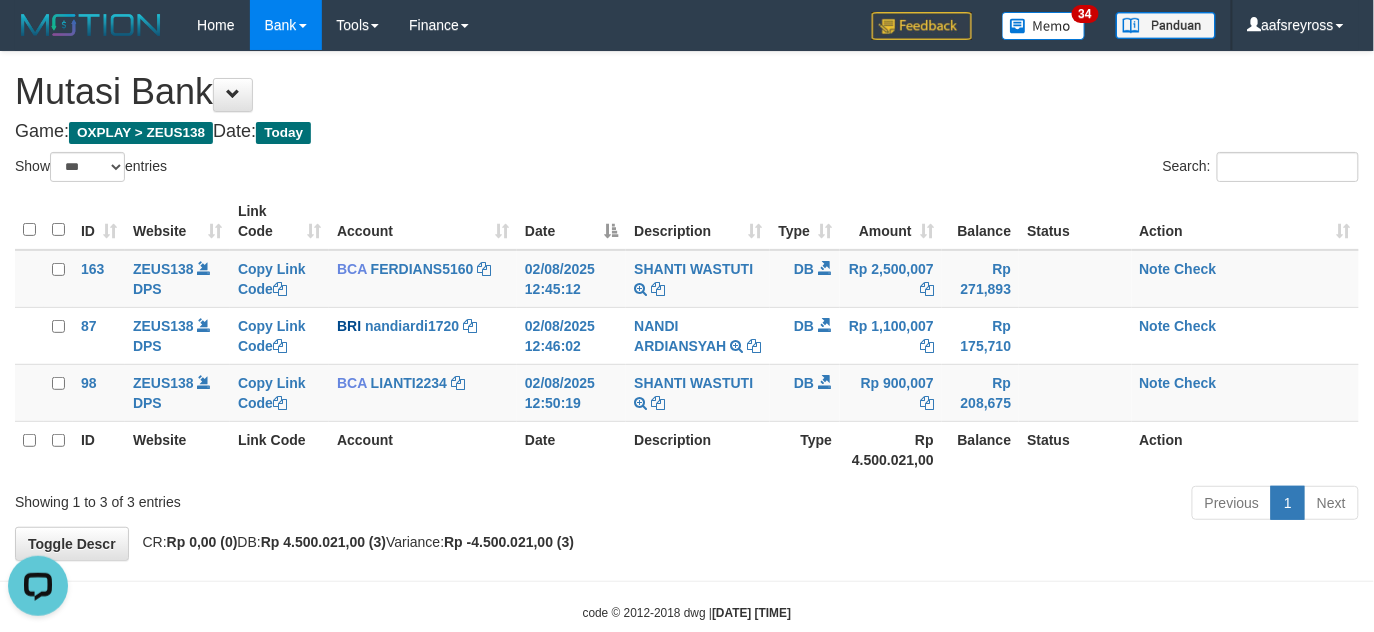 scroll, scrollTop: 0, scrollLeft: 0, axis: both 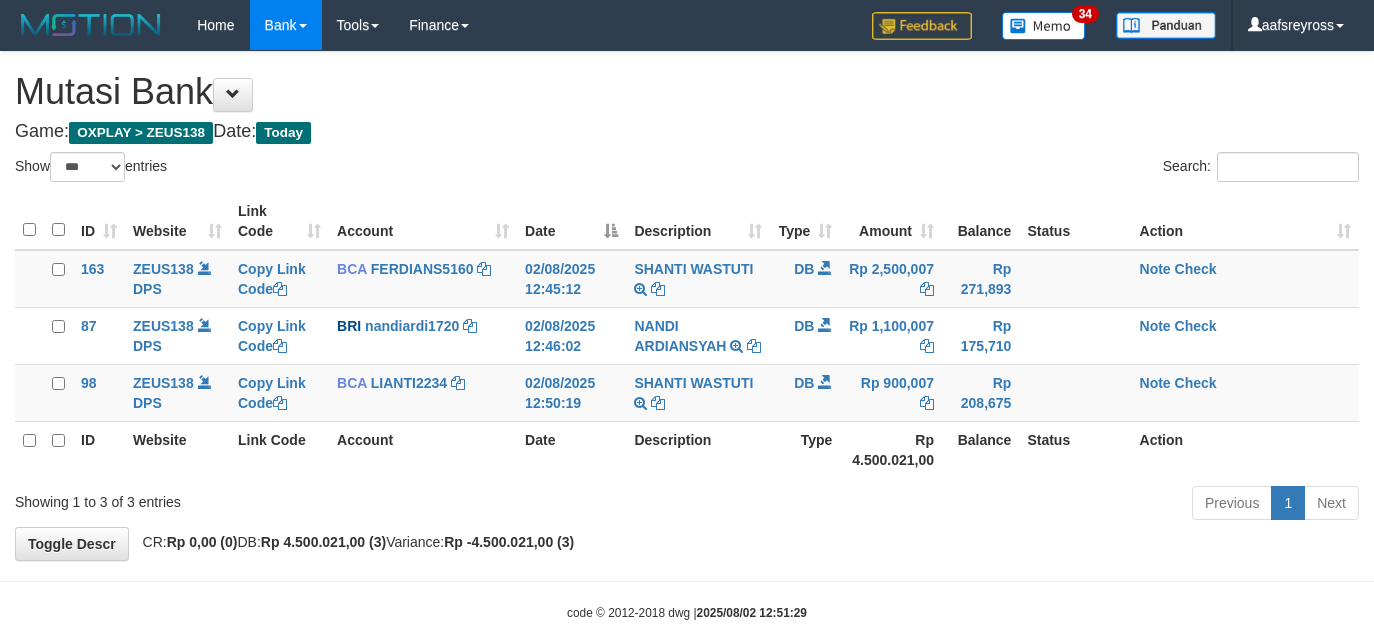 select on "***" 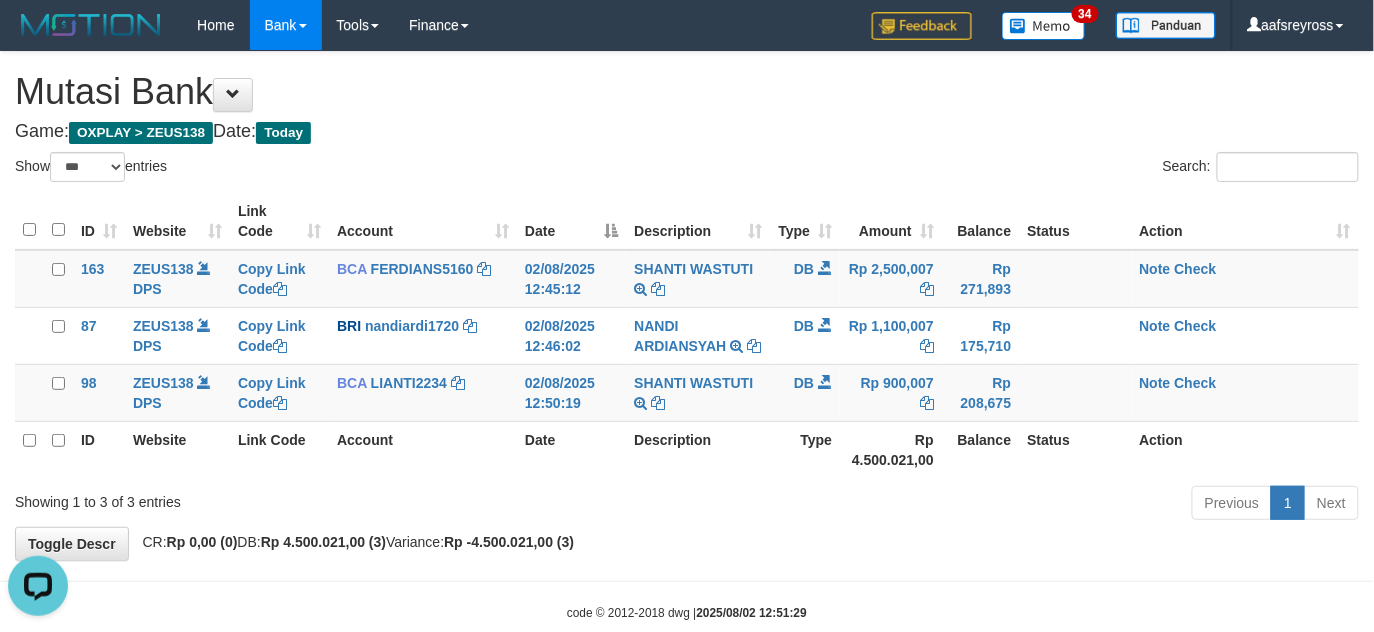 scroll, scrollTop: 0, scrollLeft: 0, axis: both 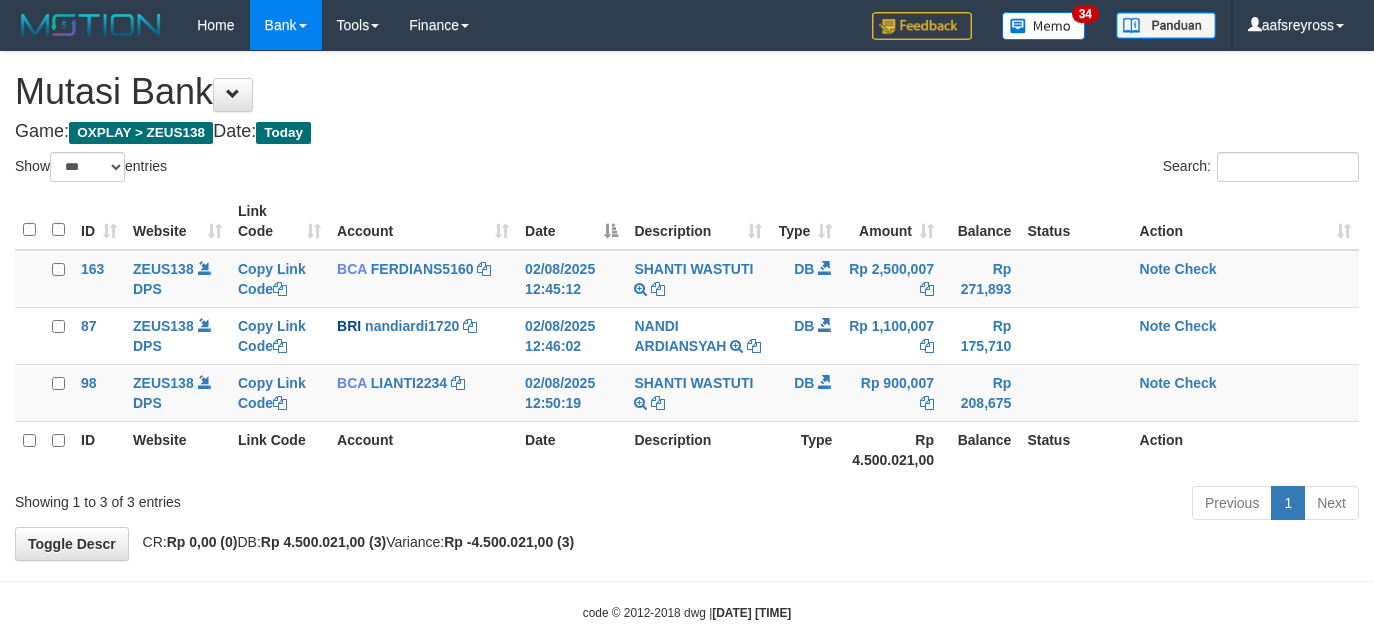 select on "***" 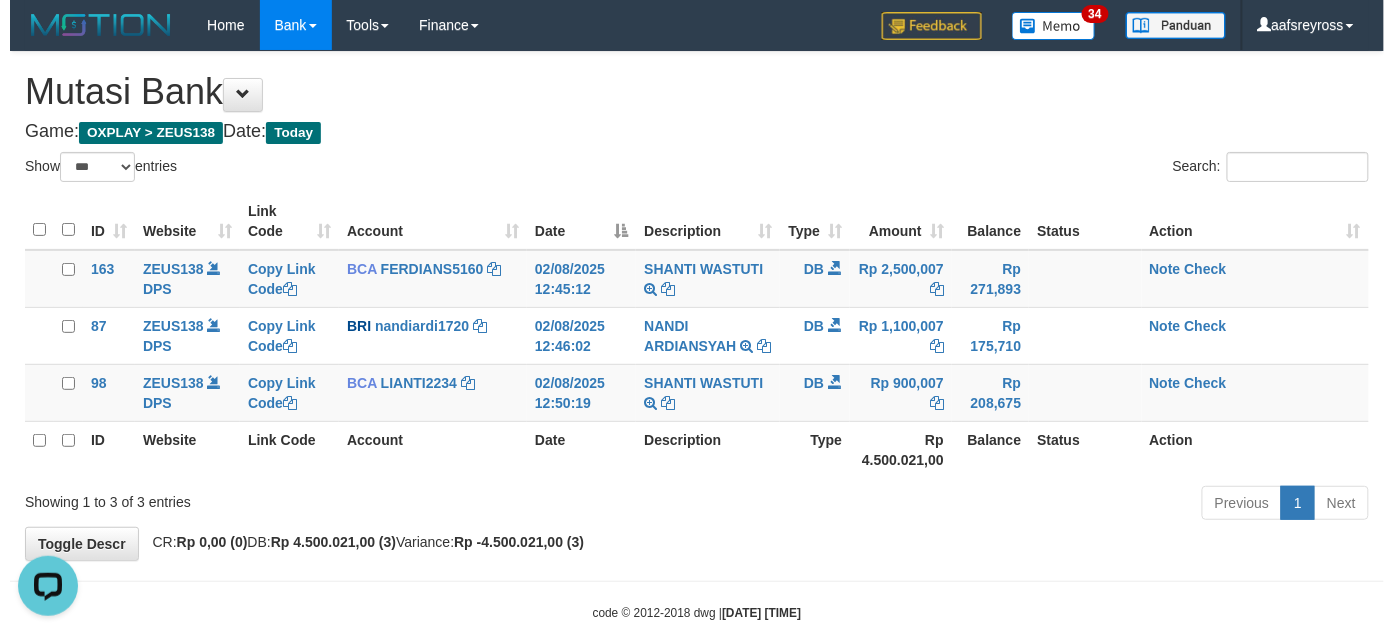 scroll, scrollTop: 0, scrollLeft: 0, axis: both 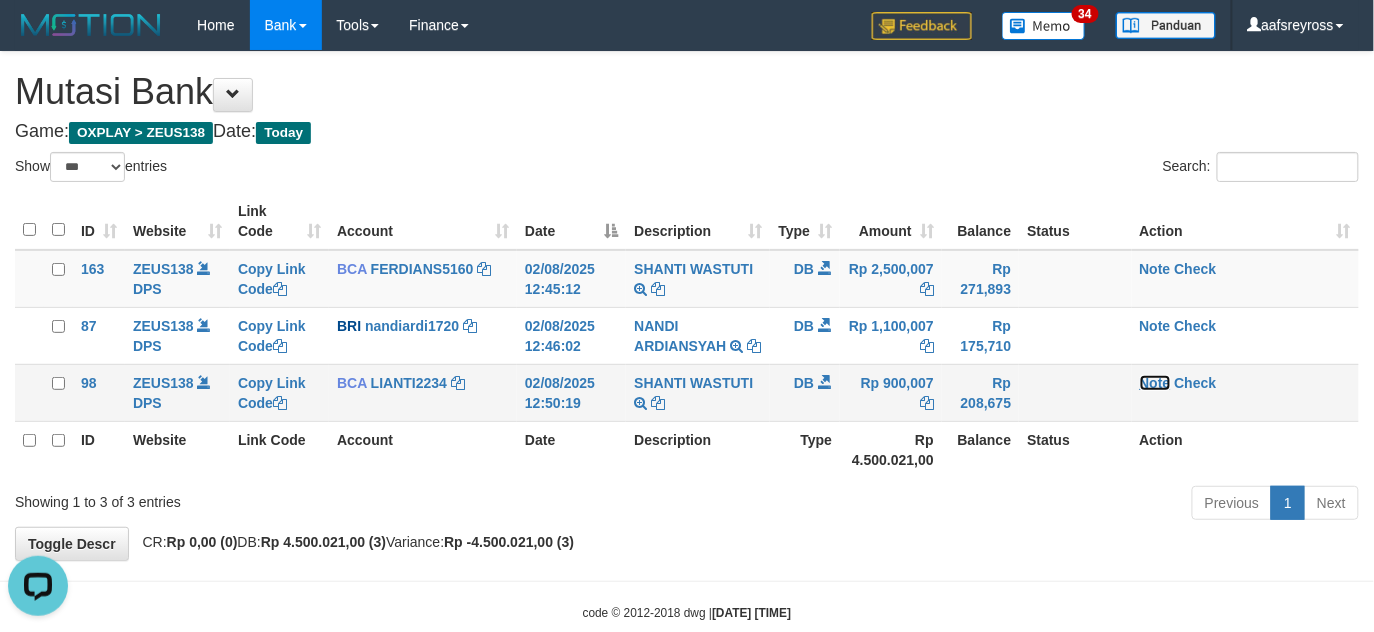 click on "Note" at bounding box center [1155, 383] 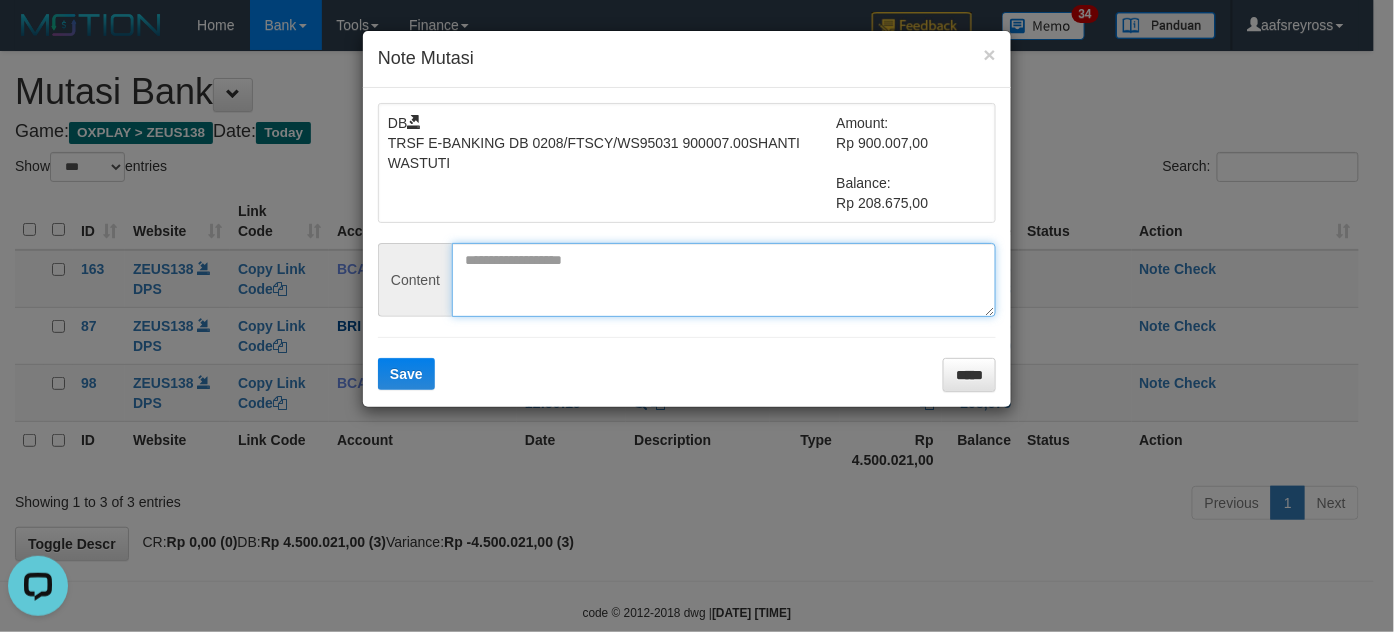 click at bounding box center (724, 280) 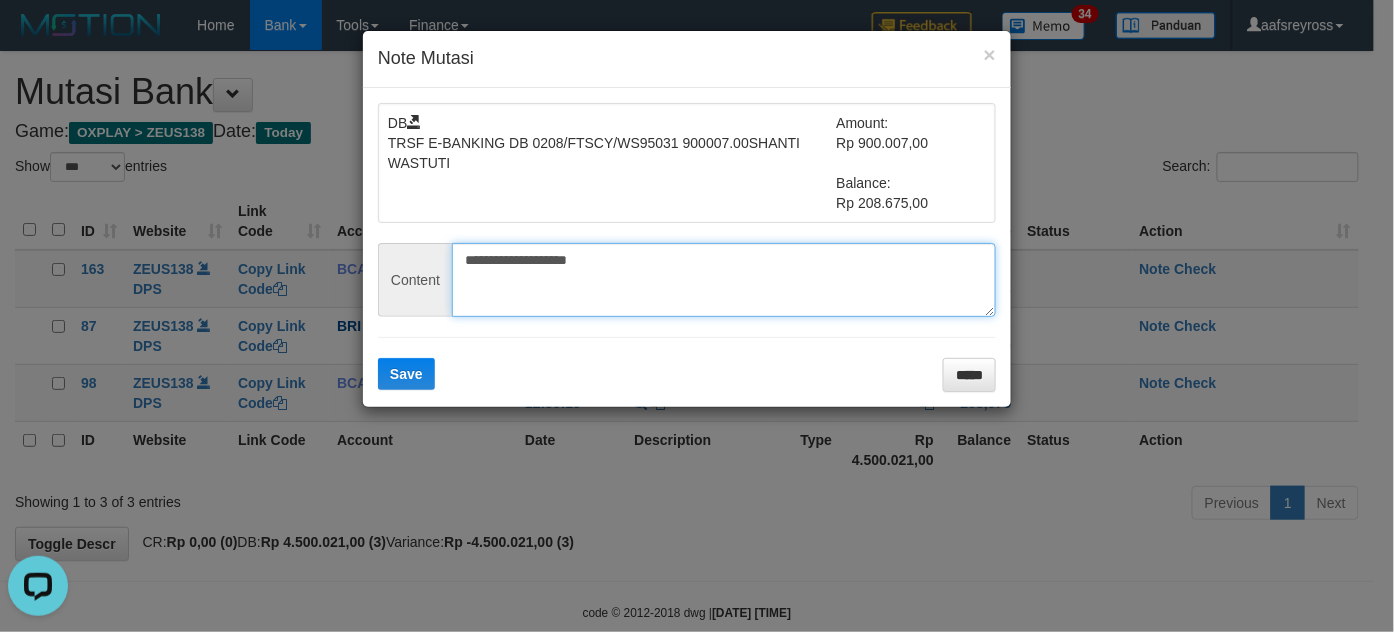 type on "**********" 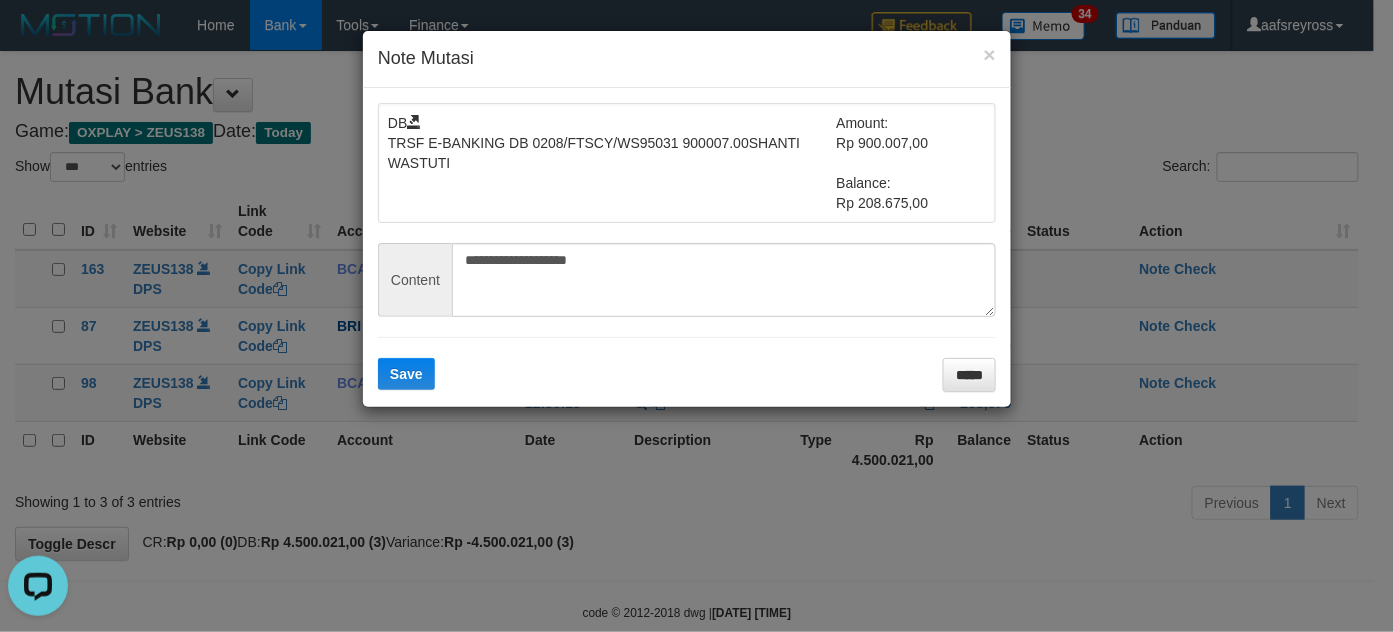 click on "**********" at bounding box center [687, 247] 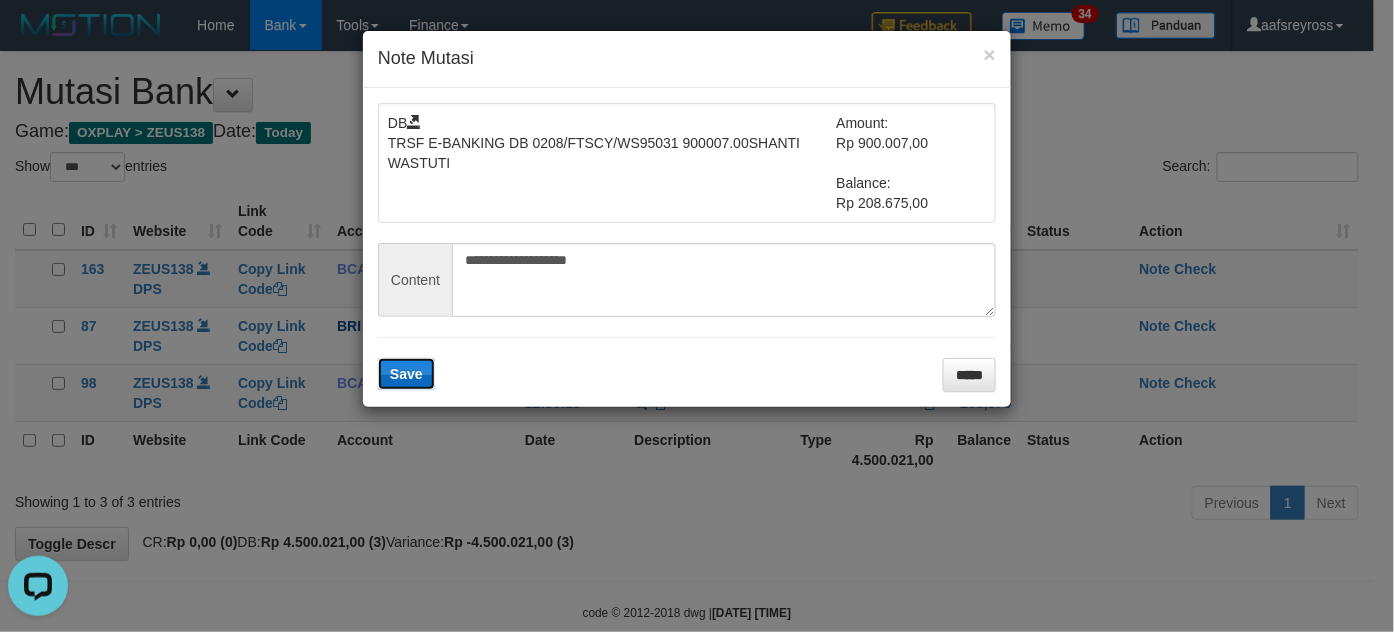 click on "Save" at bounding box center (406, 374) 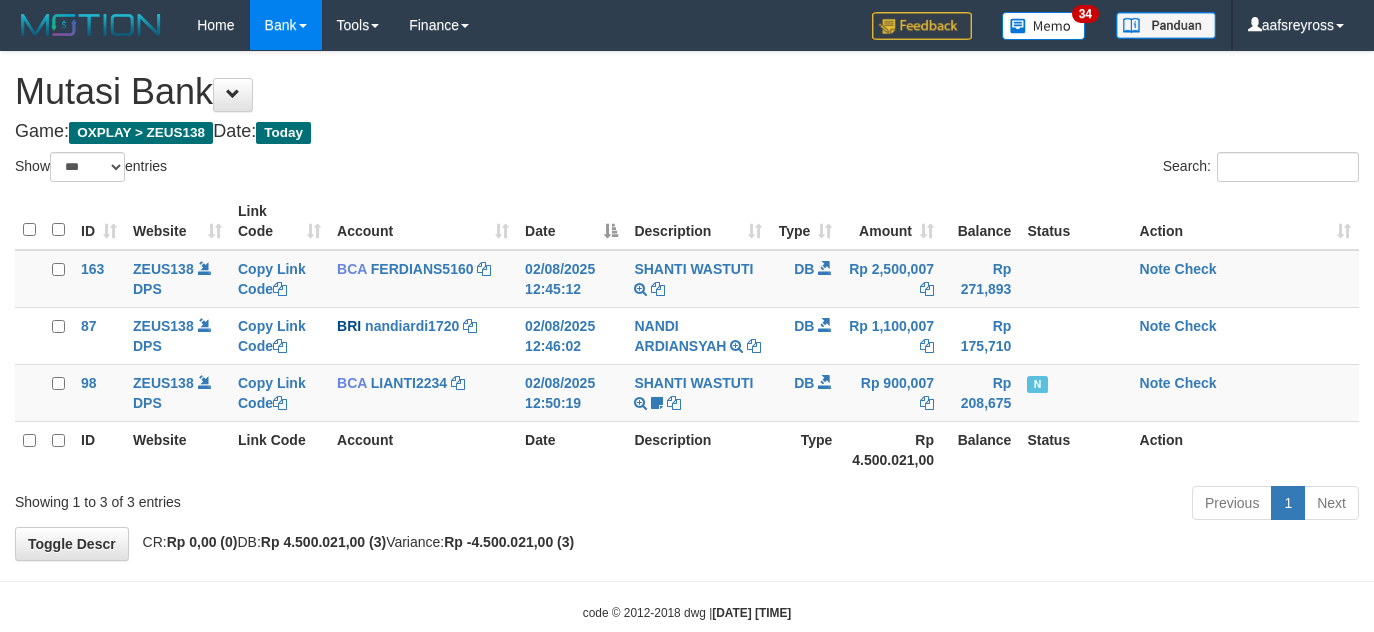 select on "***" 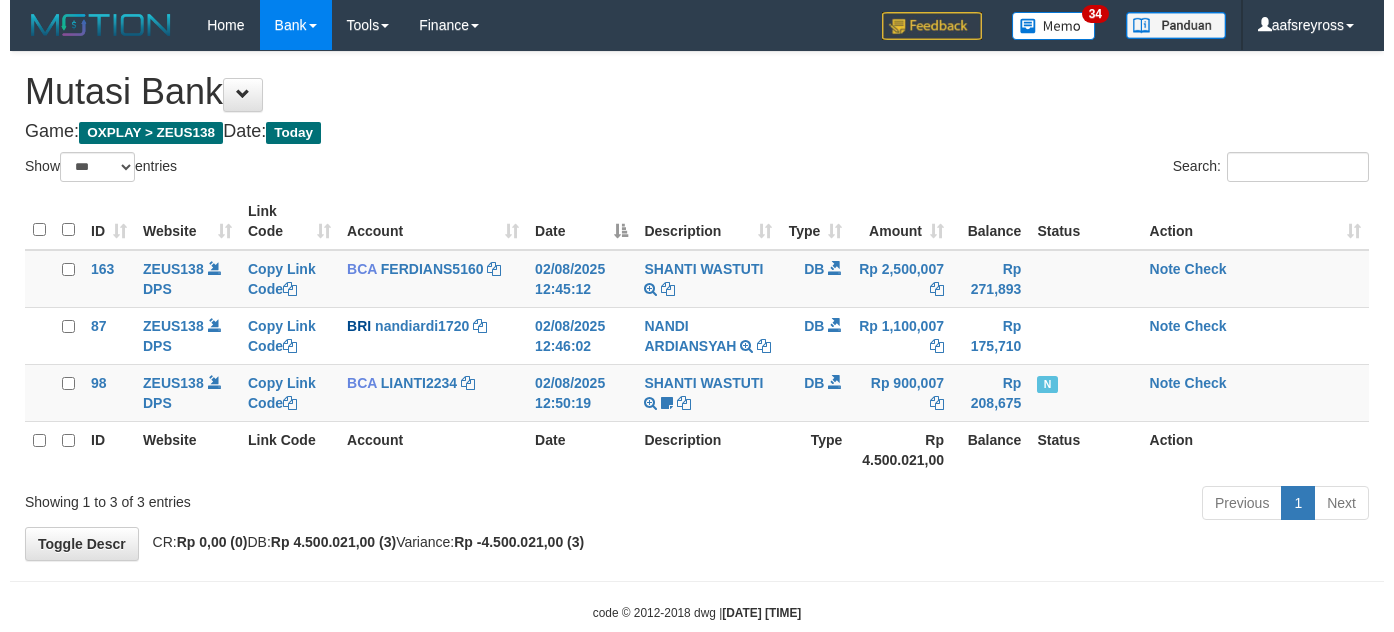 scroll, scrollTop: 0, scrollLeft: 0, axis: both 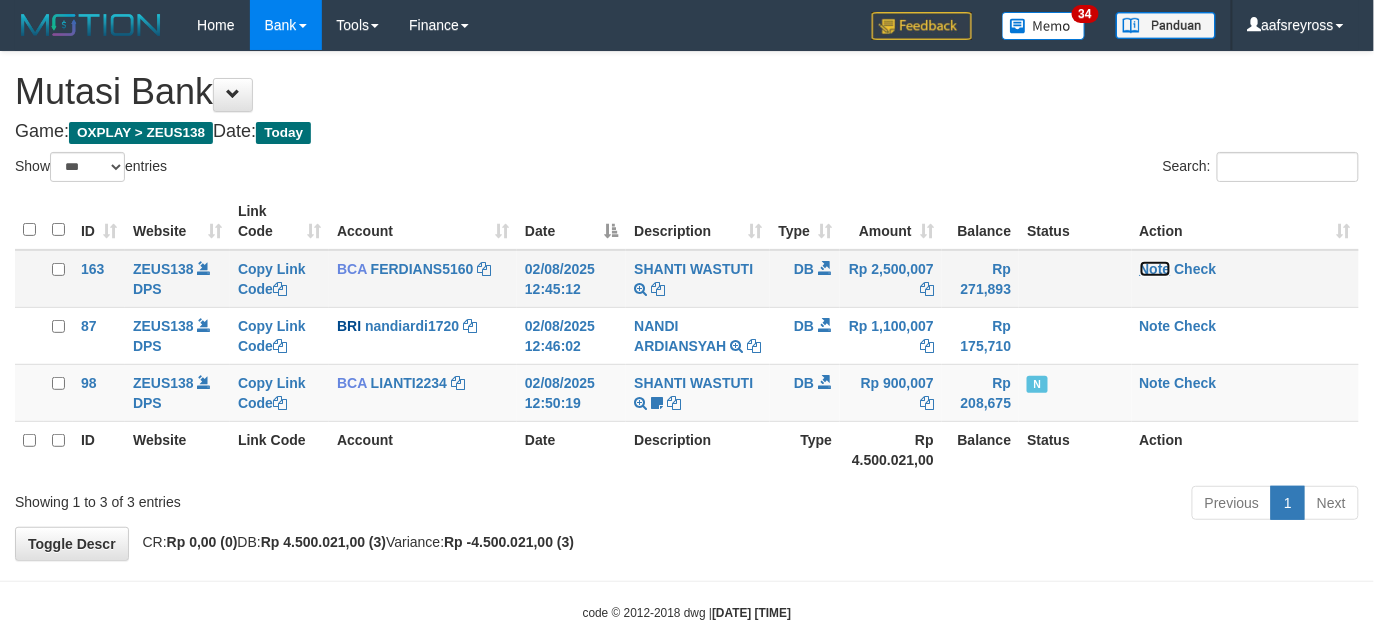 click on "Note" at bounding box center (1155, 269) 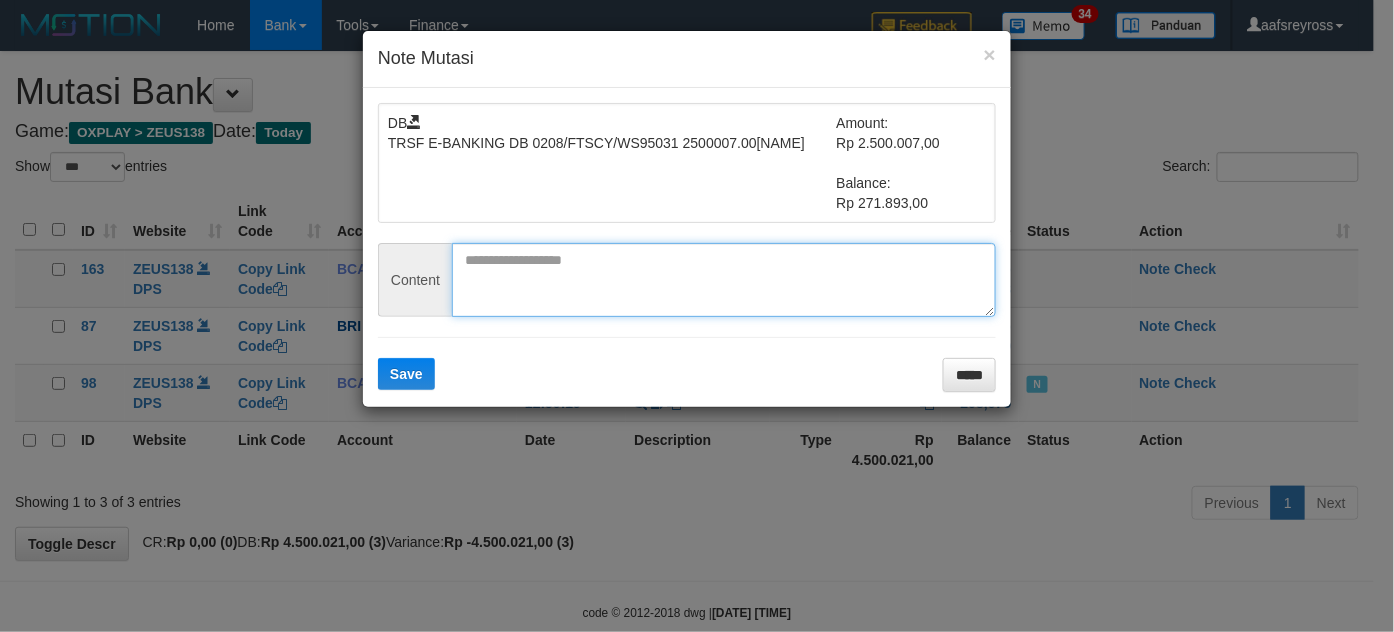click at bounding box center (724, 280) 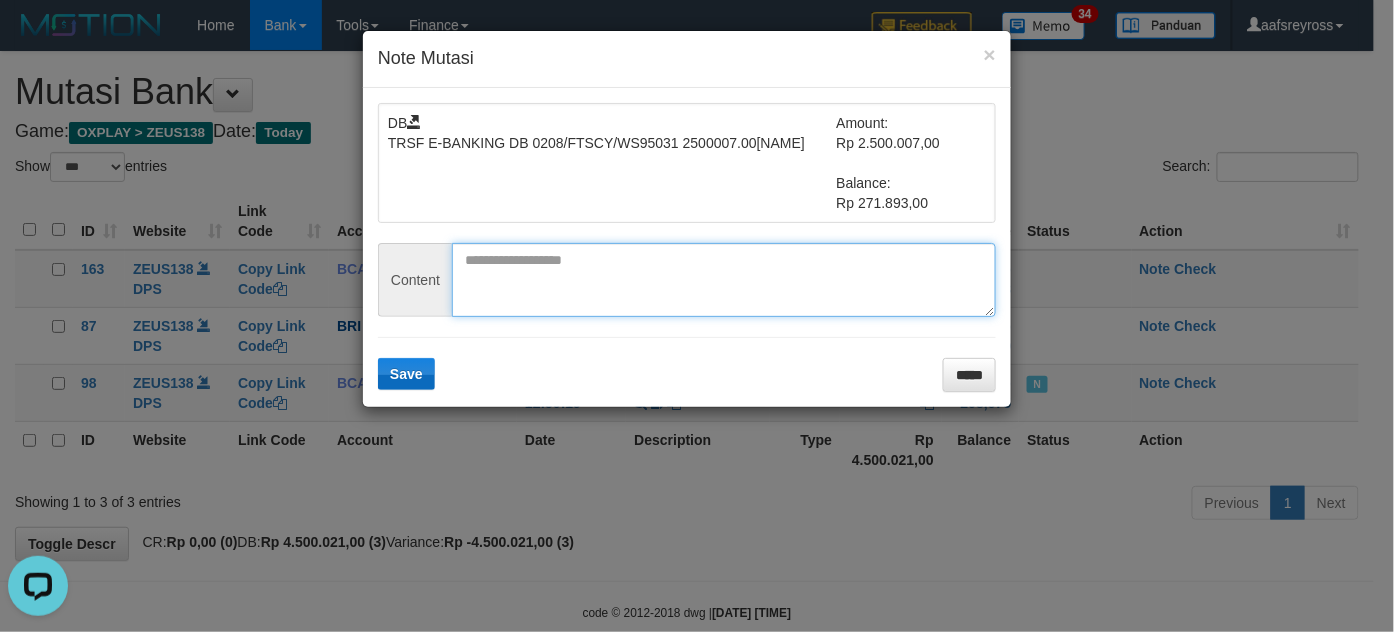 paste on "**********" 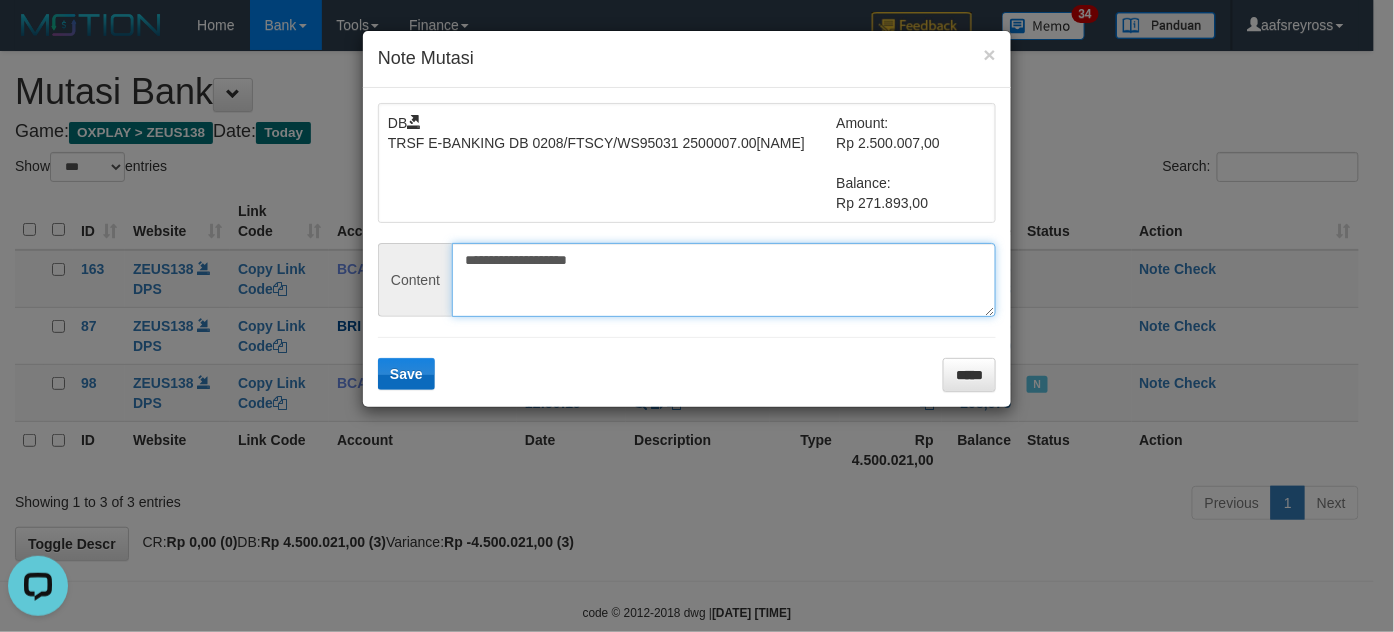 scroll, scrollTop: 0, scrollLeft: 0, axis: both 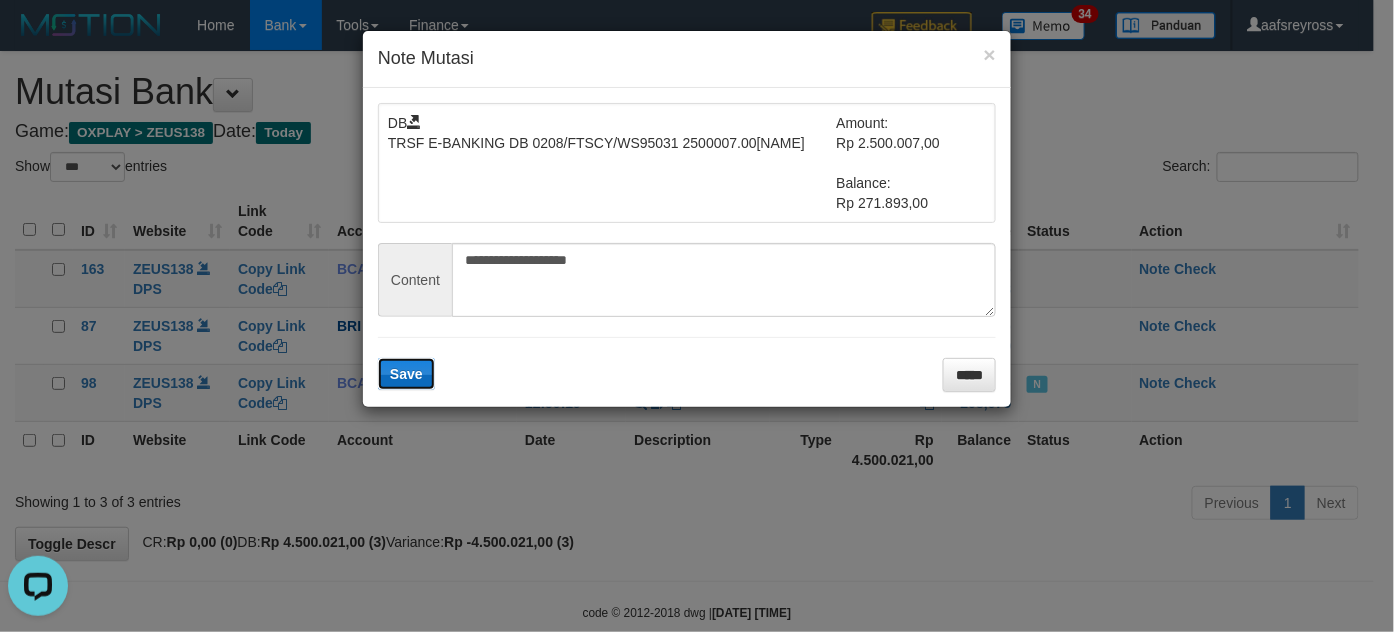 click on "Save" at bounding box center (406, 374) 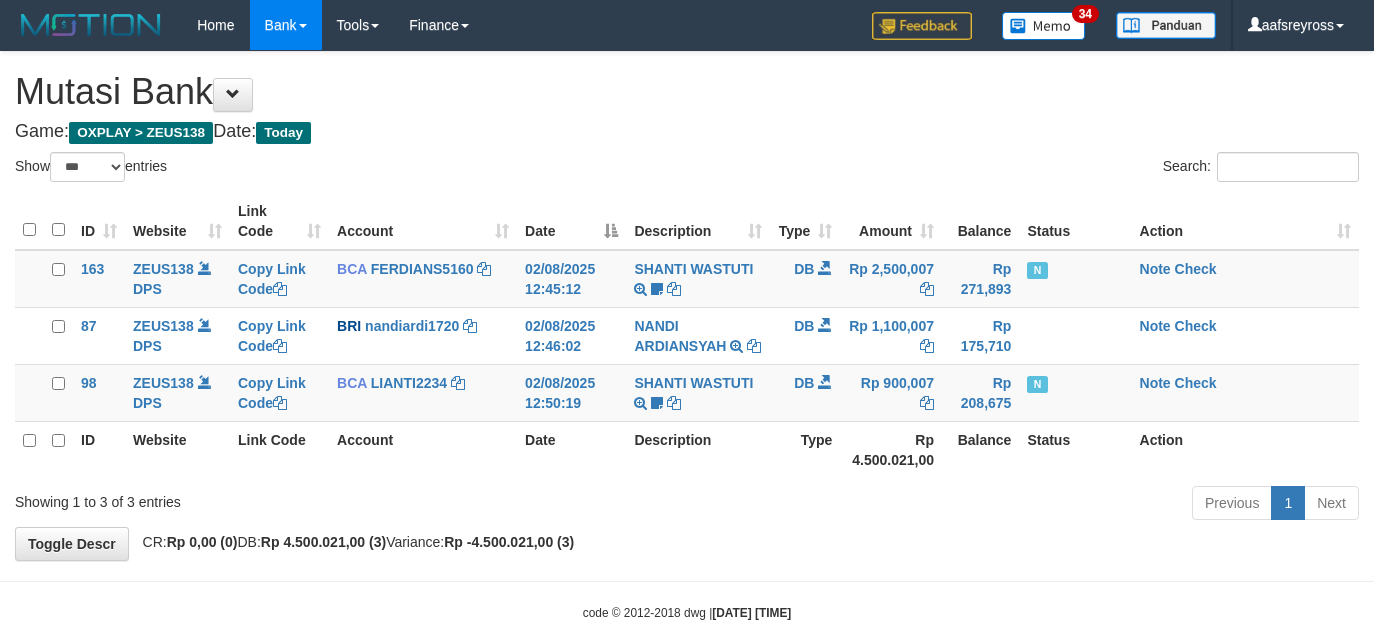 select on "***" 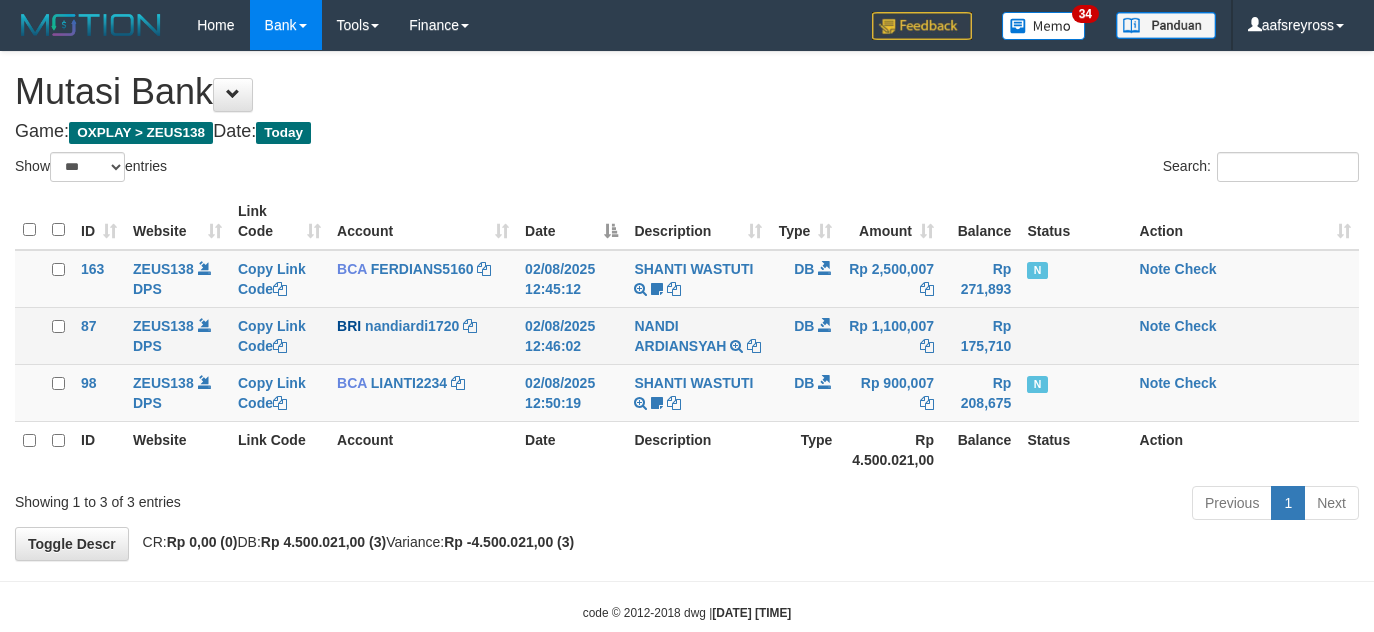 scroll, scrollTop: 0, scrollLeft: 0, axis: both 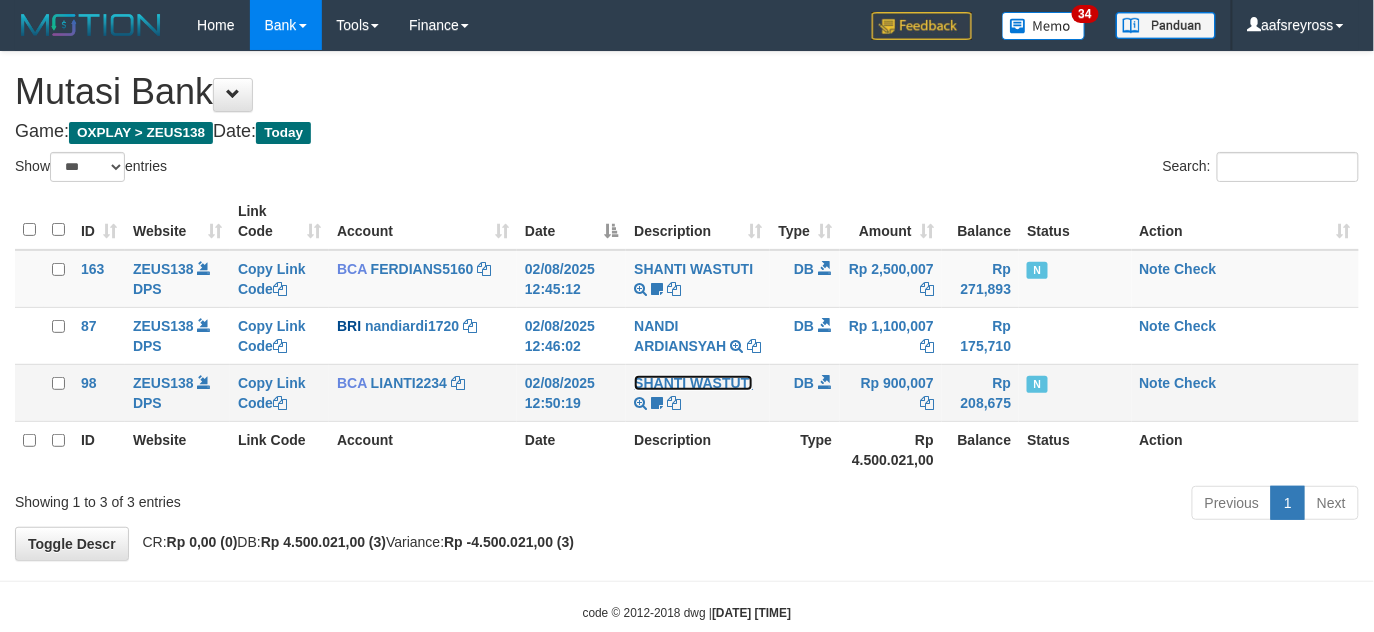 click on "SHANTI WASTUTI" at bounding box center [693, 383] 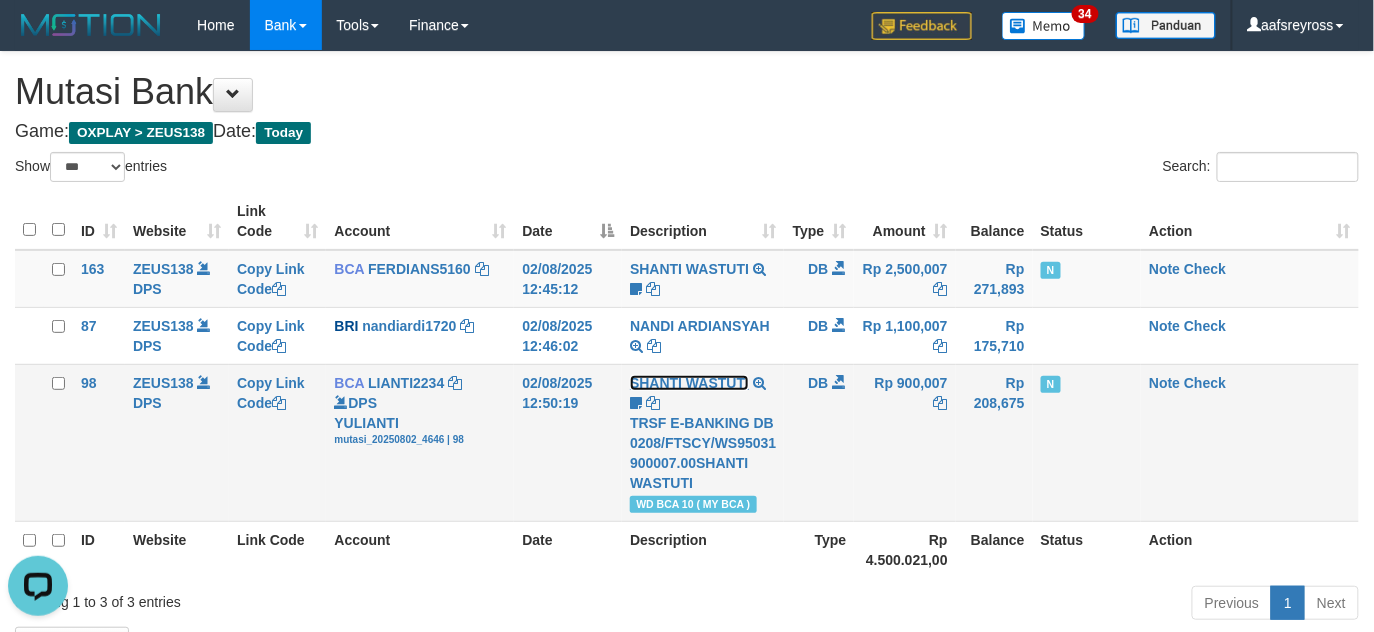 scroll, scrollTop: 0, scrollLeft: 0, axis: both 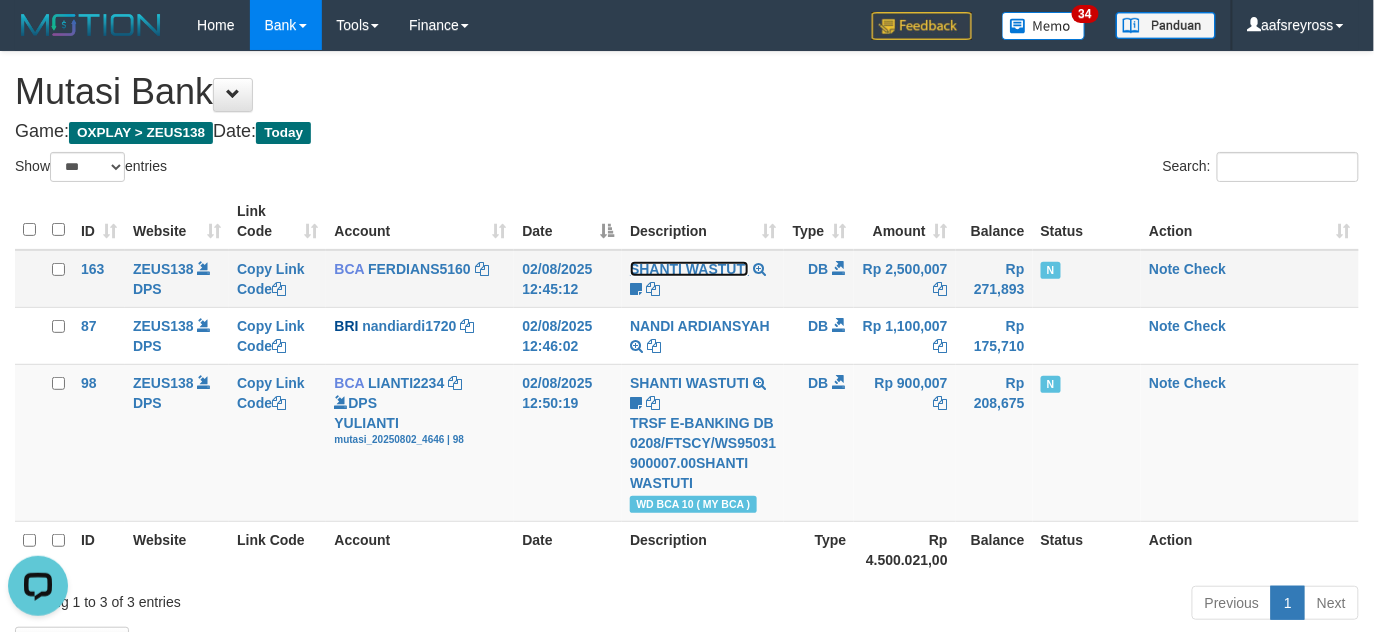 click on "SHANTI WASTUTI" at bounding box center (689, 269) 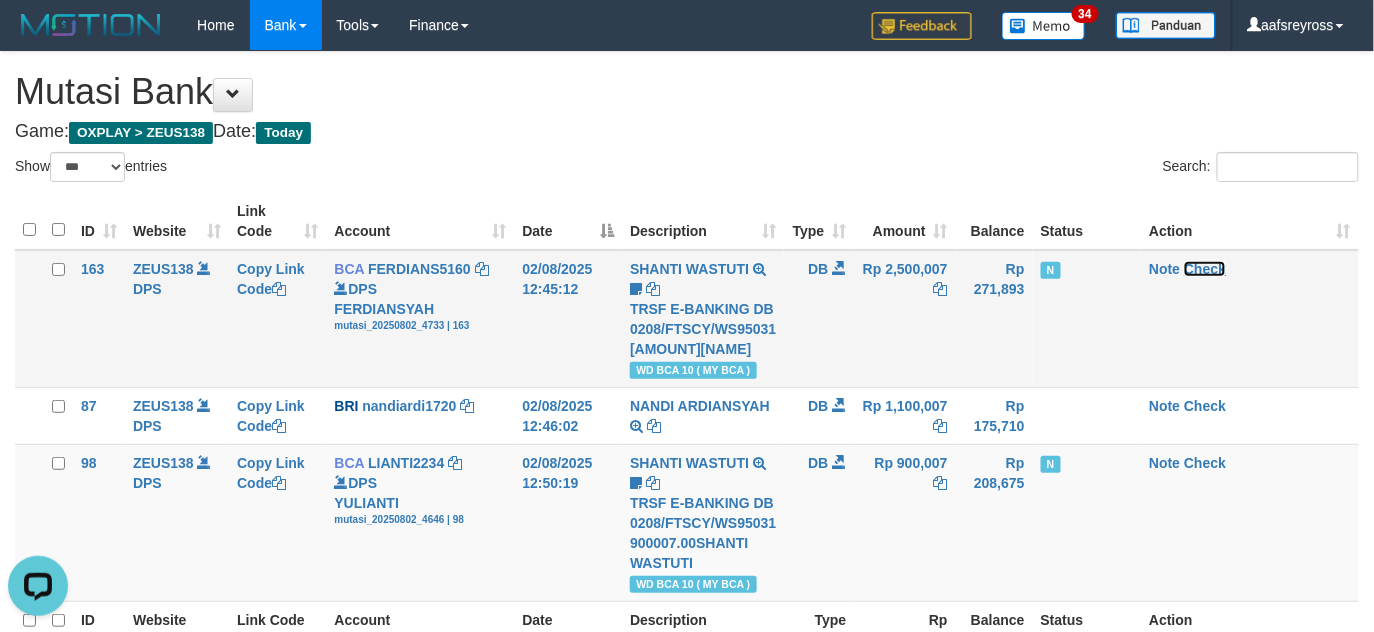 click on "Check" at bounding box center [1205, 269] 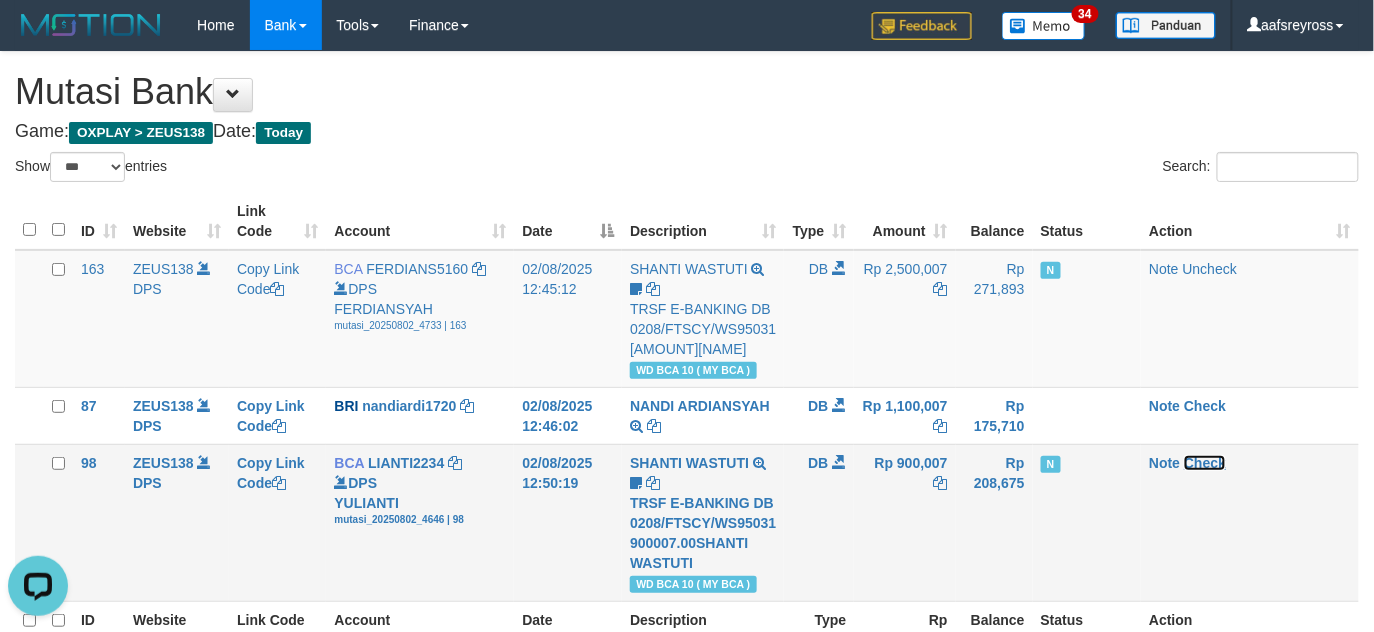click on "Check" at bounding box center [1205, 463] 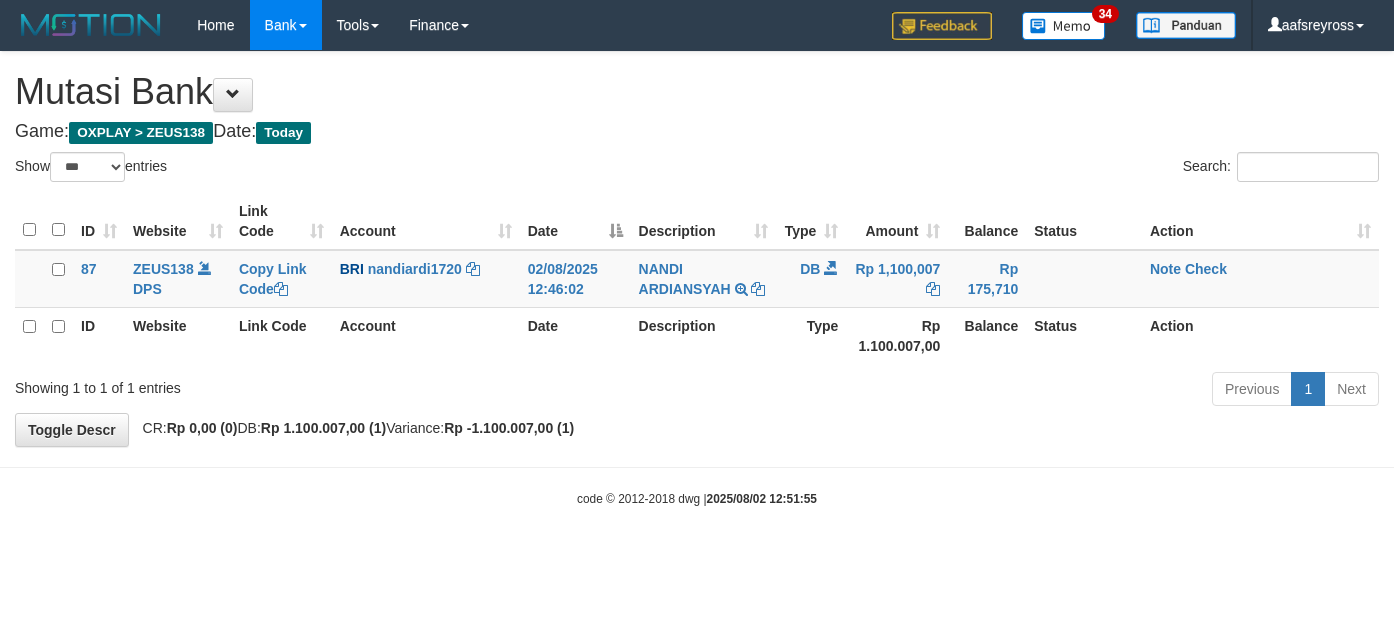 select on "***" 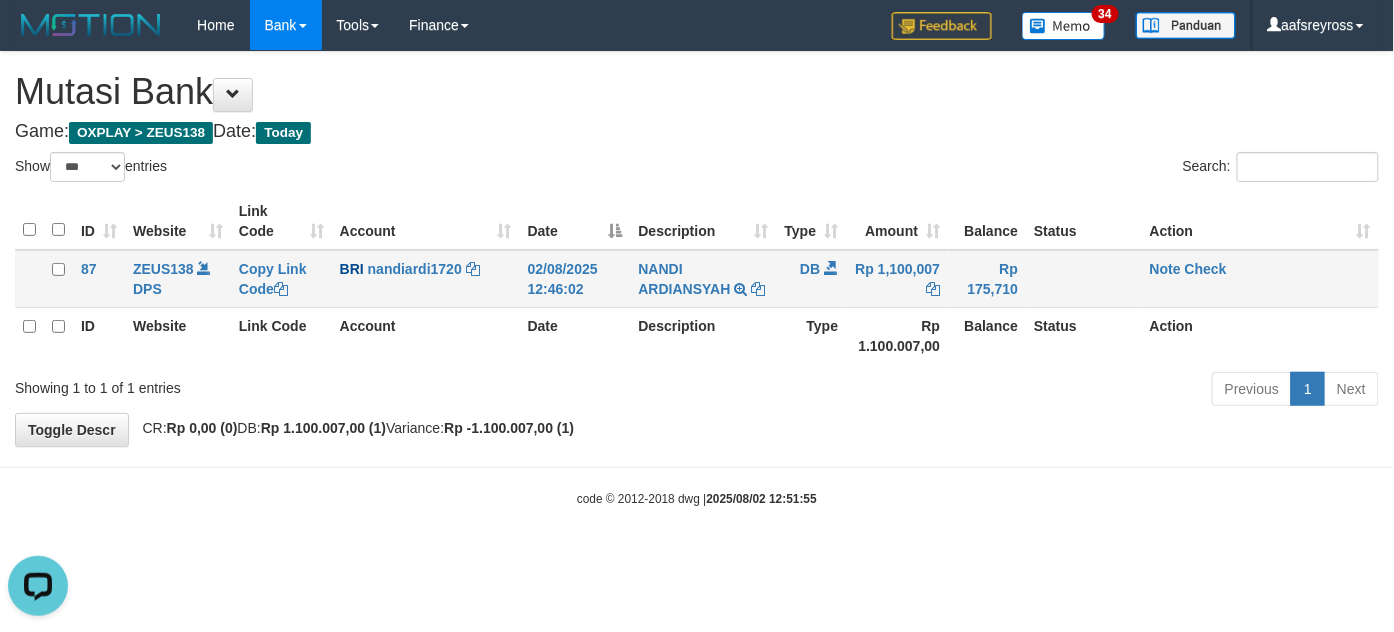 scroll, scrollTop: 0, scrollLeft: 0, axis: both 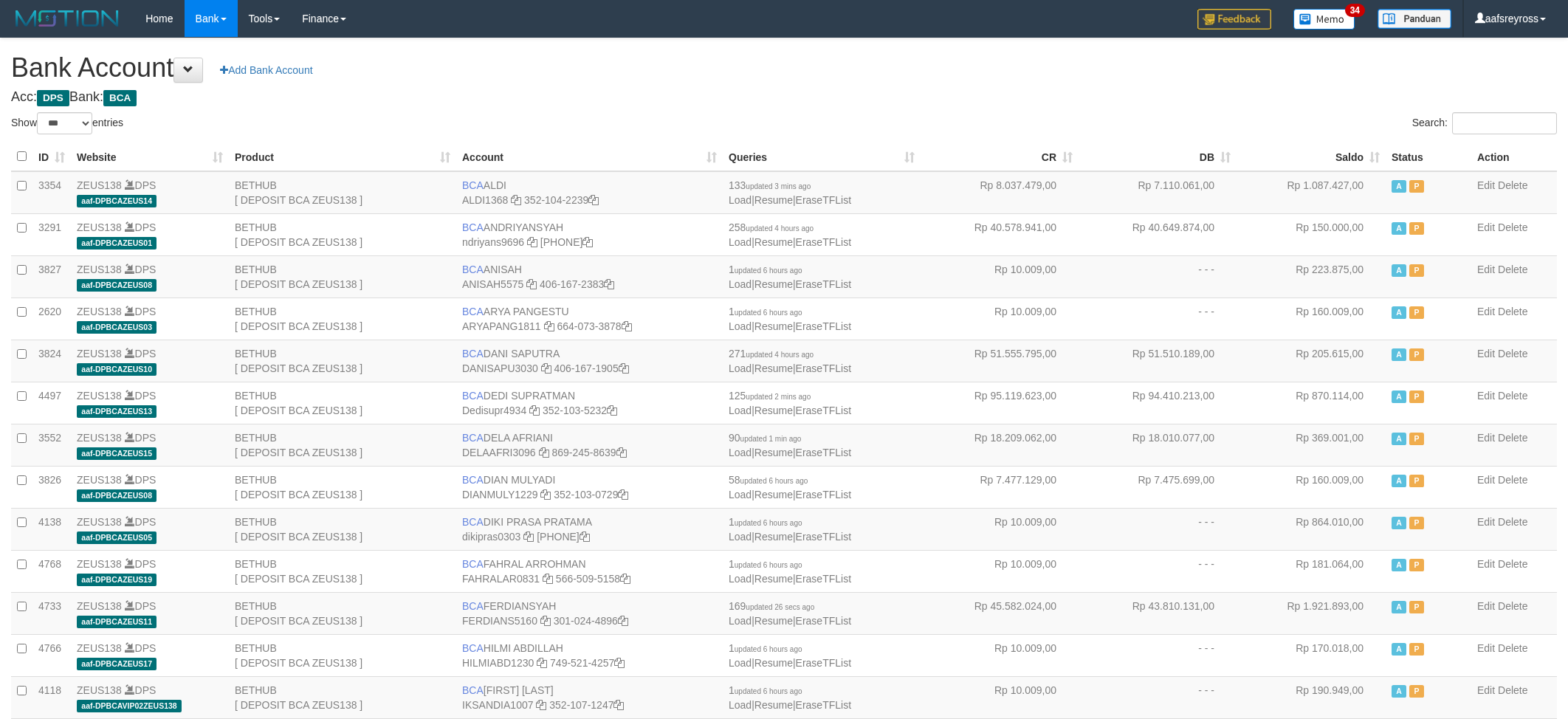 select on "***" 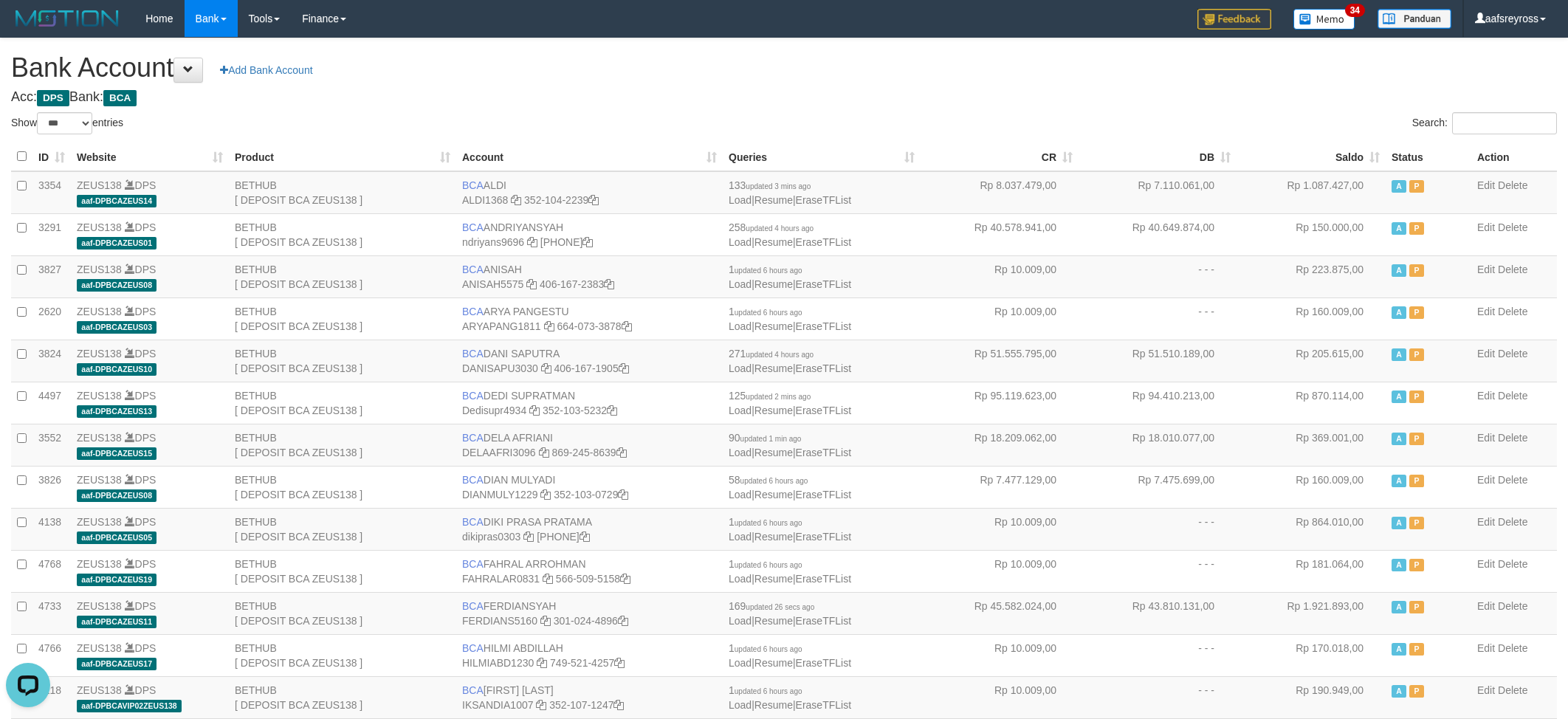 scroll, scrollTop: 0, scrollLeft: 0, axis: both 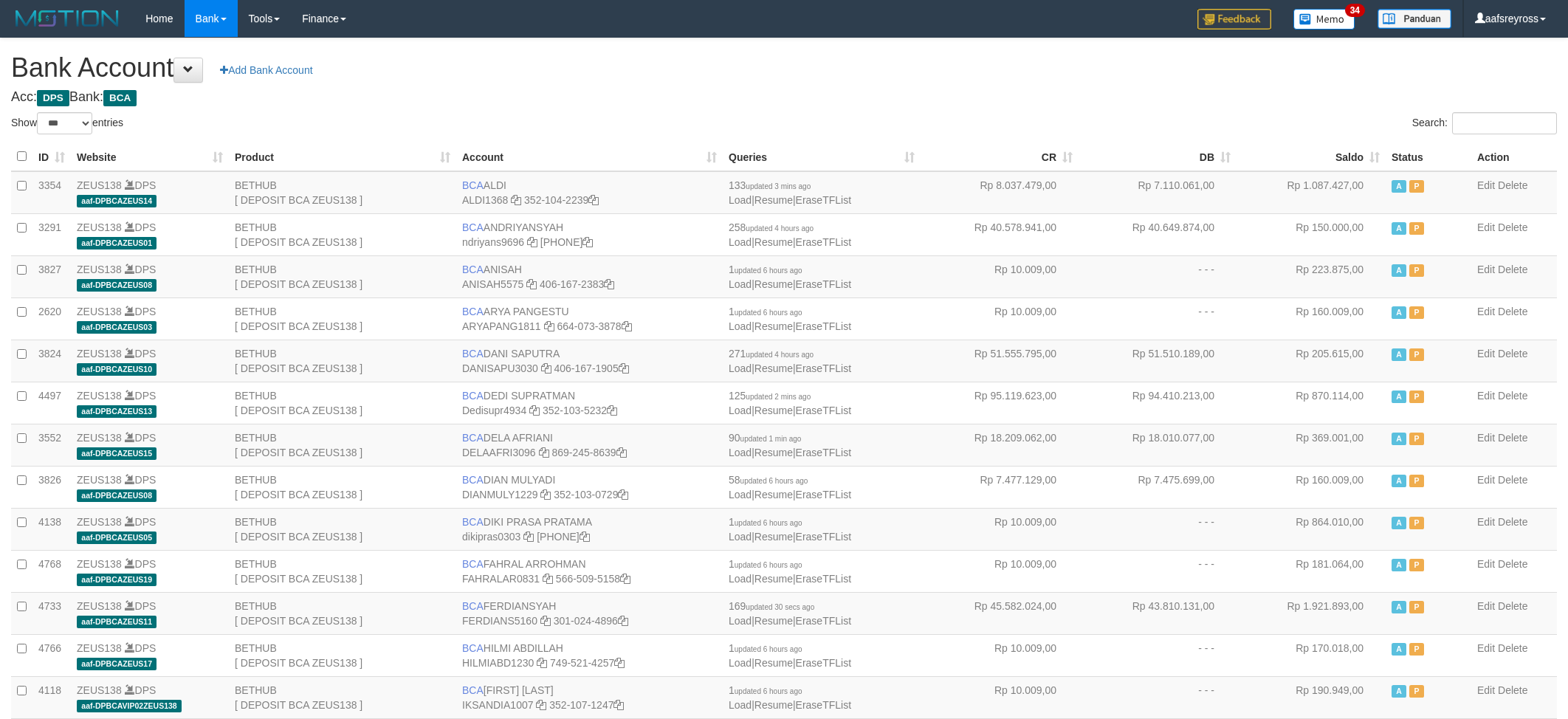 select on "***" 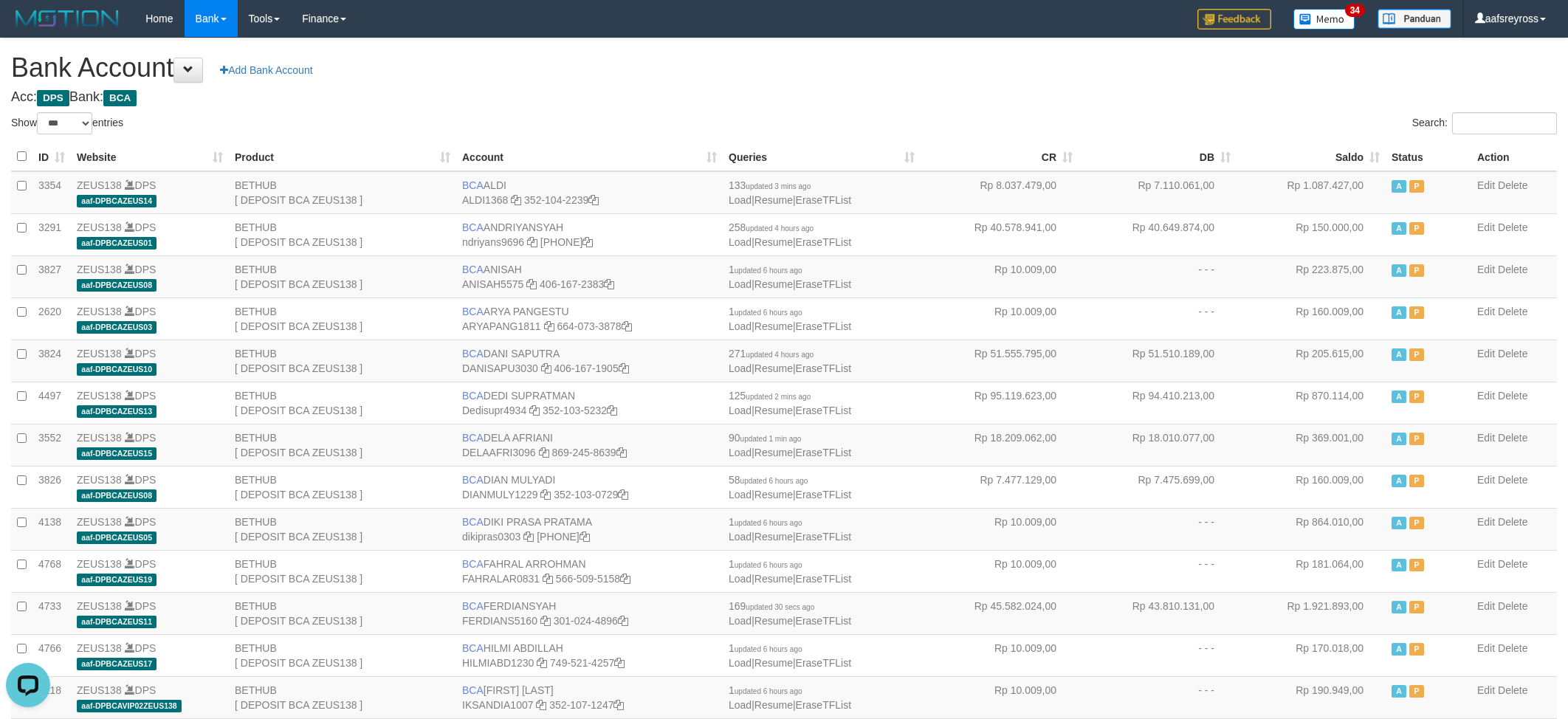scroll, scrollTop: 0, scrollLeft: 0, axis: both 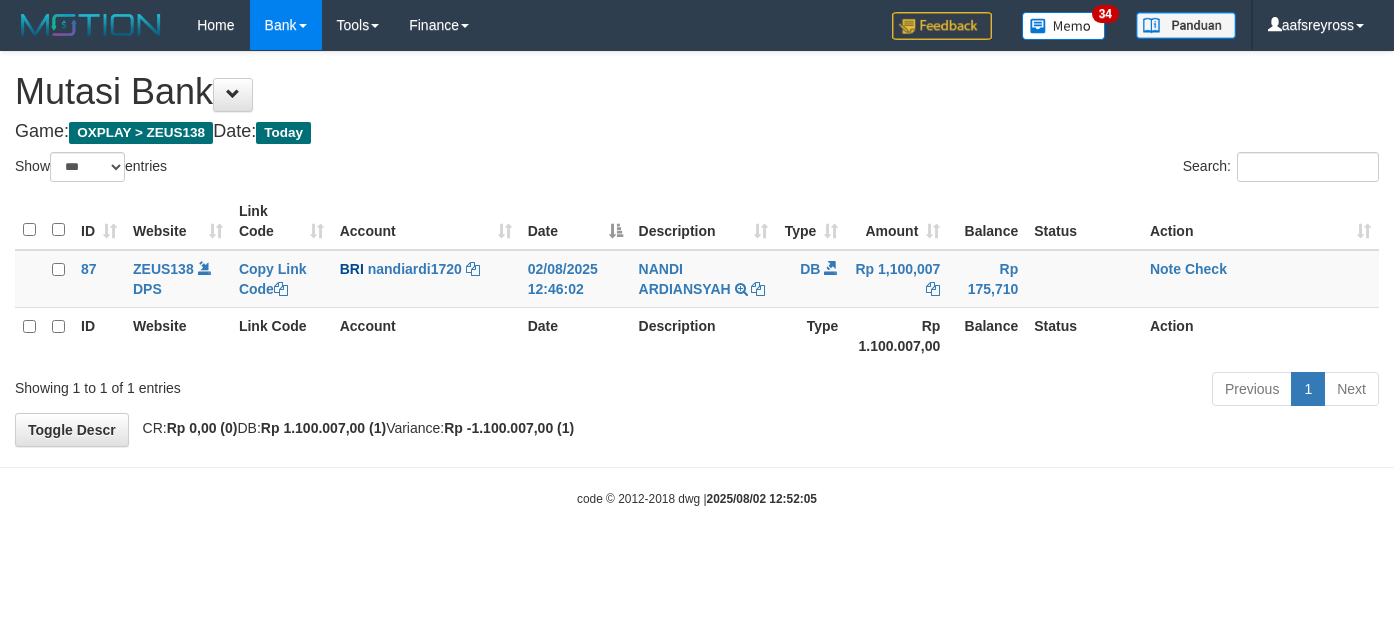 select on "***" 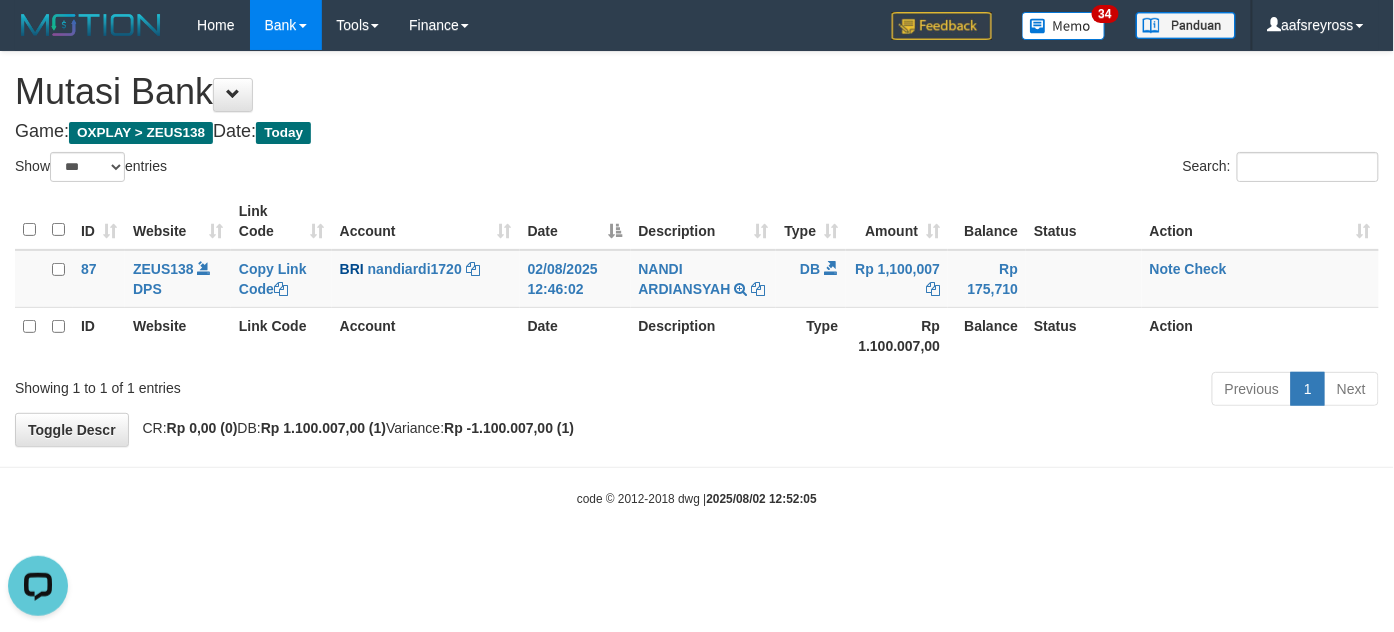 scroll, scrollTop: 0, scrollLeft: 0, axis: both 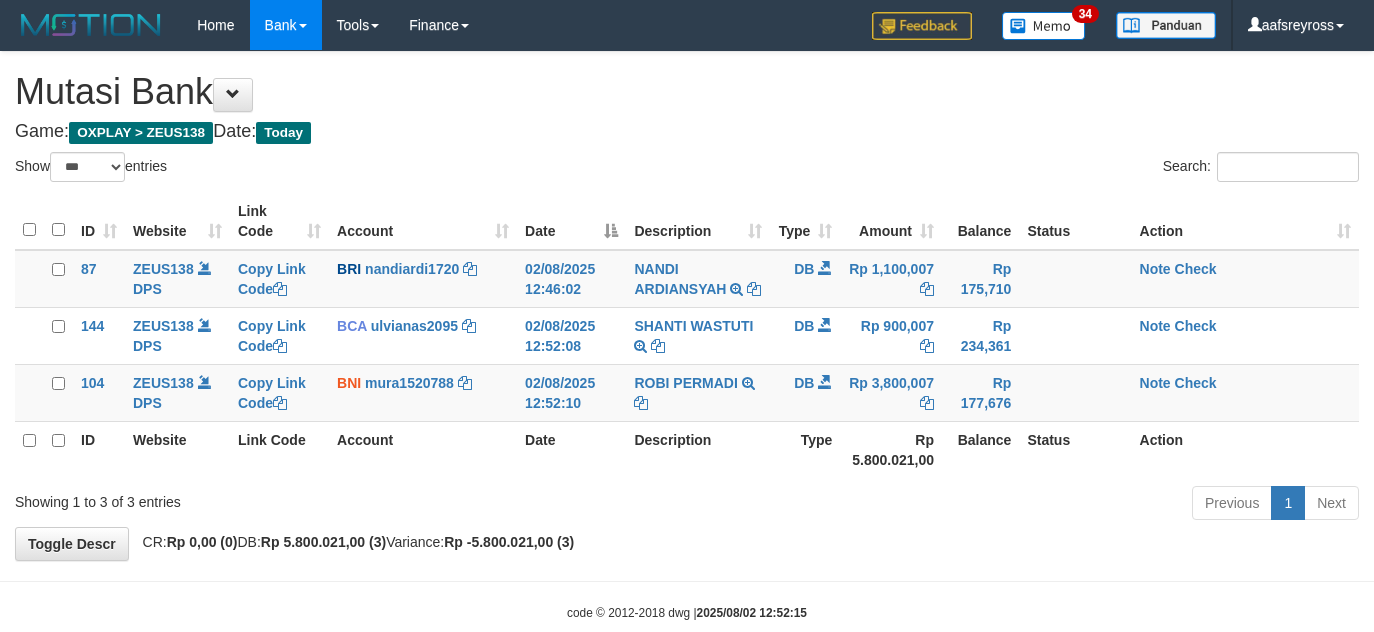select on "***" 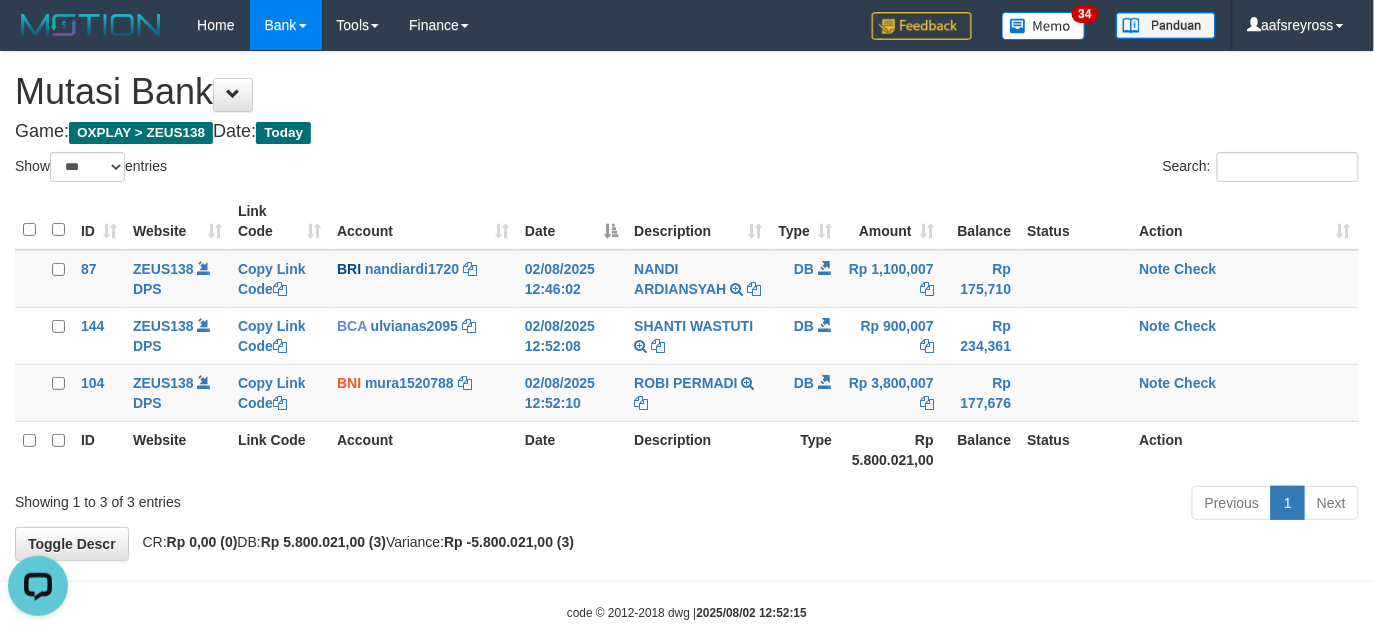 scroll, scrollTop: 0, scrollLeft: 0, axis: both 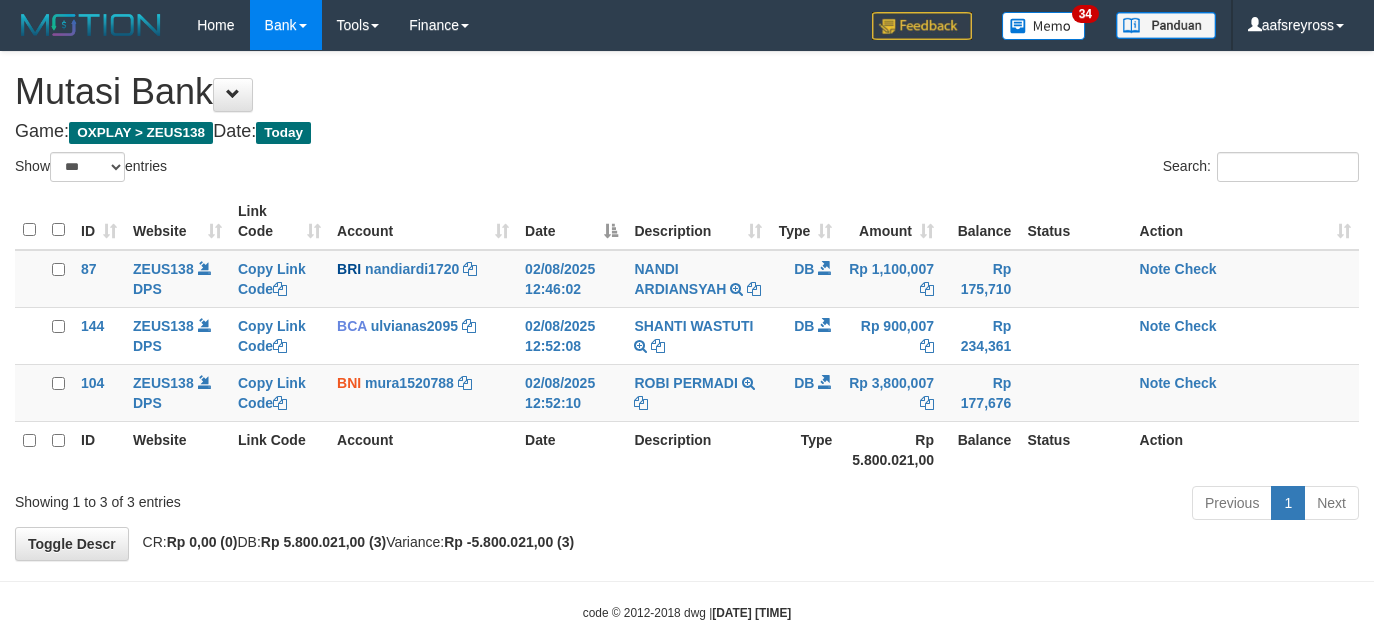 select on "***" 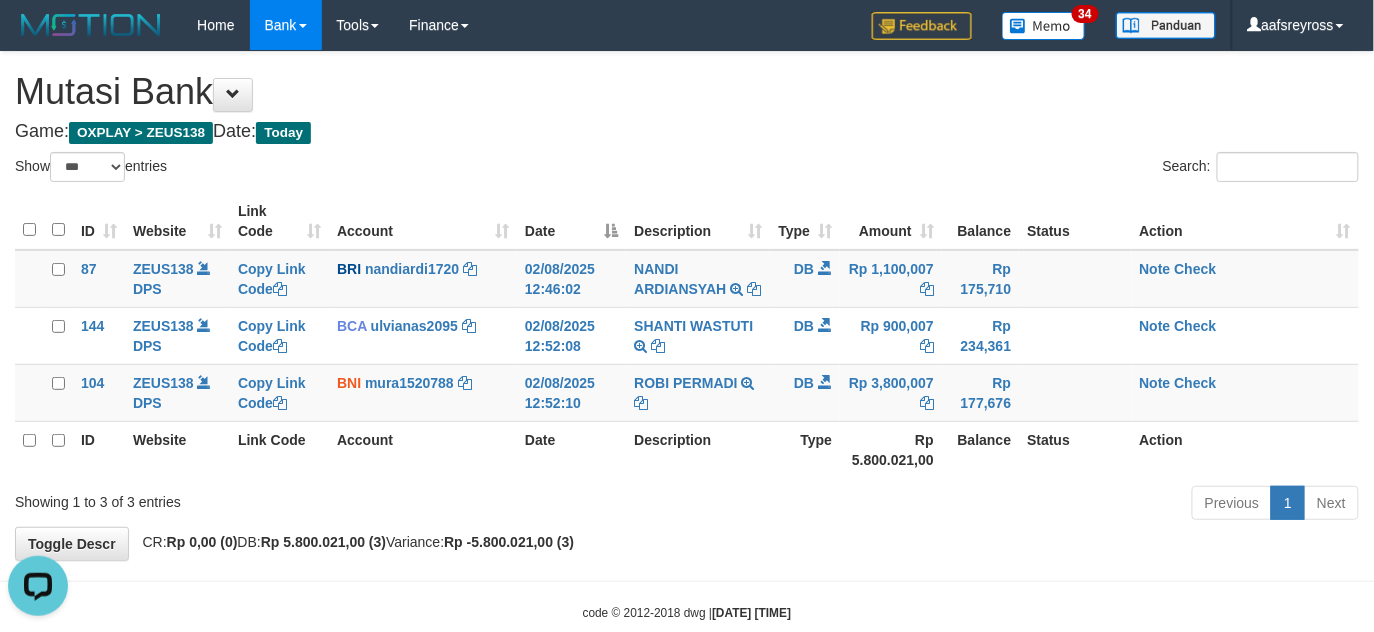 scroll, scrollTop: 0, scrollLeft: 0, axis: both 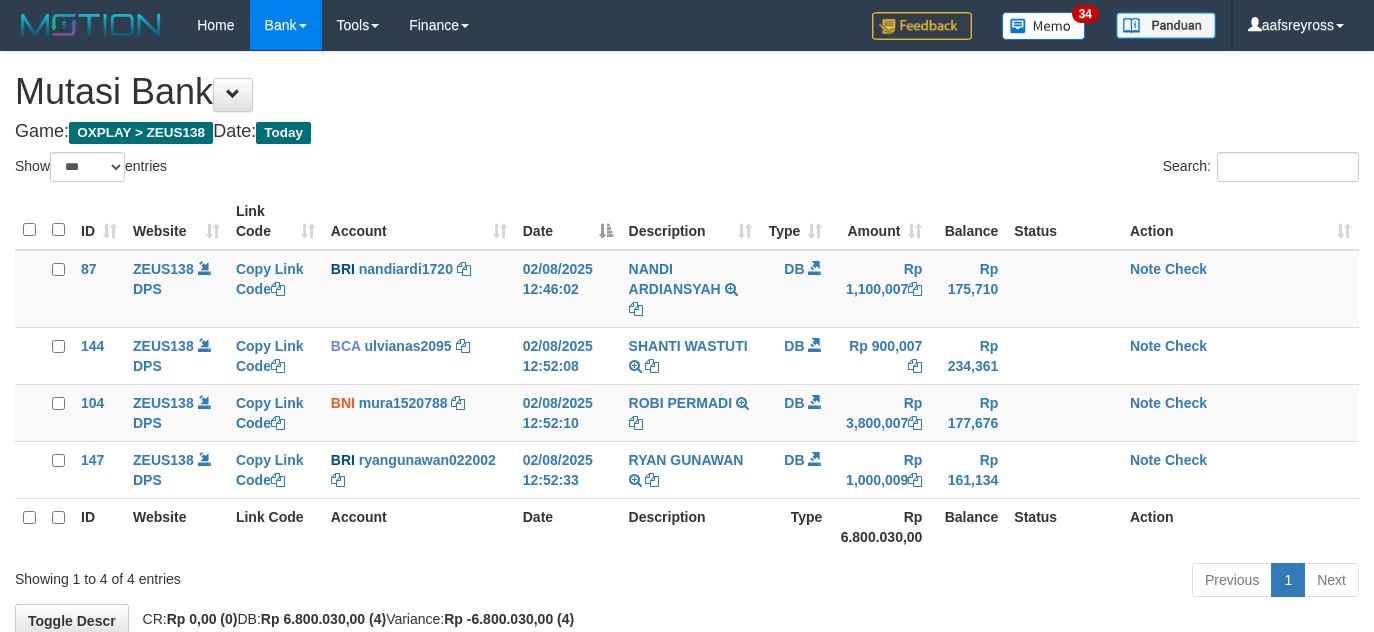 select on "***" 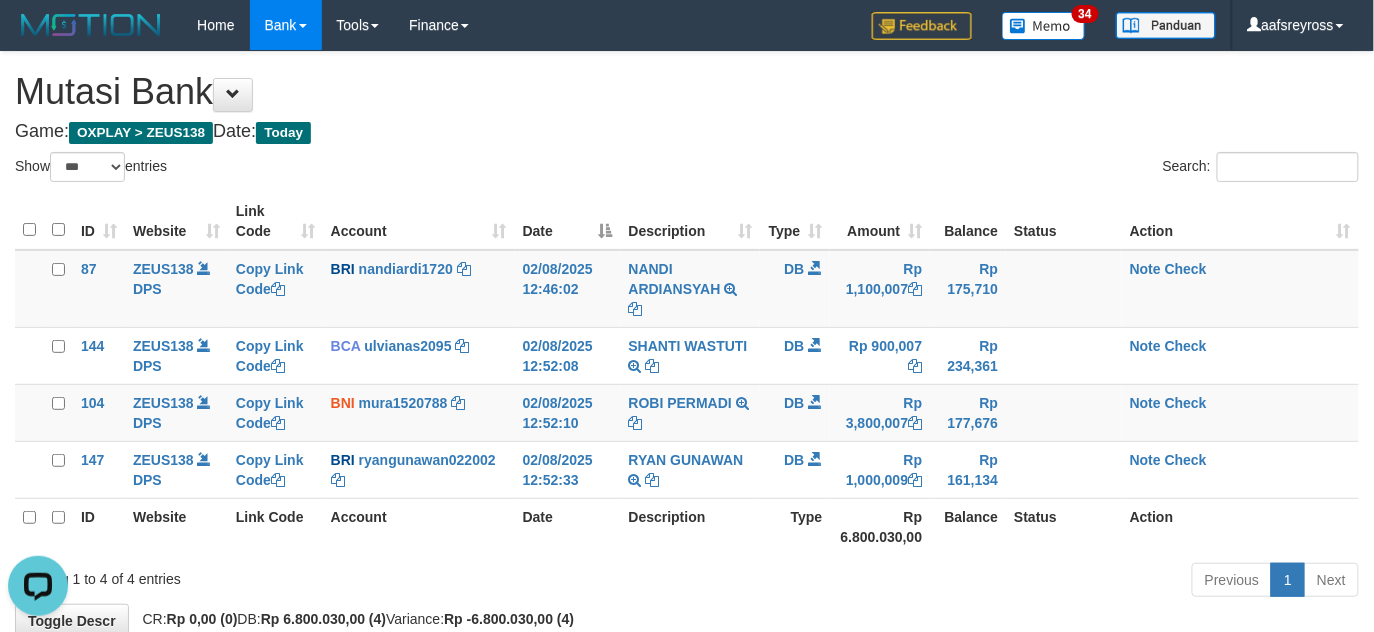 scroll, scrollTop: 0, scrollLeft: 0, axis: both 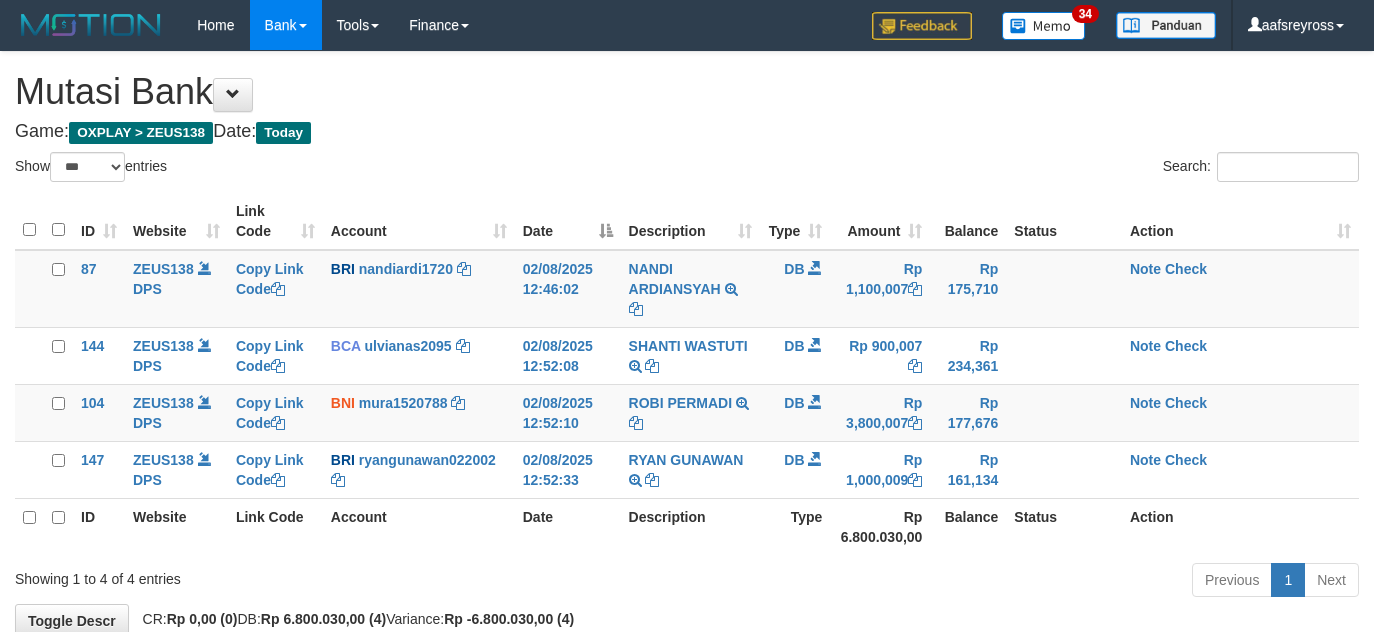 select on "***" 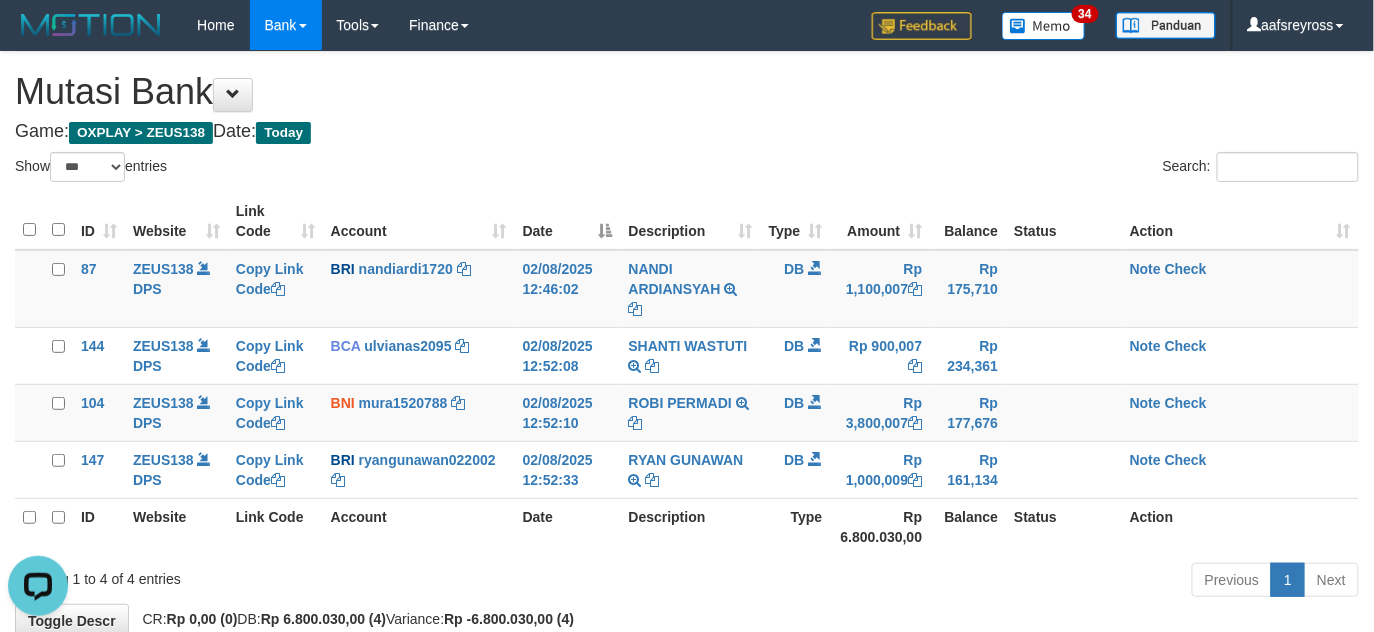 scroll, scrollTop: 0, scrollLeft: 0, axis: both 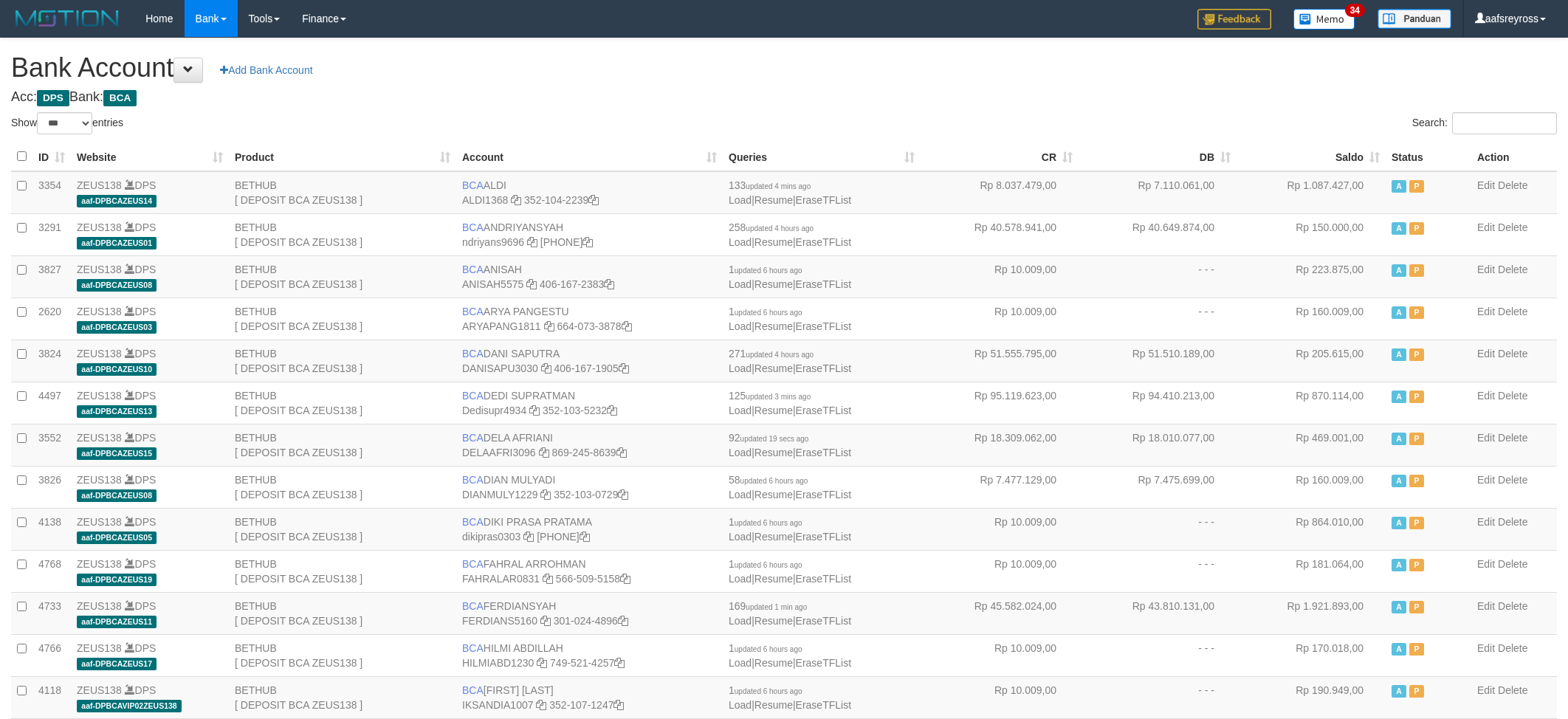 select on "***" 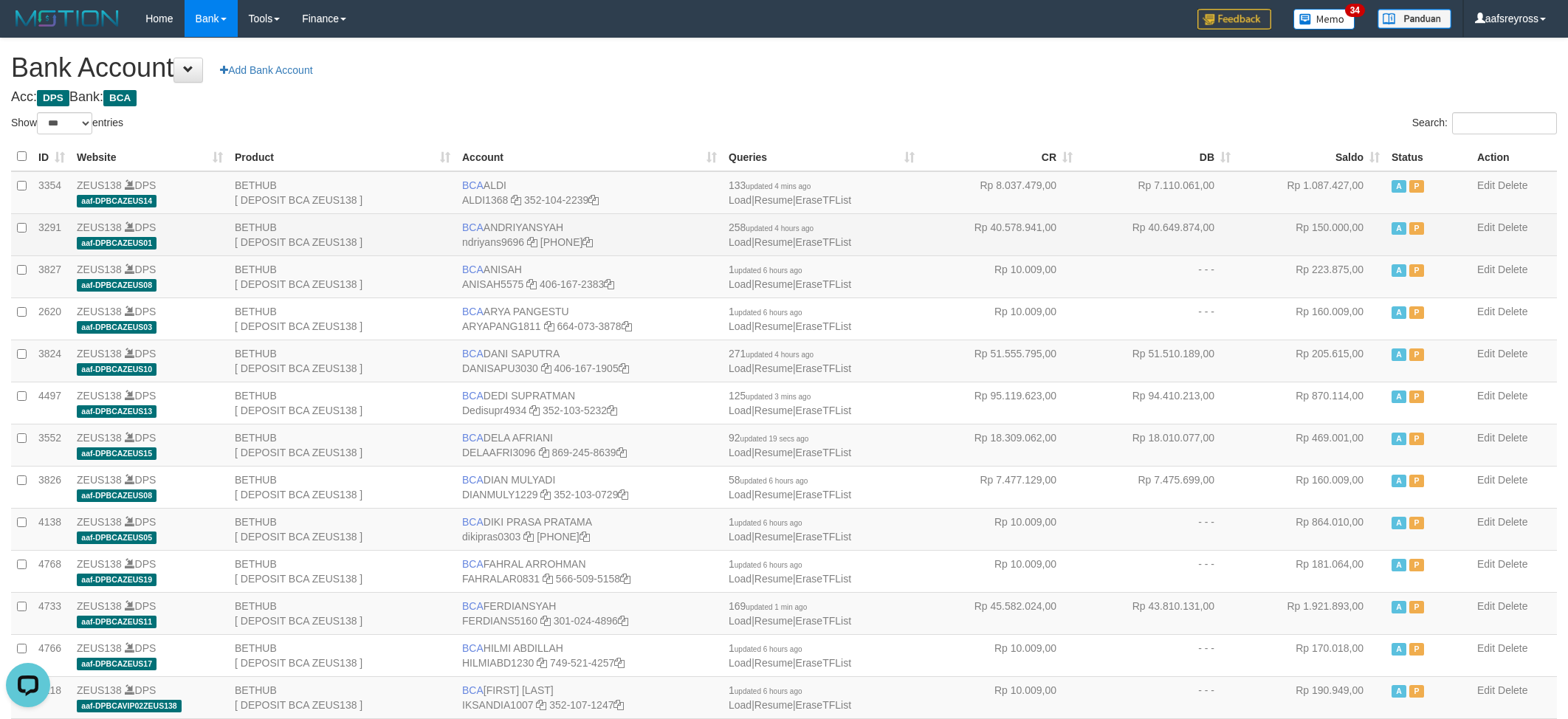 scroll, scrollTop: 0, scrollLeft: 0, axis: both 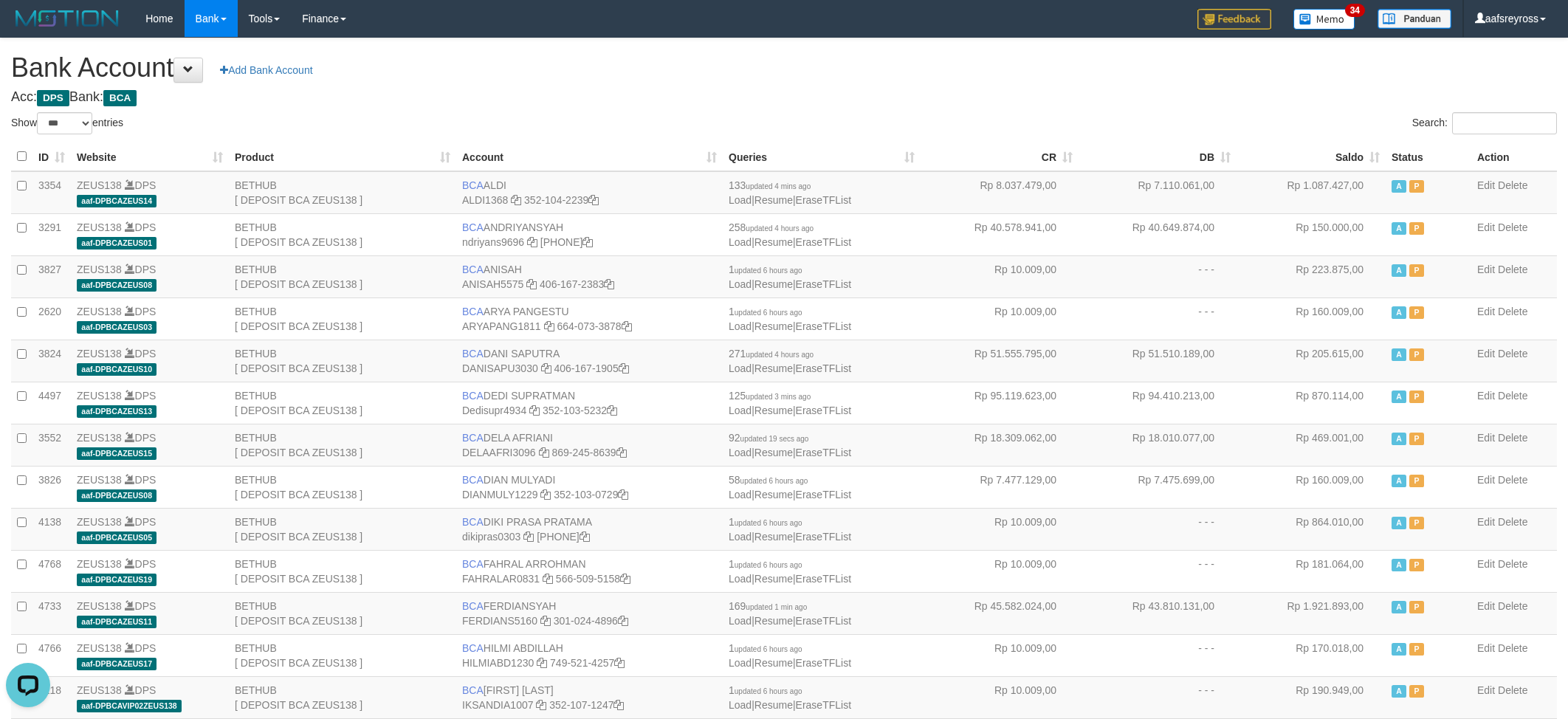 click on "Search:" at bounding box center (1176, 125) 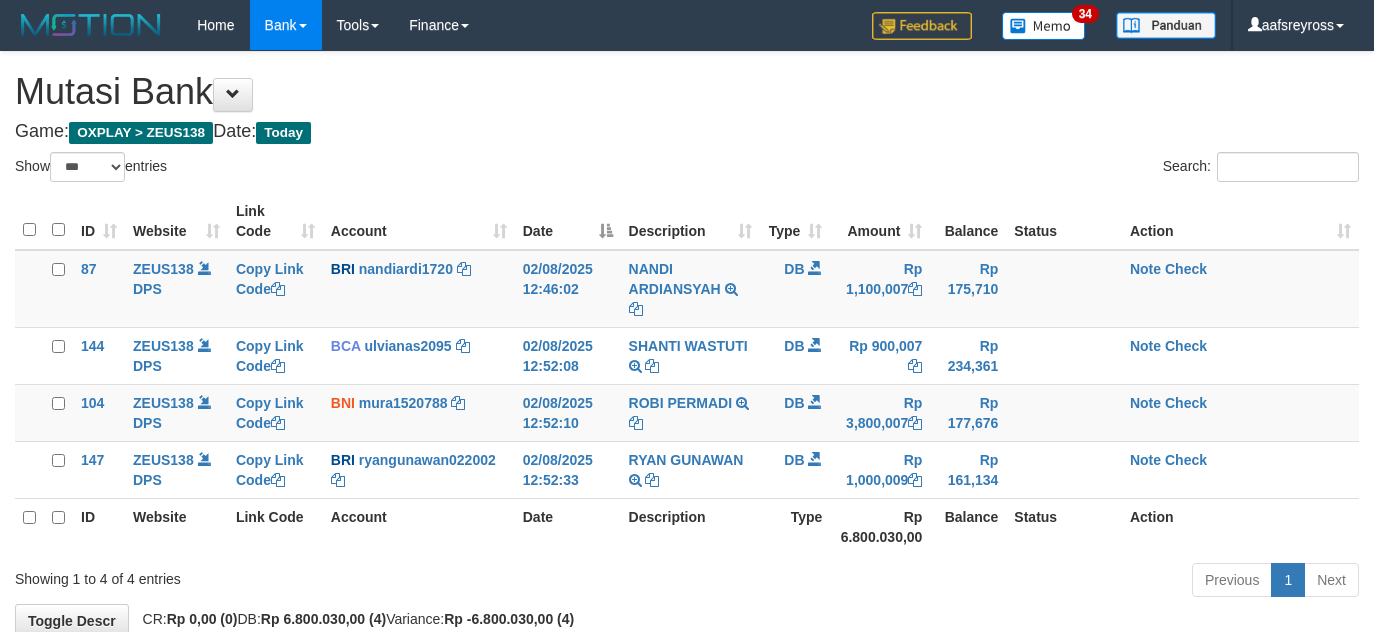select on "***" 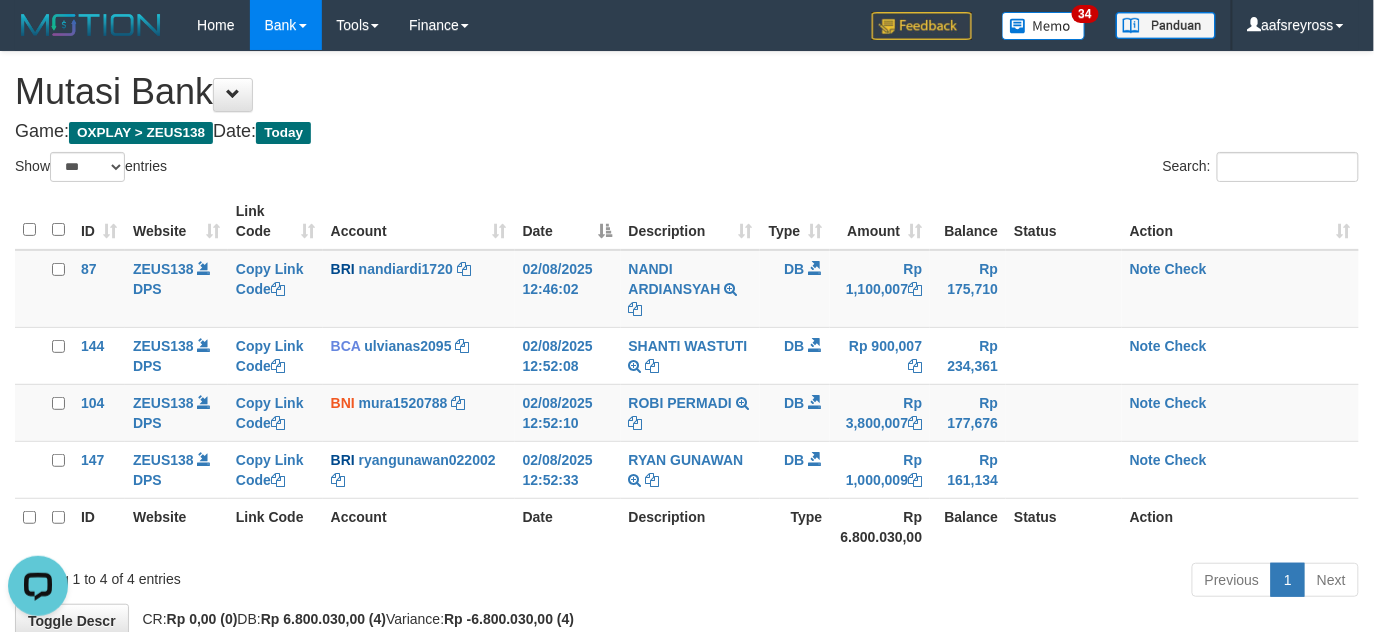 scroll, scrollTop: 0, scrollLeft: 0, axis: both 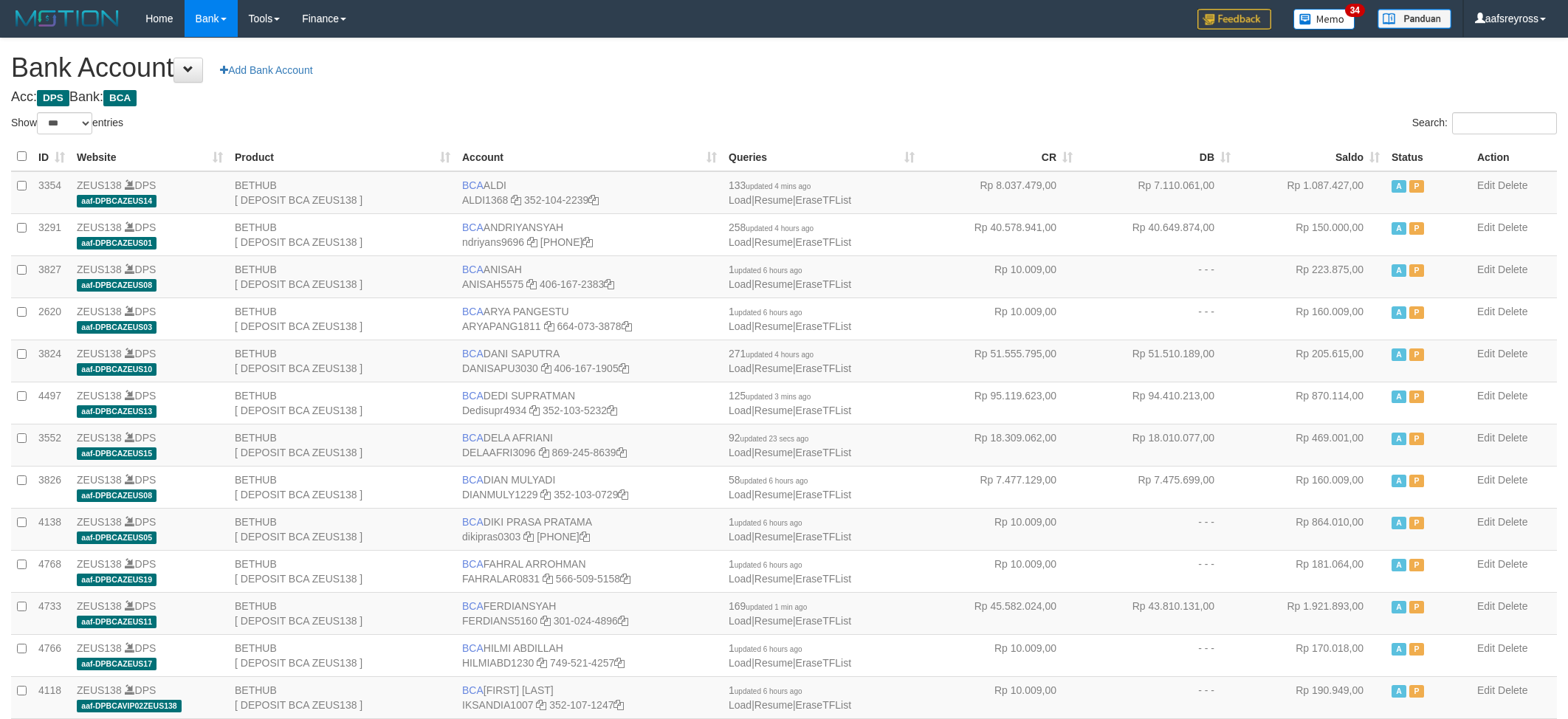 select on "***" 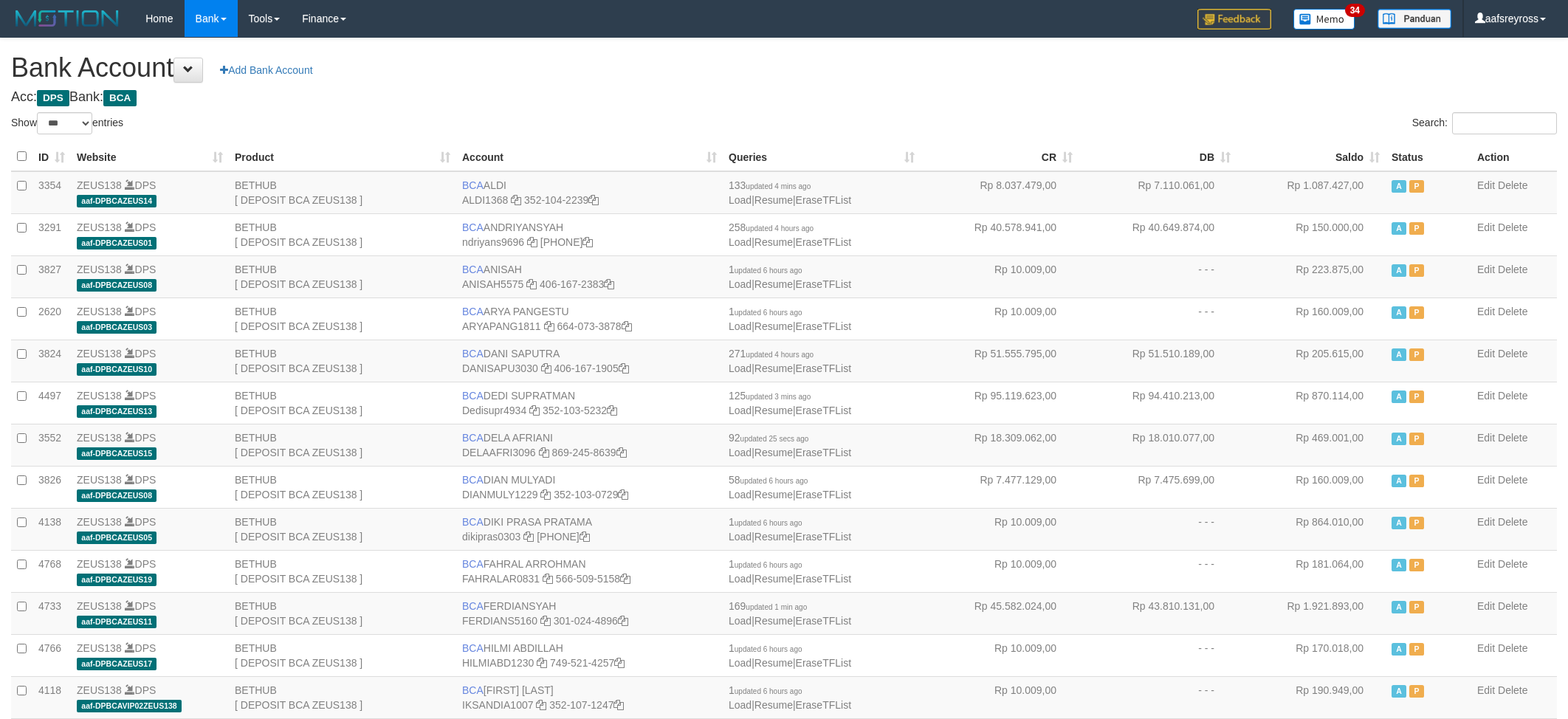 select on "***" 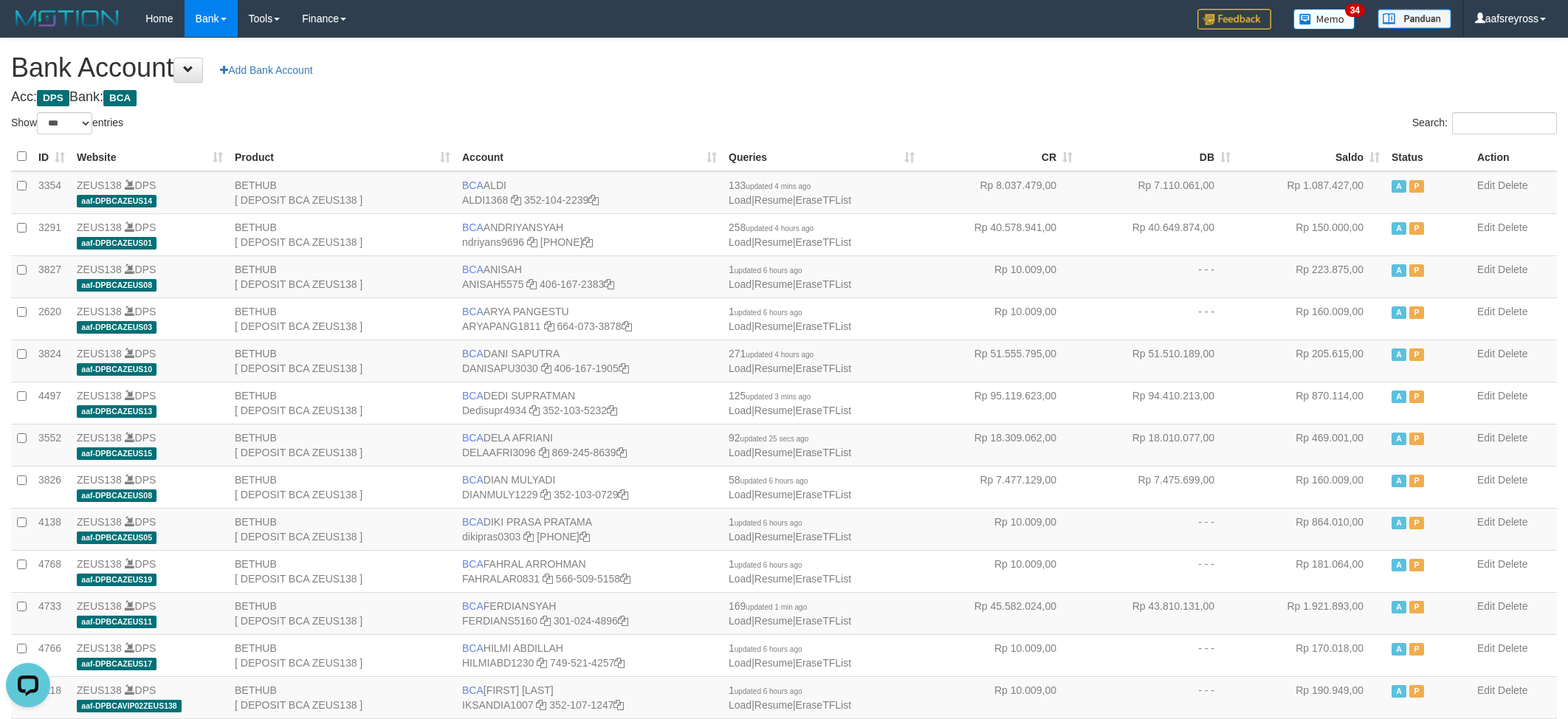 scroll, scrollTop: 0, scrollLeft: 0, axis: both 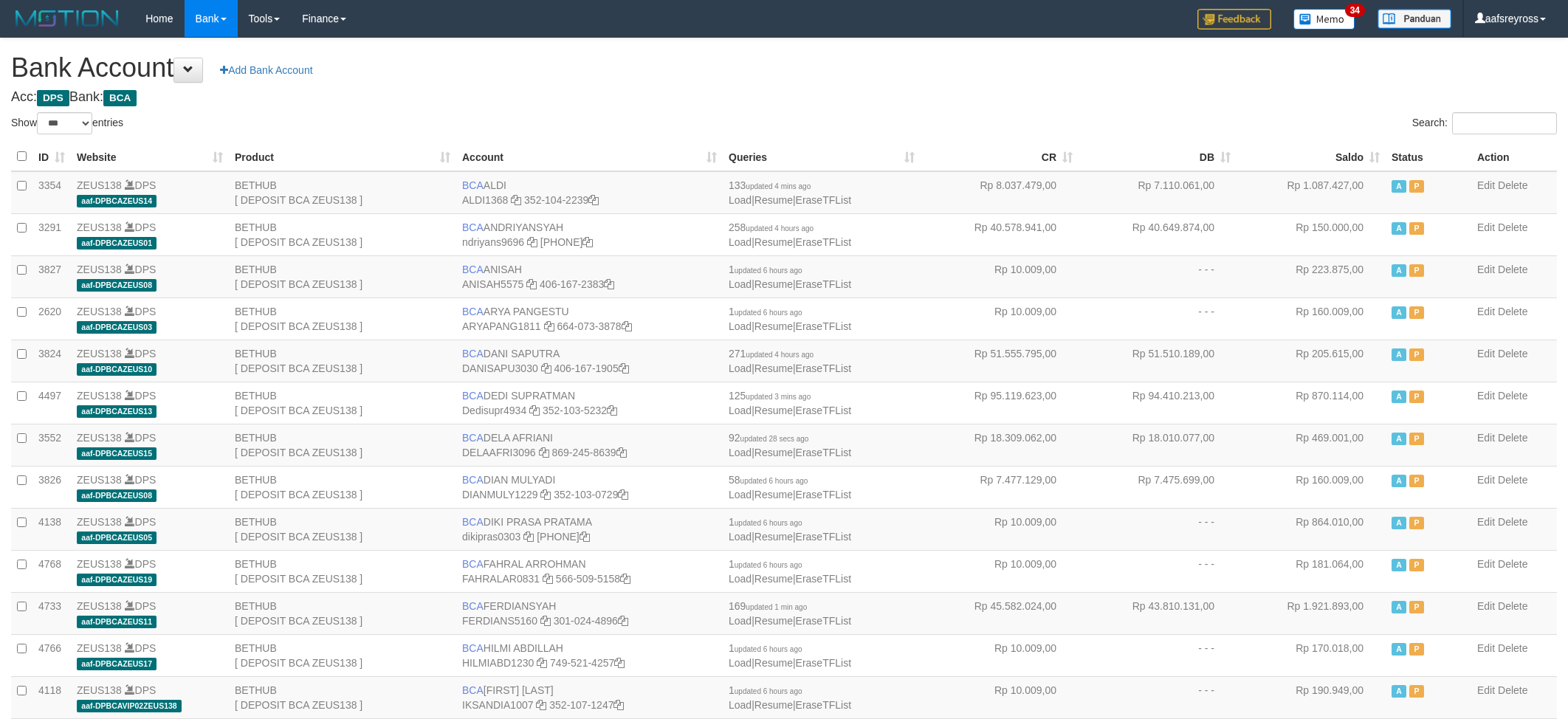 select on "***" 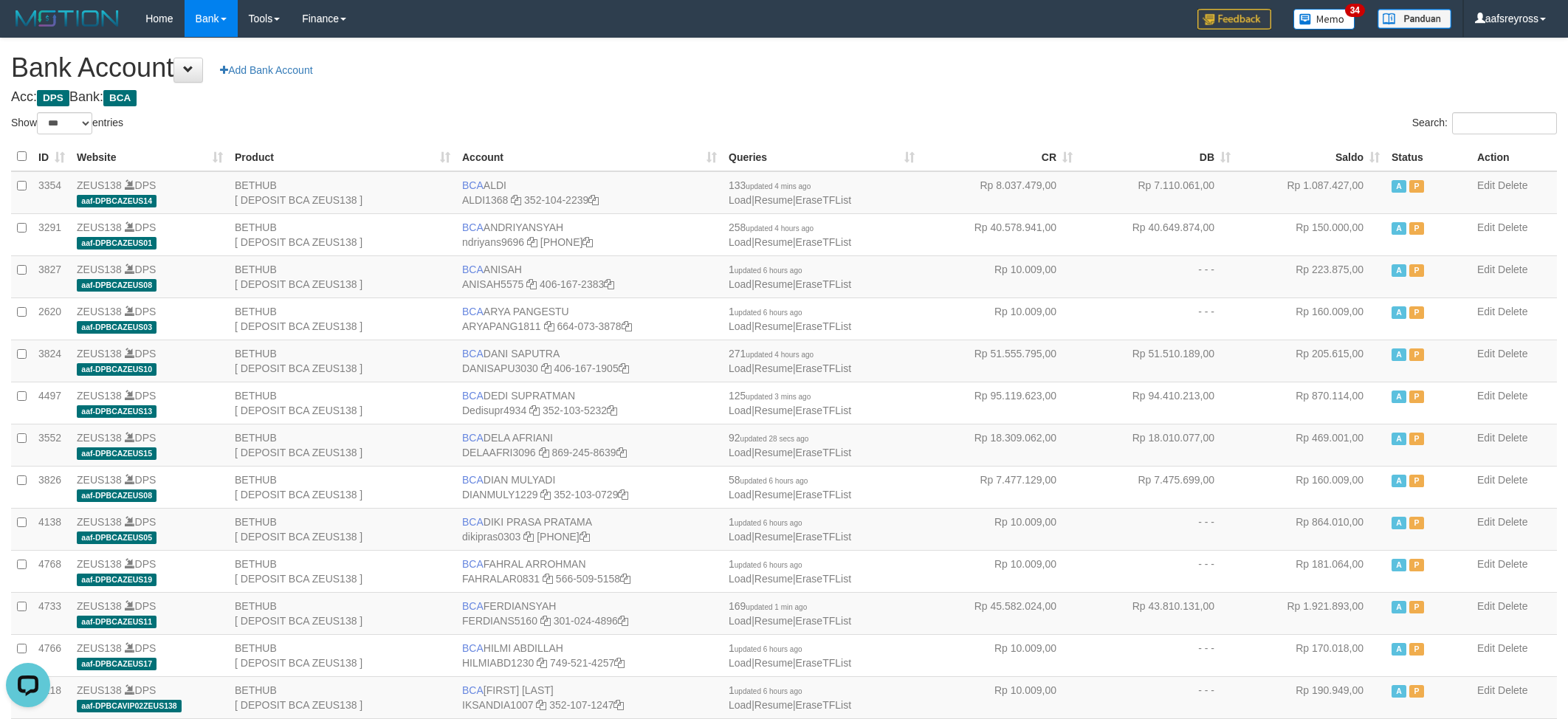 scroll, scrollTop: 0, scrollLeft: 0, axis: both 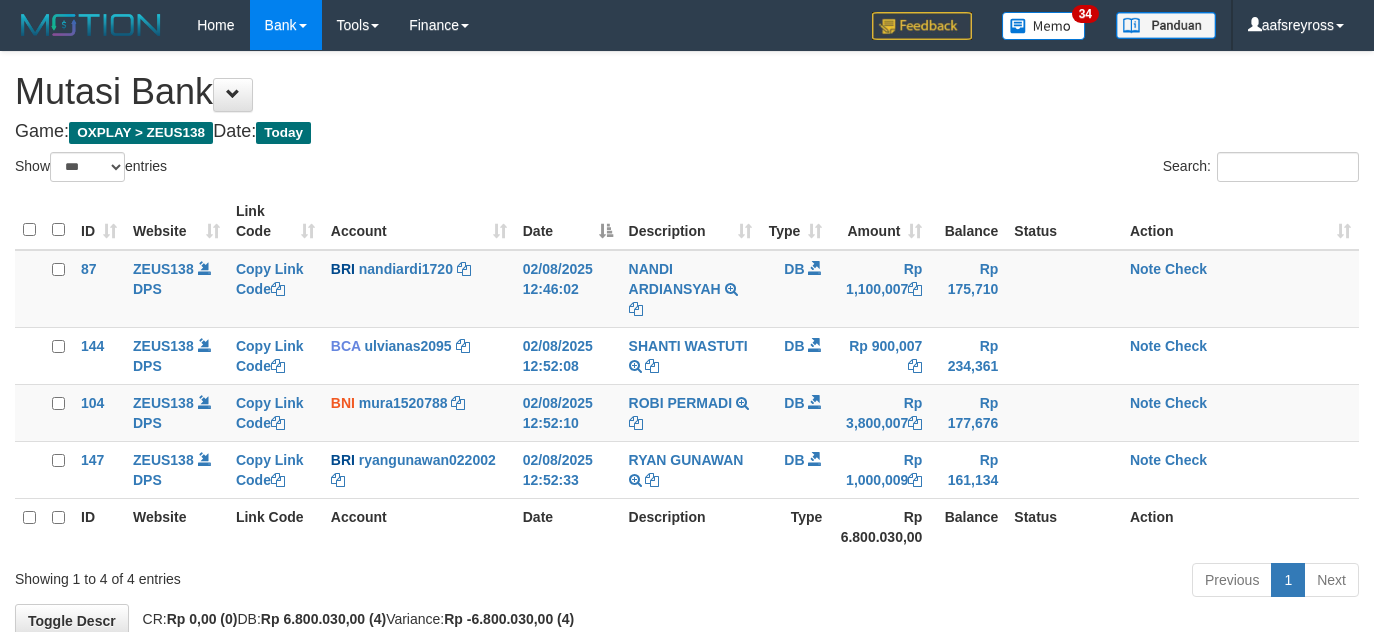 select on "***" 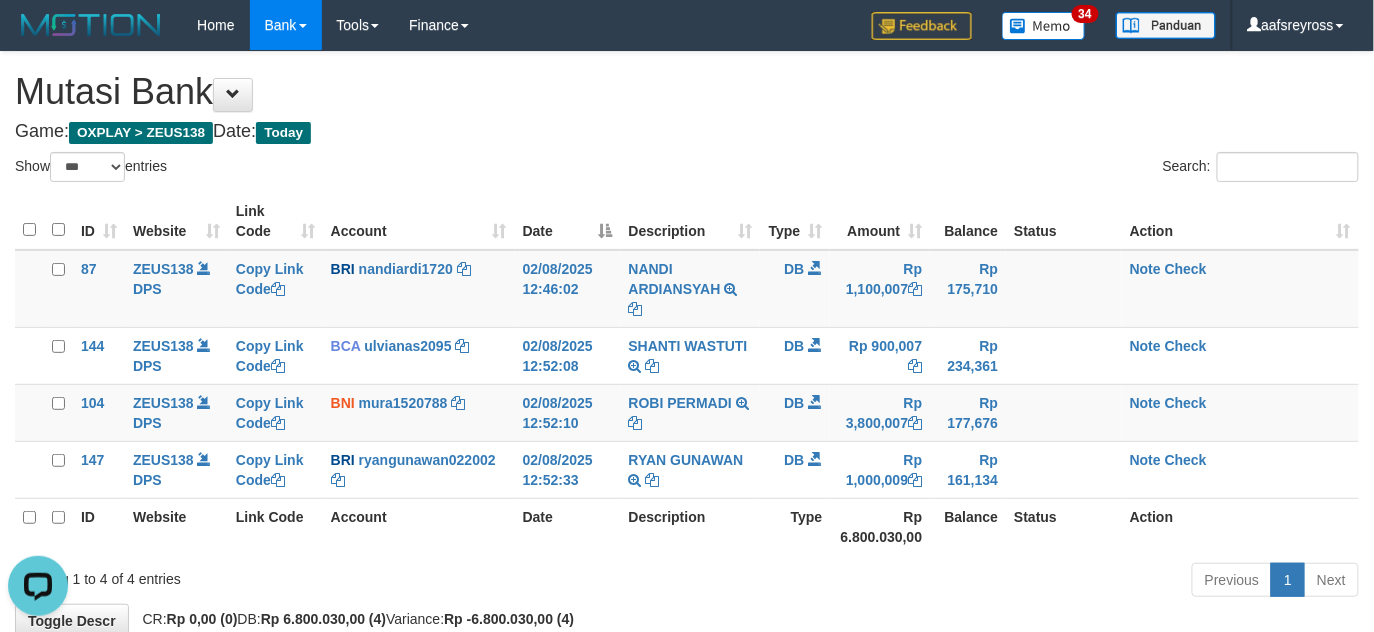 scroll, scrollTop: 0, scrollLeft: 0, axis: both 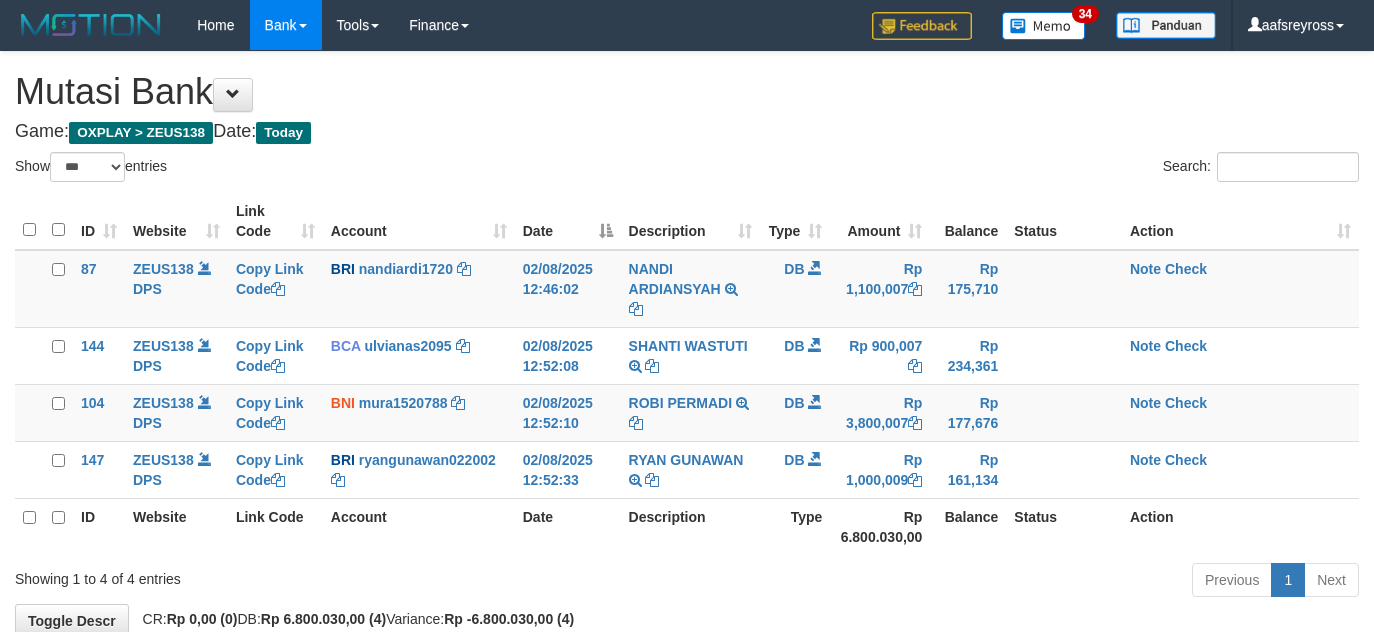 select on "***" 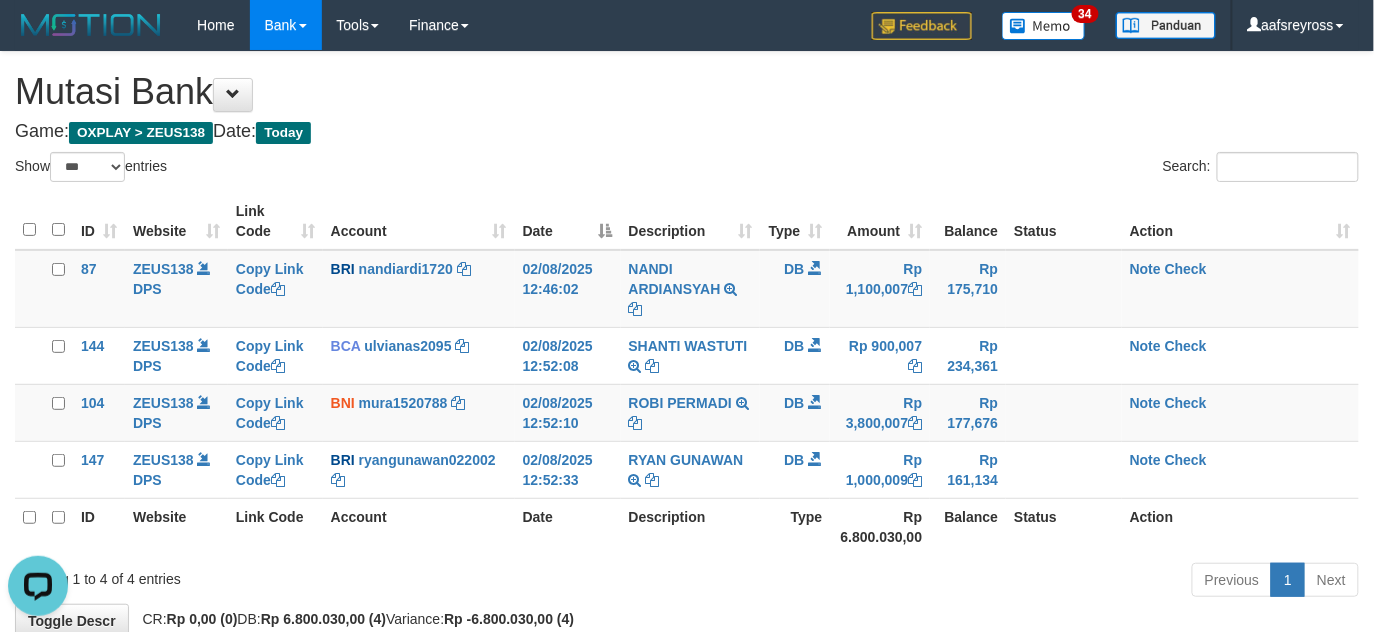 scroll, scrollTop: 0, scrollLeft: 0, axis: both 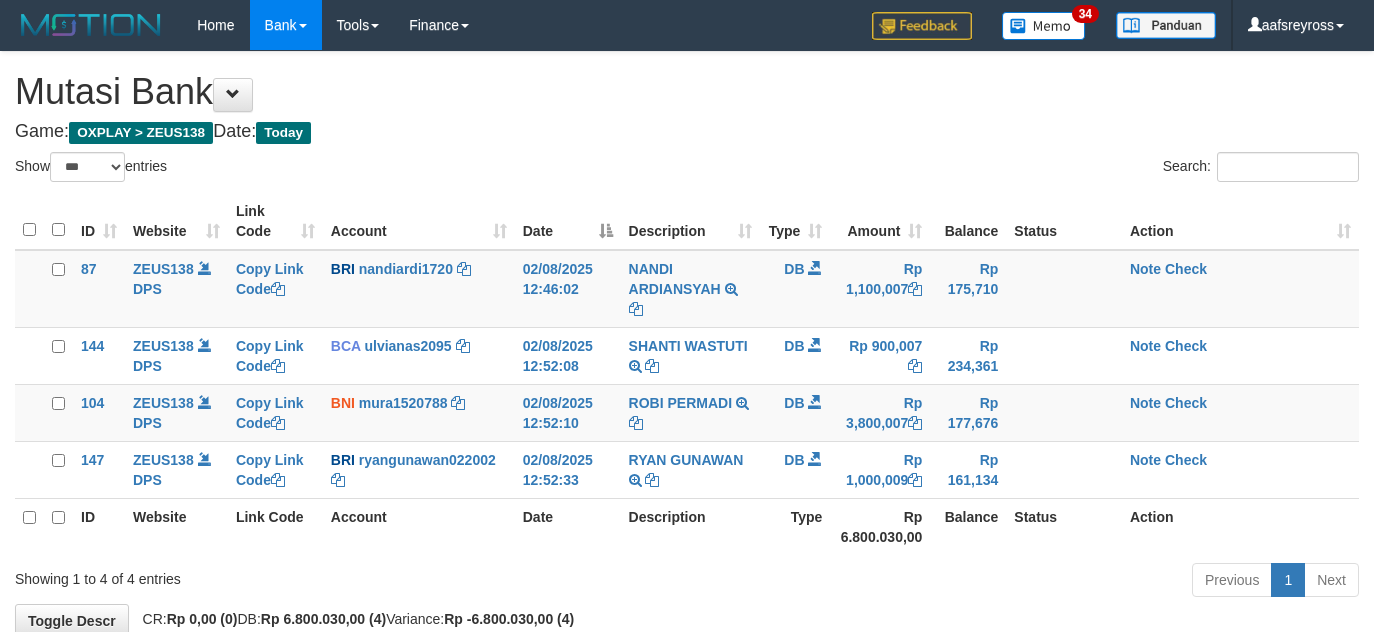 select on "***" 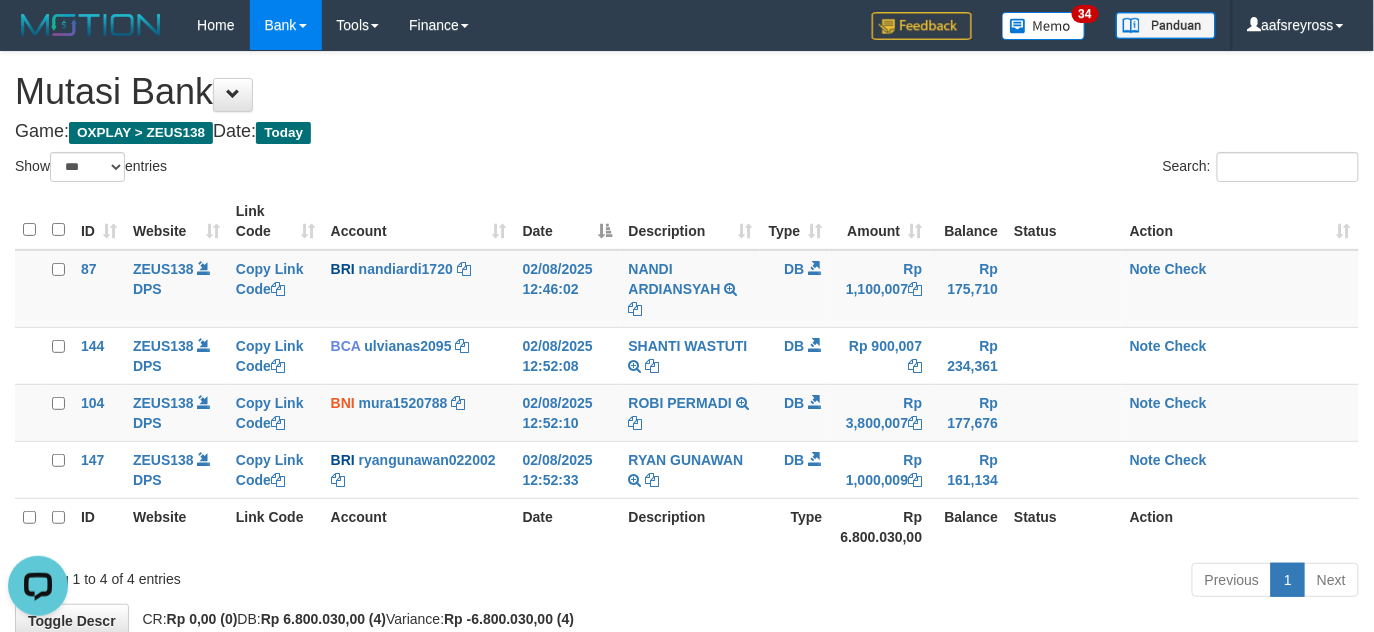 scroll, scrollTop: 0, scrollLeft: 0, axis: both 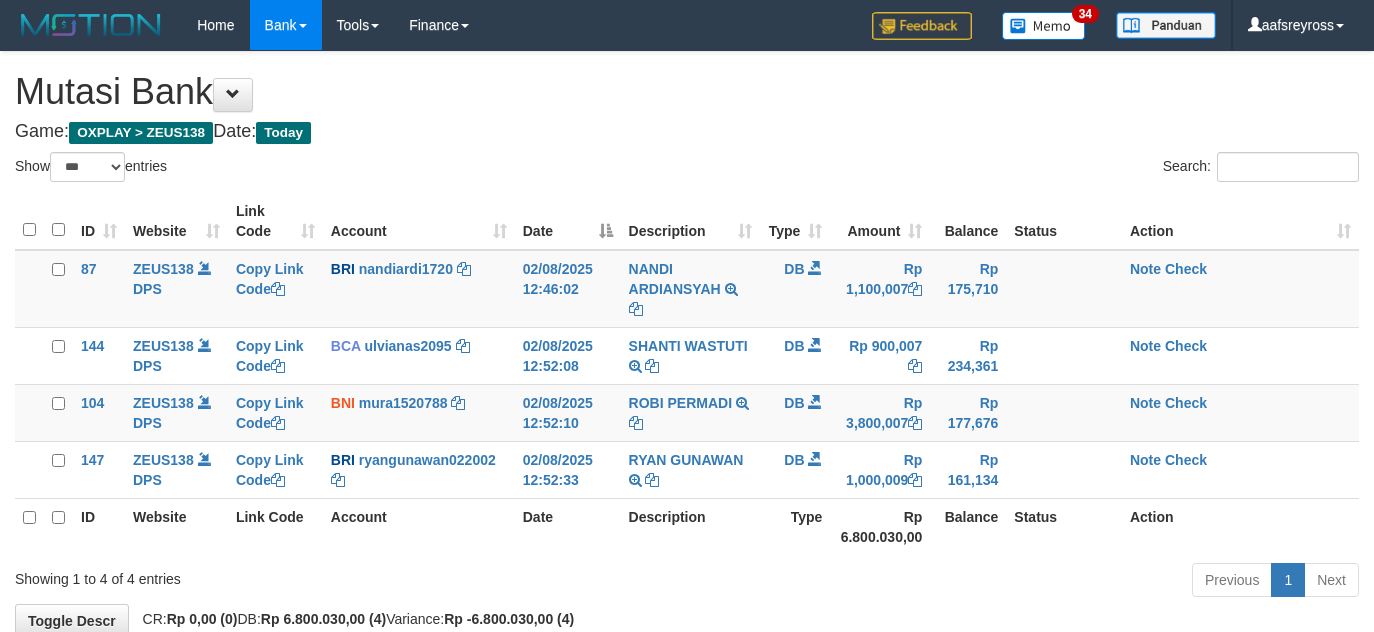 select on "***" 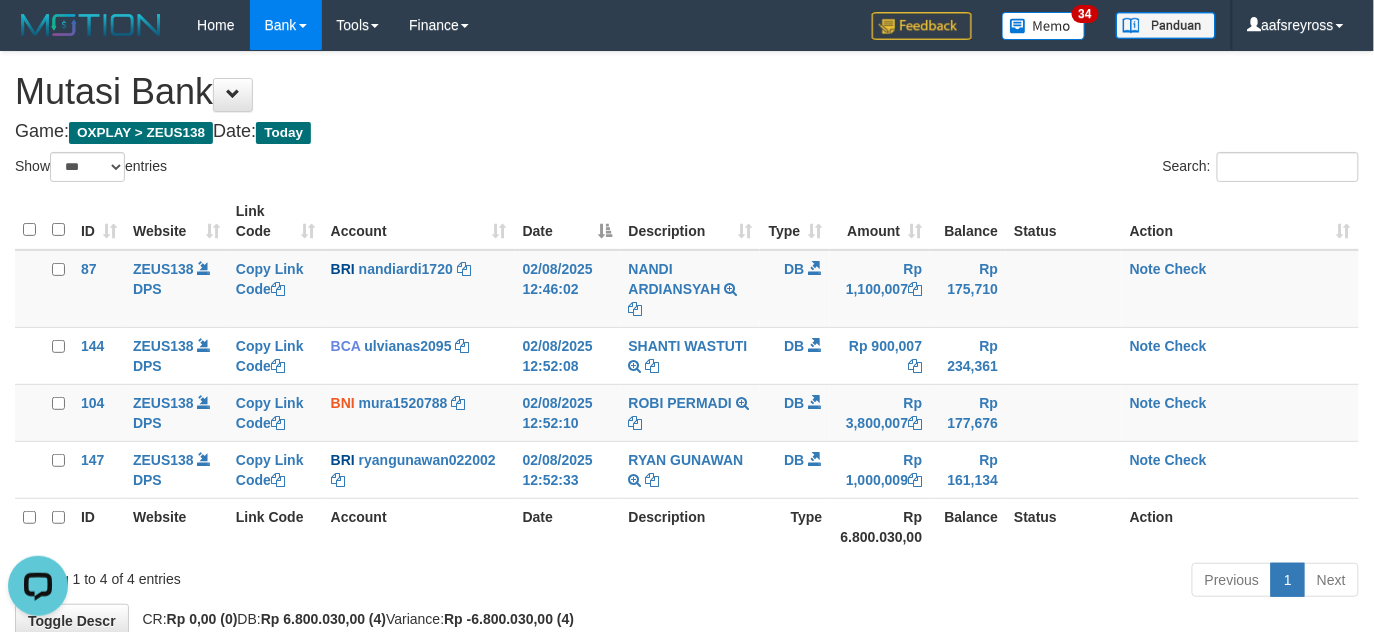 scroll, scrollTop: 0, scrollLeft: 0, axis: both 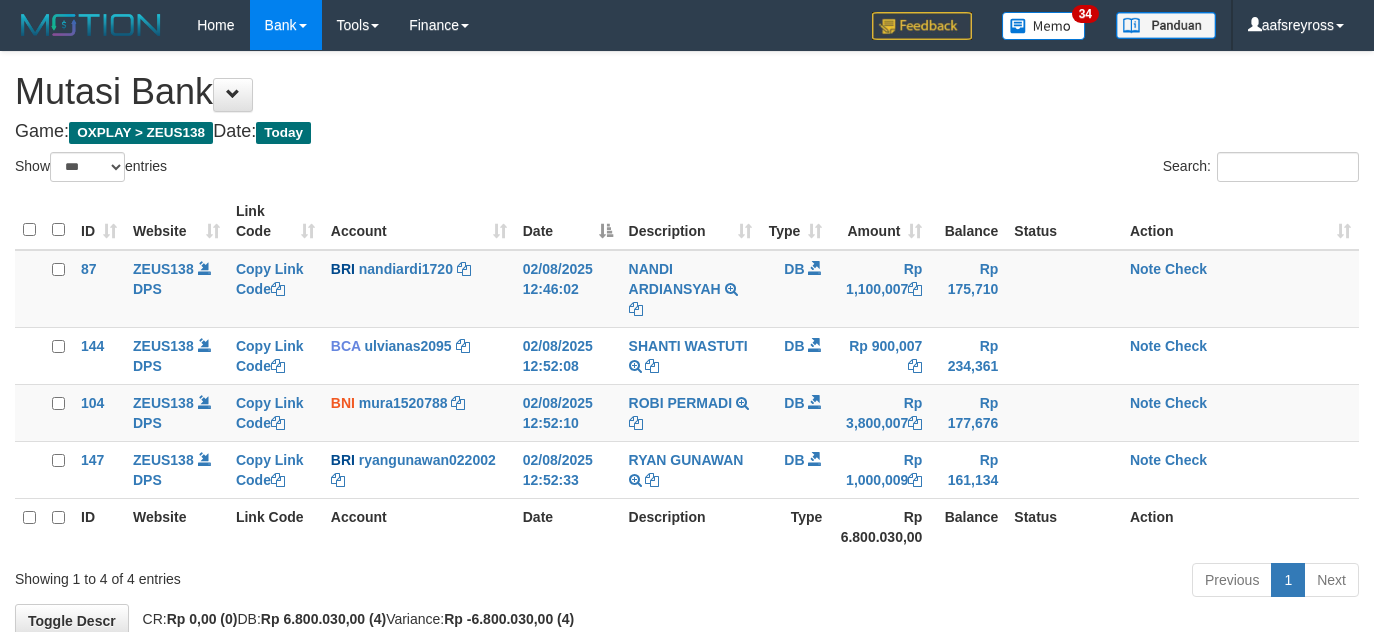 select on "***" 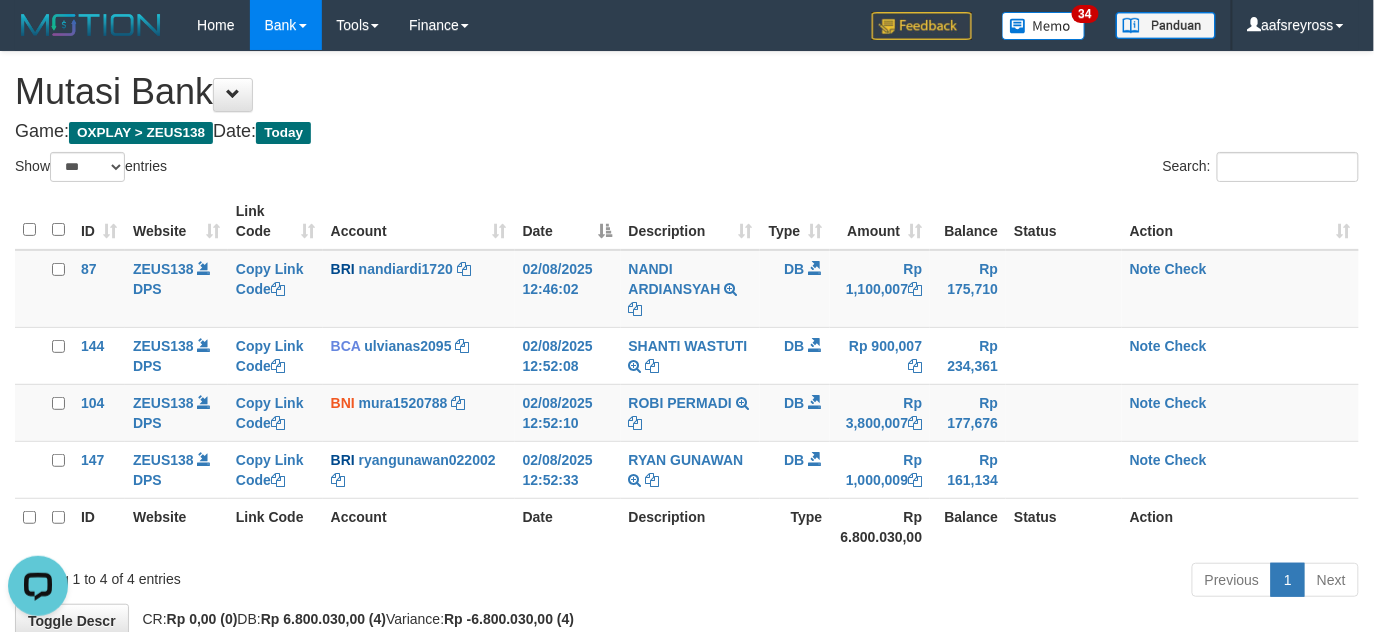 scroll, scrollTop: 0, scrollLeft: 0, axis: both 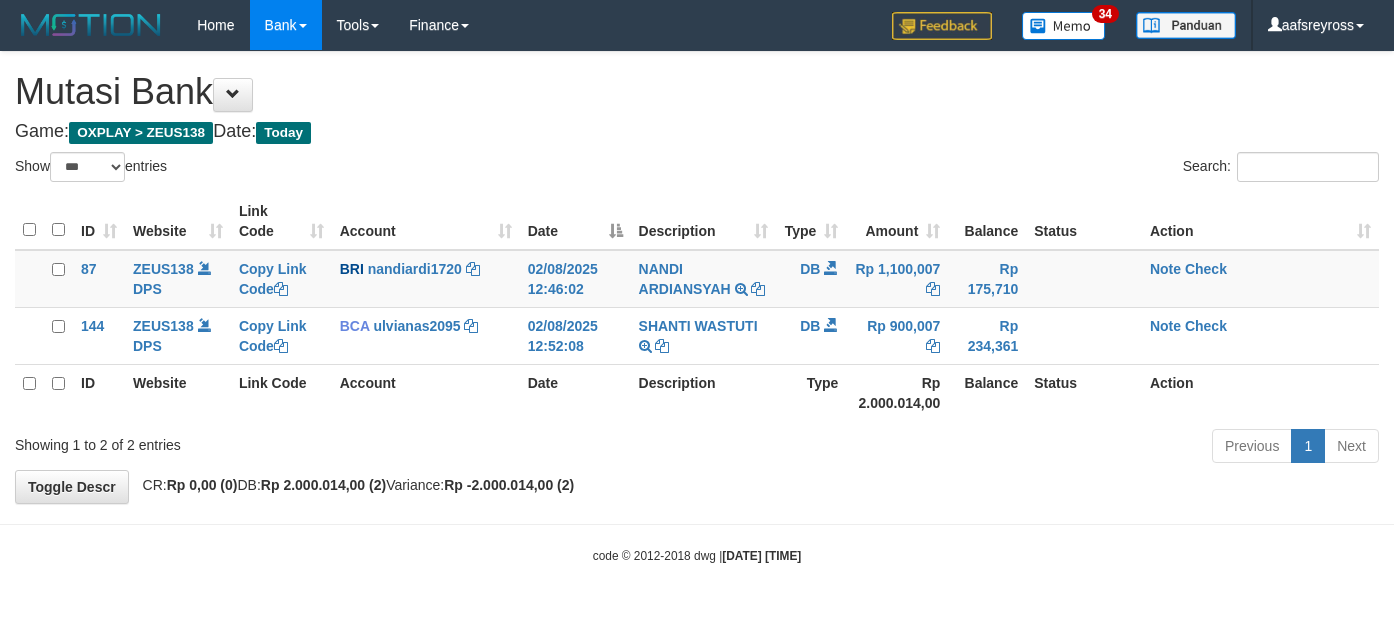select on "***" 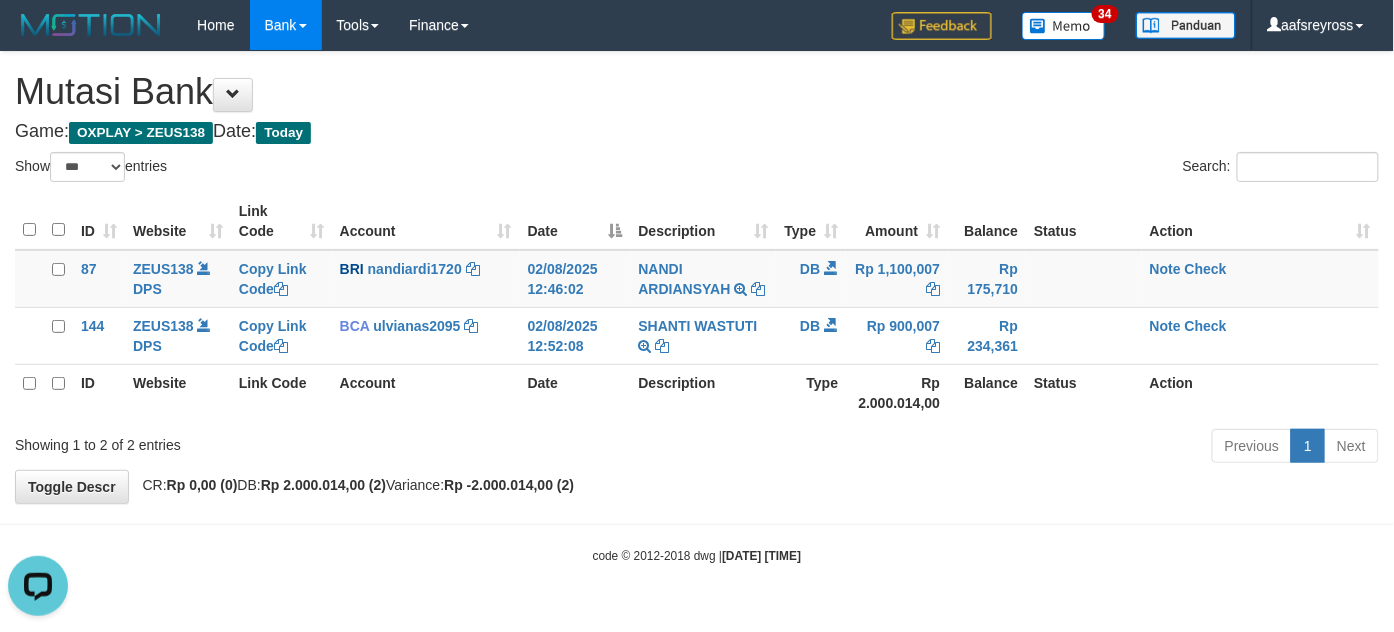 scroll, scrollTop: 0, scrollLeft: 0, axis: both 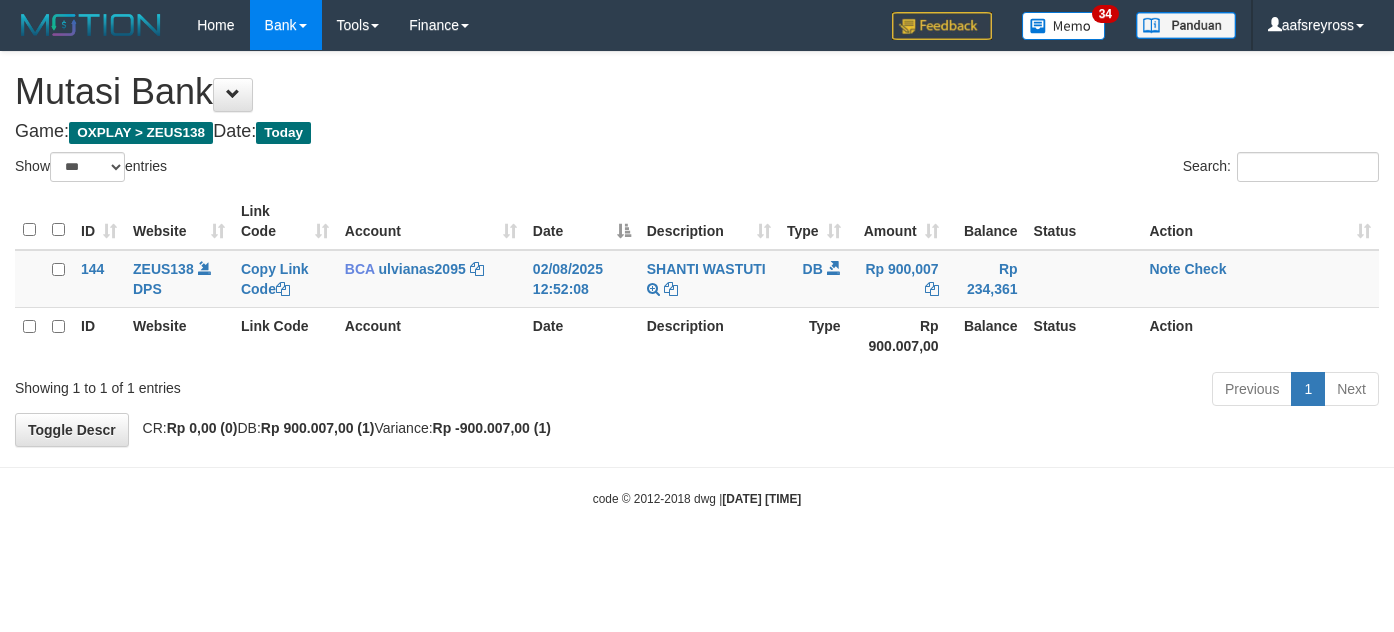 select on "***" 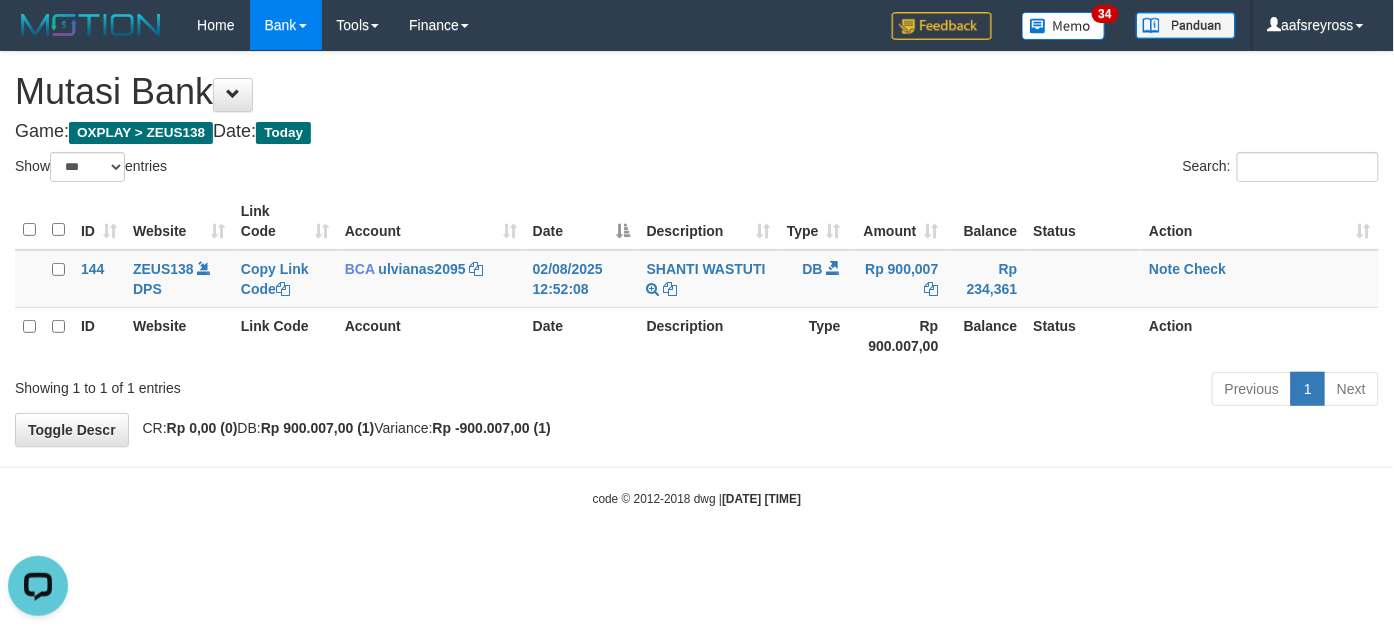 scroll, scrollTop: 0, scrollLeft: 0, axis: both 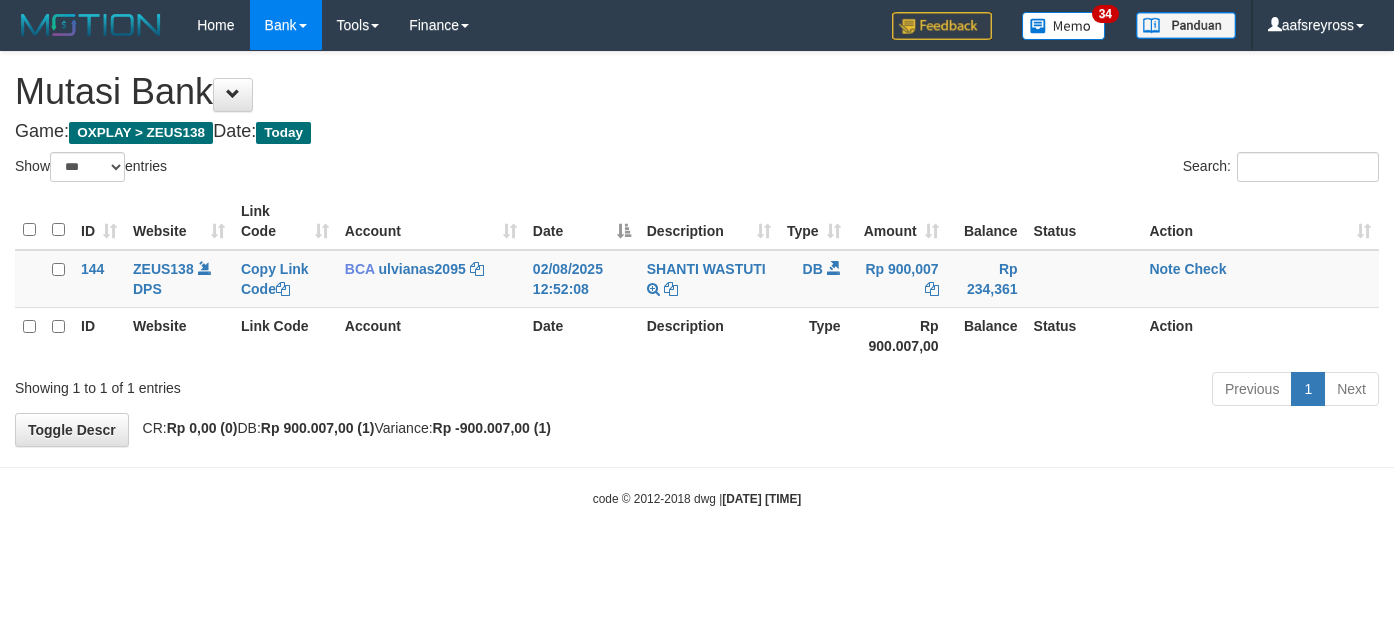 select on "***" 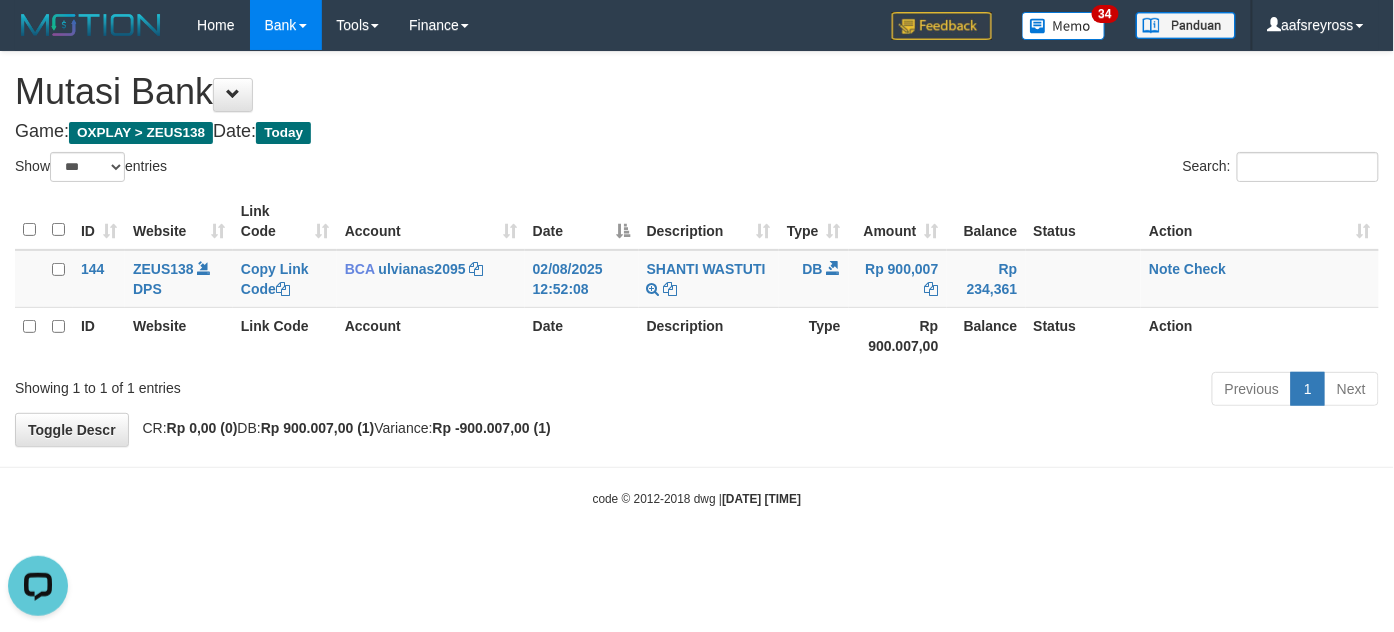 scroll, scrollTop: 0, scrollLeft: 0, axis: both 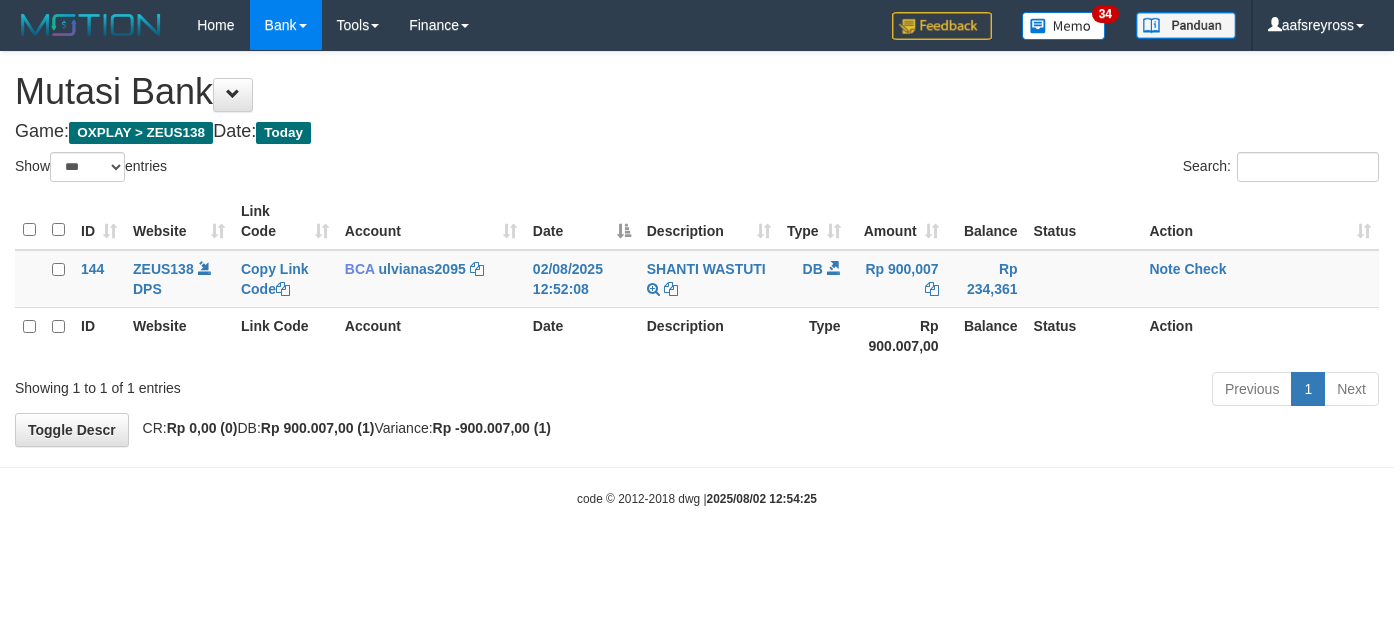 select on "***" 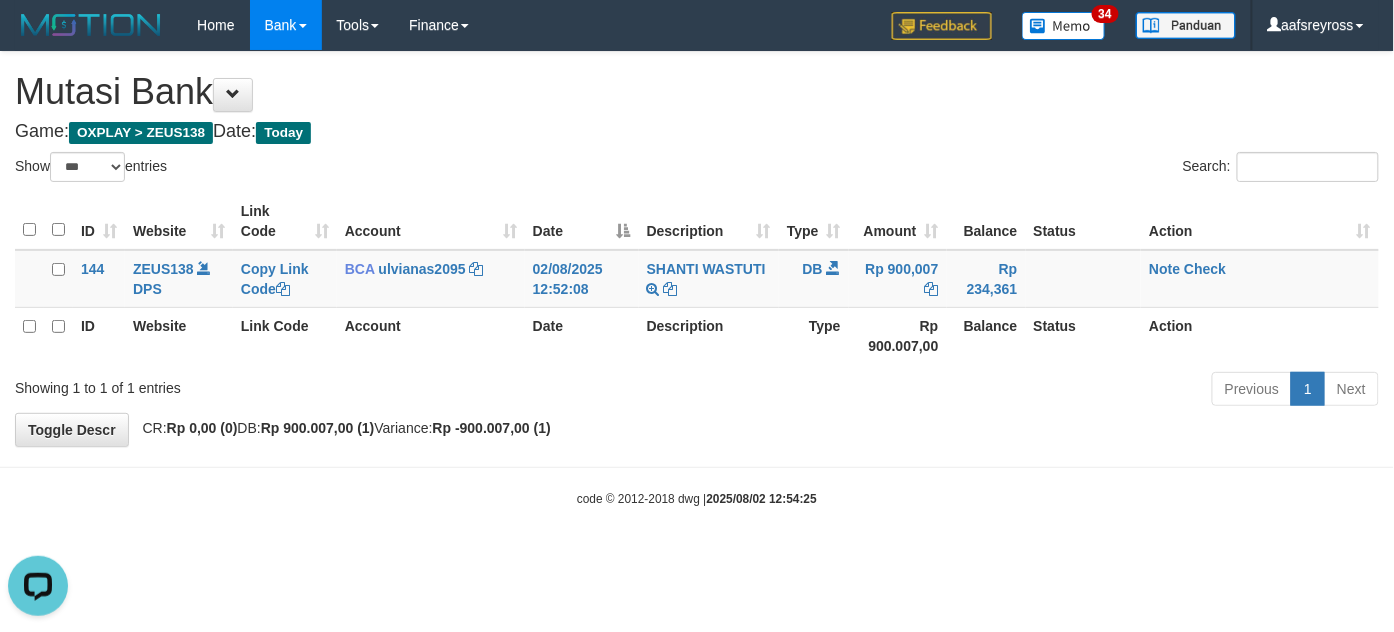 scroll, scrollTop: 0, scrollLeft: 0, axis: both 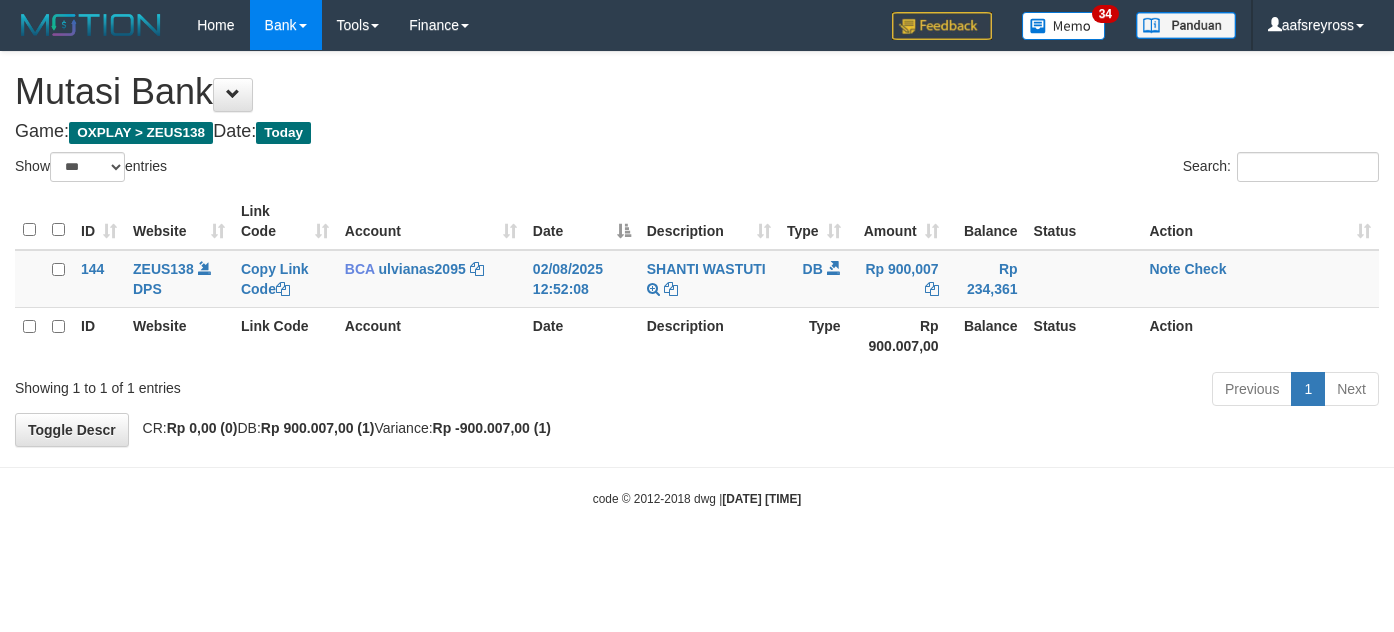 select on "***" 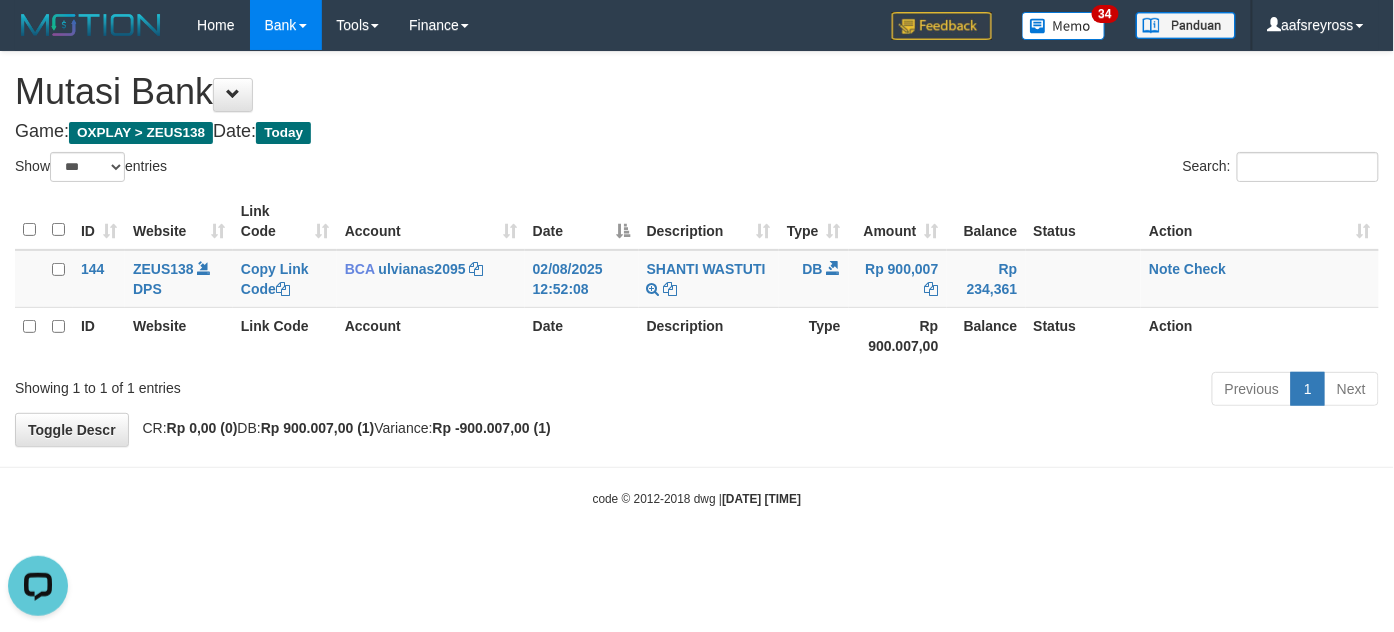 scroll, scrollTop: 0, scrollLeft: 0, axis: both 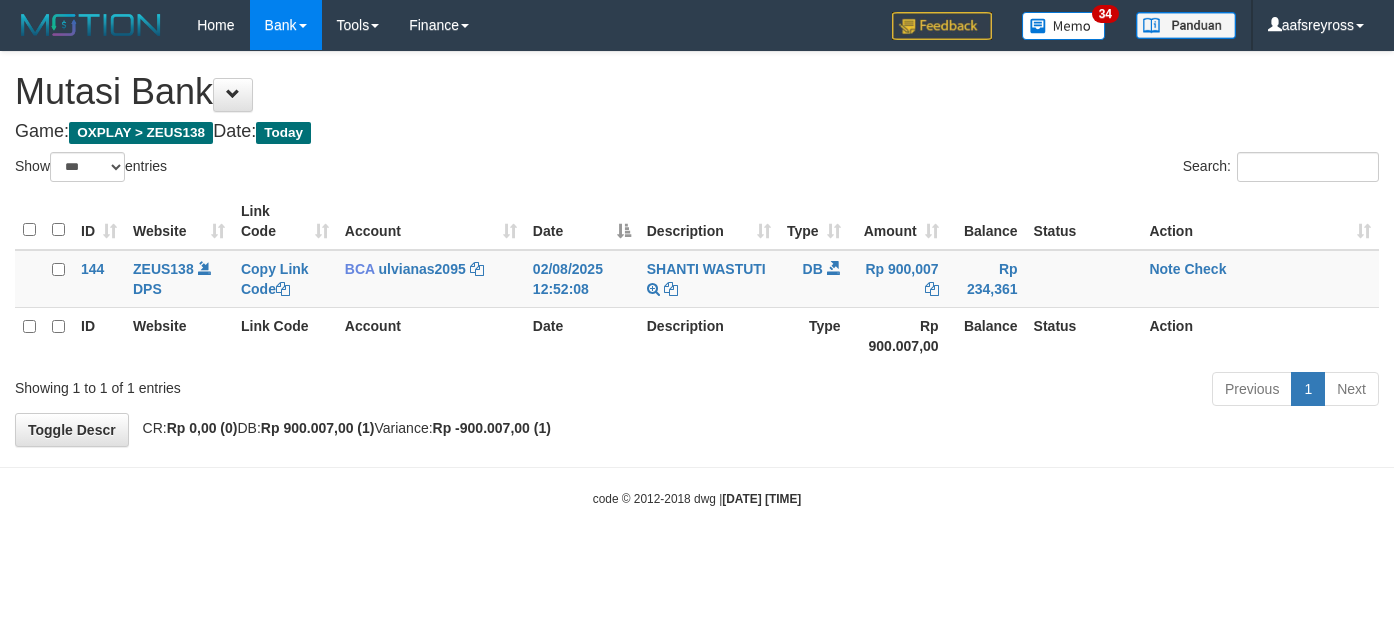 select on "***" 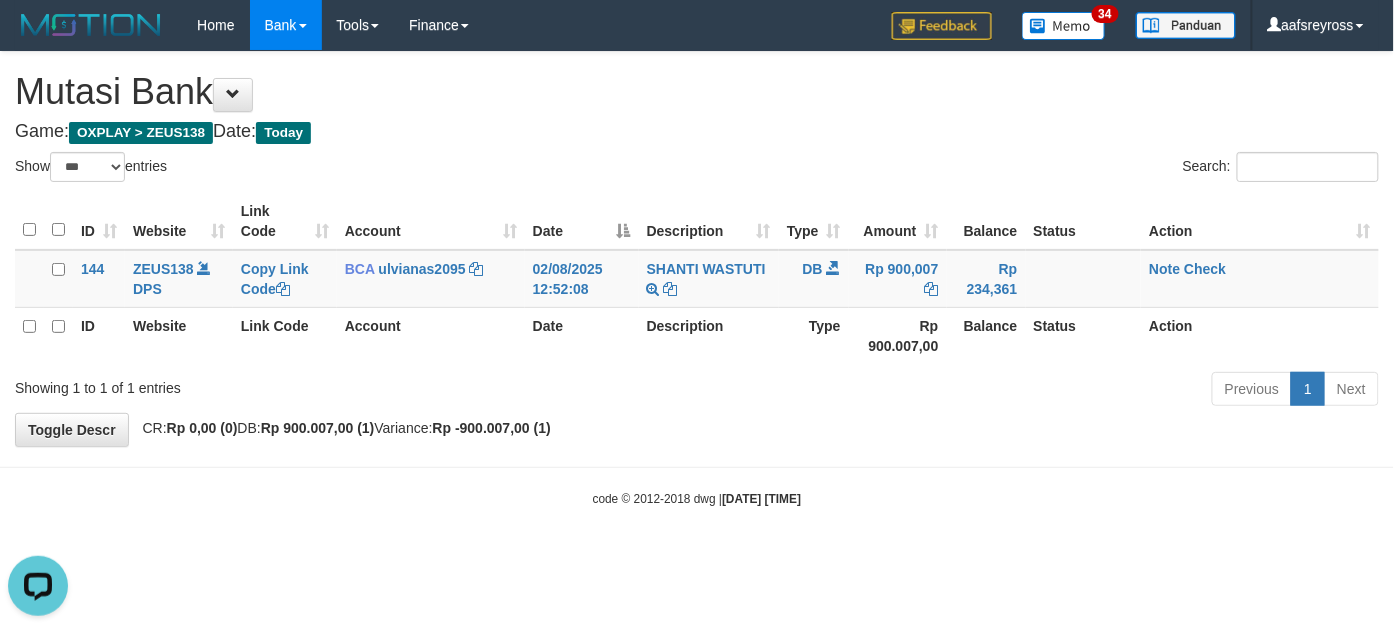 scroll, scrollTop: 0, scrollLeft: 0, axis: both 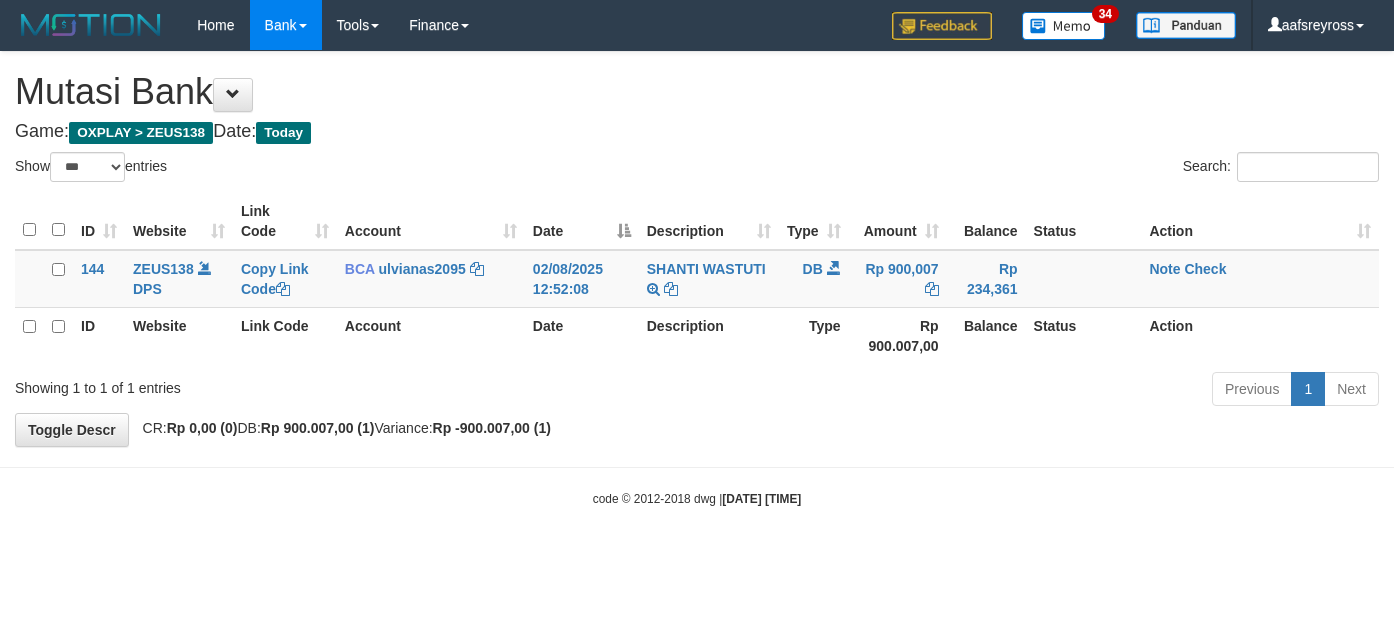 select on "***" 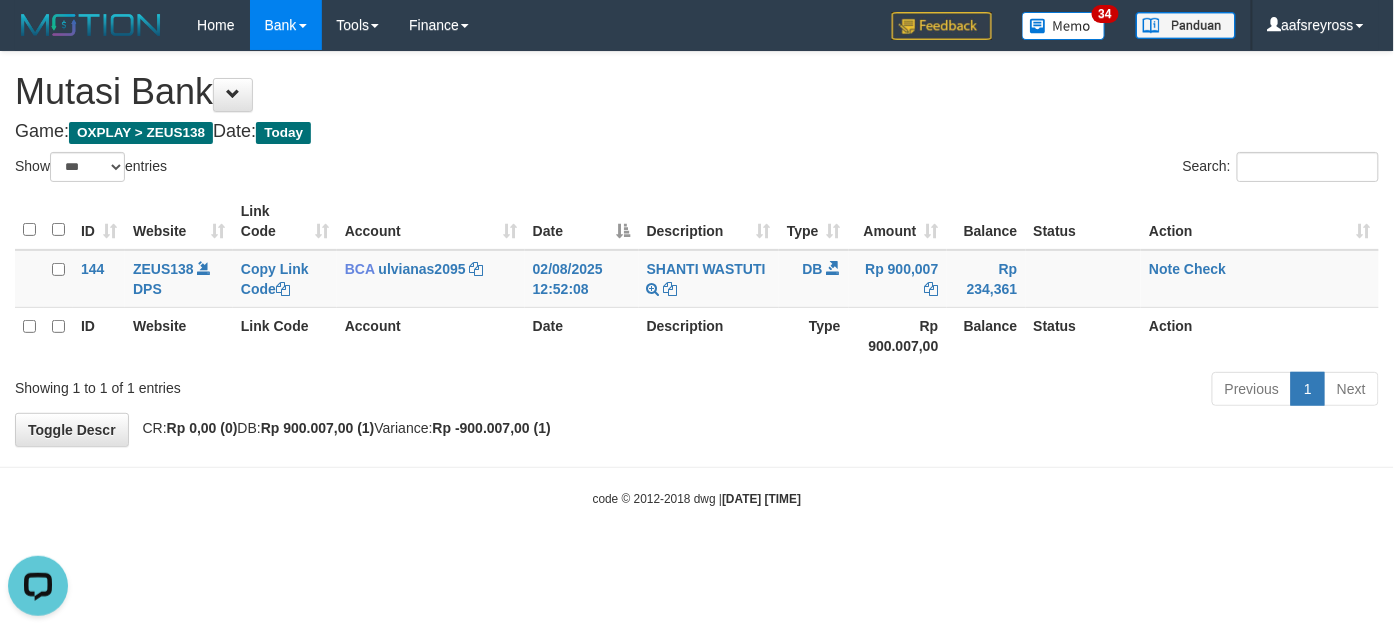 scroll, scrollTop: 0, scrollLeft: 0, axis: both 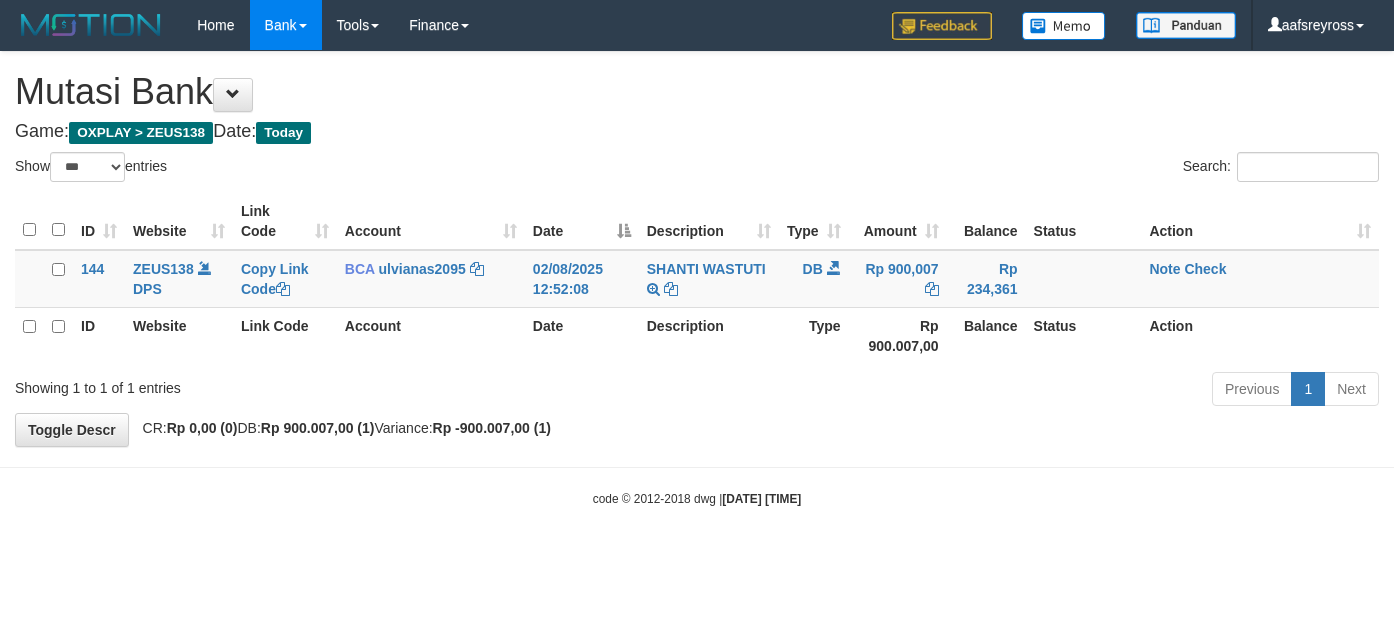 select on "***" 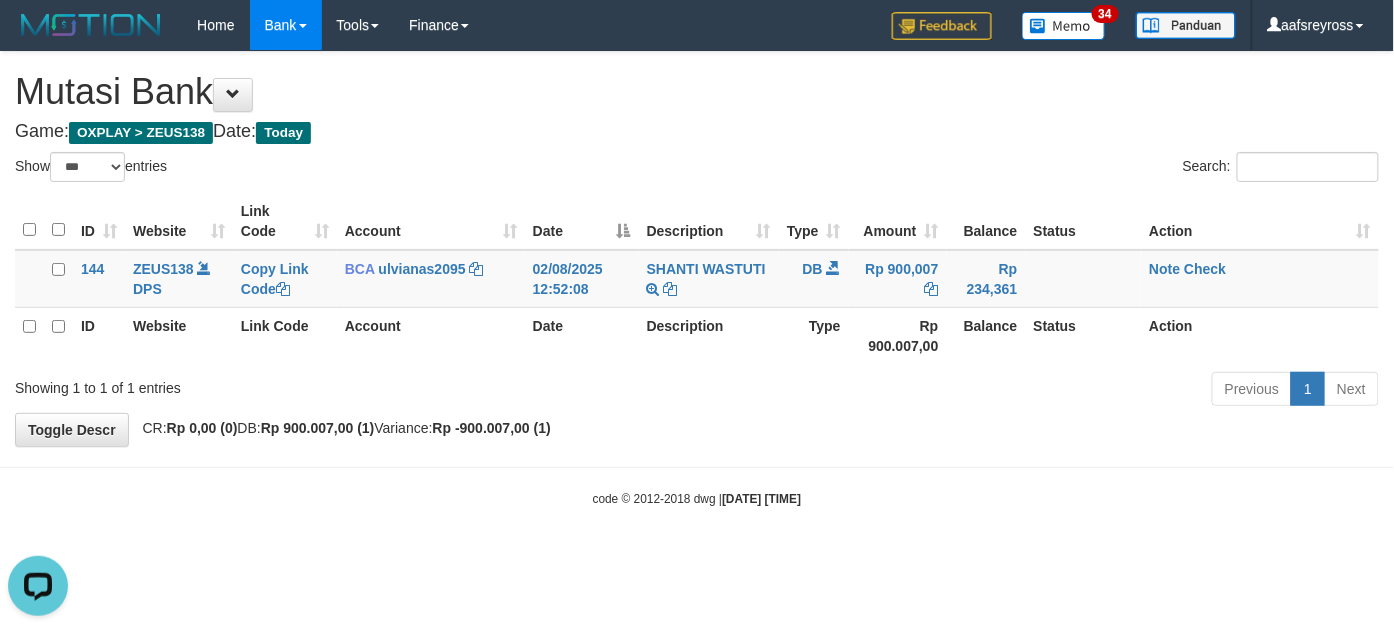 scroll, scrollTop: 0, scrollLeft: 0, axis: both 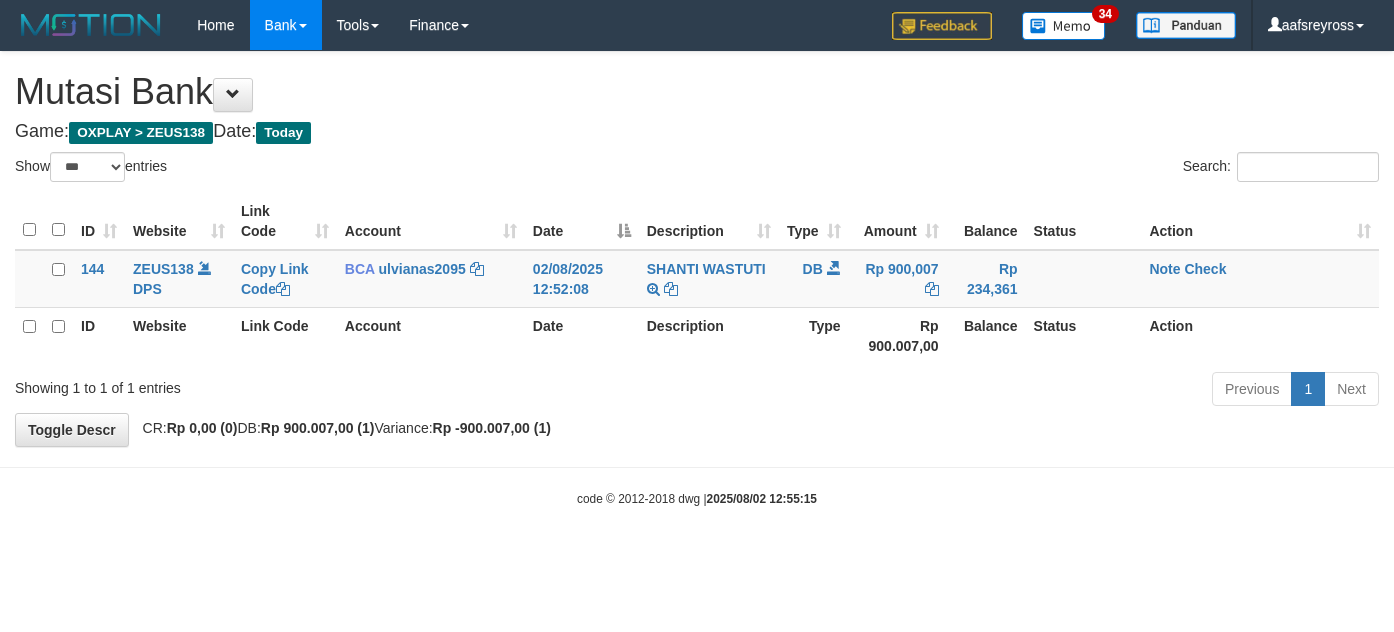 select on "***" 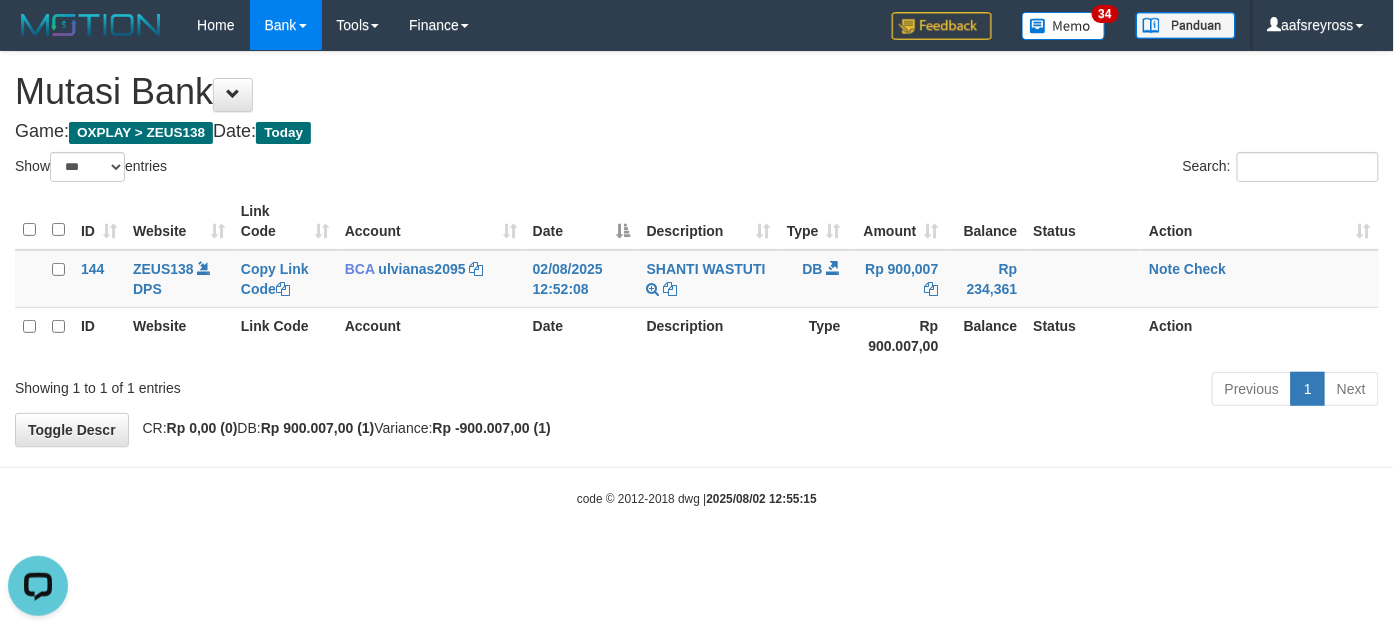scroll, scrollTop: 0, scrollLeft: 0, axis: both 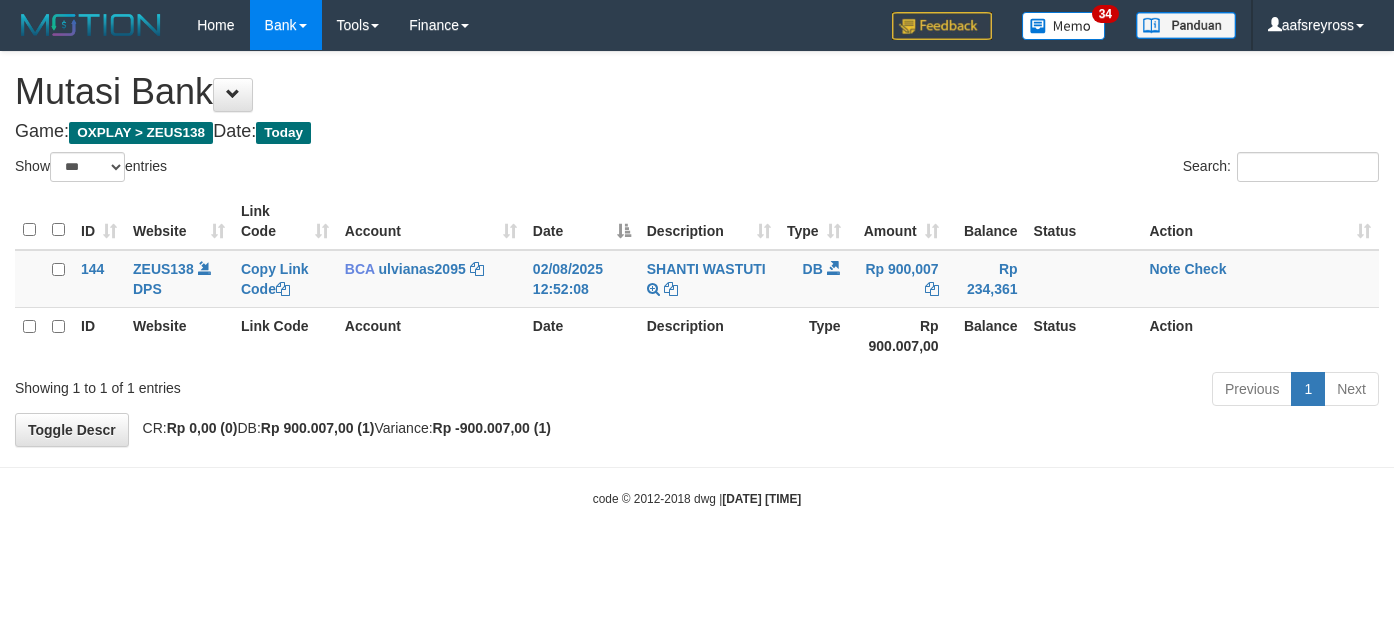 select on "***" 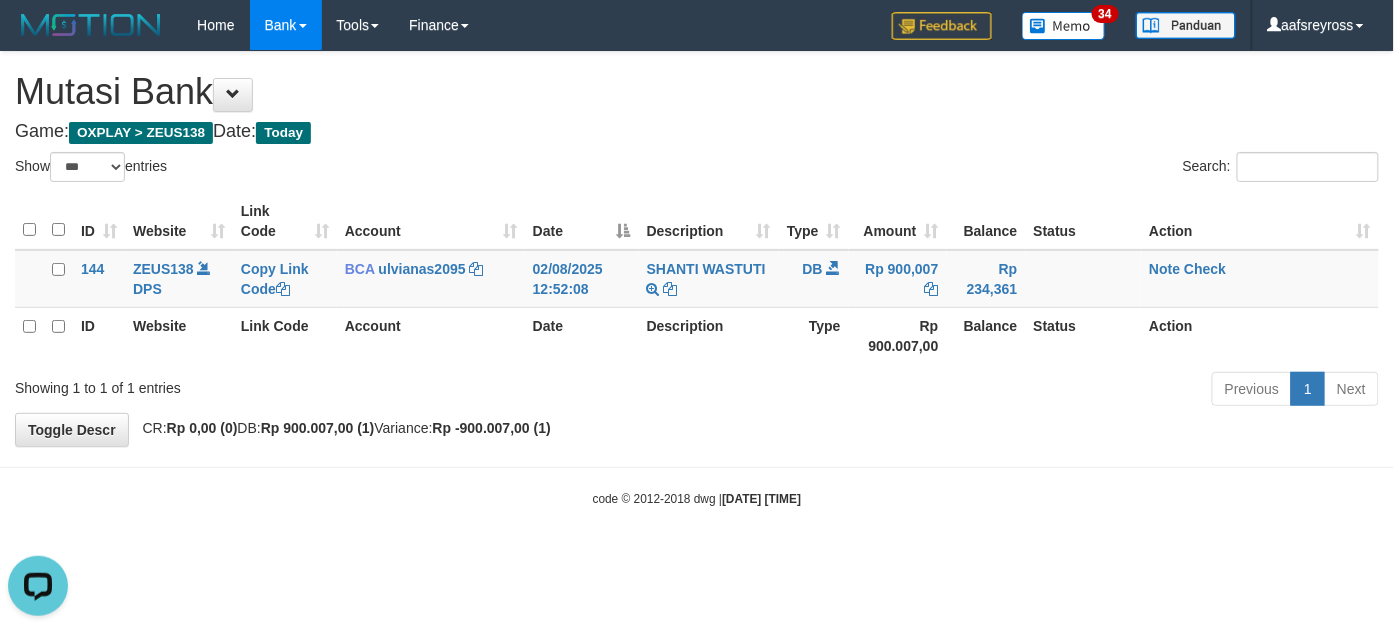 scroll, scrollTop: 0, scrollLeft: 0, axis: both 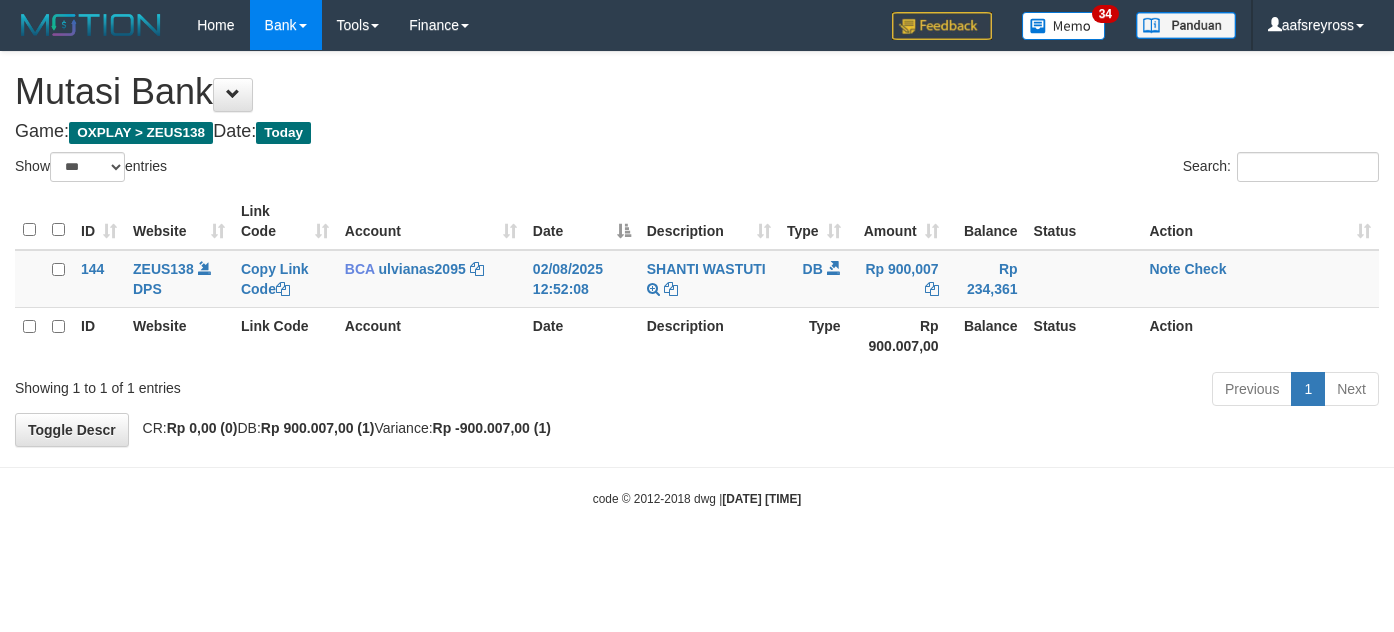 select on "***" 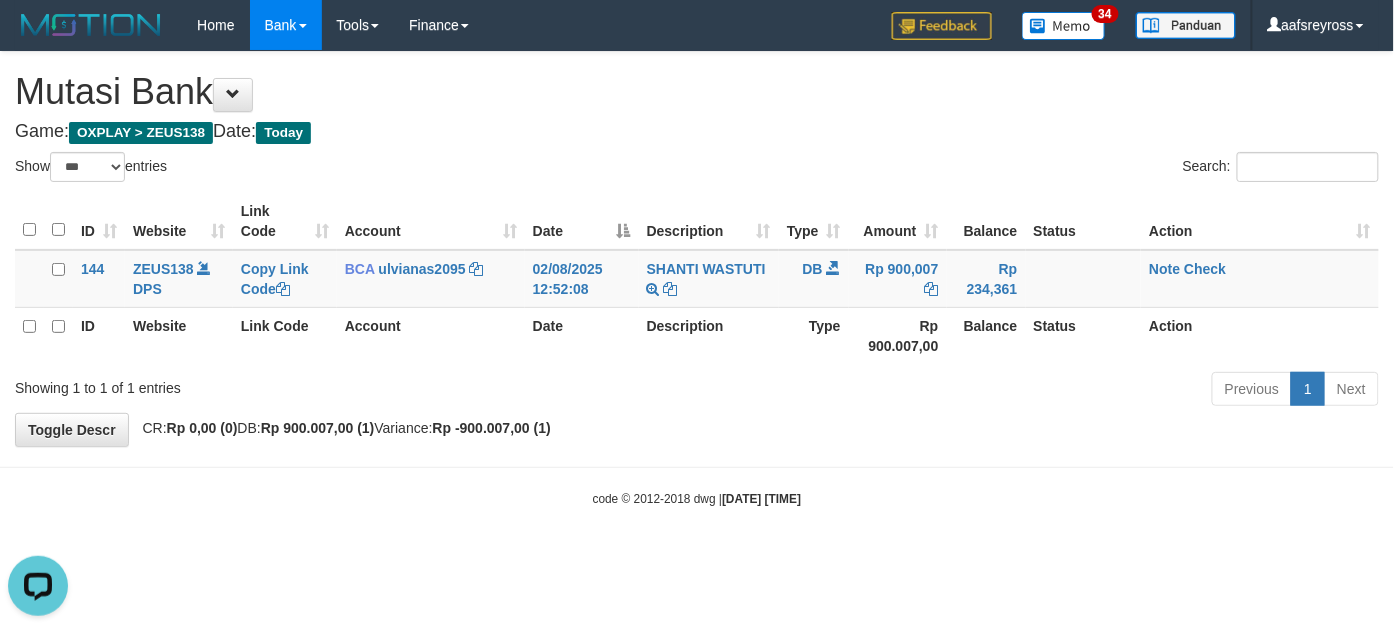 scroll, scrollTop: 0, scrollLeft: 0, axis: both 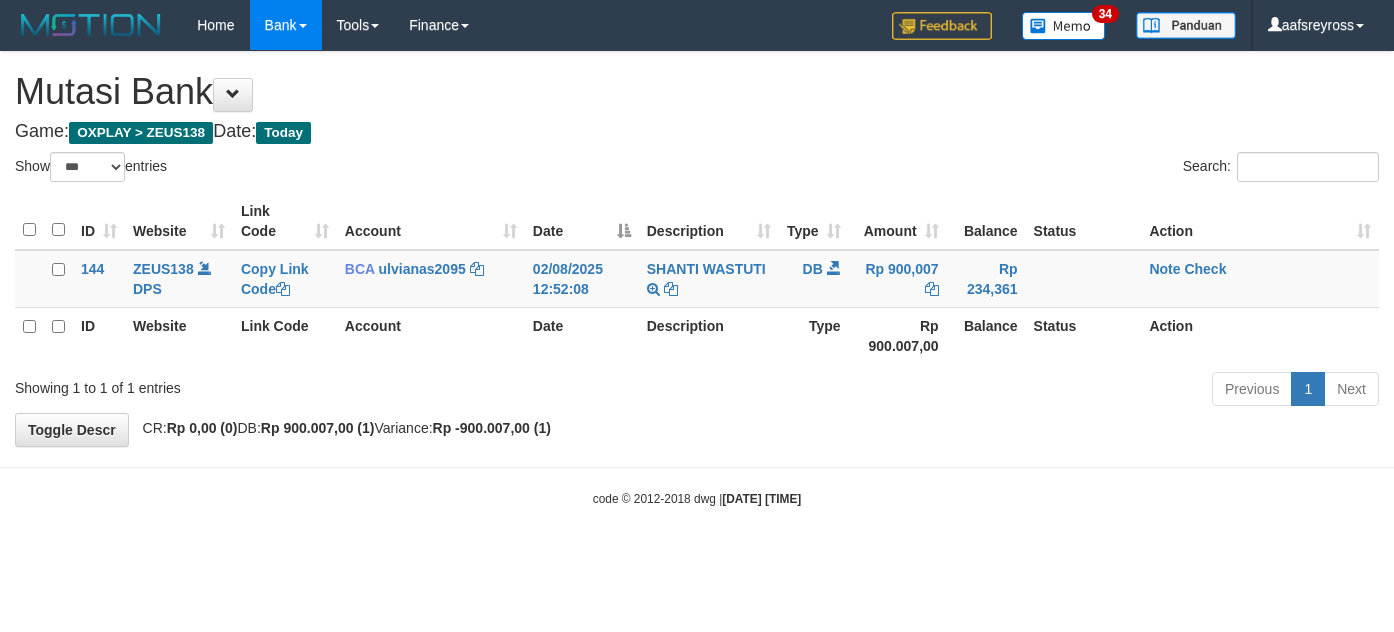 select on "***" 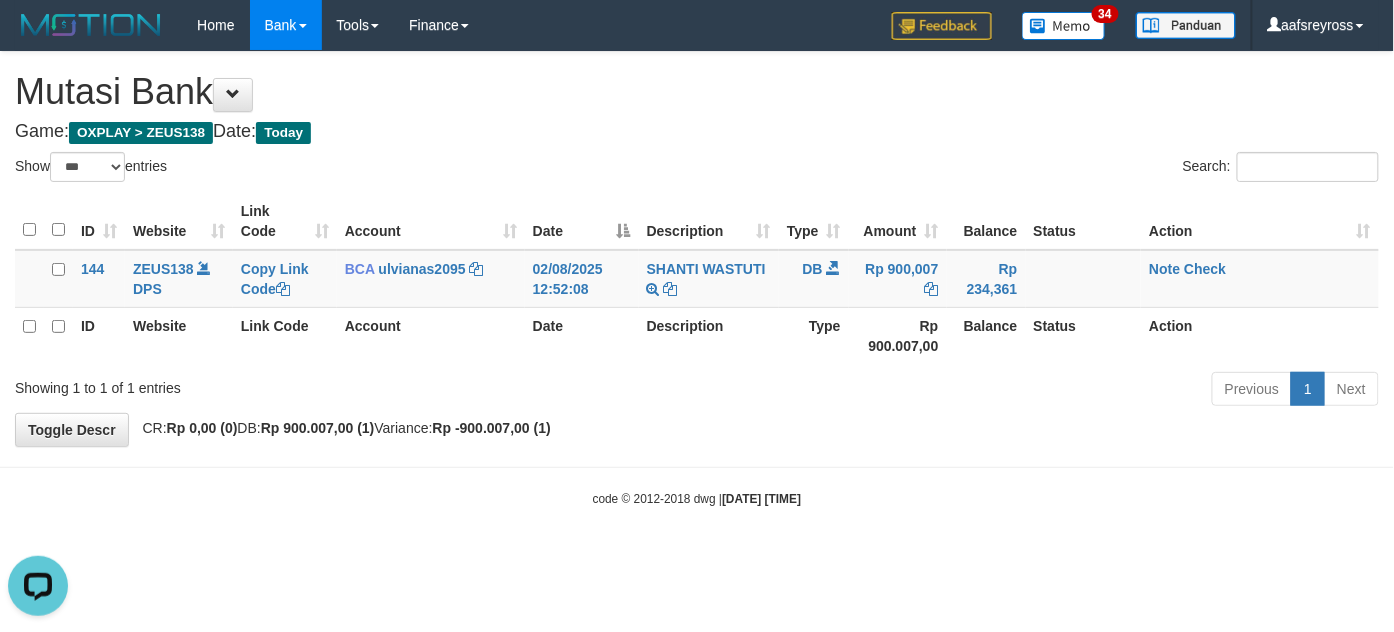 scroll, scrollTop: 0, scrollLeft: 0, axis: both 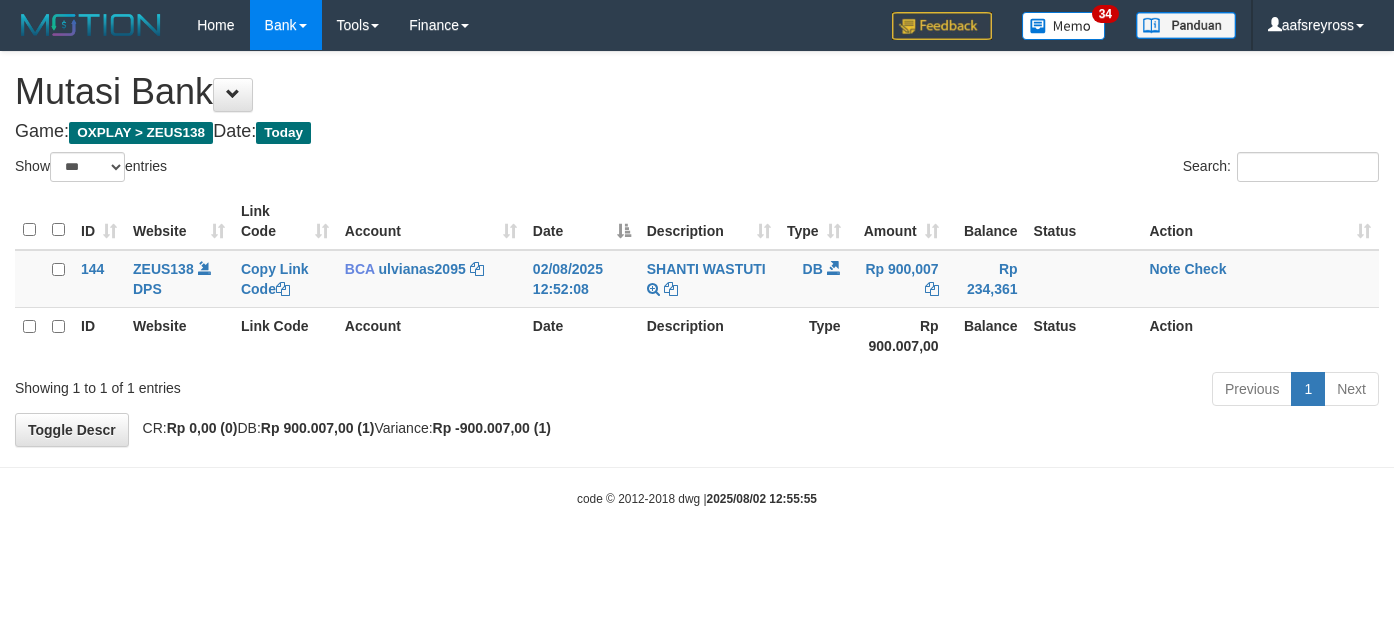 select on "***" 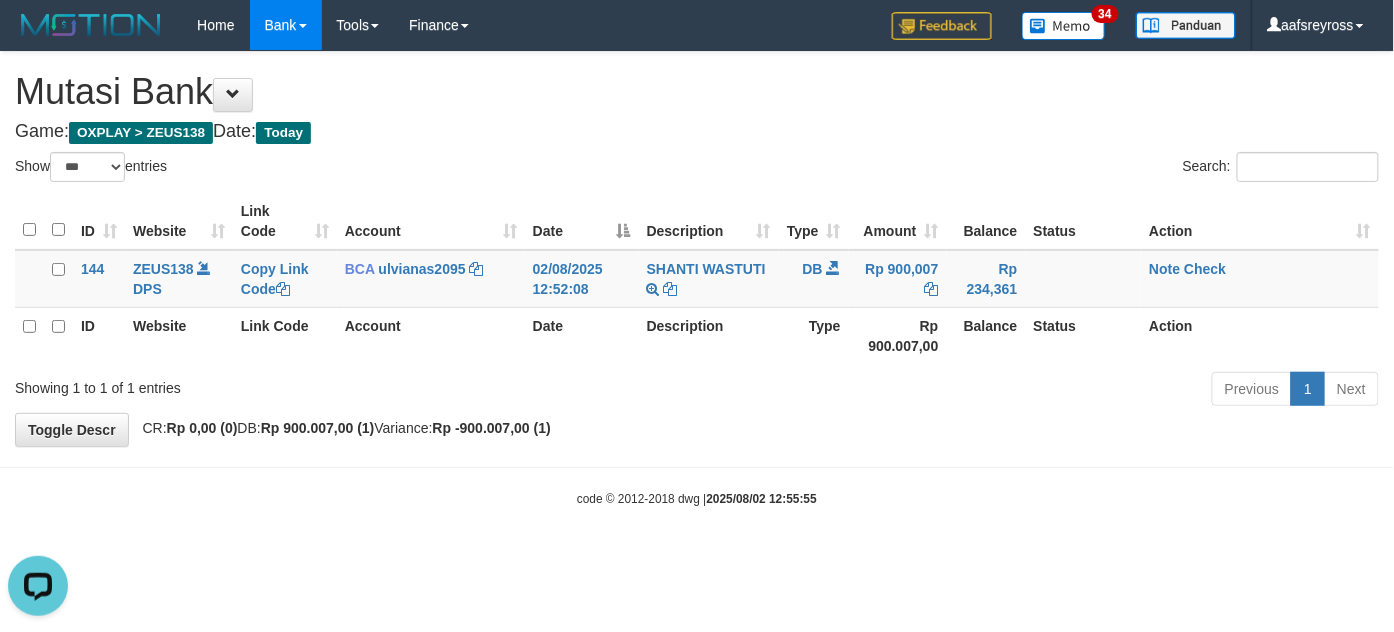 scroll, scrollTop: 0, scrollLeft: 0, axis: both 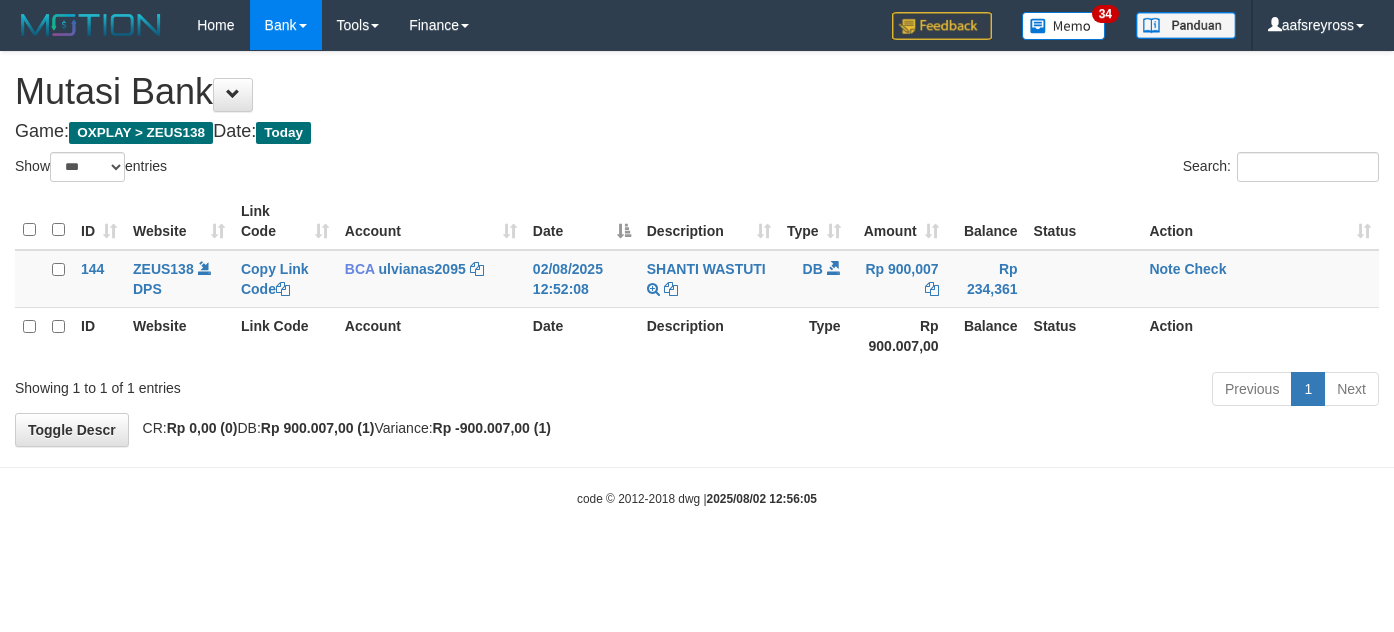 select on "***" 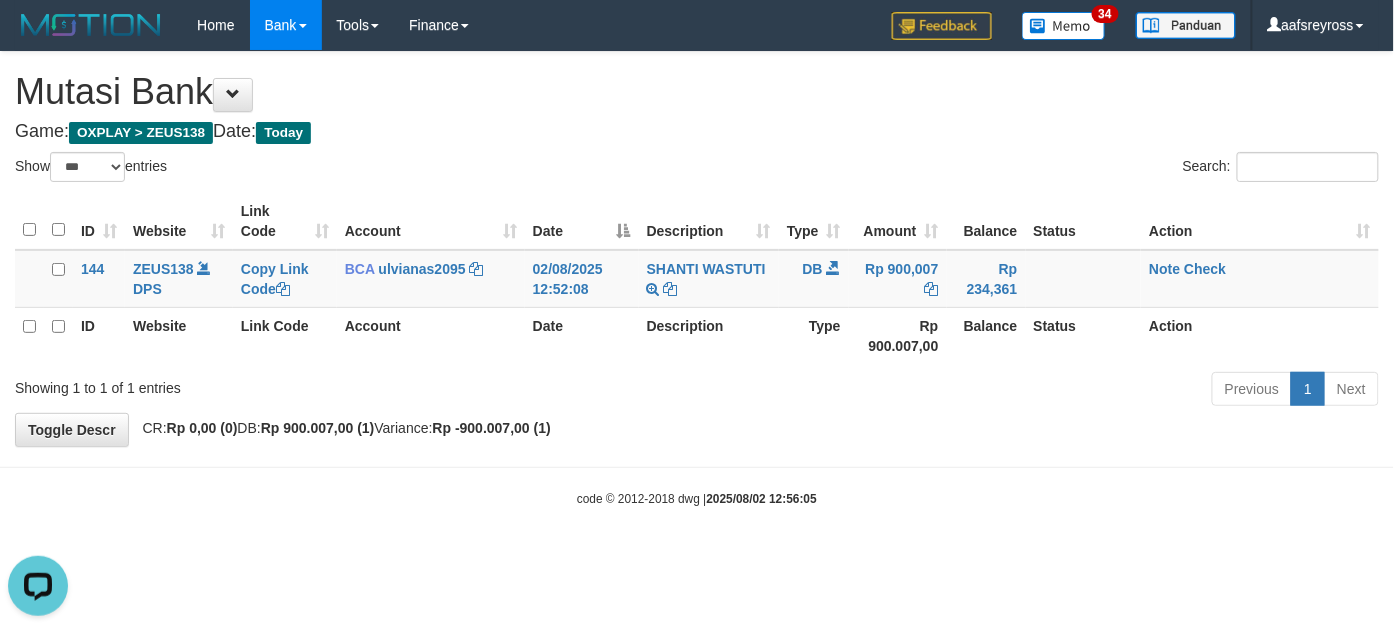 scroll, scrollTop: 0, scrollLeft: 0, axis: both 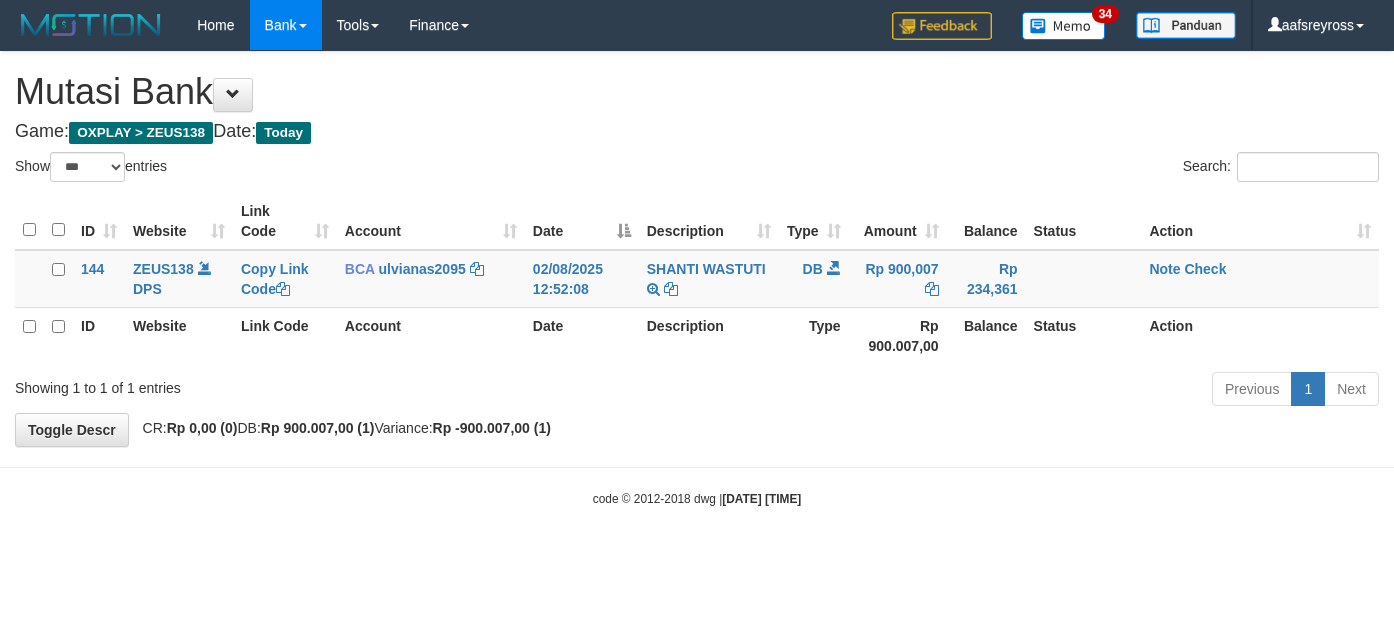 select on "***" 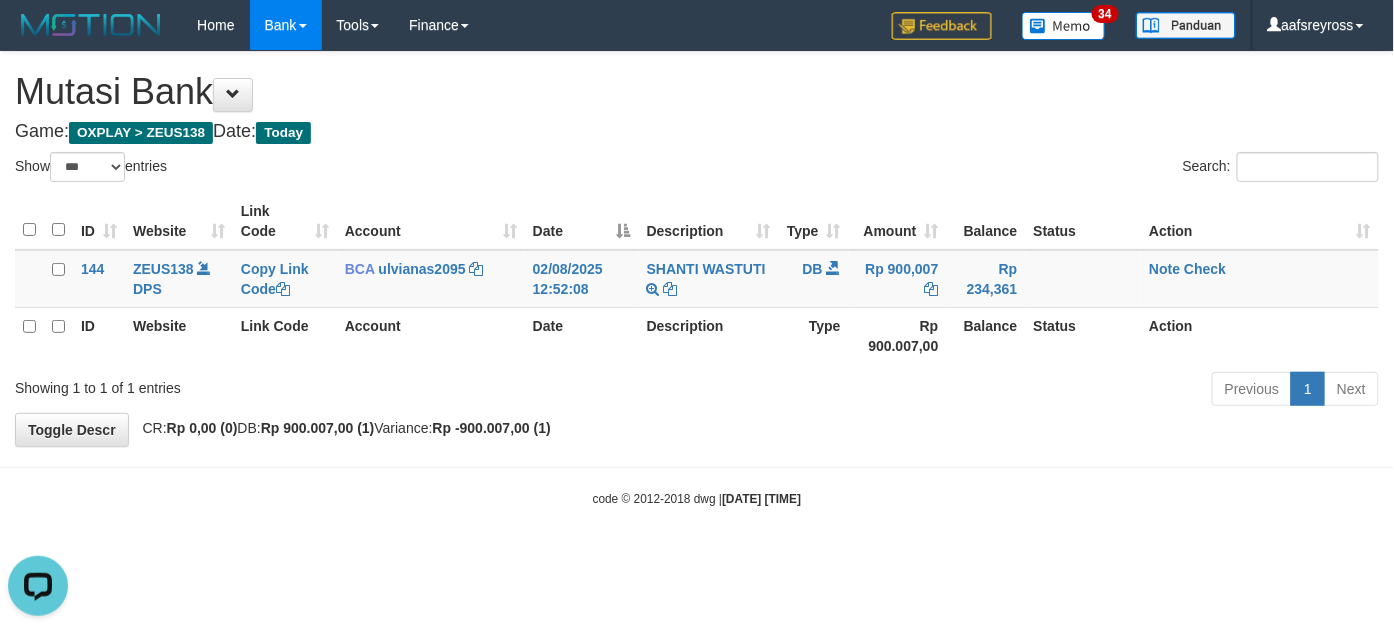 scroll, scrollTop: 0, scrollLeft: 0, axis: both 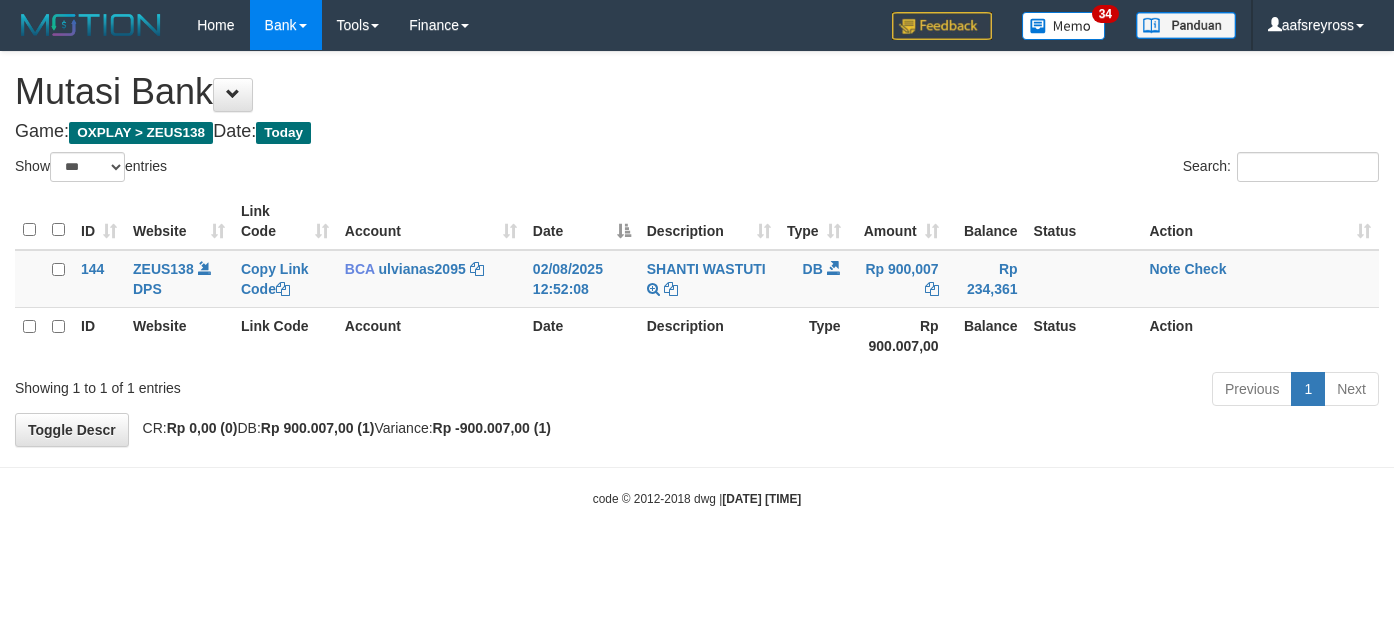 select on "***" 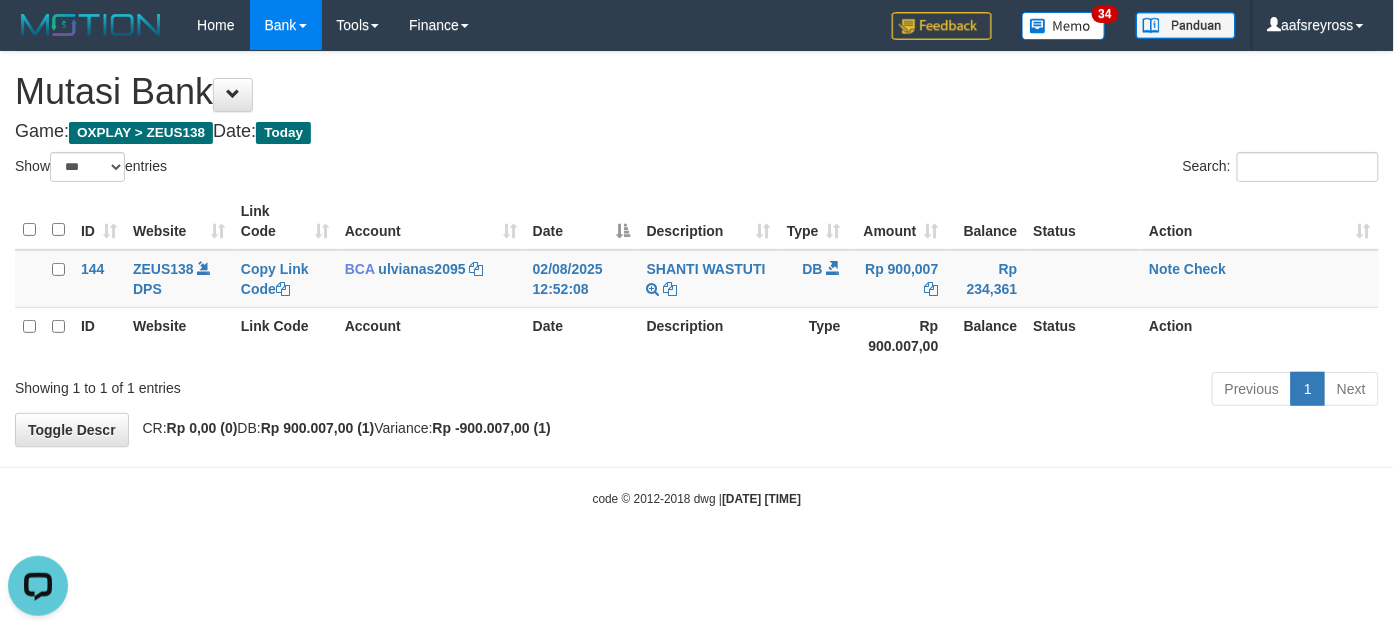 scroll, scrollTop: 0, scrollLeft: 0, axis: both 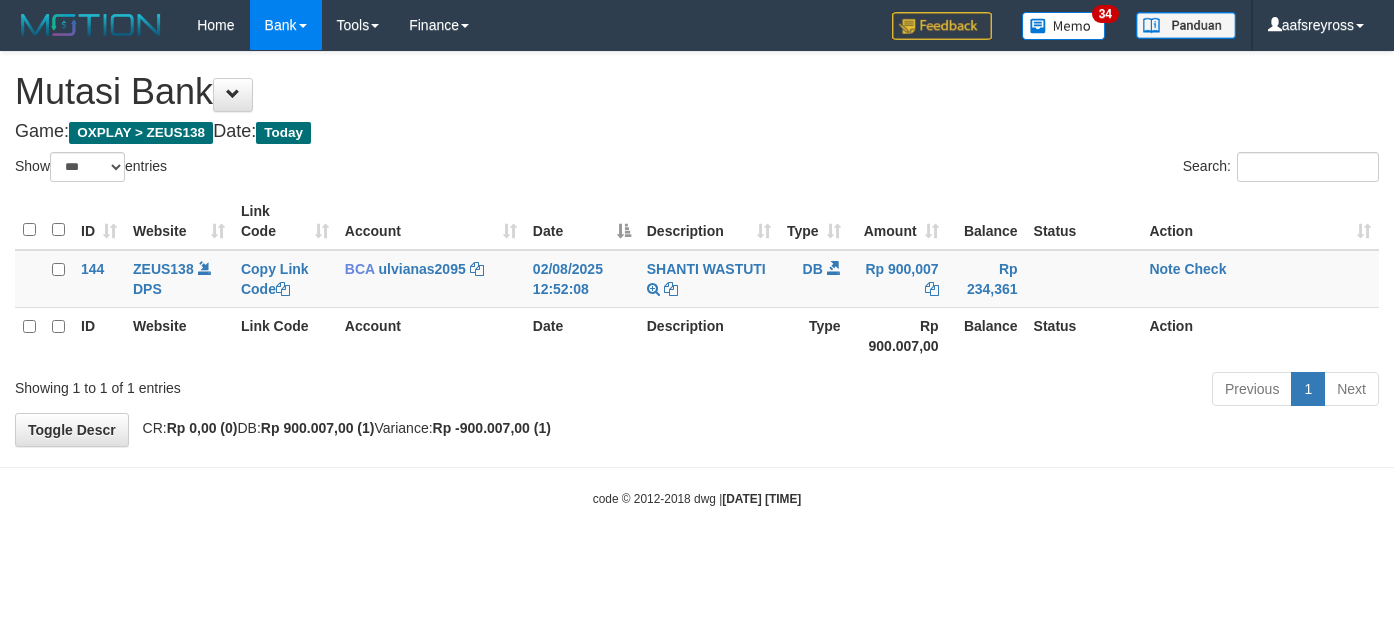 select on "***" 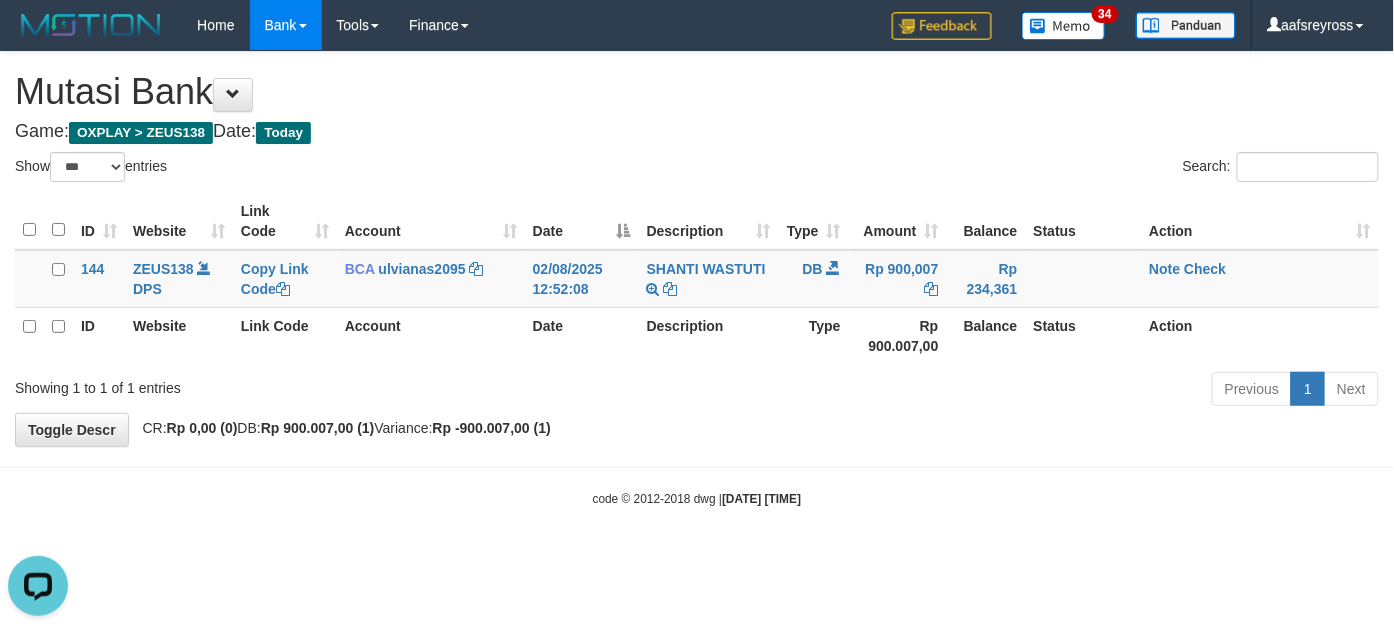 scroll, scrollTop: 0, scrollLeft: 0, axis: both 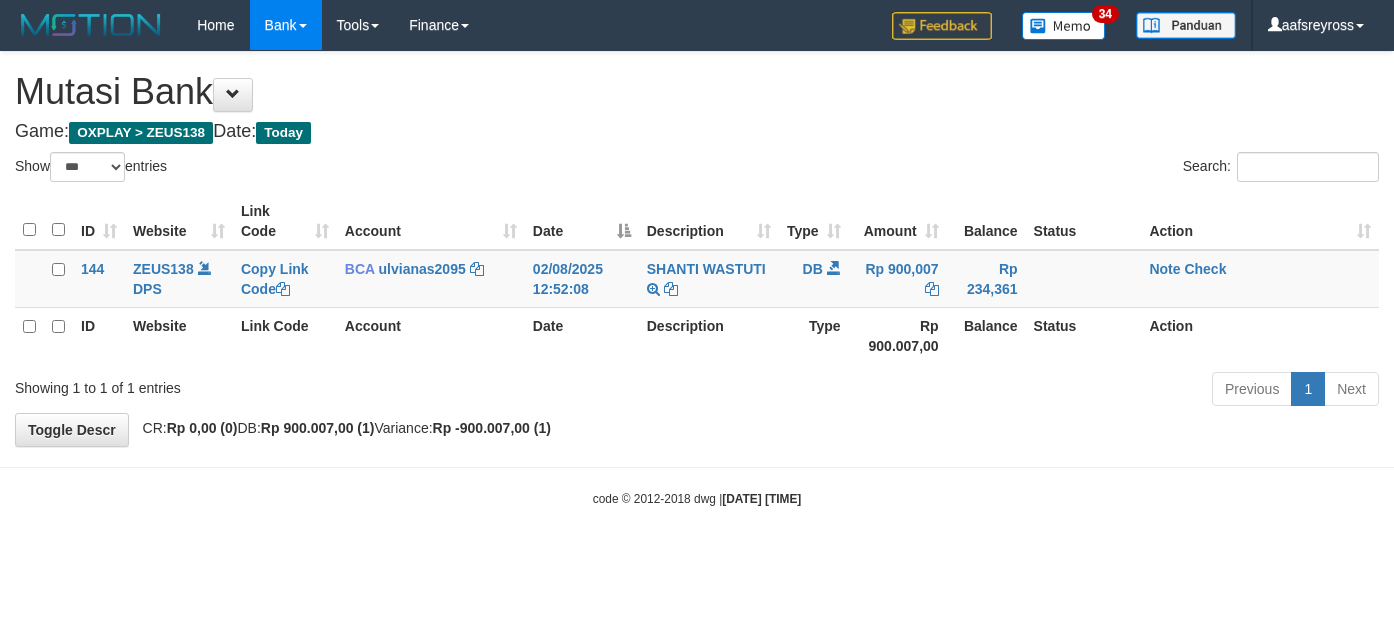 select on "***" 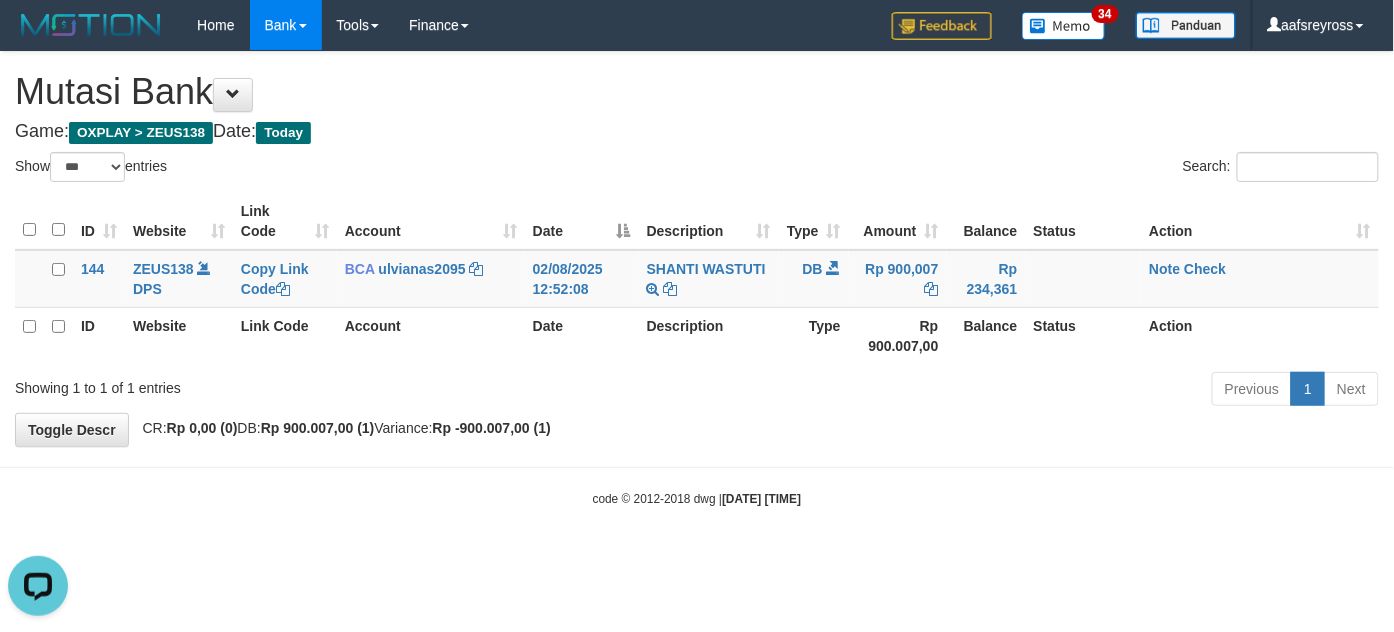 scroll, scrollTop: 0, scrollLeft: 0, axis: both 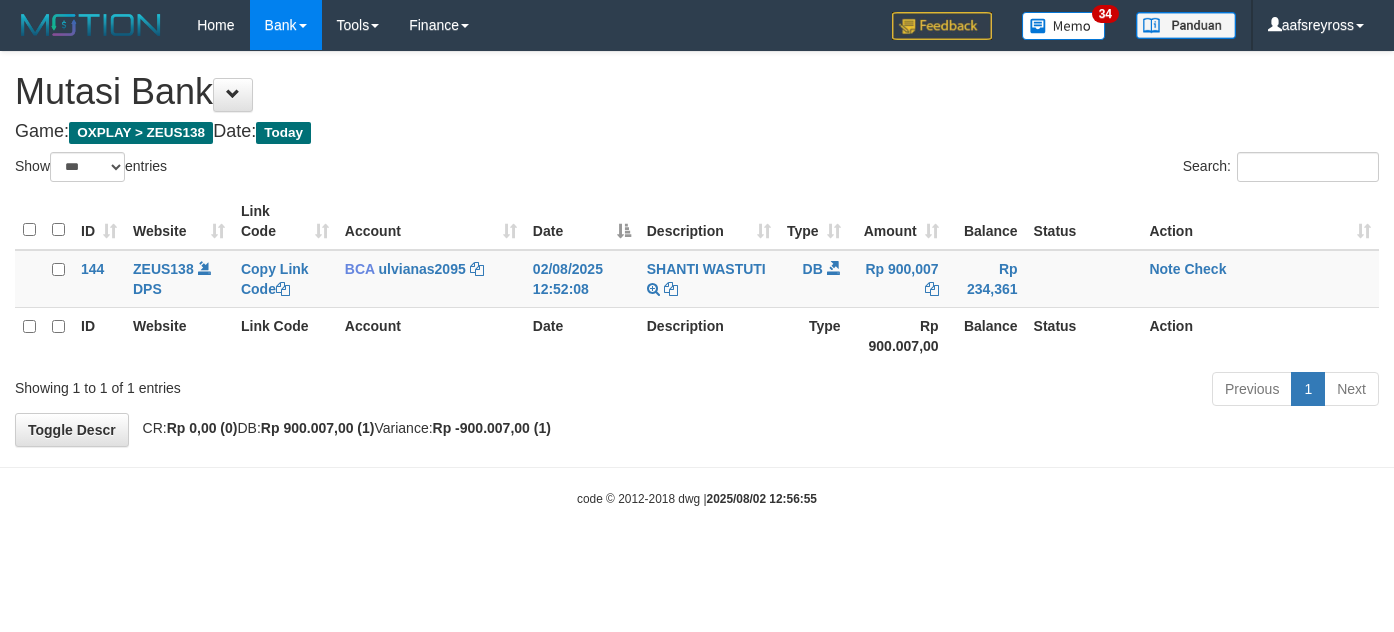 select on "***" 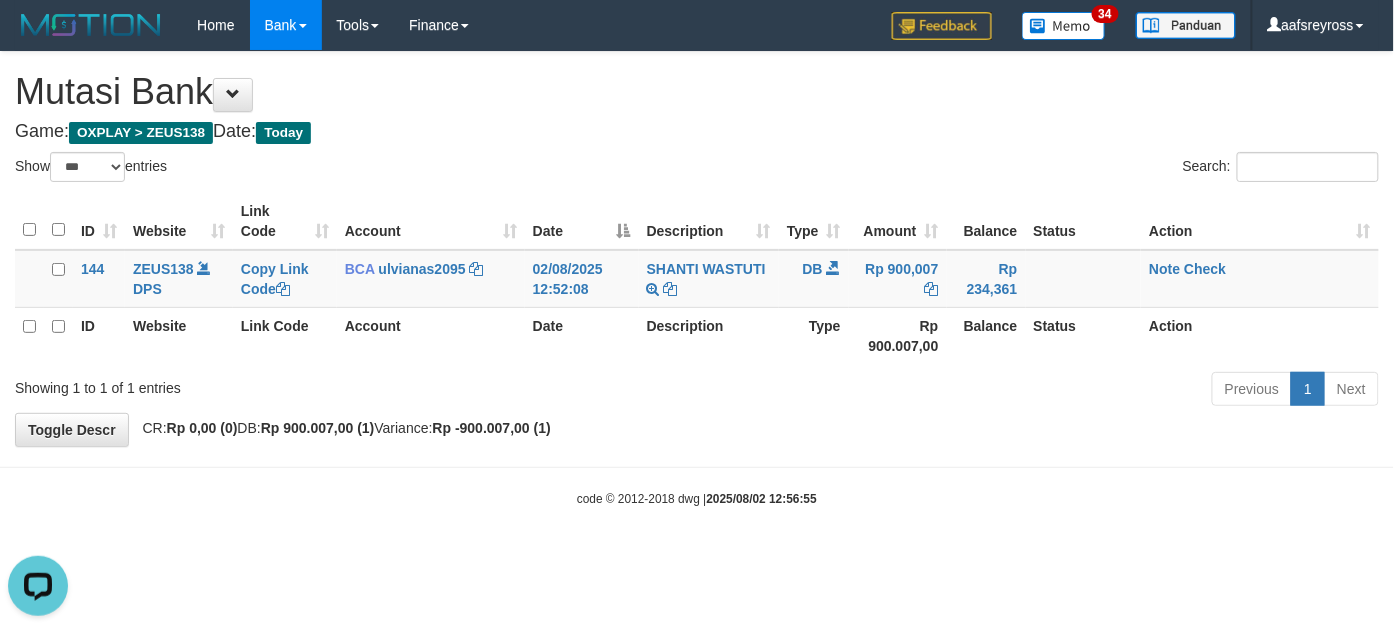 scroll, scrollTop: 0, scrollLeft: 0, axis: both 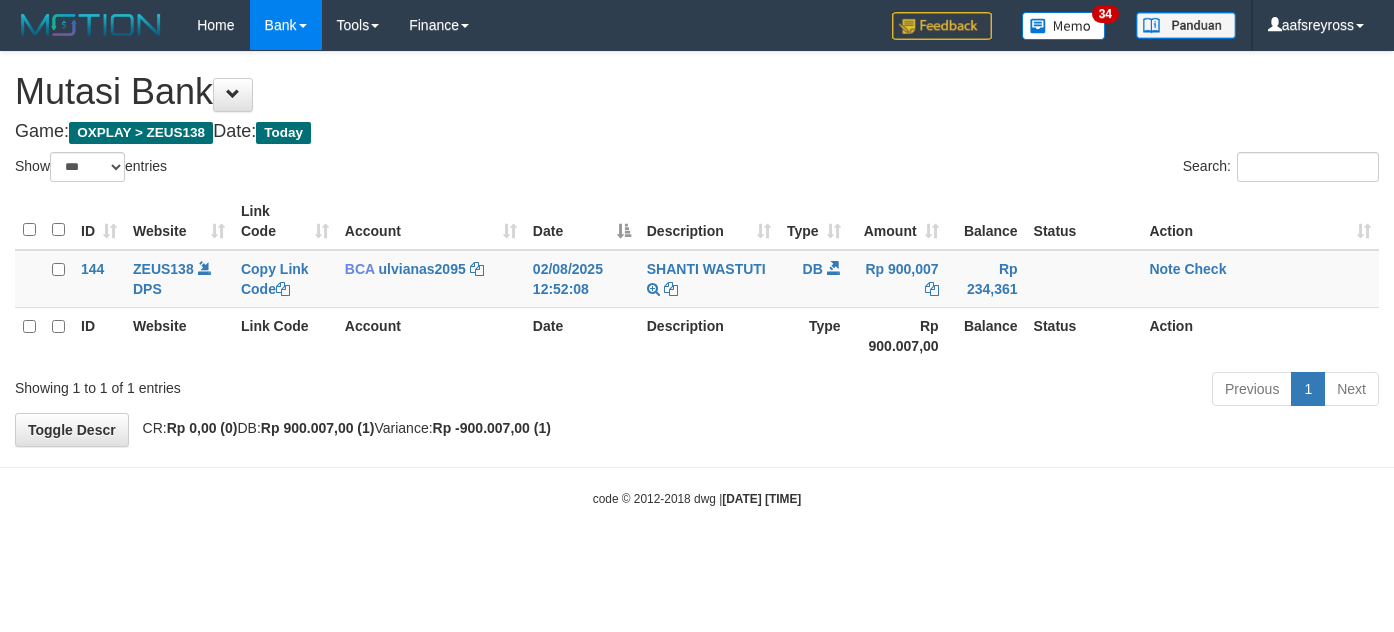 select on "***" 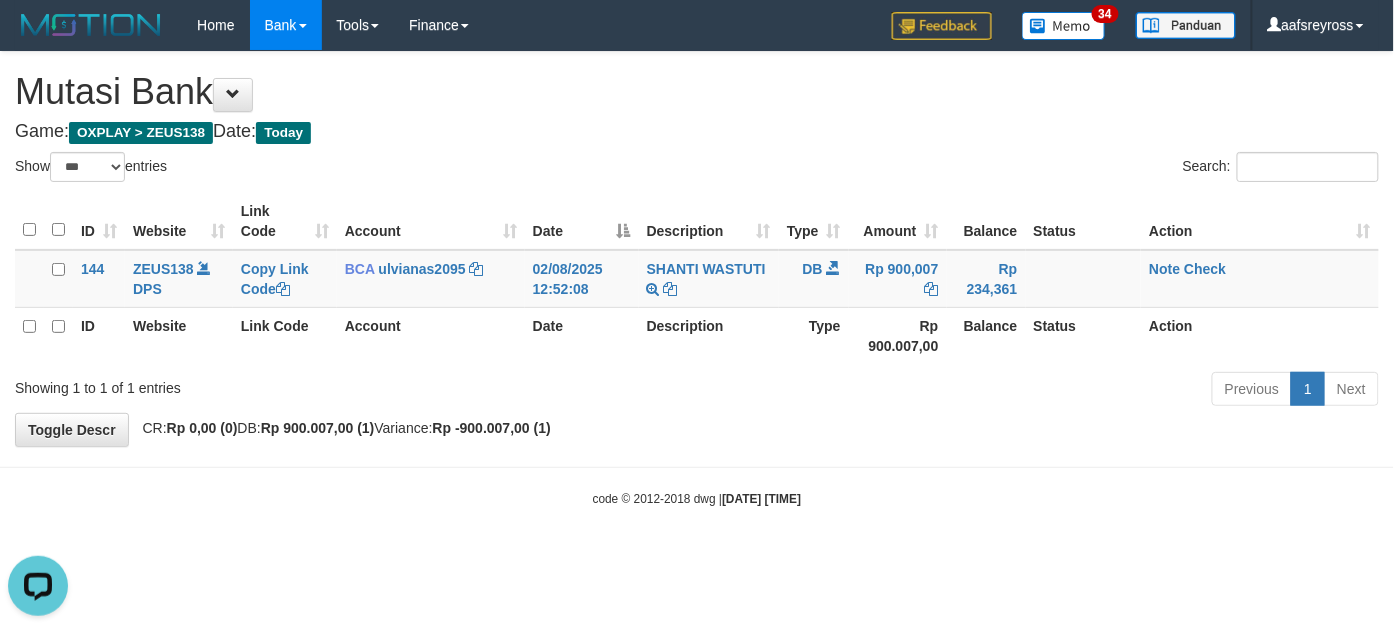 scroll, scrollTop: 0, scrollLeft: 0, axis: both 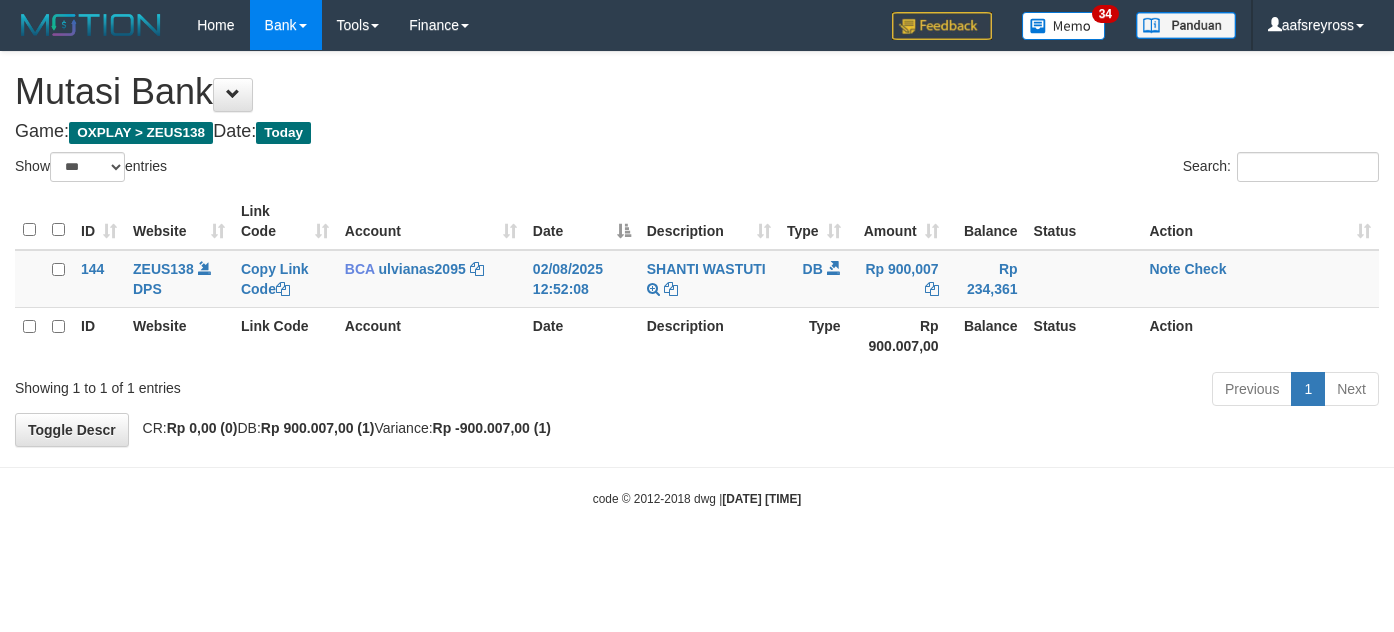 select on "***" 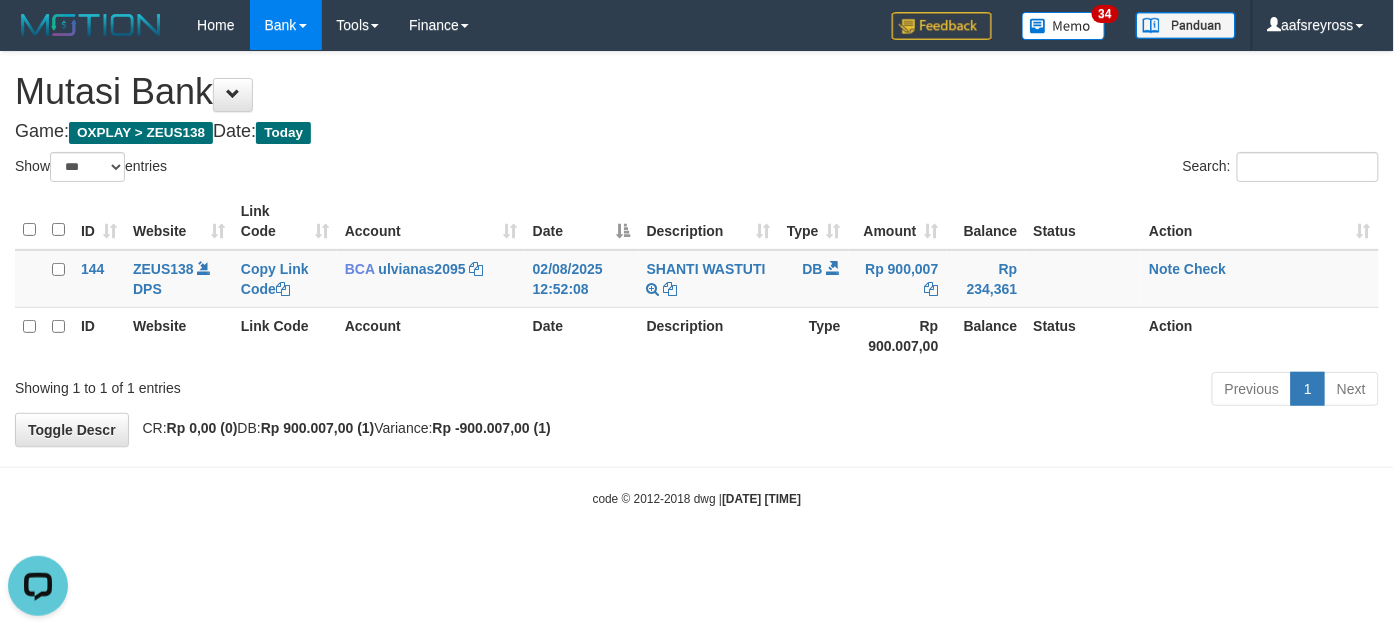 scroll, scrollTop: 0, scrollLeft: 0, axis: both 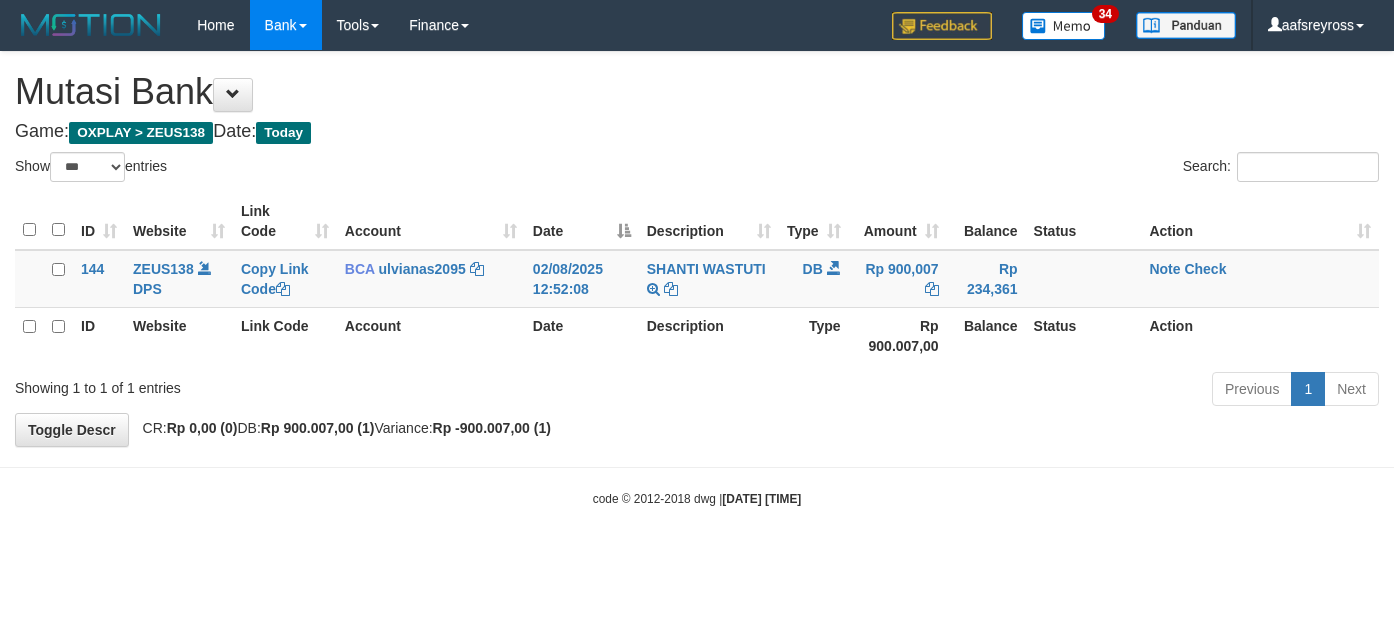 select on "***" 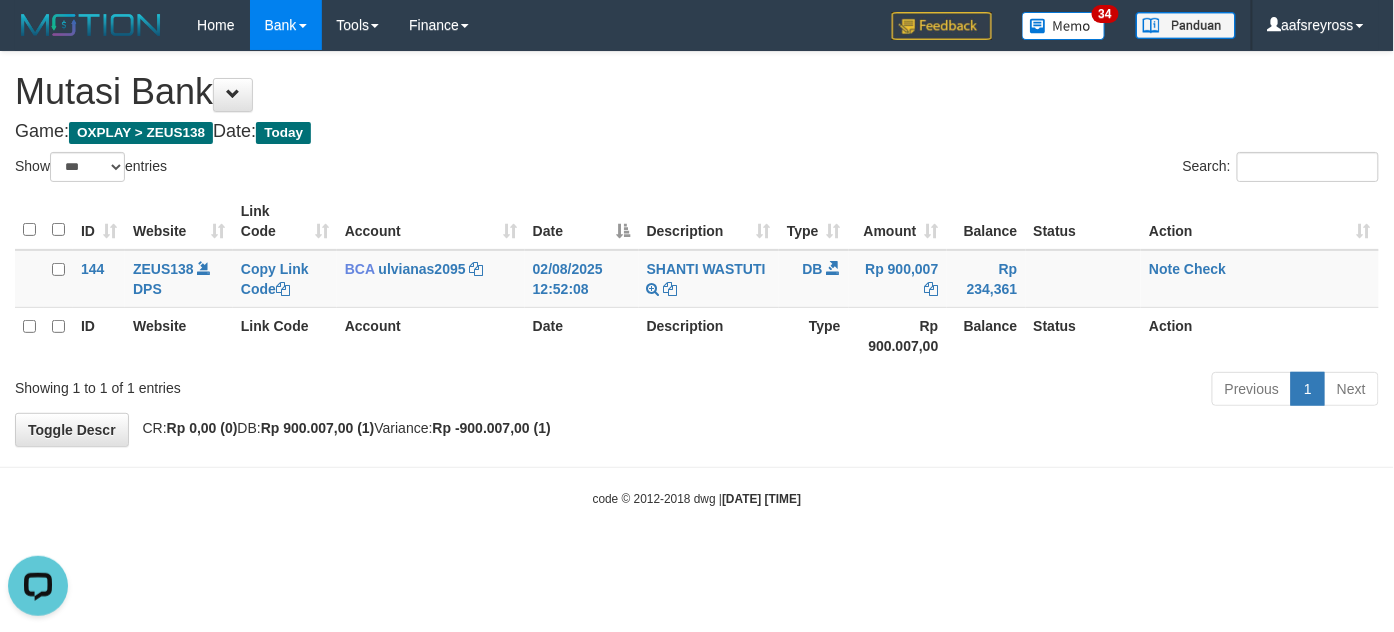 scroll, scrollTop: 0, scrollLeft: 0, axis: both 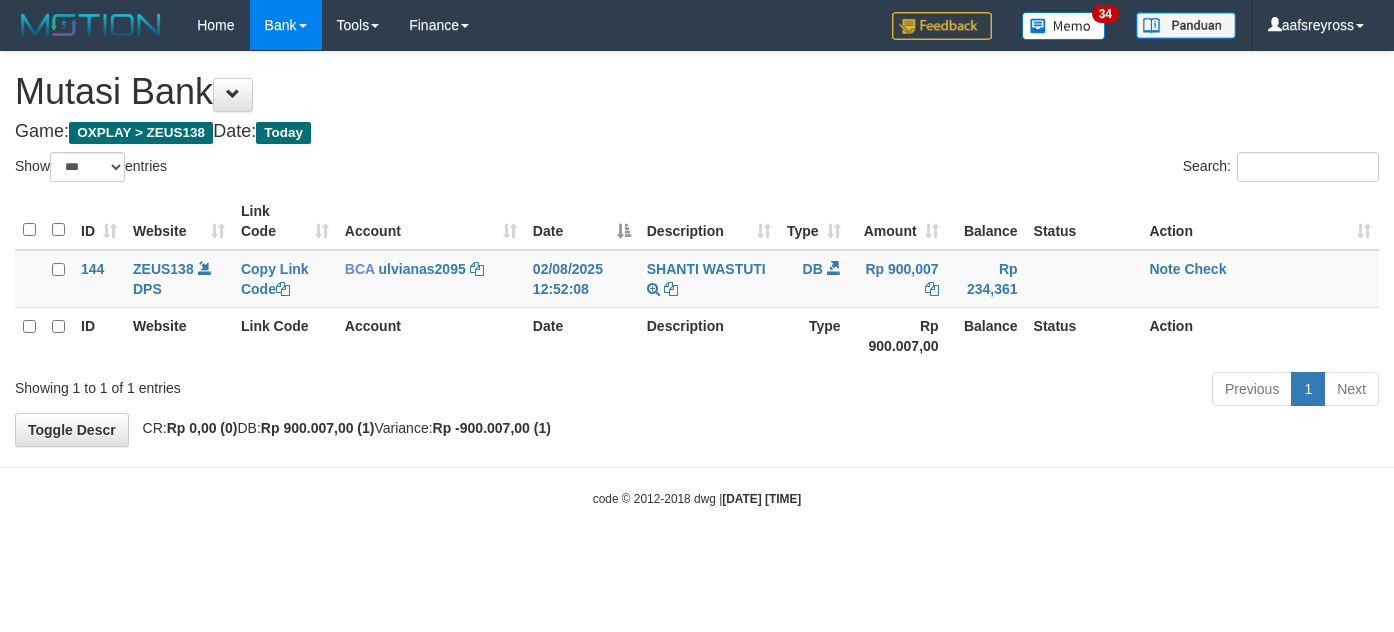 select on "***" 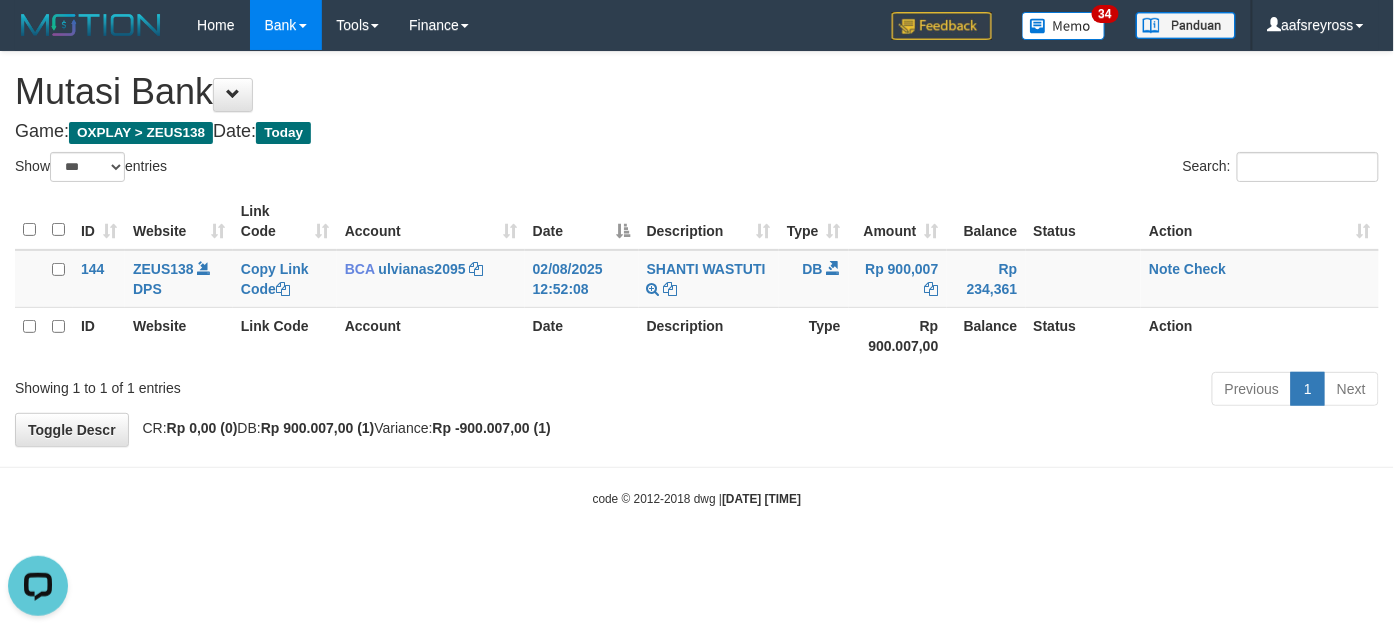 scroll, scrollTop: 0, scrollLeft: 0, axis: both 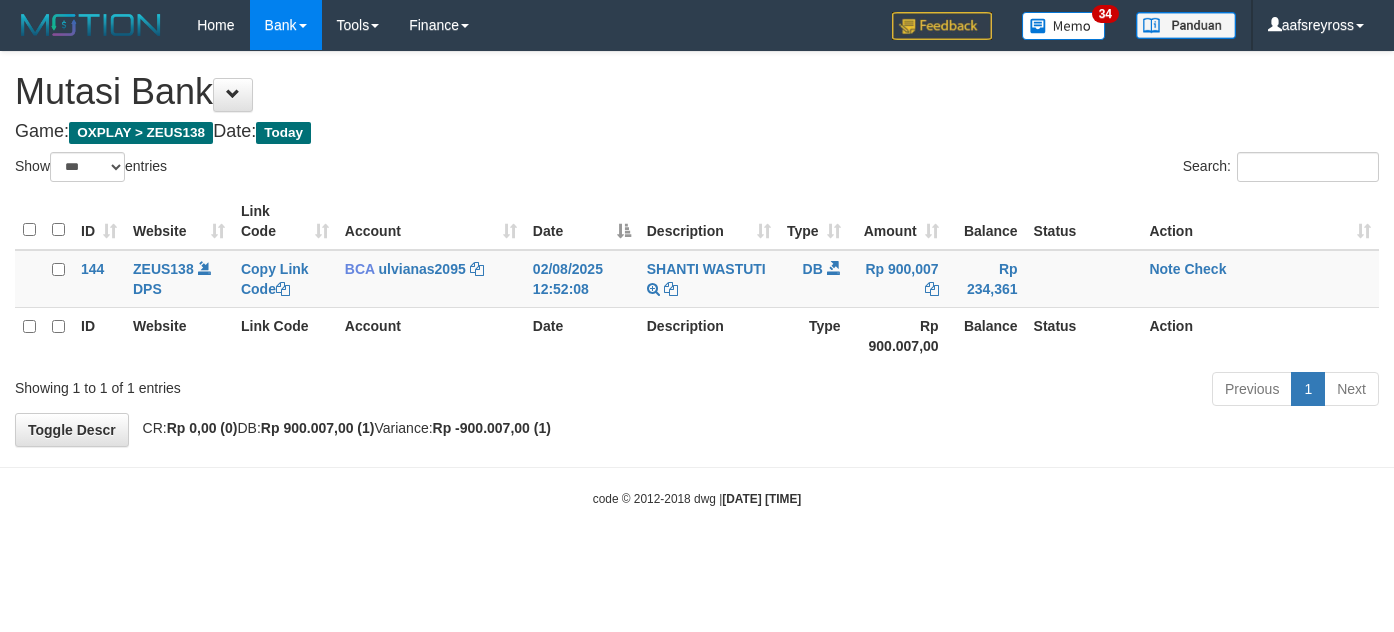 select on "***" 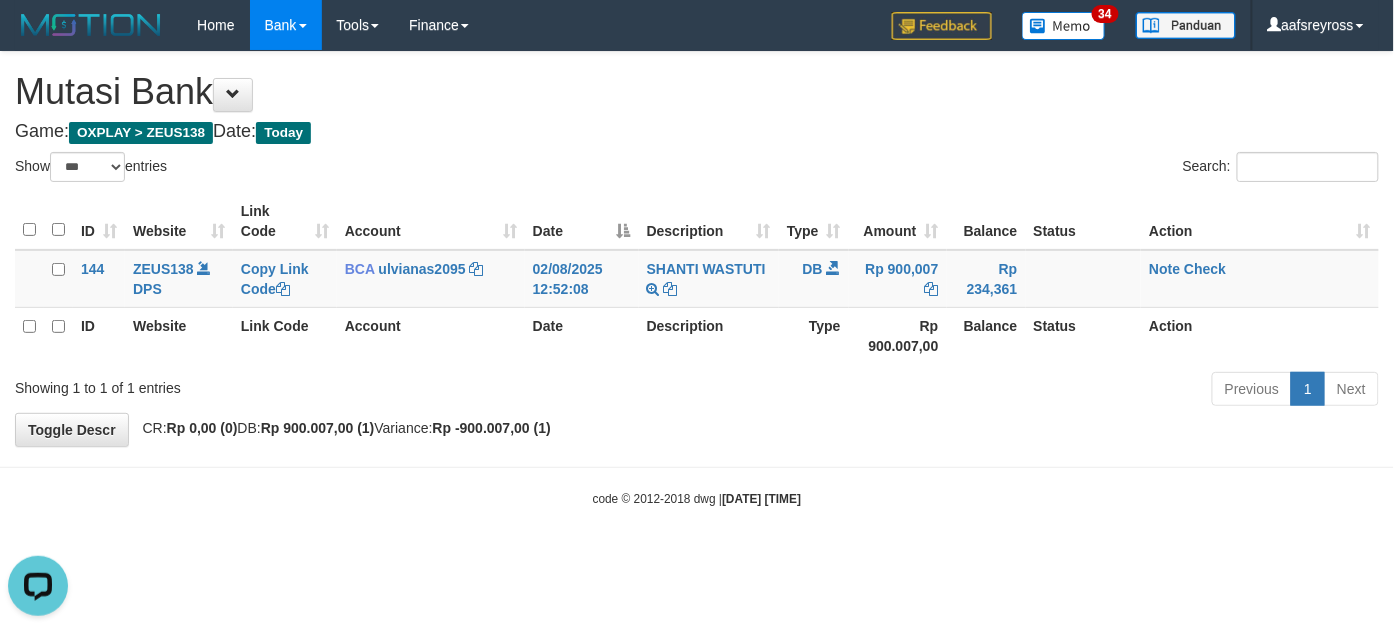 scroll, scrollTop: 0, scrollLeft: 0, axis: both 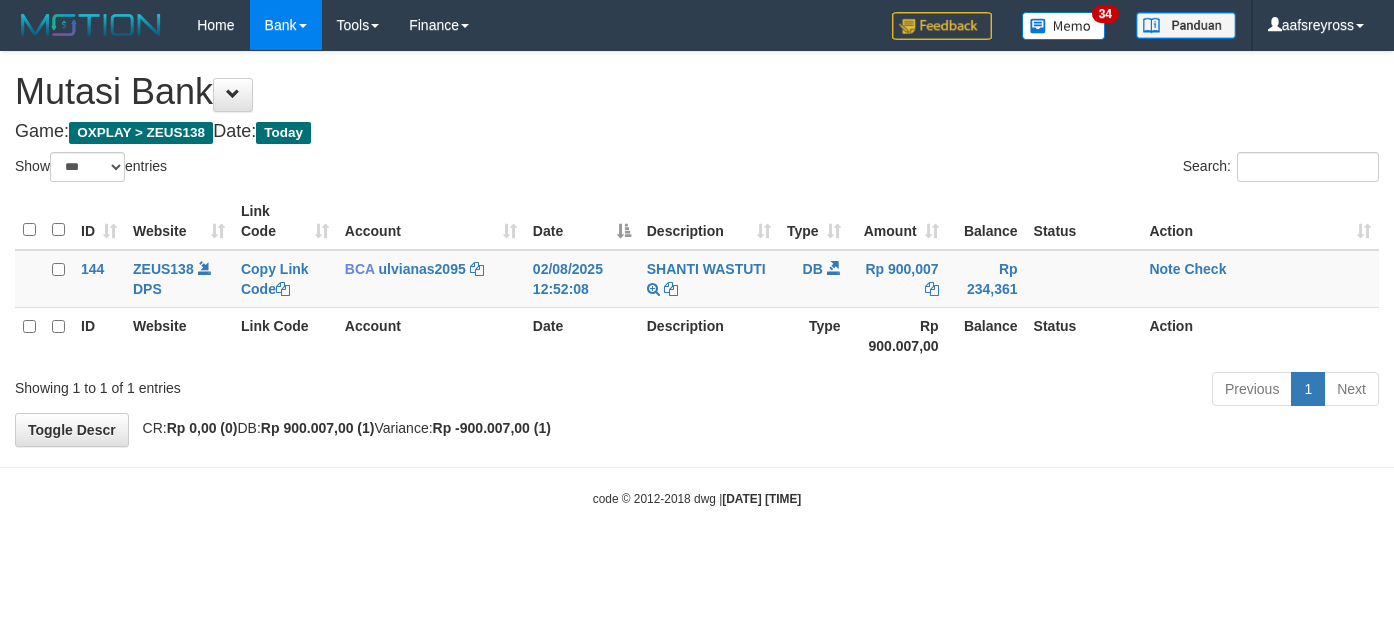 select on "***" 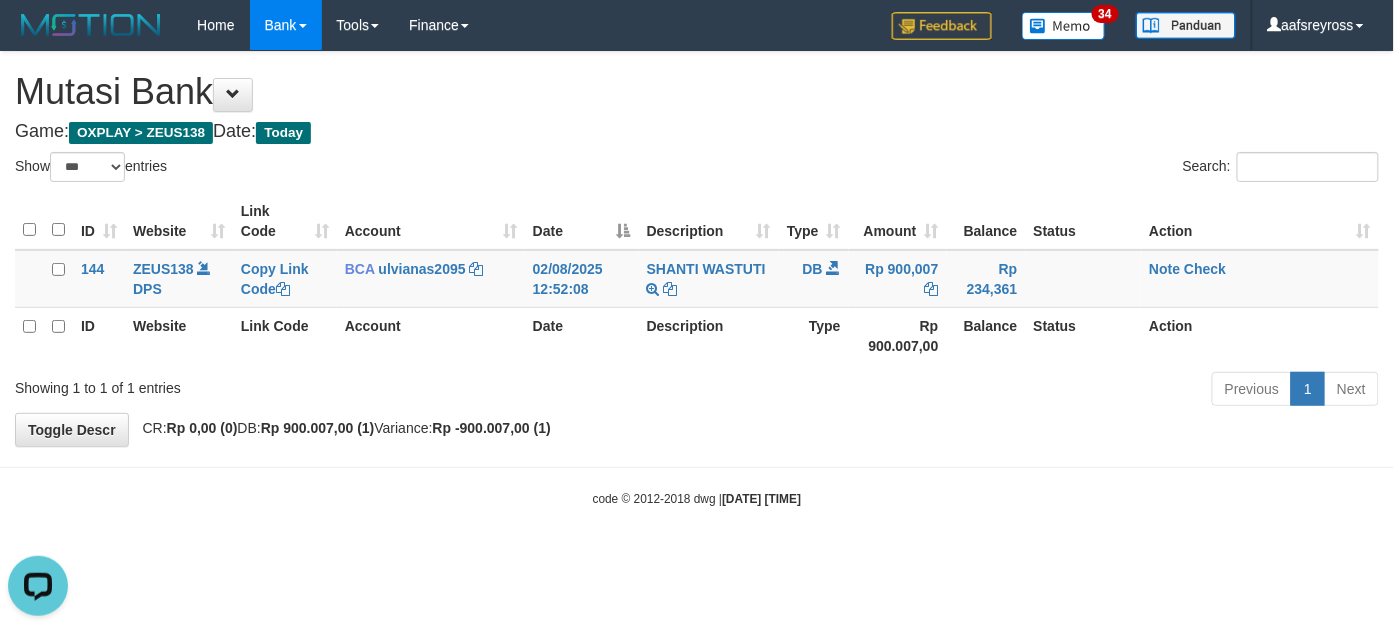 scroll, scrollTop: 0, scrollLeft: 0, axis: both 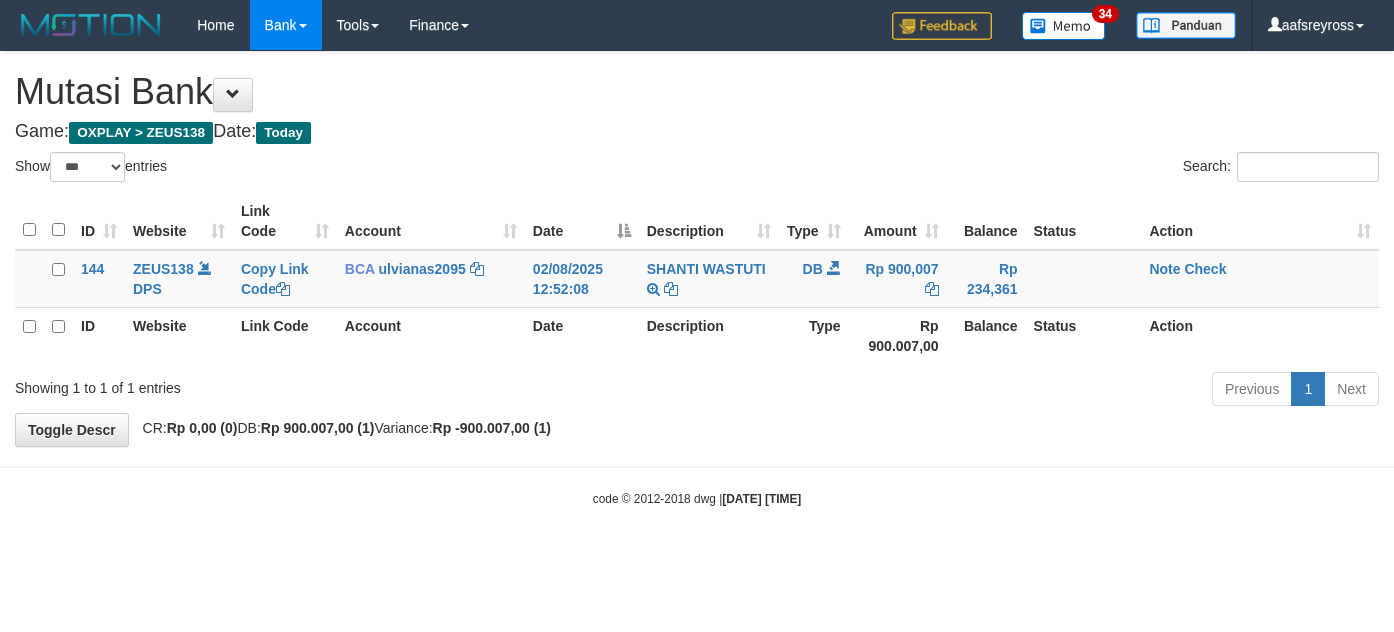 select on "***" 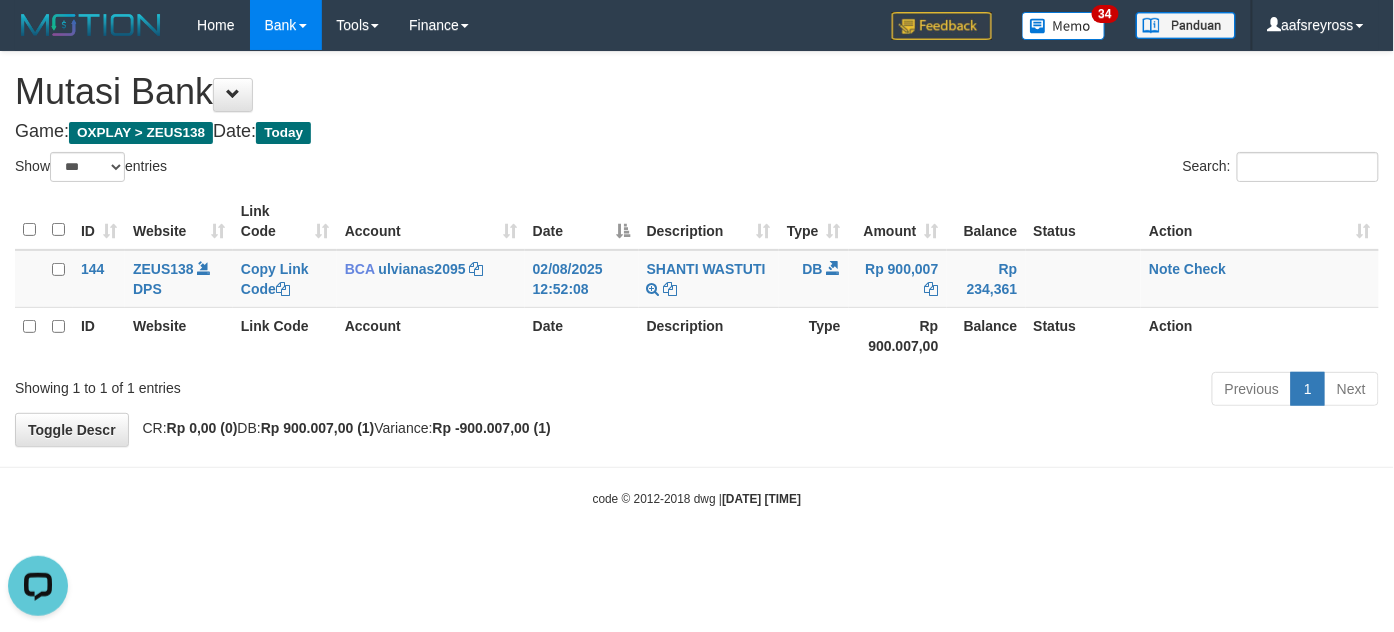 scroll, scrollTop: 0, scrollLeft: 0, axis: both 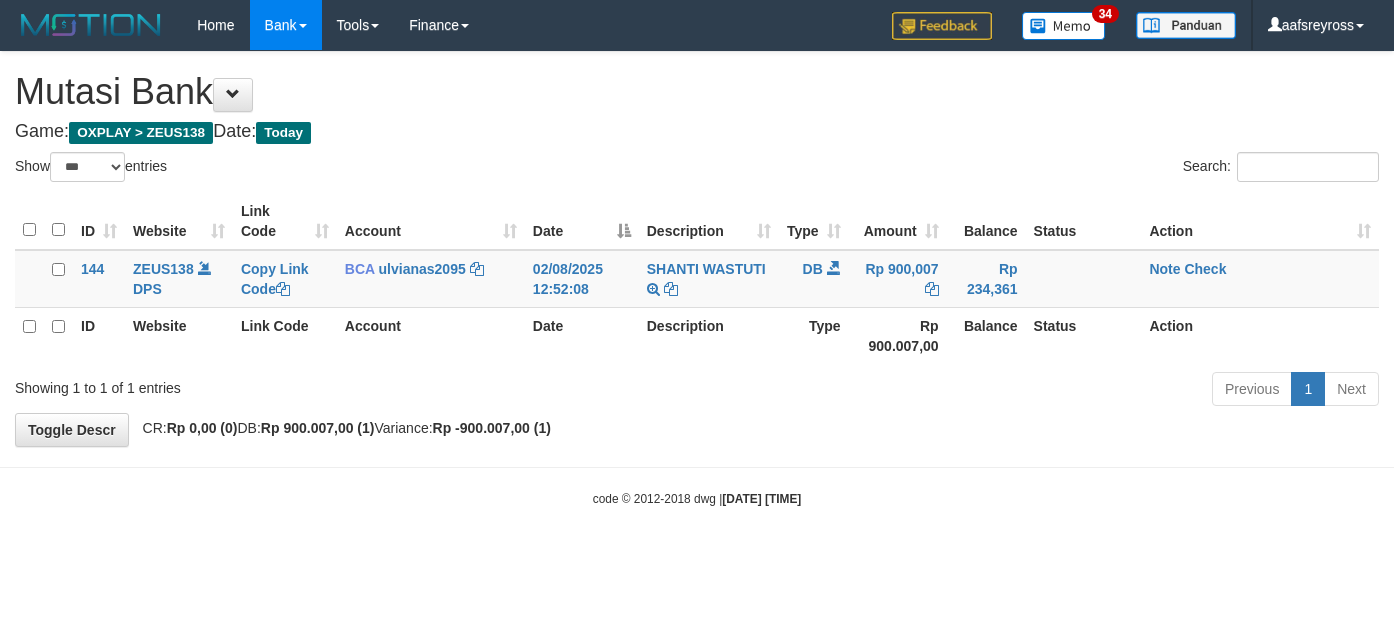 select on "***" 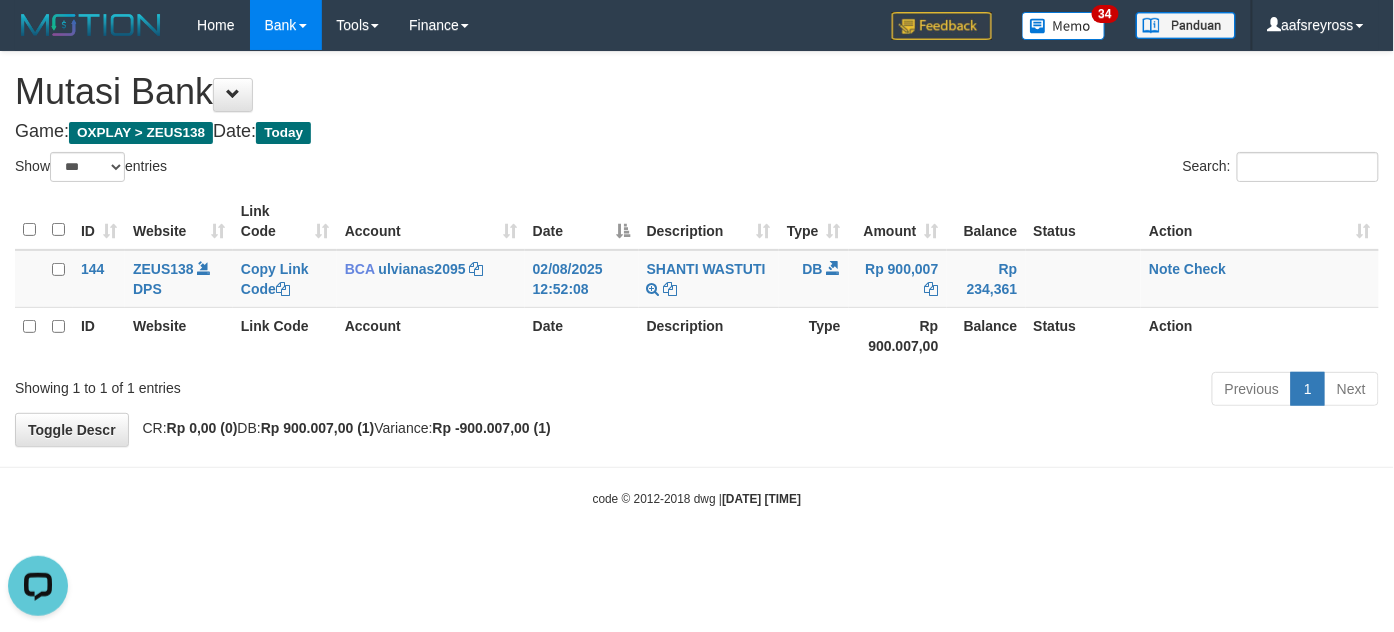 scroll, scrollTop: 0, scrollLeft: 0, axis: both 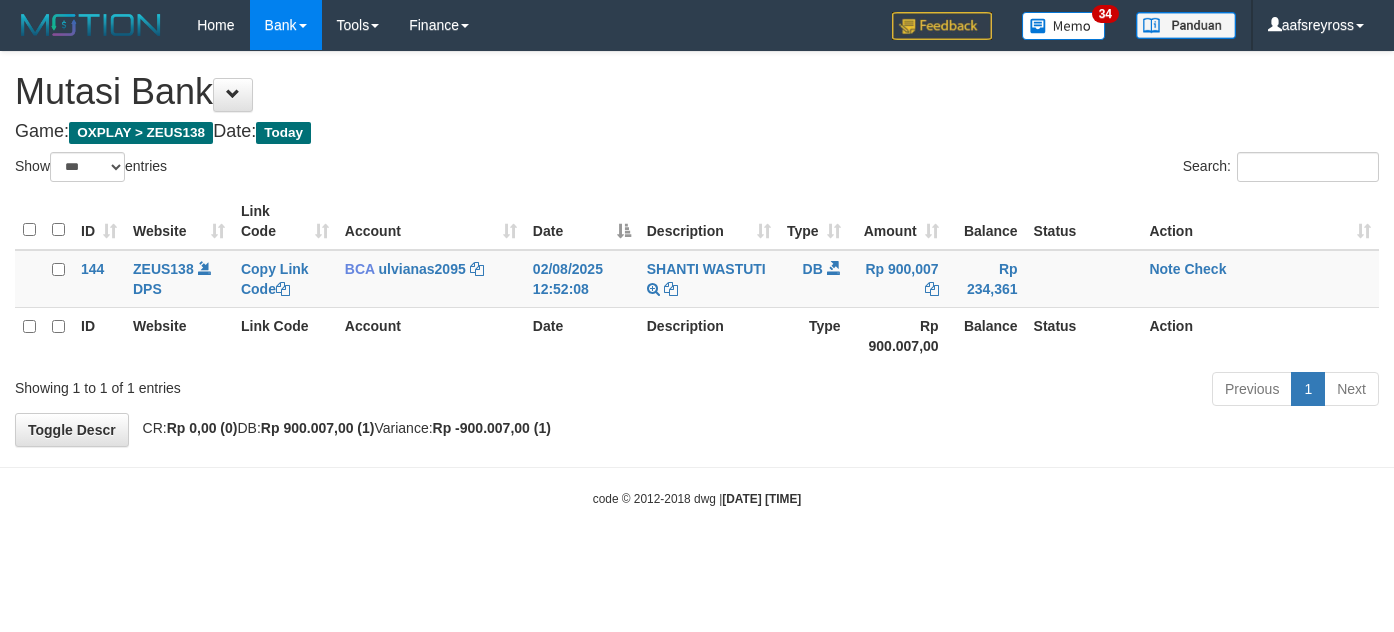 select on "***" 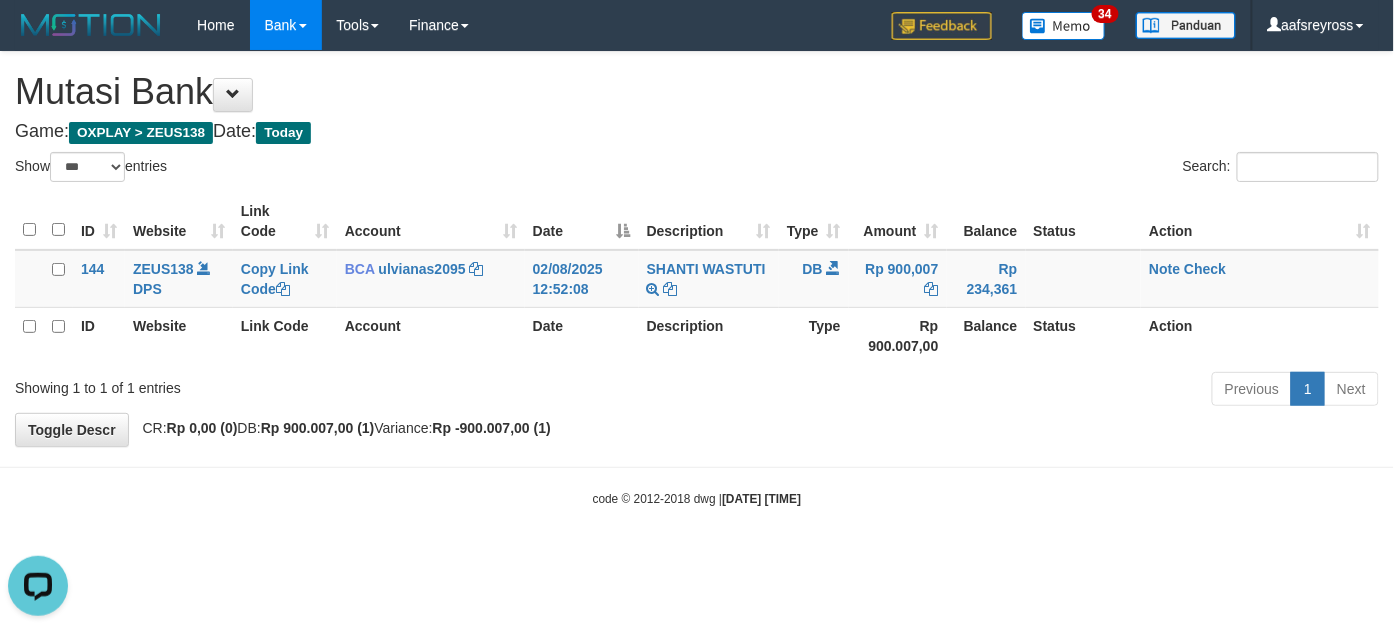 scroll, scrollTop: 0, scrollLeft: 0, axis: both 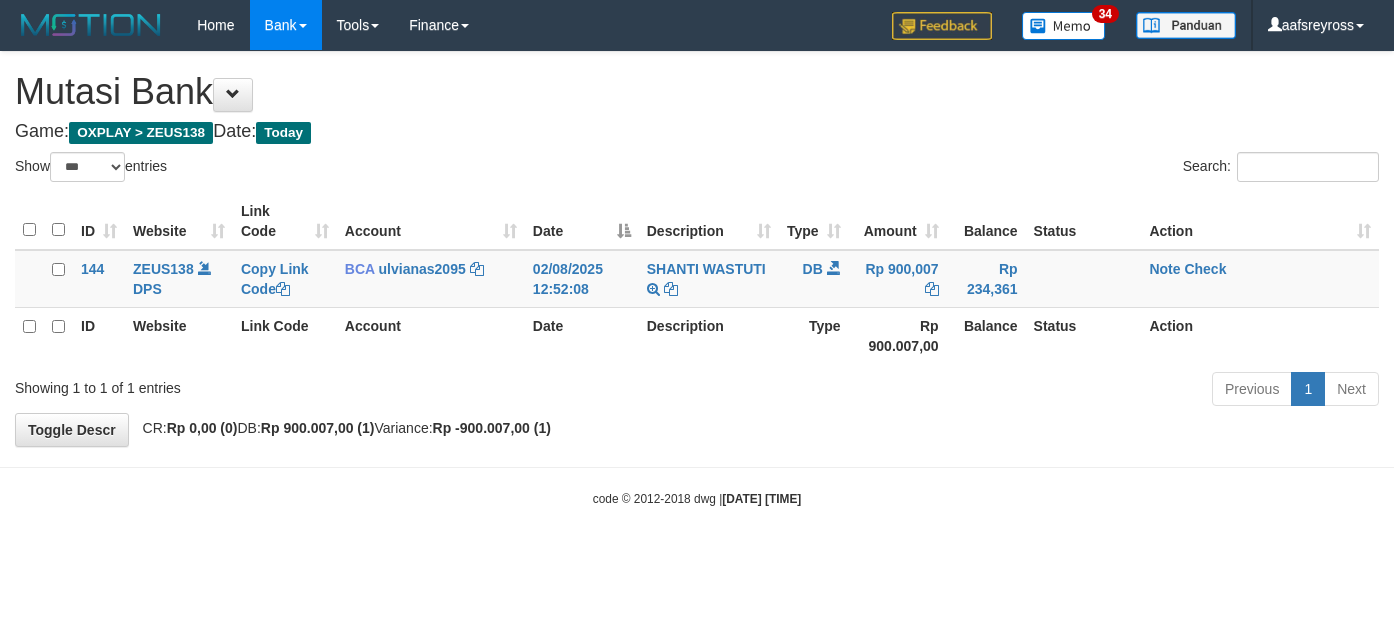 select on "***" 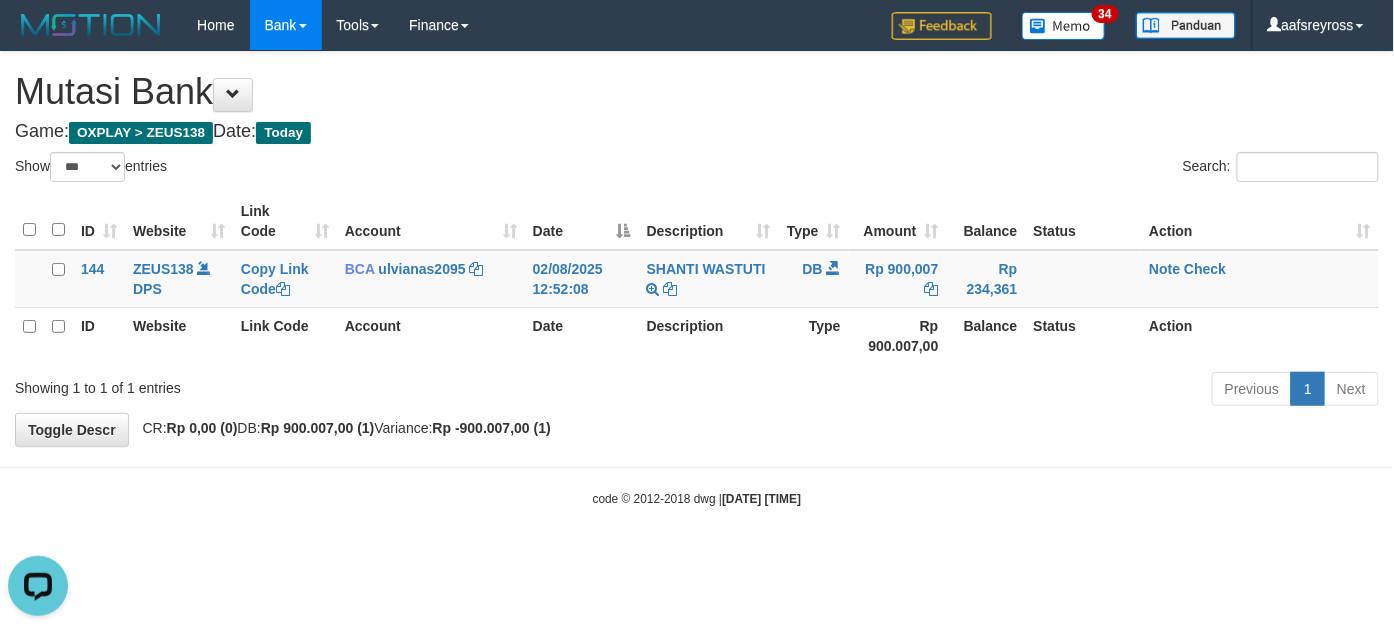 scroll, scrollTop: 0, scrollLeft: 0, axis: both 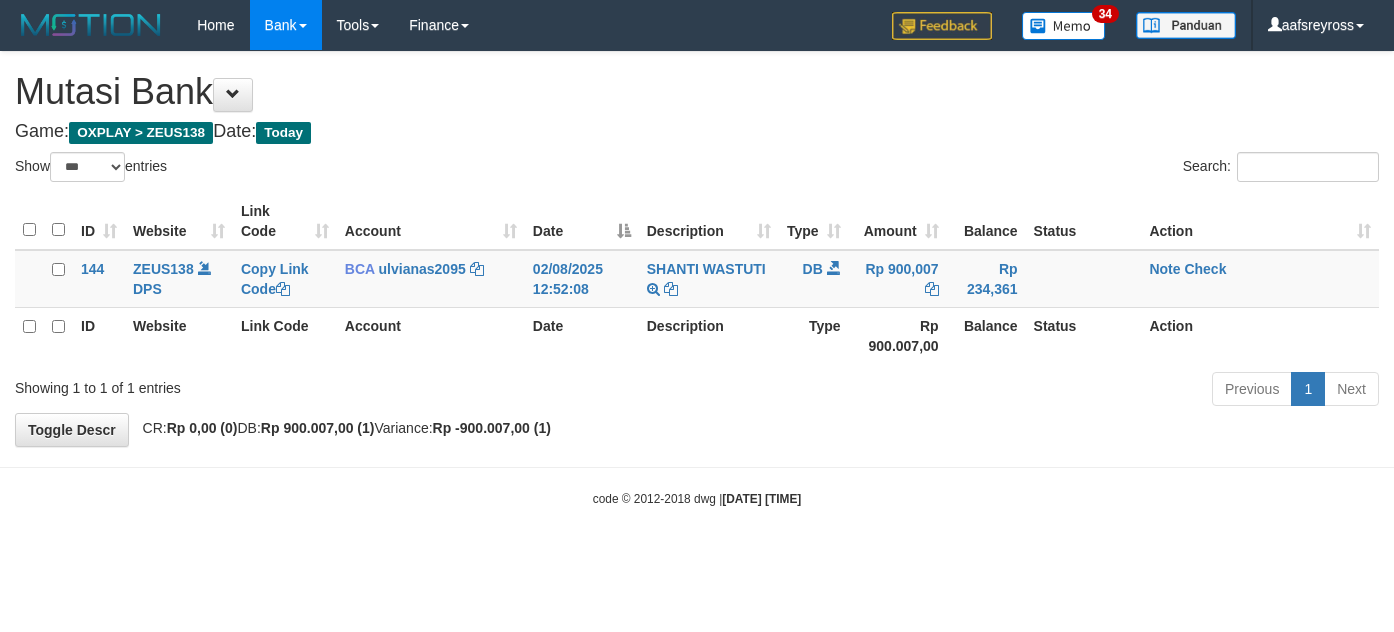 select on "***" 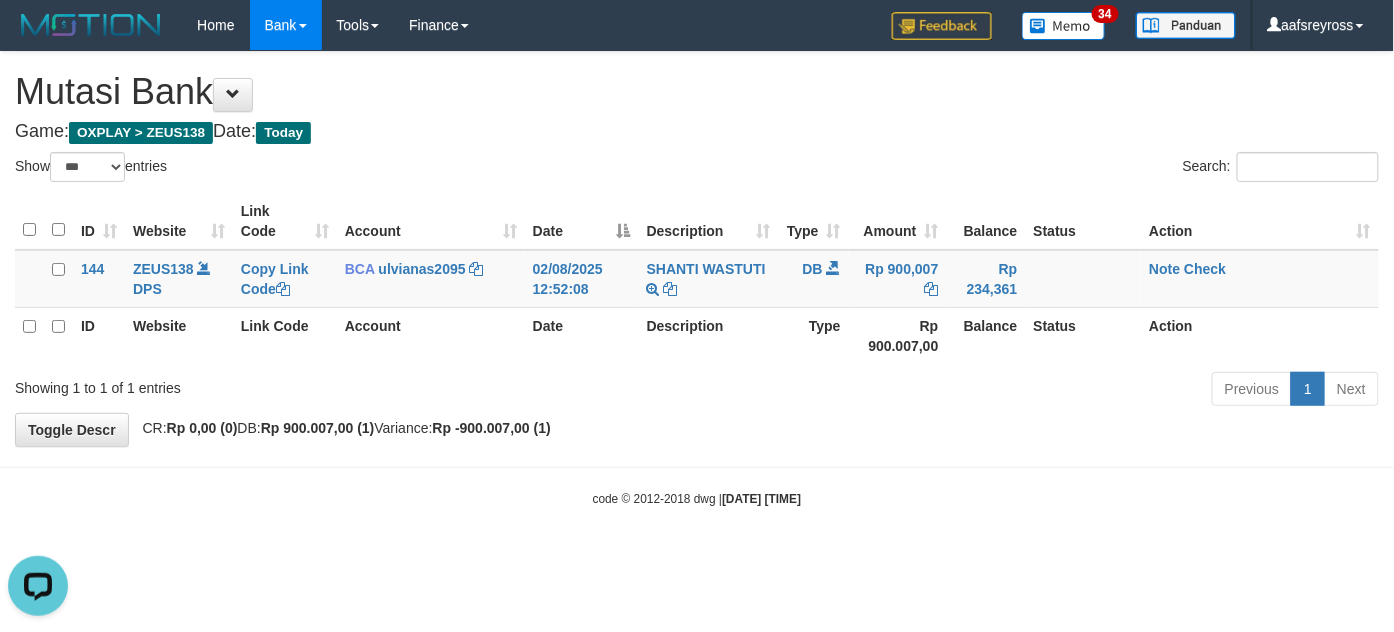 scroll, scrollTop: 0, scrollLeft: 0, axis: both 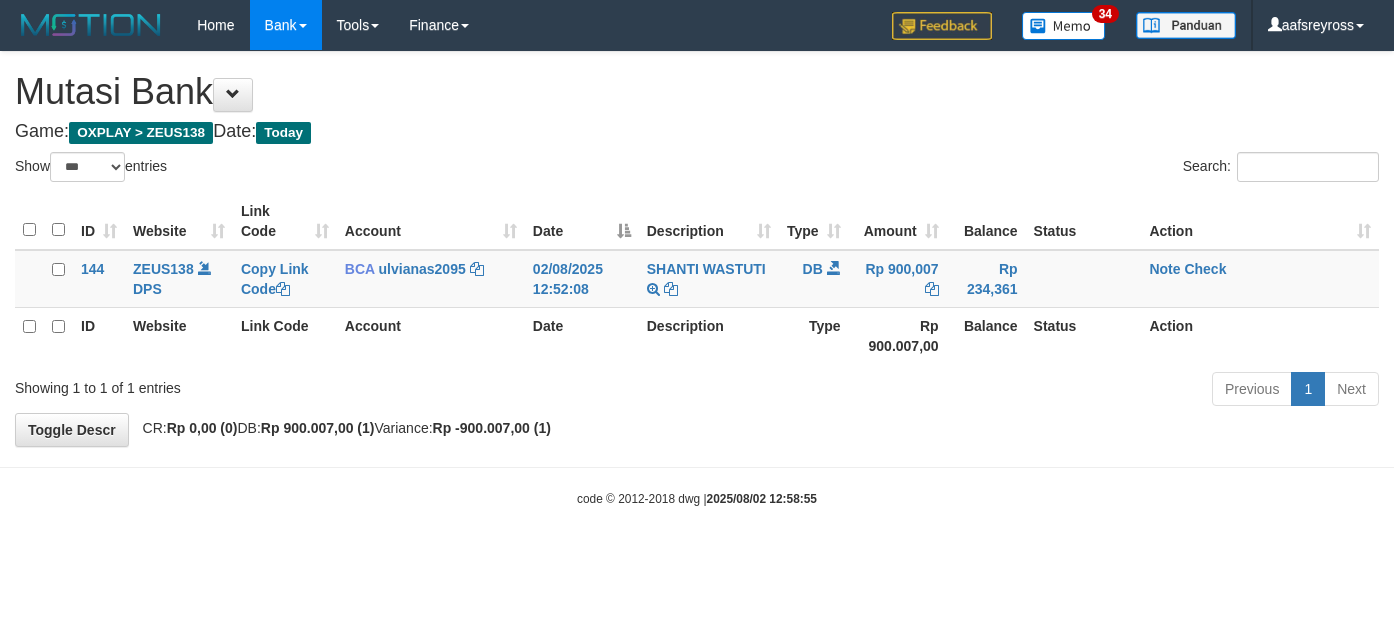 select on "***" 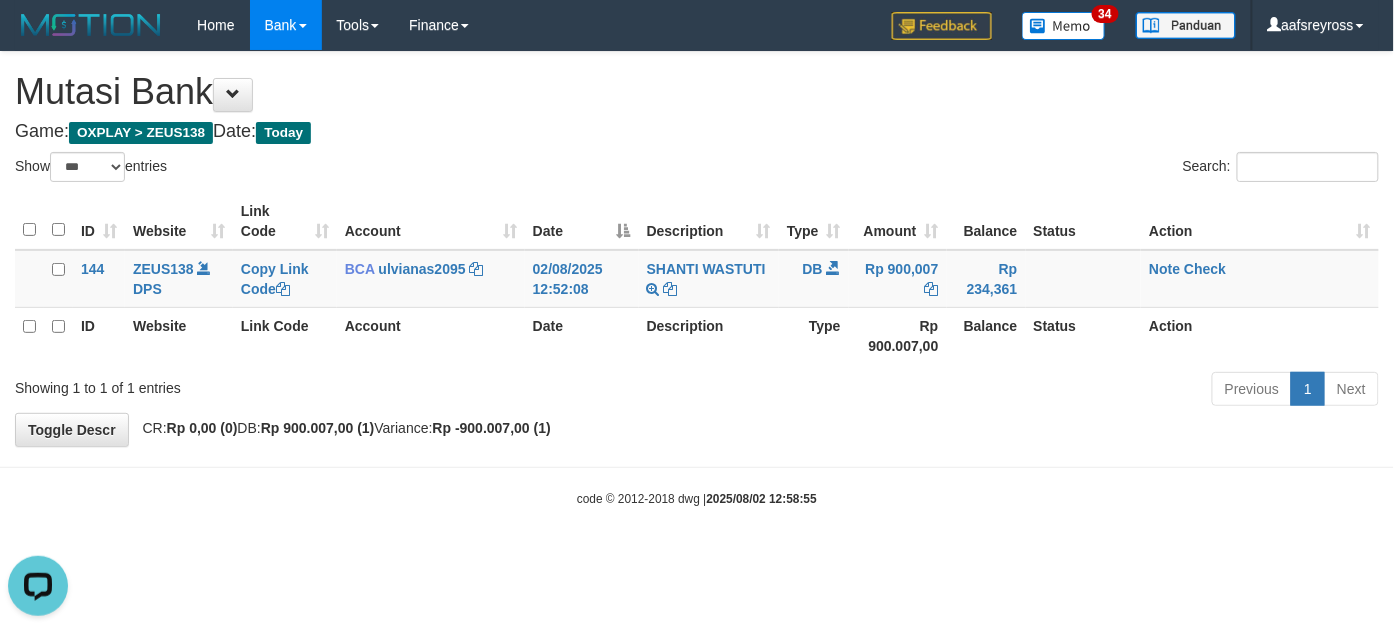 scroll, scrollTop: 0, scrollLeft: 0, axis: both 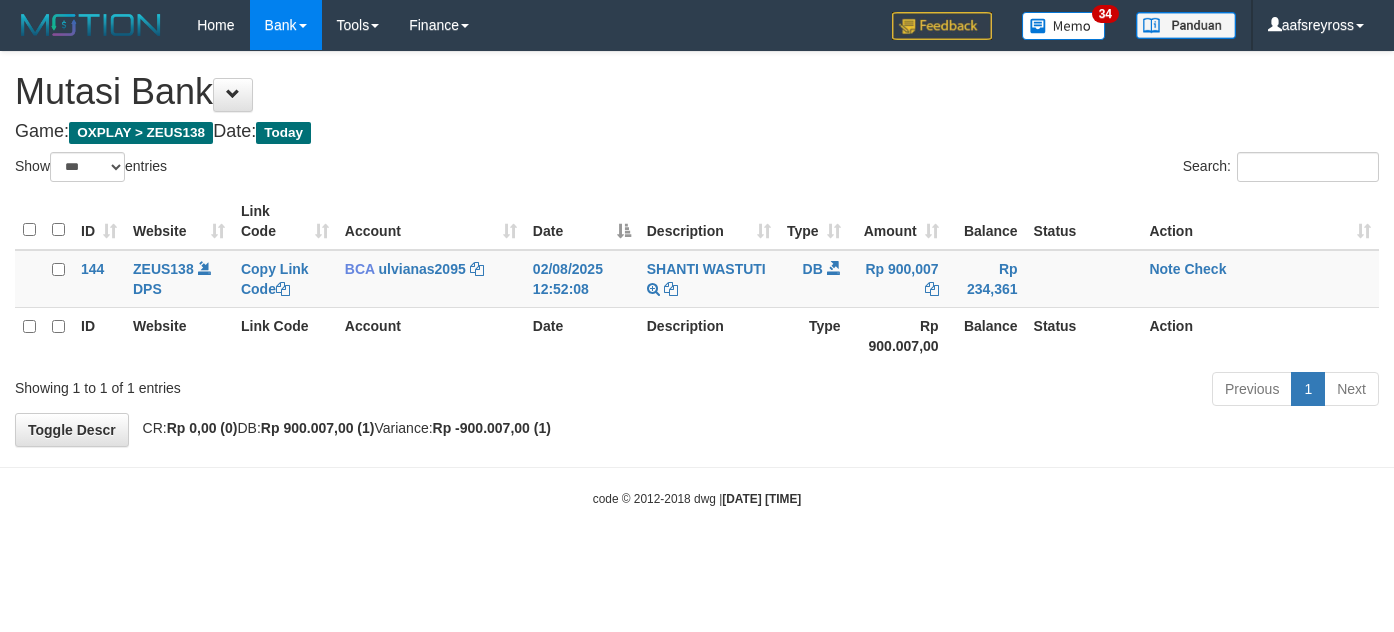 select on "***" 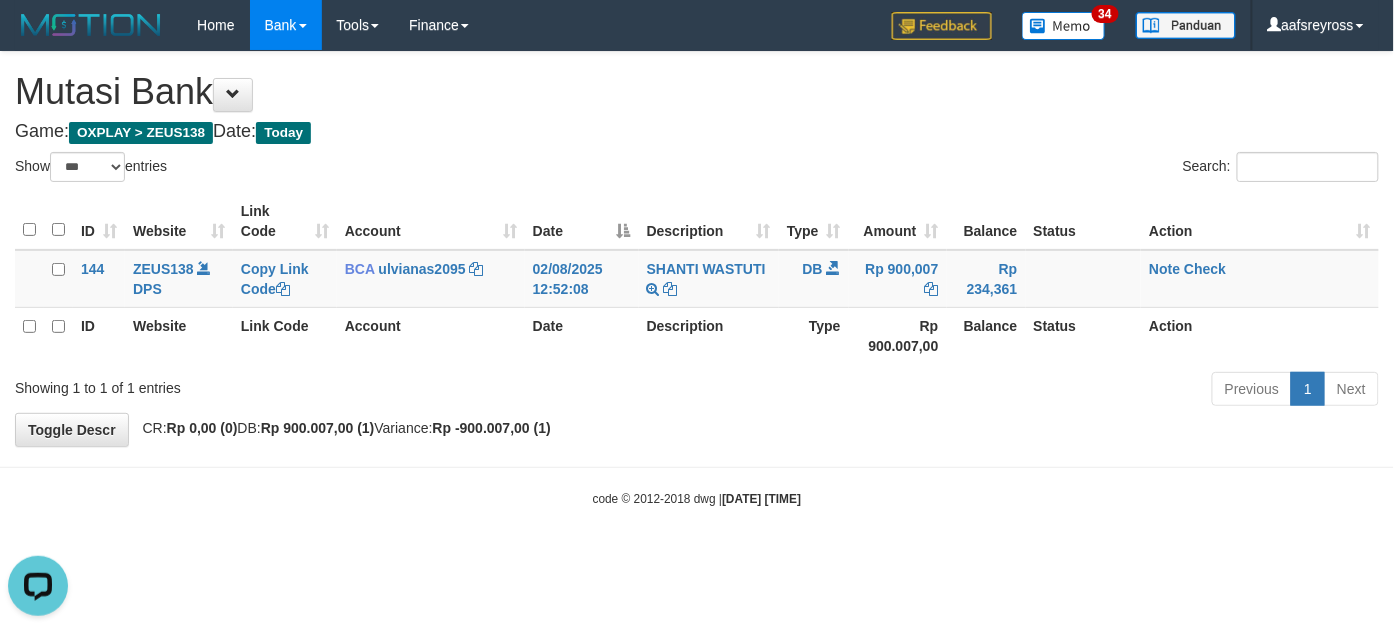 scroll, scrollTop: 0, scrollLeft: 0, axis: both 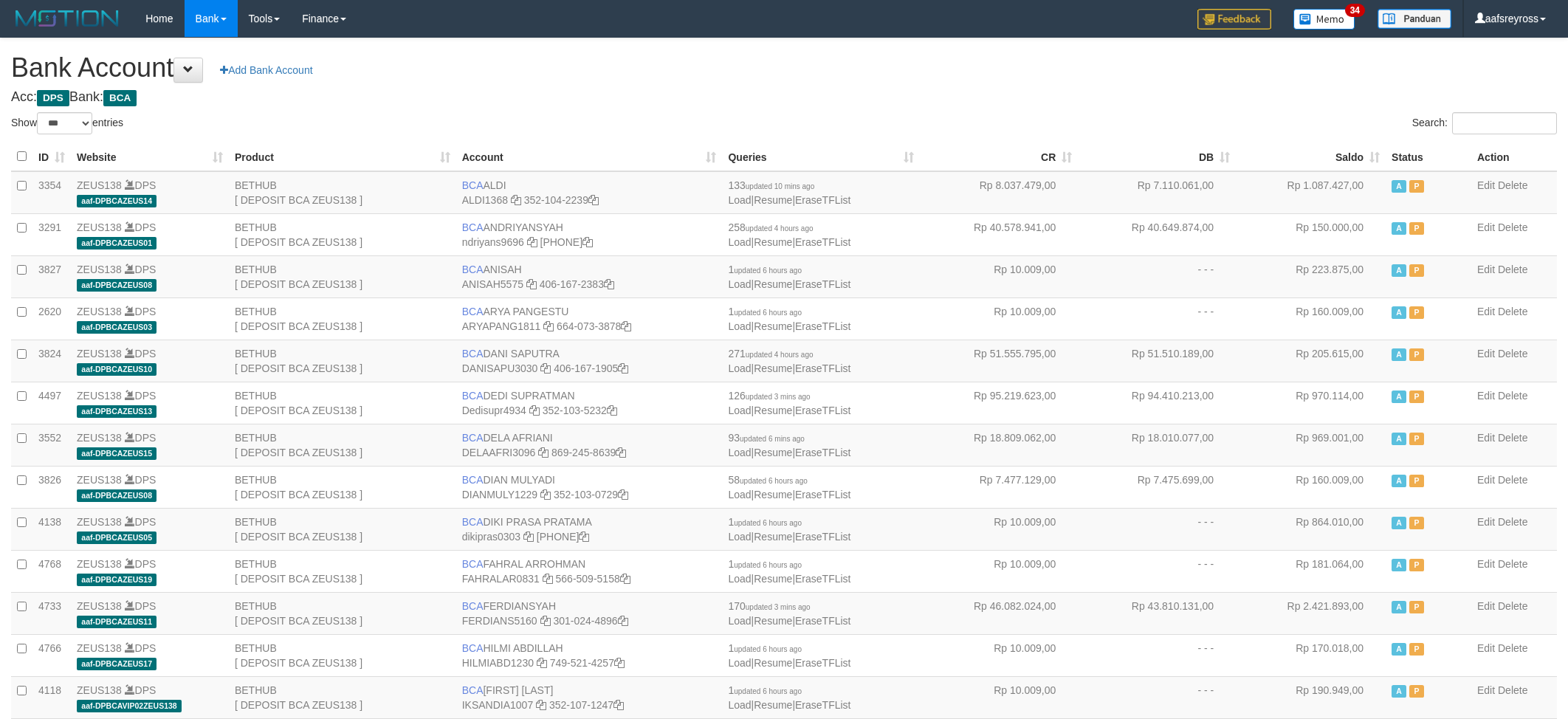 select on "***" 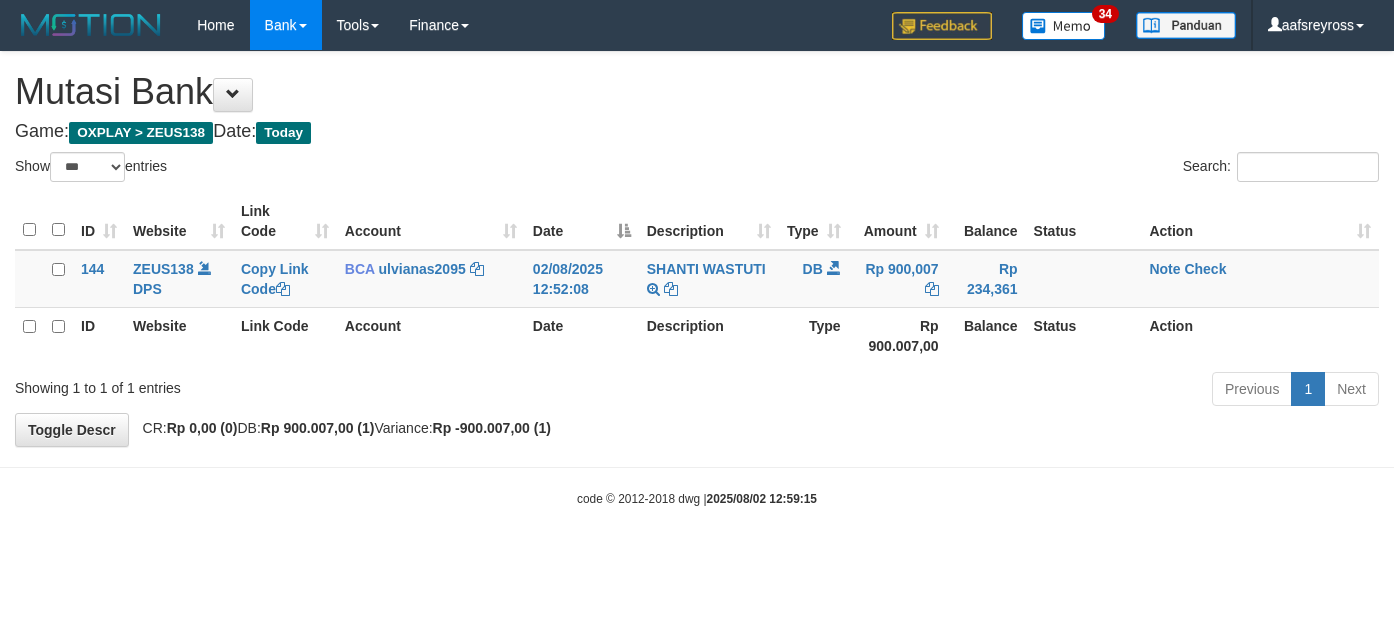 select on "***" 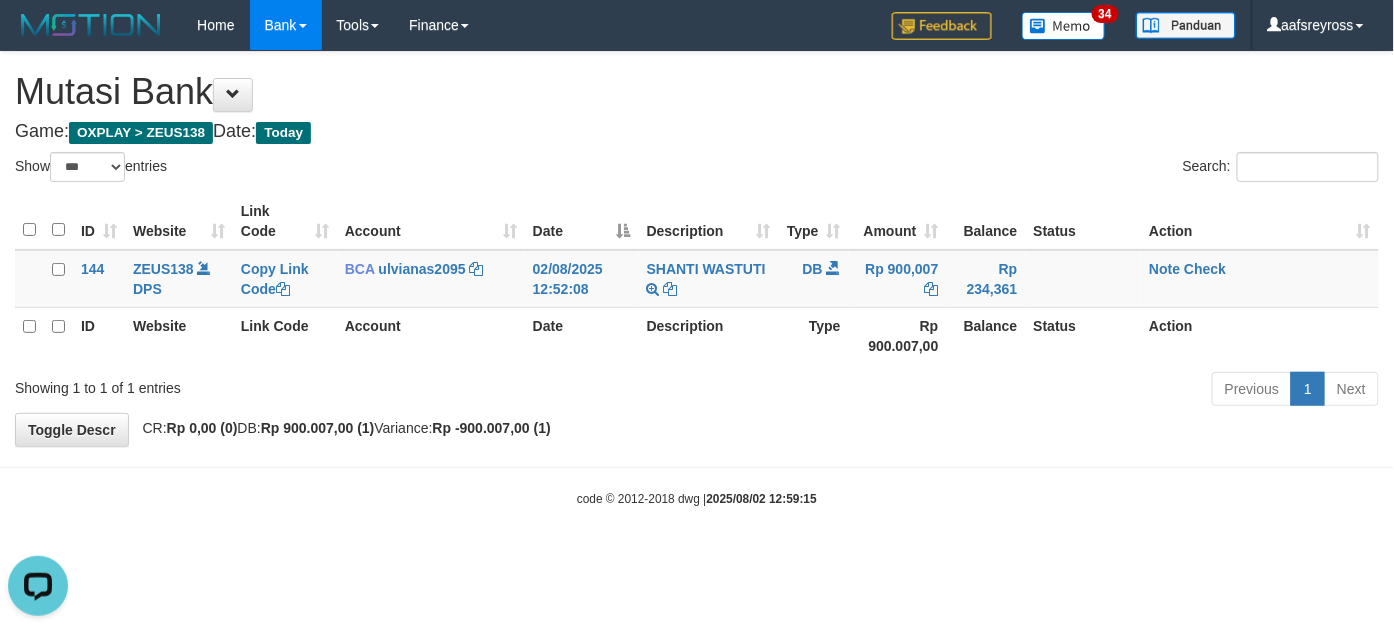 scroll, scrollTop: 0, scrollLeft: 0, axis: both 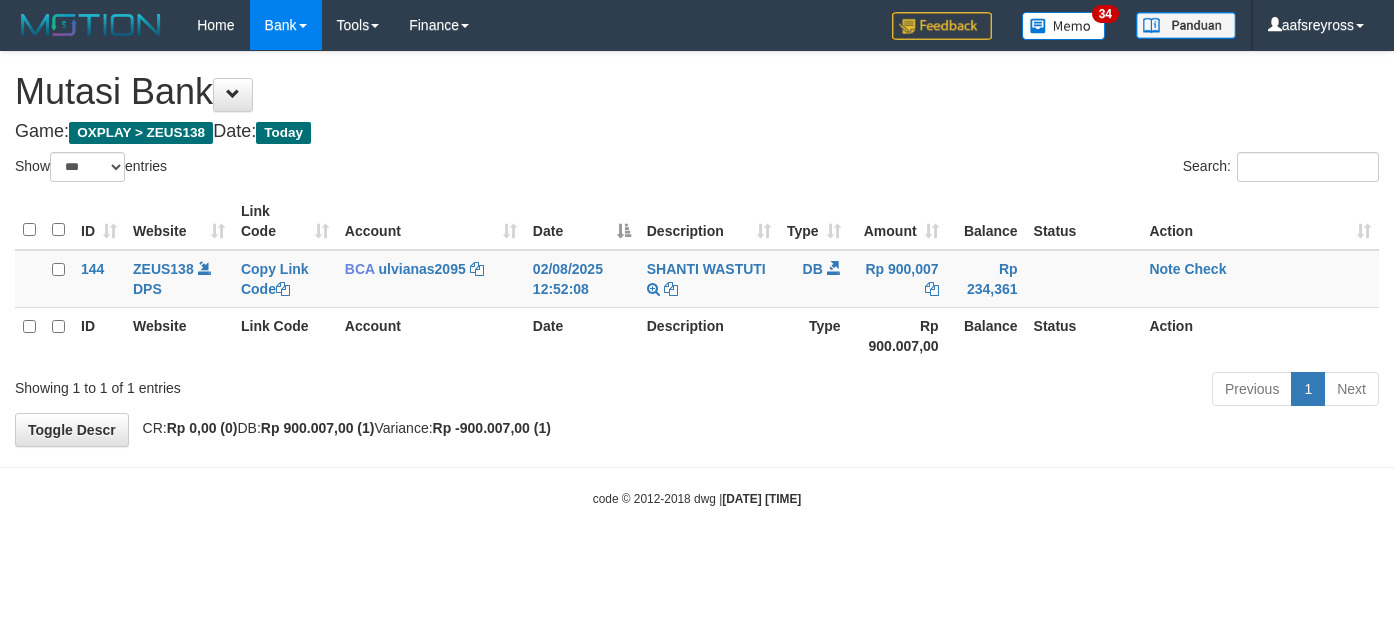 select on "***" 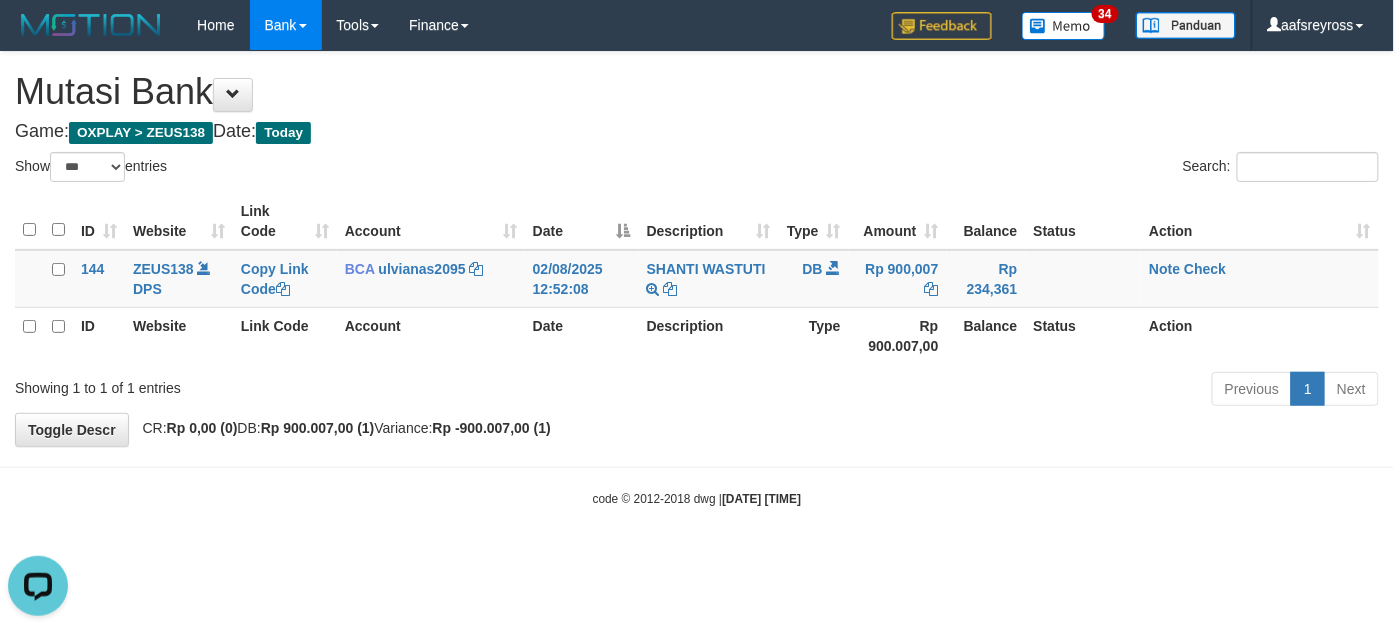 scroll, scrollTop: 0, scrollLeft: 0, axis: both 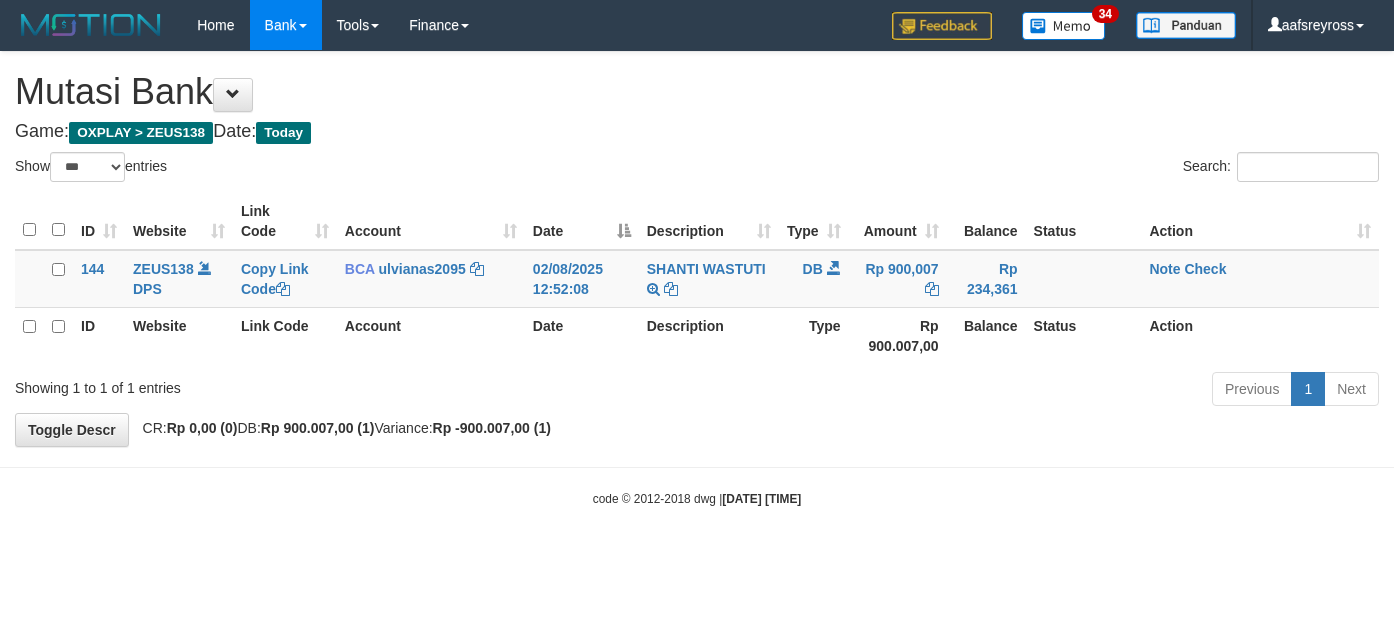 select on "***" 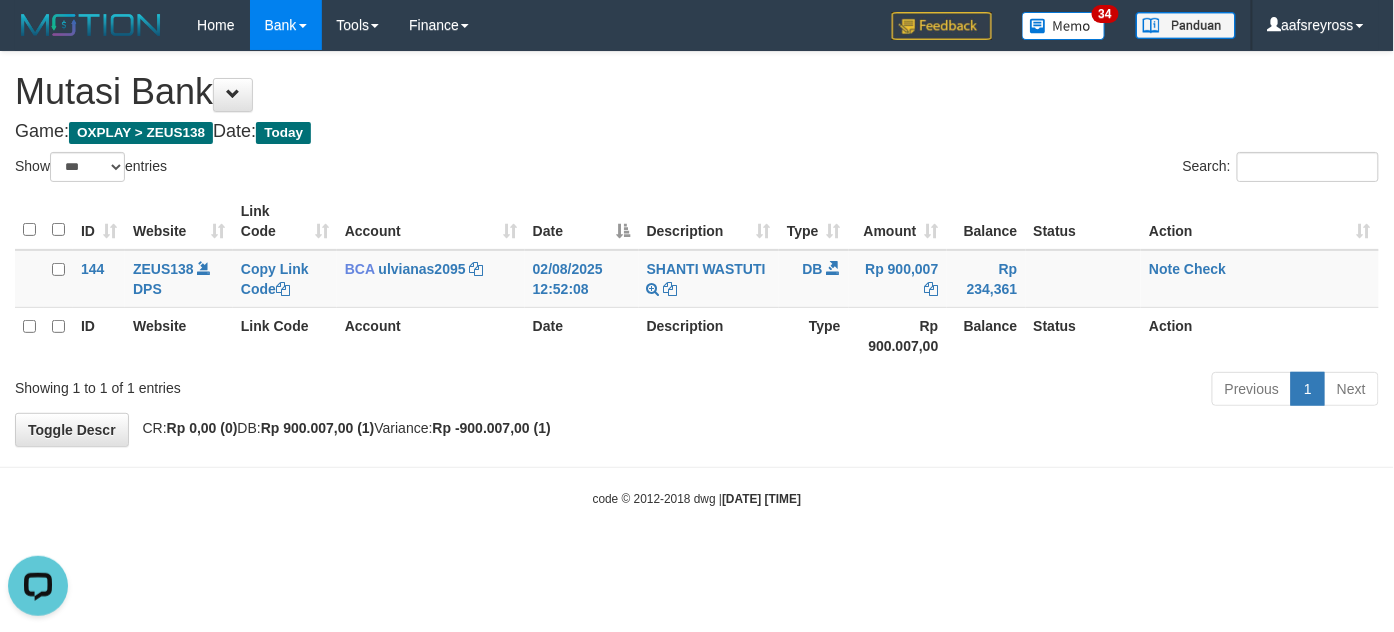 scroll, scrollTop: 0, scrollLeft: 0, axis: both 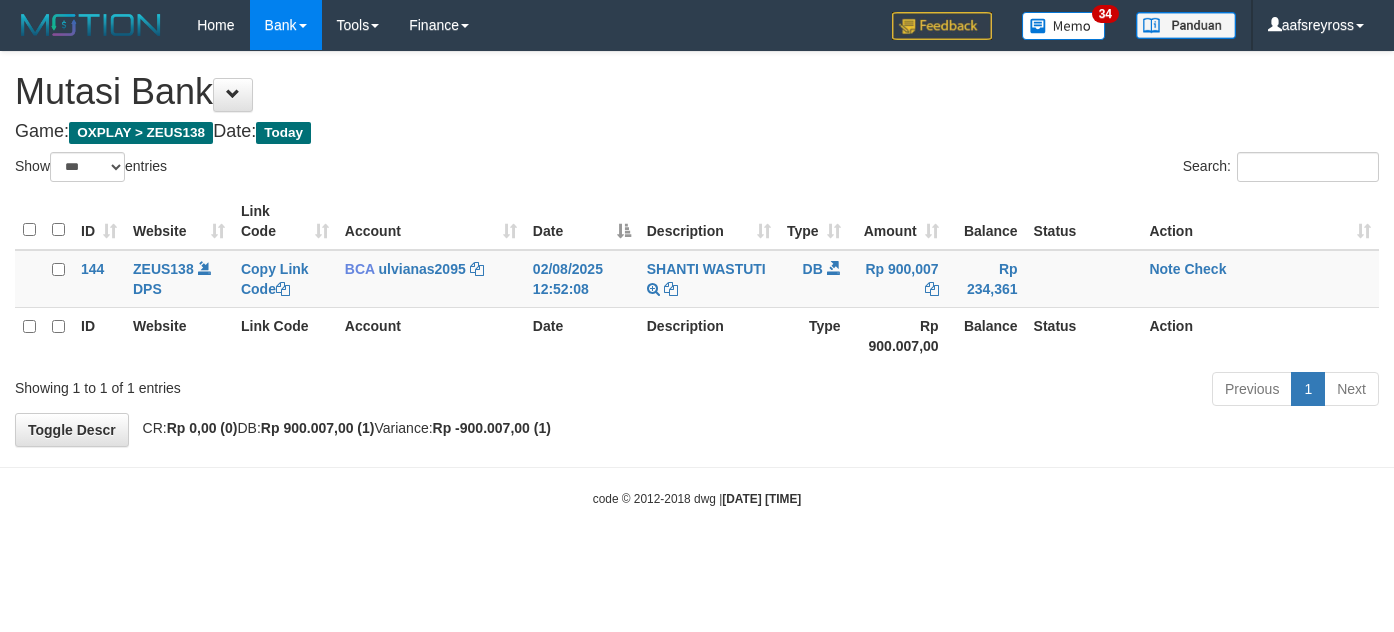 select on "***" 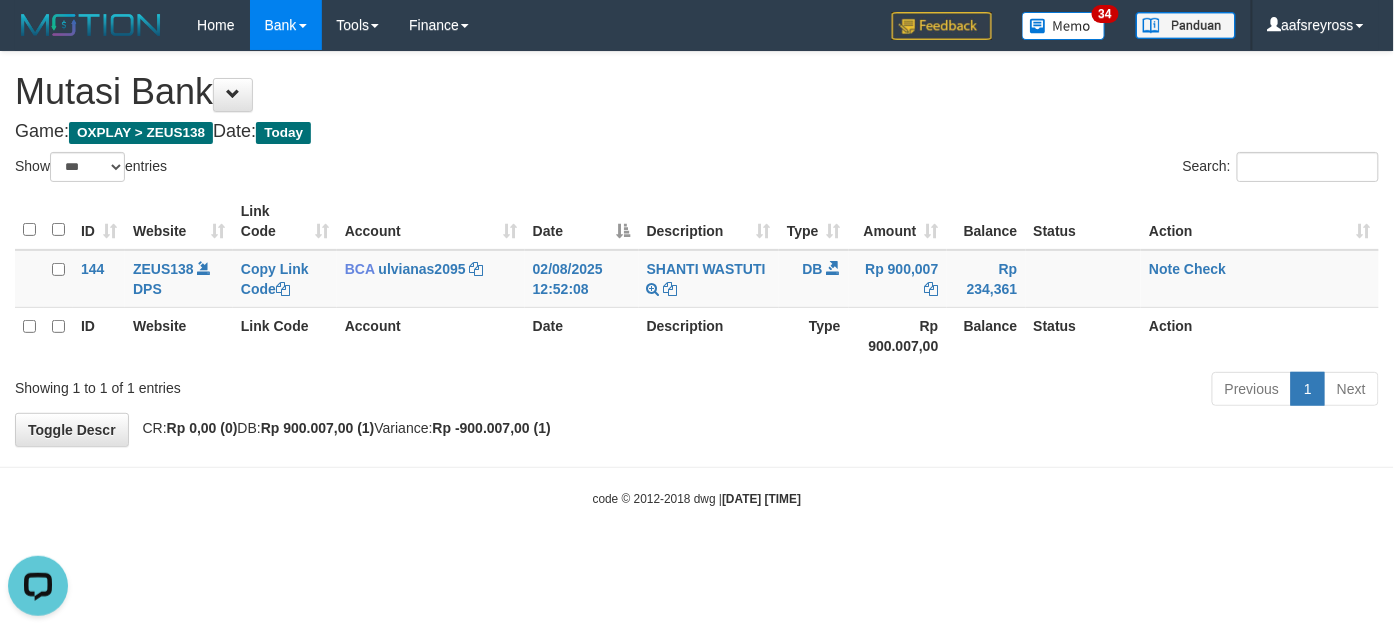 scroll, scrollTop: 0, scrollLeft: 0, axis: both 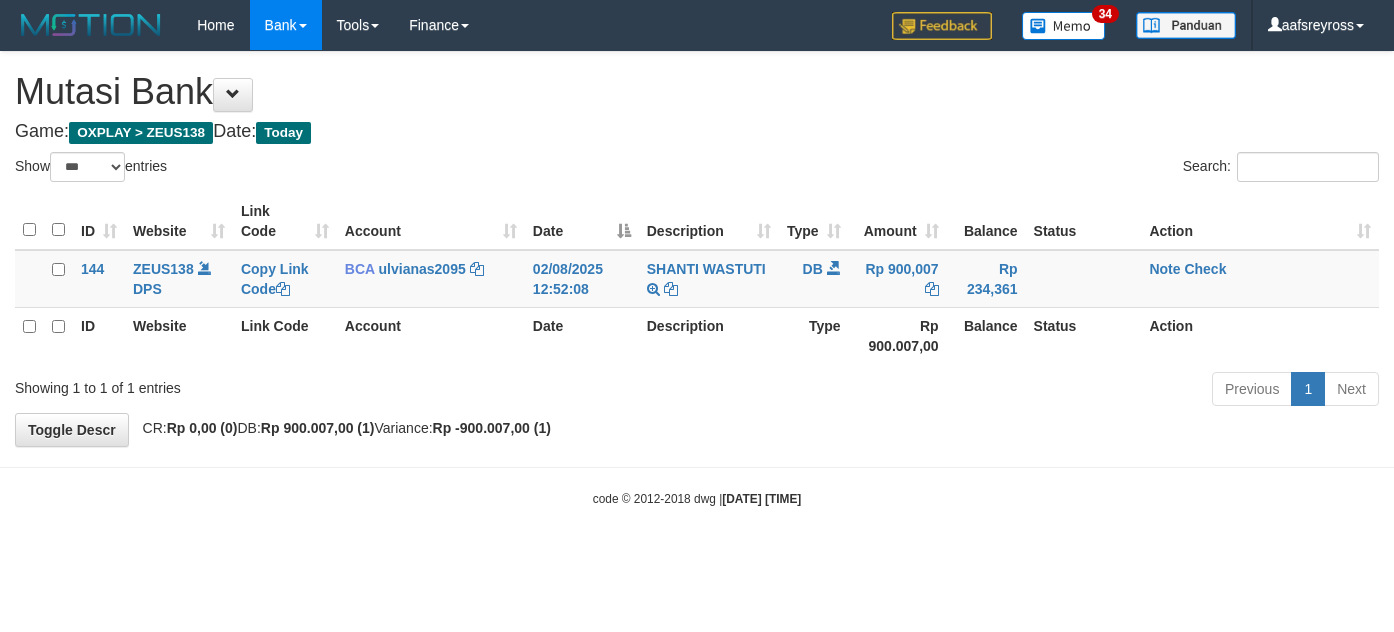 select on "***" 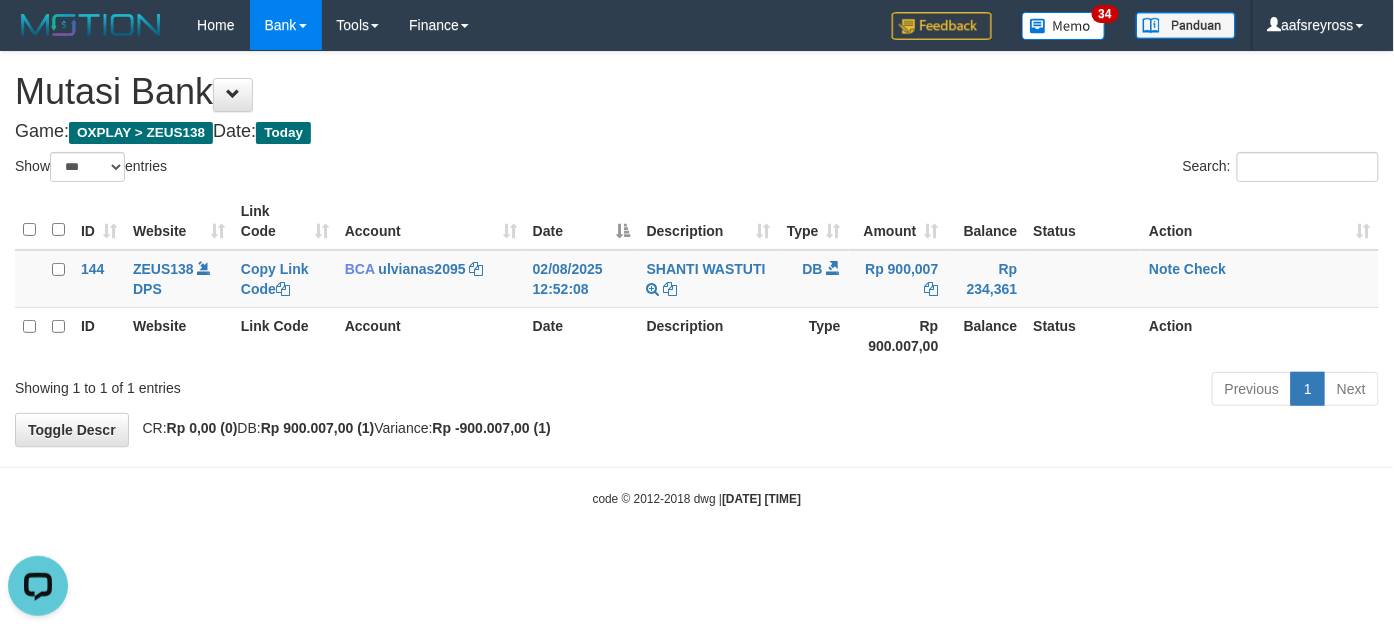 scroll, scrollTop: 0, scrollLeft: 0, axis: both 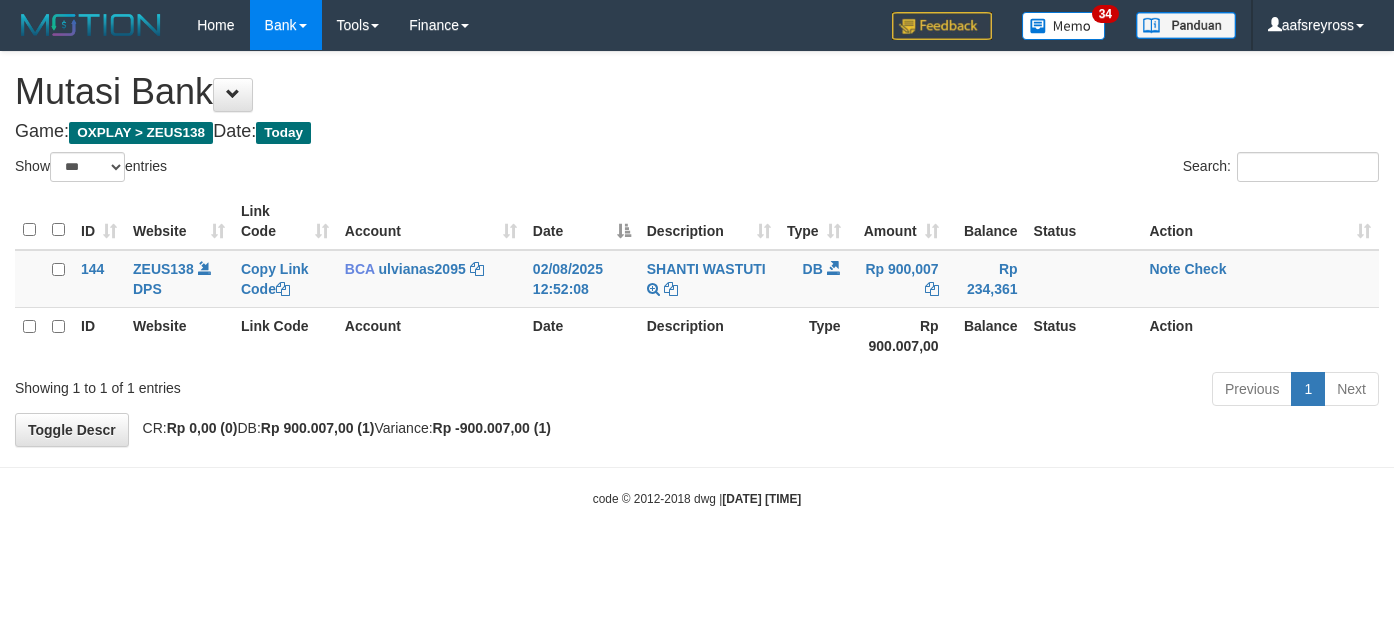 select on "***" 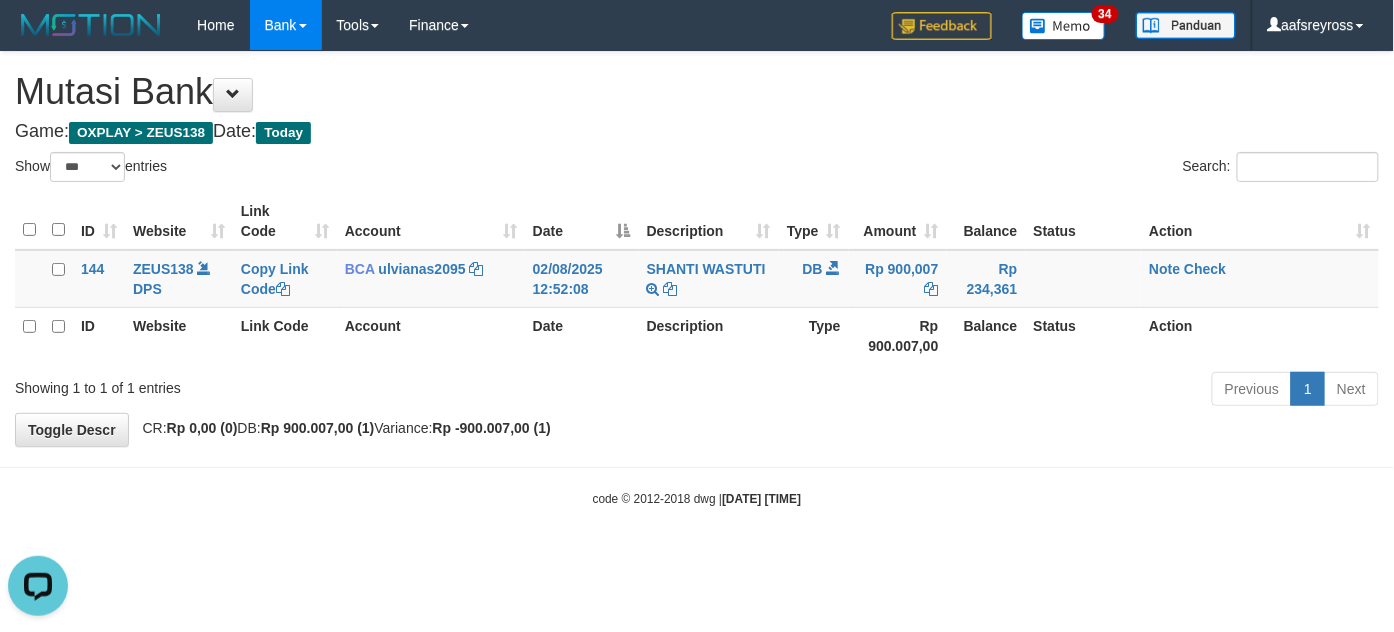 scroll, scrollTop: 0, scrollLeft: 0, axis: both 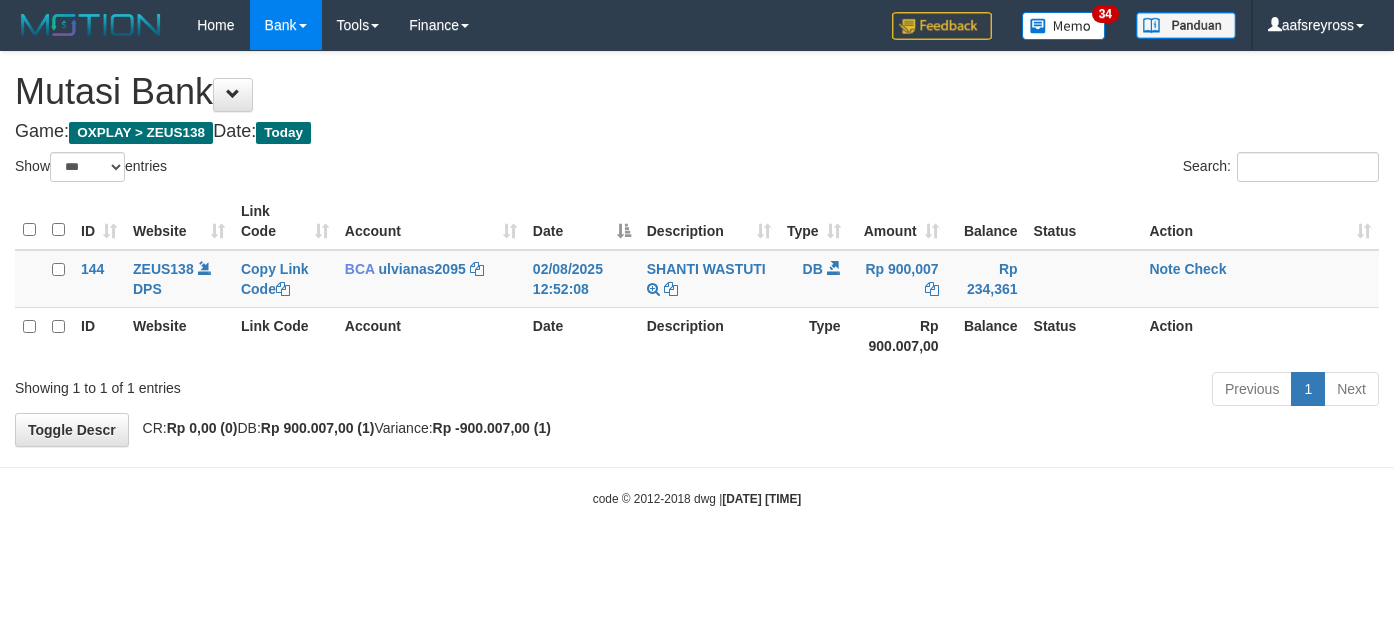 select on "***" 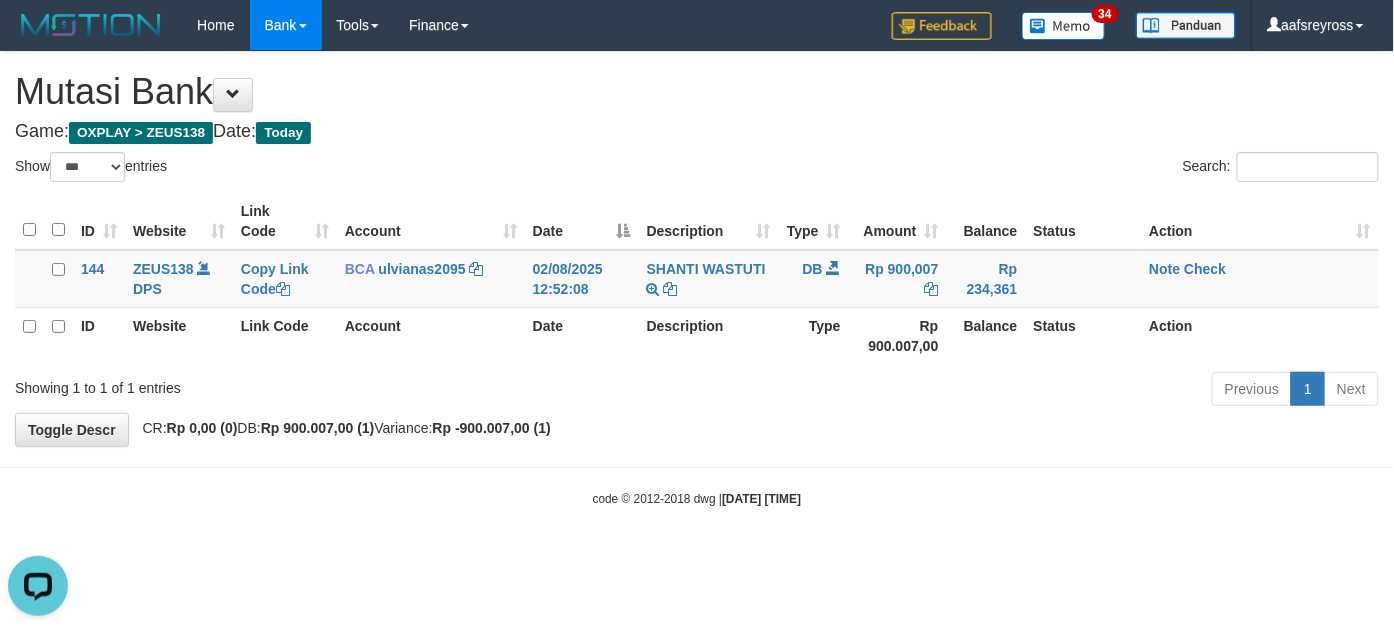 scroll, scrollTop: 0, scrollLeft: 0, axis: both 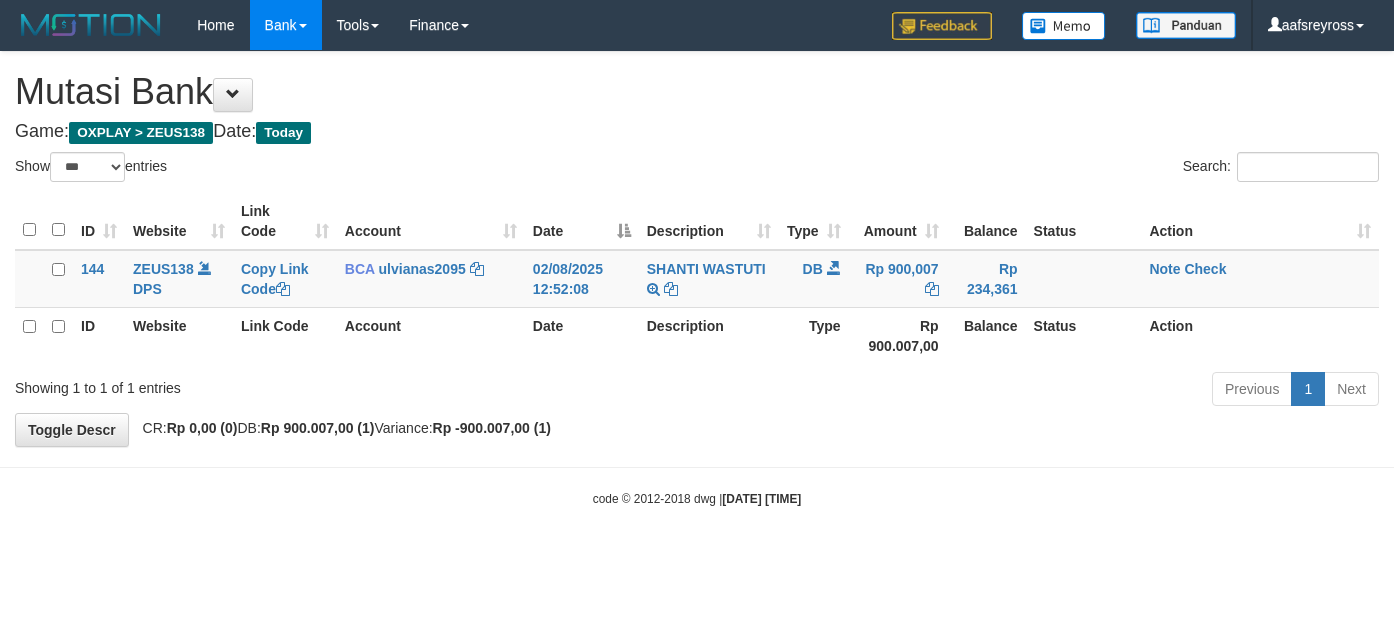 select on "***" 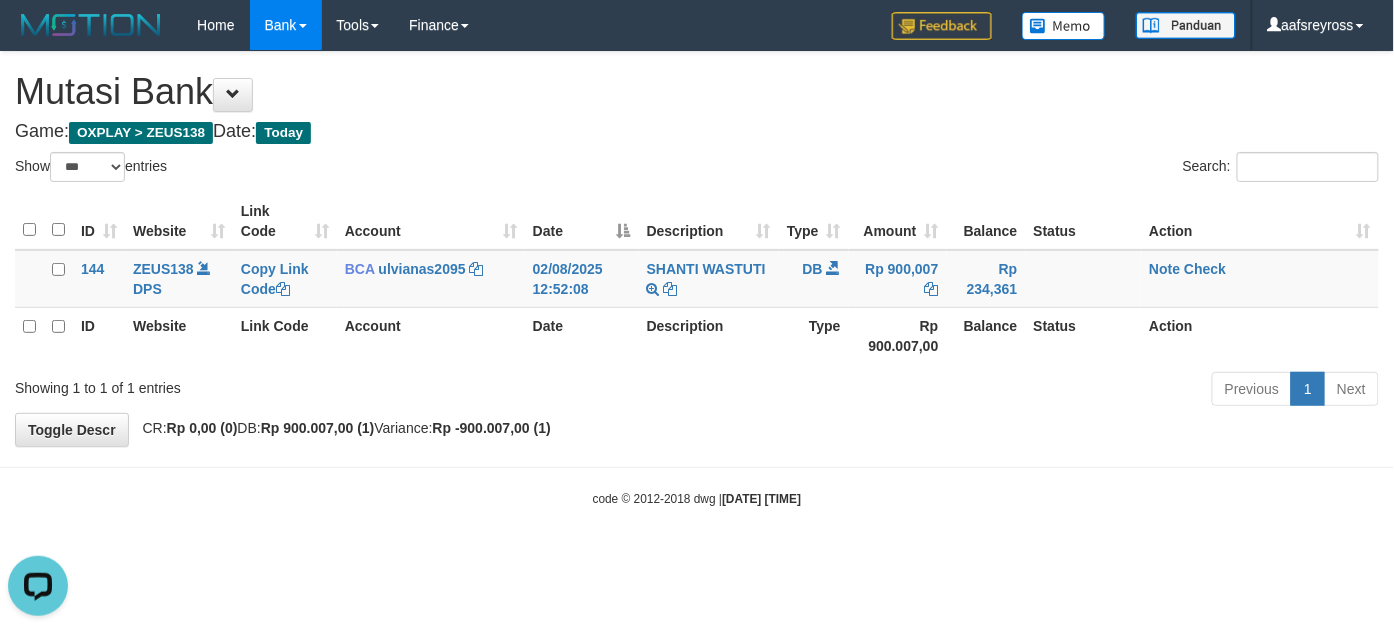 scroll, scrollTop: 0, scrollLeft: 0, axis: both 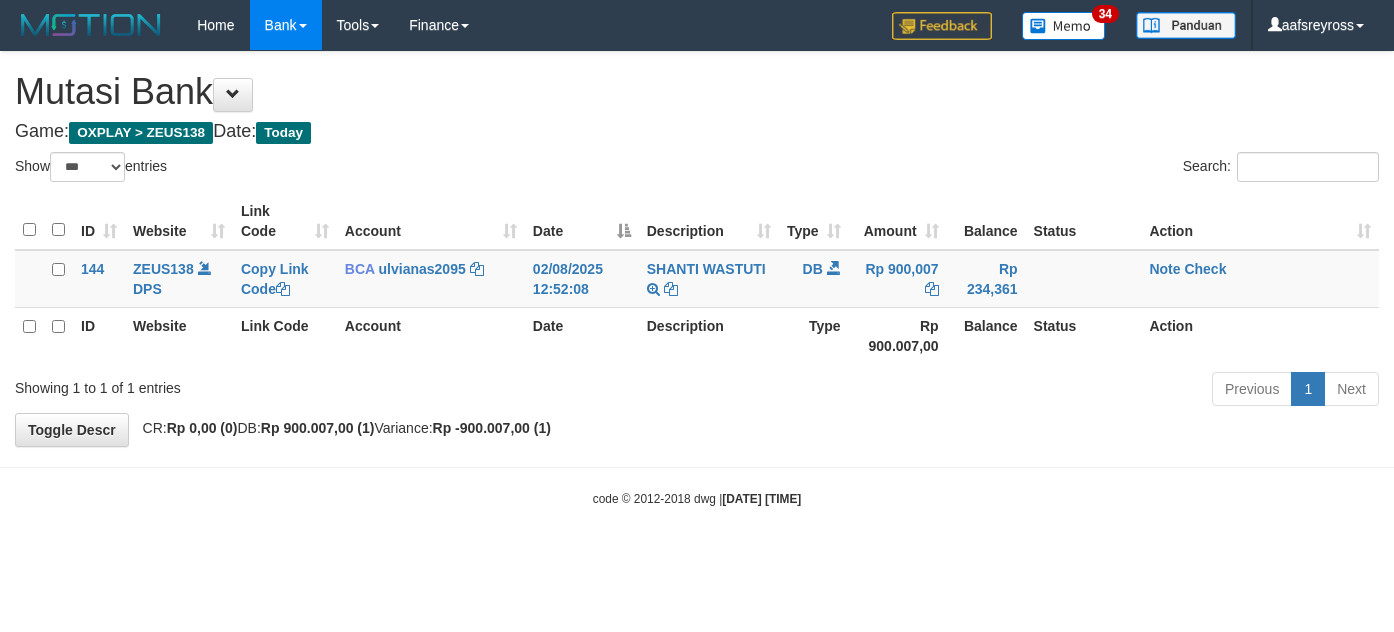 select on "***" 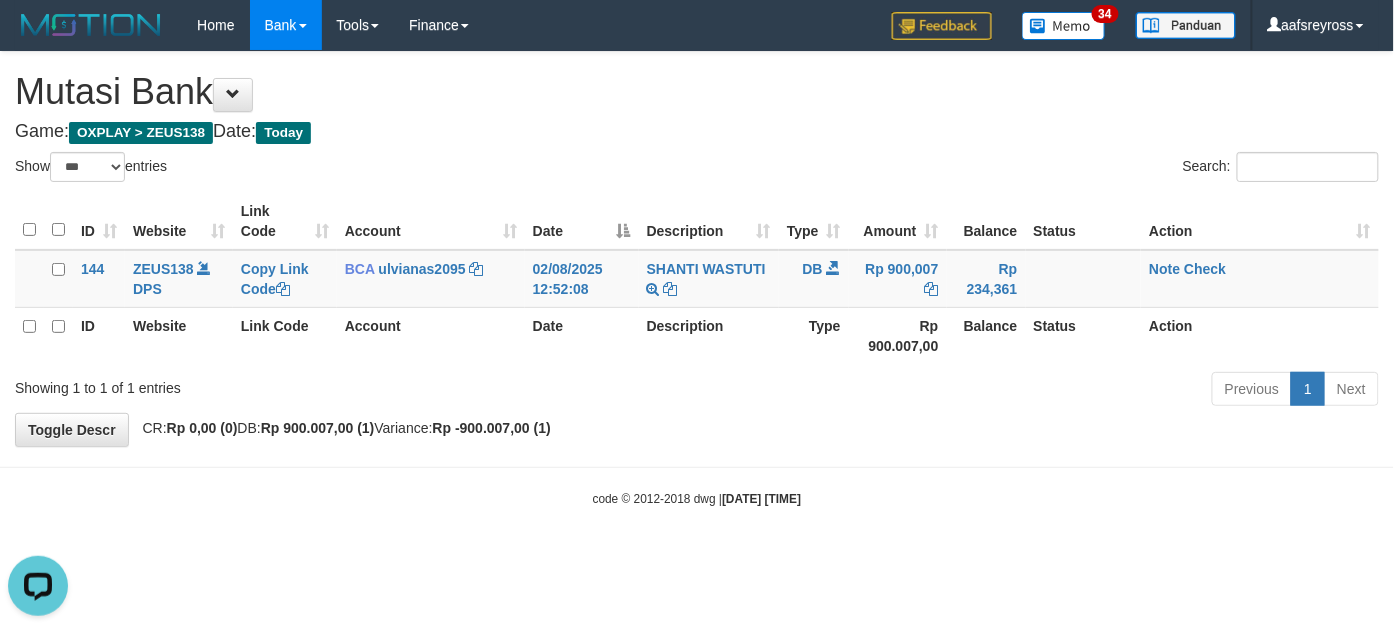 scroll, scrollTop: 0, scrollLeft: 0, axis: both 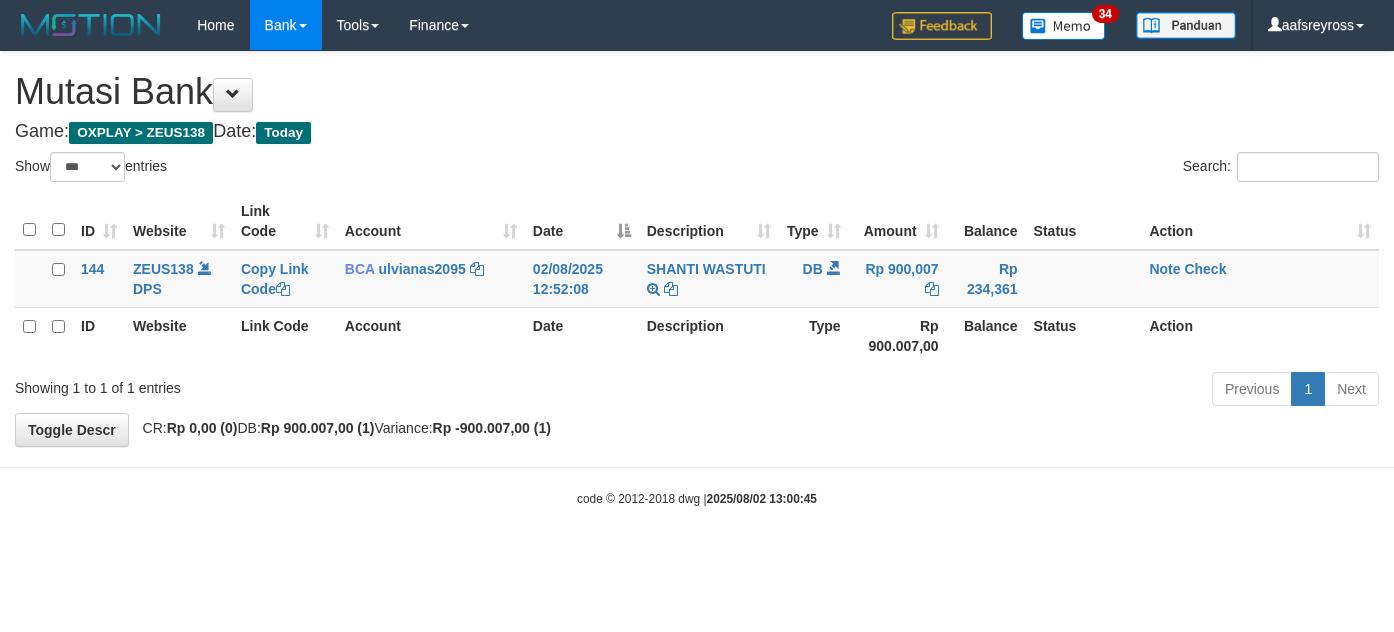select on "***" 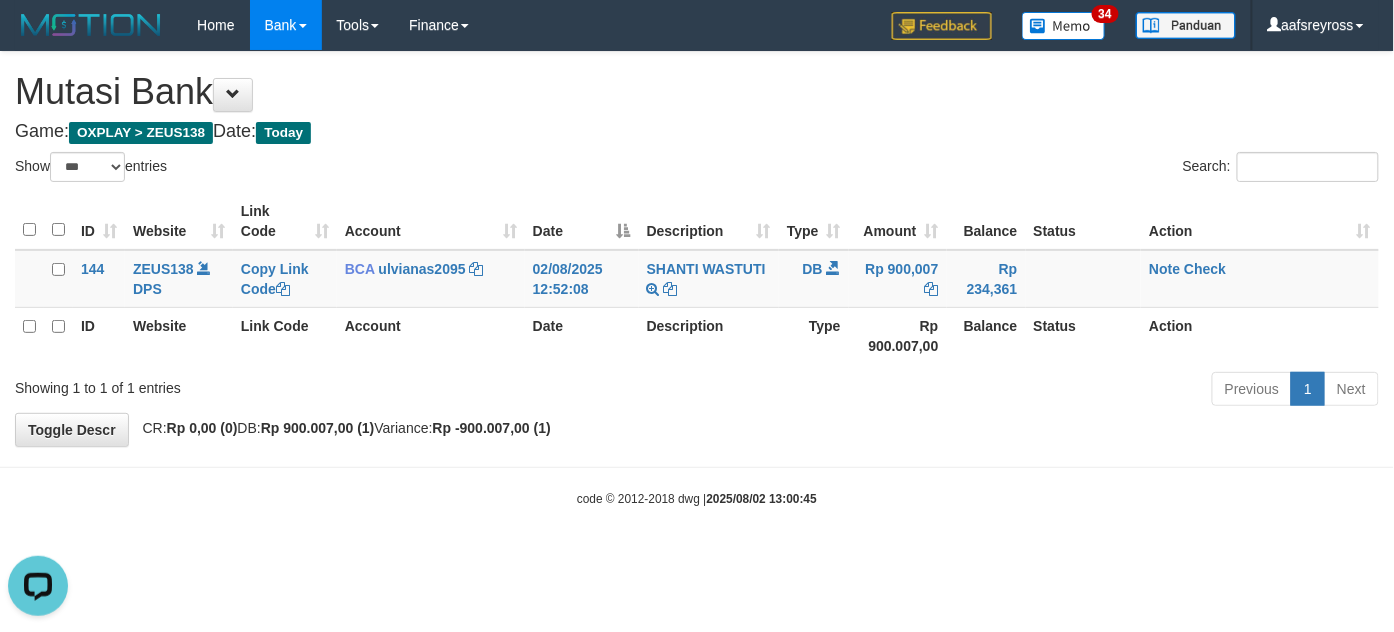 scroll, scrollTop: 0, scrollLeft: 0, axis: both 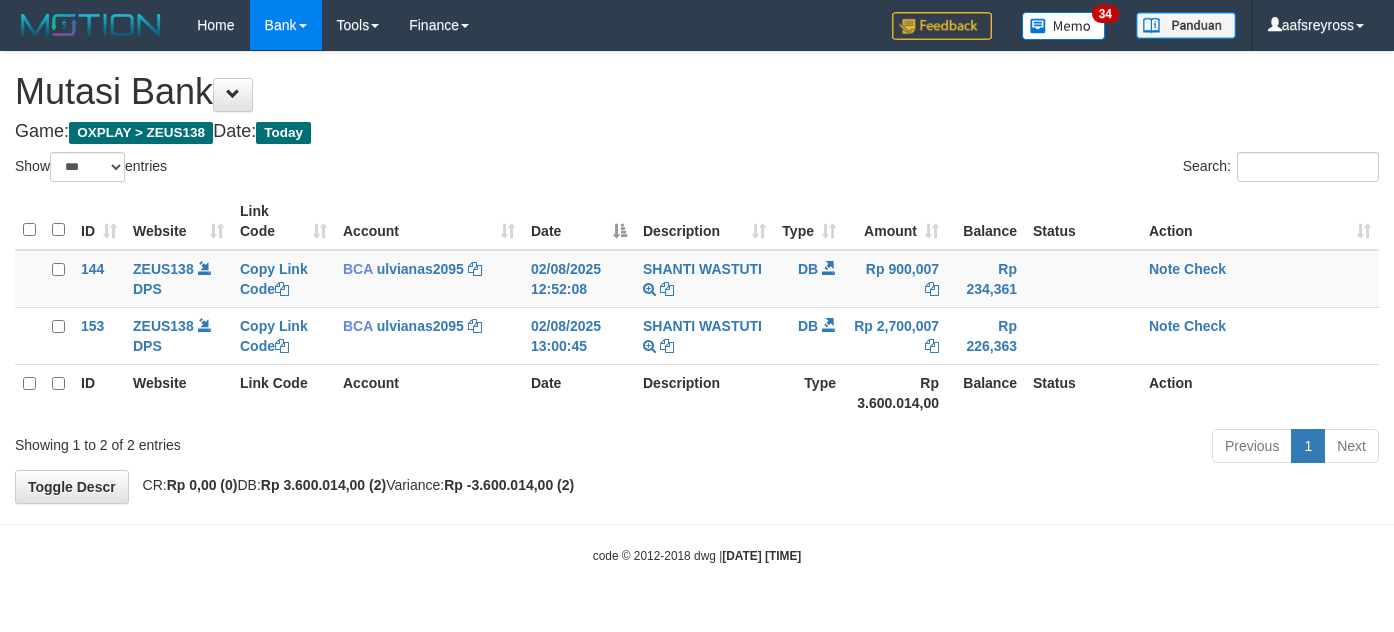 select on "***" 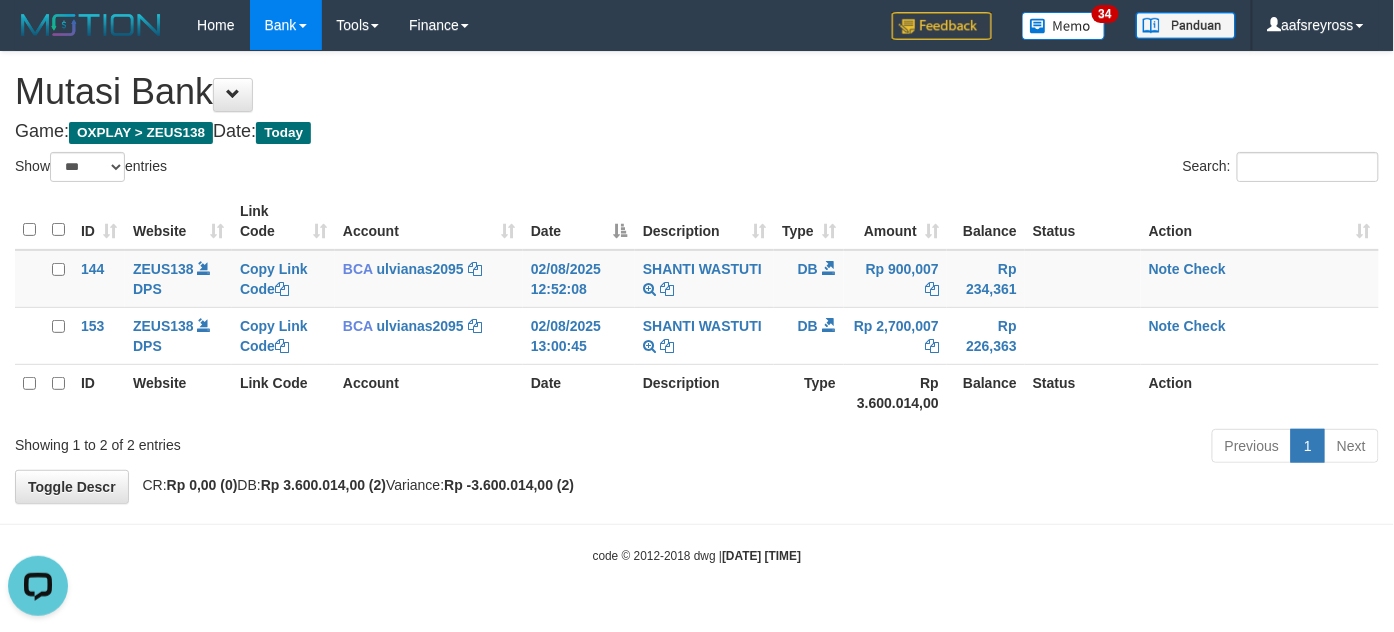 scroll, scrollTop: 0, scrollLeft: 0, axis: both 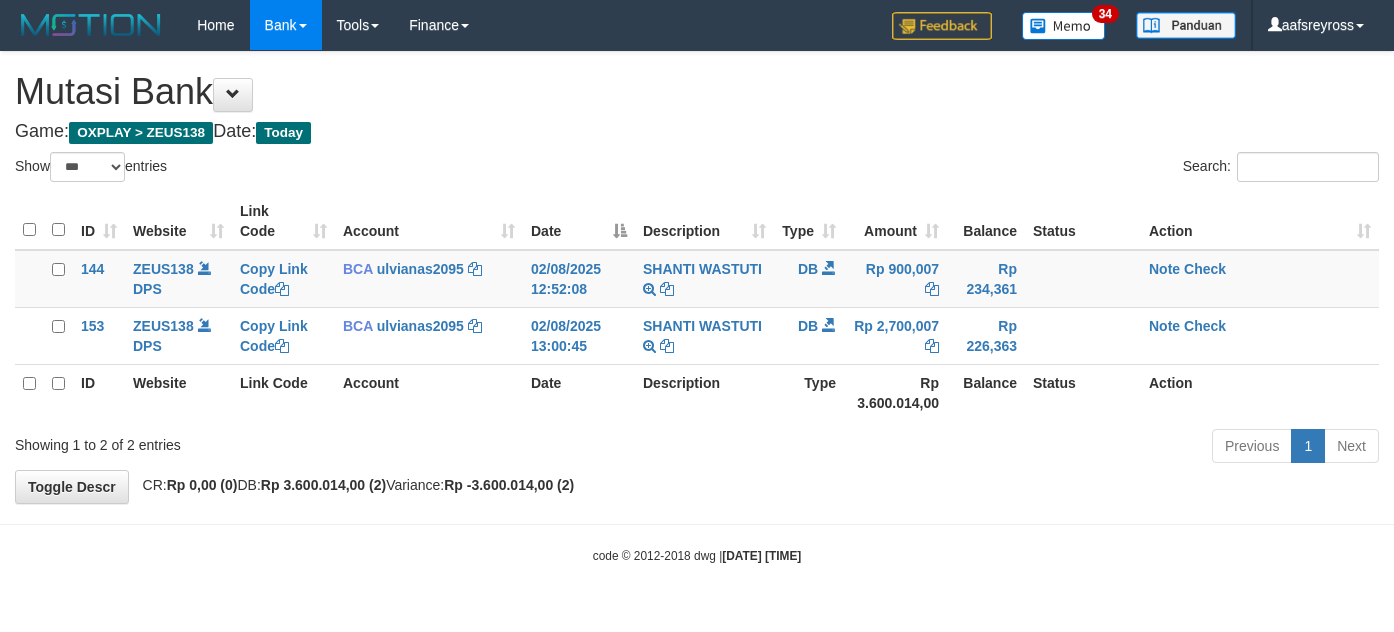 select on "***" 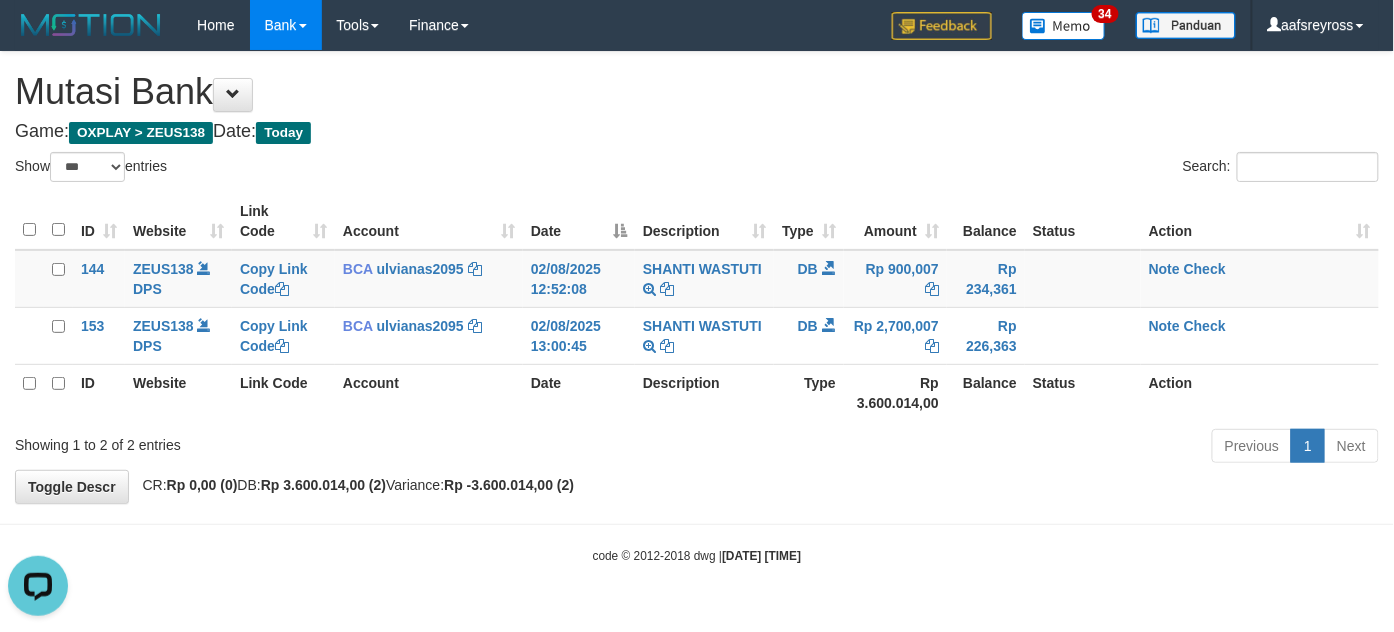 scroll, scrollTop: 0, scrollLeft: 0, axis: both 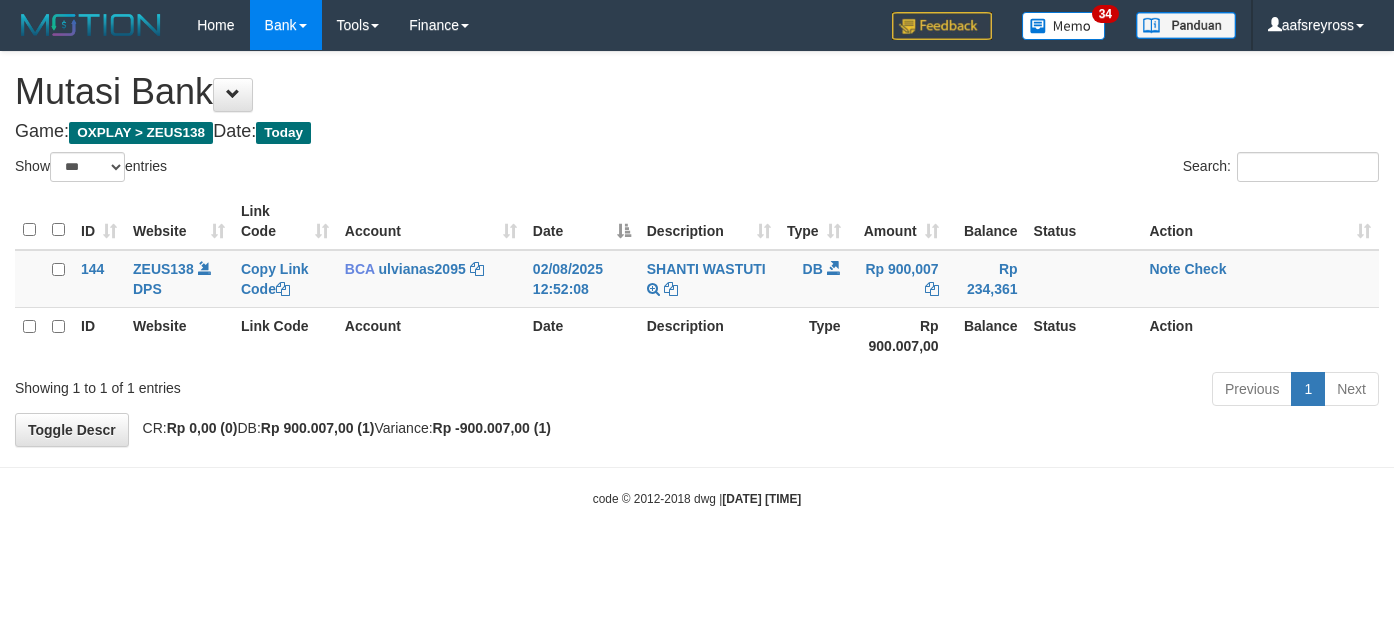 select on "***" 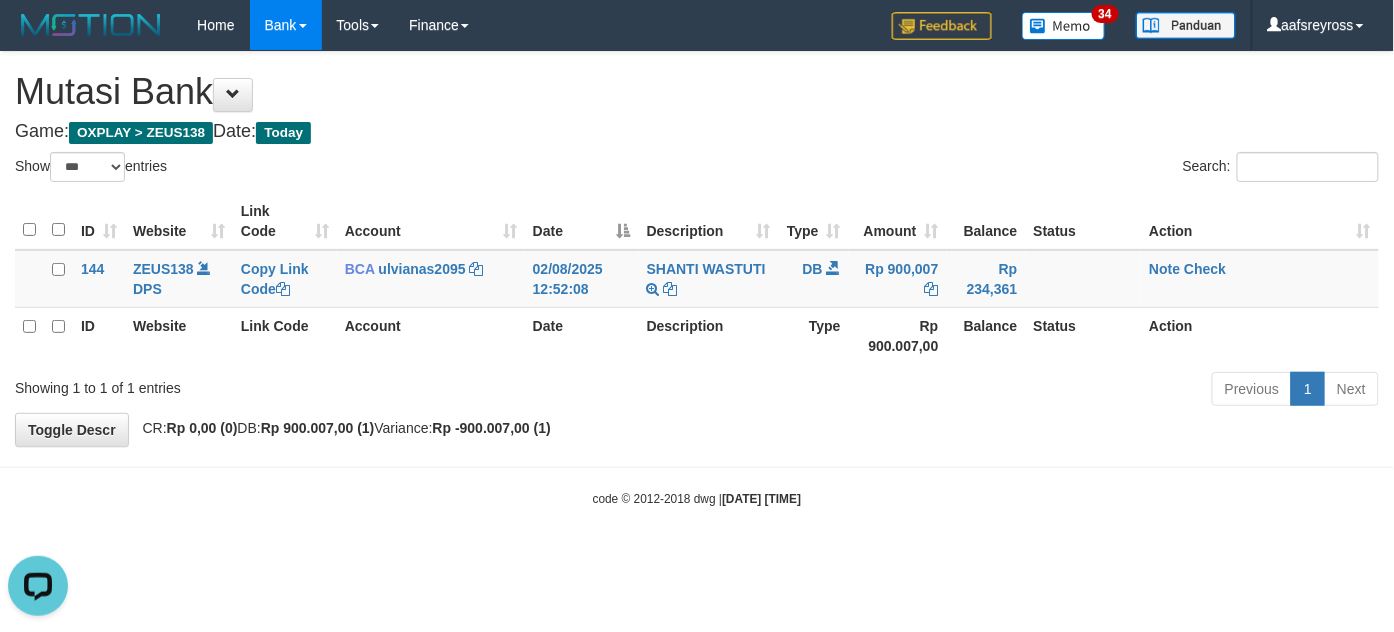 scroll, scrollTop: 0, scrollLeft: 0, axis: both 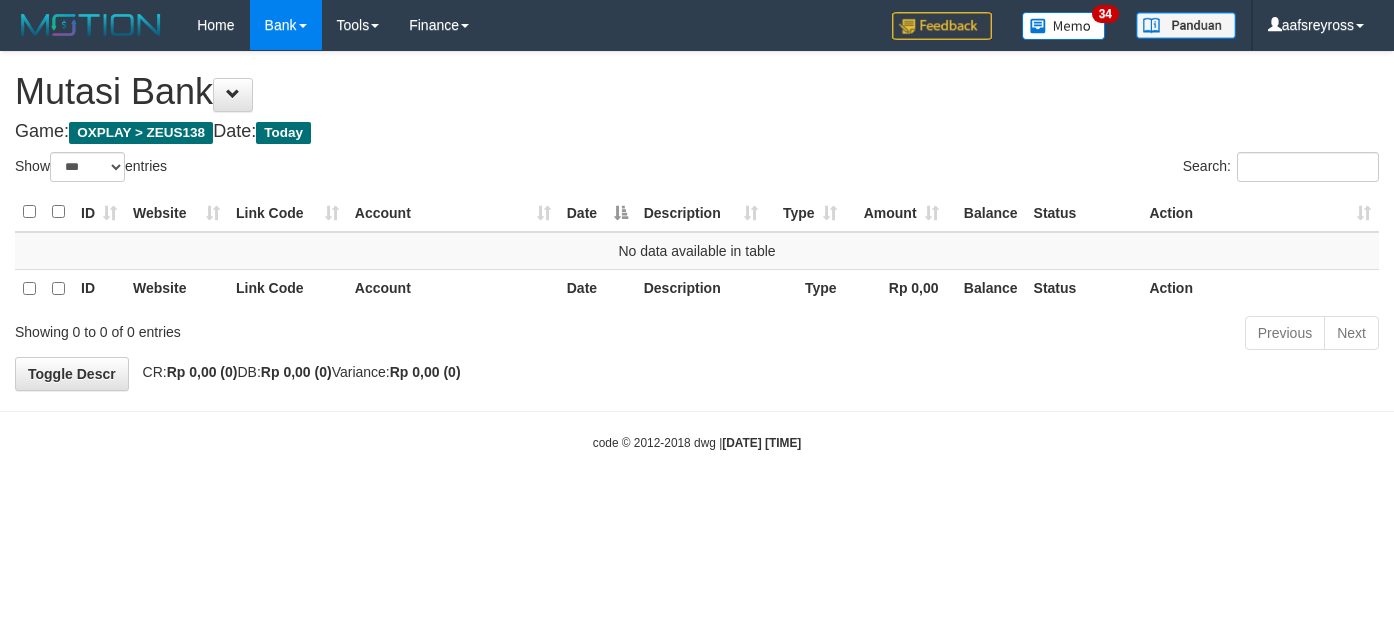 select on "***" 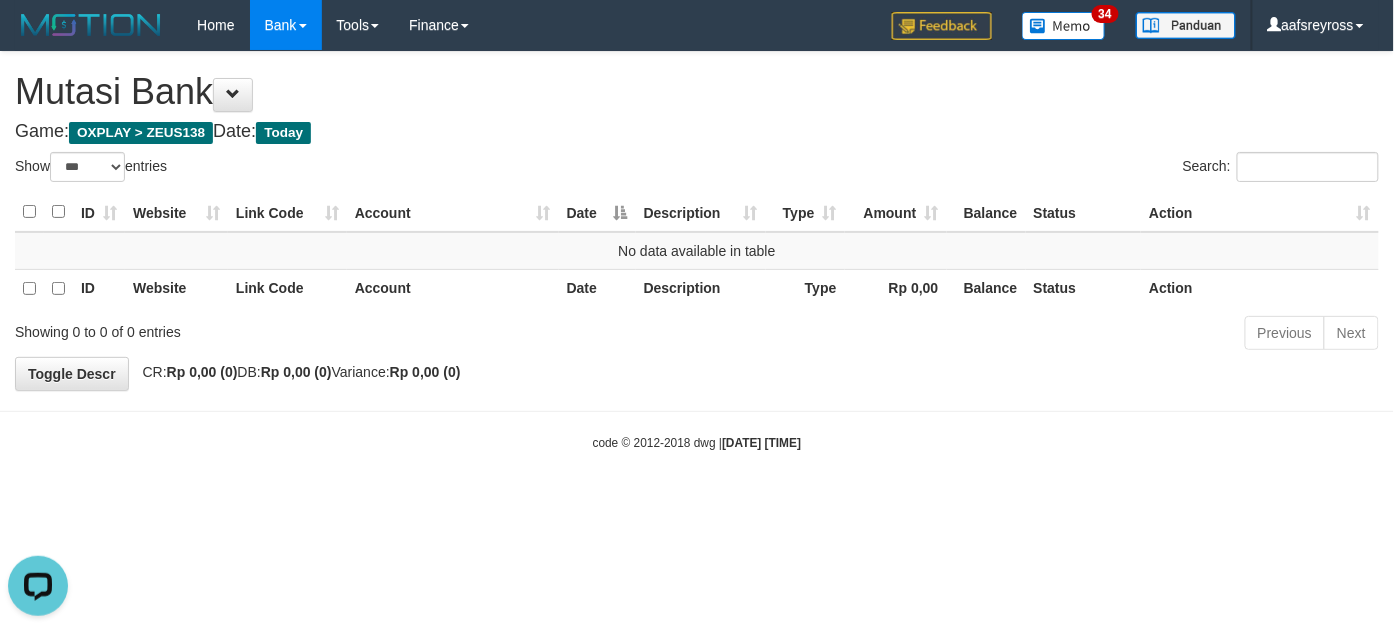 scroll, scrollTop: 0, scrollLeft: 0, axis: both 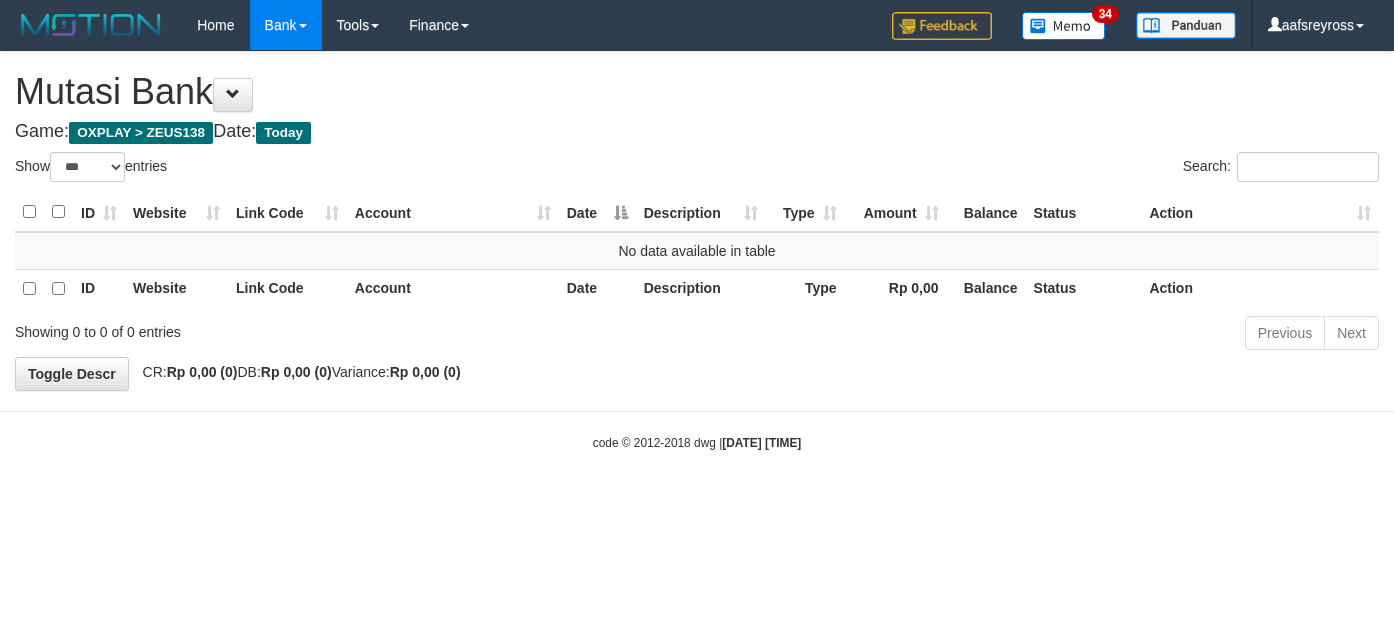 select on "***" 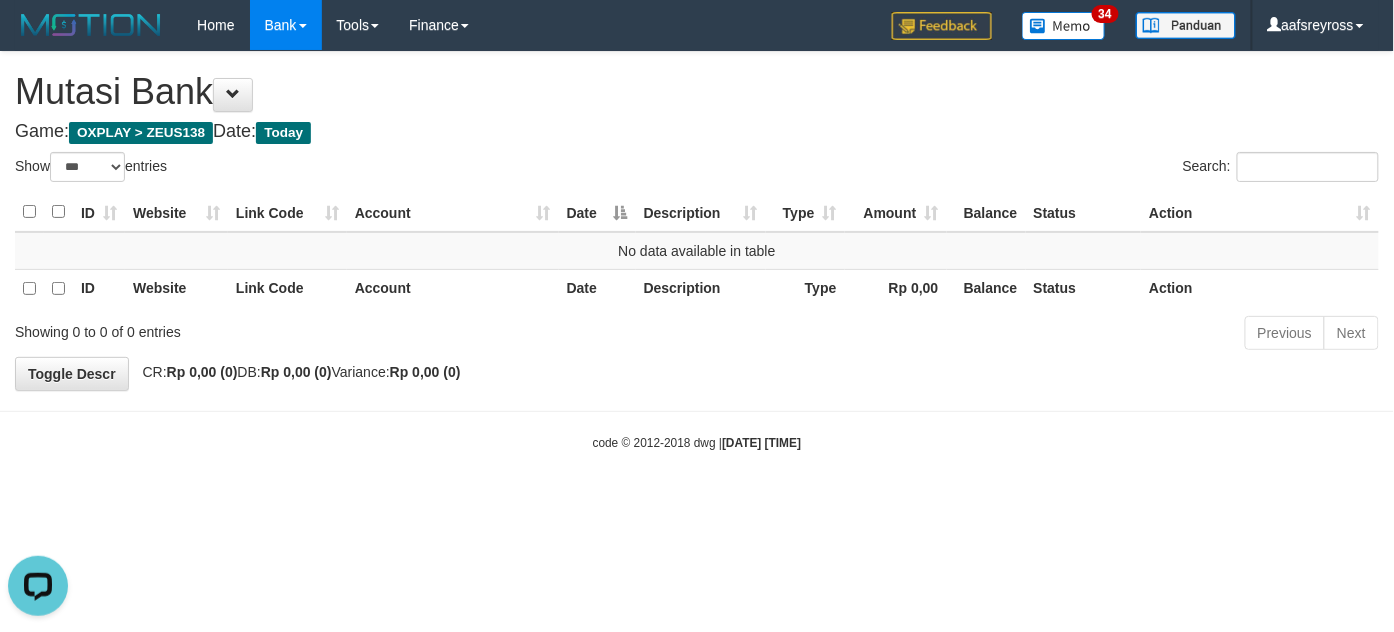 scroll, scrollTop: 0, scrollLeft: 0, axis: both 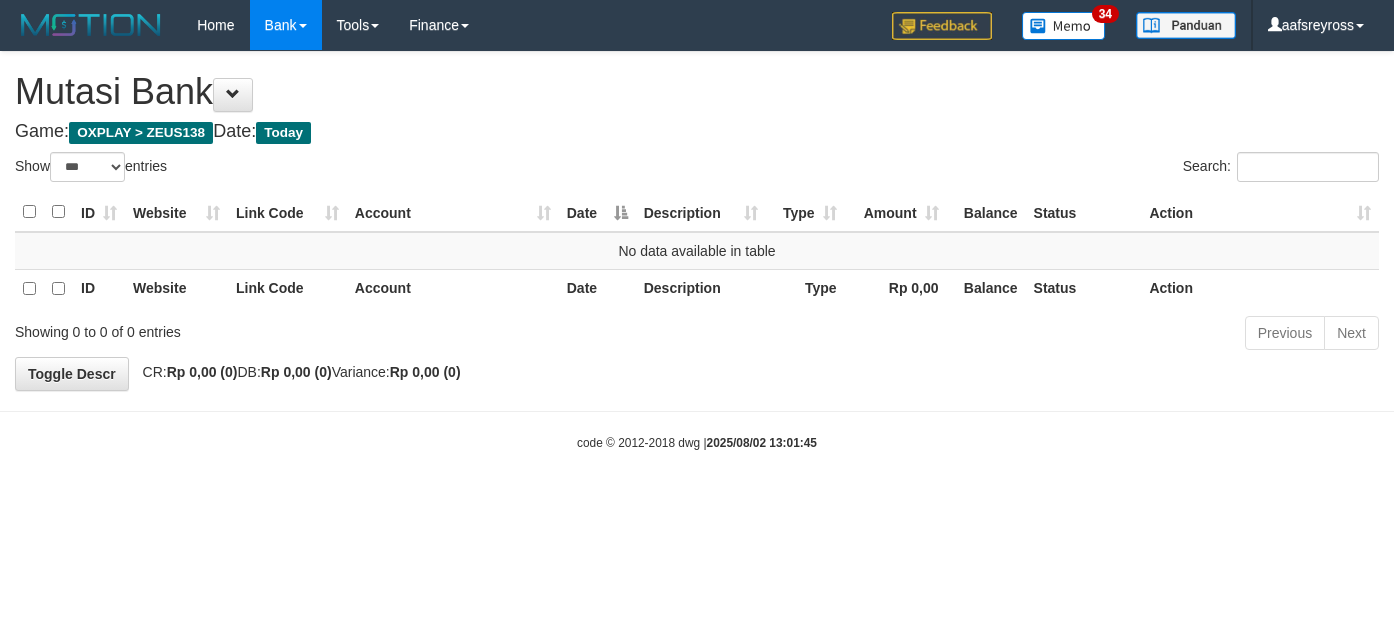 select on "***" 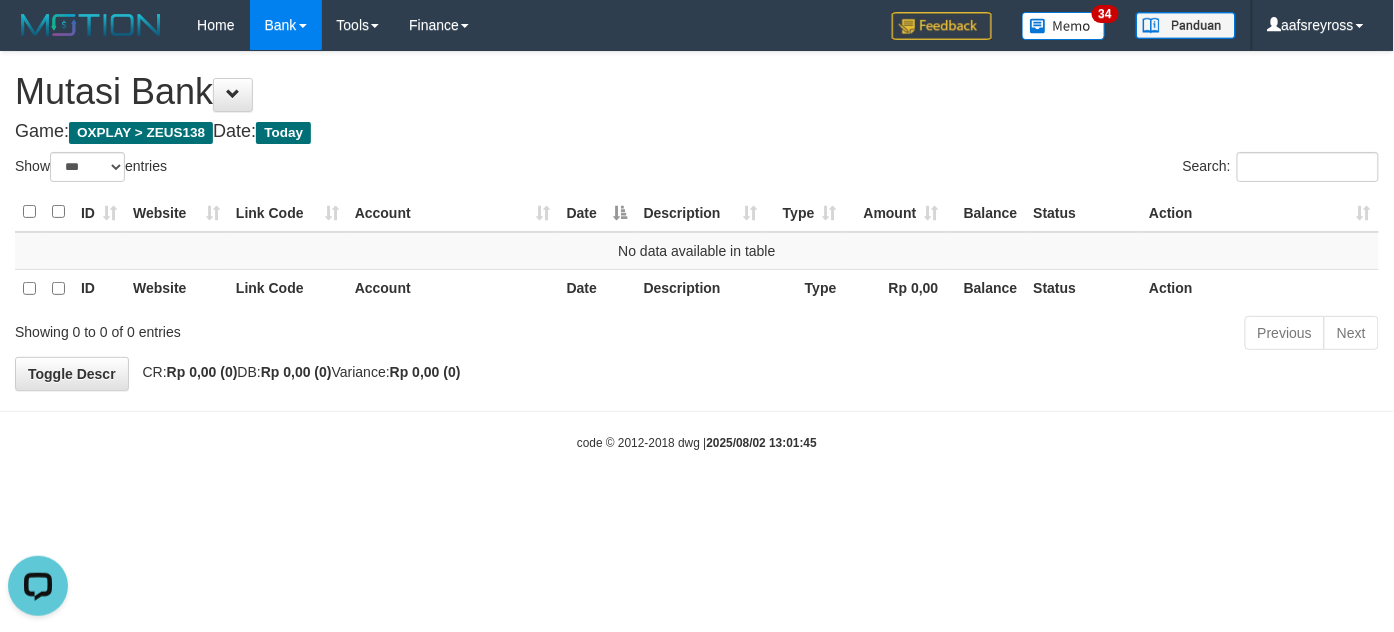scroll, scrollTop: 0, scrollLeft: 0, axis: both 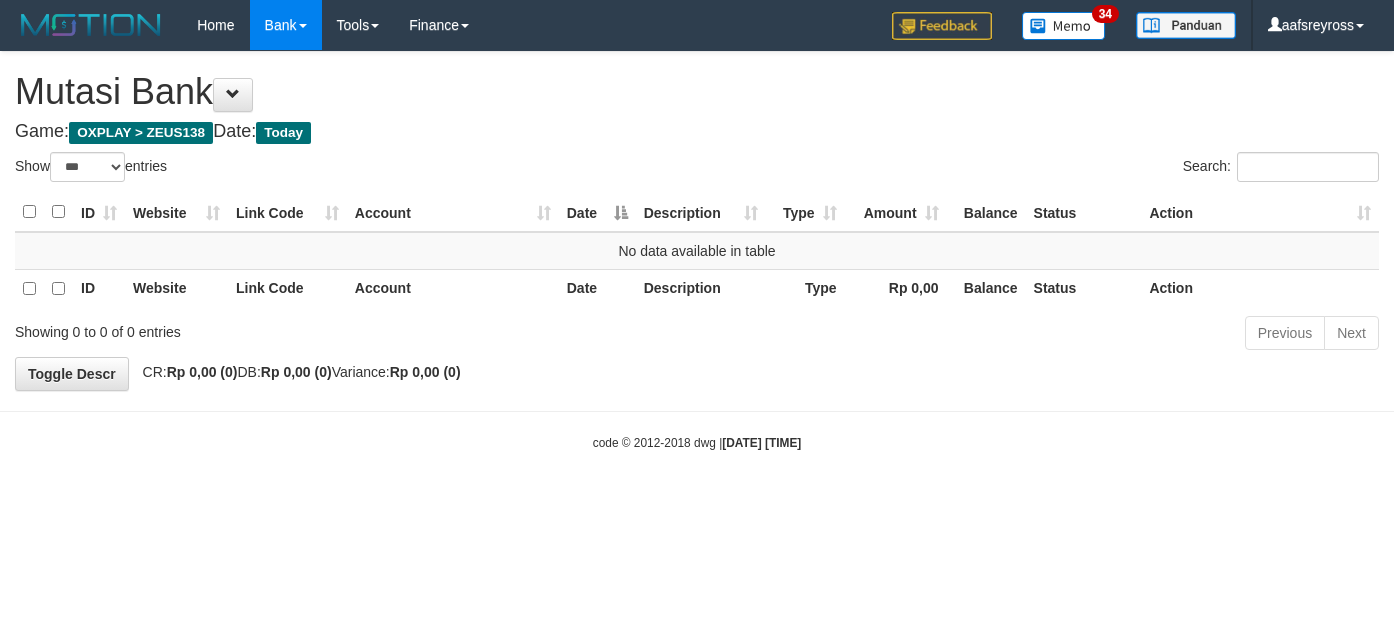 select on "***" 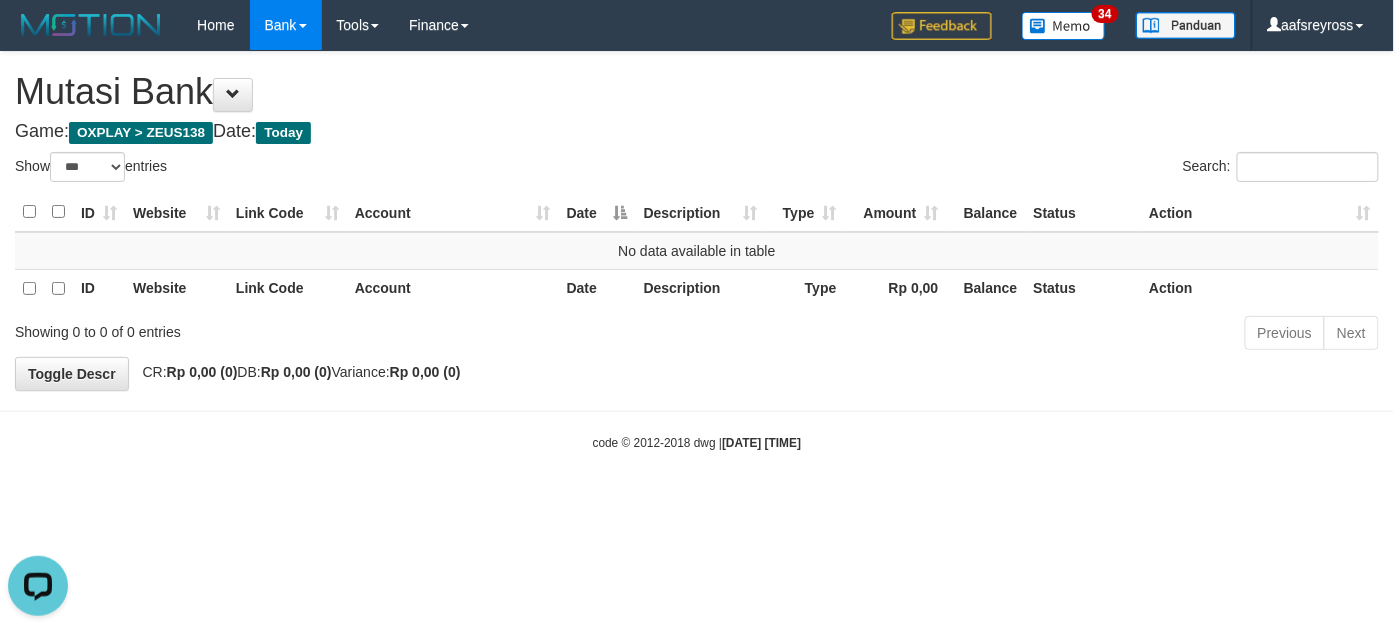 scroll, scrollTop: 0, scrollLeft: 0, axis: both 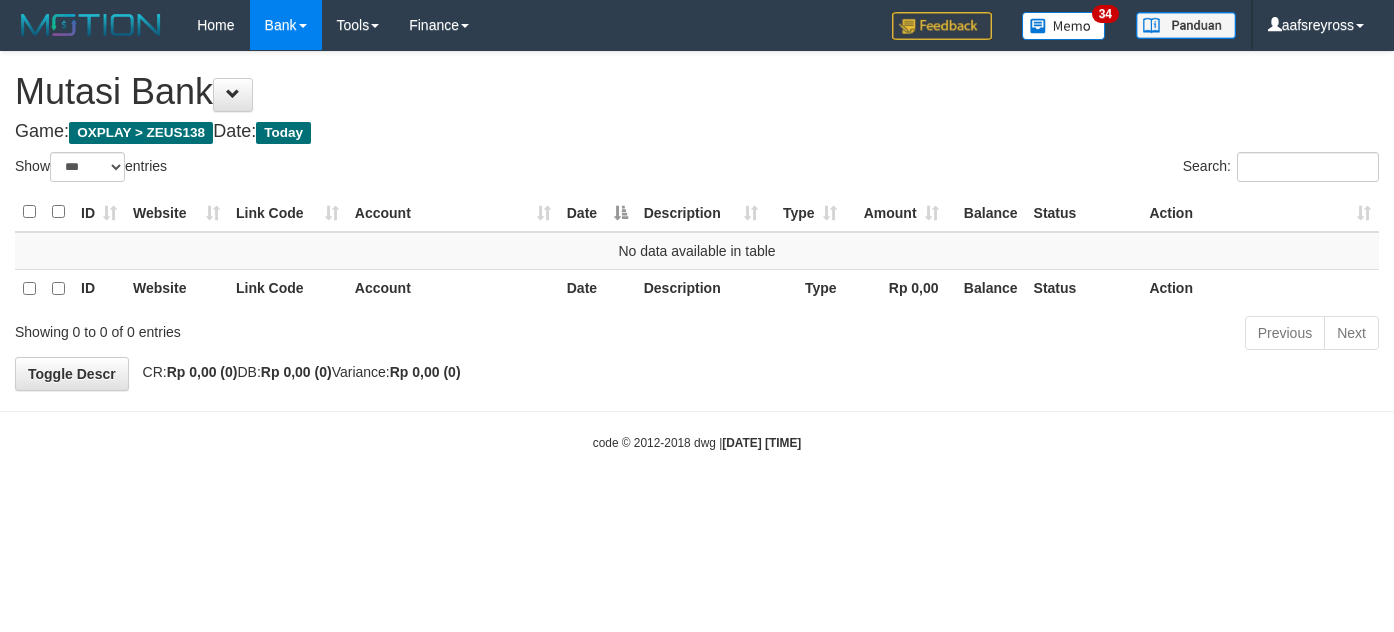 select on "***" 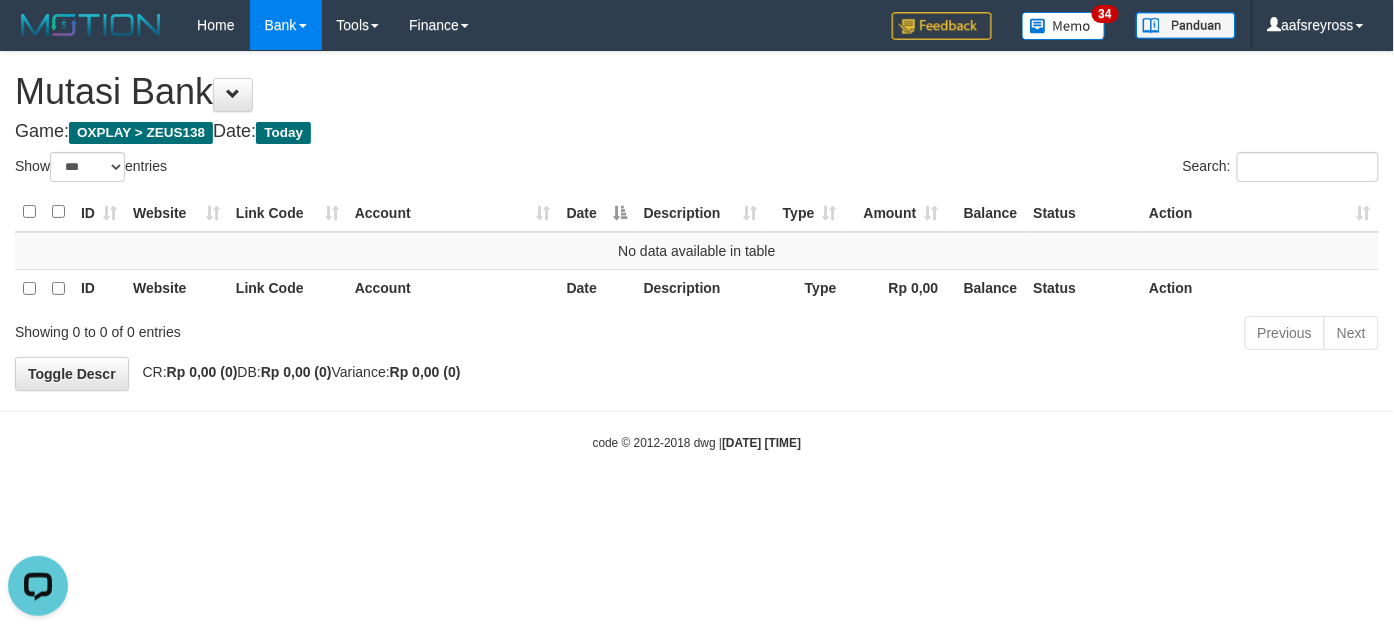scroll, scrollTop: 0, scrollLeft: 0, axis: both 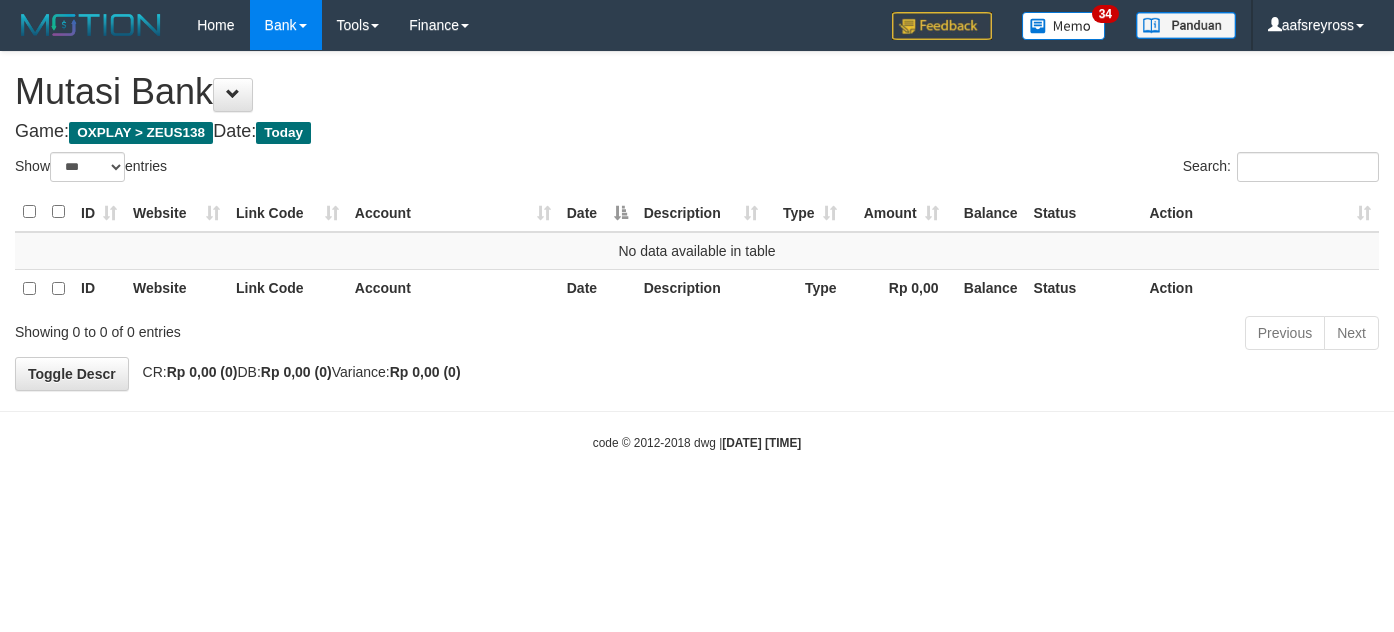 select on "***" 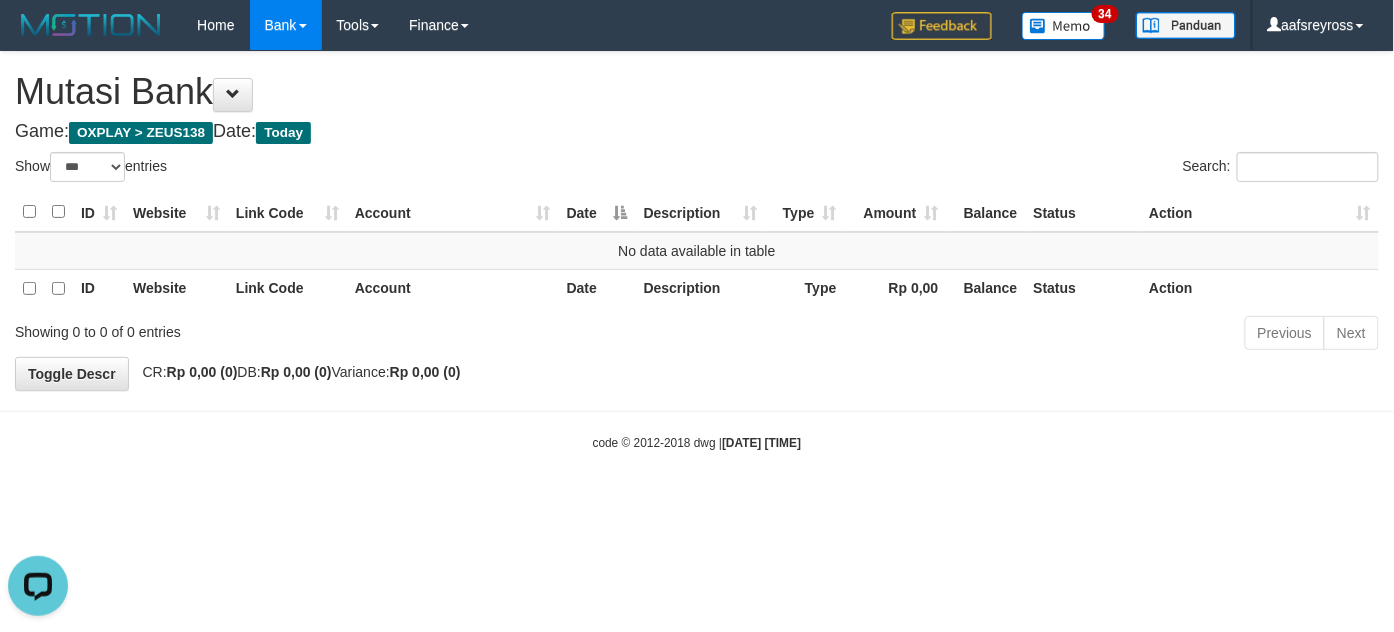 scroll, scrollTop: 0, scrollLeft: 0, axis: both 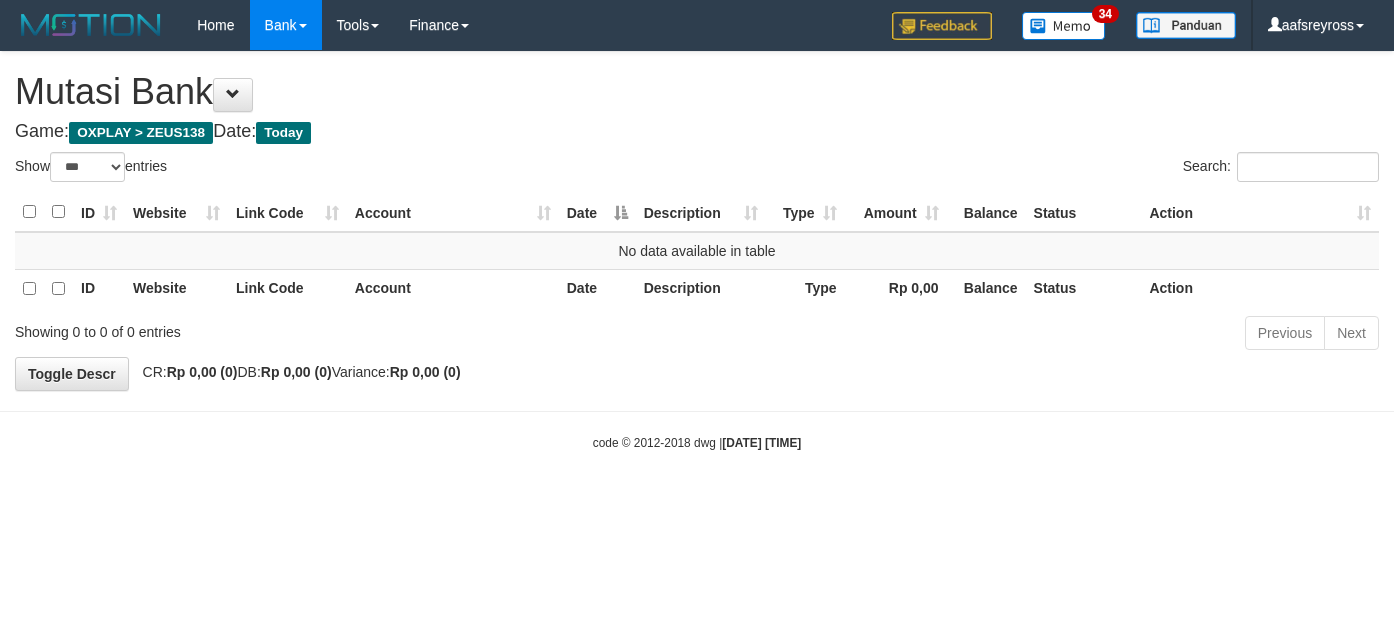 select on "***" 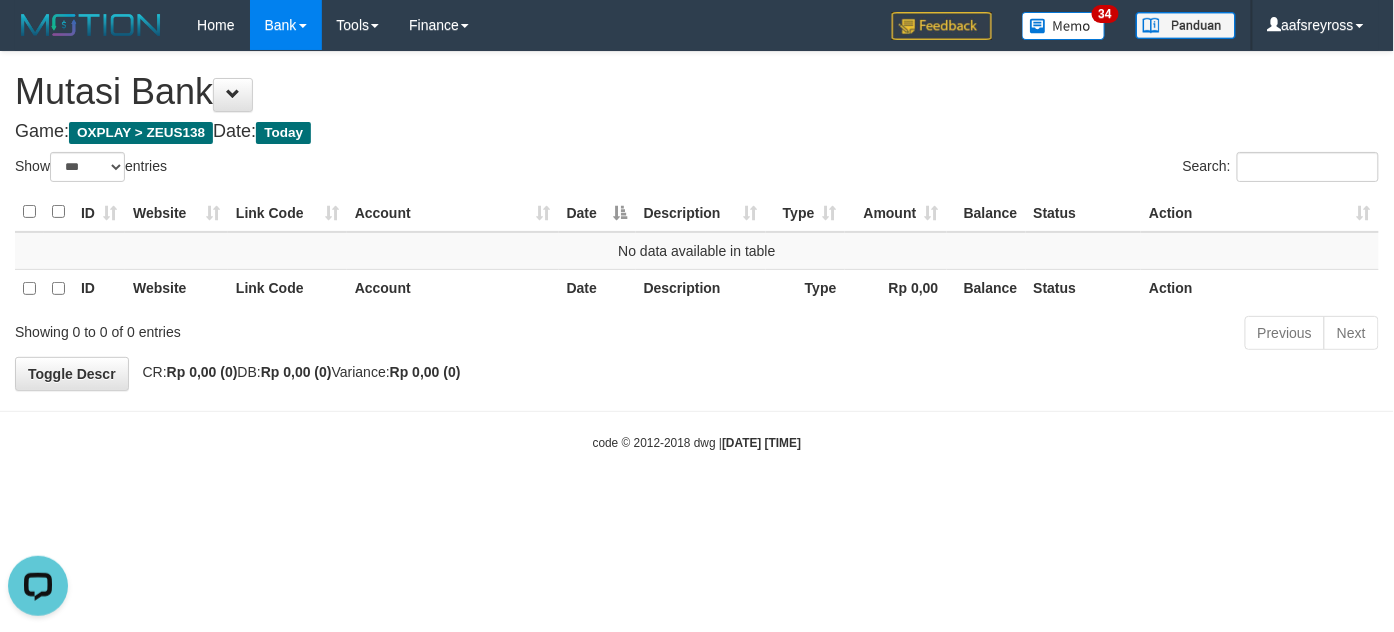 scroll, scrollTop: 0, scrollLeft: 0, axis: both 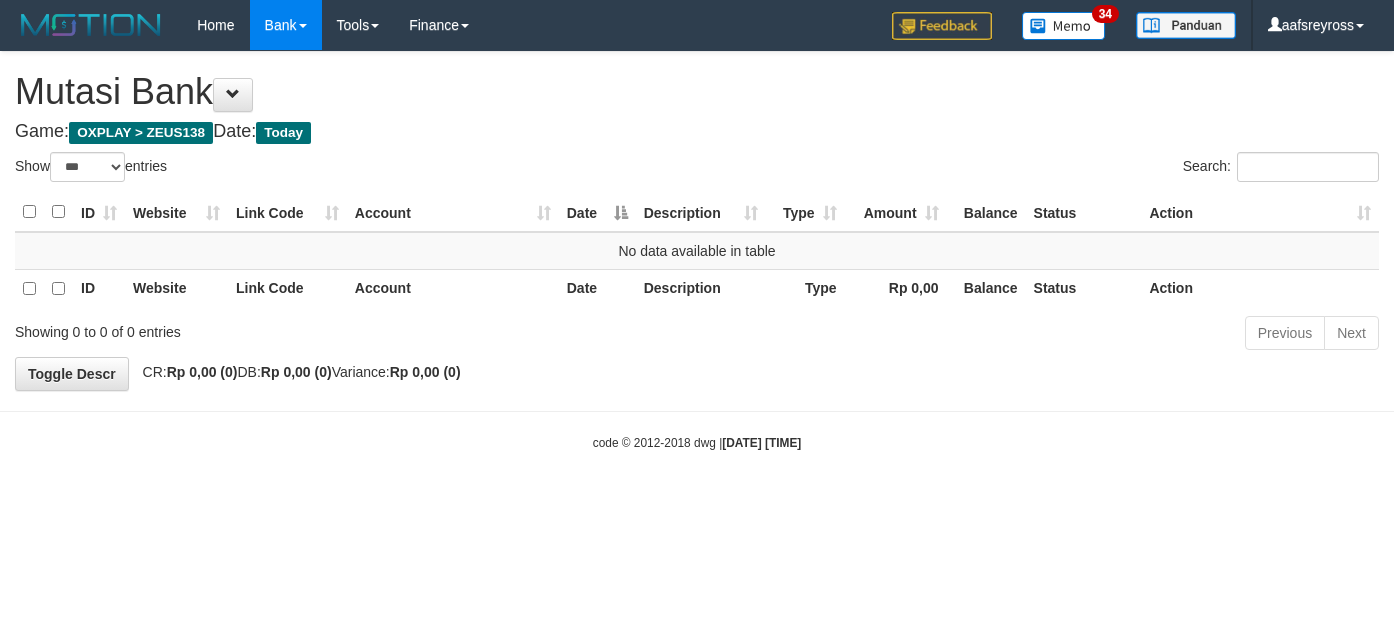 select on "***" 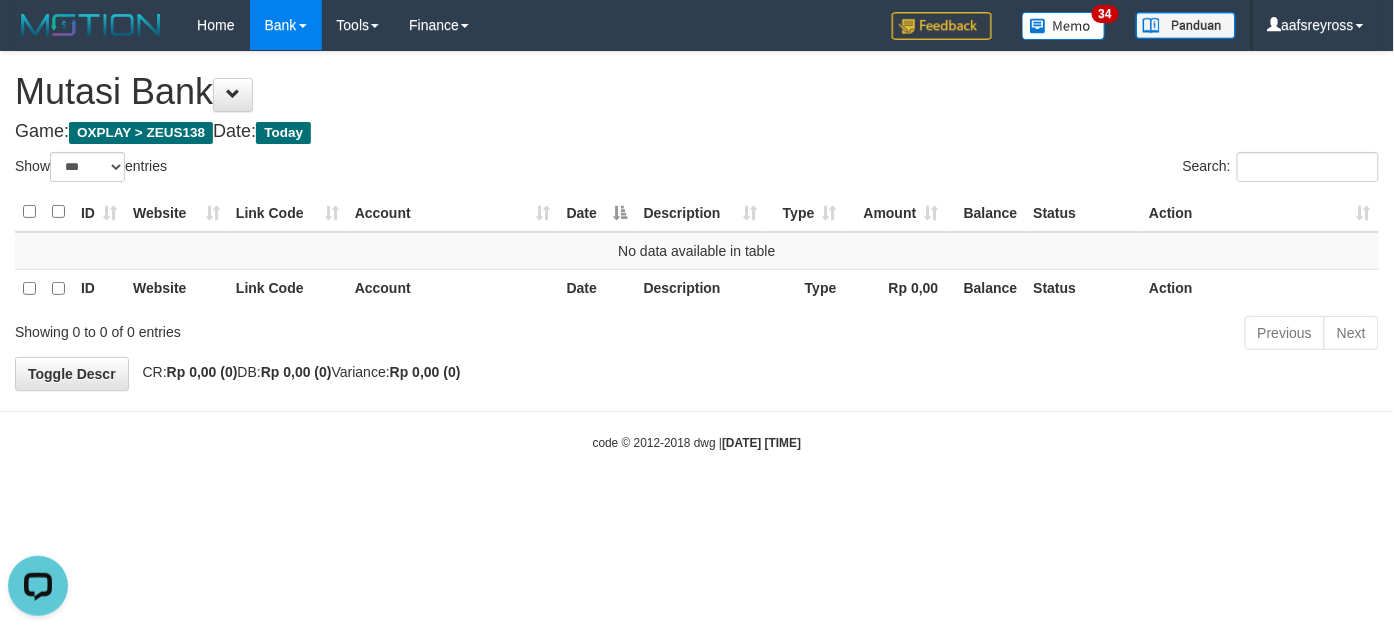 scroll, scrollTop: 0, scrollLeft: 0, axis: both 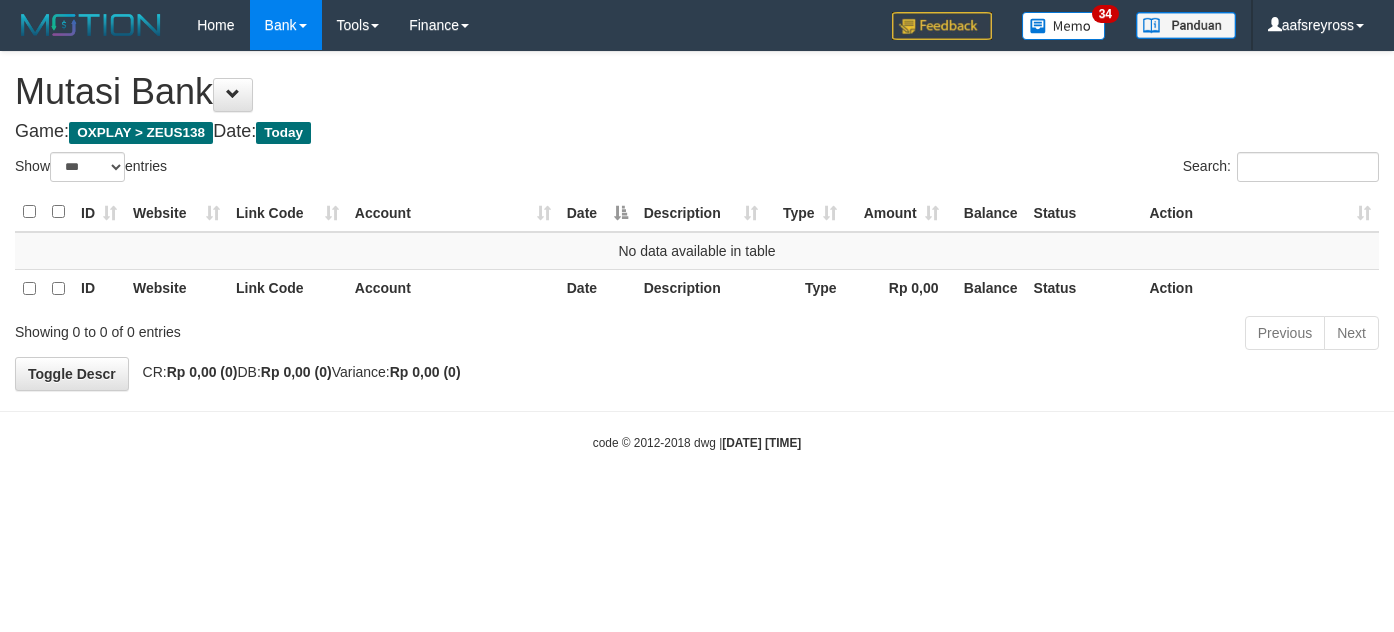select on "***" 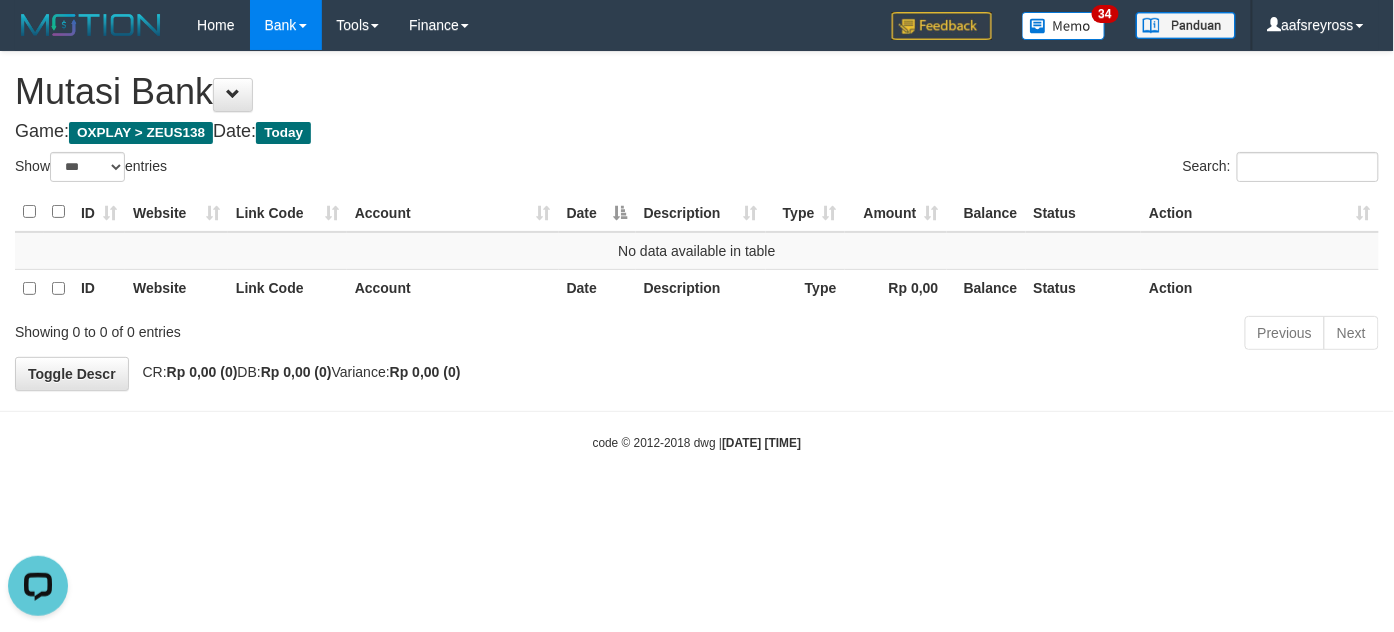 scroll, scrollTop: 0, scrollLeft: 0, axis: both 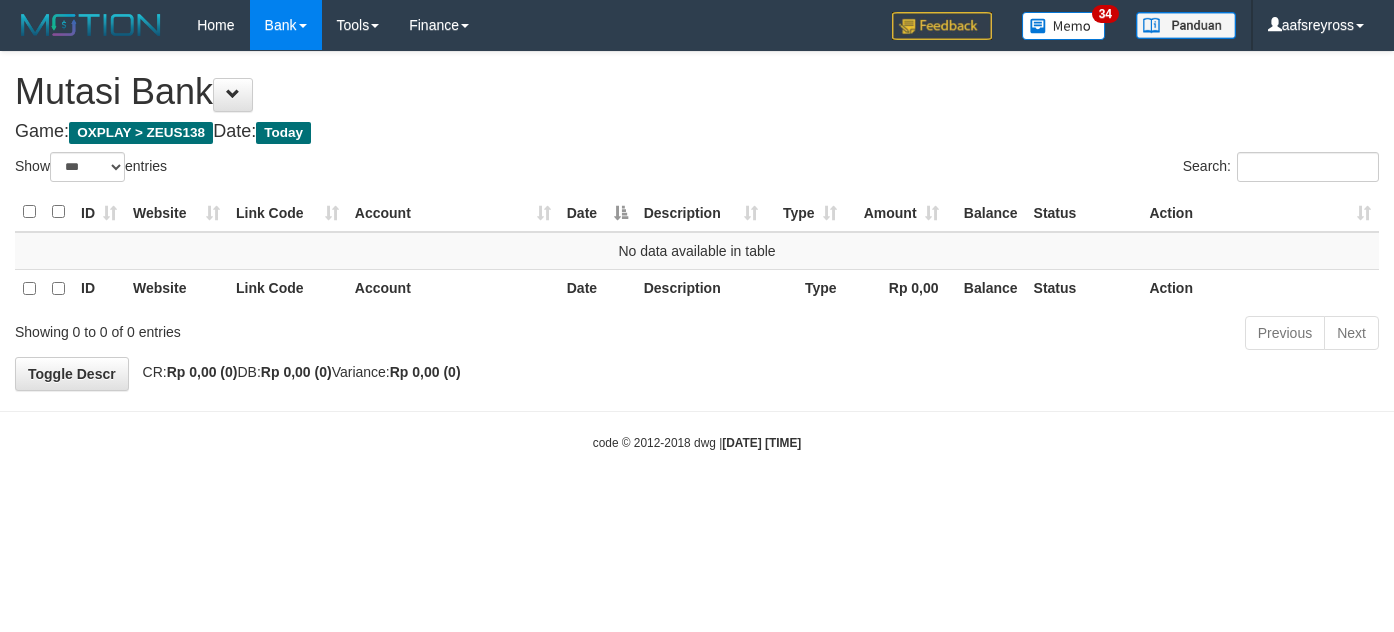 select on "***" 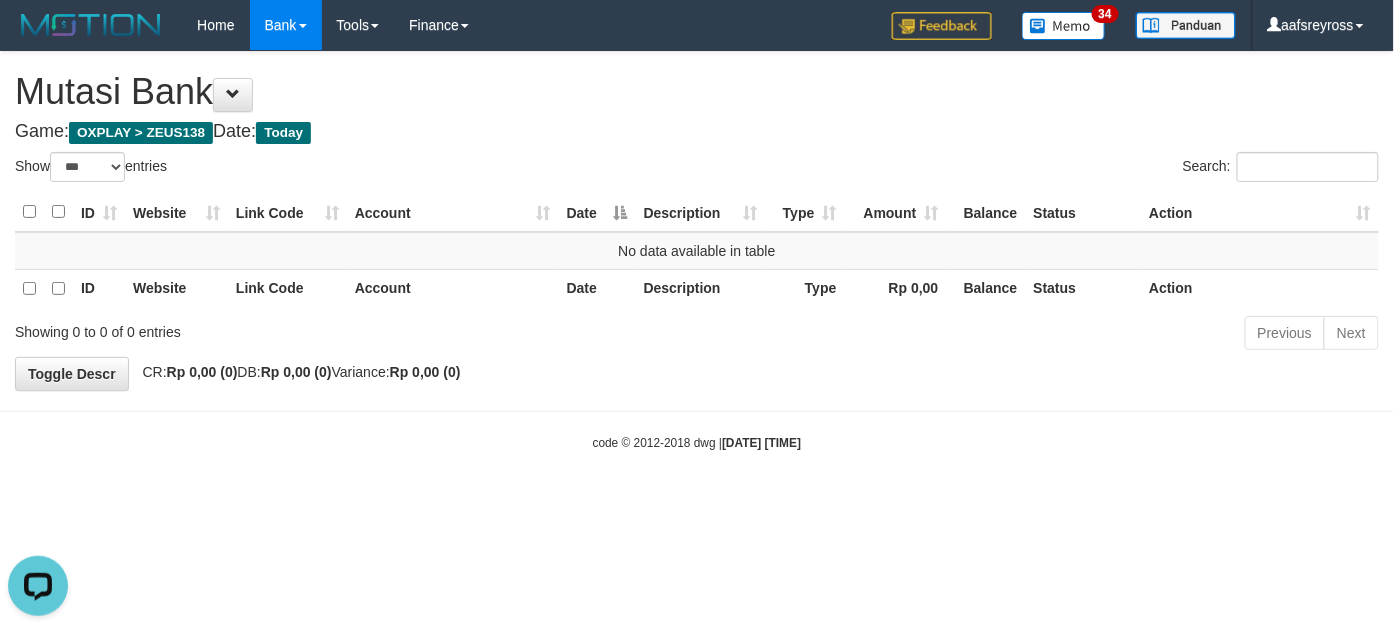 scroll, scrollTop: 0, scrollLeft: 0, axis: both 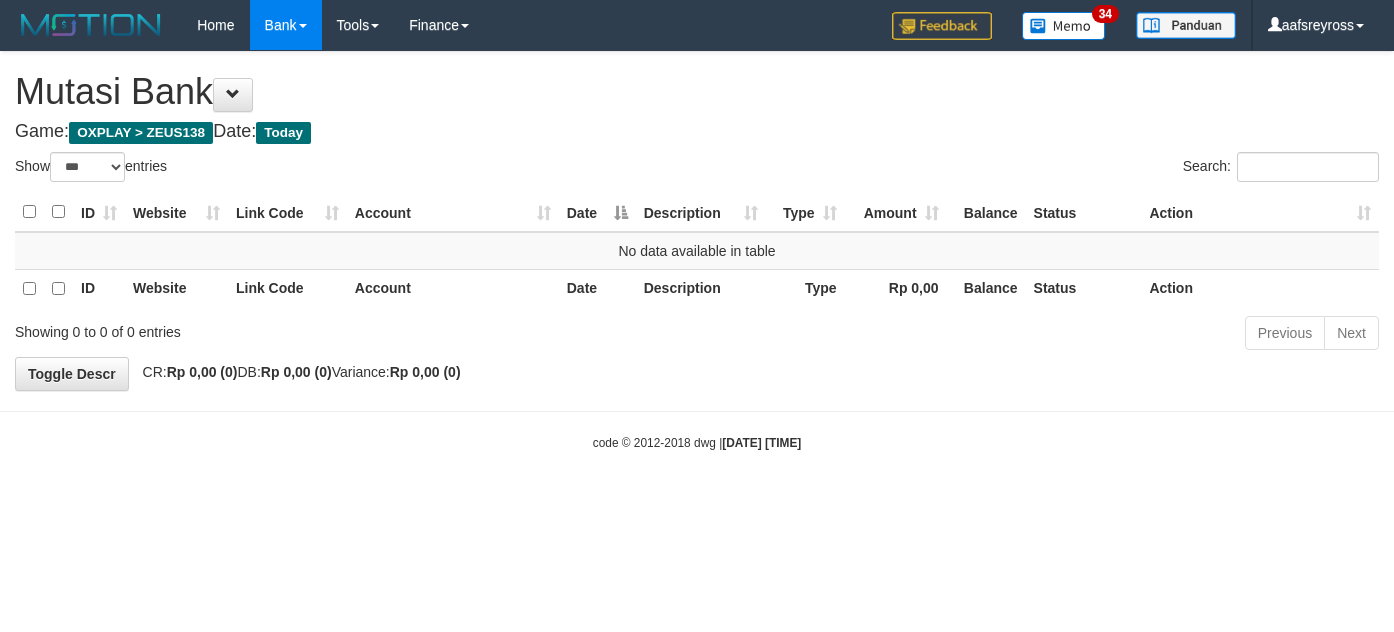 select on "***" 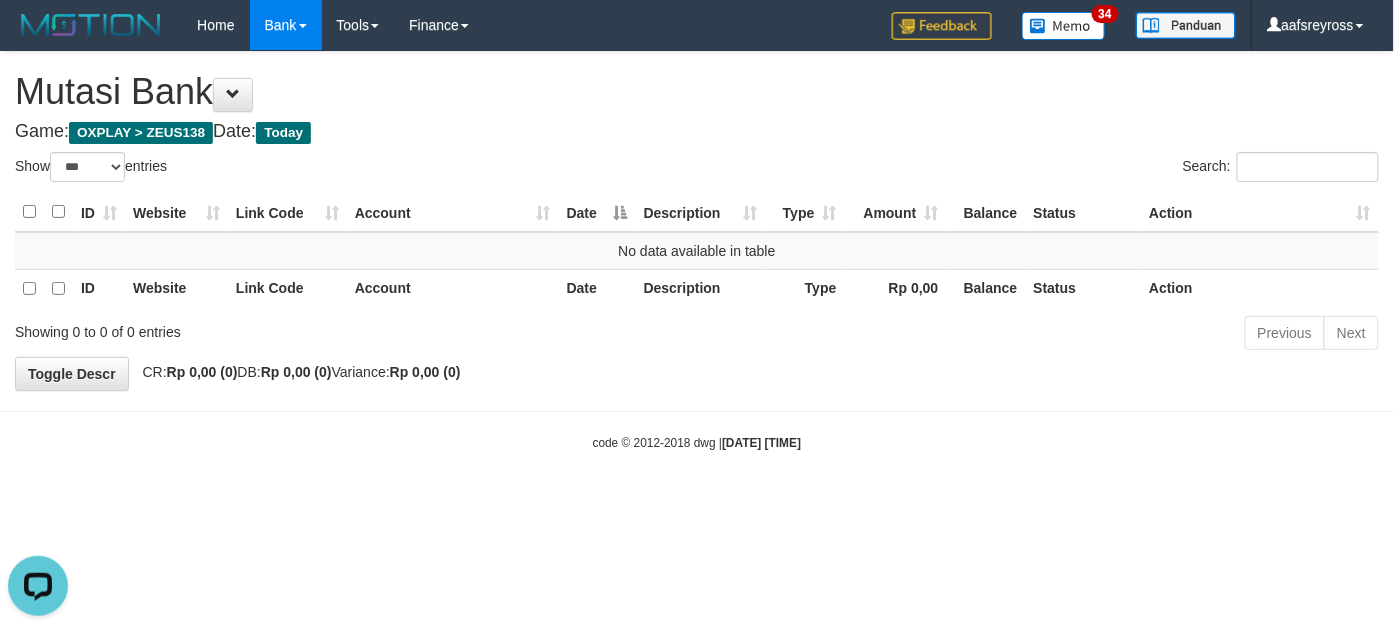 scroll, scrollTop: 0, scrollLeft: 0, axis: both 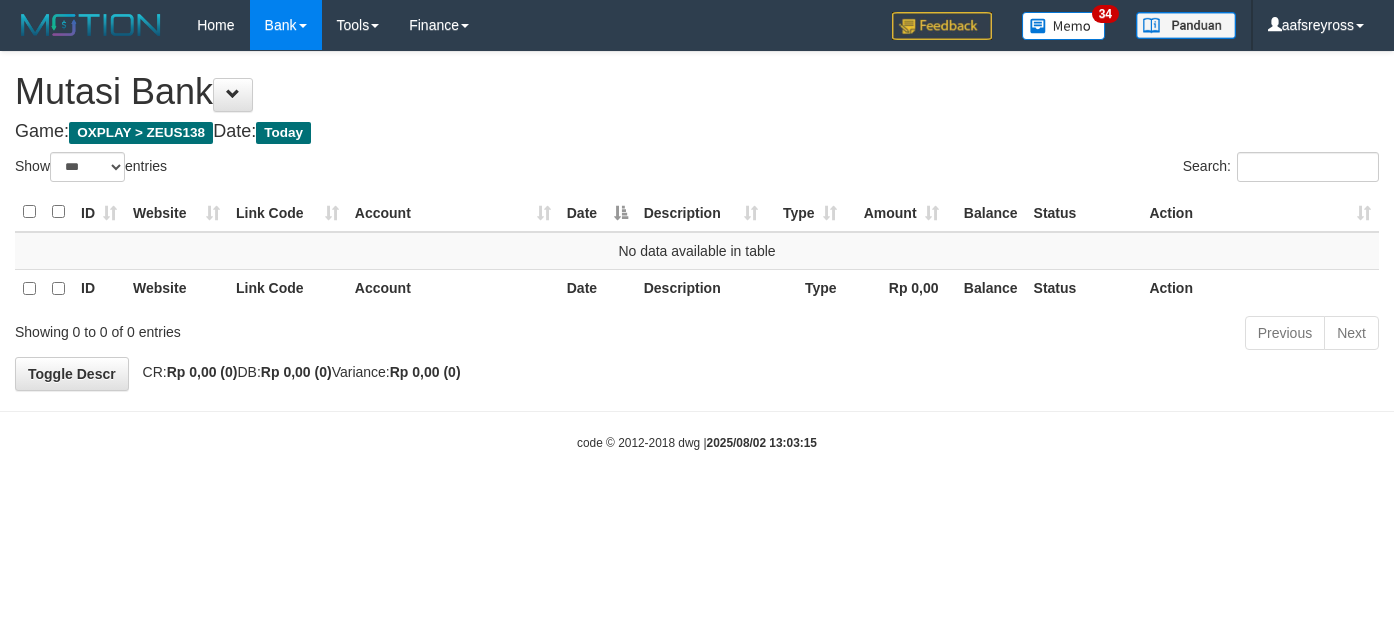 select on "***" 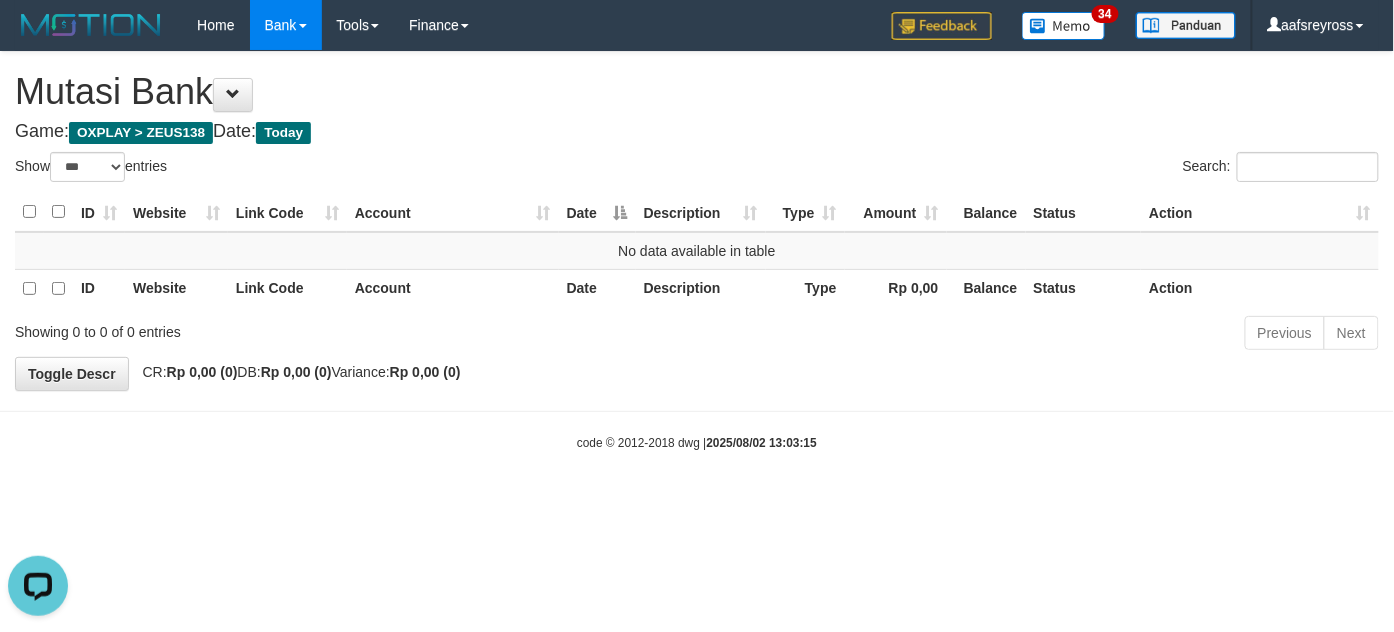 scroll, scrollTop: 0, scrollLeft: 0, axis: both 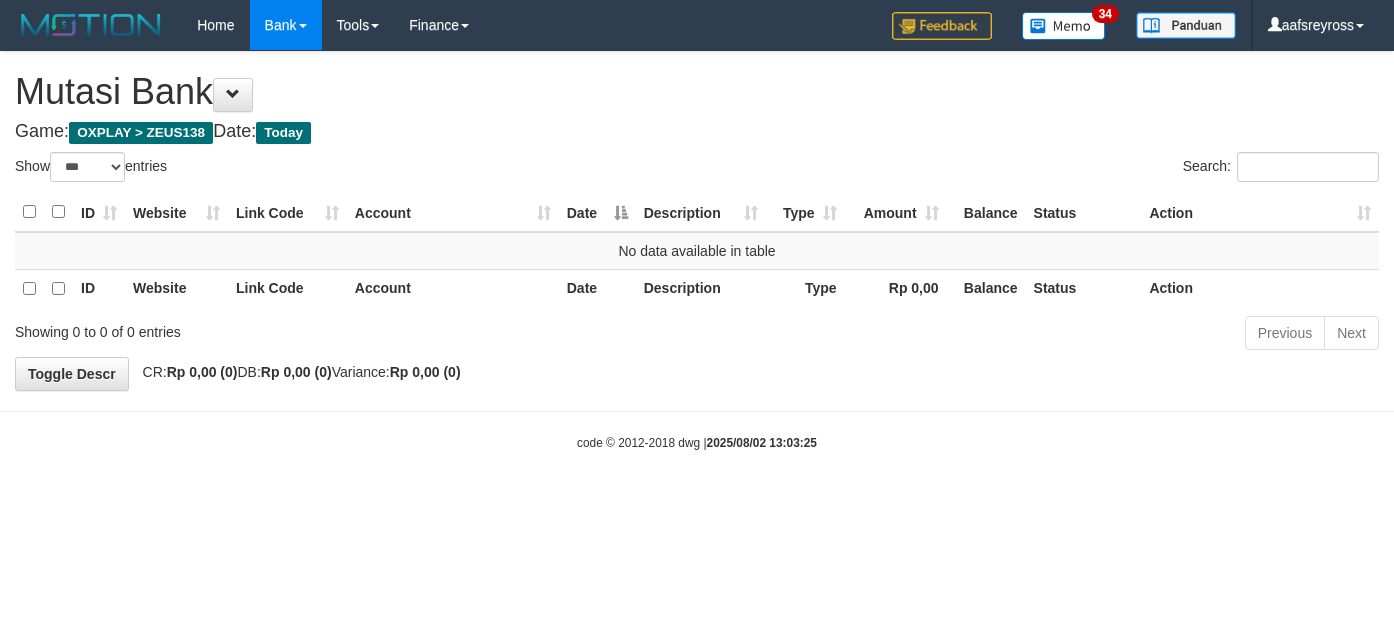 select on "***" 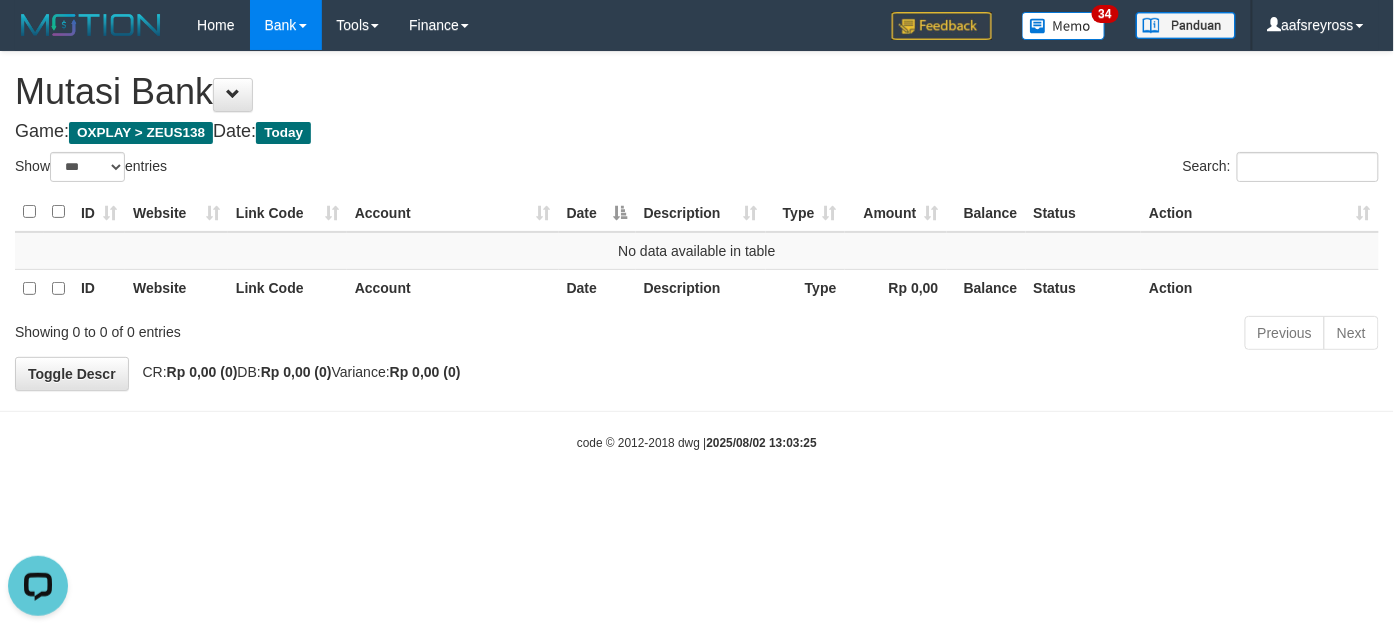 scroll, scrollTop: 0, scrollLeft: 0, axis: both 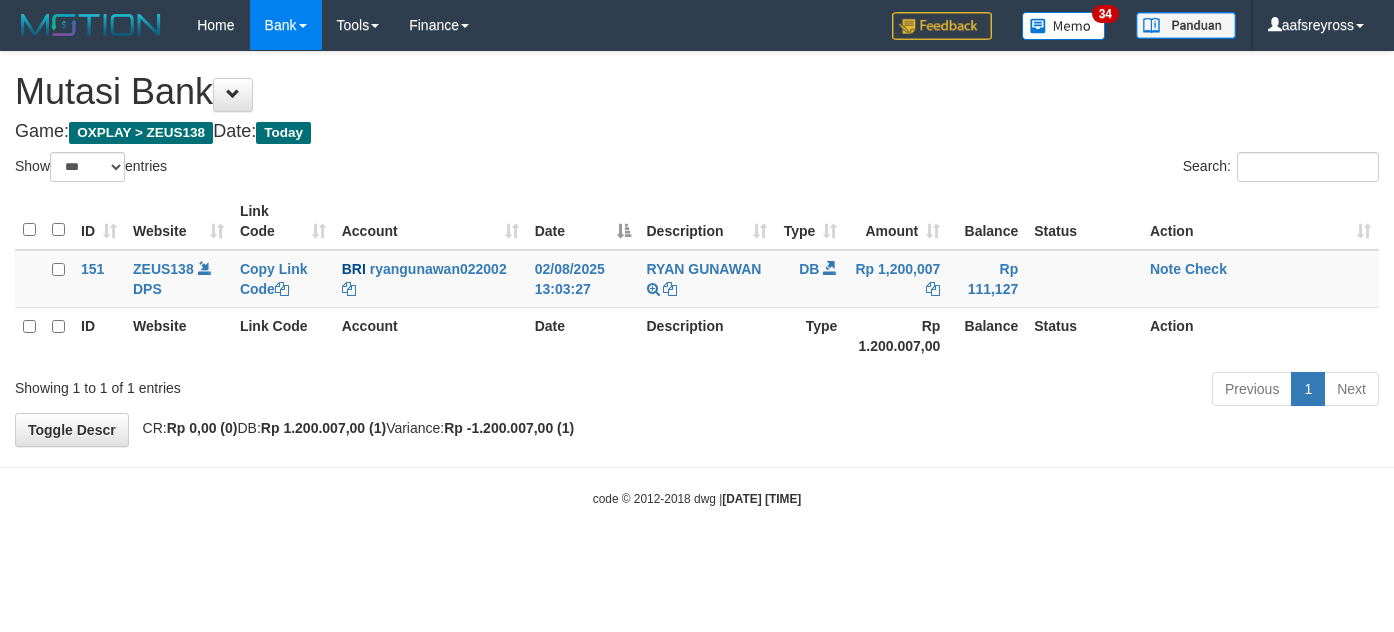 select on "***" 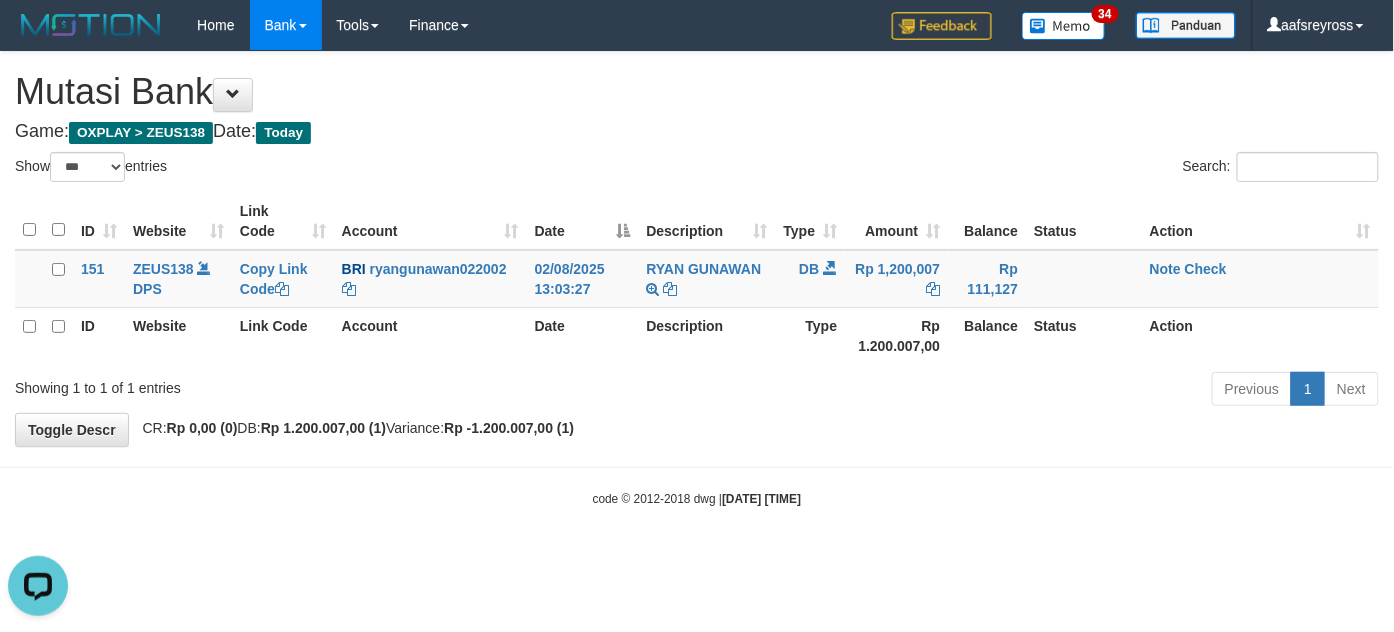 scroll, scrollTop: 0, scrollLeft: 0, axis: both 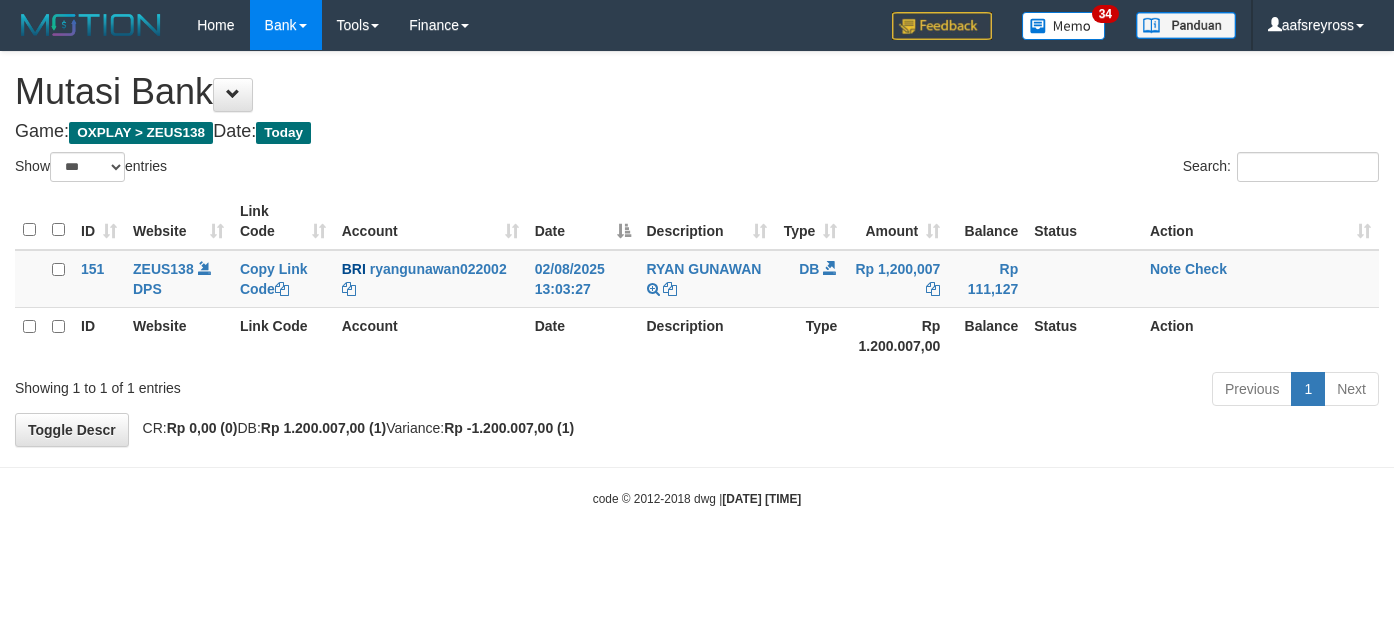 select on "***" 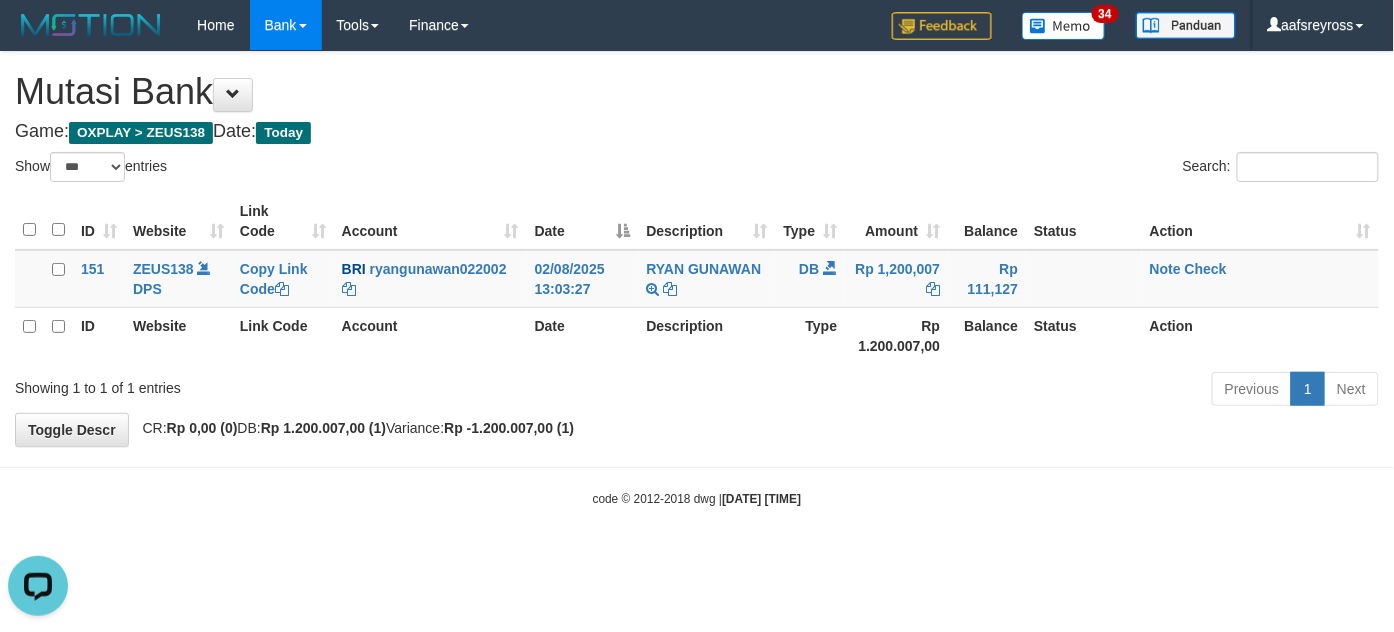 scroll, scrollTop: 0, scrollLeft: 0, axis: both 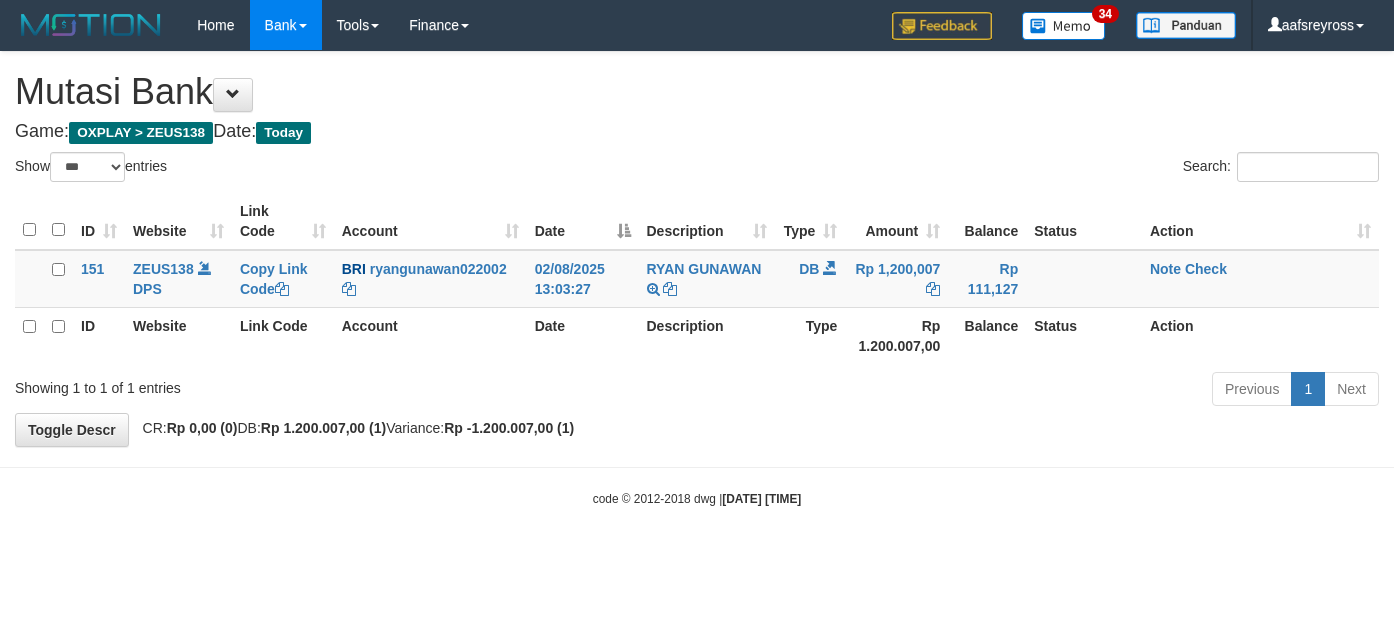 select on "***" 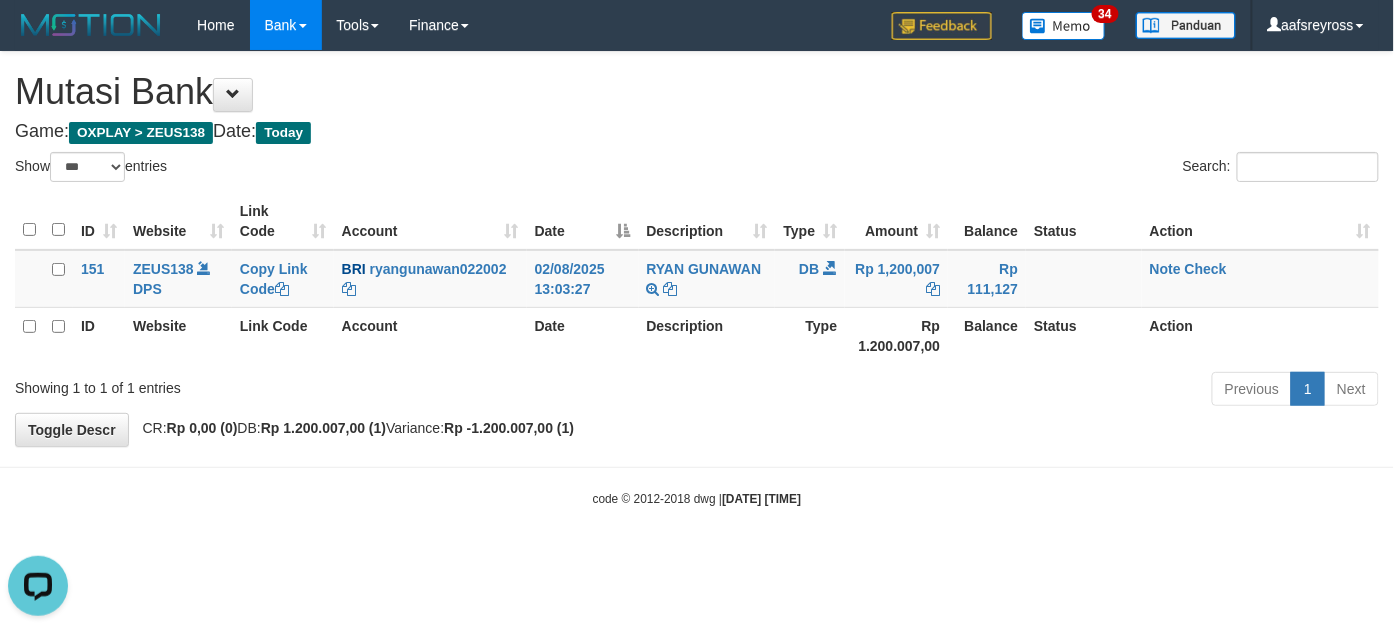 scroll, scrollTop: 0, scrollLeft: 0, axis: both 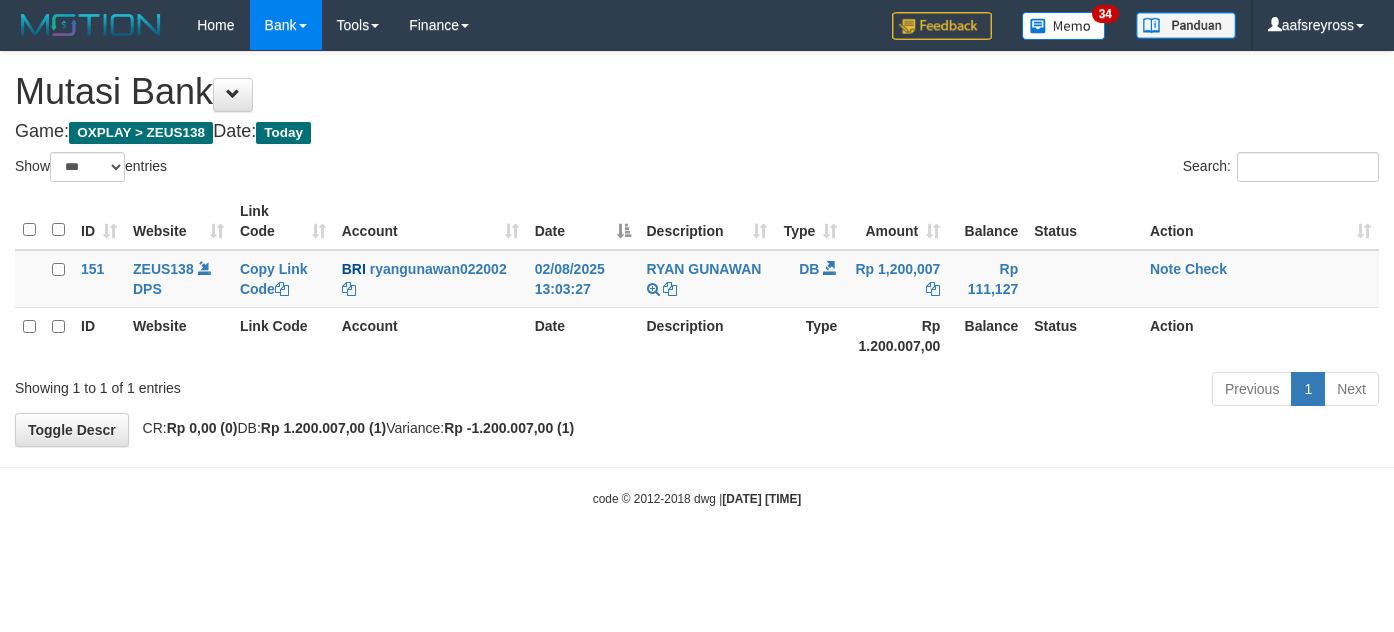 select on "***" 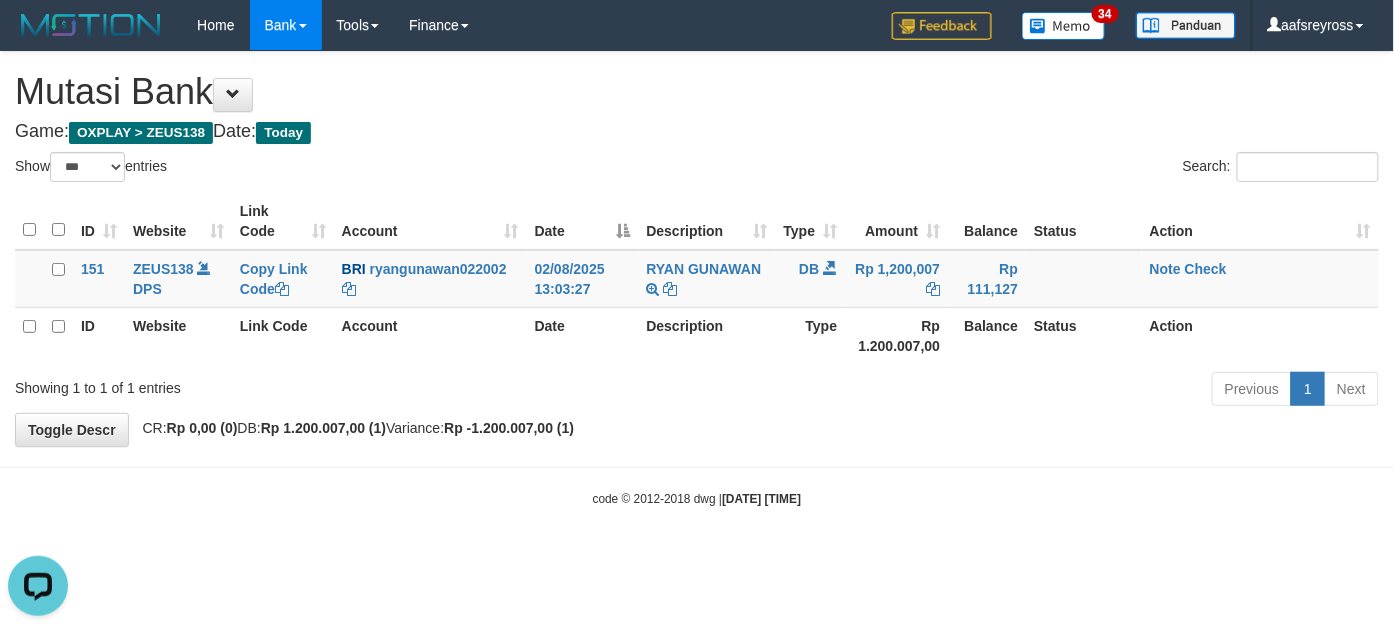 scroll, scrollTop: 0, scrollLeft: 0, axis: both 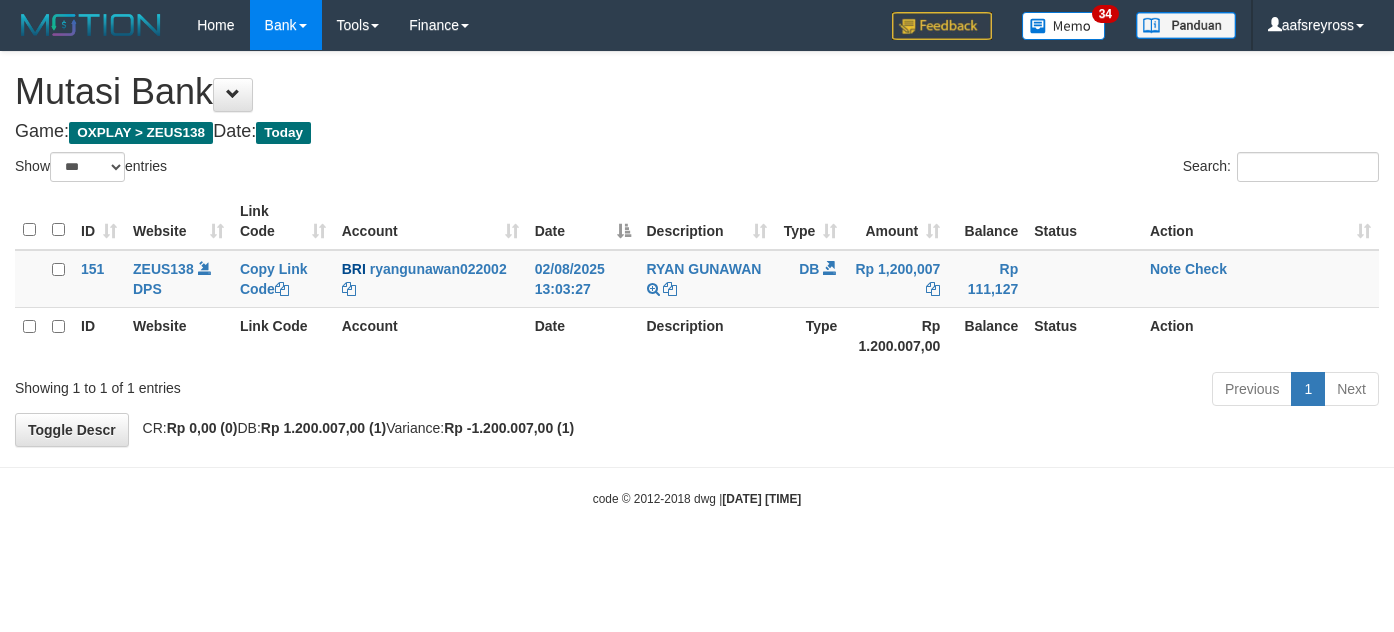 select on "***" 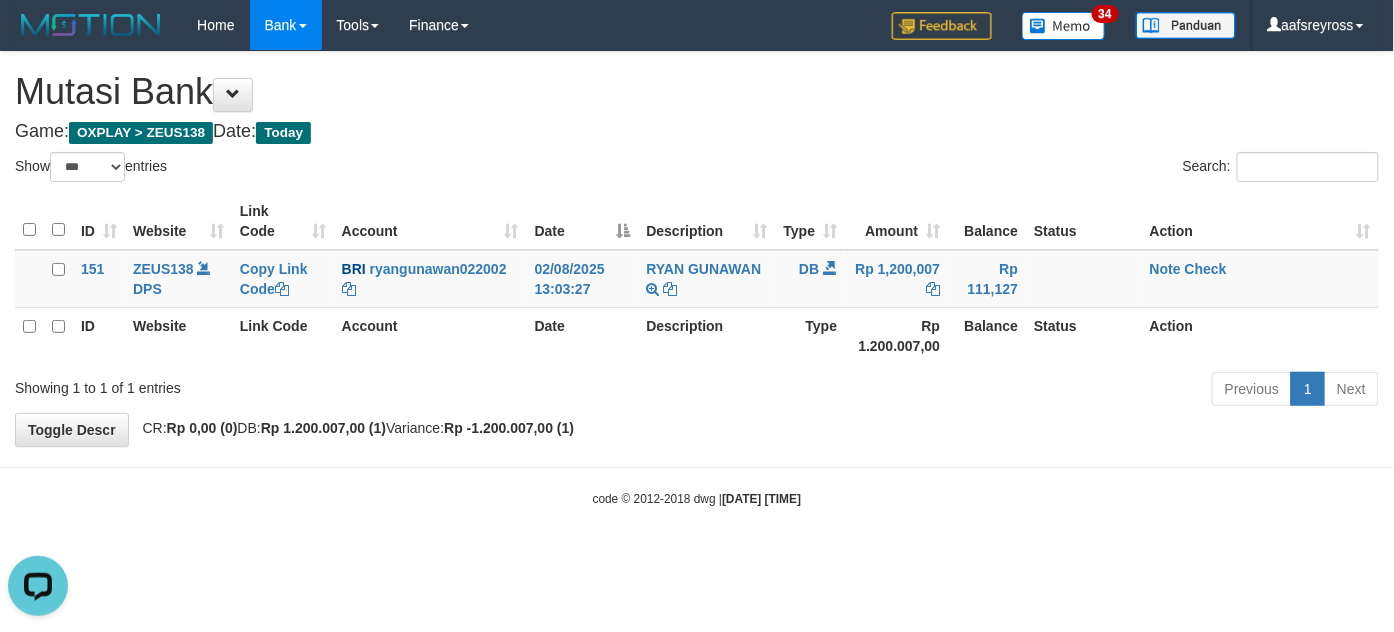 scroll, scrollTop: 0, scrollLeft: 0, axis: both 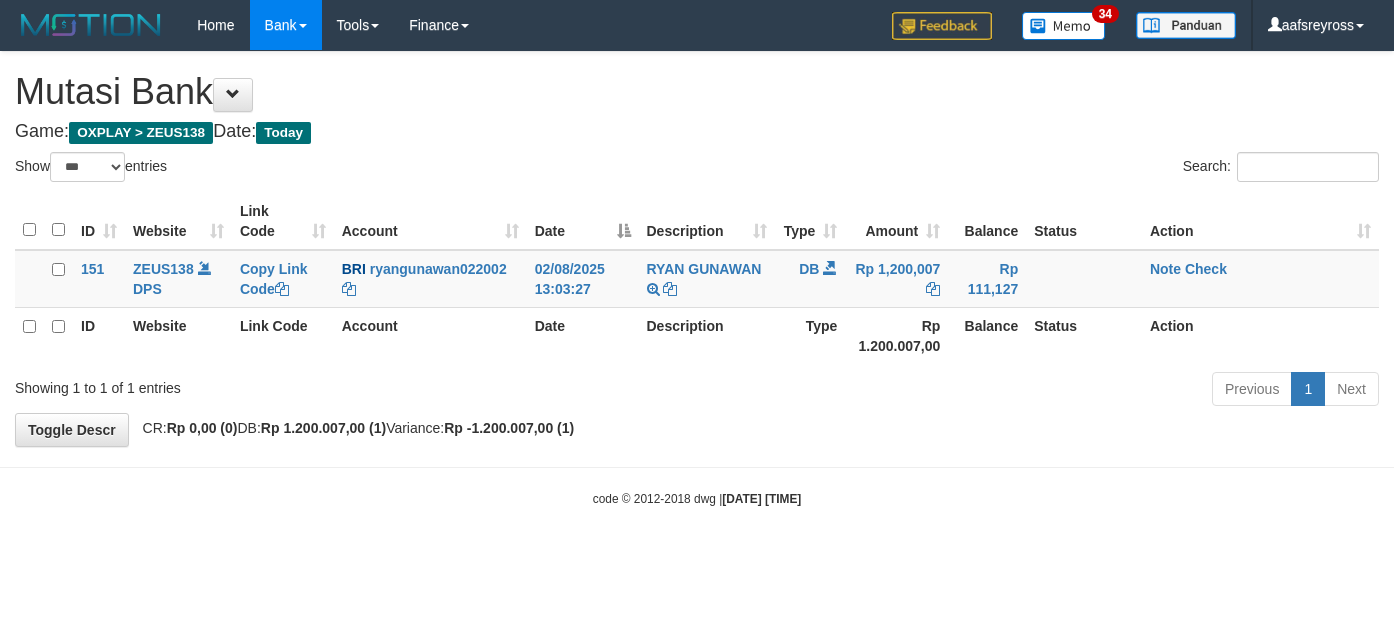 select on "***" 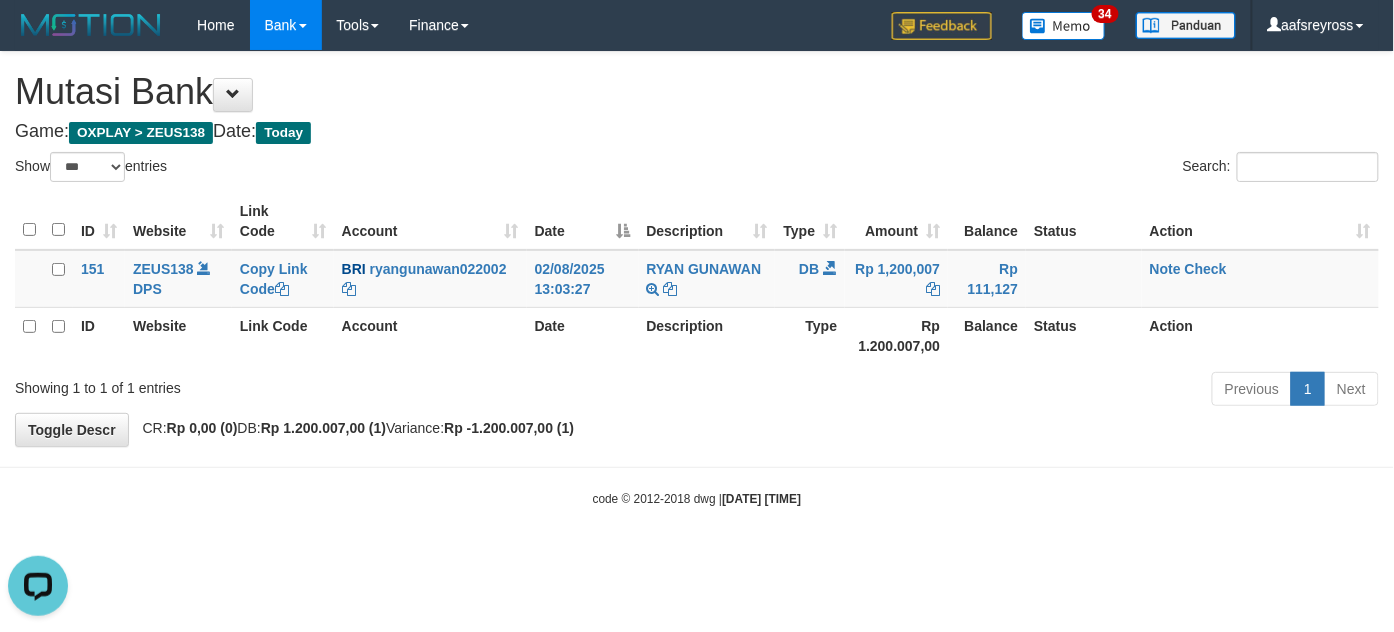 scroll, scrollTop: 0, scrollLeft: 0, axis: both 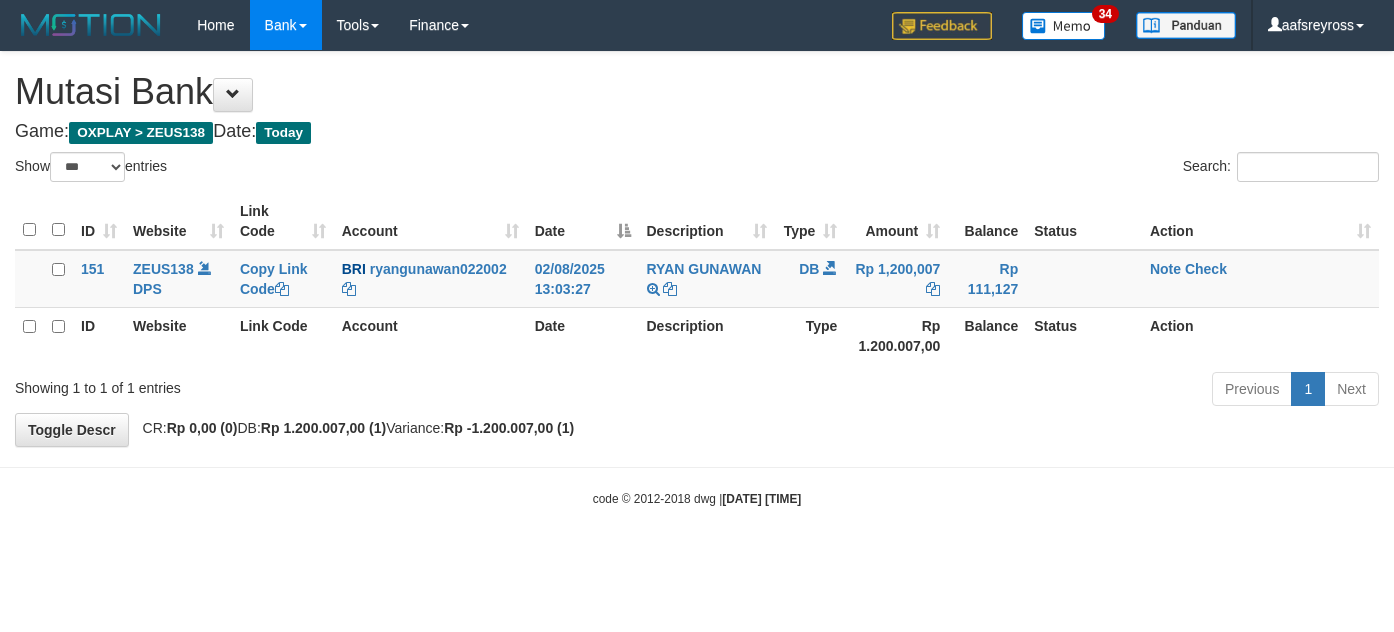 select on "***" 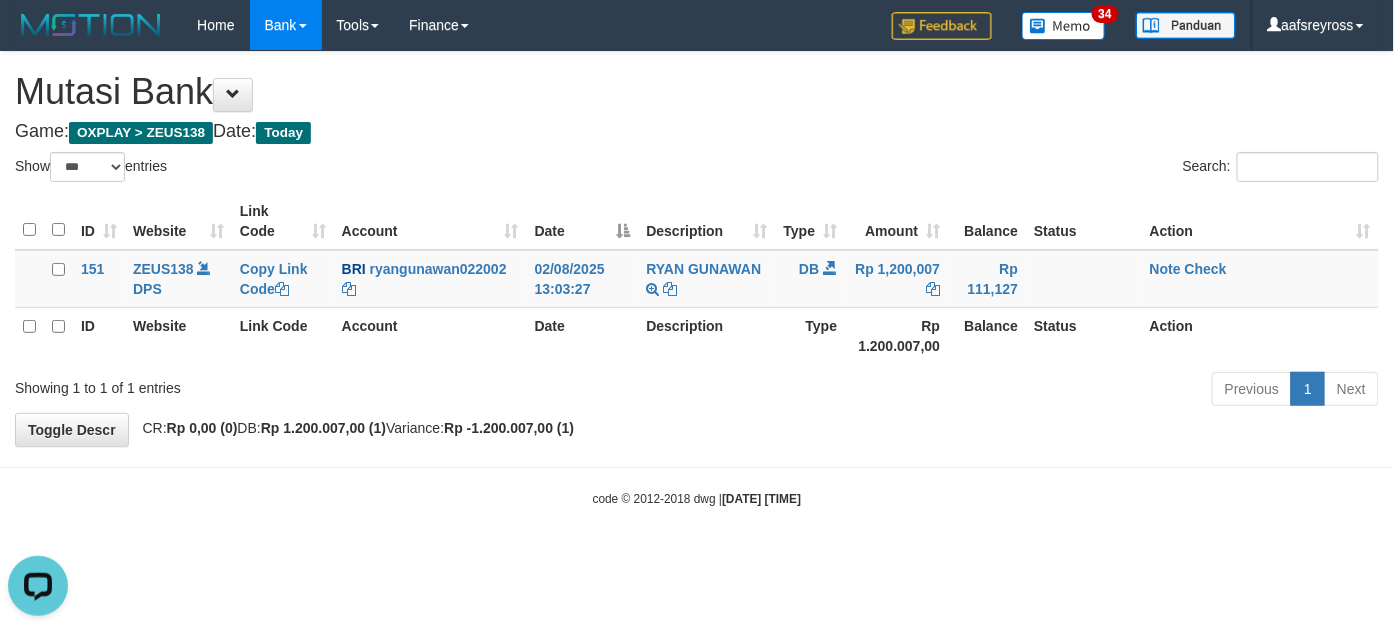 scroll, scrollTop: 0, scrollLeft: 0, axis: both 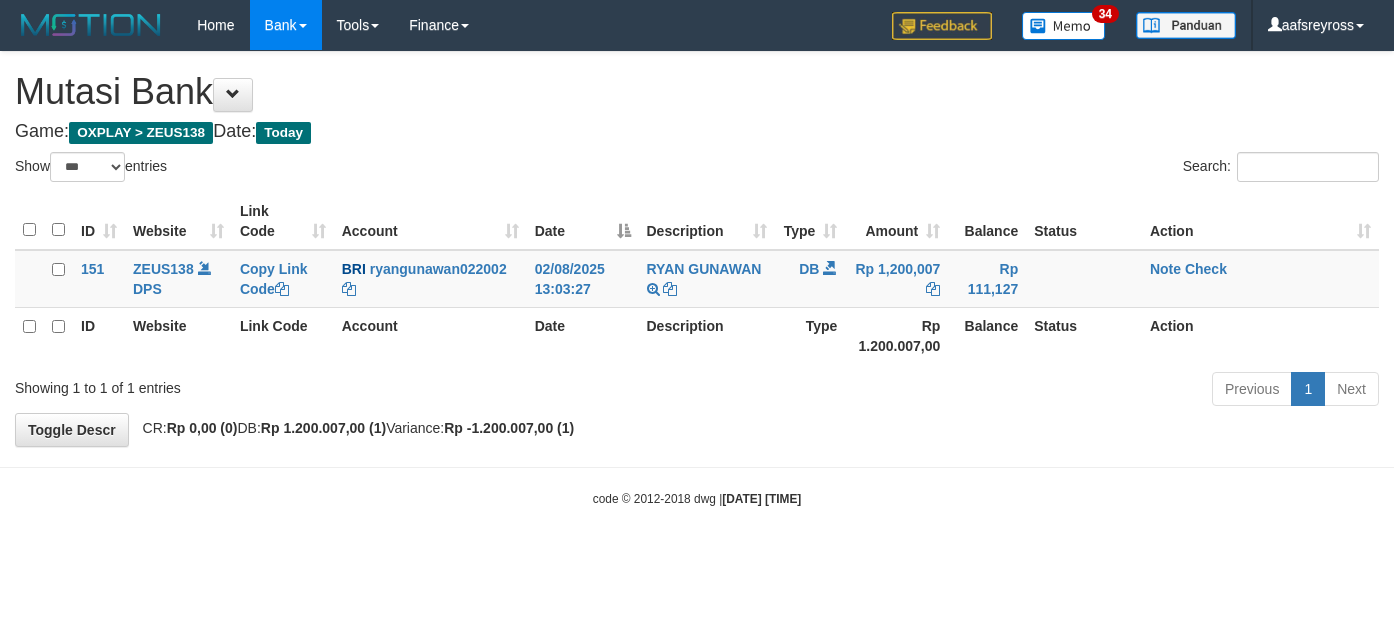 select on "***" 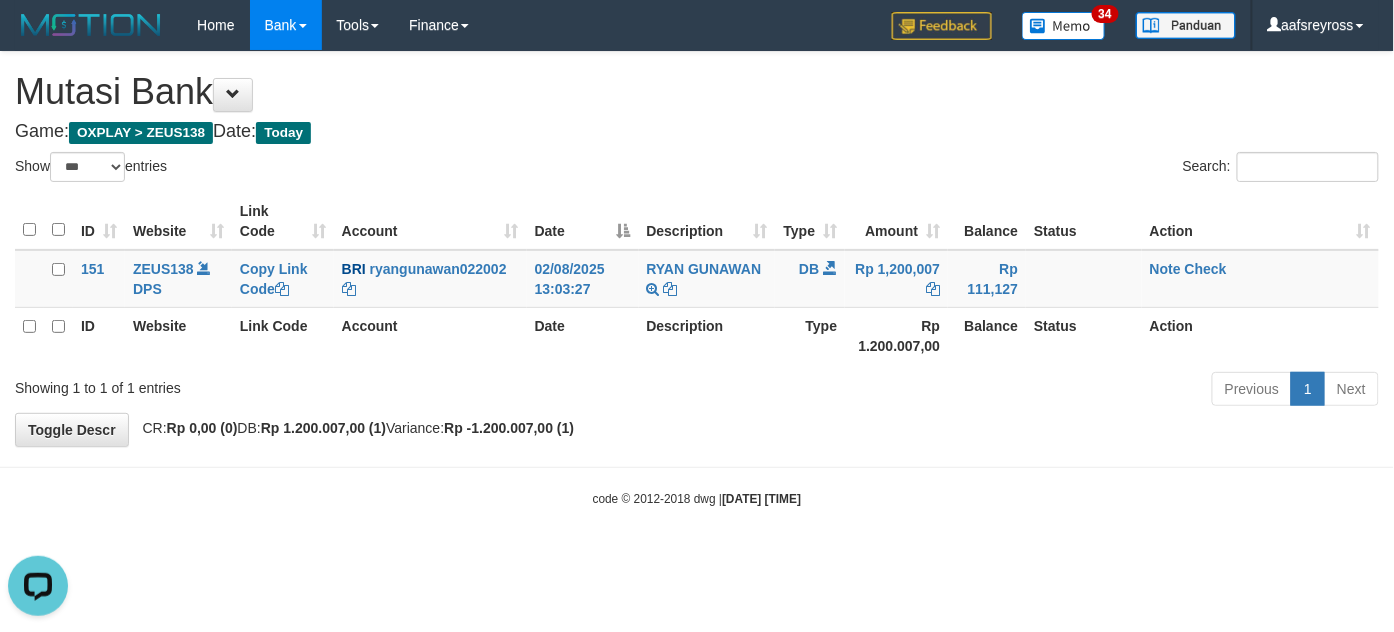 scroll, scrollTop: 0, scrollLeft: 0, axis: both 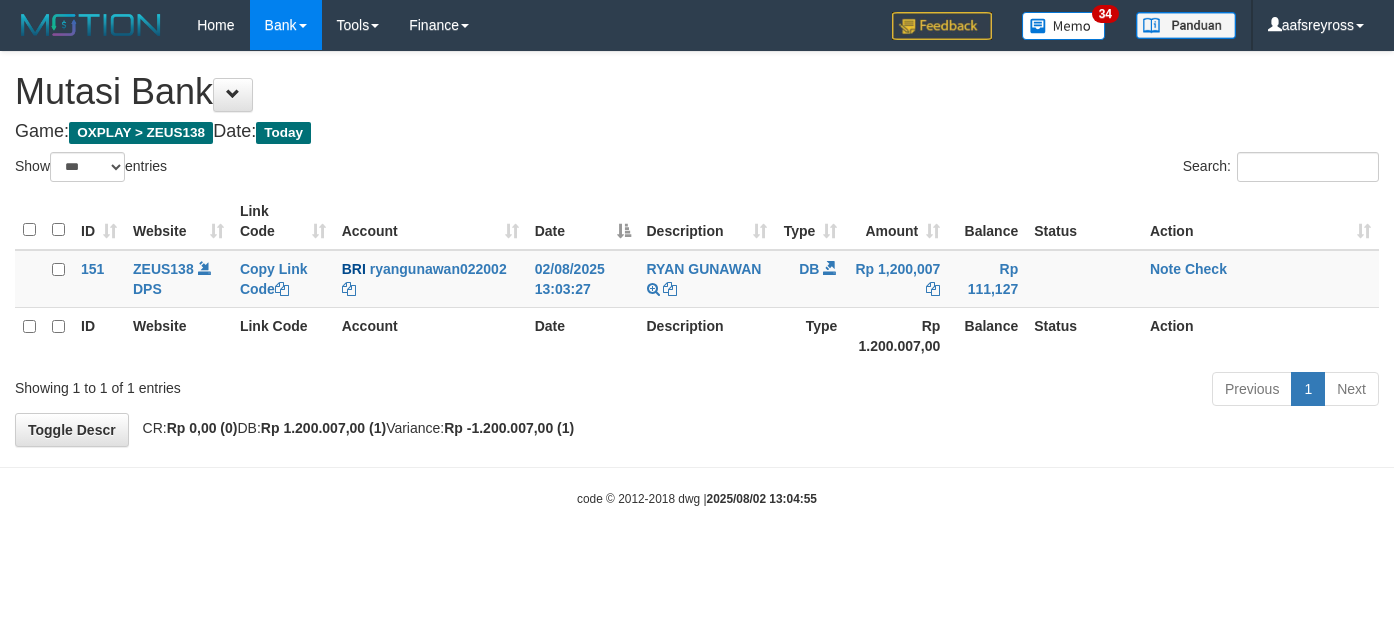 select on "***" 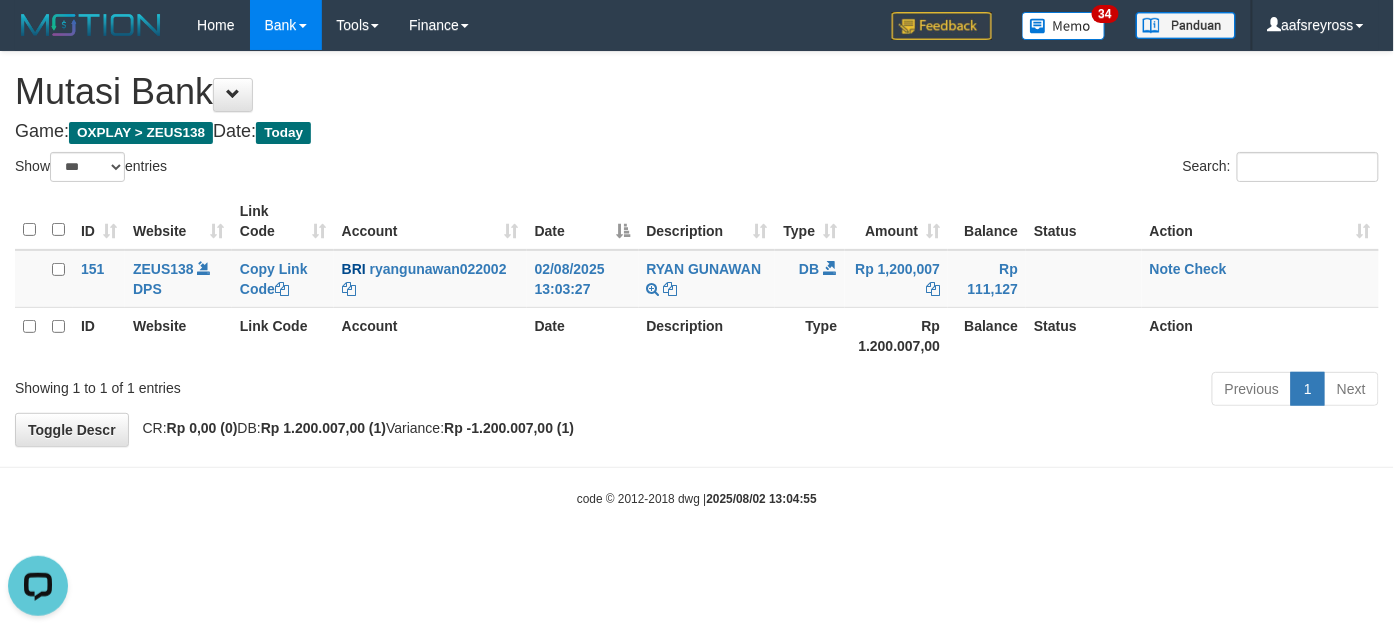 scroll, scrollTop: 0, scrollLeft: 0, axis: both 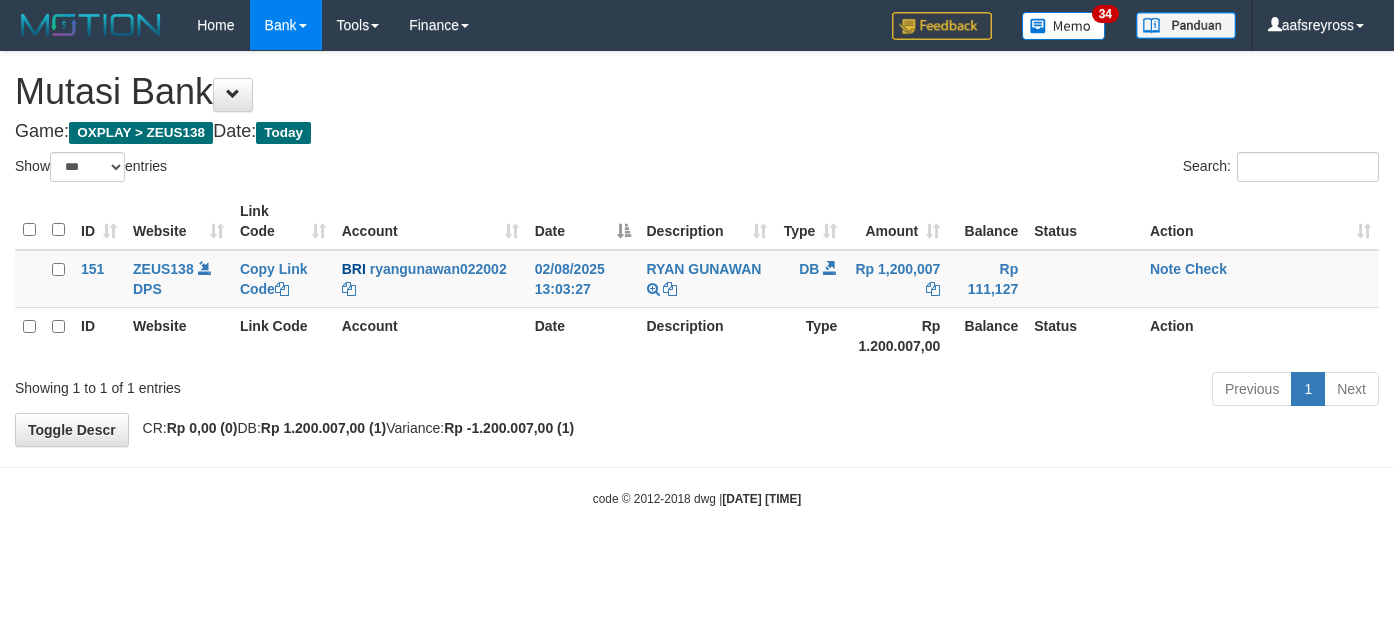 select on "***" 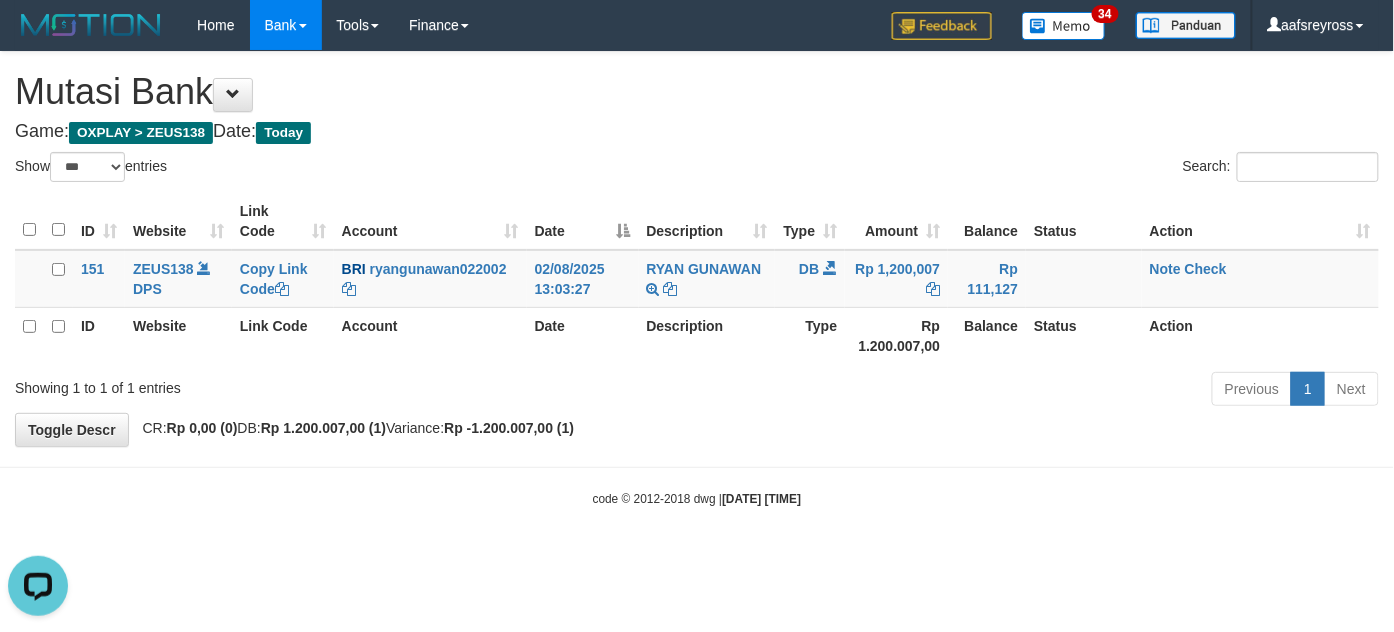 scroll, scrollTop: 0, scrollLeft: 0, axis: both 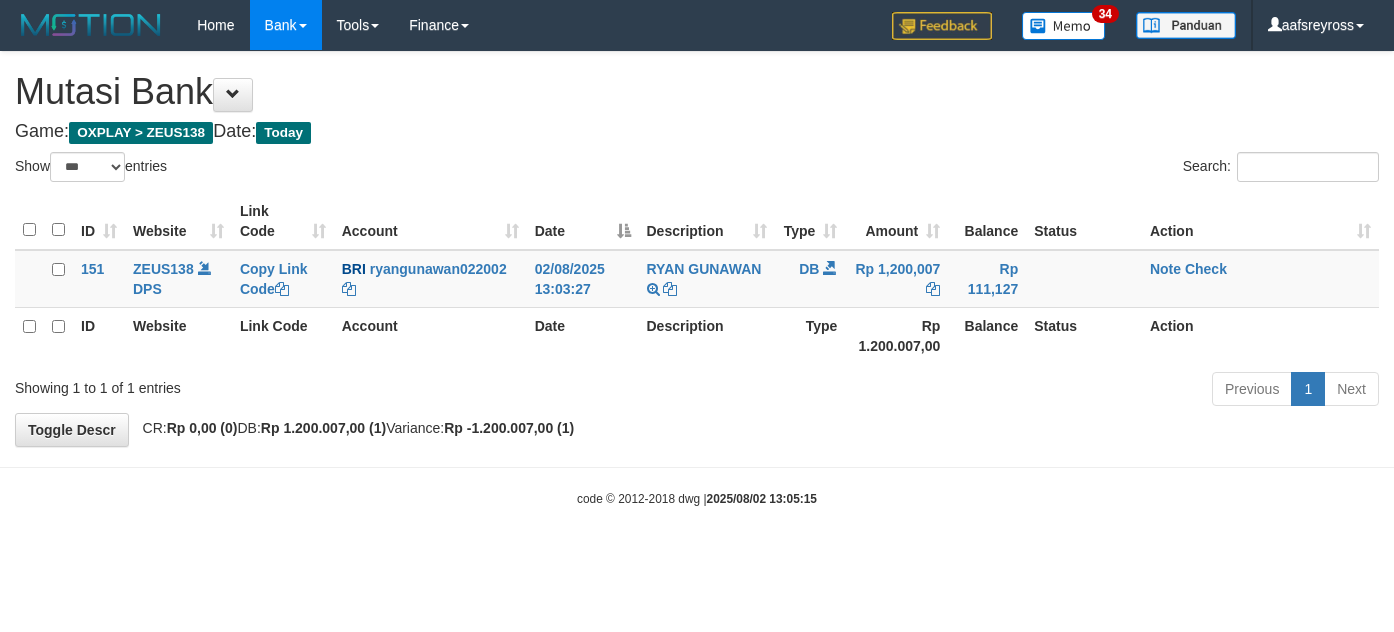 select on "***" 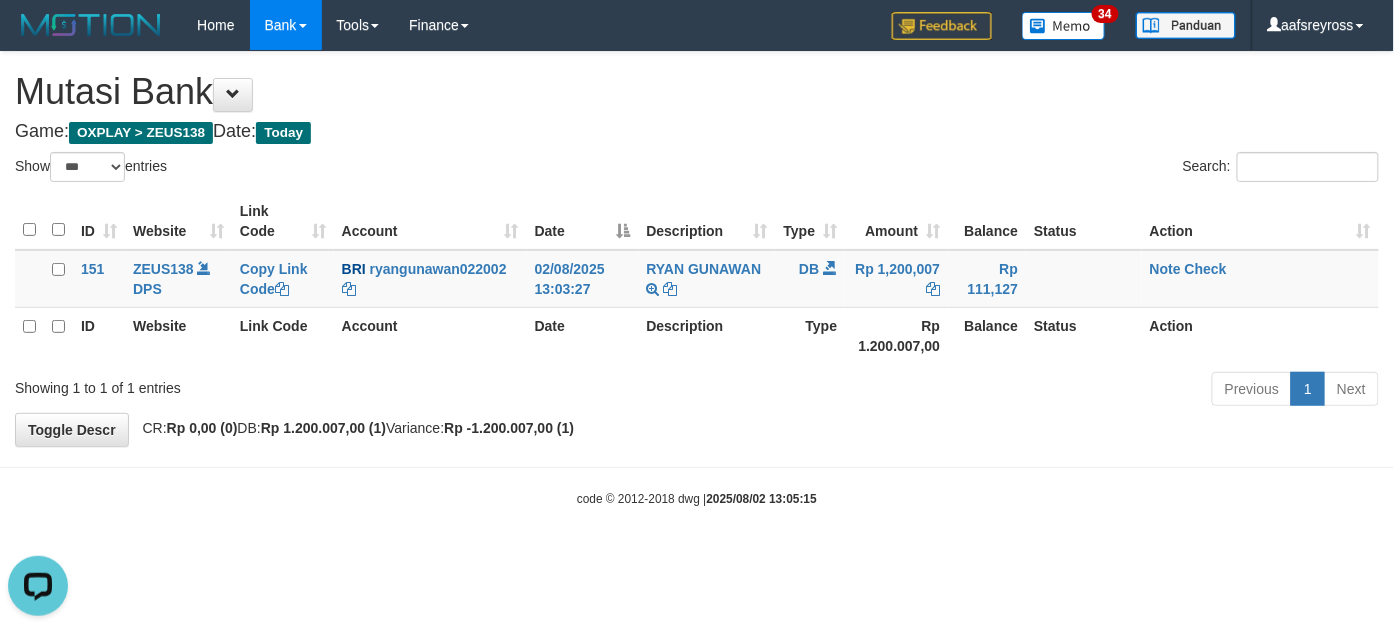 scroll, scrollTop: 0, scrollLeft: 0, axis: both 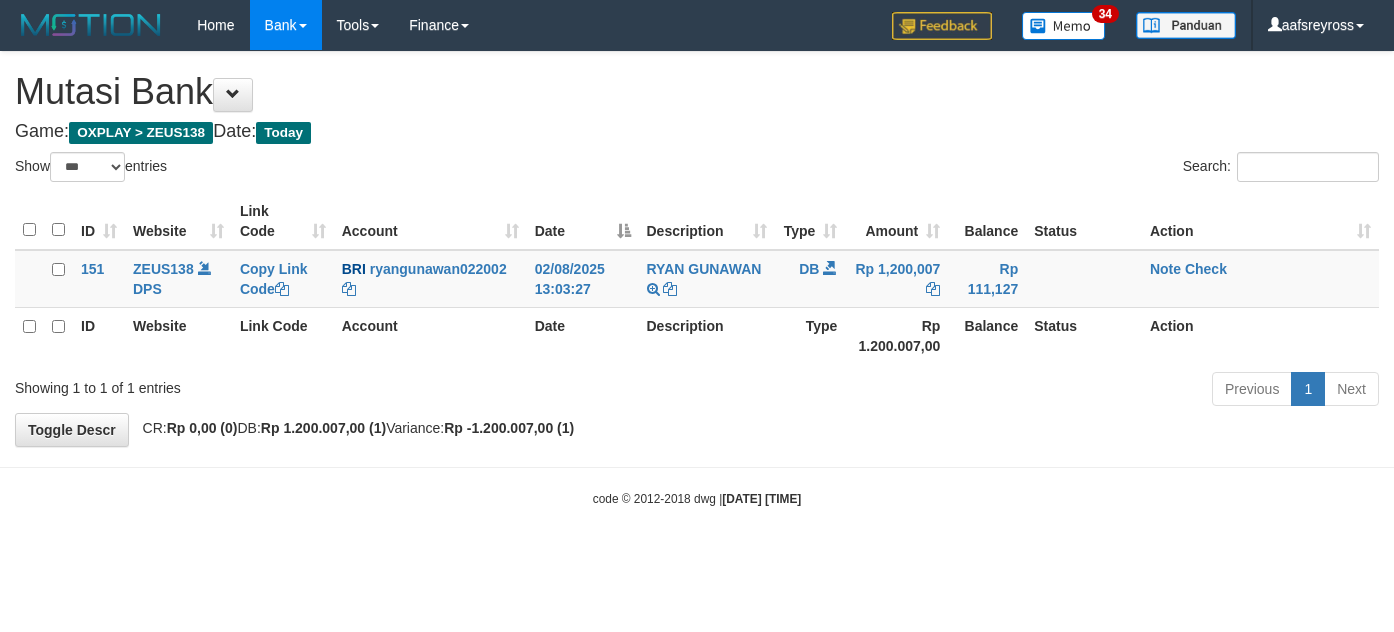 select on "***" 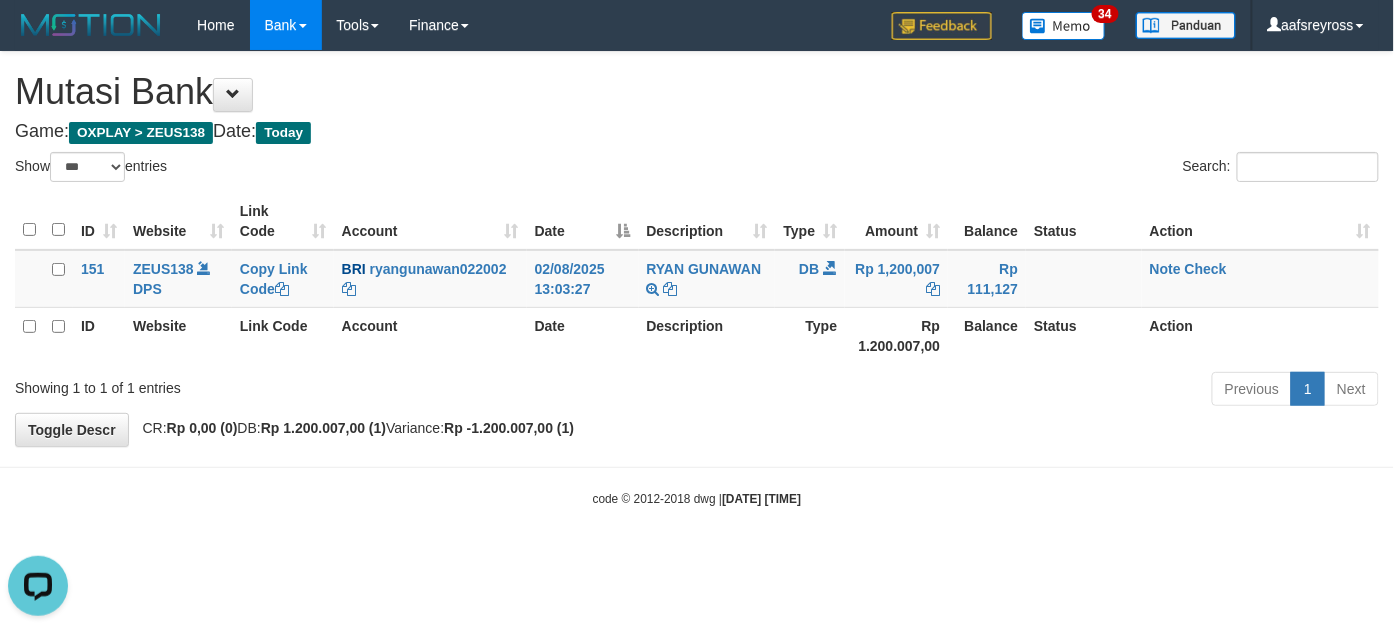 scroll, scrollTop: 0, scrollLeft: 0, axis: both 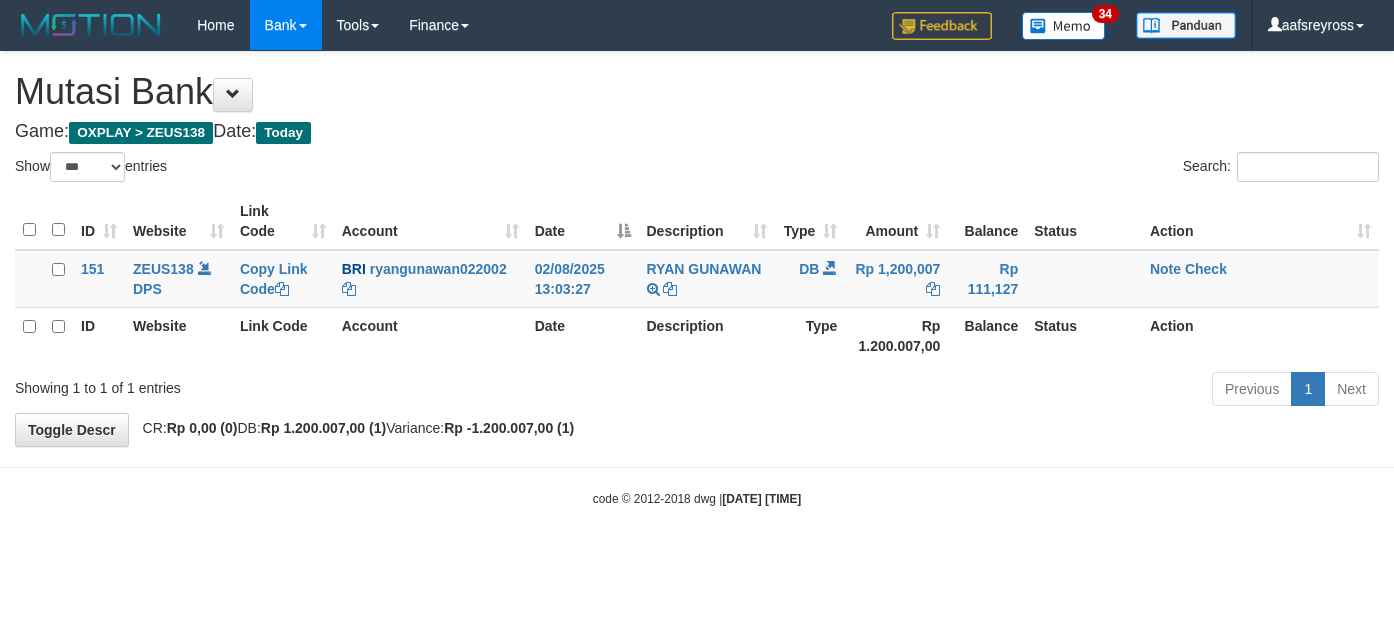 select on "***" 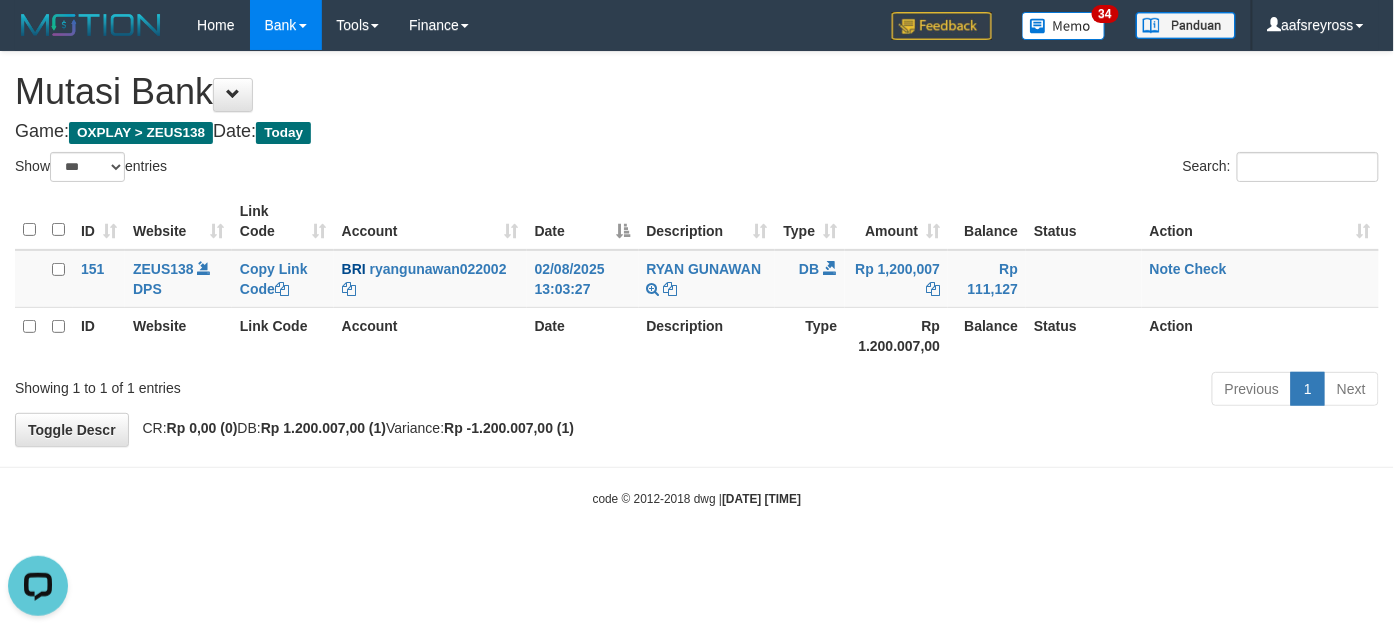 scroll, scrollTop: 0, scrollLeft: 0, axis: both 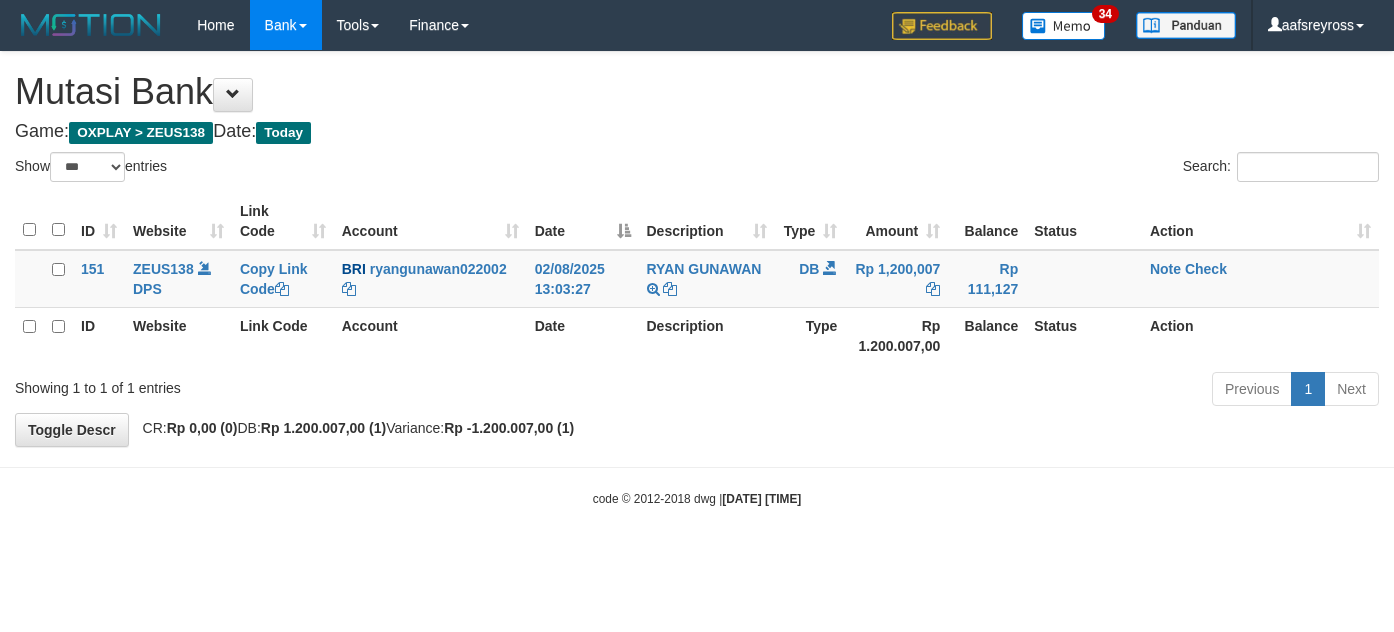 select on "***" 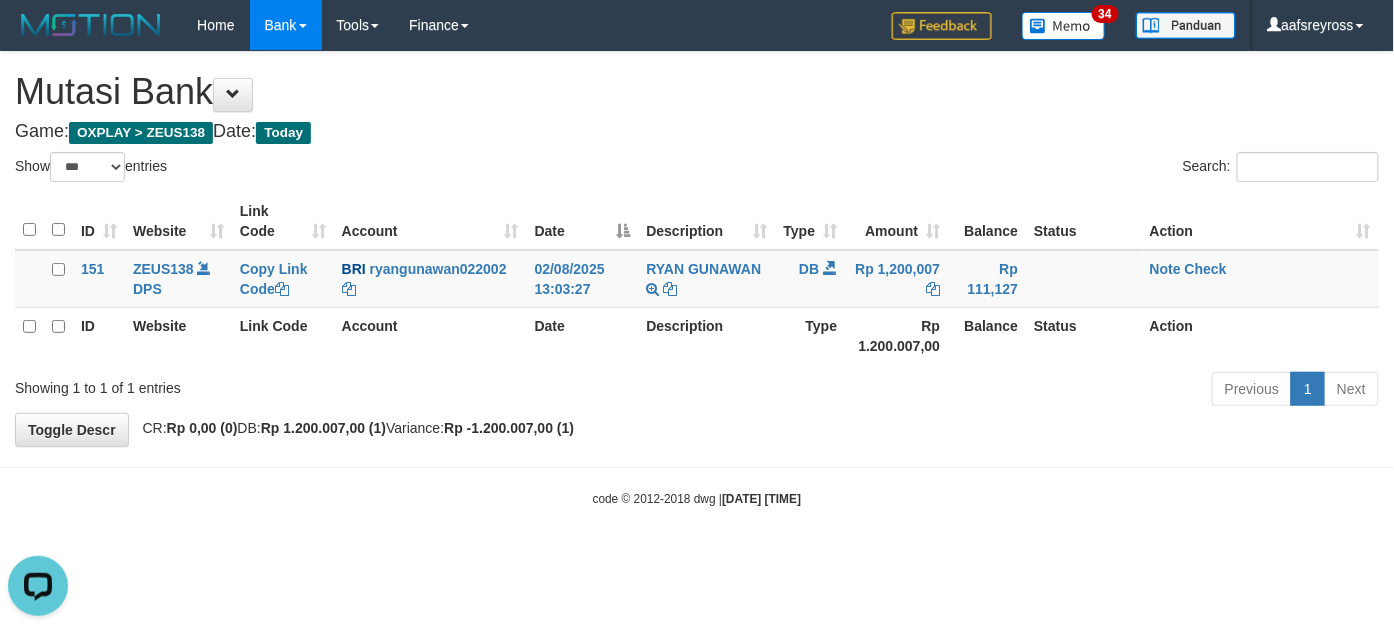 scroll, scrollTop: 0, scrollLeft: 0, axis: both 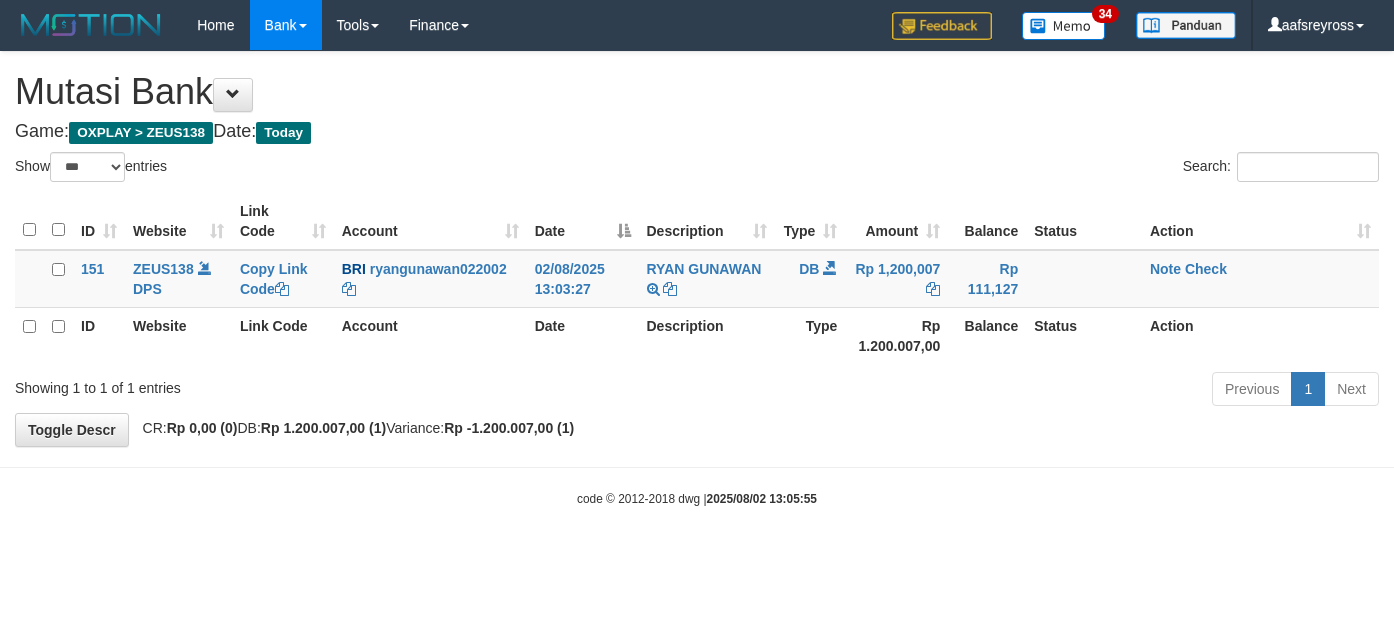 select on "***" 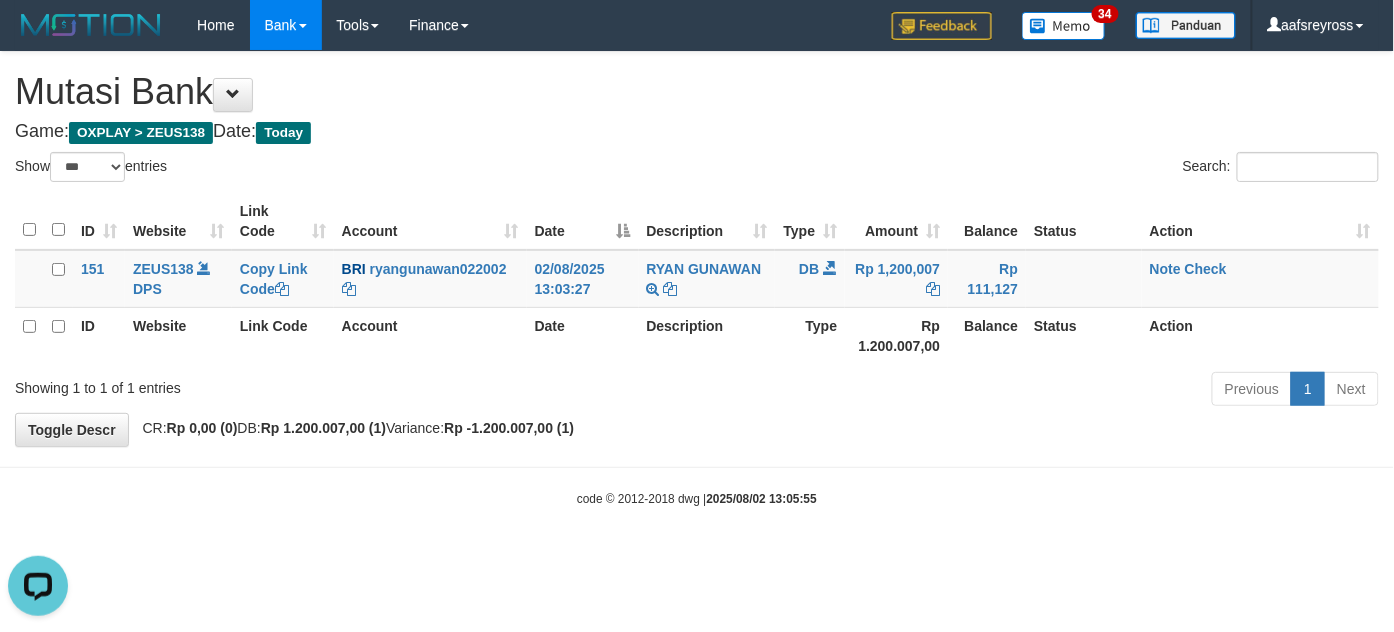 scroll, scrollTop: 0, scrollLeft: 0, axis: both 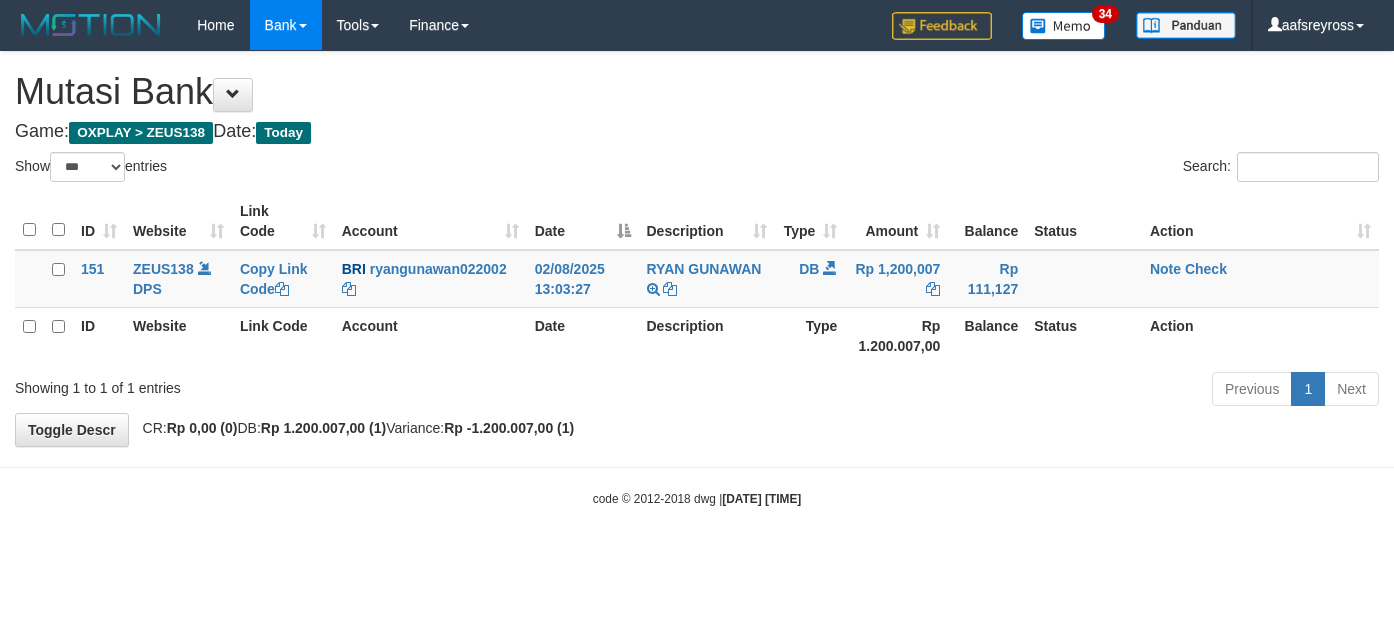 select on "***" 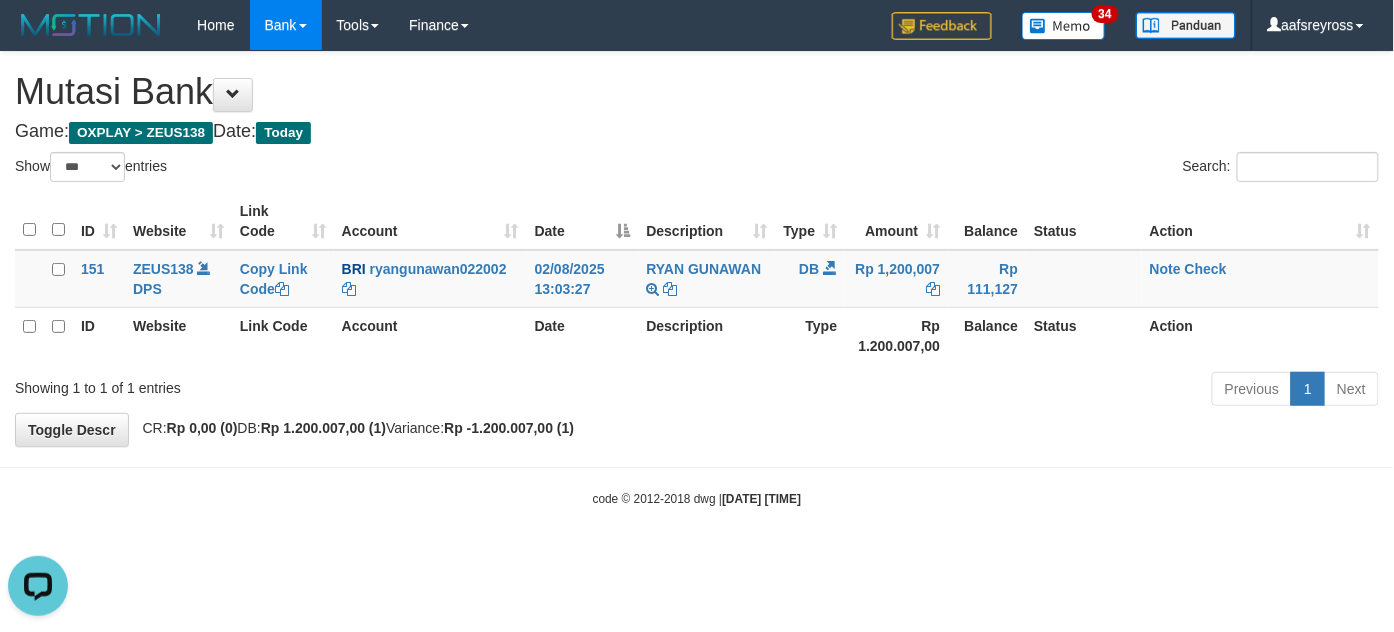 scroll, scrollTop: 0, scrollLeft: 0, axis: both 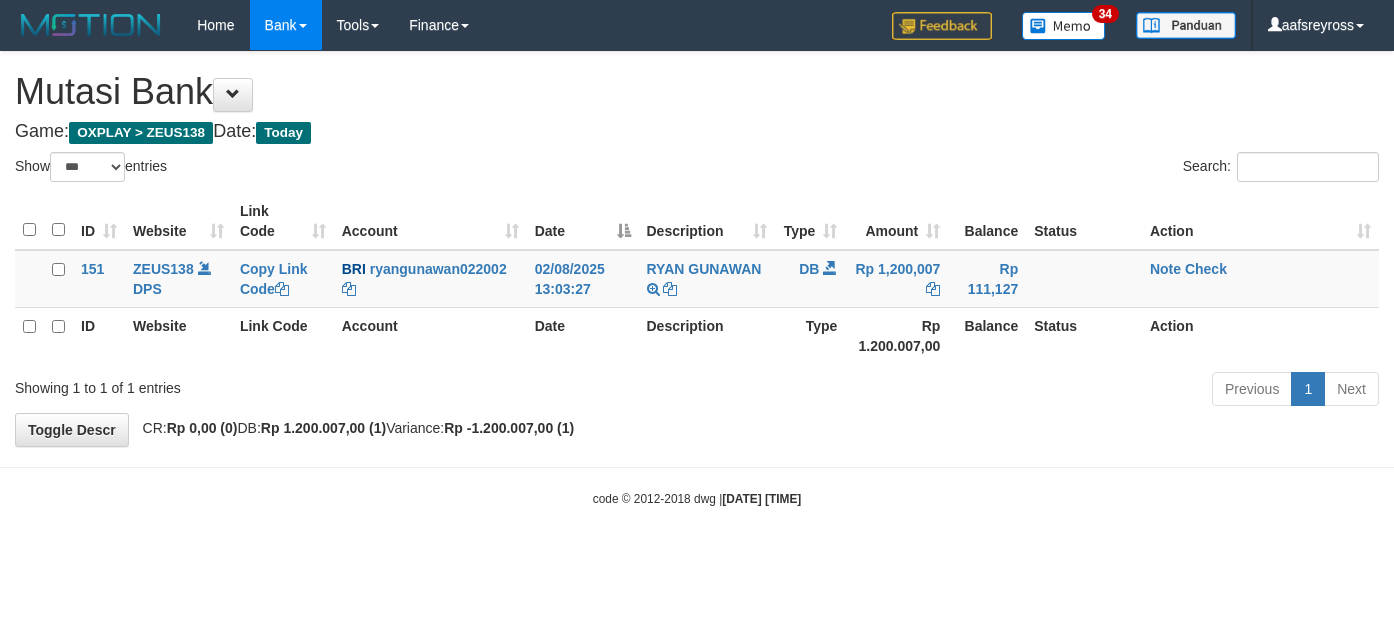 select on "***" 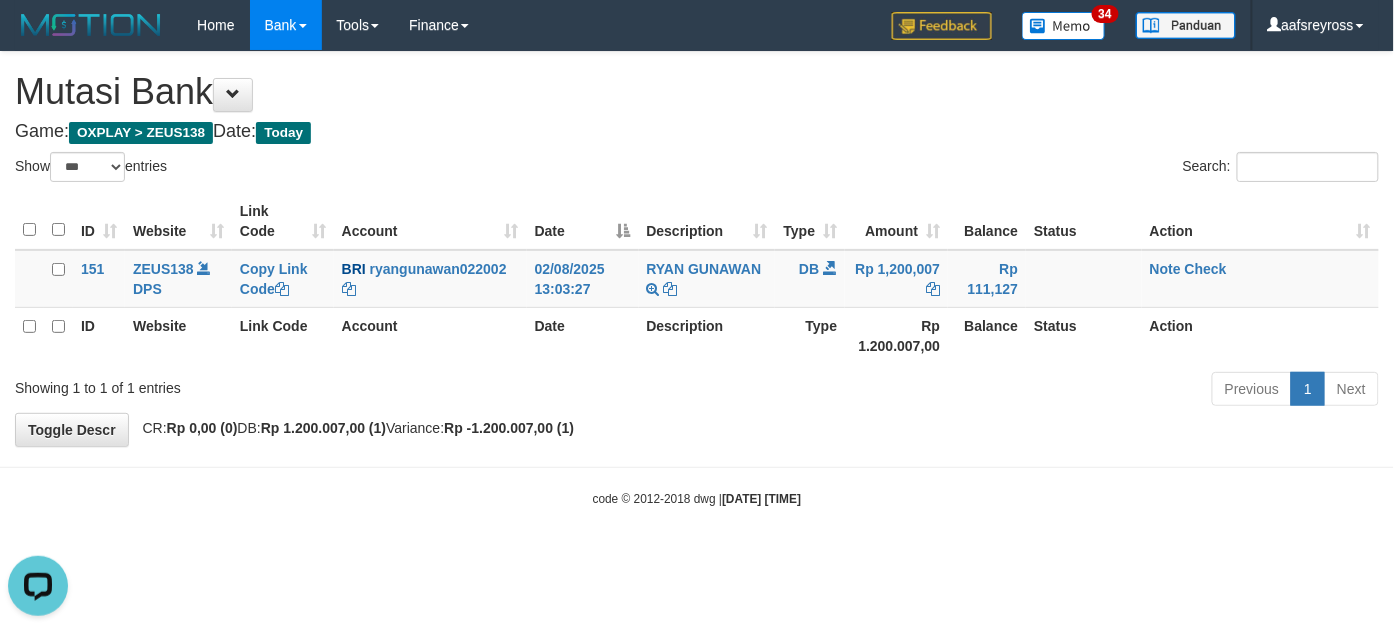scroll, scrollTop: 0, scrollLeft: 0, axis: both 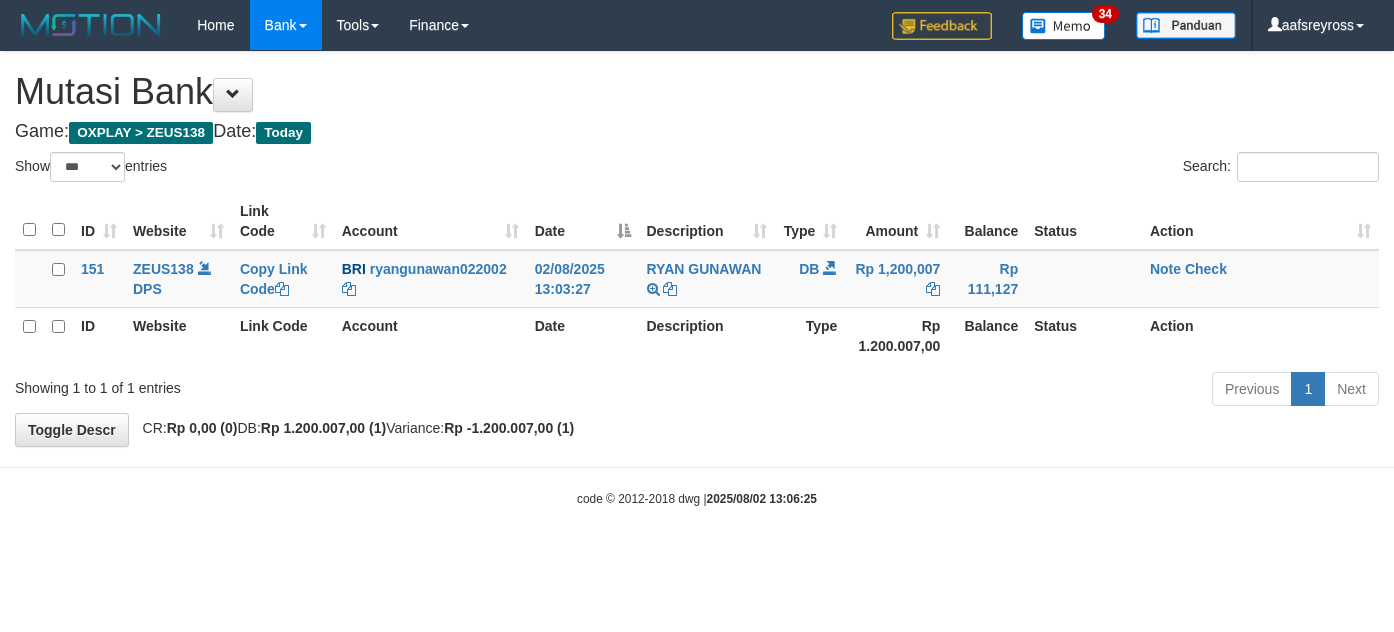select on "***" 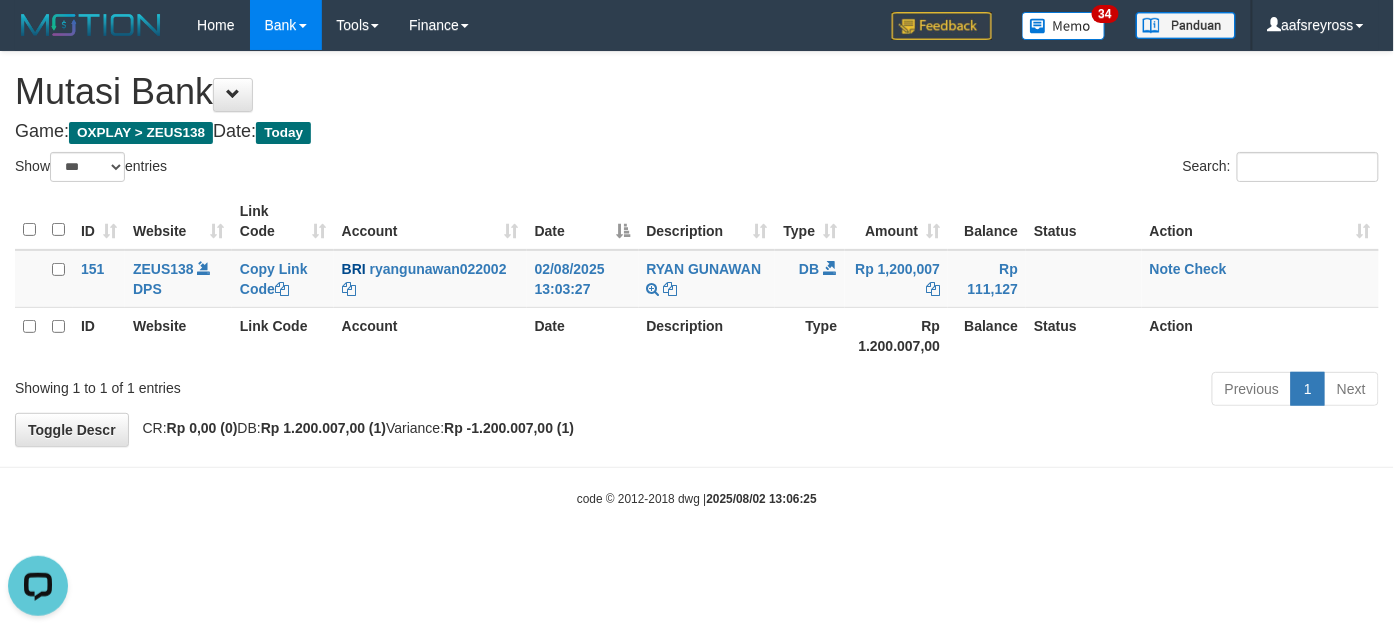 scroll, scrollTop: 0, scrollLeft: 0, axis: both 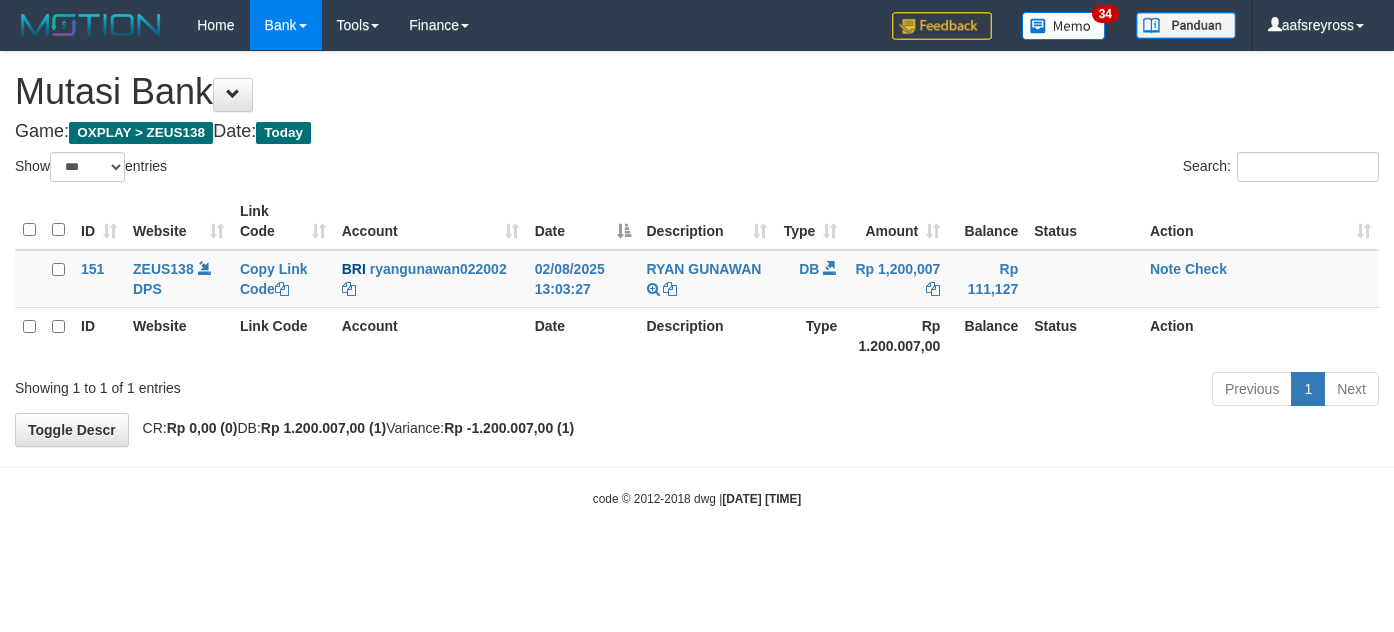 select on "***" 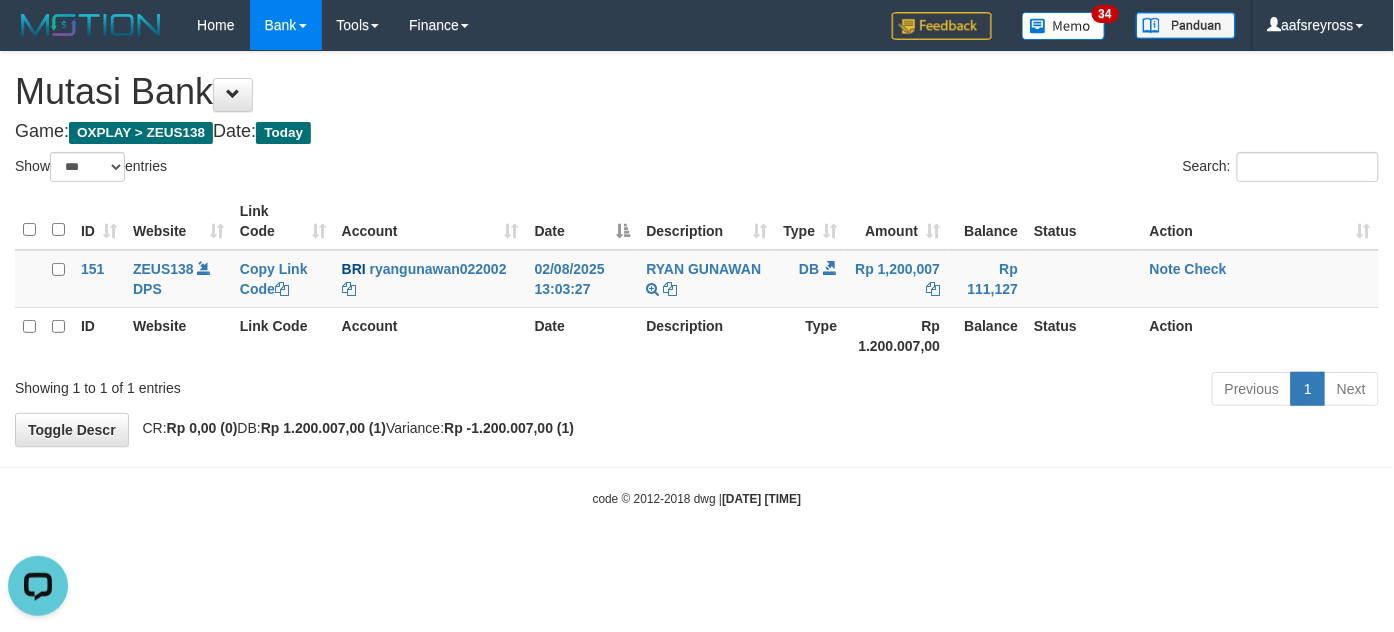 scroll, scrollTop: 0, scrollLeft: 0, axis: both 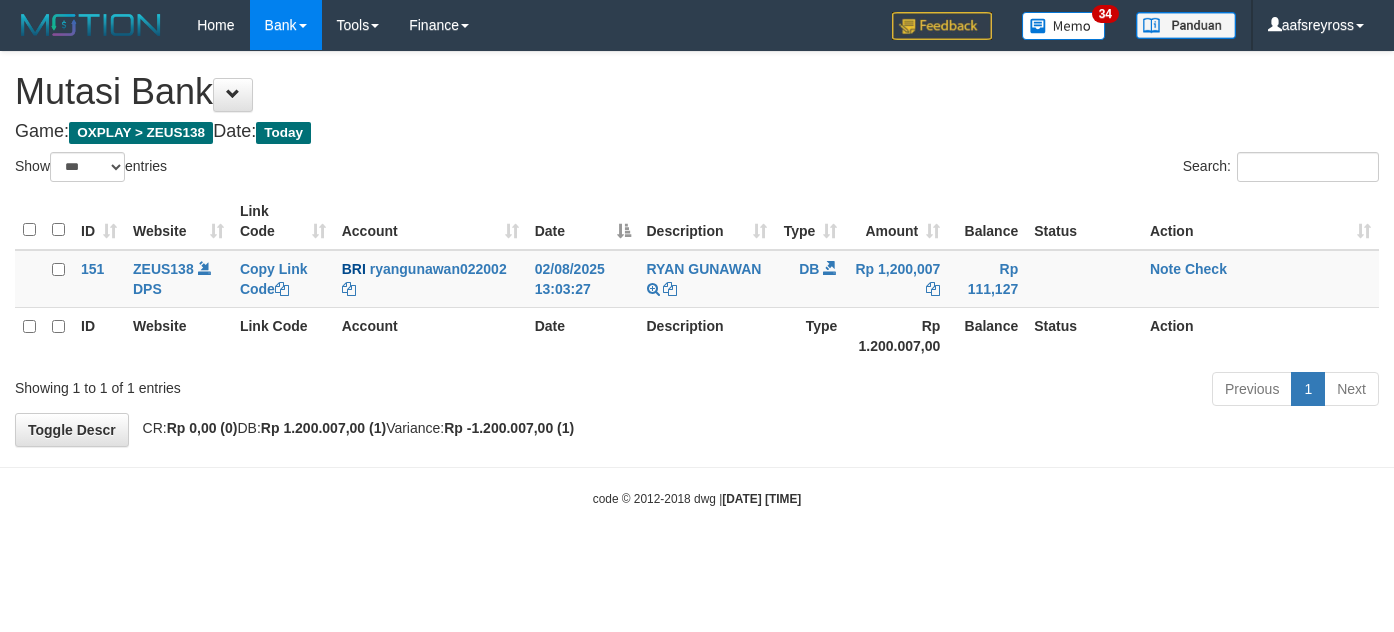 select on "***" 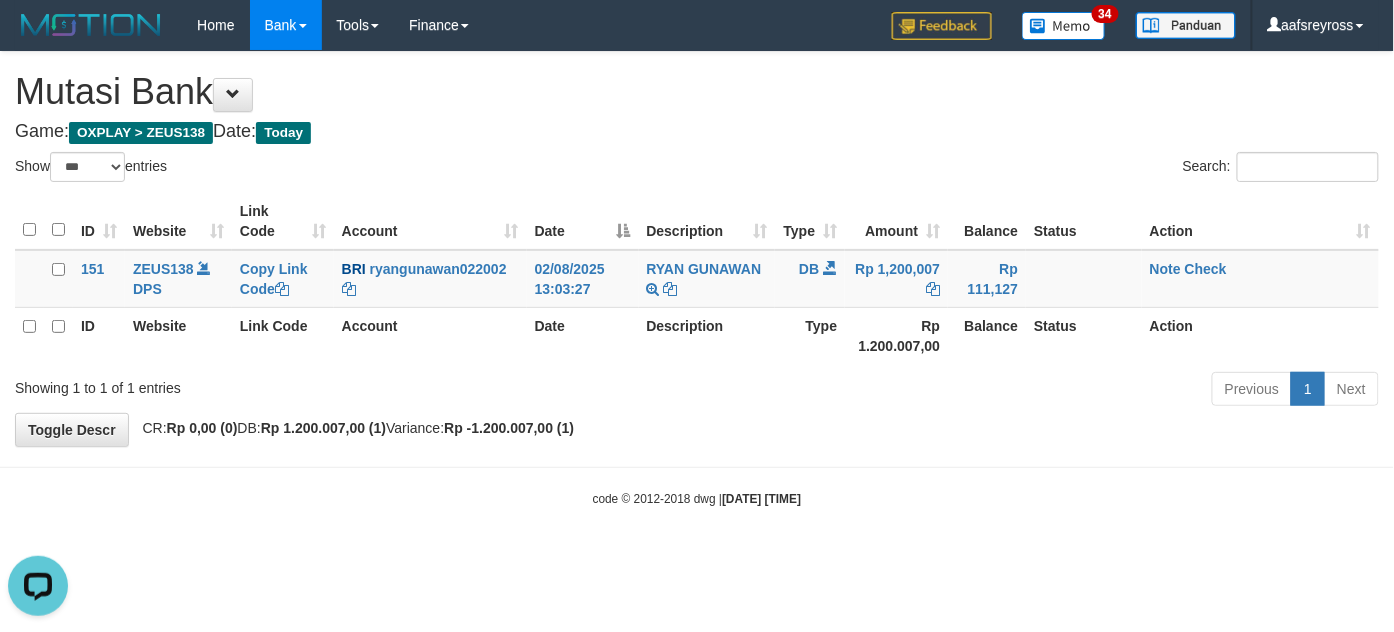 scroll, scrollTop: 0, scrollLeft: 0, axis: both 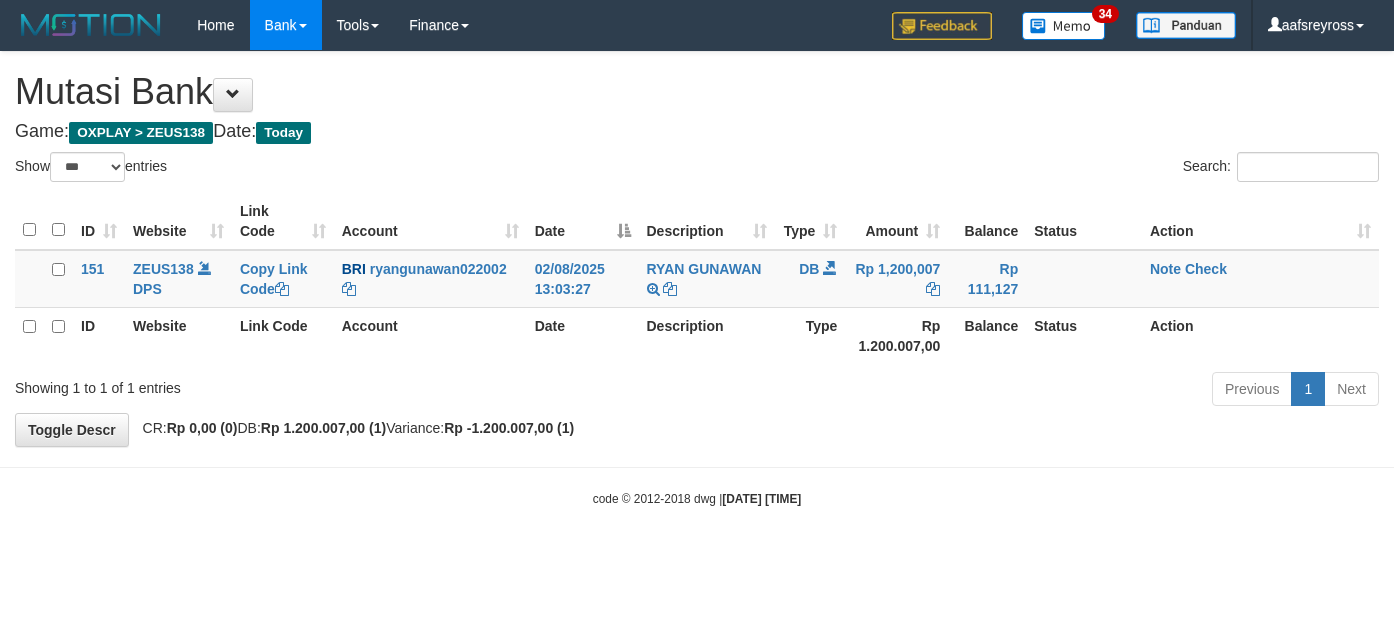 select on "***" 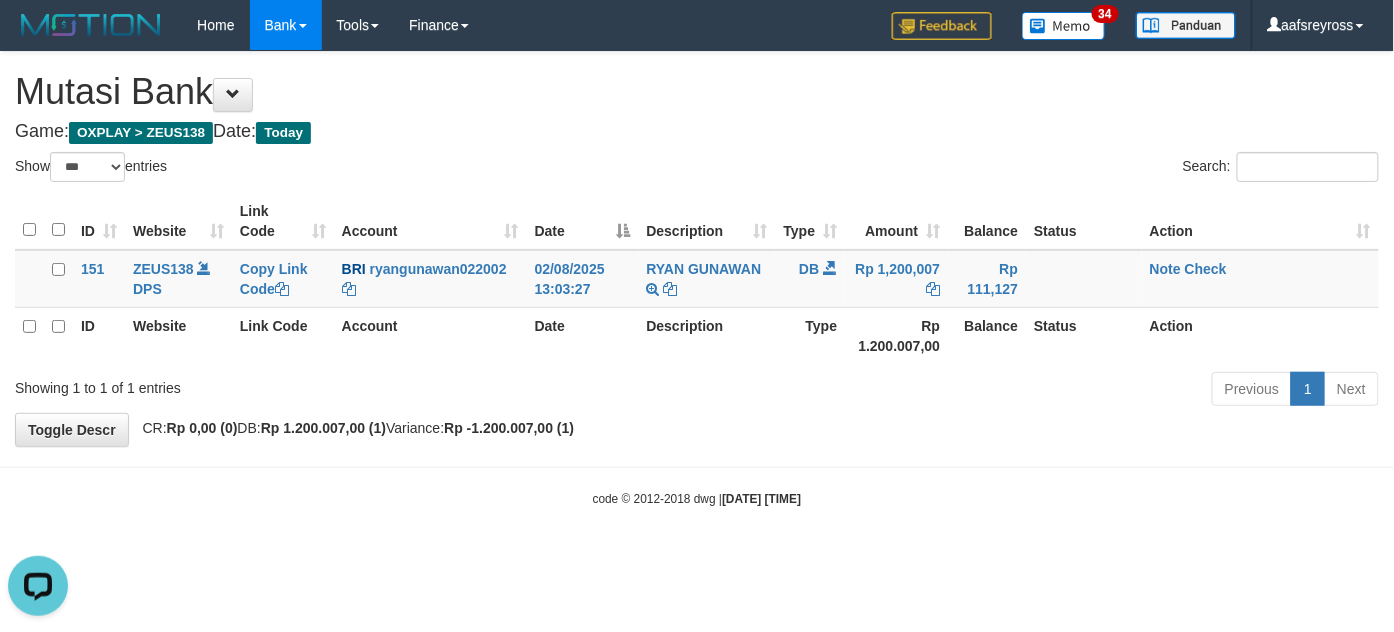 scroll, scrollTop: 0, scrollLeft: 0, axis: both 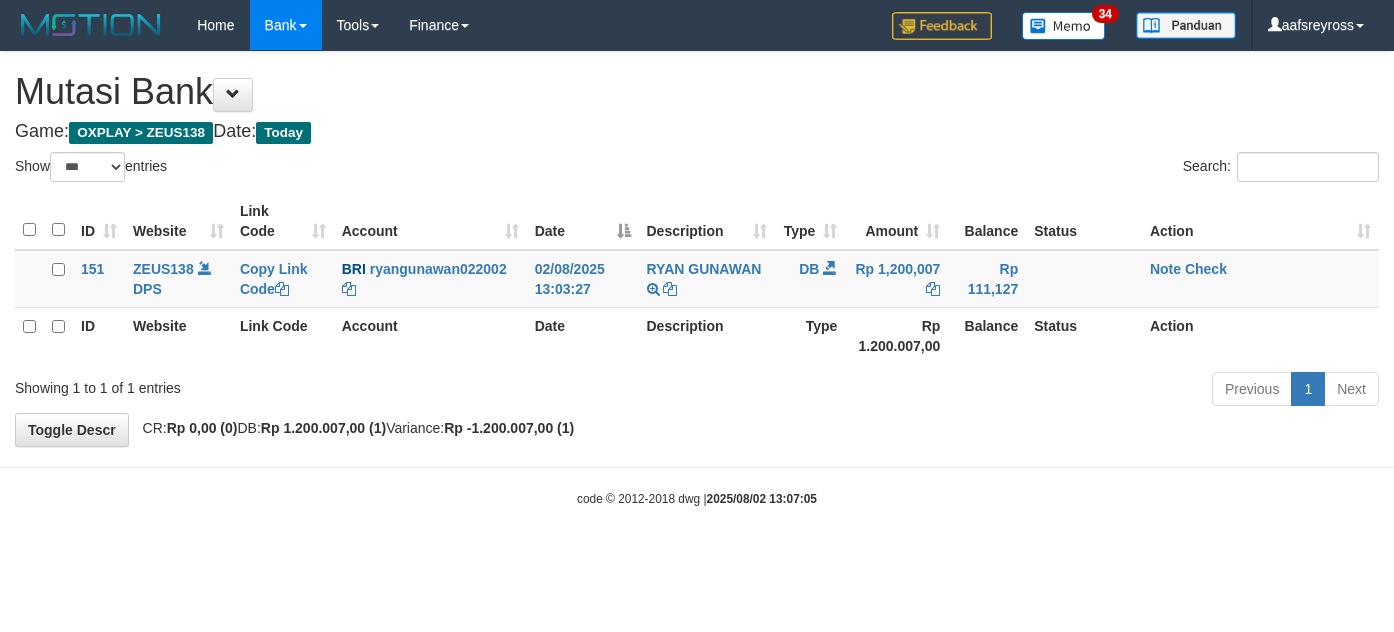 select on "***" 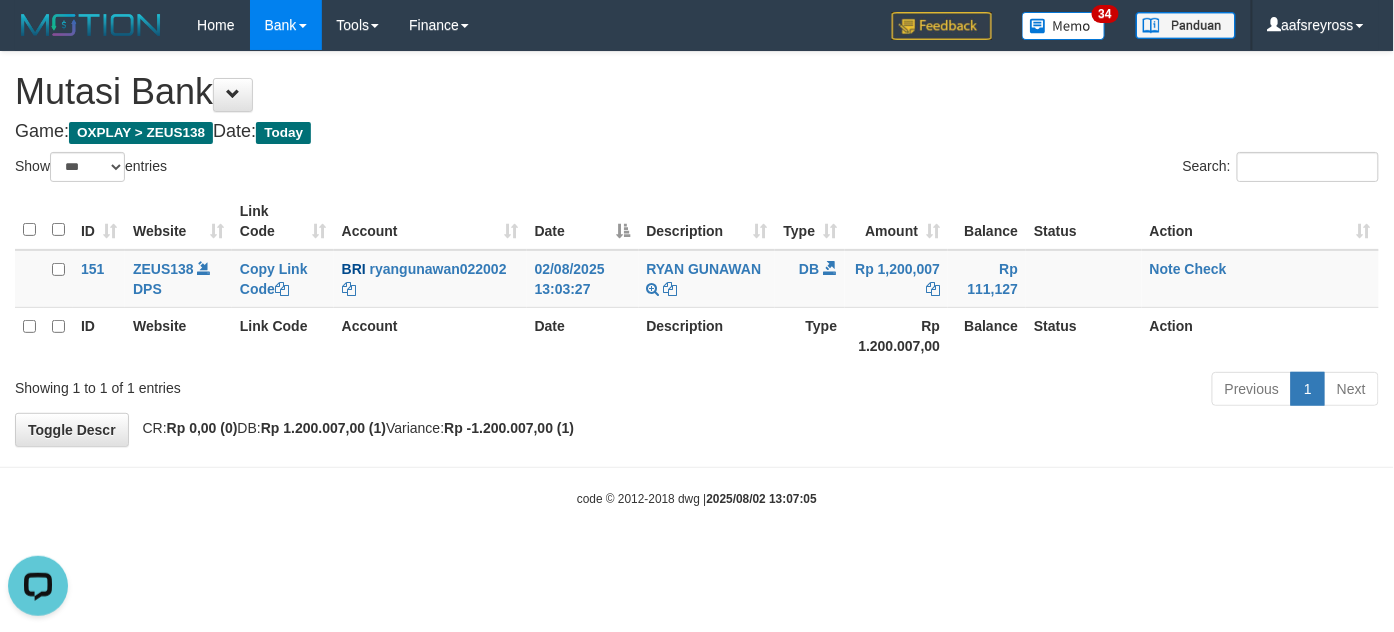 scroll, scrollTop: 0, scrollLeft: 0, axis: both 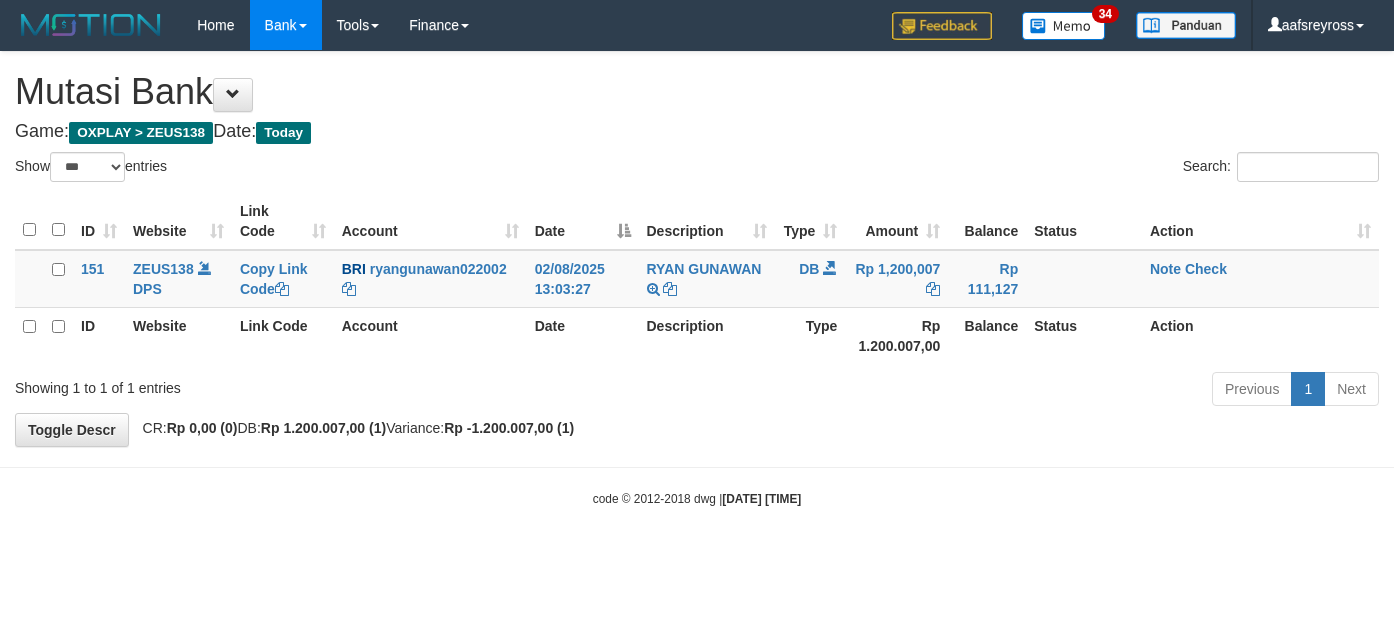 select on "***" 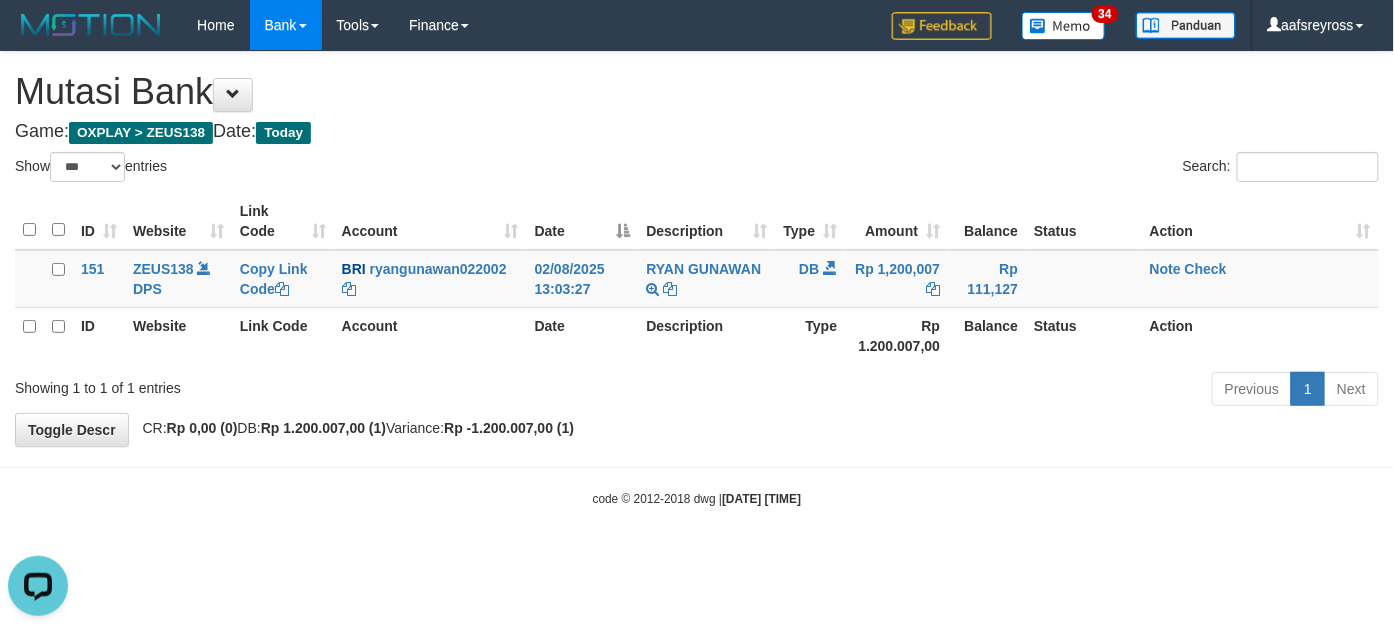 scroll, scrollTop: 0, scrollLeft: 0, axis: both 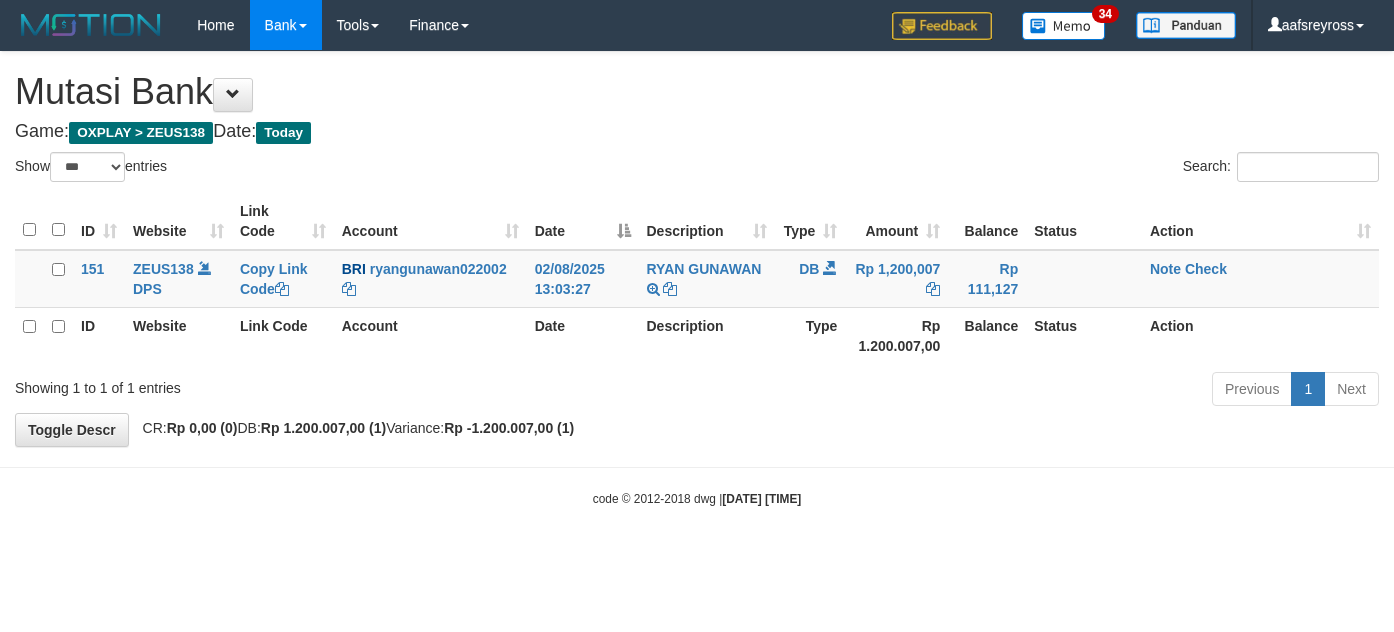 select on "***" 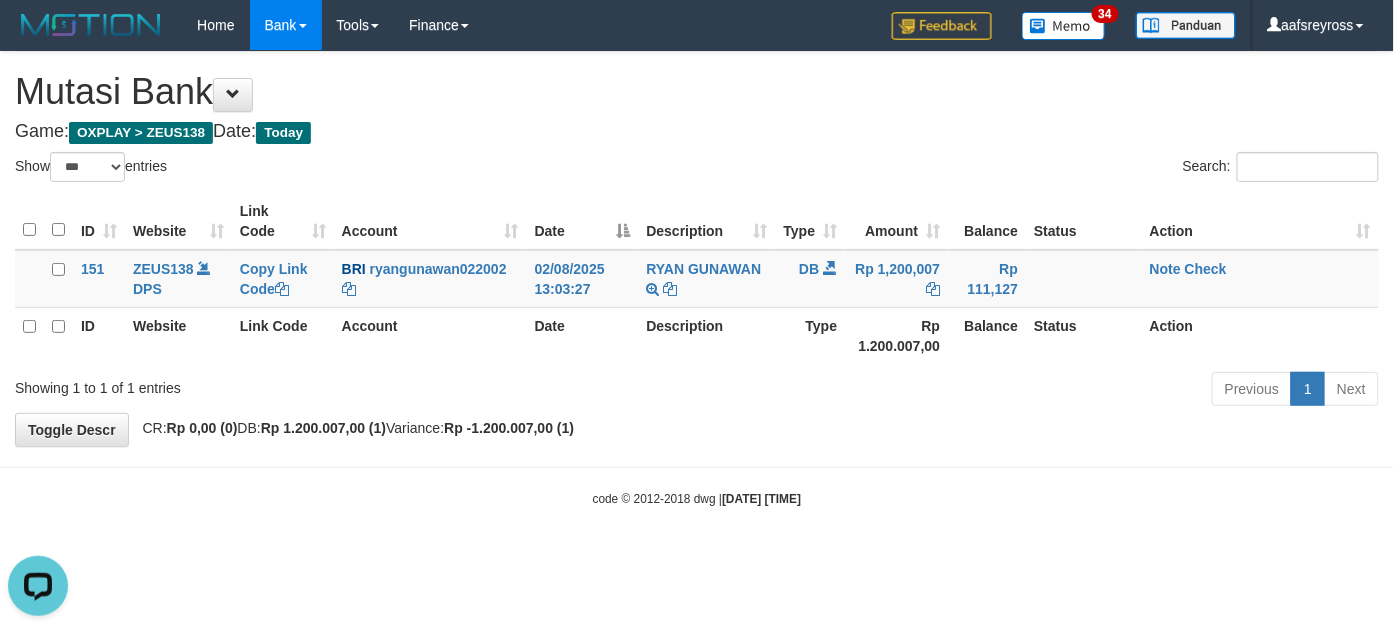 scroll, scrollTop: 0, scrollLeft: 0, axis: both 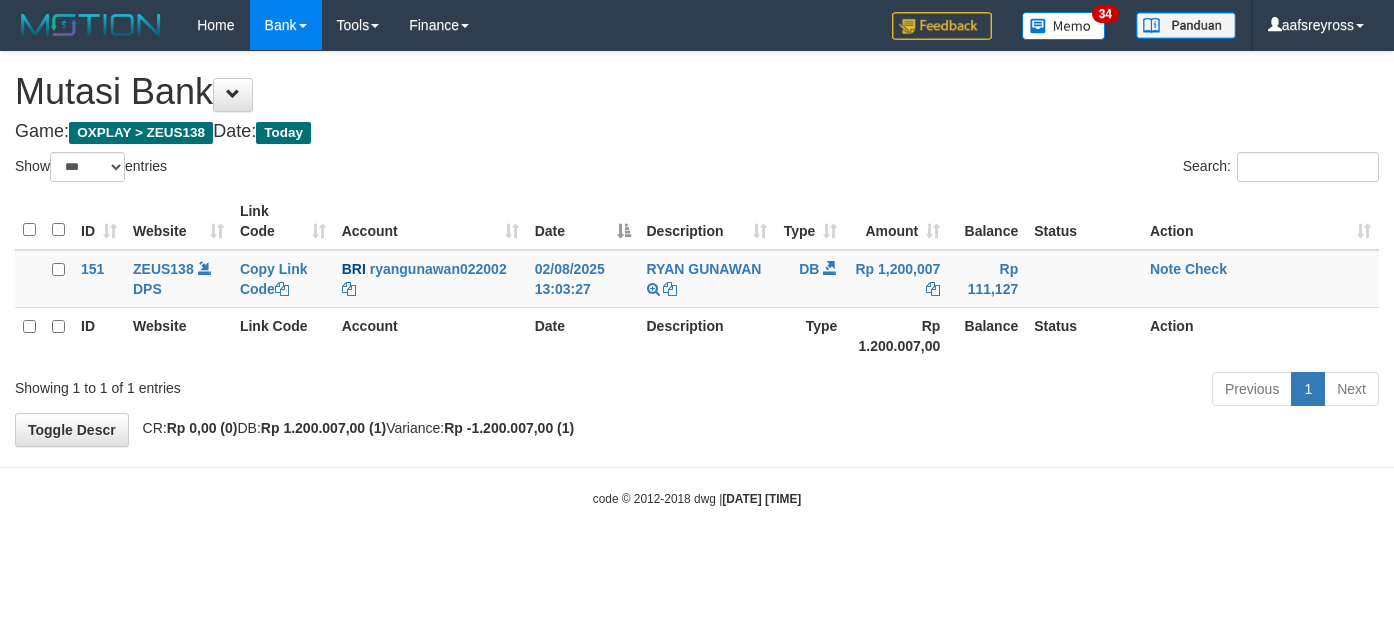 select on "***" 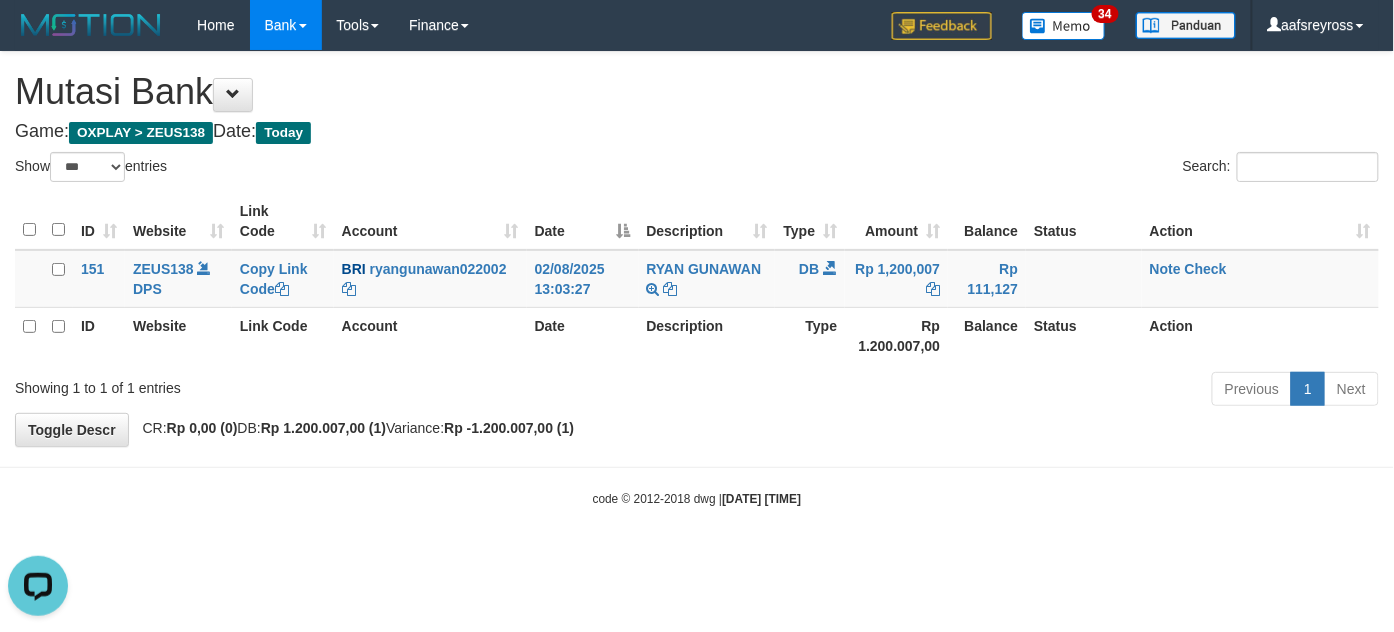 scroll, scrollTop: 0, scrollLeft: 0, axis: both 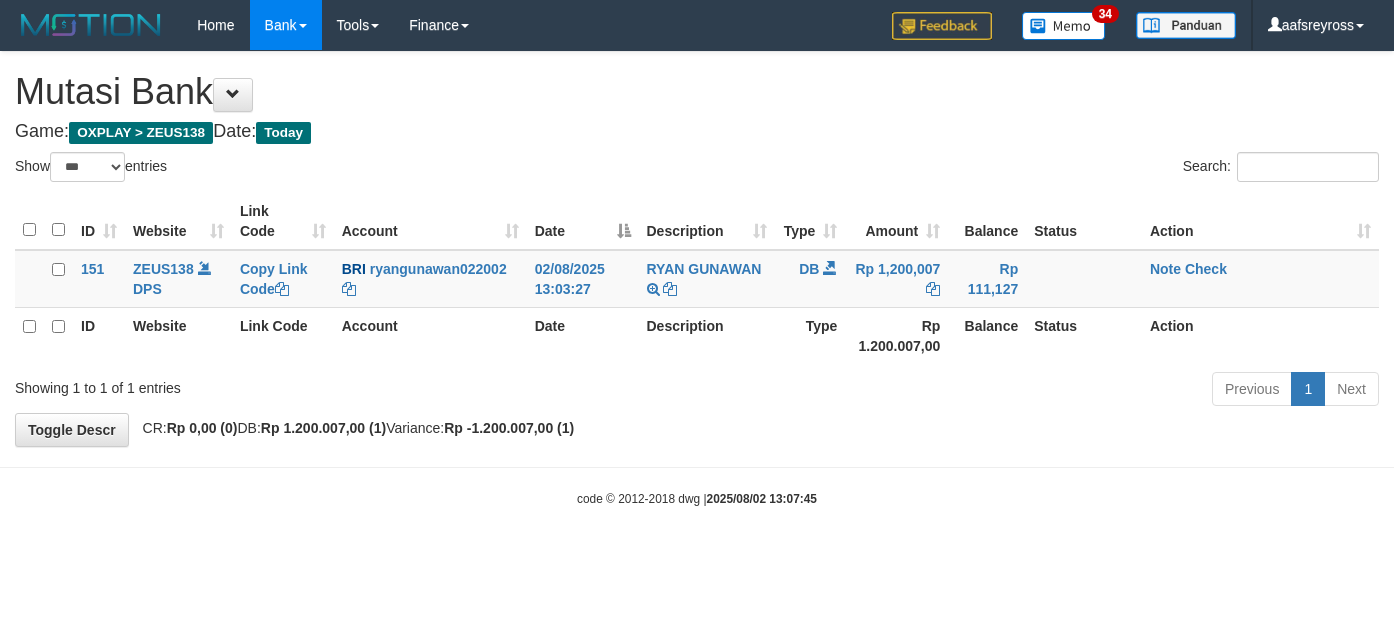select on "***" 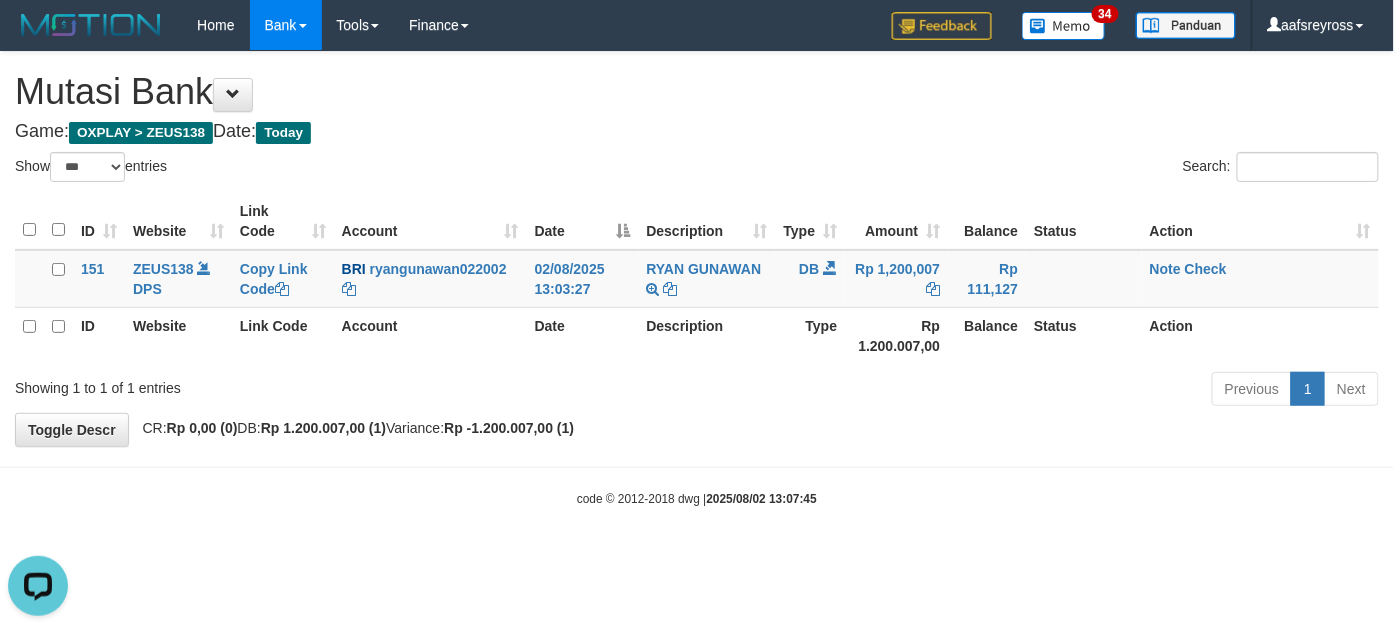 scroll, scrollTop: 0, scrollLeft: 0, axis: both 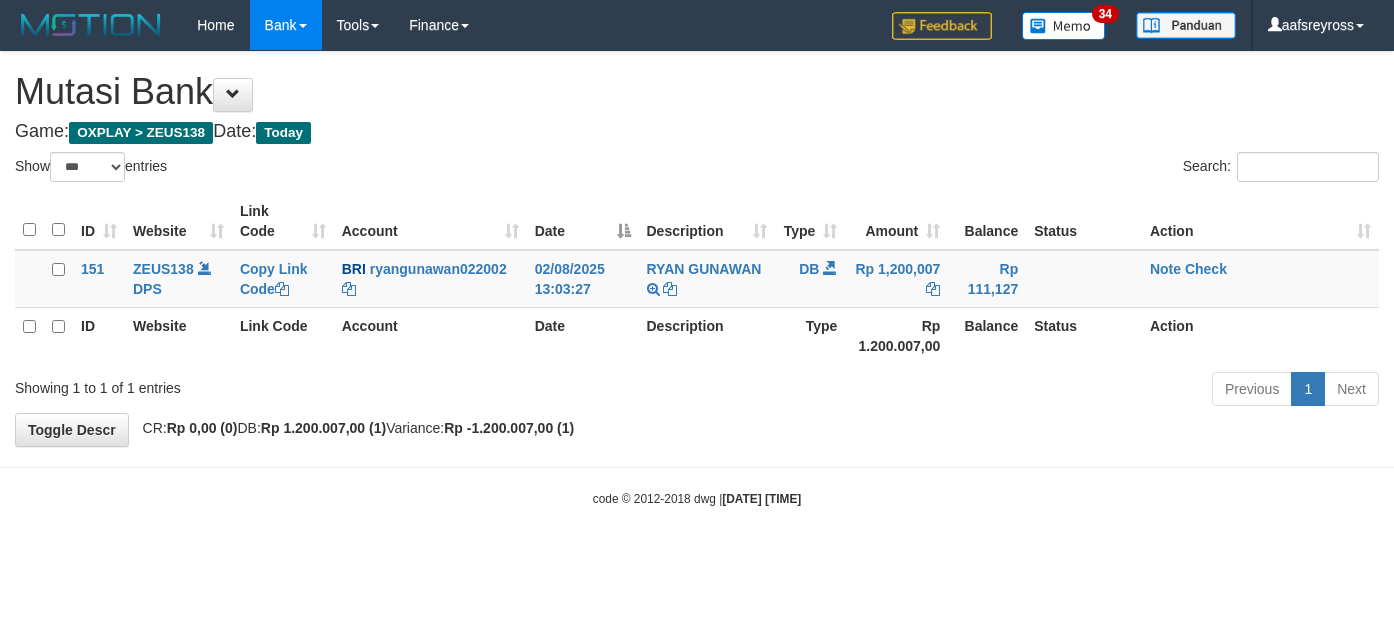 select on "***" 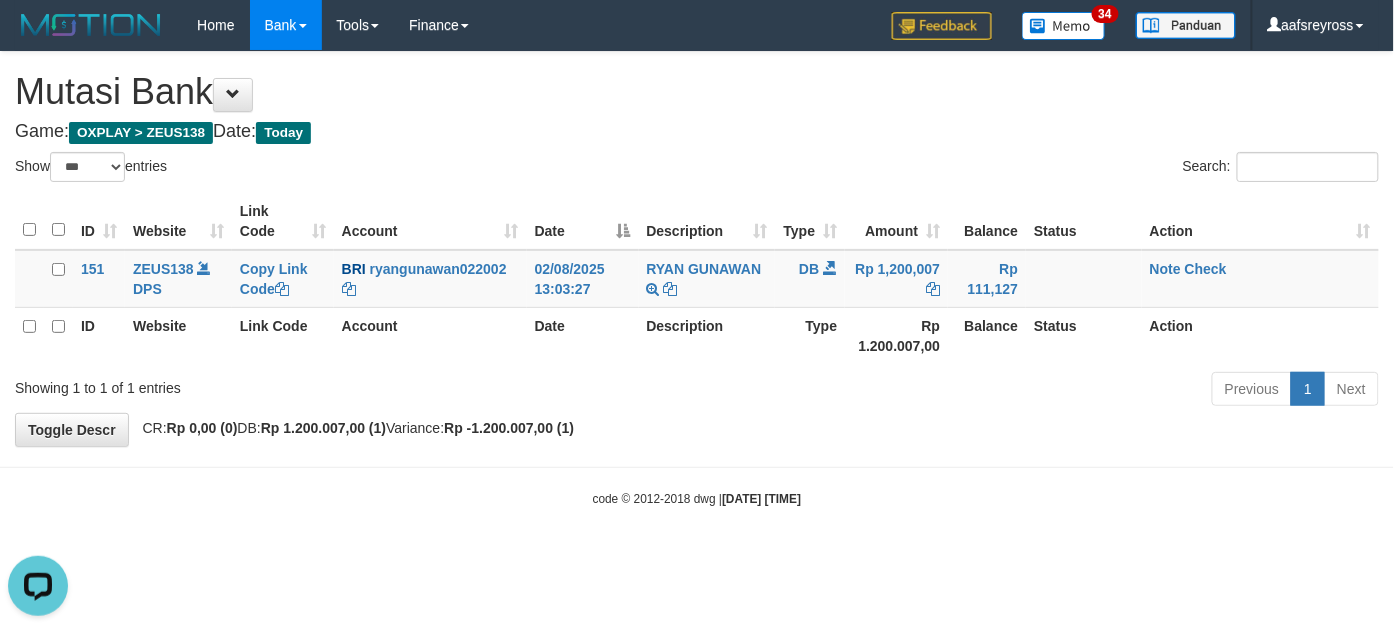 scroll, scrollTop: 0, scrollLeft: 0, axis: both 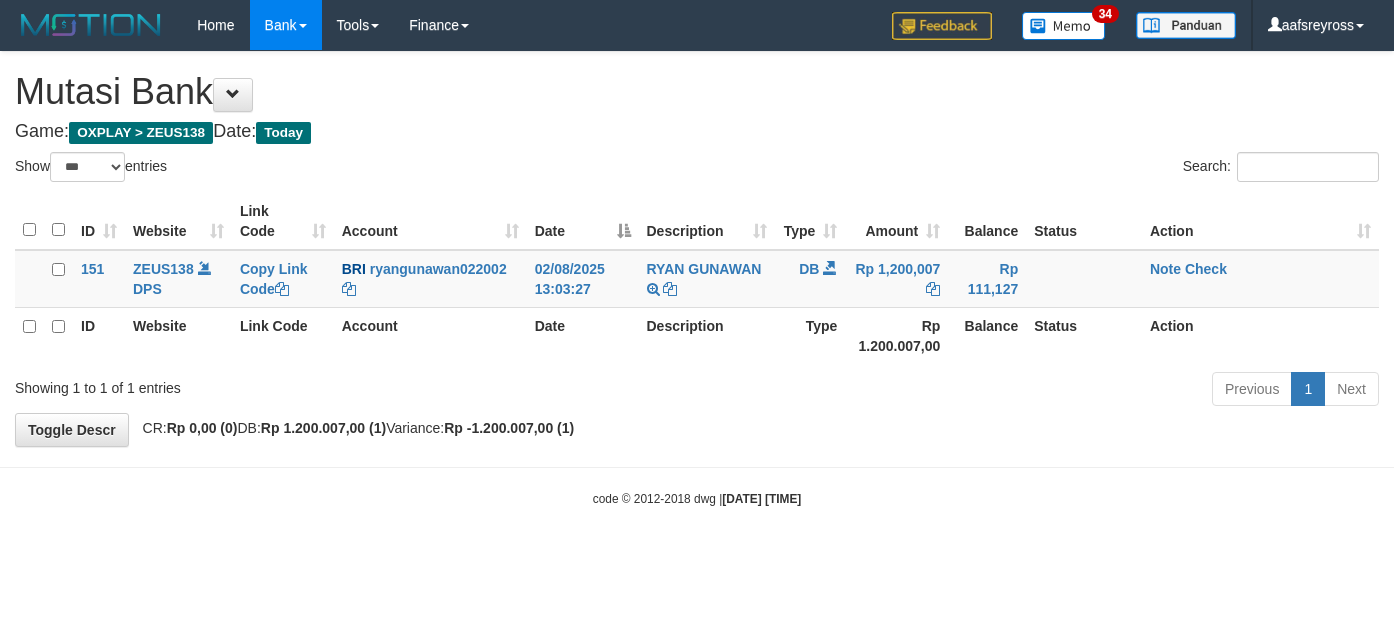 select on "***" 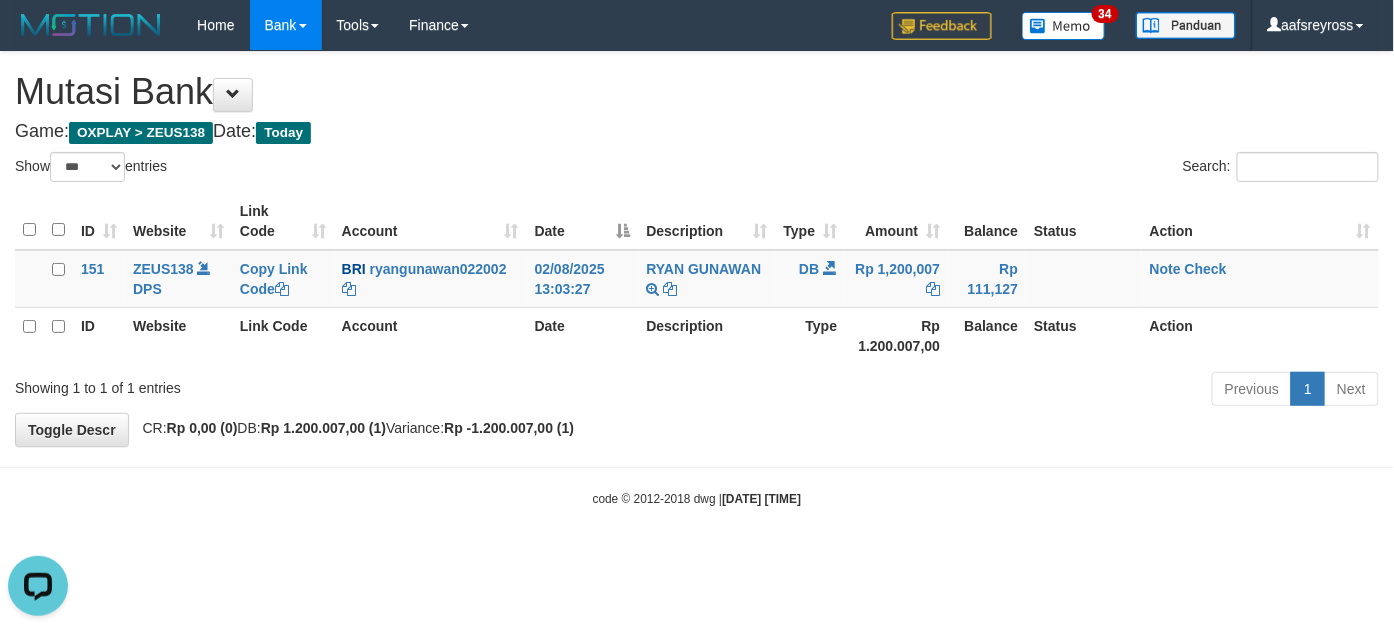 scroll, scrollTop: 0, scrollLeft: 0, axis: both 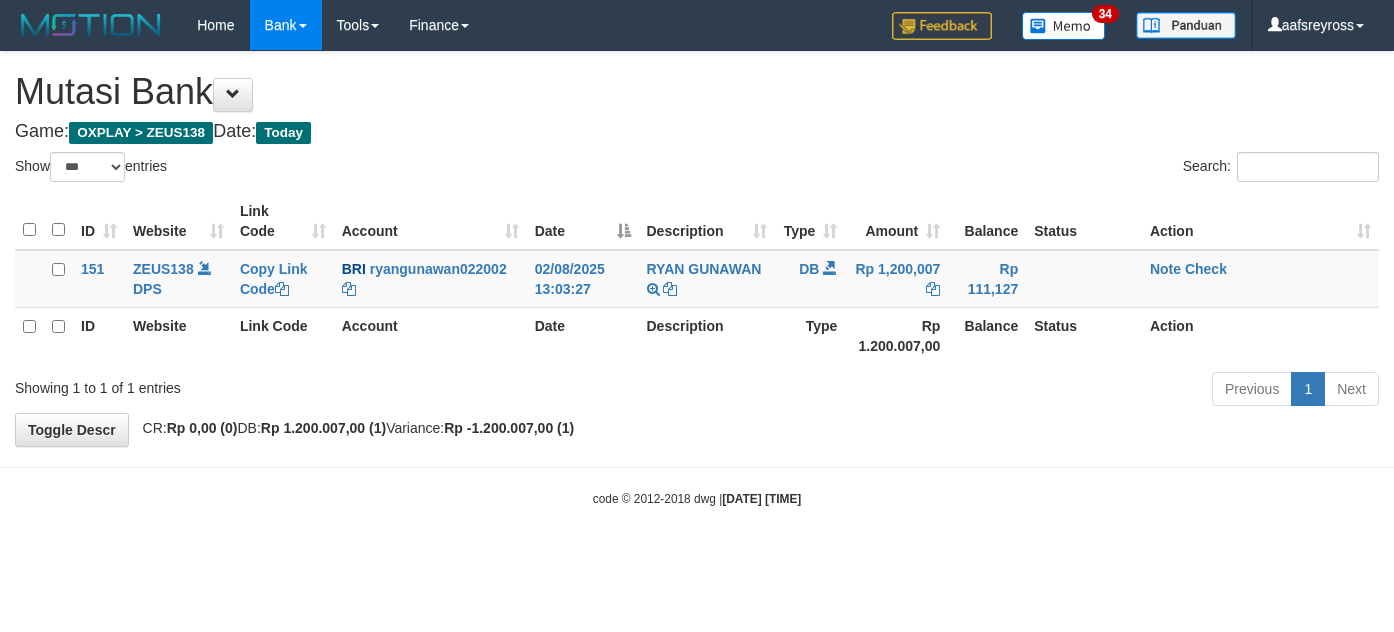 select on "***" 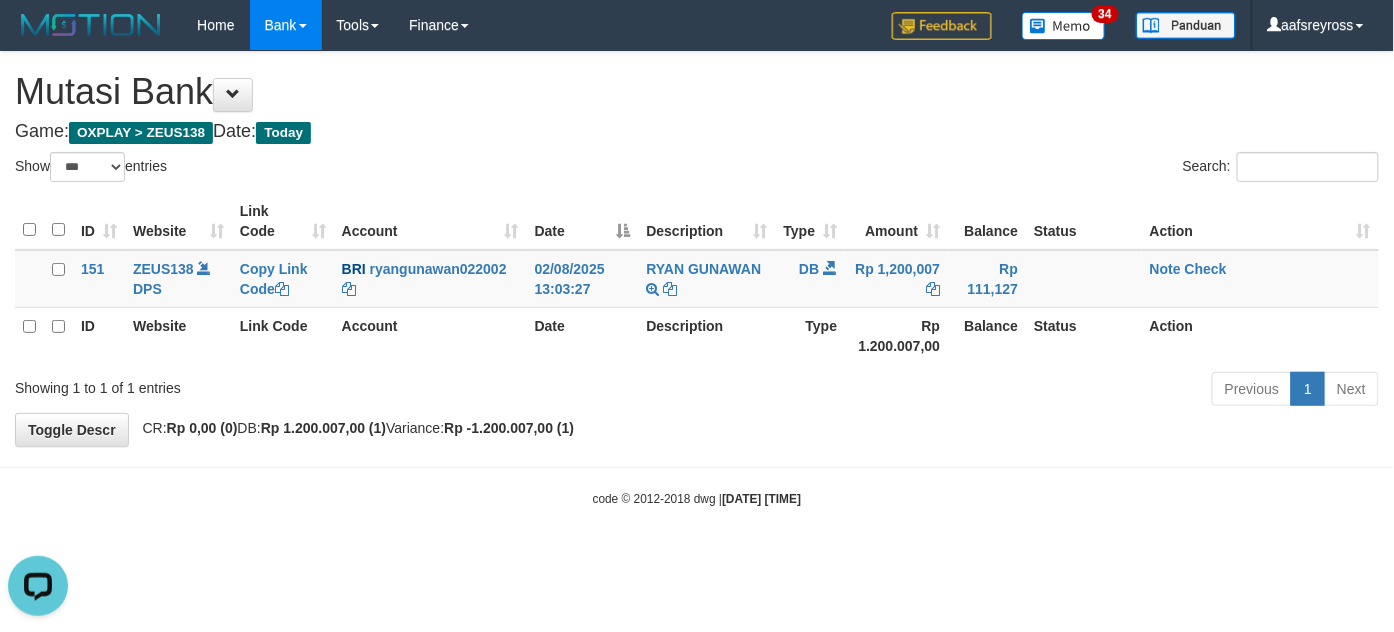 scroll, scrollTop: 0, scrollLeft: 0, axis: both 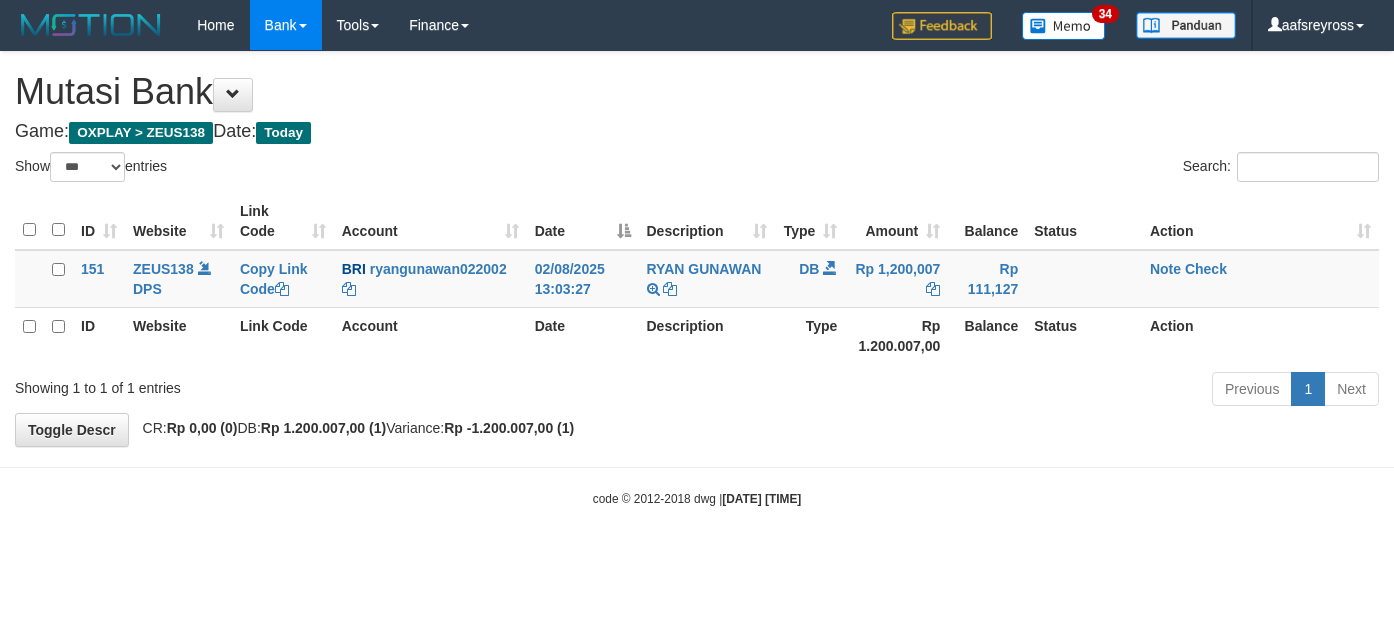 select on "***" 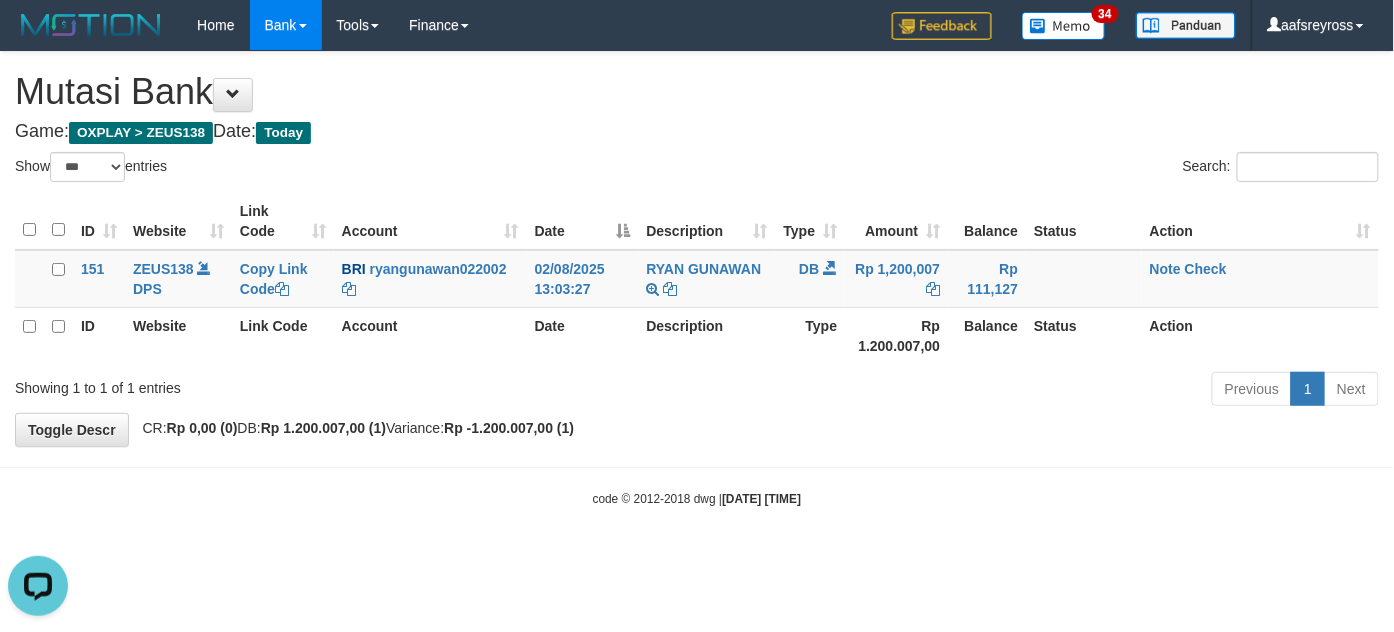 scroll, scrollTop: 0, scrollLeft: 0, axis: both 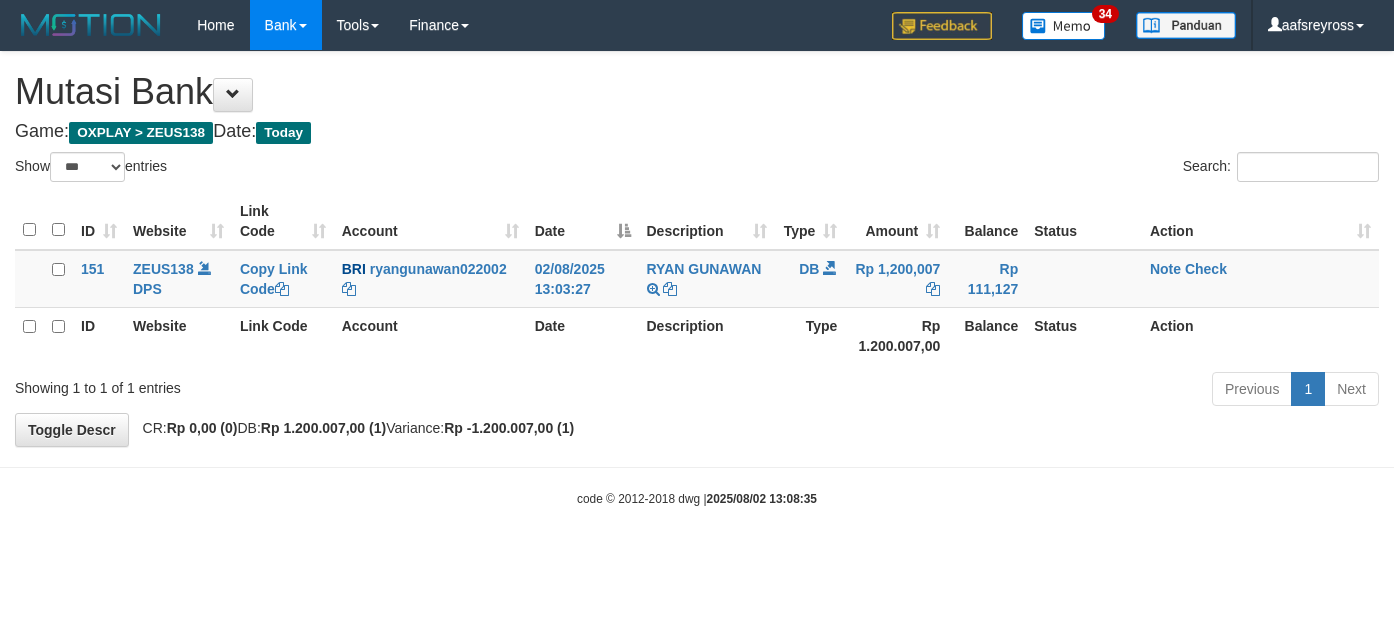 select on "***" 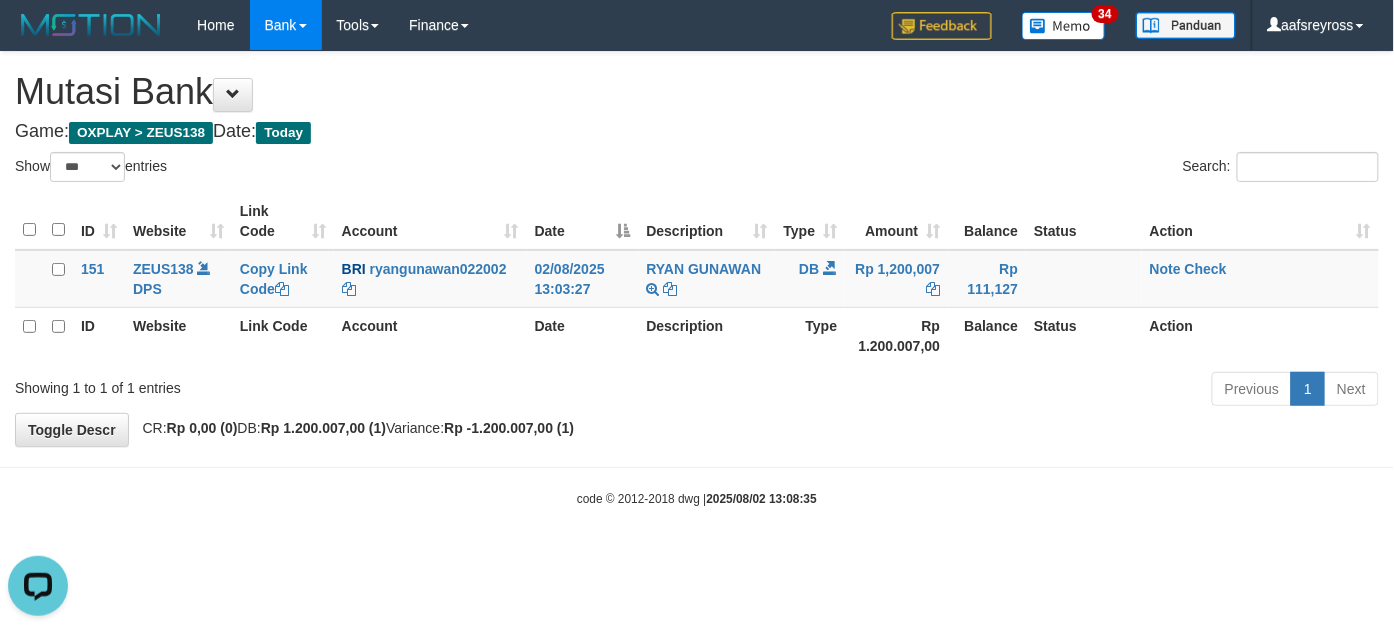 scroll, scrollTop: 0, scrollLeft: 0, axis: both 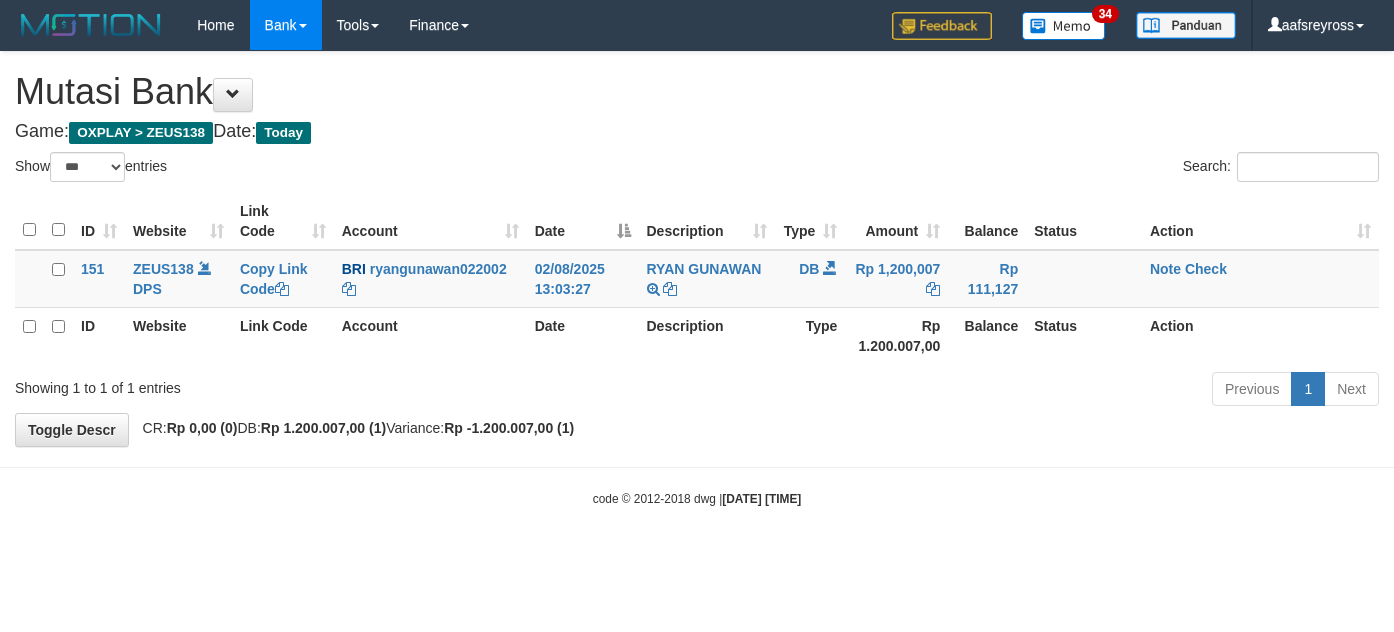 select on "***" 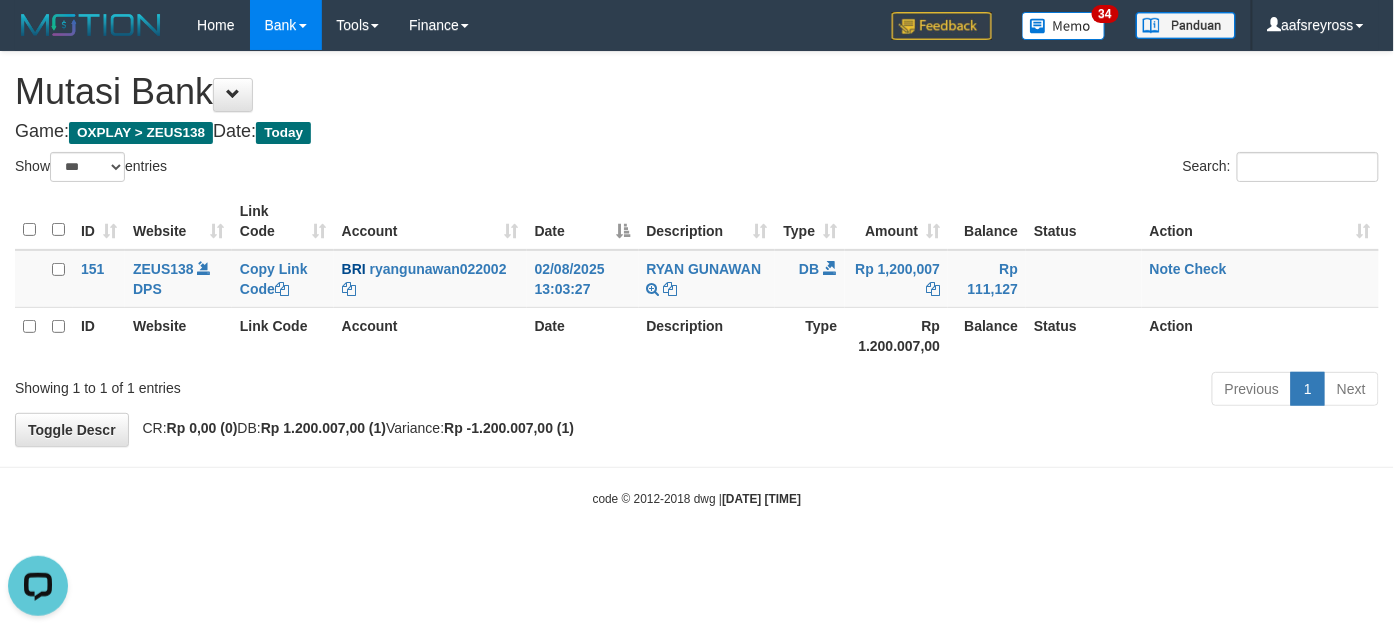 scroll, scrollTop: 0, scrollLeft: 0, axis: both 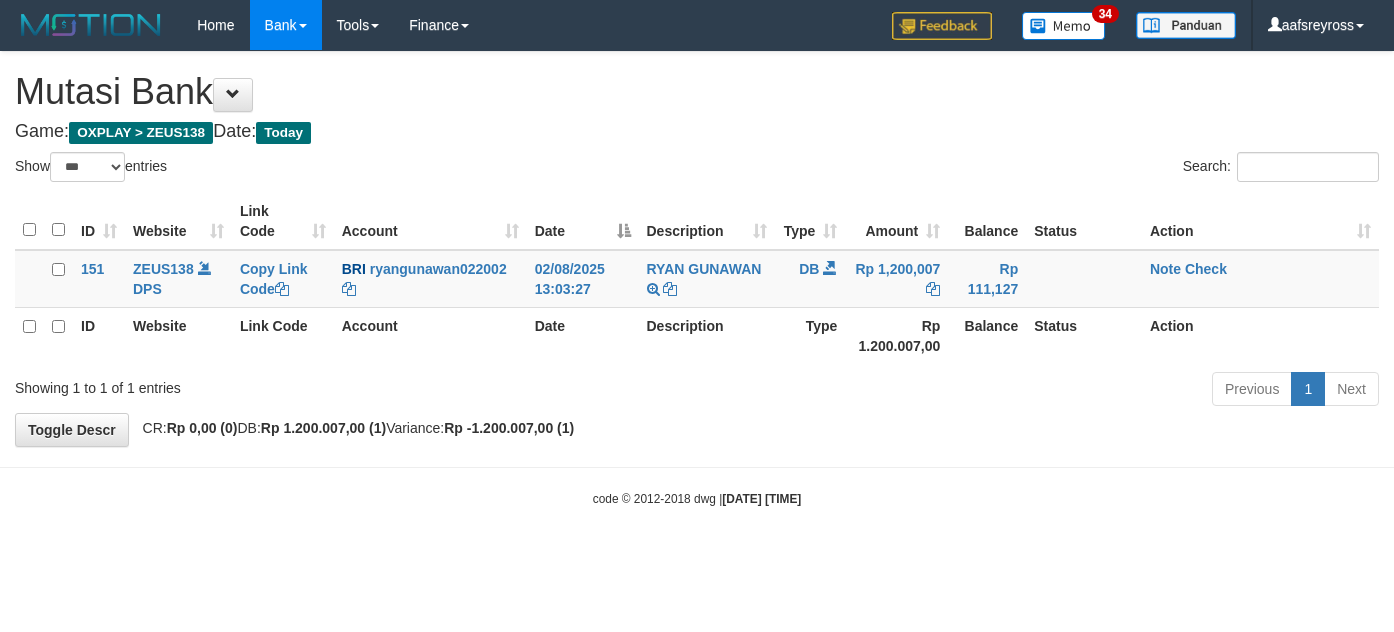 select on "***" 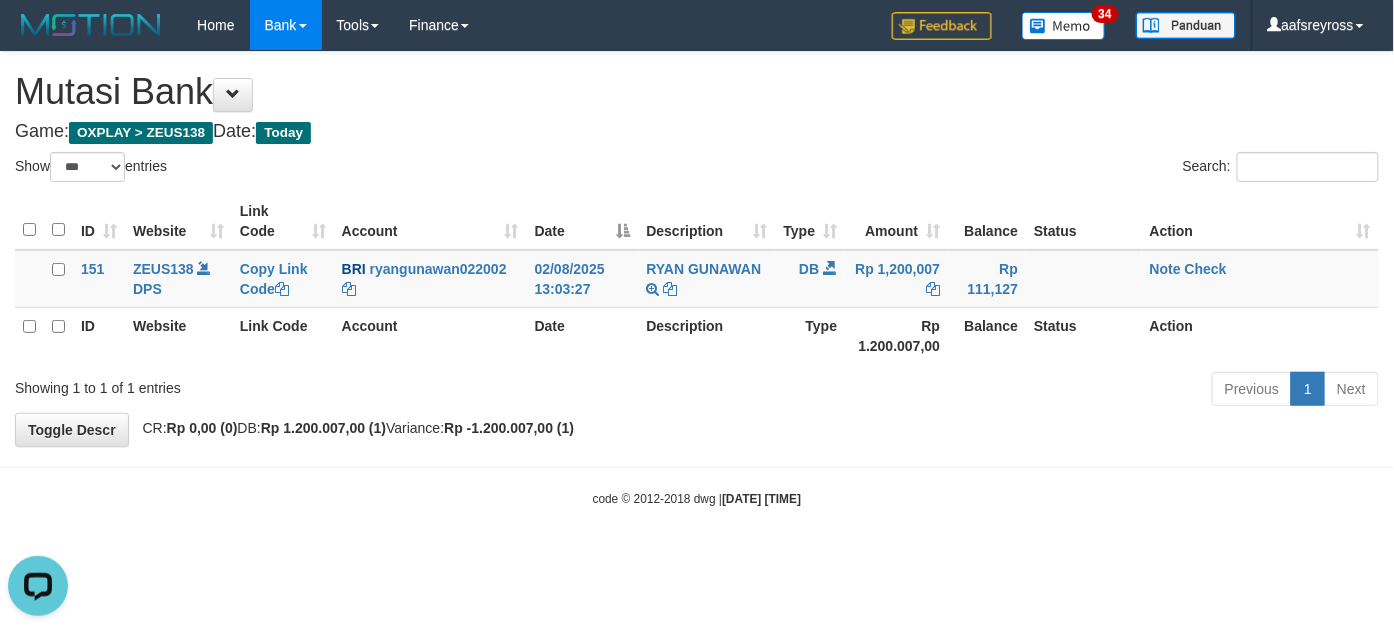 scroll, scrollTop: 0, scrollLeft: 0, axis: both 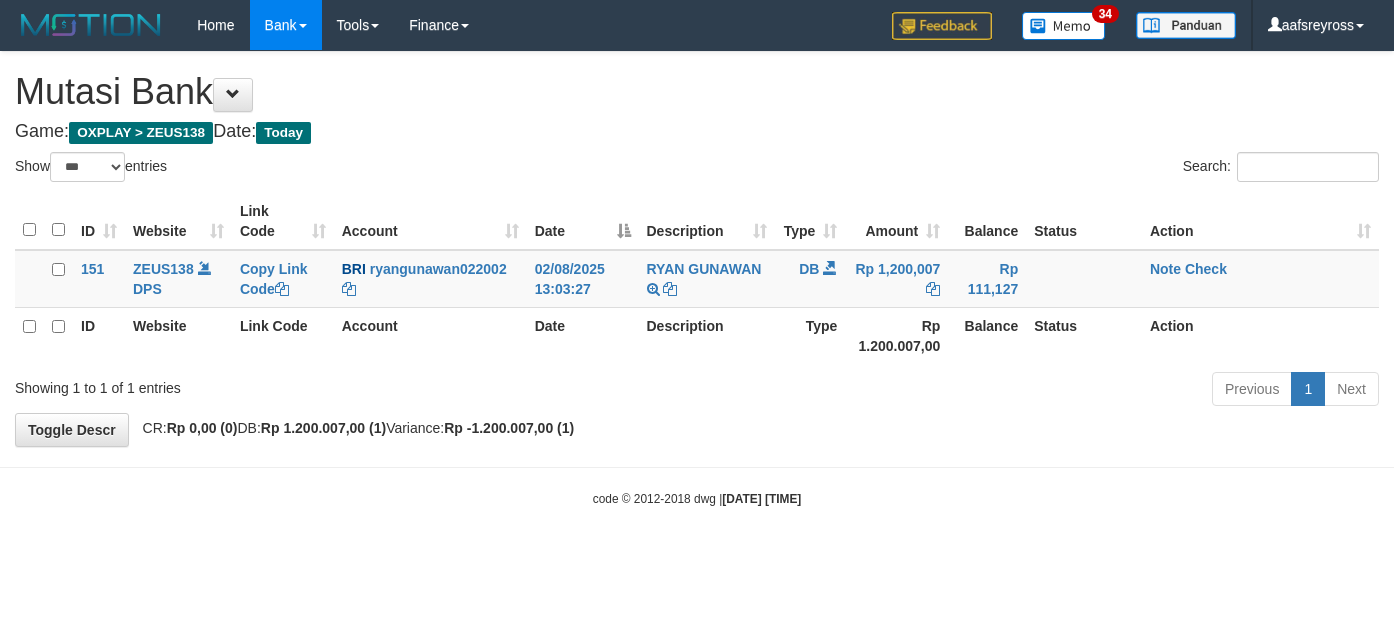 select on "***" 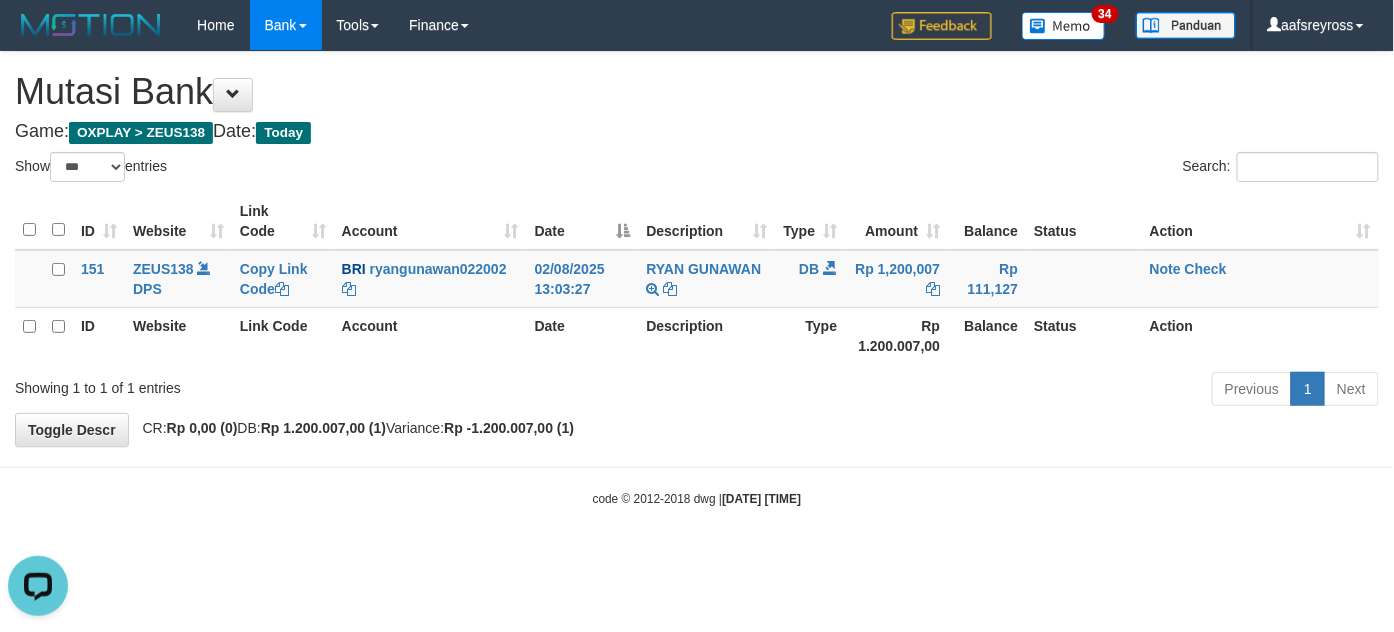 scroll, scrollTop: 0, scrollLeft: 0, axis: both 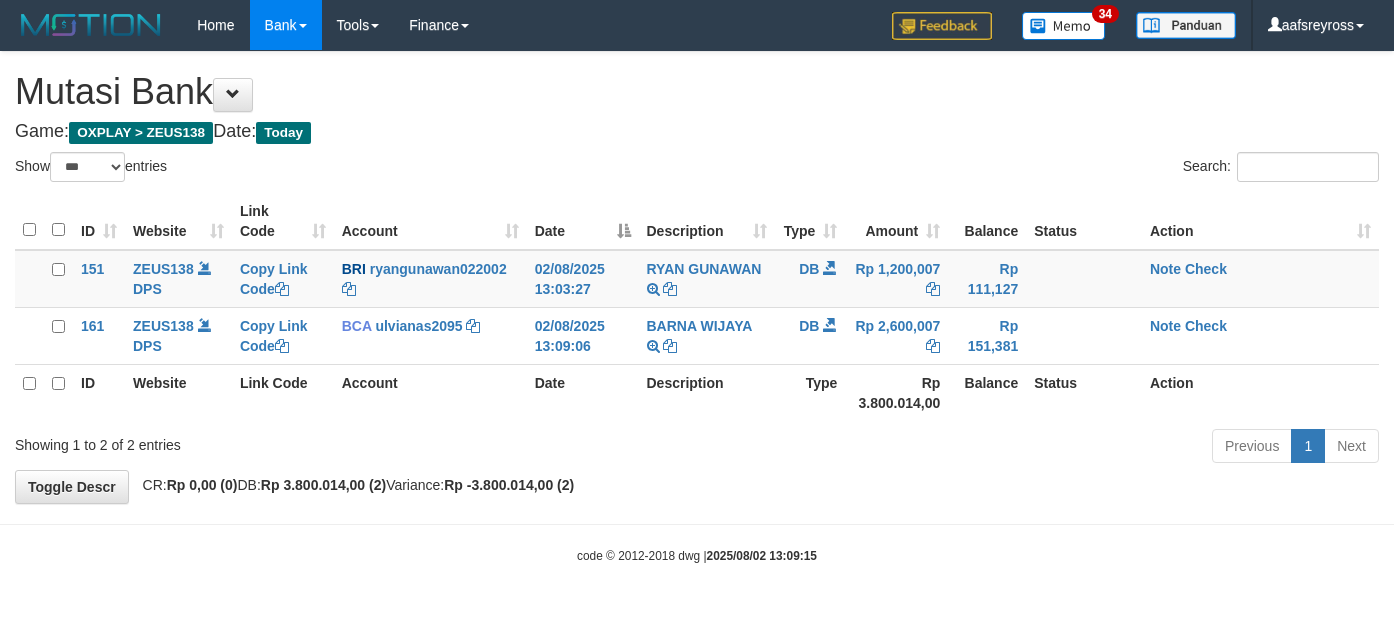 select on "***" 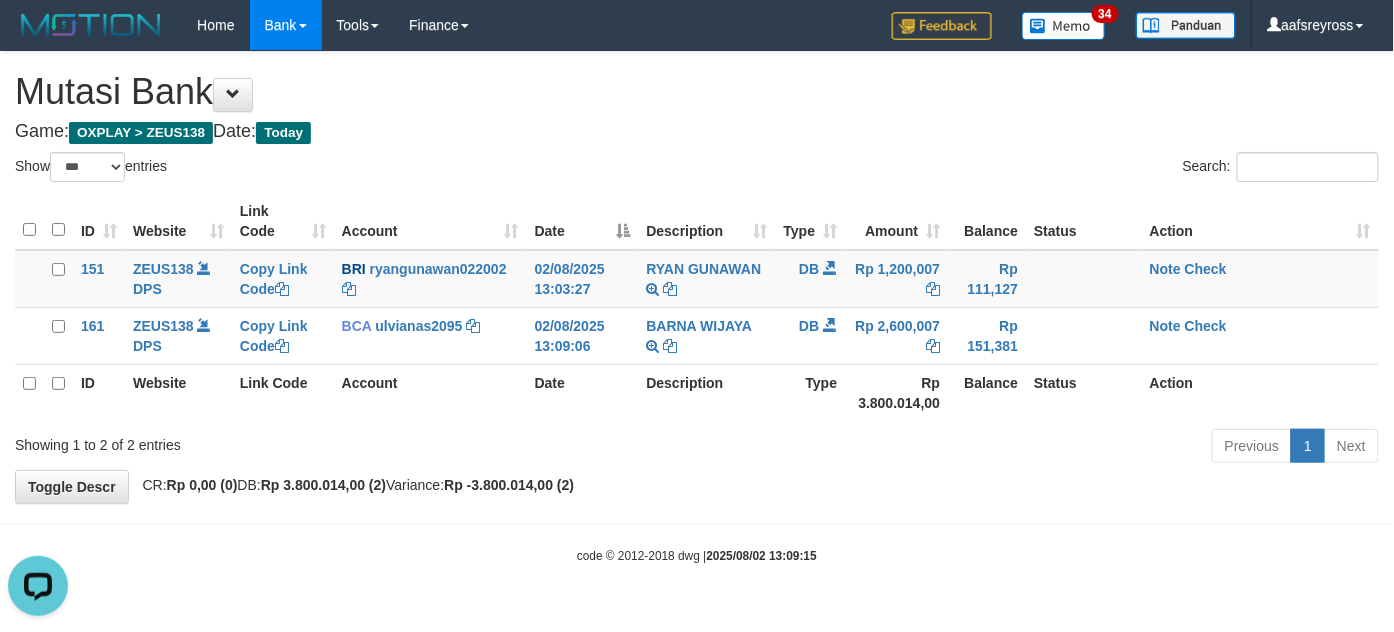 scroll, scrollTop: 0, scrollLeft: 0, axis: both 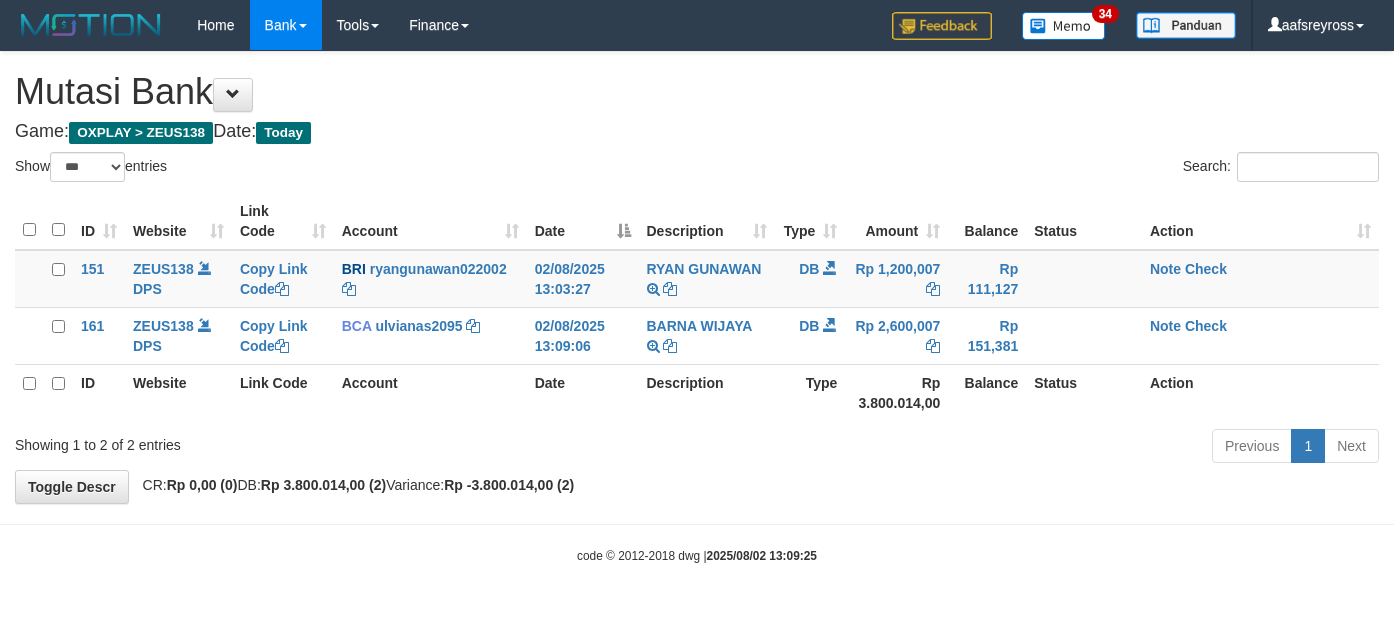 select on "***" 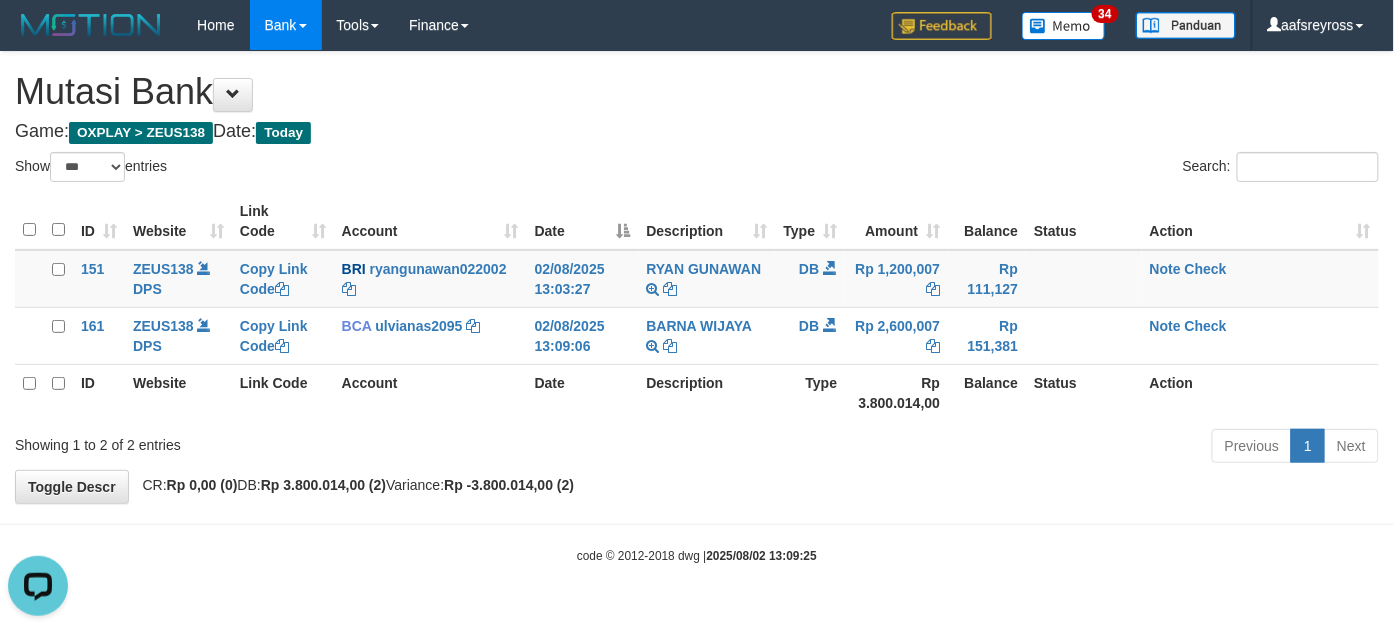 scroll, scrollTop: 0, scrollLeft: 0, axis: both 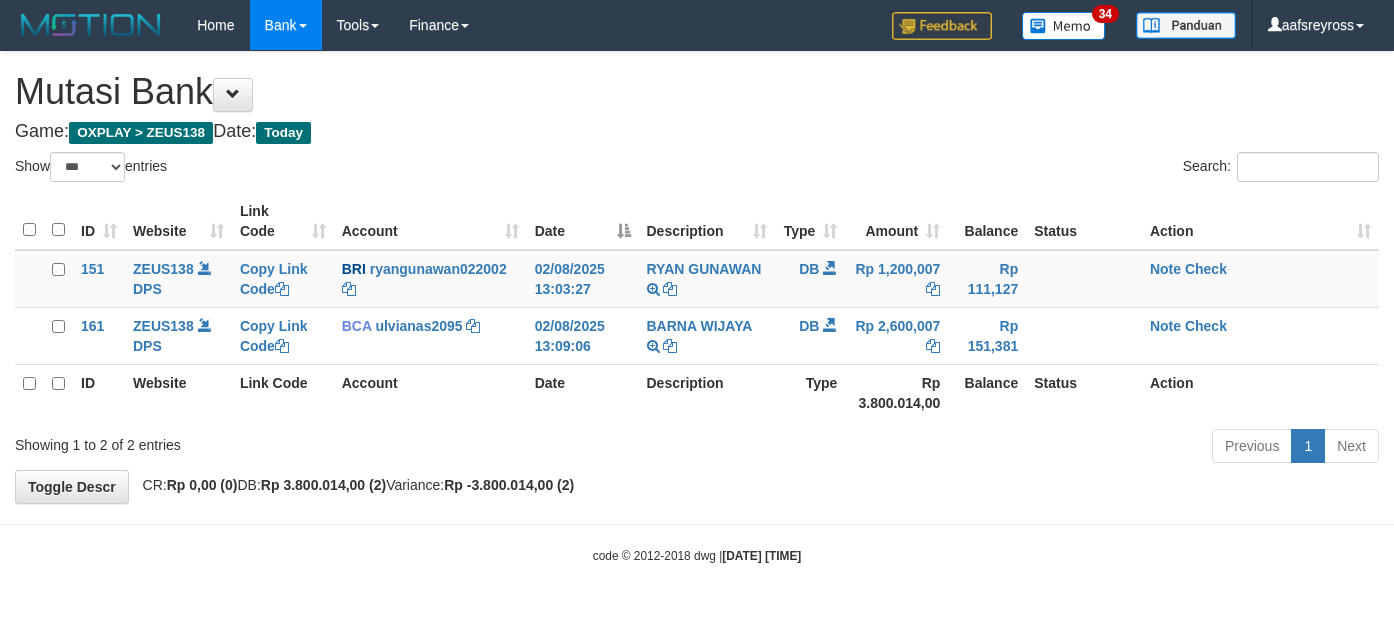 select on "***" 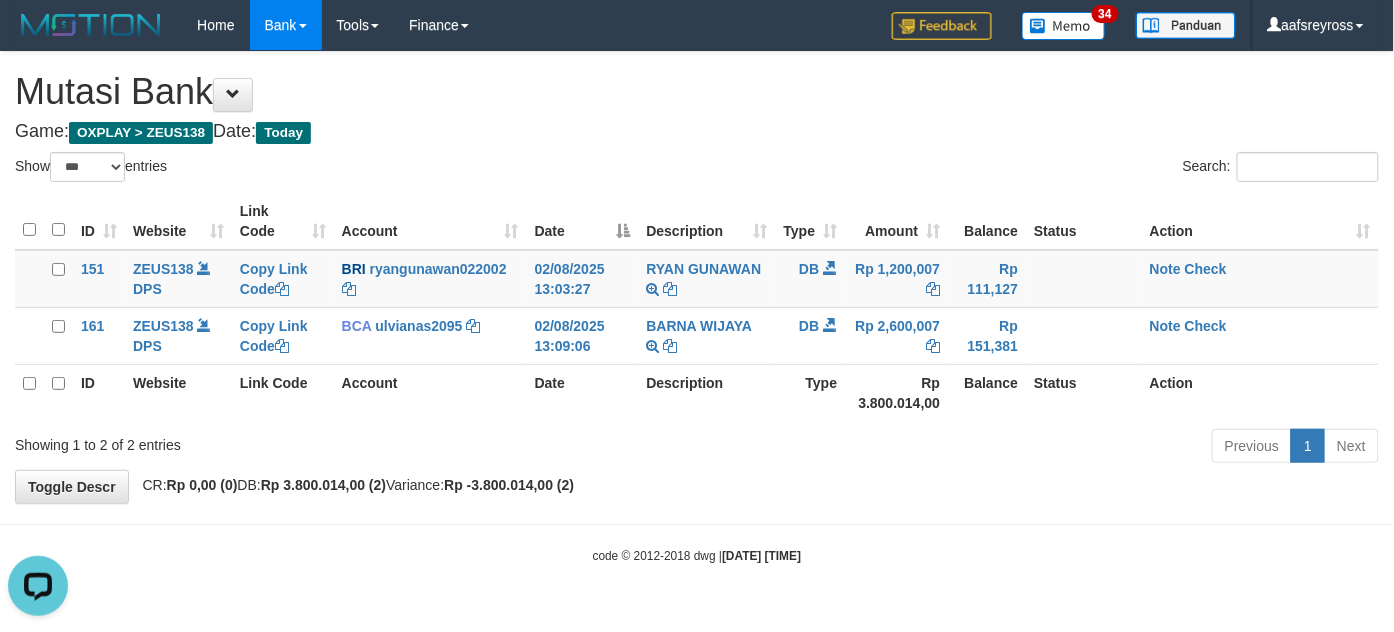 scroll, scrollTop: 0, scrollLeft: 0, axis: both 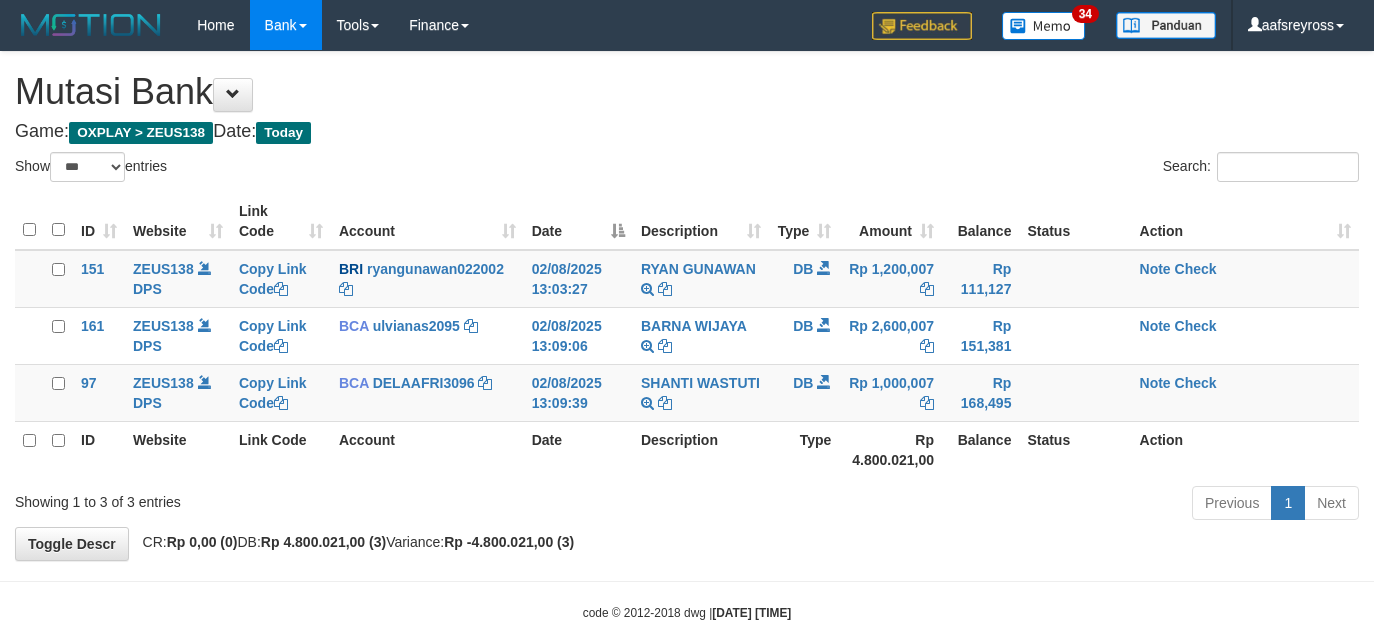 select on "***" 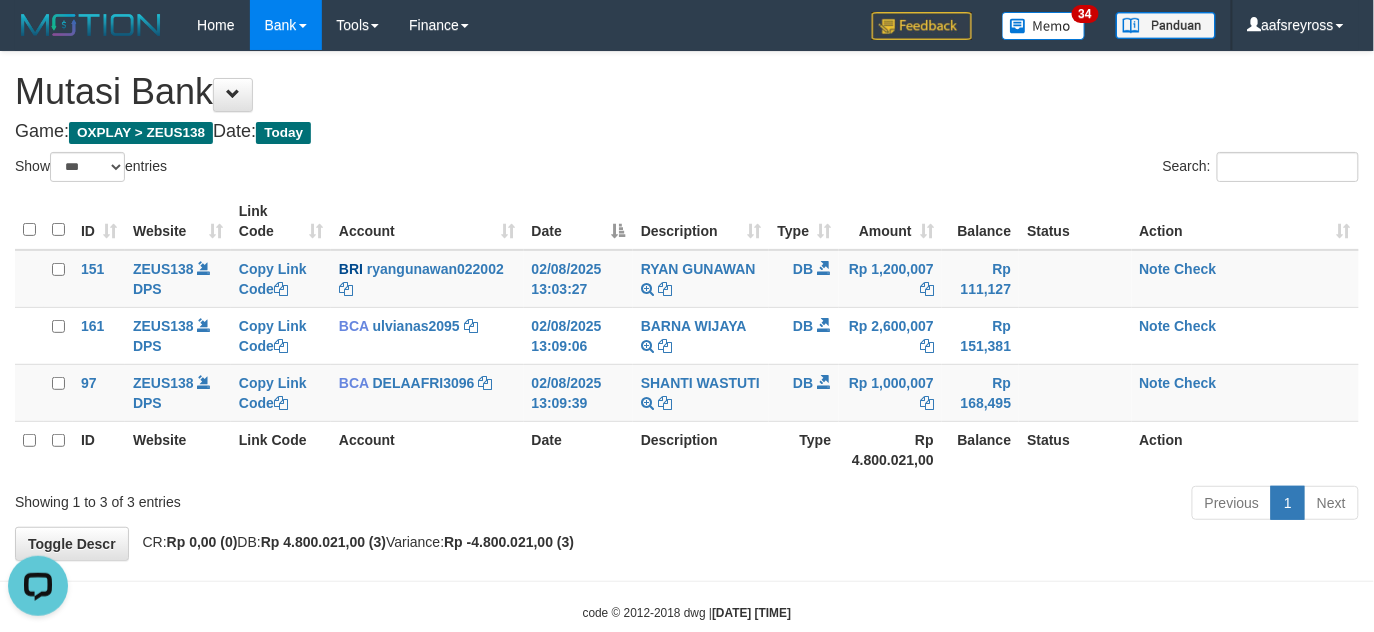 scroll, scrollTop: 0, scrollLeft: 0, axis: both 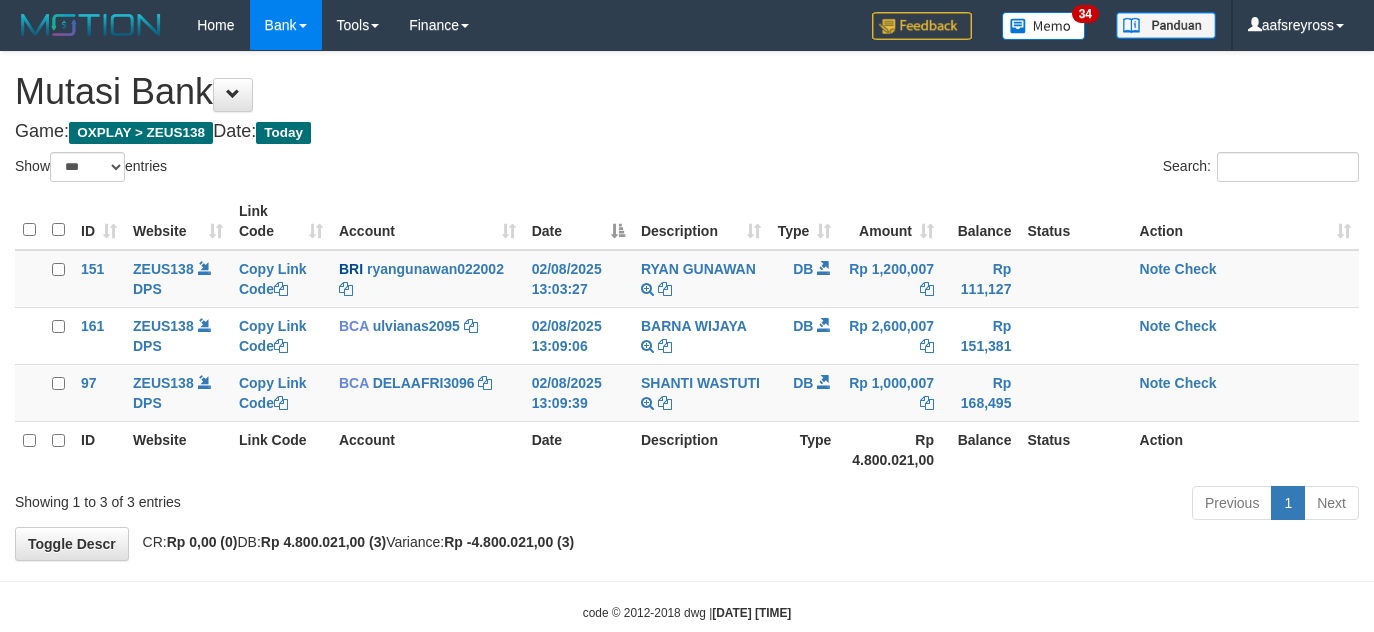 select on "***" 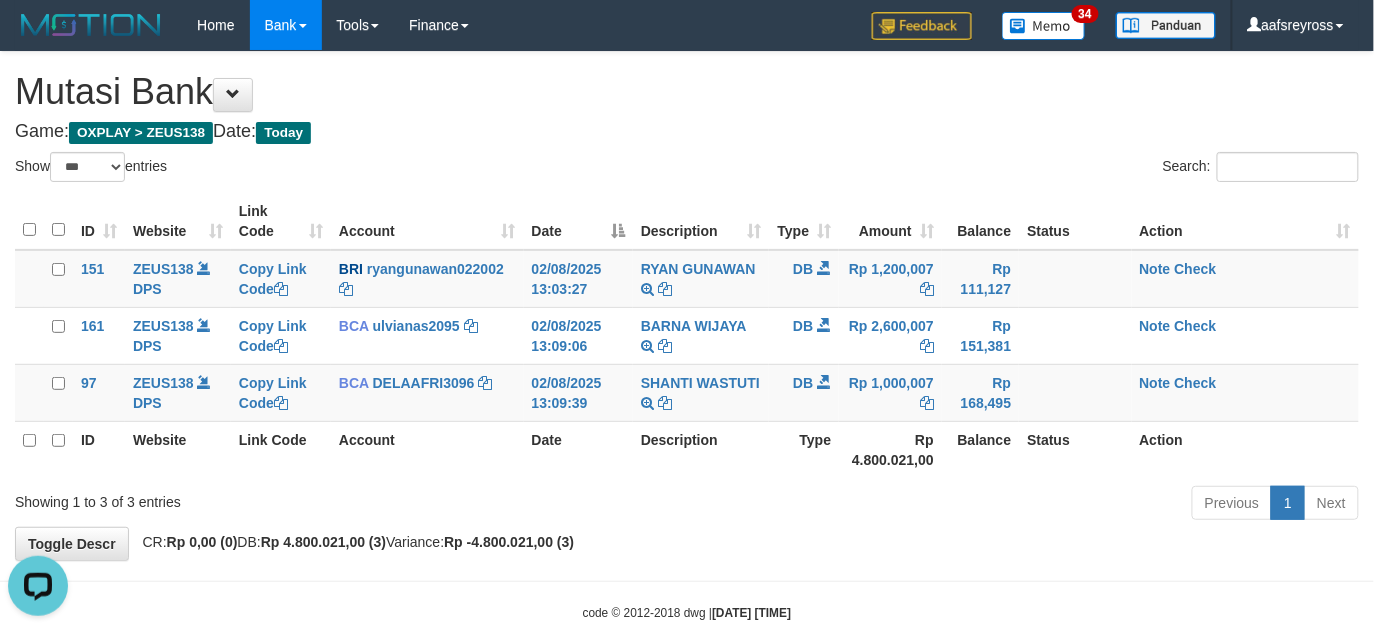 scroll, scrollTop: 0, scrollLeft: 0, axis: both 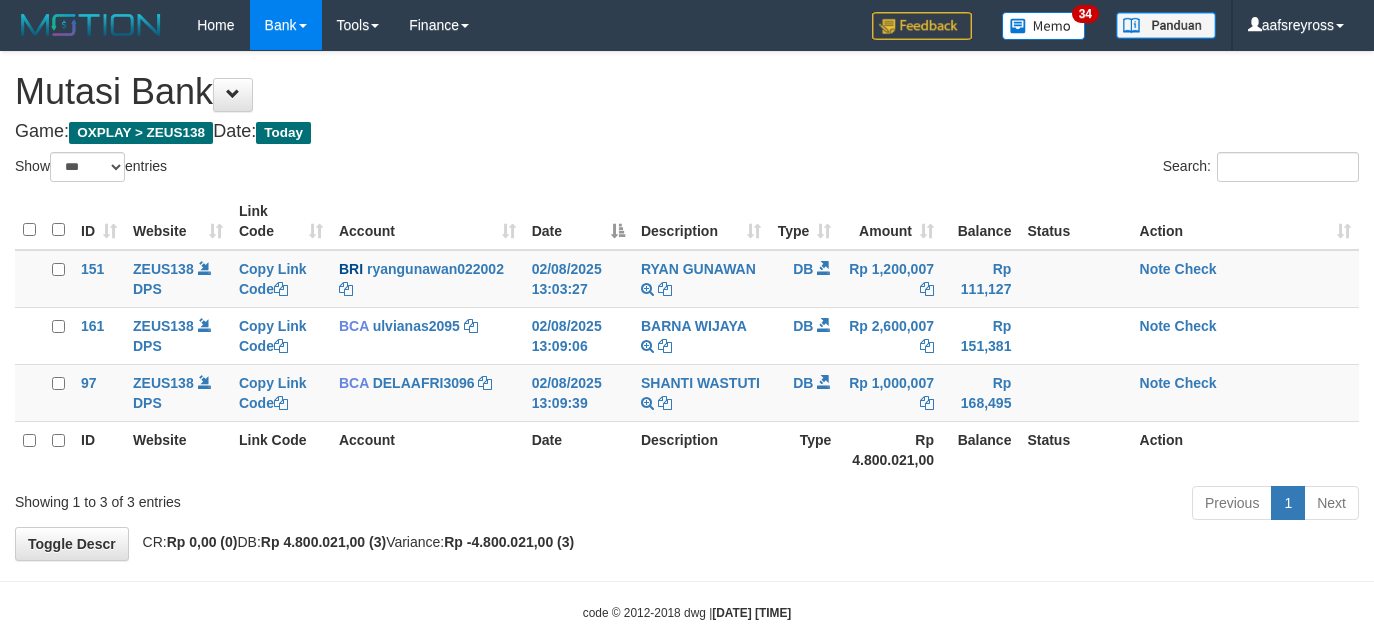 select on "***" 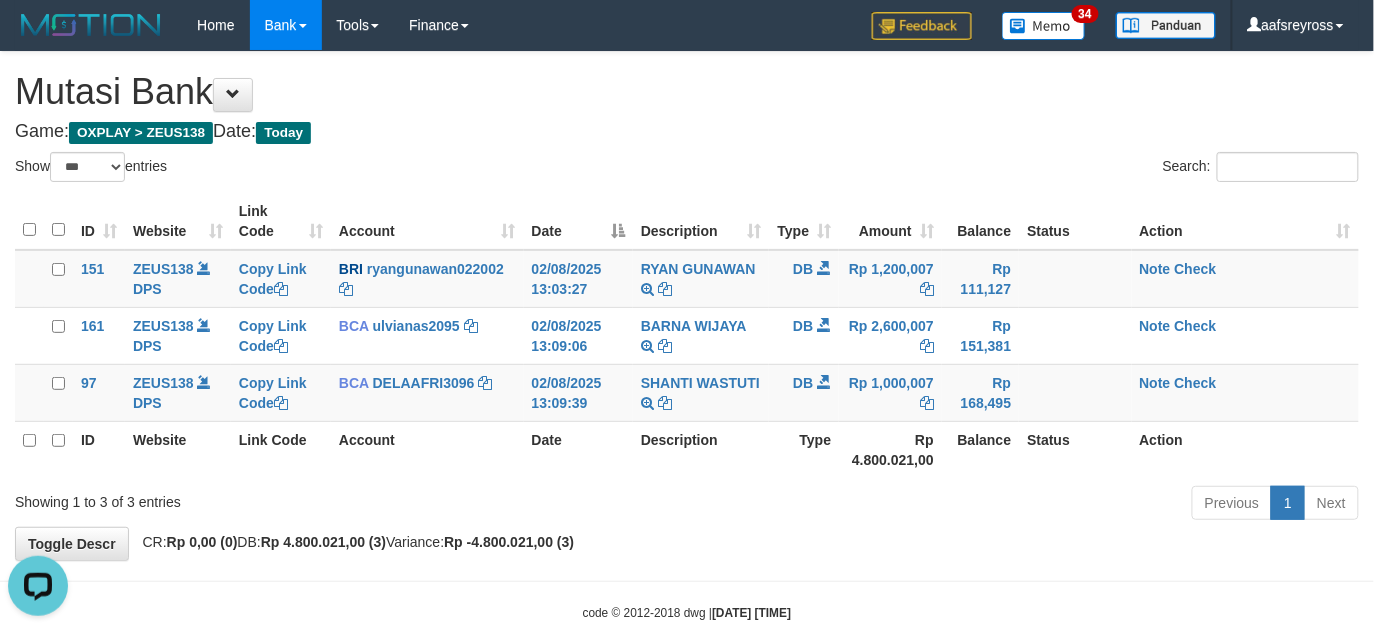scroll, scrollTop: 0, scrollLeft: 0, axis: both 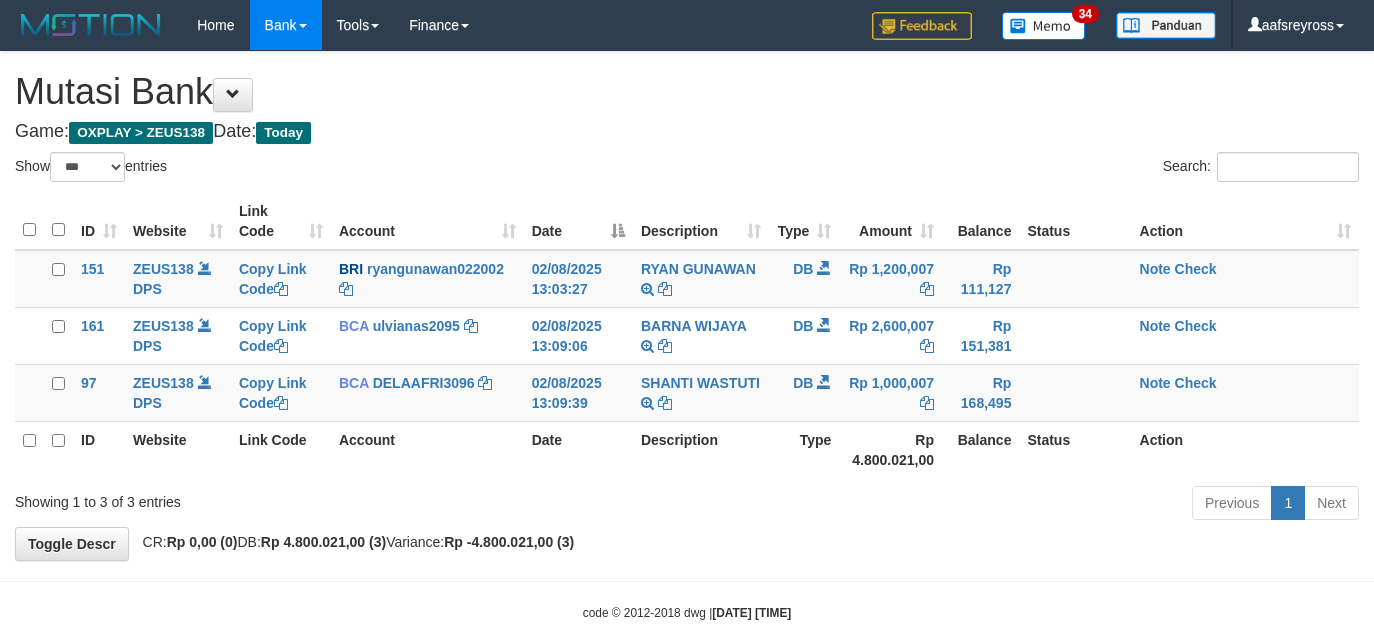 select on "***" 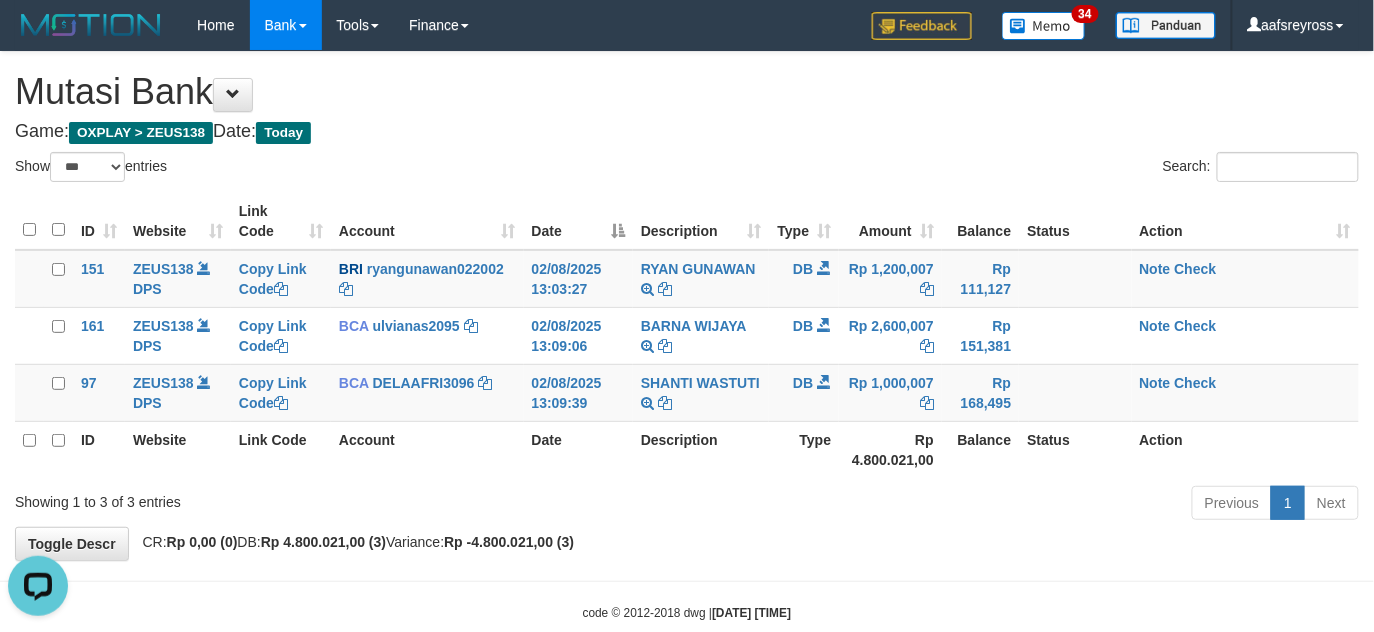 scroll, scrollTop: 0, scrollLeft: 0, axis: both 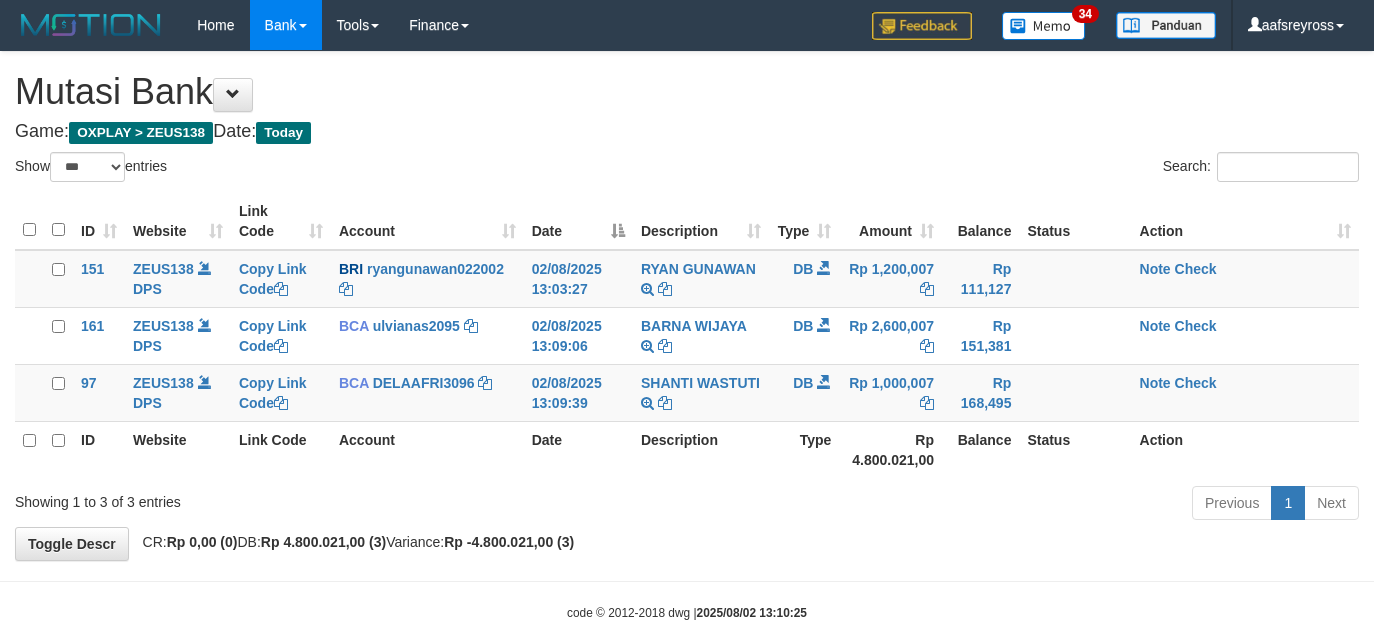 select on "***" 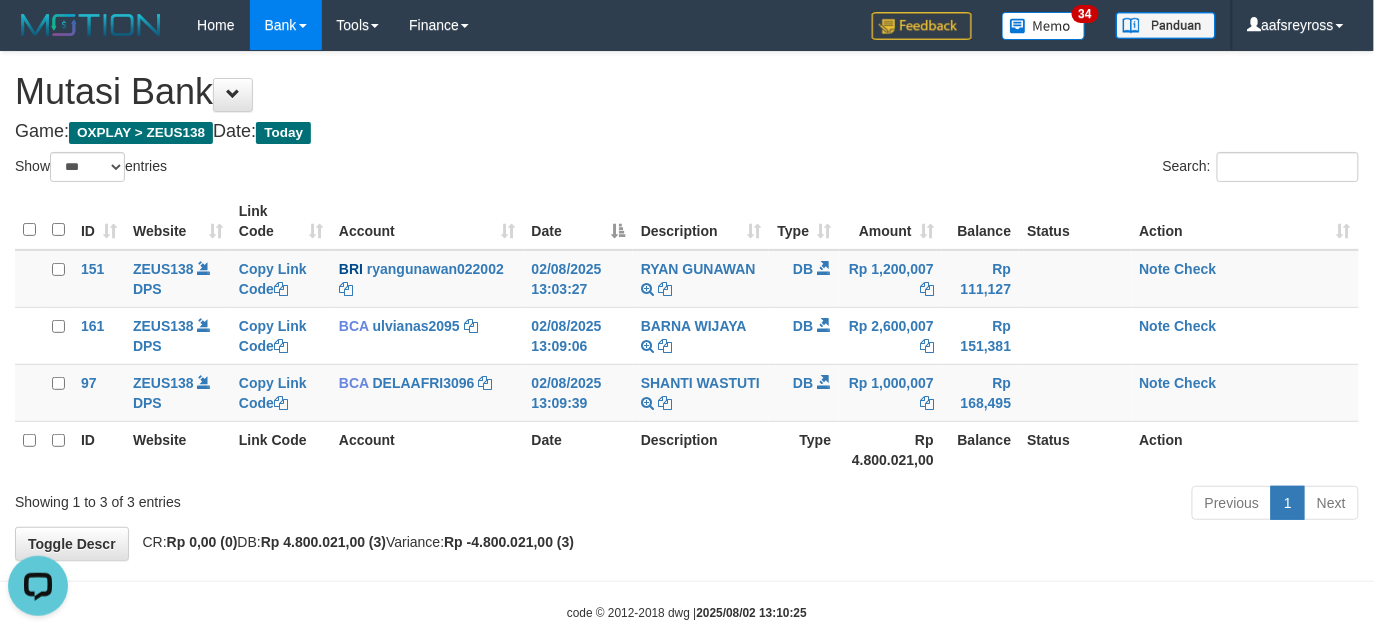 scroll, scrollTop: 0, scrollLeft: 0, axis: both 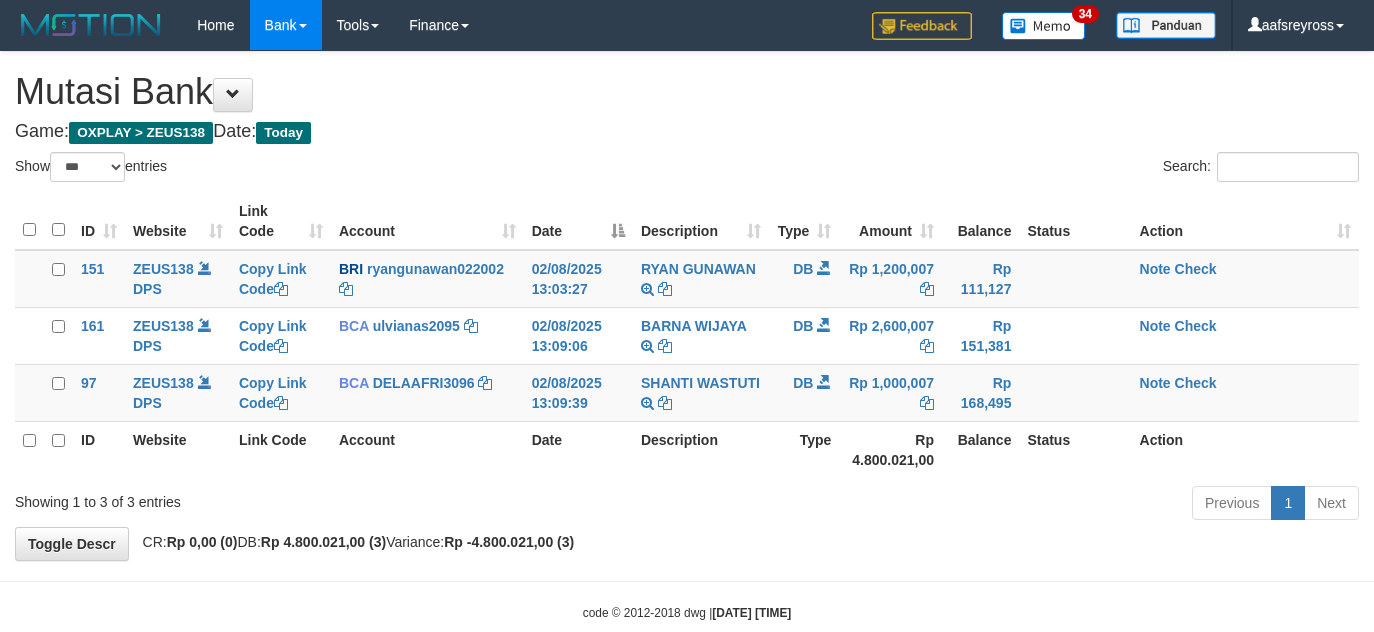 select on "***" 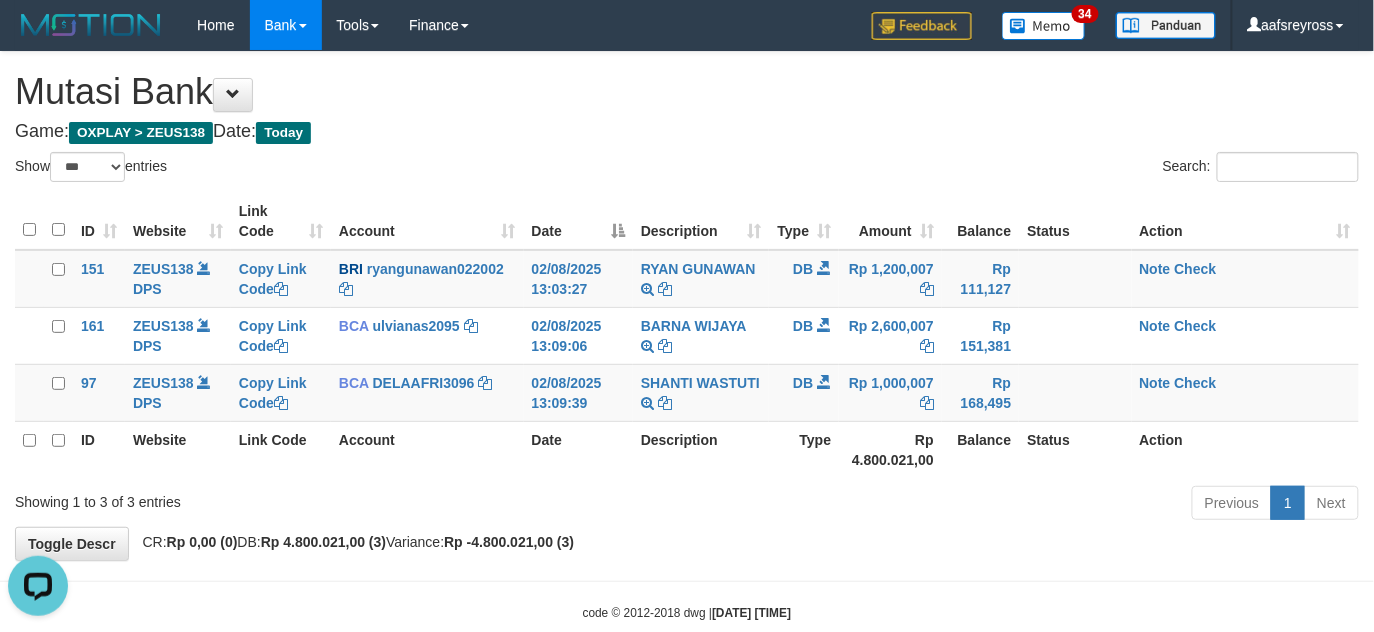 scroll, scrollTop: 0, scrollLeft: 0, axis: both 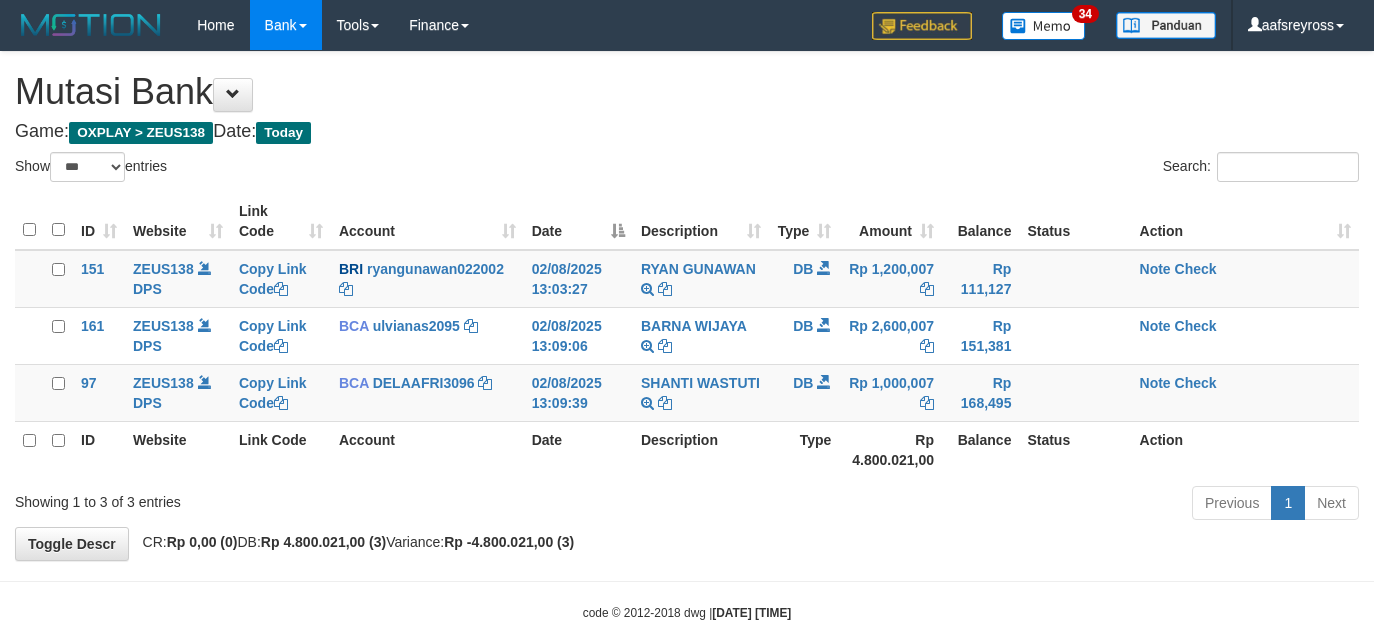 select on "***" 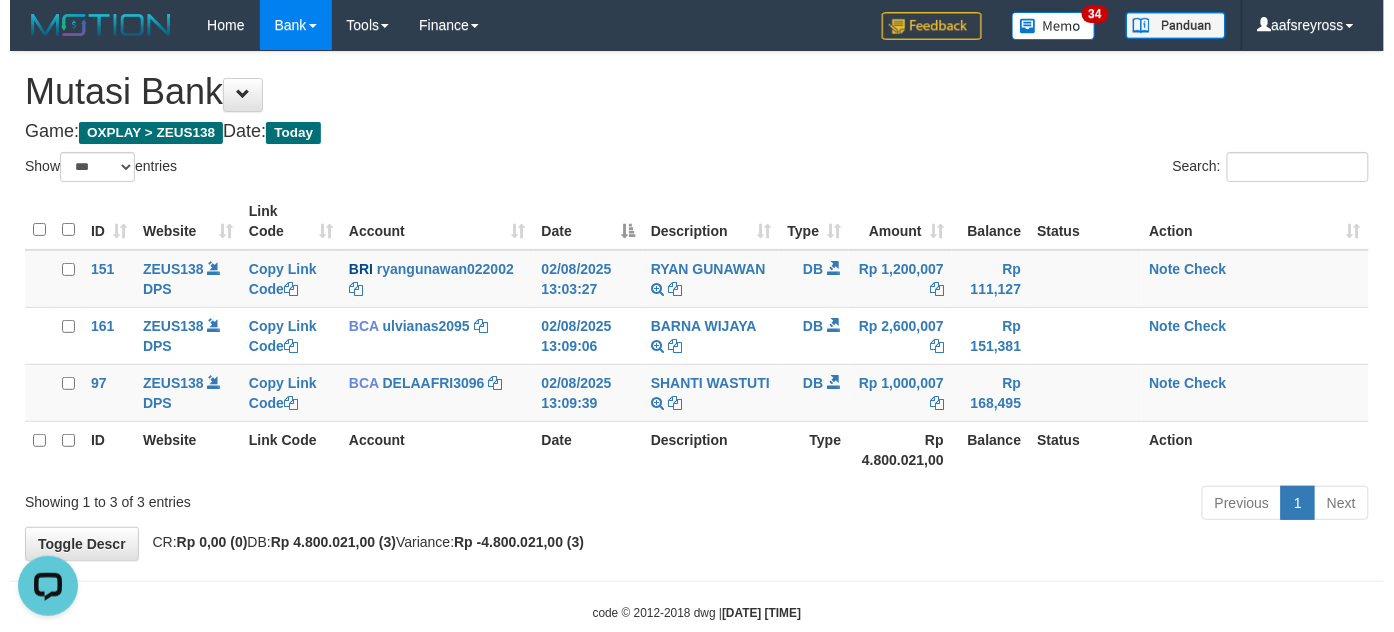 scroll, scrollTop: 0, scrollLeft: 0, axis: both 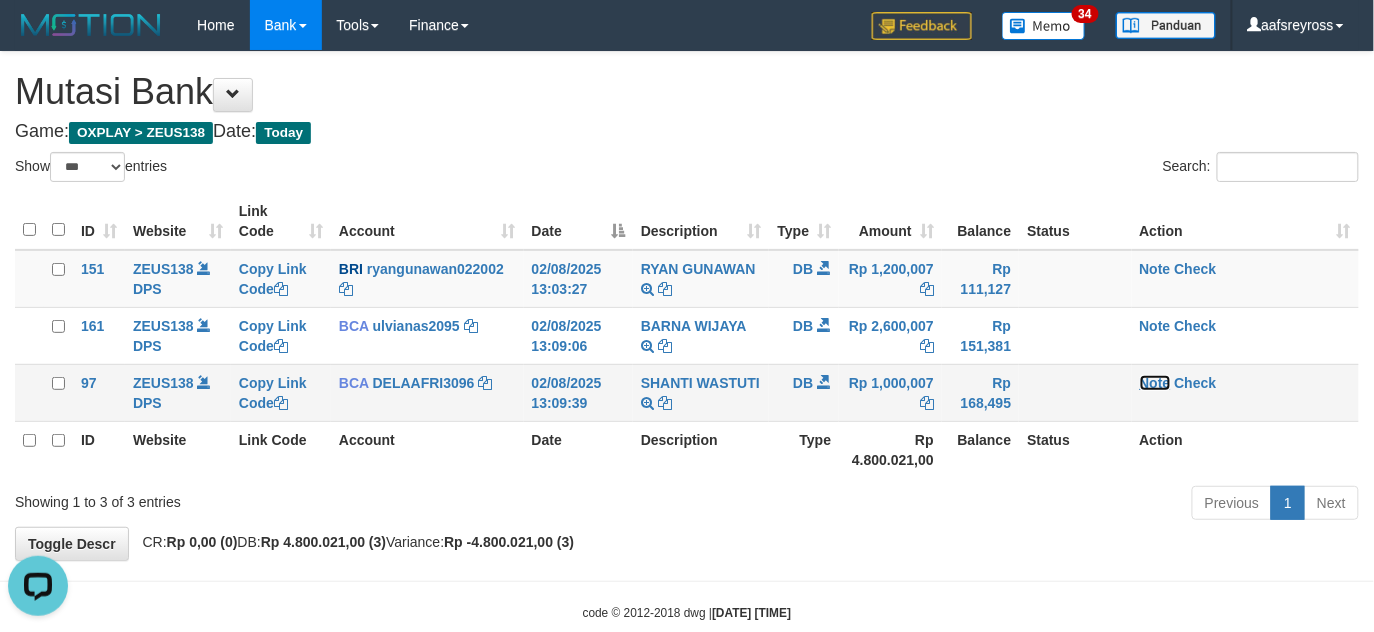 click on "Note" at bounding box center [1155, 383] 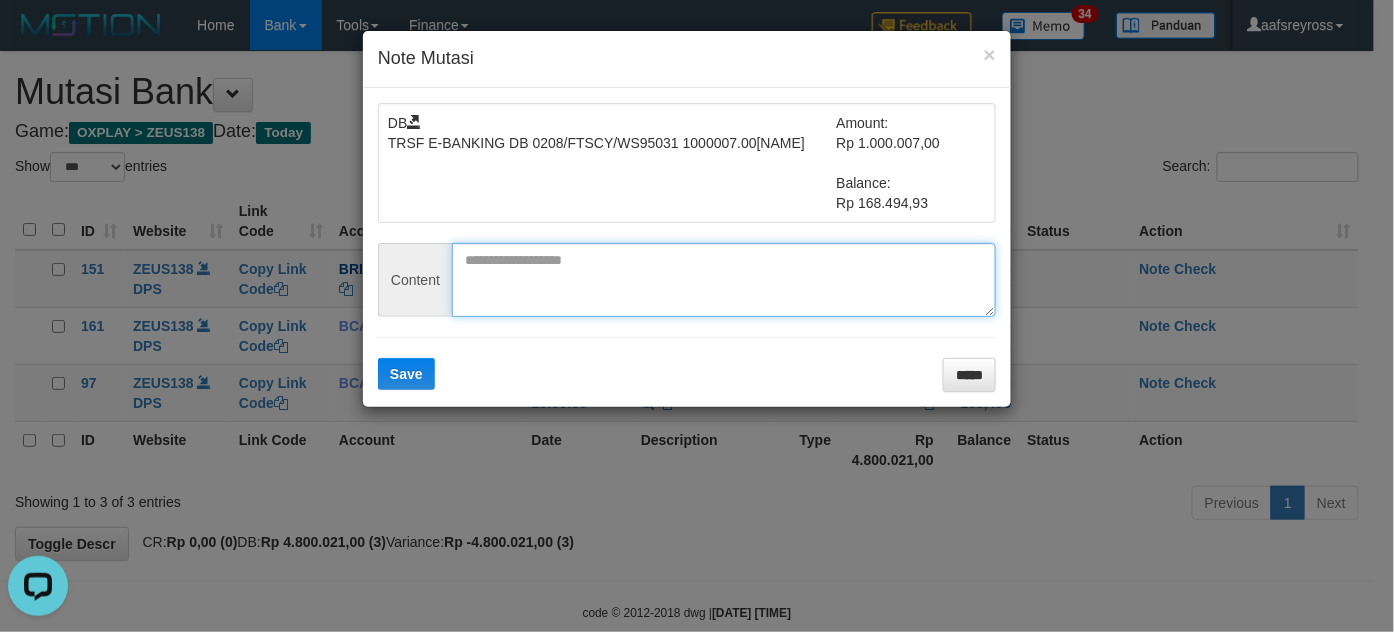 click at bounding box center (724, 280) 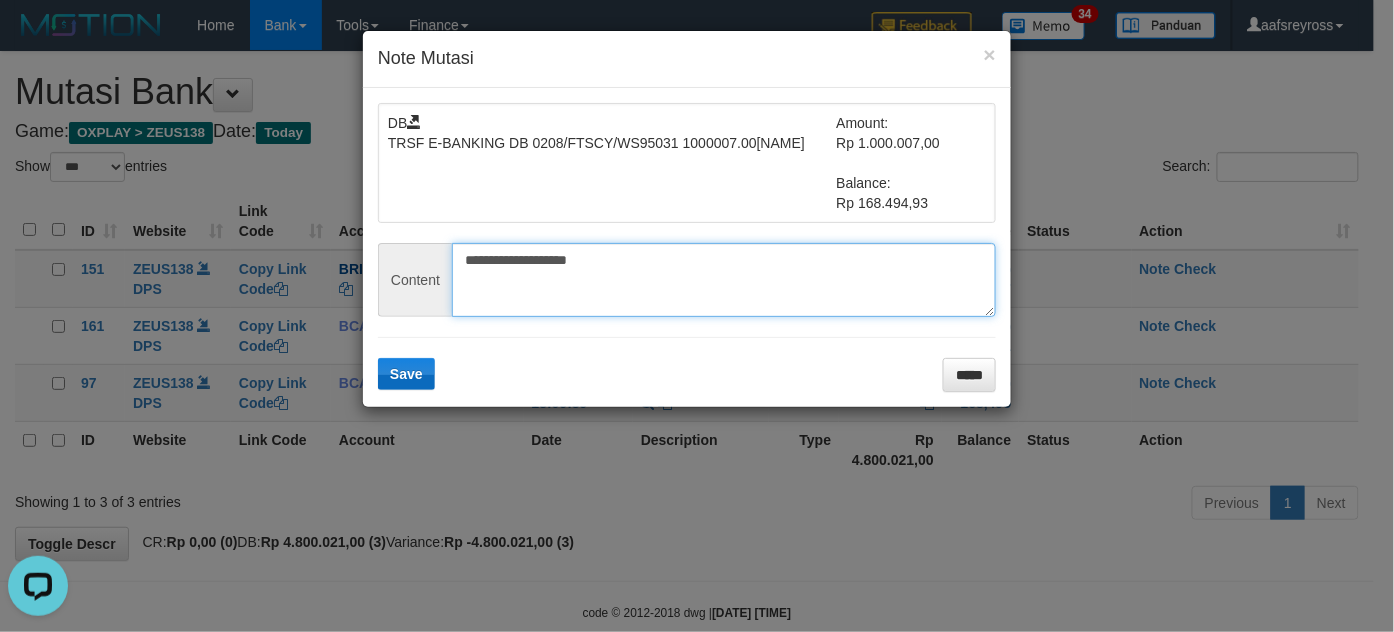type on "**********" 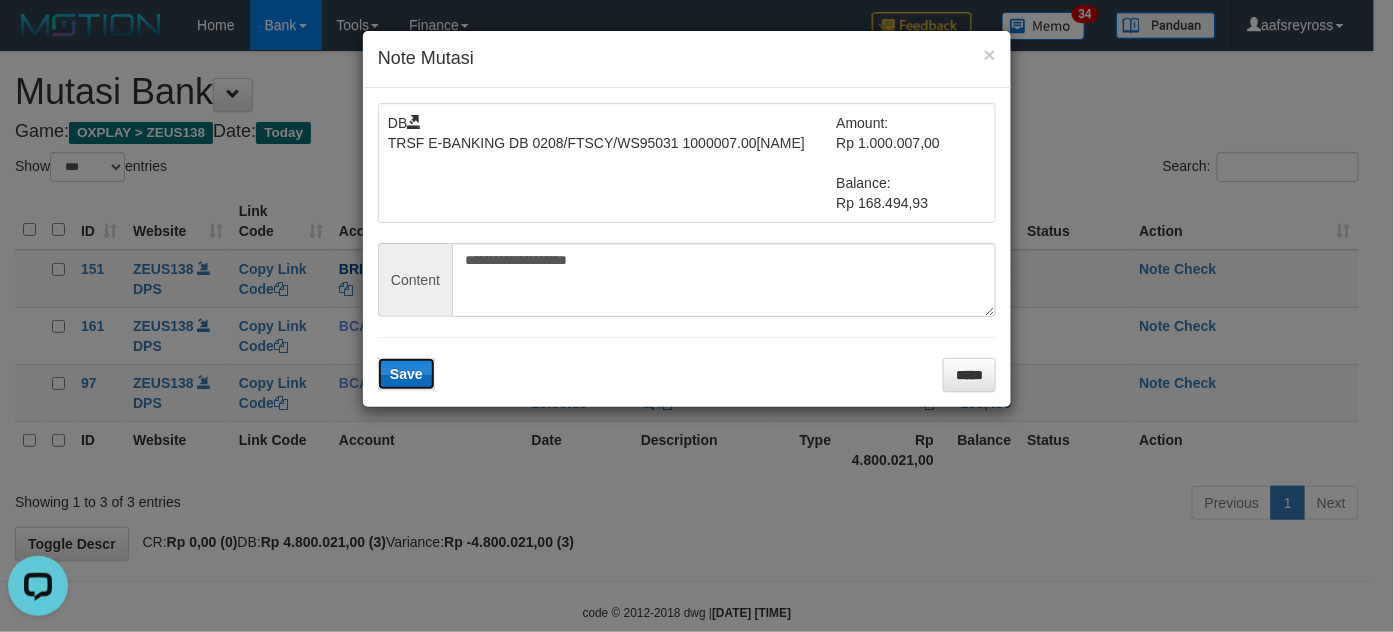 click on "Save" at bounding box center (406, 374) 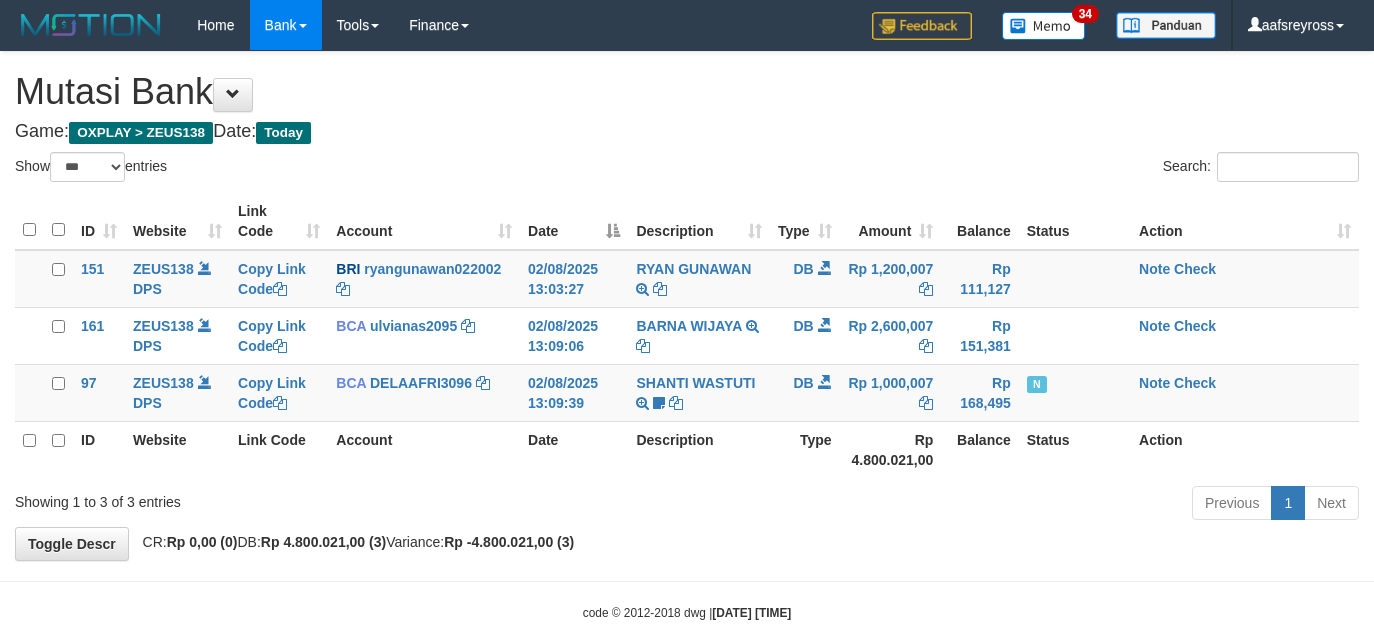 select on "***" 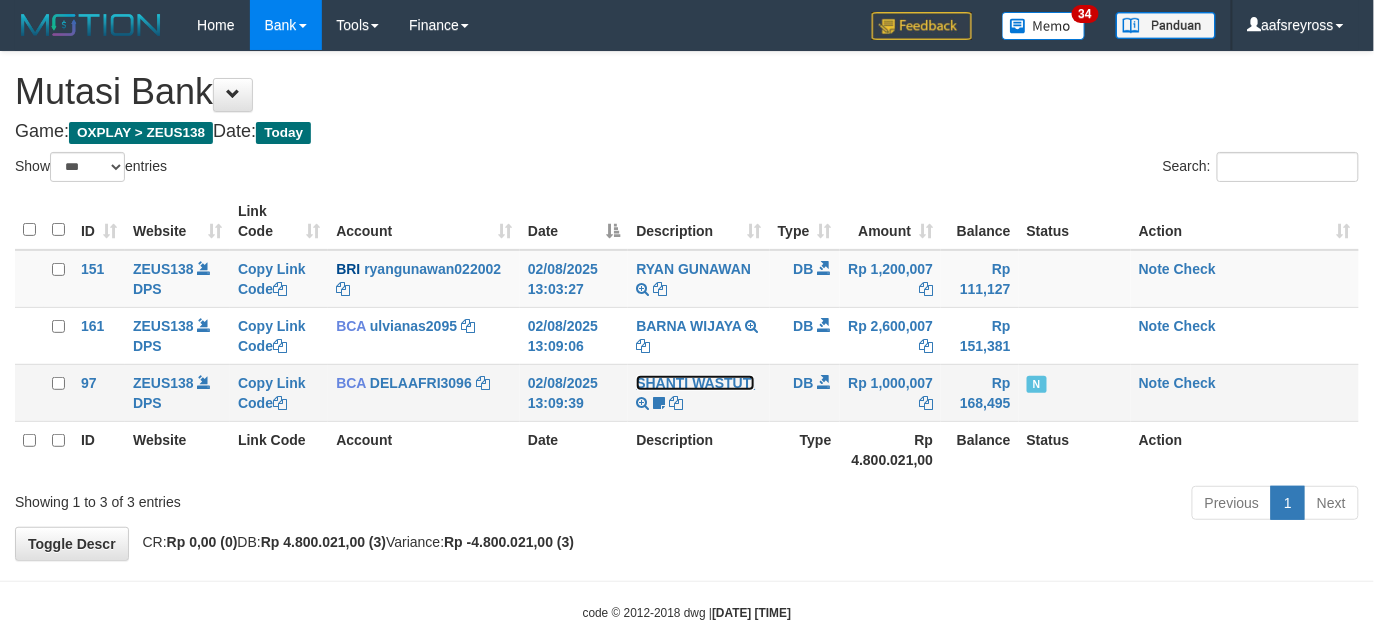 click on "SHANTI WASTUTI" at bounding box center [695, 383] 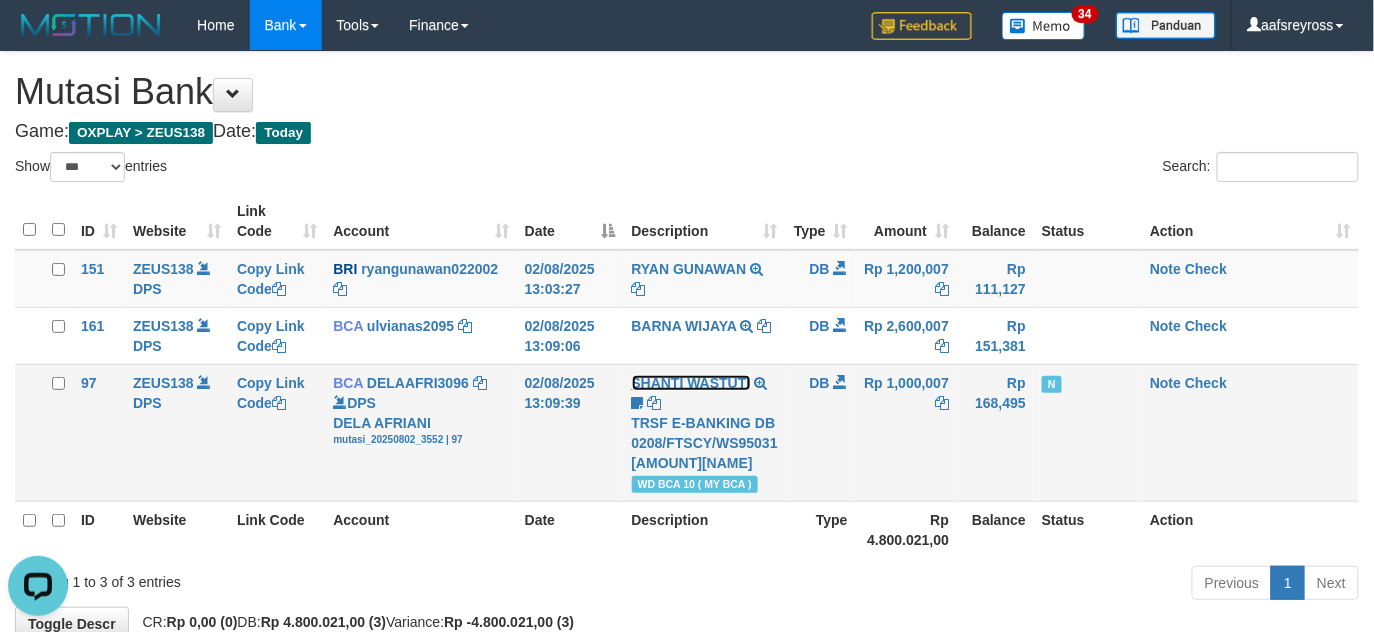 scroll, scrollTop: 0, scrollLeft: 0, axis: both 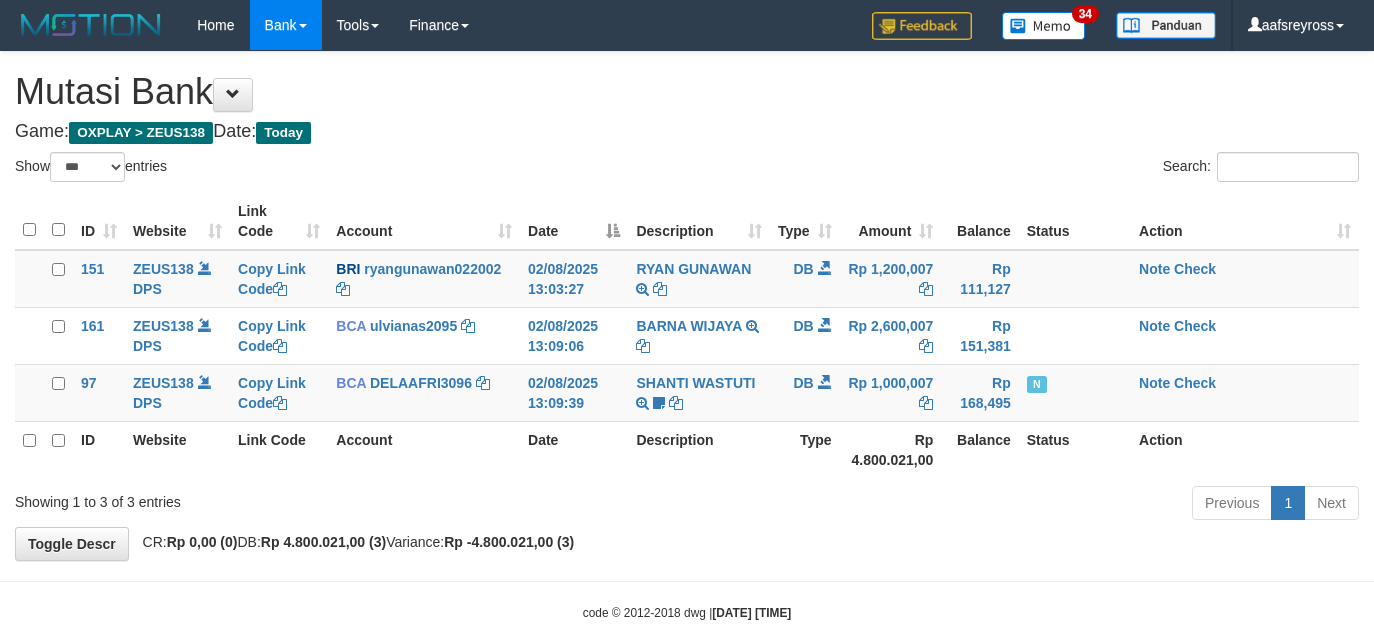 select on "***" 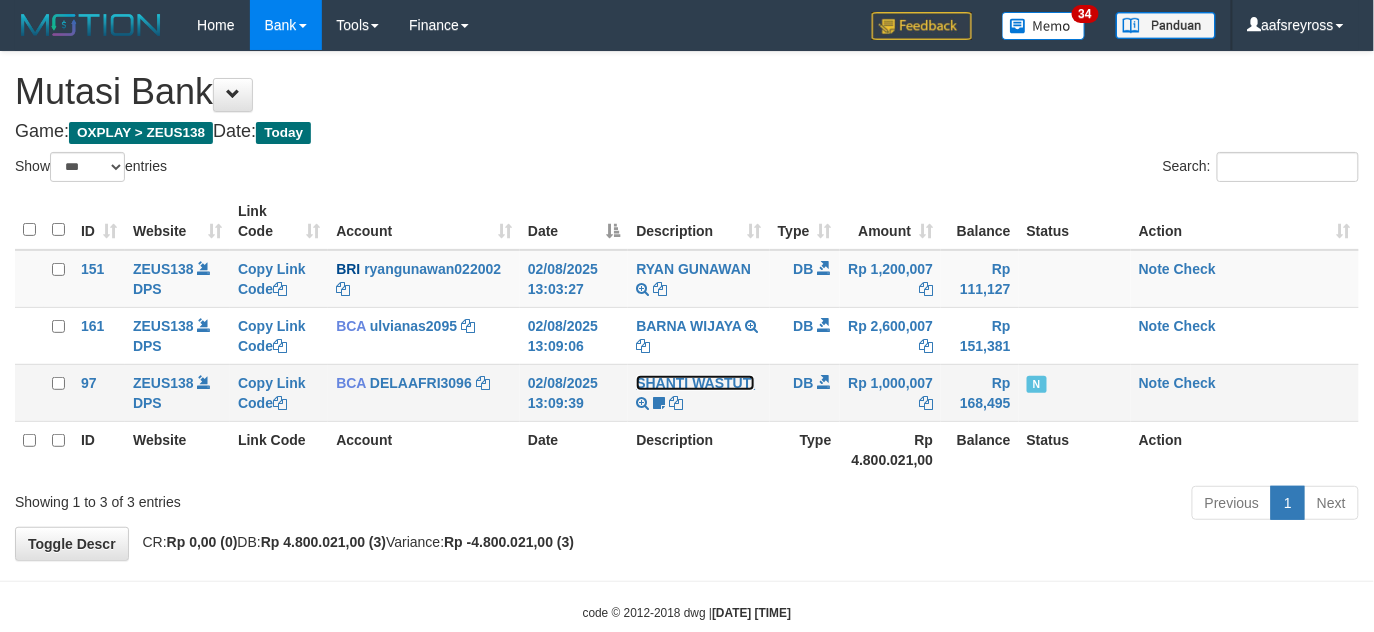 click on "SHANTI WASTUTI" at bounding box center (695, 383) 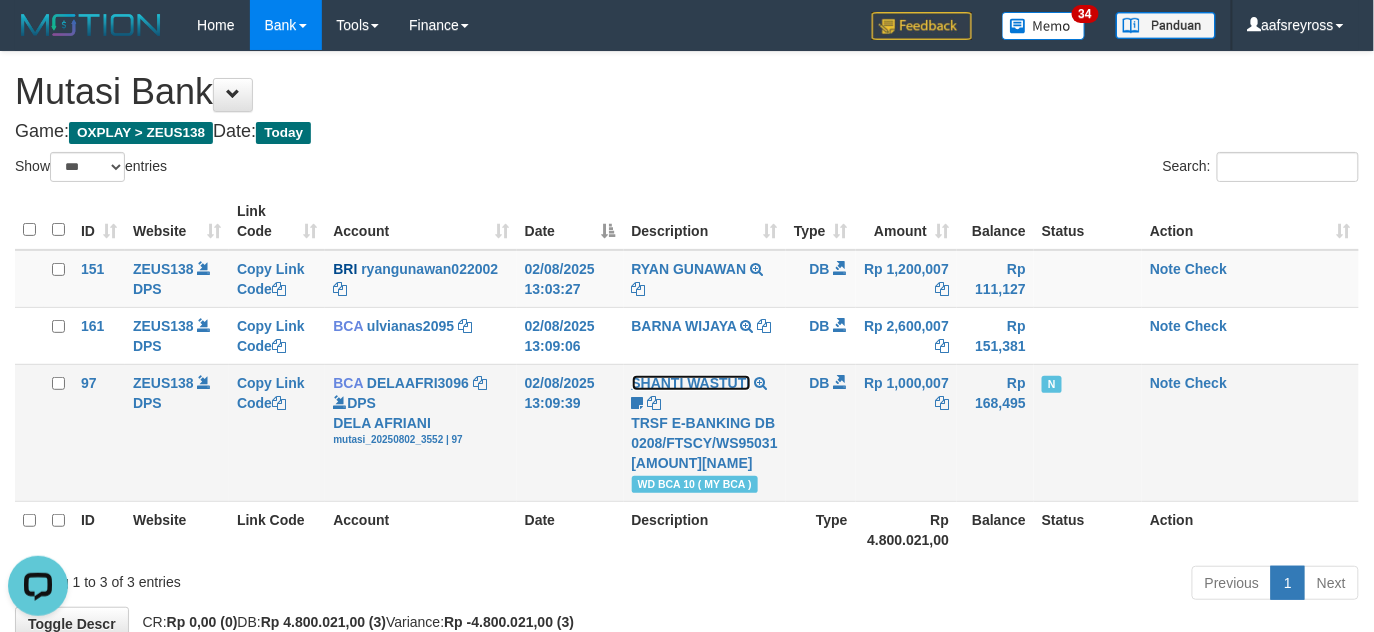 scroll, scrollTop: 0, scrollLeft: 0, axis: both 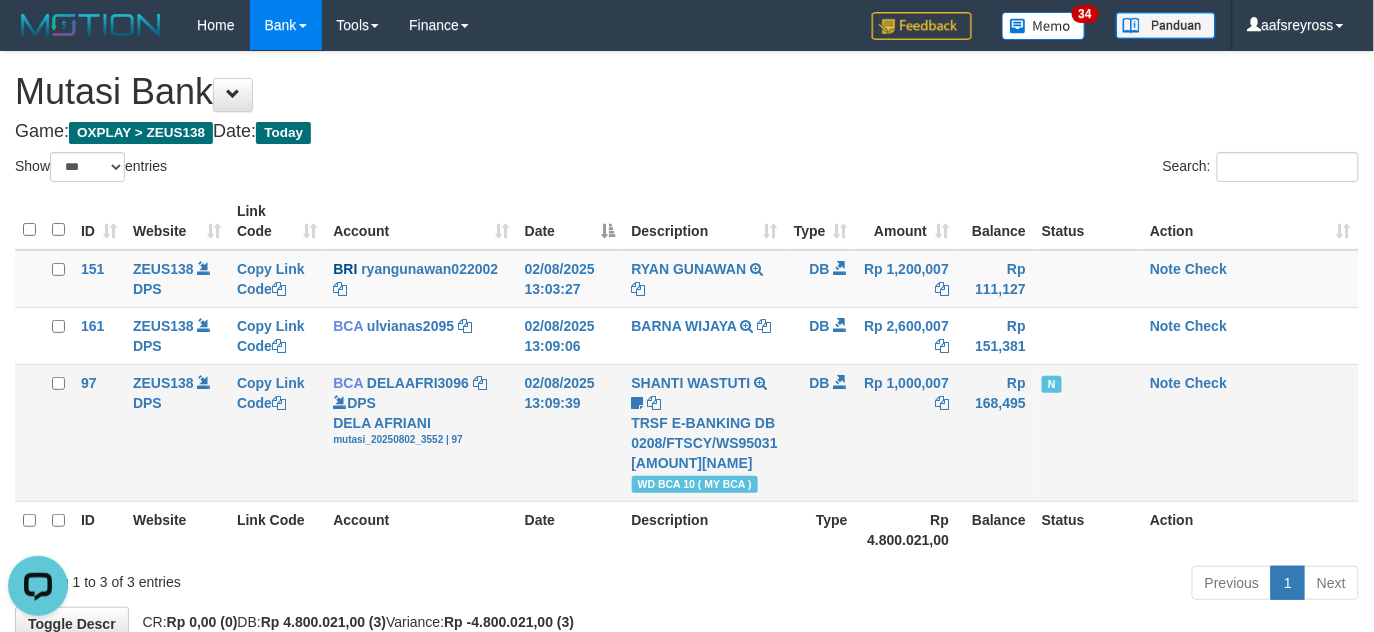 click on "Note
Check" at bounding box center (1250, 432) 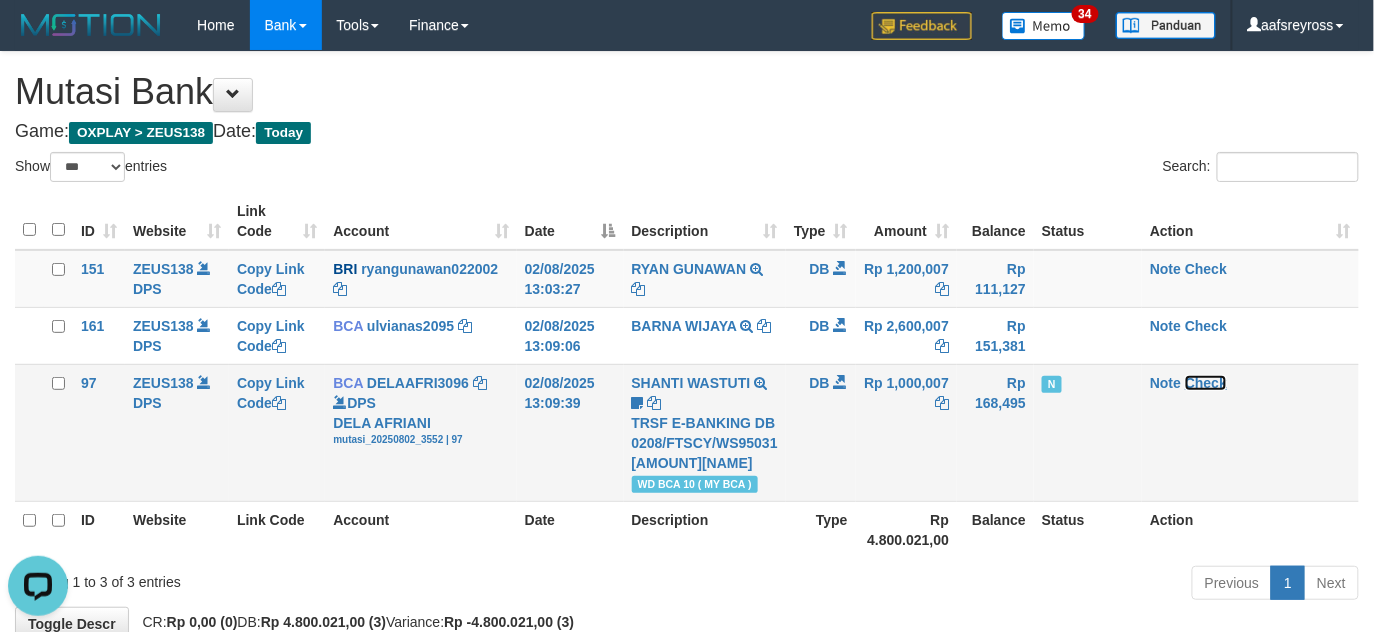 click on "Check" at bounding box center (1206, 383) 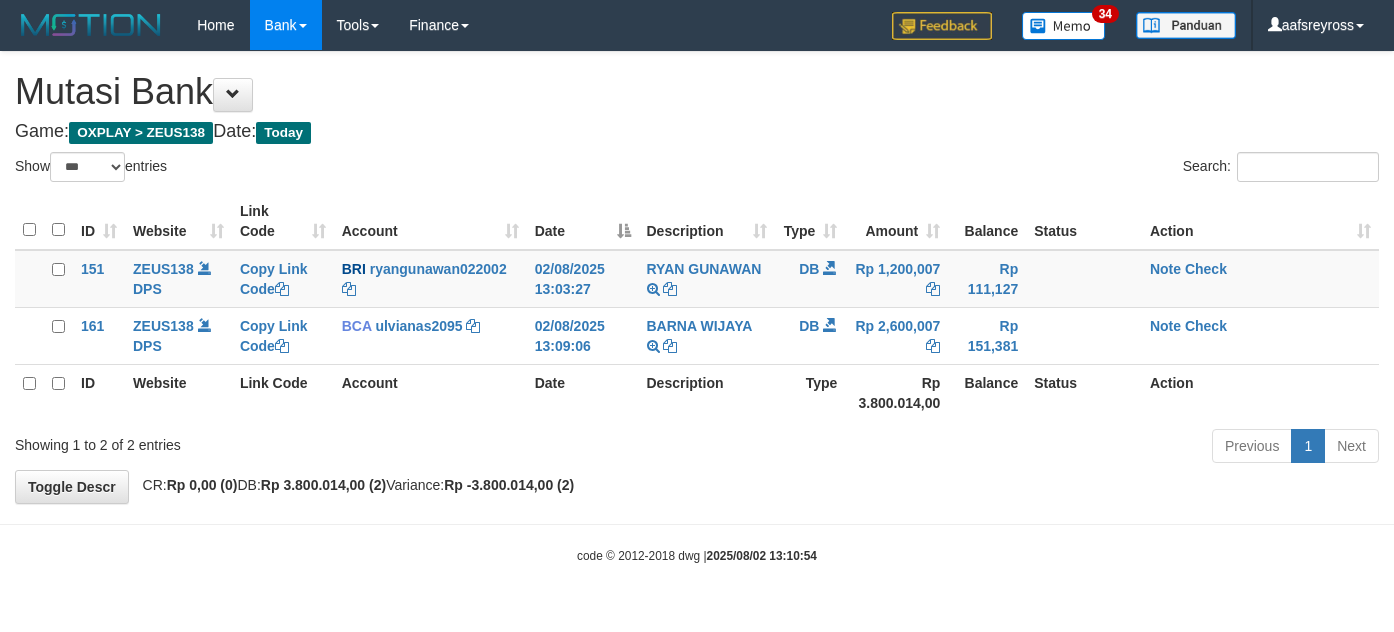 select on "***" 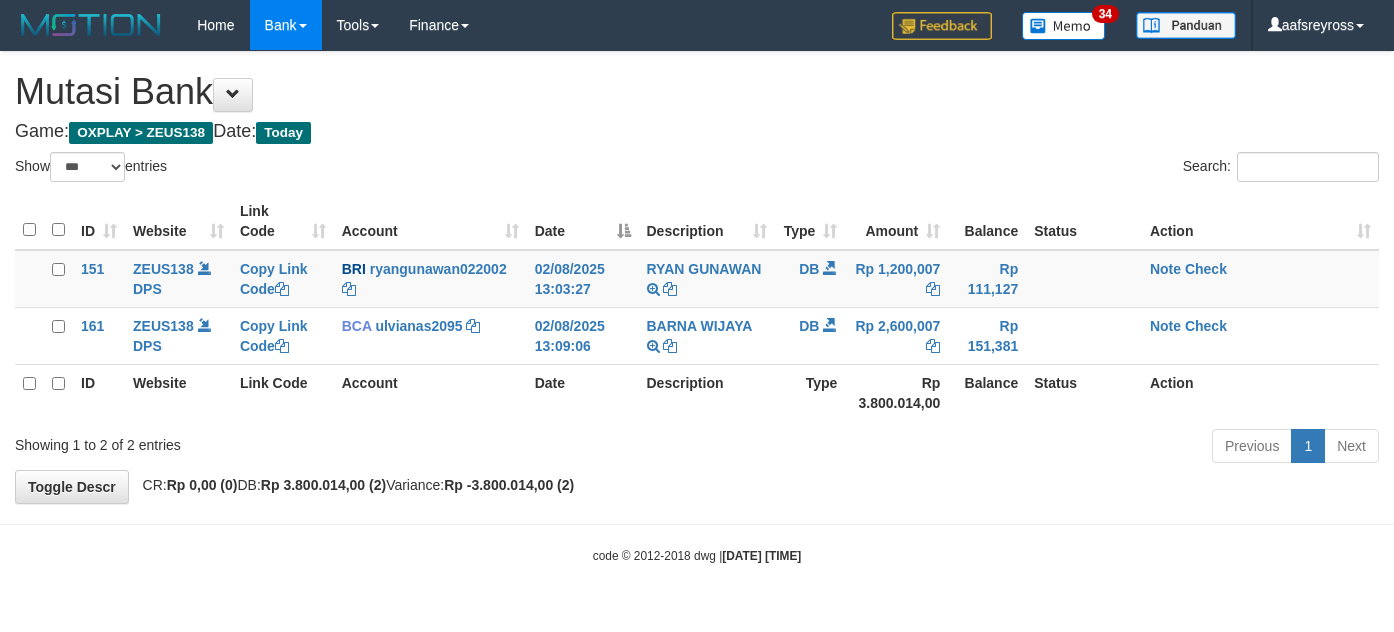 select on "***" 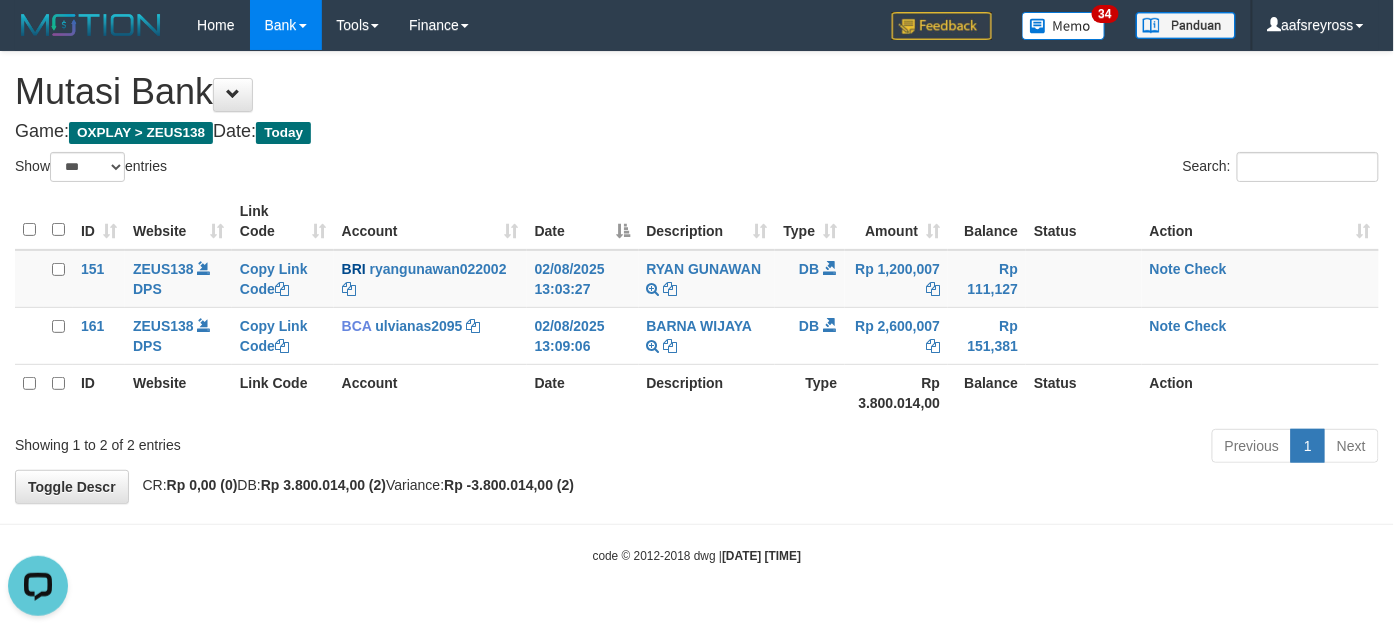 scroll, scrollTop: 0, scrollLeft: 0, axis: both 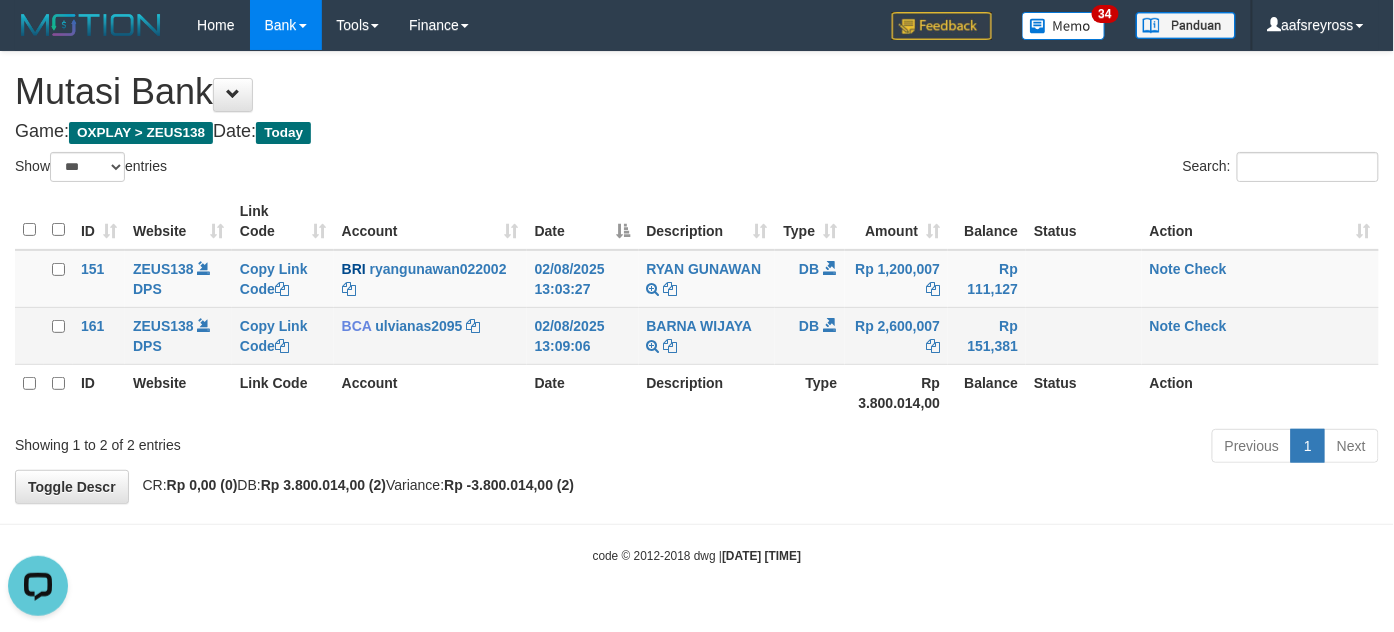 click on "Note
Check" at bounding box center (1260, 335) 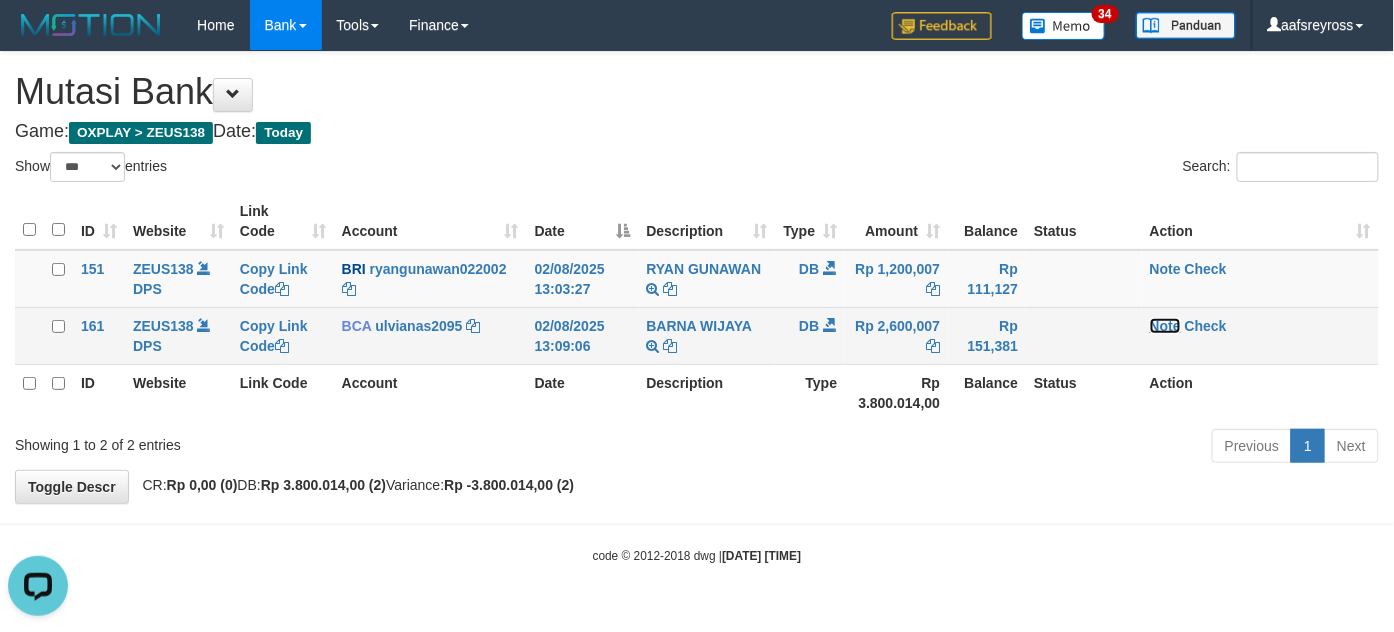 click on "Note" at bounding box center [1165, 326] 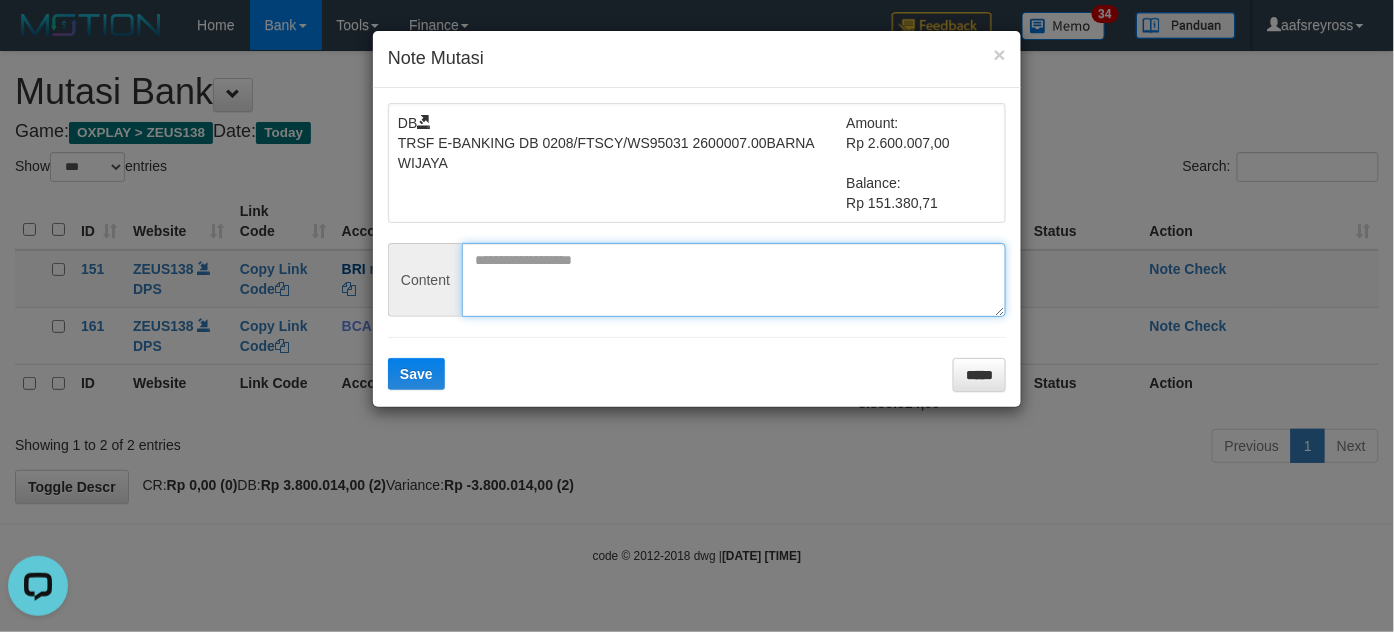 click at bounding box center [734, 280] 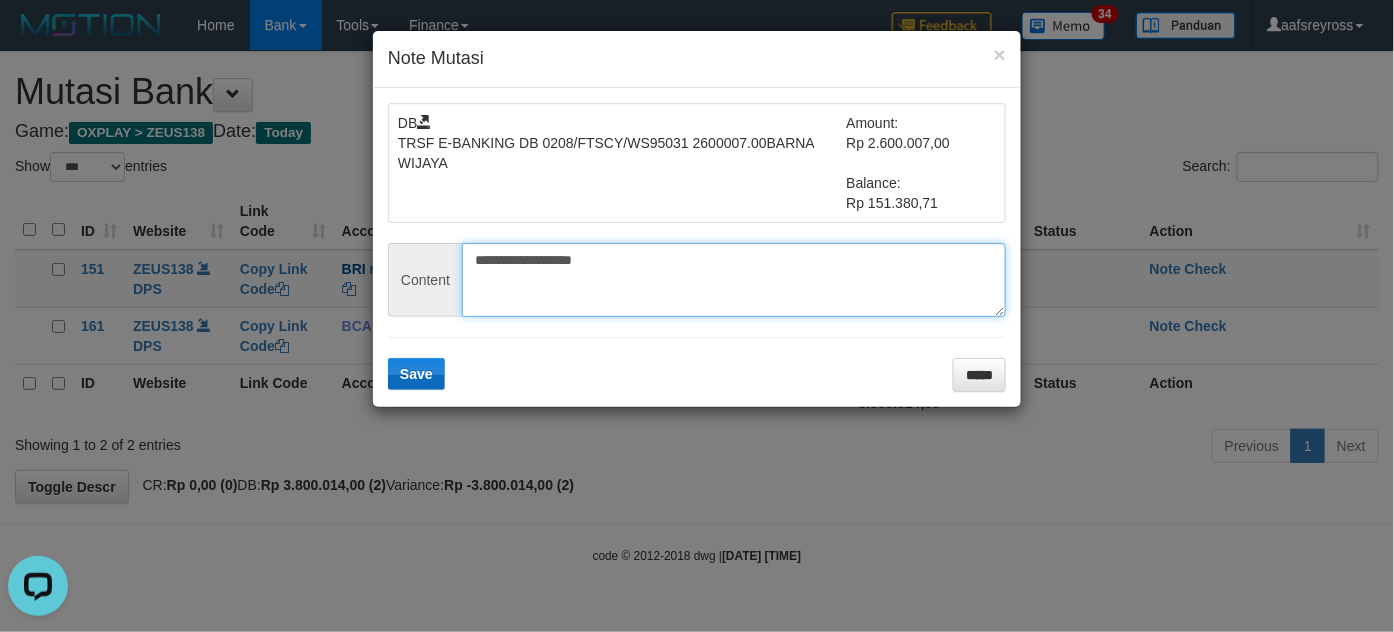 type on "**********" 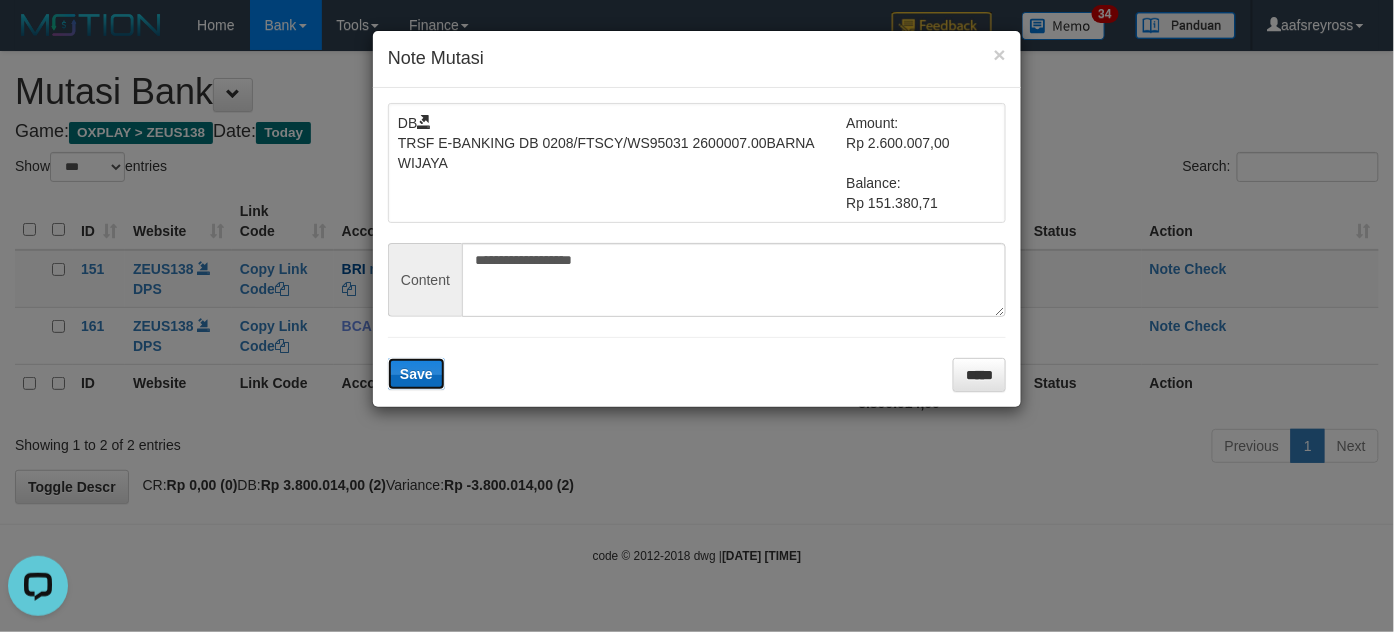 click on "Save" at bounding box center [416, 374] 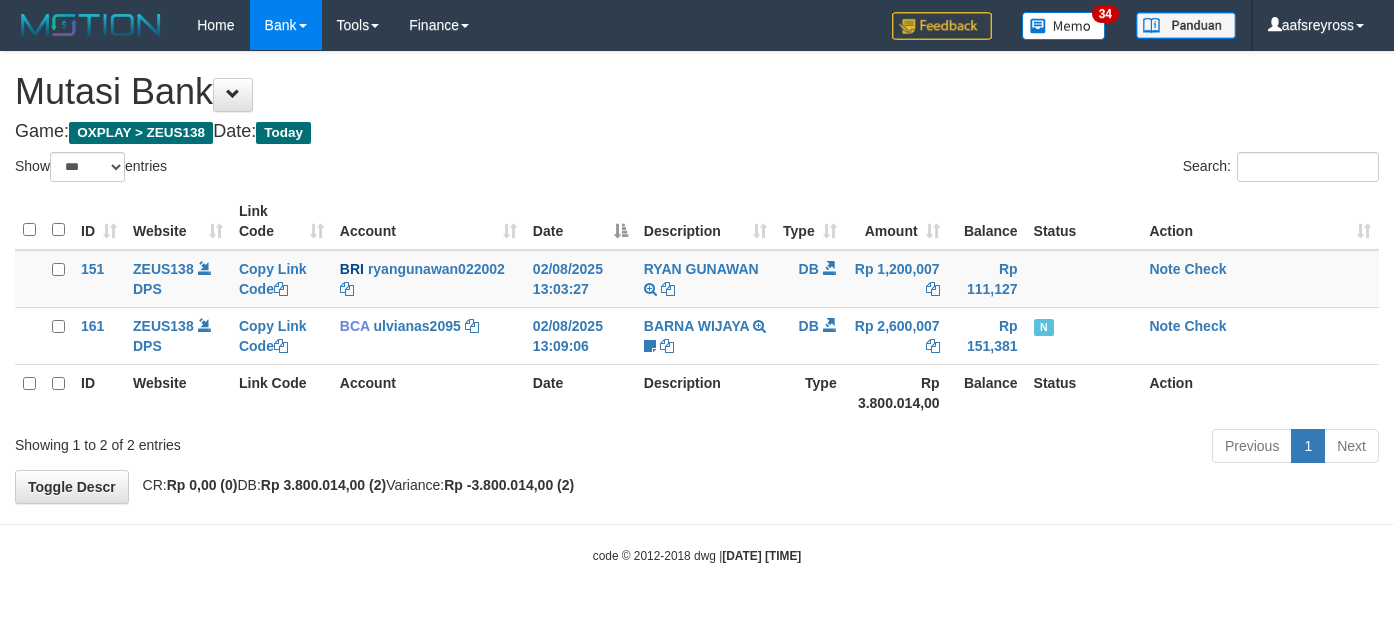 select on "***" 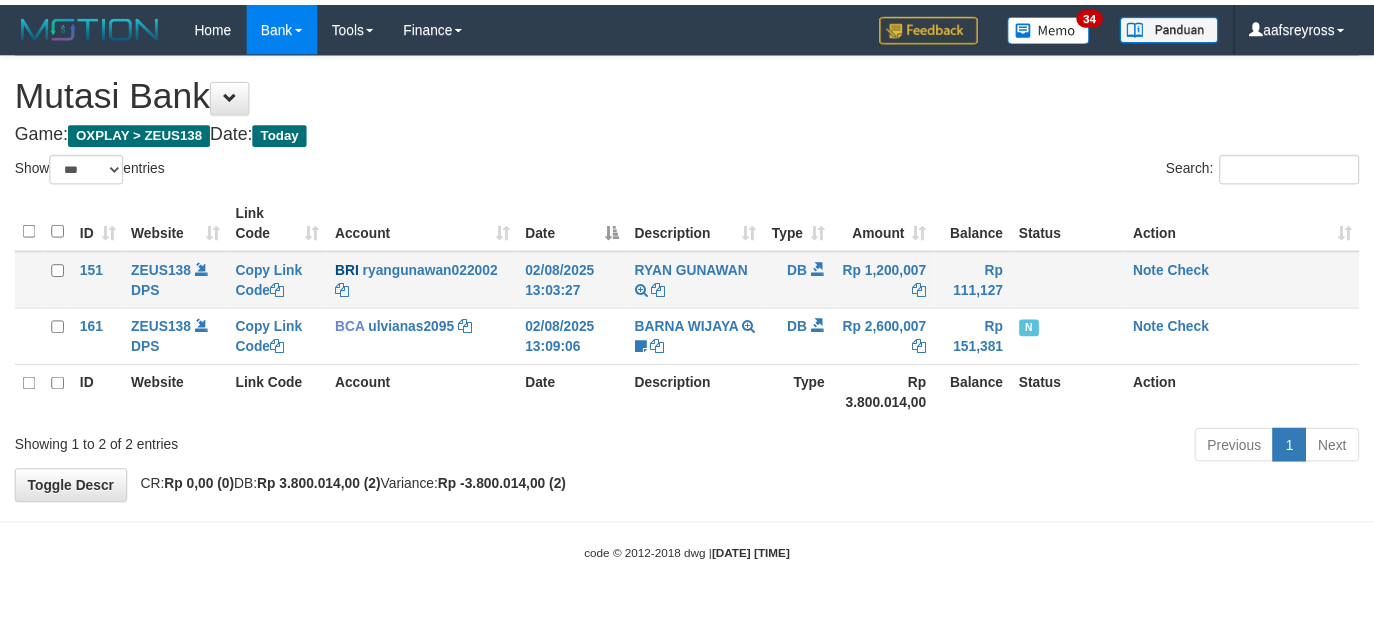 scroll, scrollTop: 0, scrollLeft: 0, axis: both 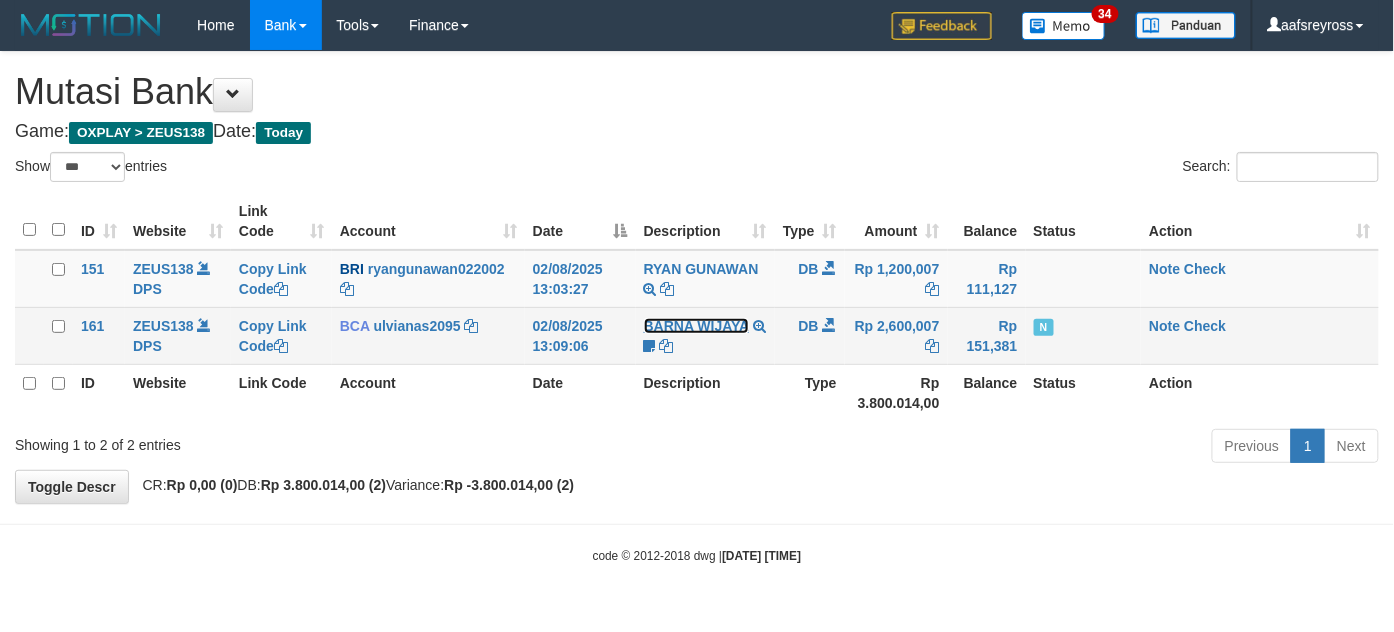 click on "BARNA WIJAYA" at bounding box center [696, 326] 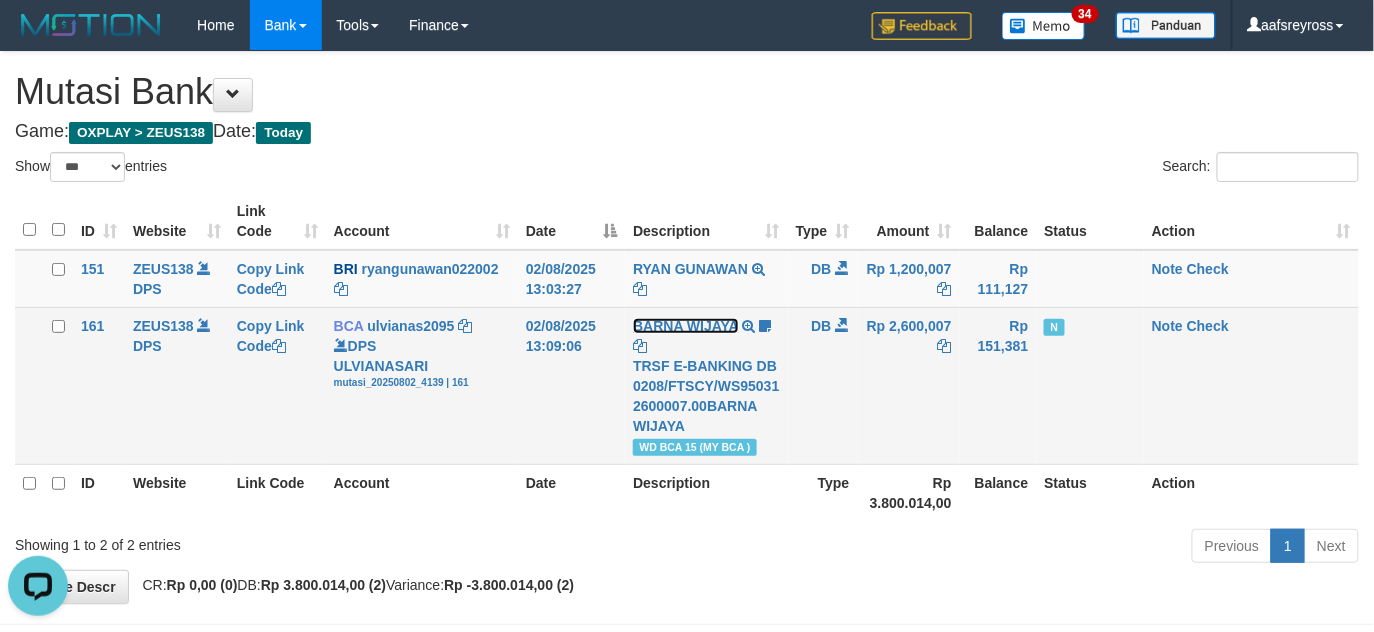 scroll, scrollTop: 0, scrollLeft: 0, axis: both 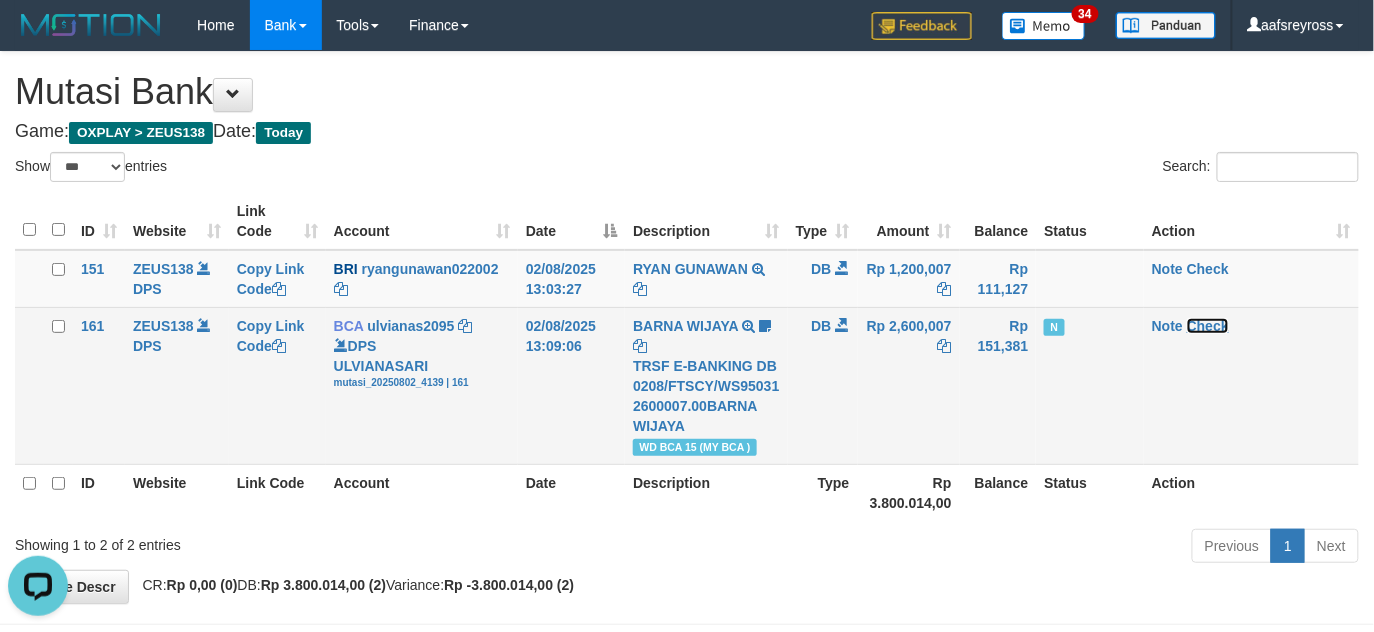 click on "Check" at bounding box center (1208, 326) 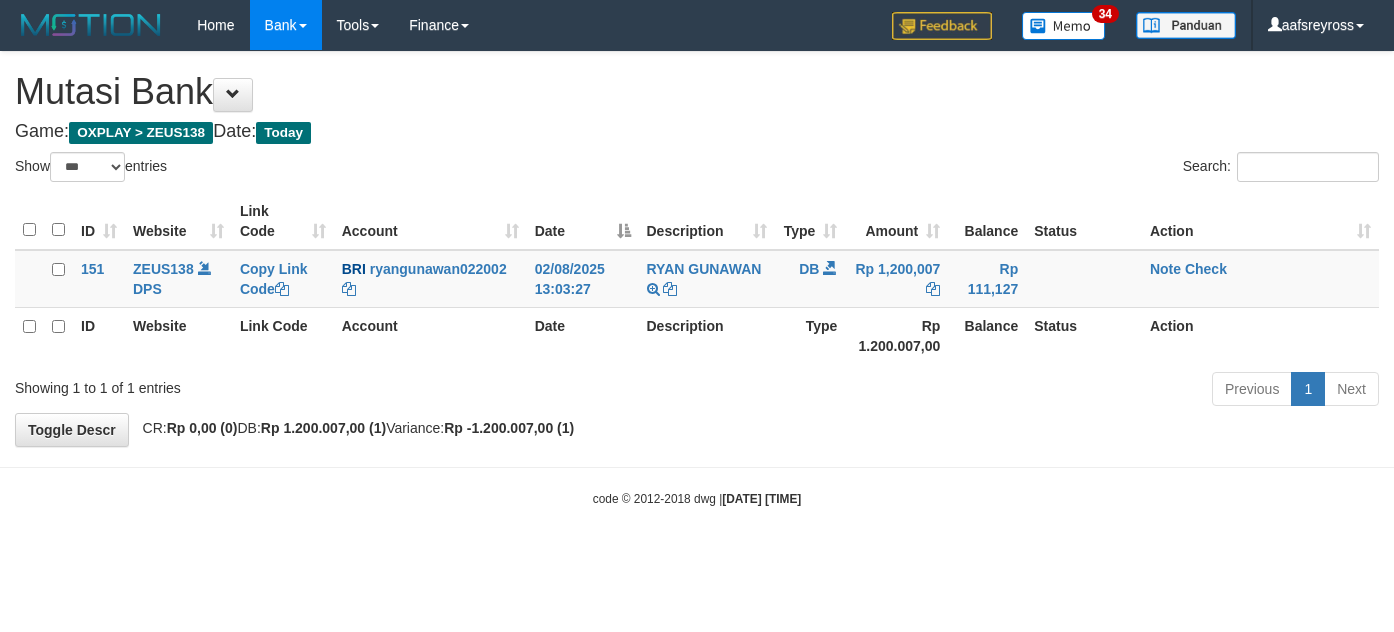 select on "***" 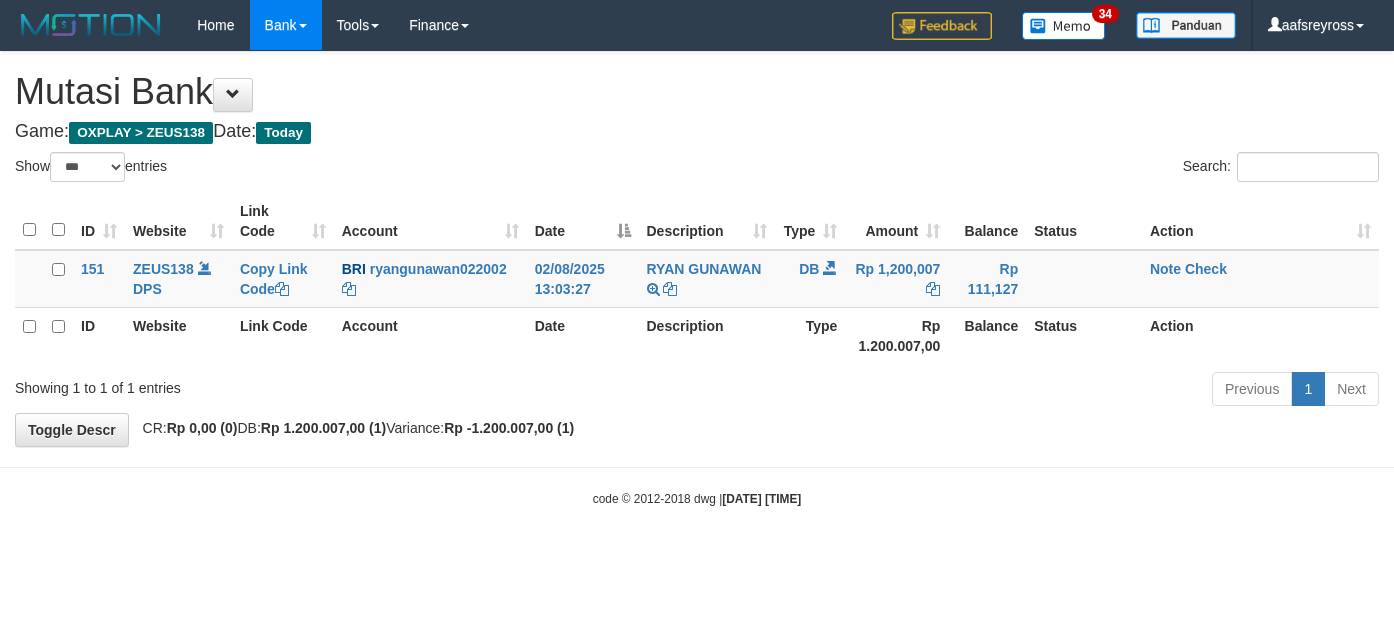scroll, scrollTop: 0, scrollLeft: 0, axis: both 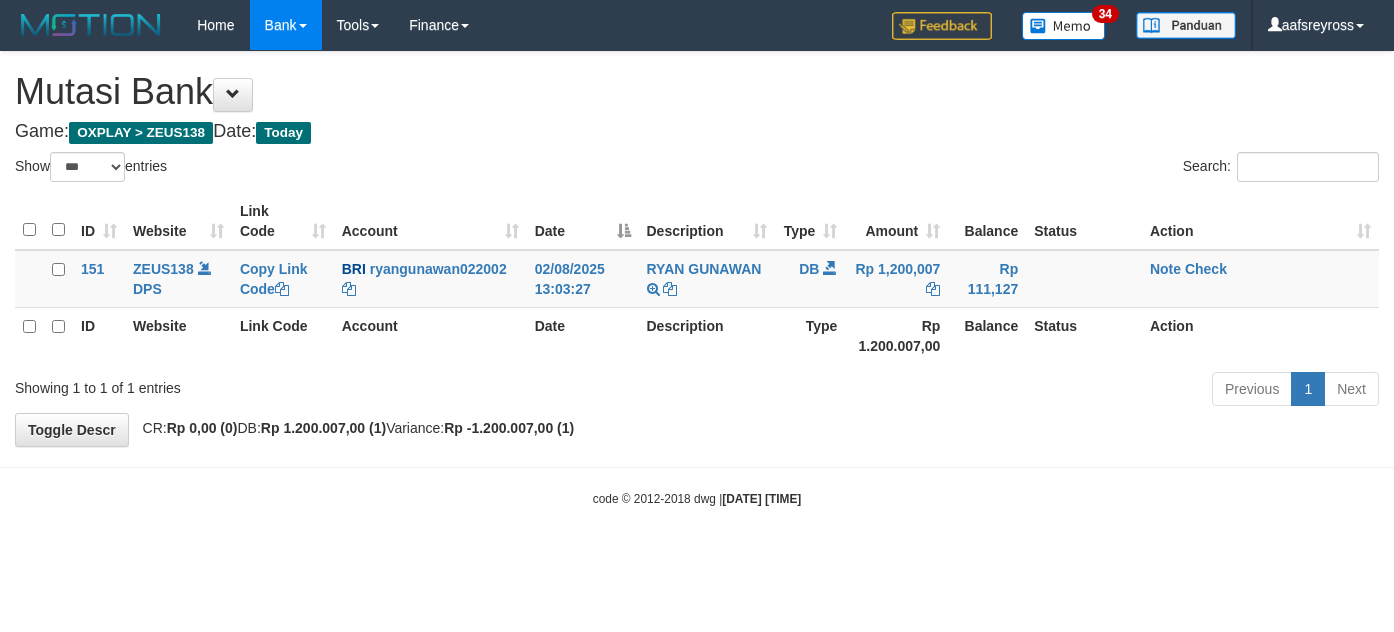 select on "***" 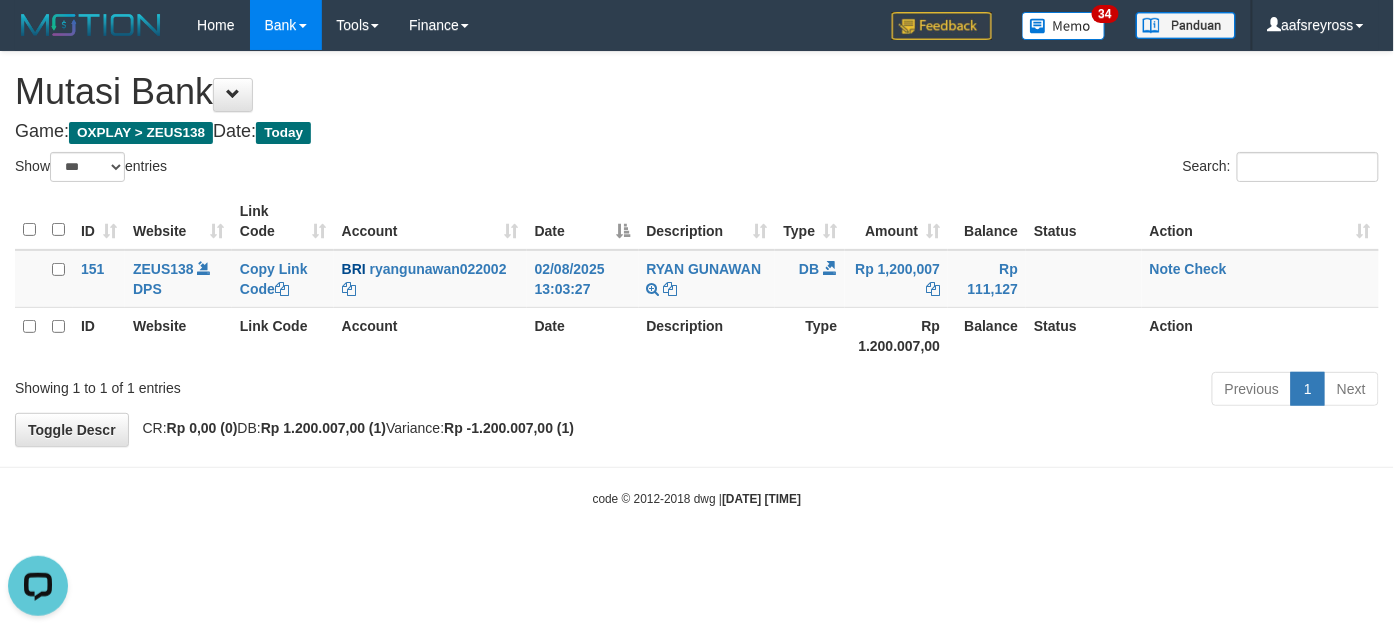 scroll, scrollTop: 0, scrollLeft: 0, axis: both 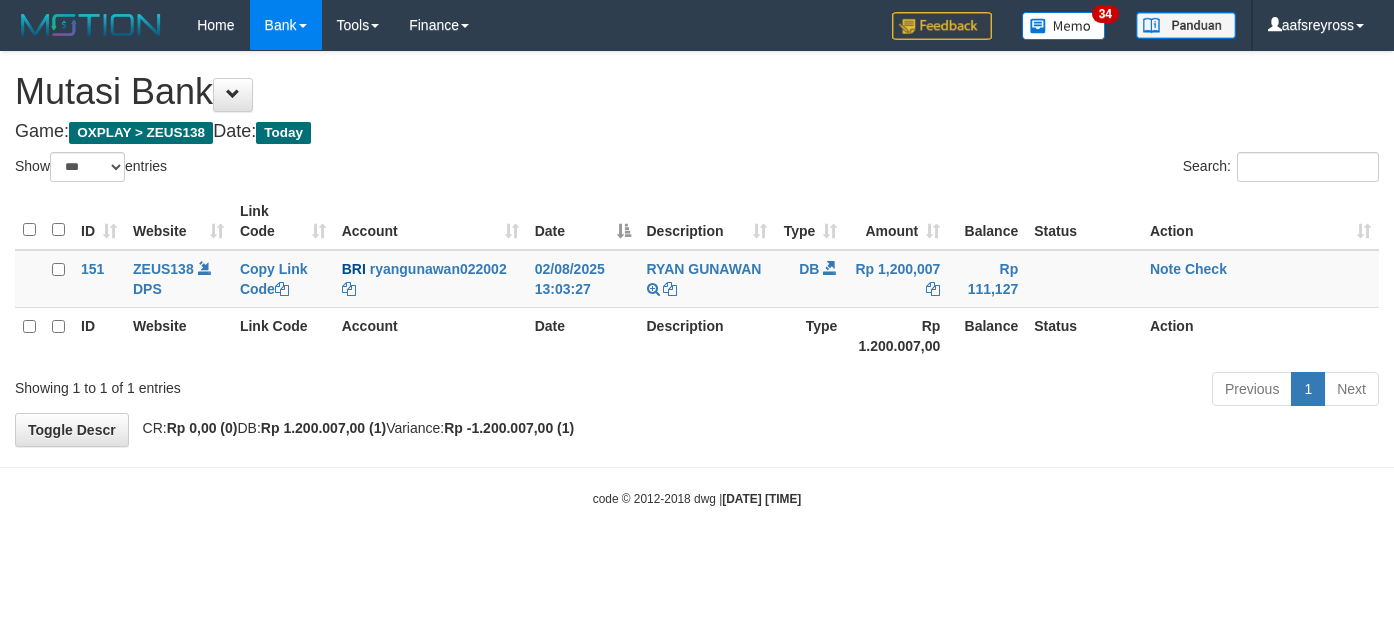 select on "***" 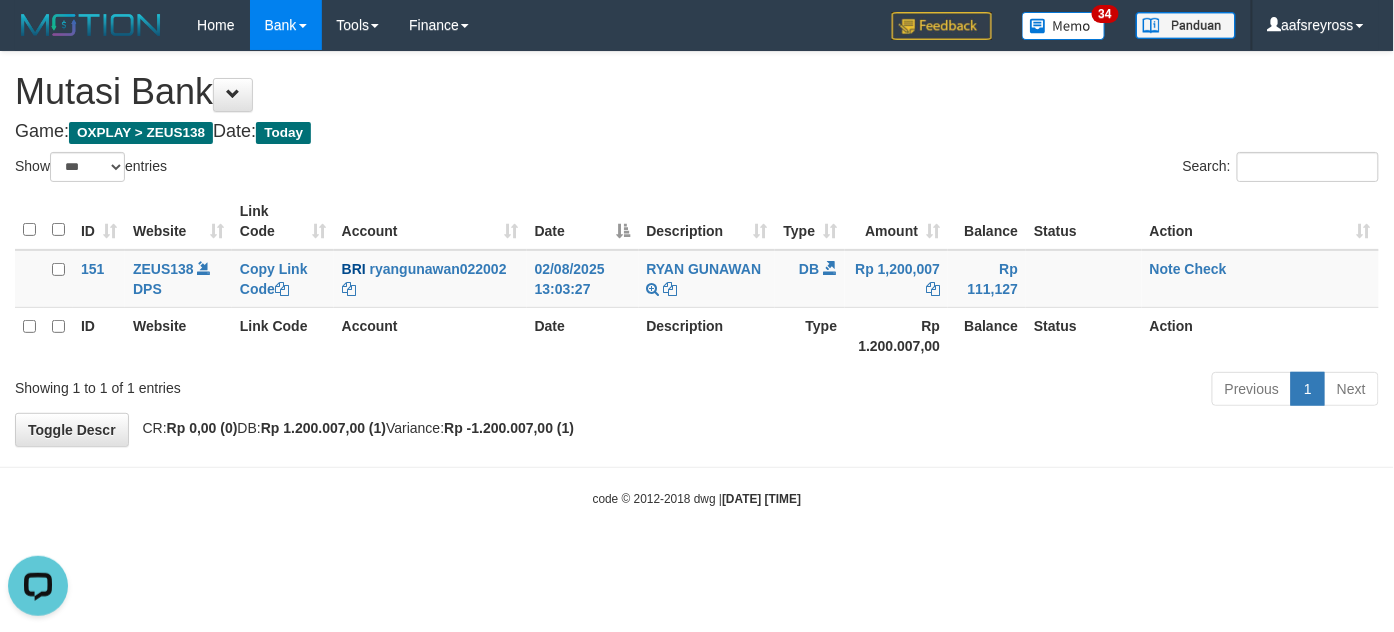 scroll, scrollTop: 0, scrollLeft: 0, axis: both 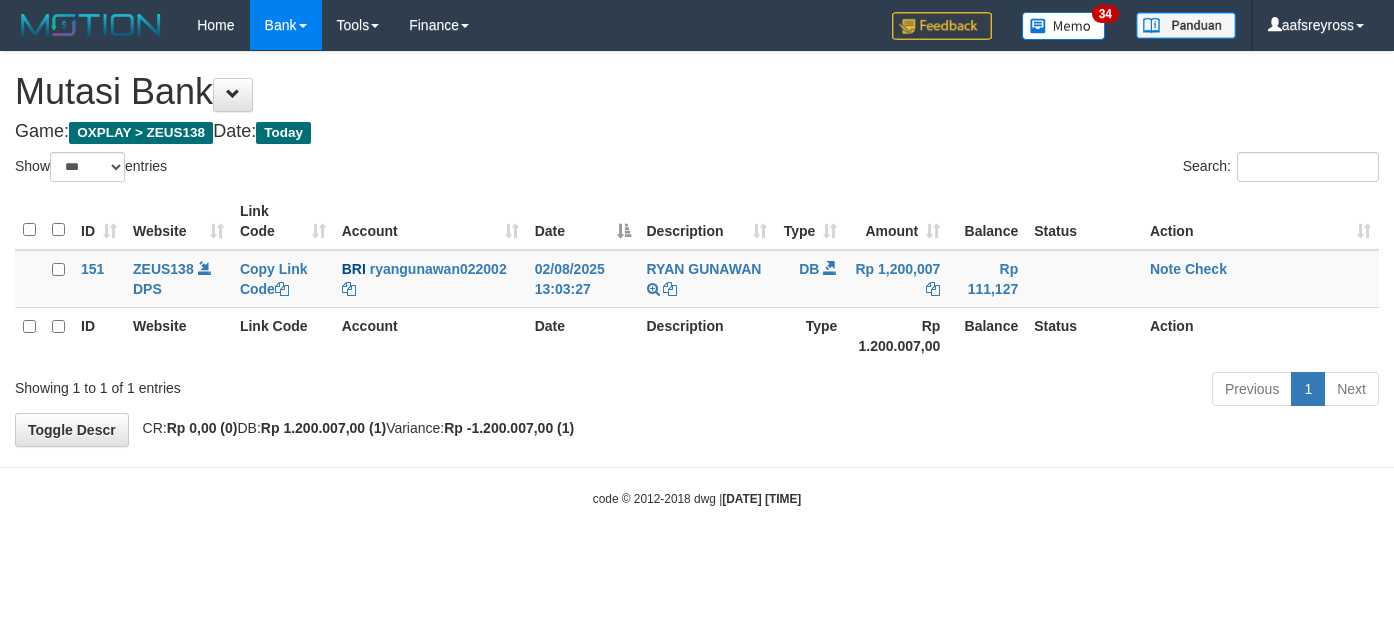select on "***" 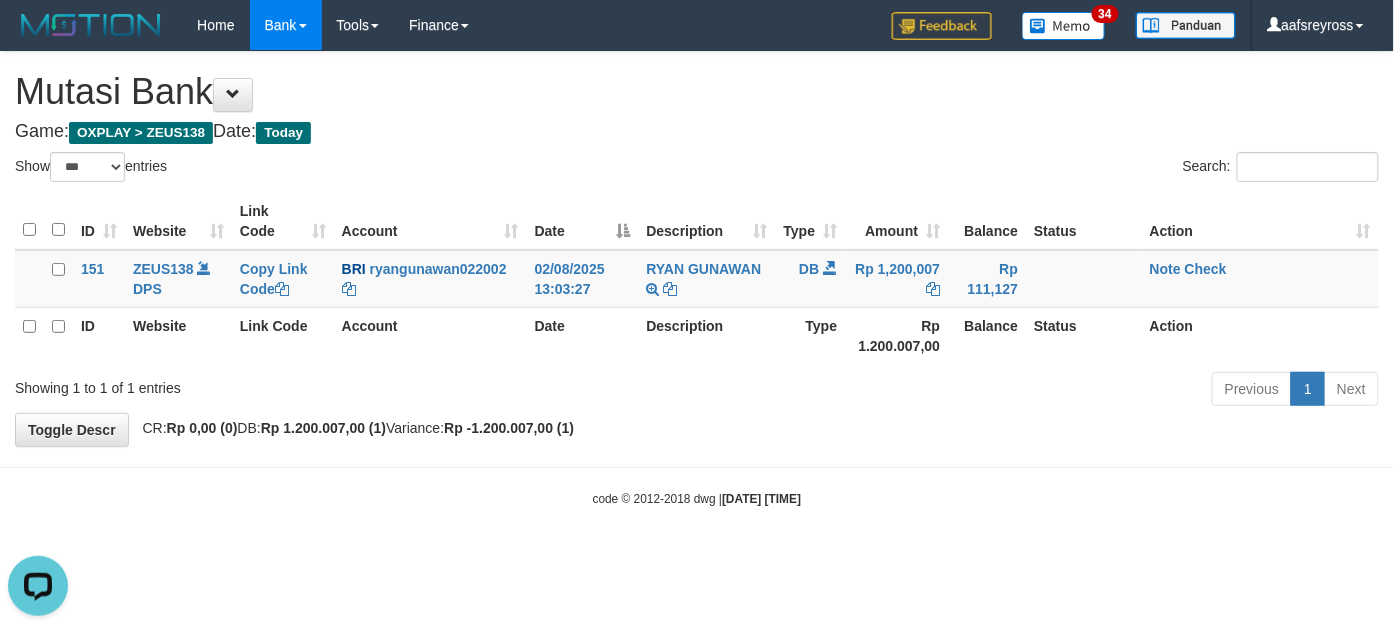 scroll, scrollTop: 0, scrollLeft: 0, axis: both 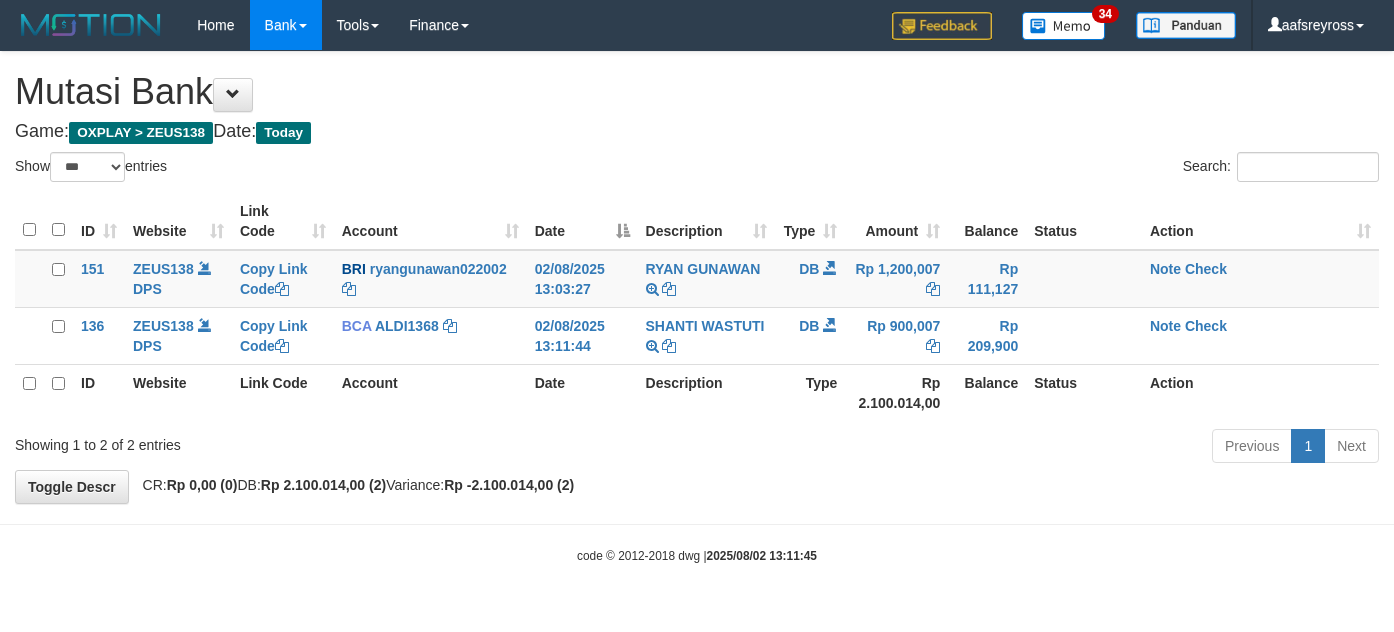 select on "***" 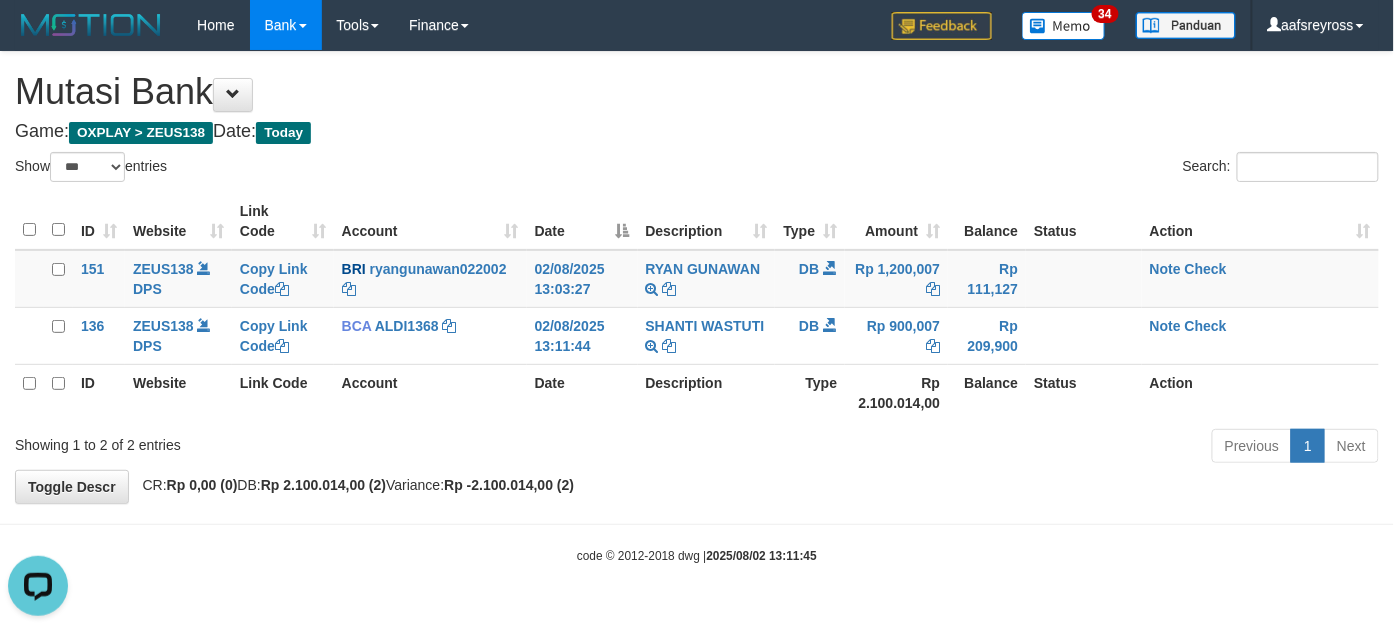scroll, scrollTop: 0, scrollLeft: 0, axis: both 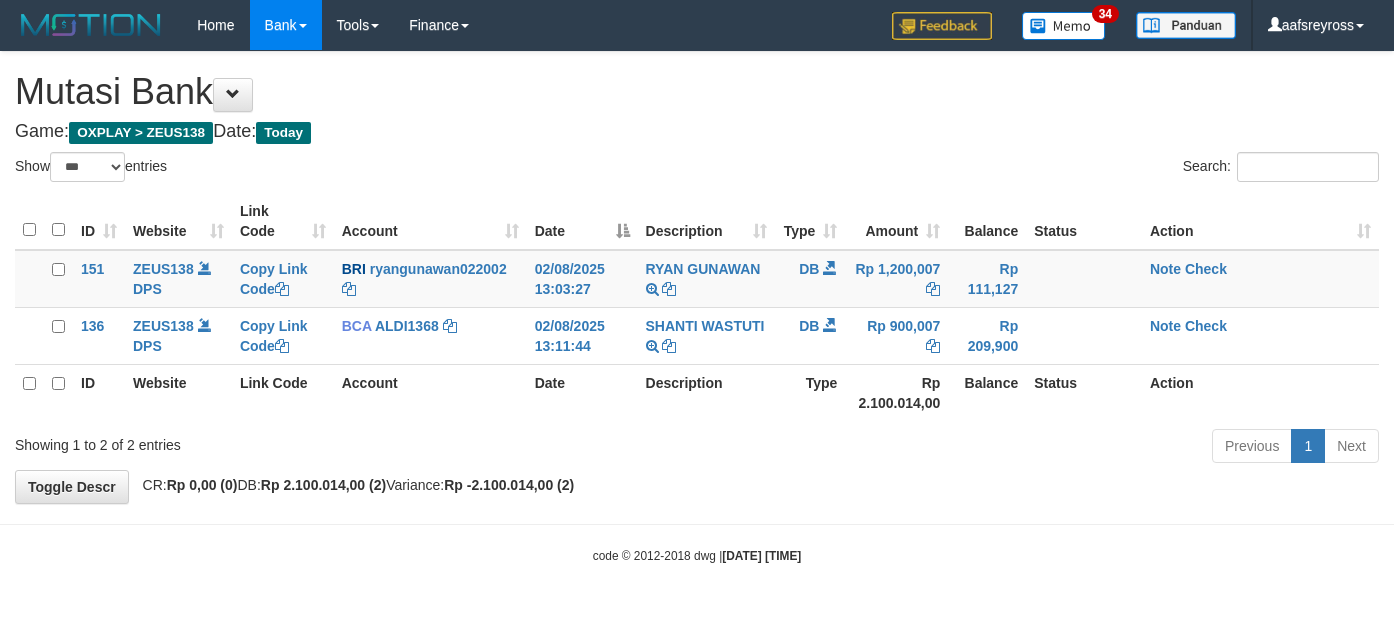 select on "***" 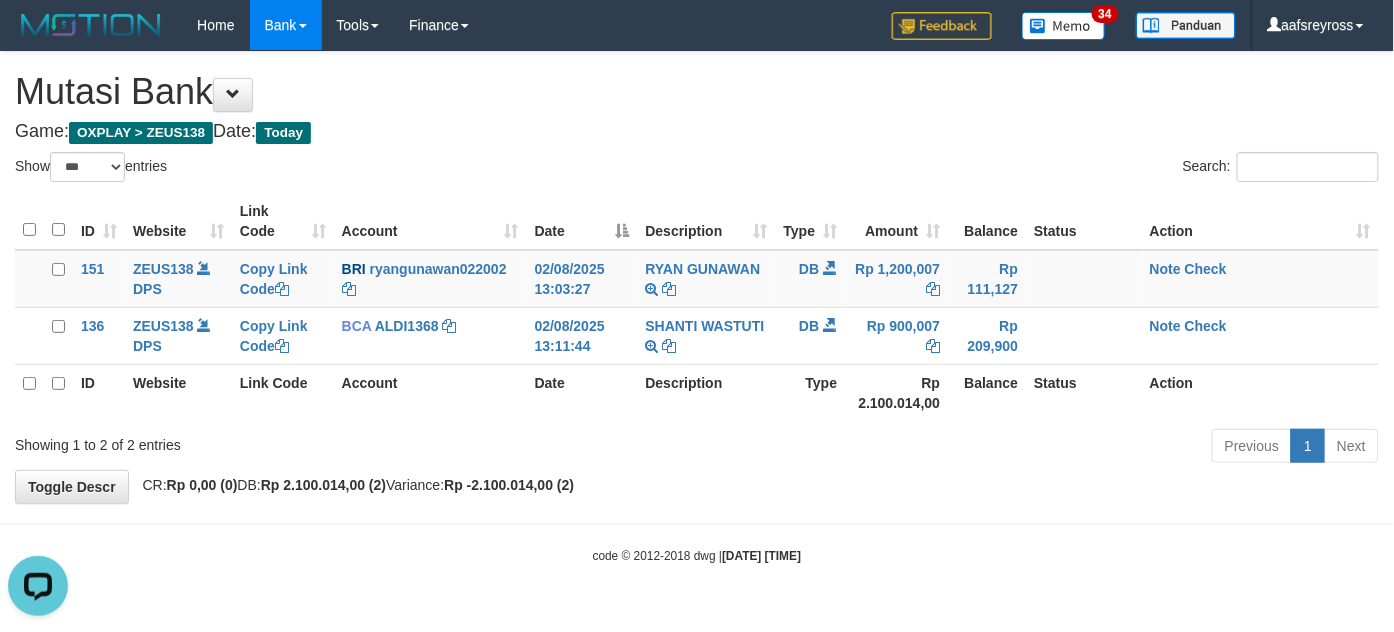 scroll, scrollTop: 0, scrollLeft: 0, axis: both 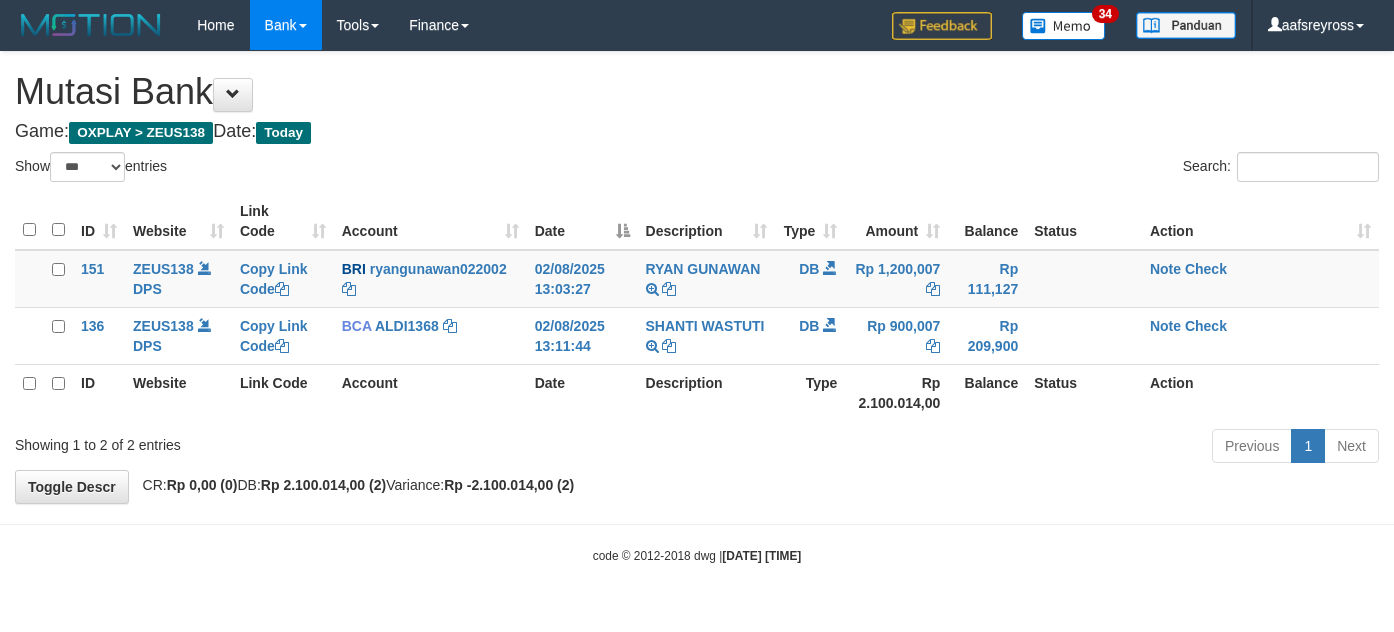 select on "***" 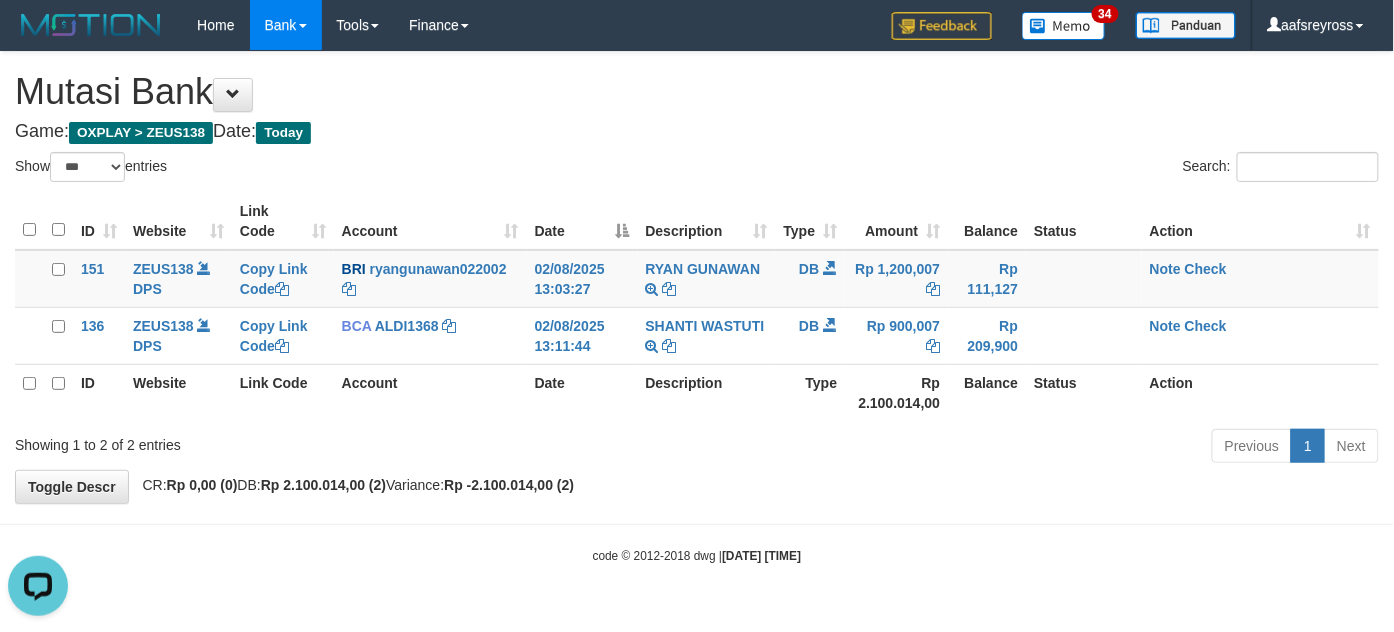 scroll, scrollTop: 0, scrollLeft: 0, axis: both 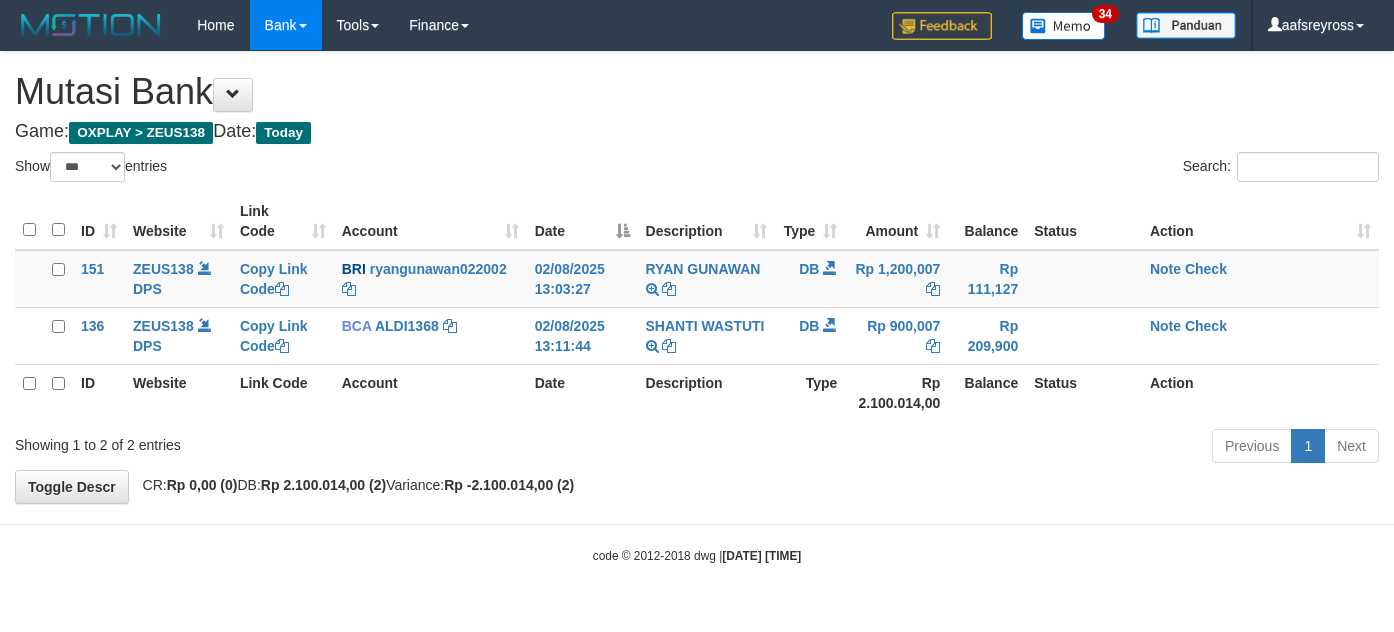 select on "***" 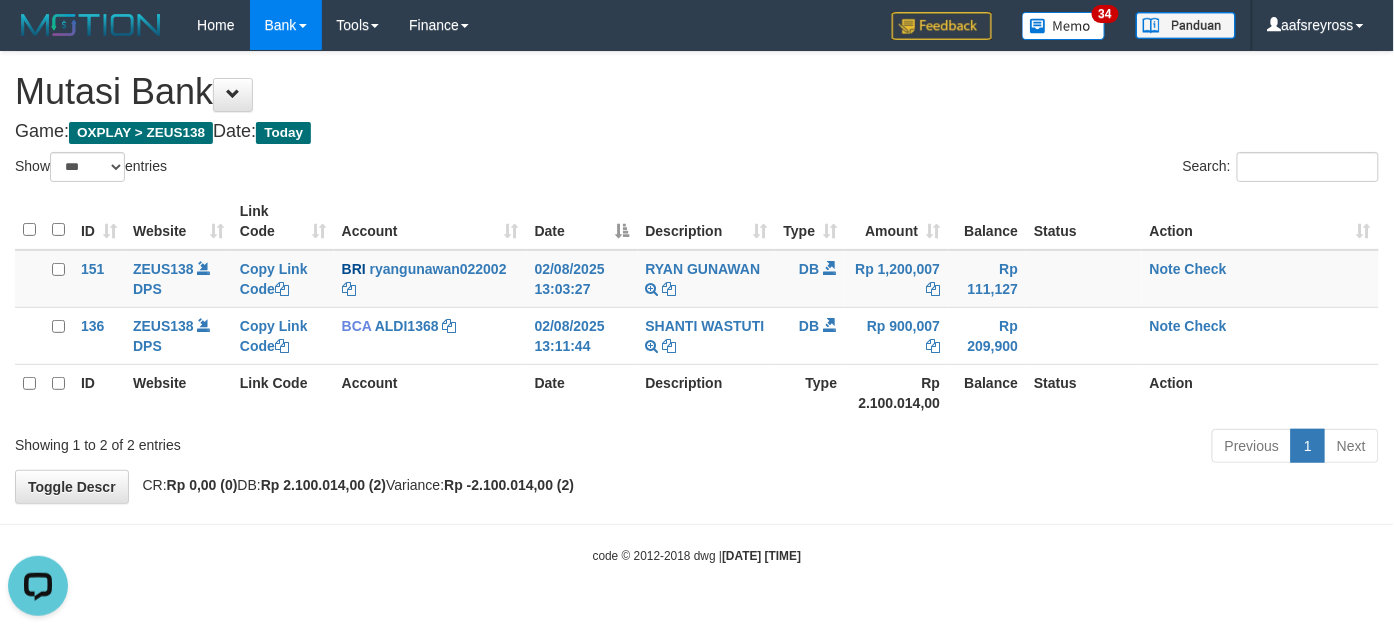 scroll, scrollTop: 0, scrollLeft: 0, axis: both 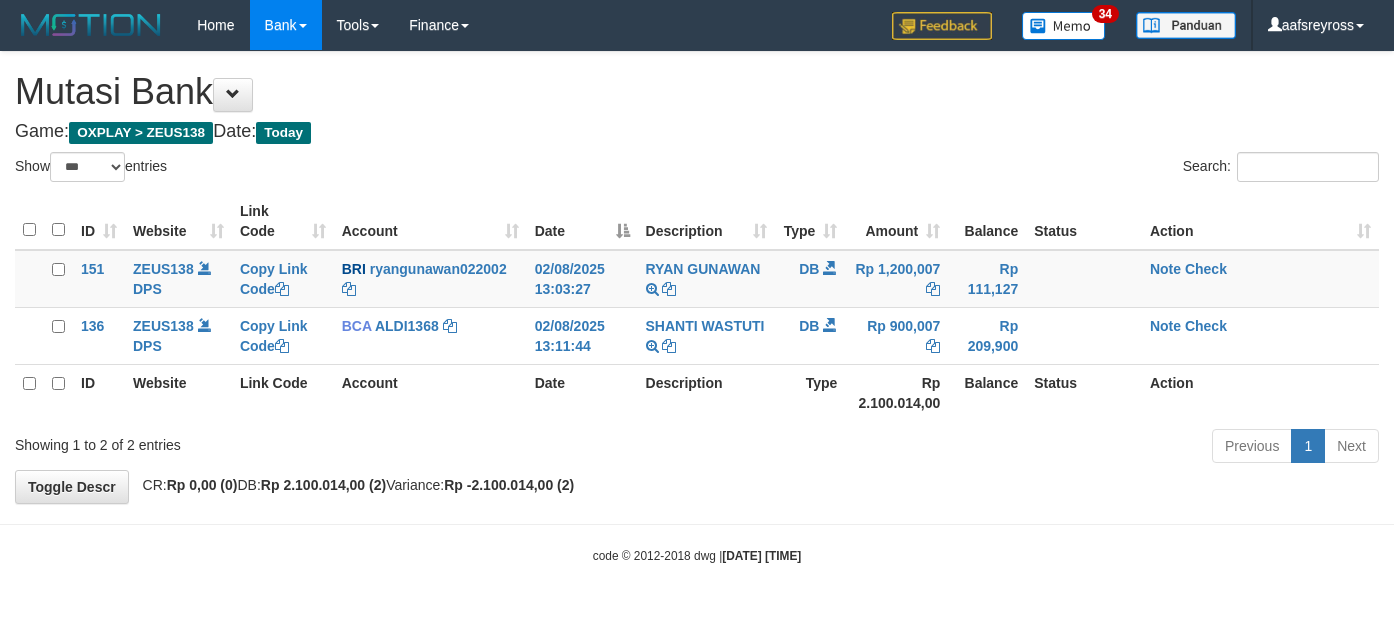 select on "***" 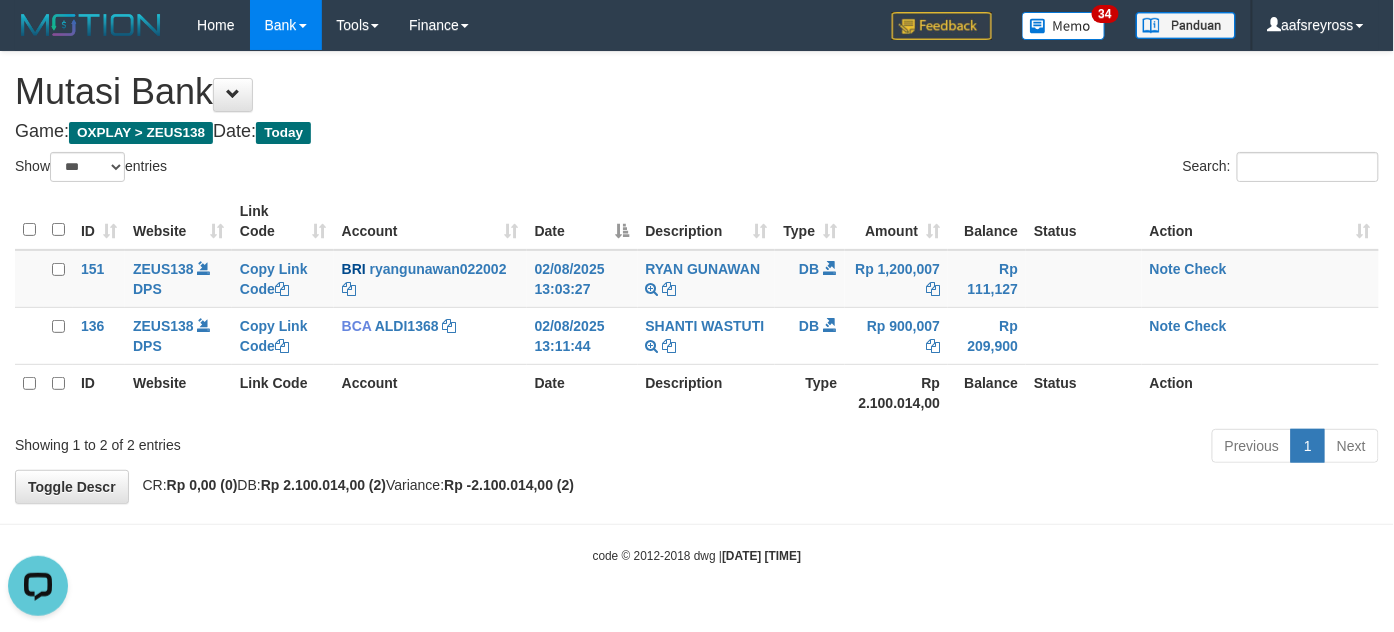 scroll, scrollTop: 0, scrollLeft: 0, axis: both 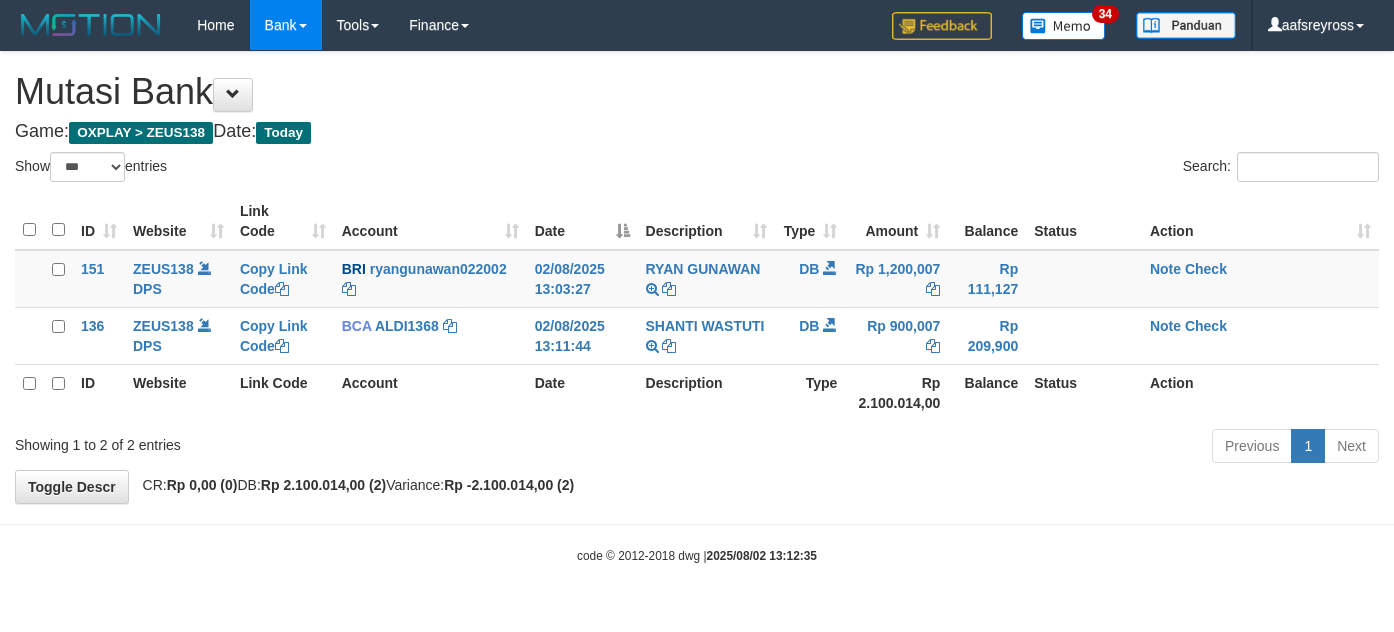 select on "***" 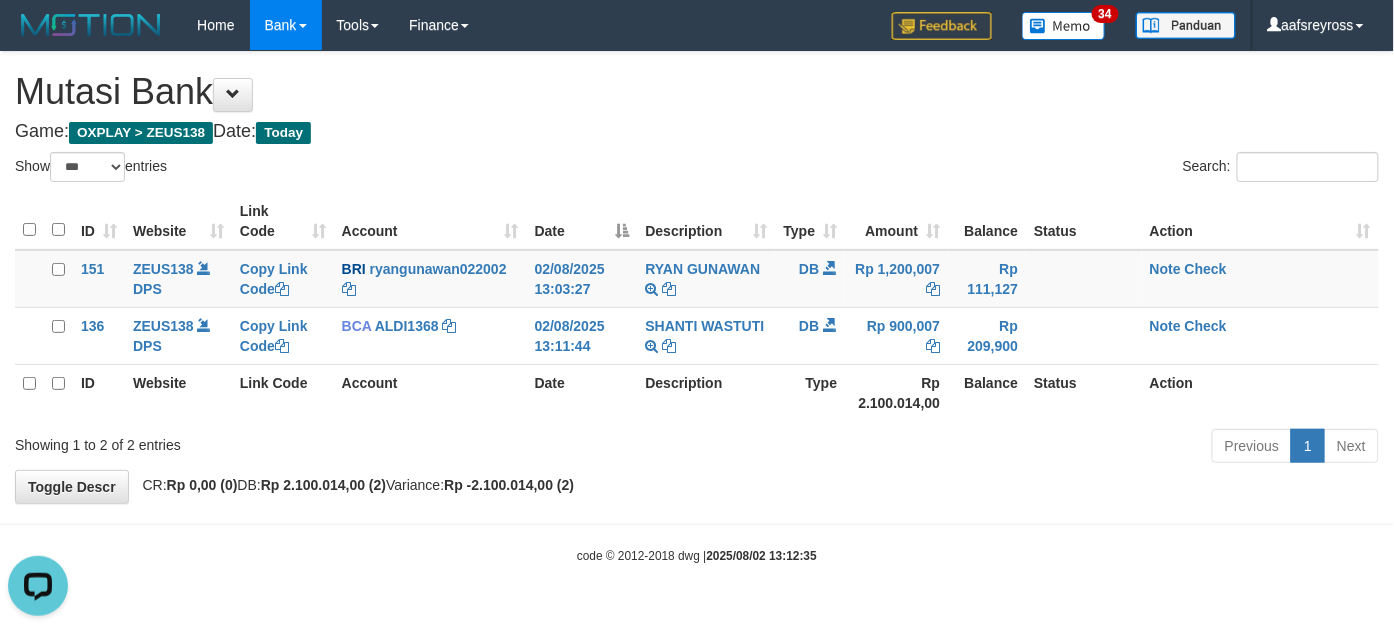 scroll, scrollTop: 0, scrollLeft: 0, axis: both 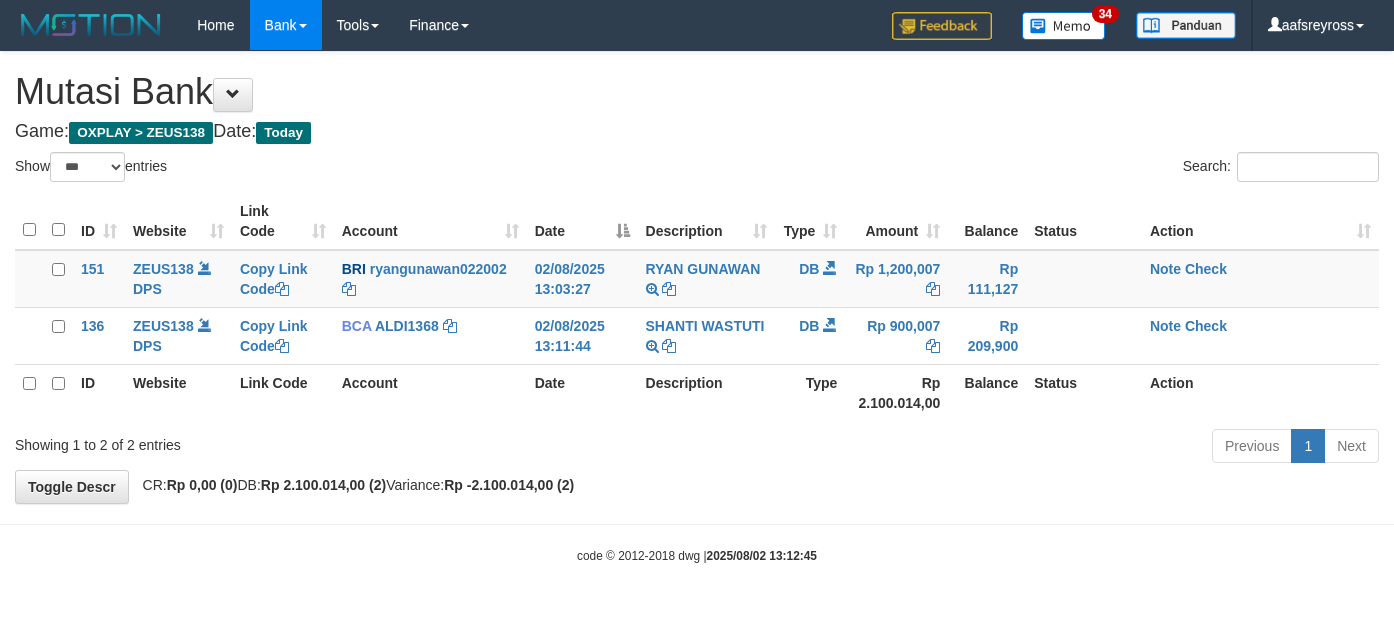 select on "***" 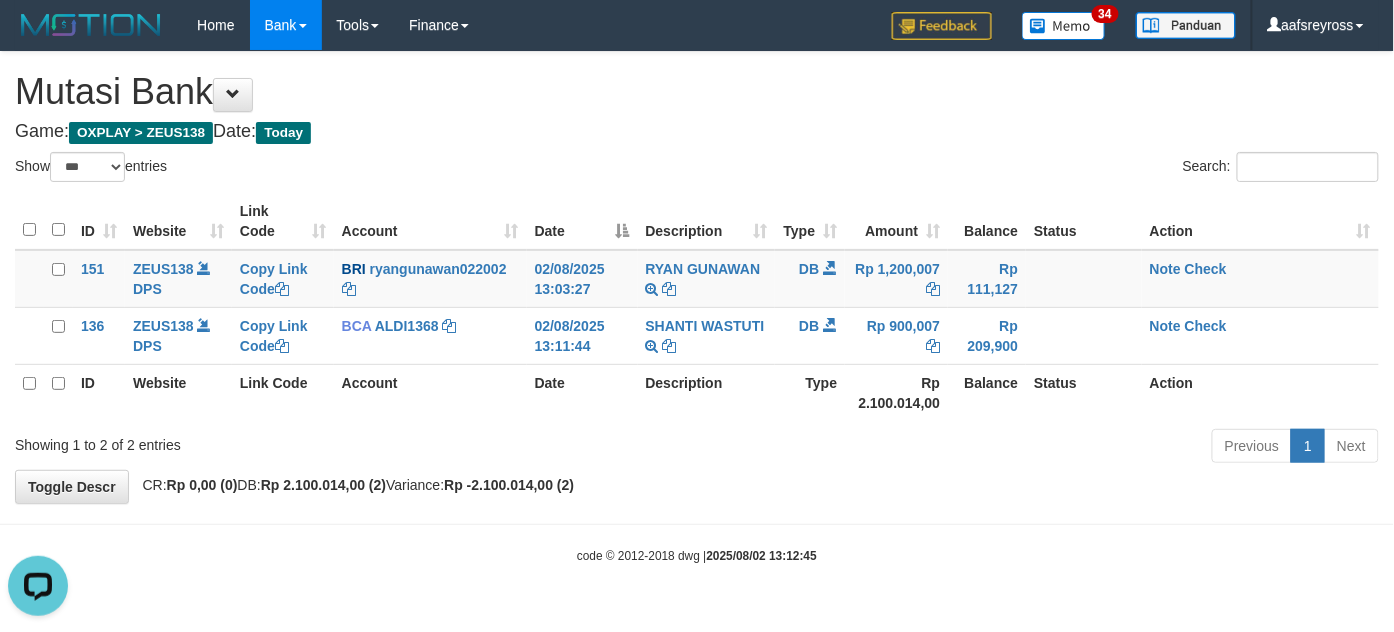 scroll, scrollTop: 0, scrollLeft: 0, axis: both 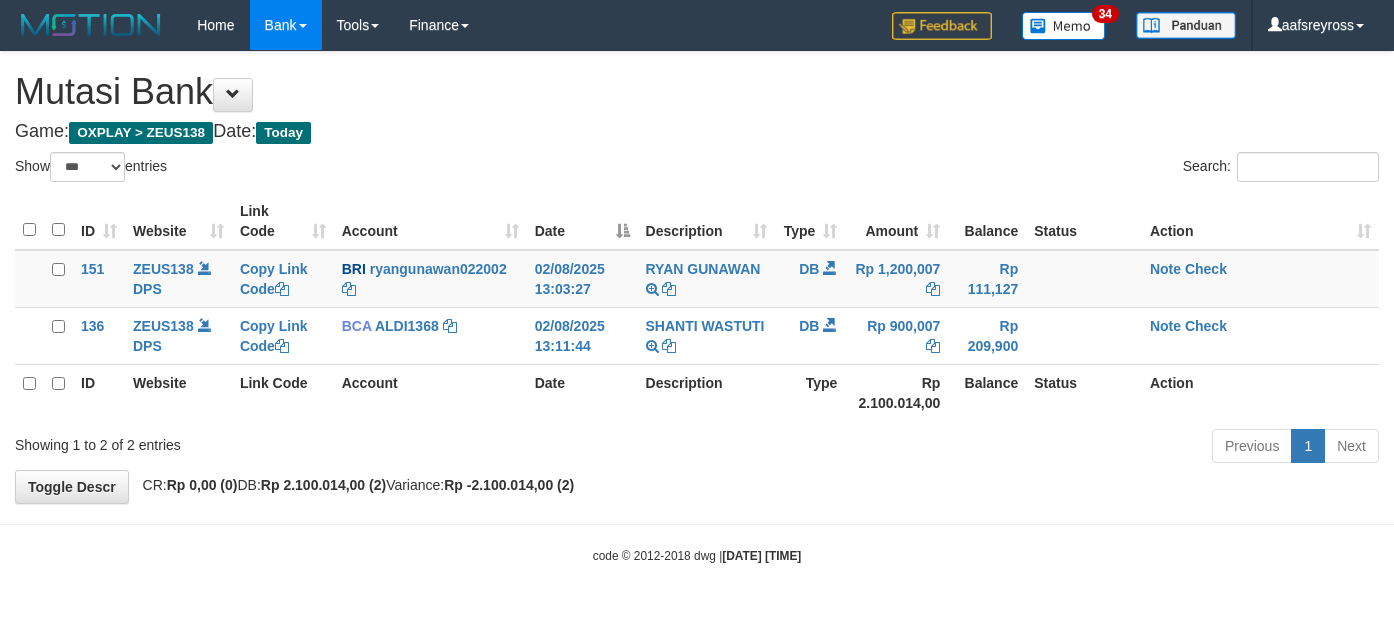 select on "***" 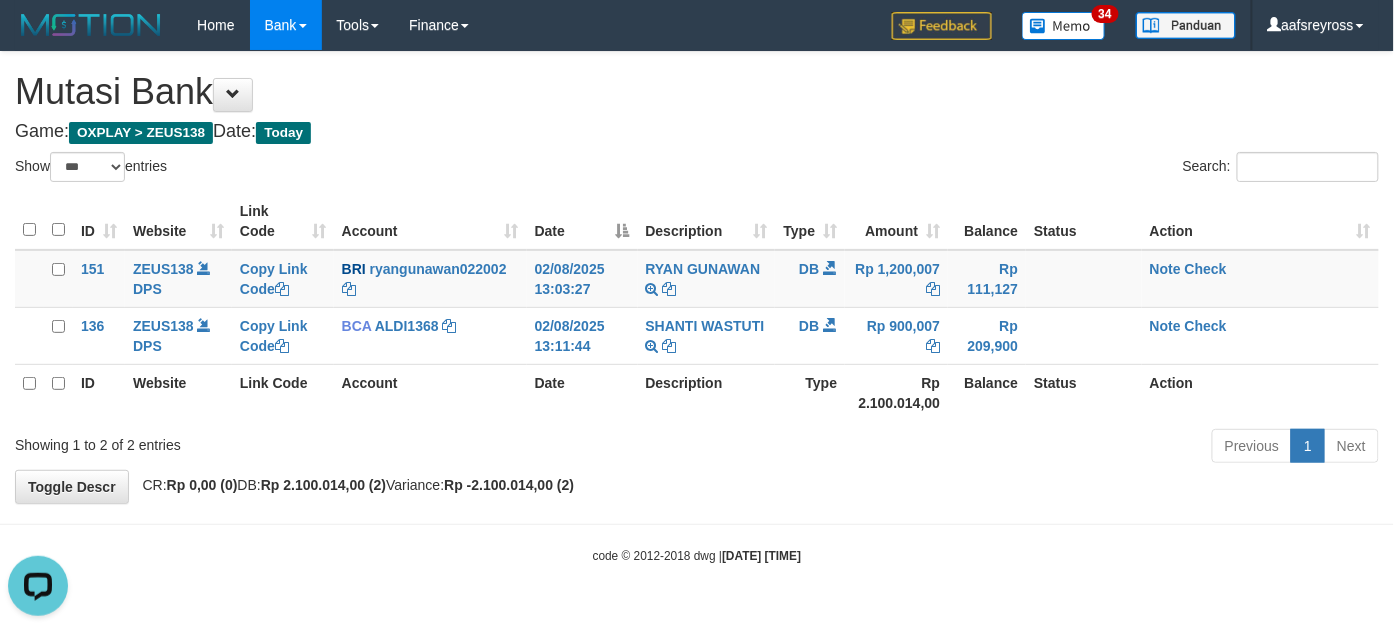 scroll, scrollTop: 0, scrollLeft: 0, axis: both 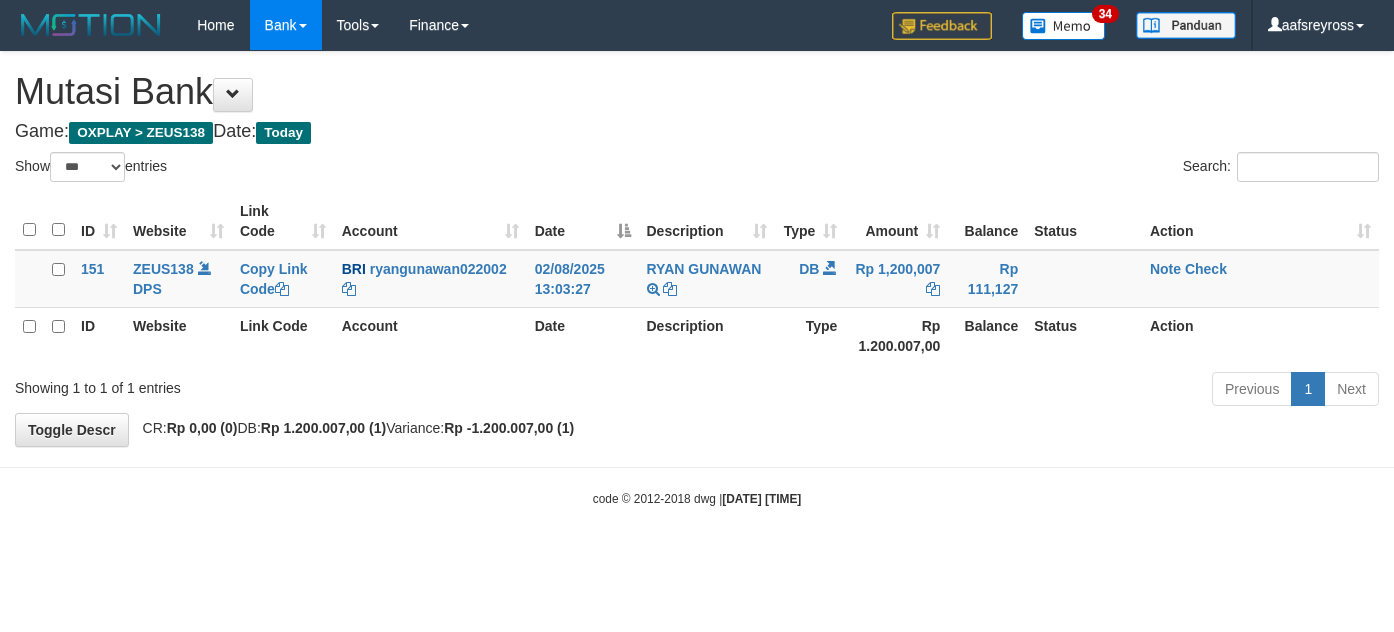 select on "***" 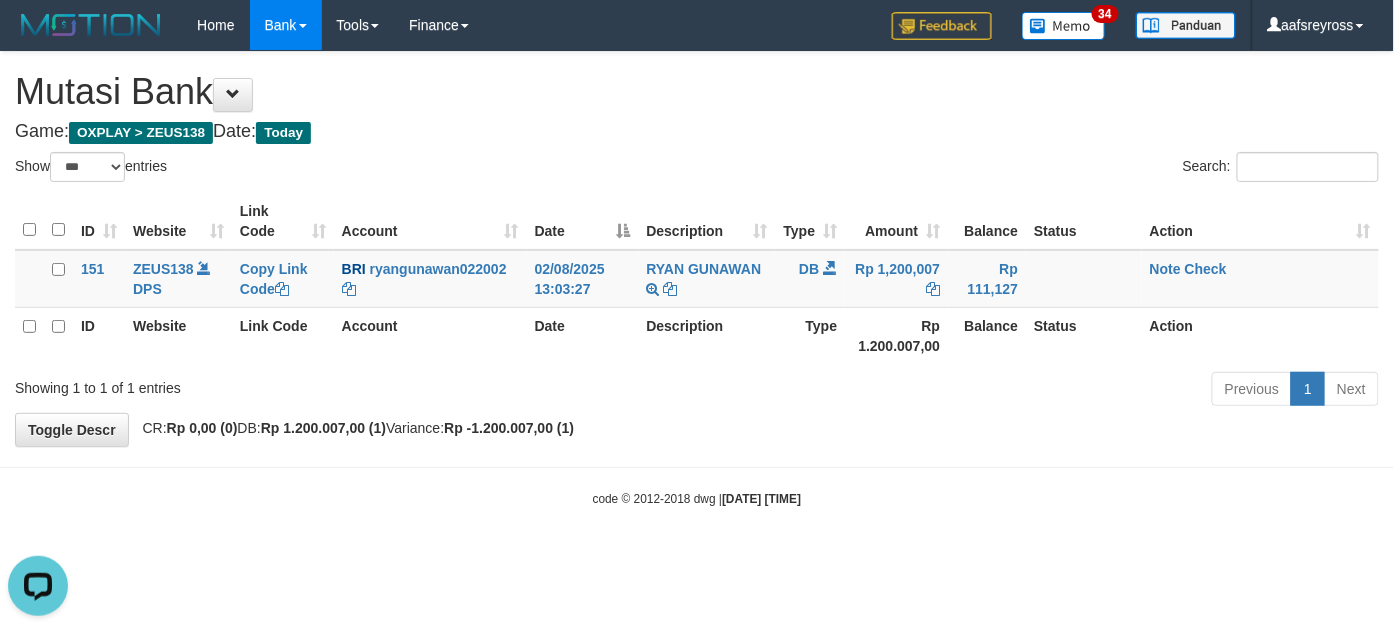 scroll, scrollTop: 0, scrollLeft: 0, axis: both 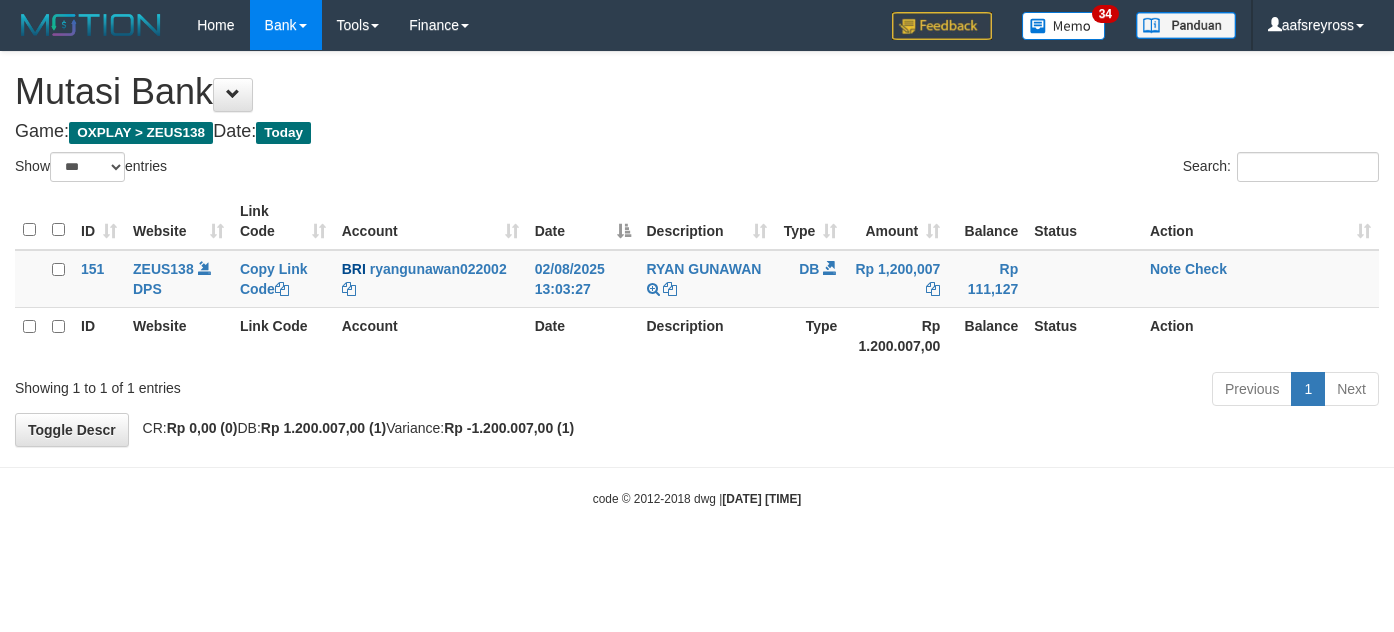select on "***" 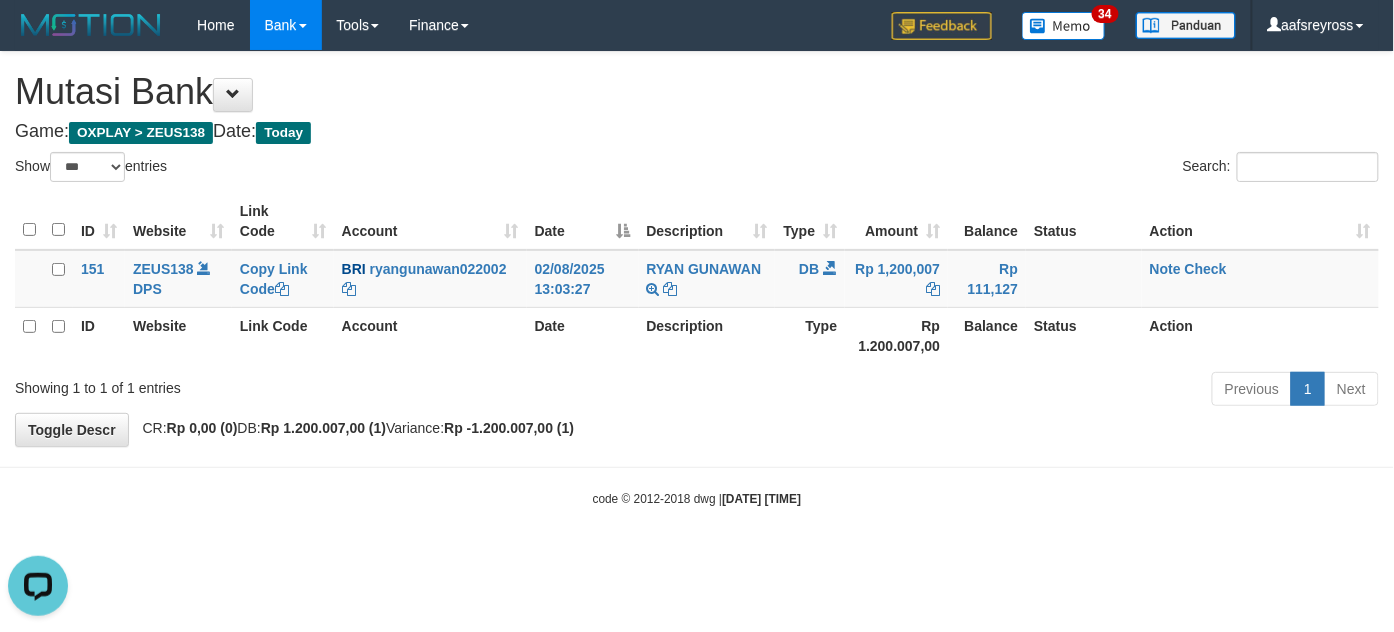 scroll, scrollTop: 0, scrollLeft: 0, axis: both 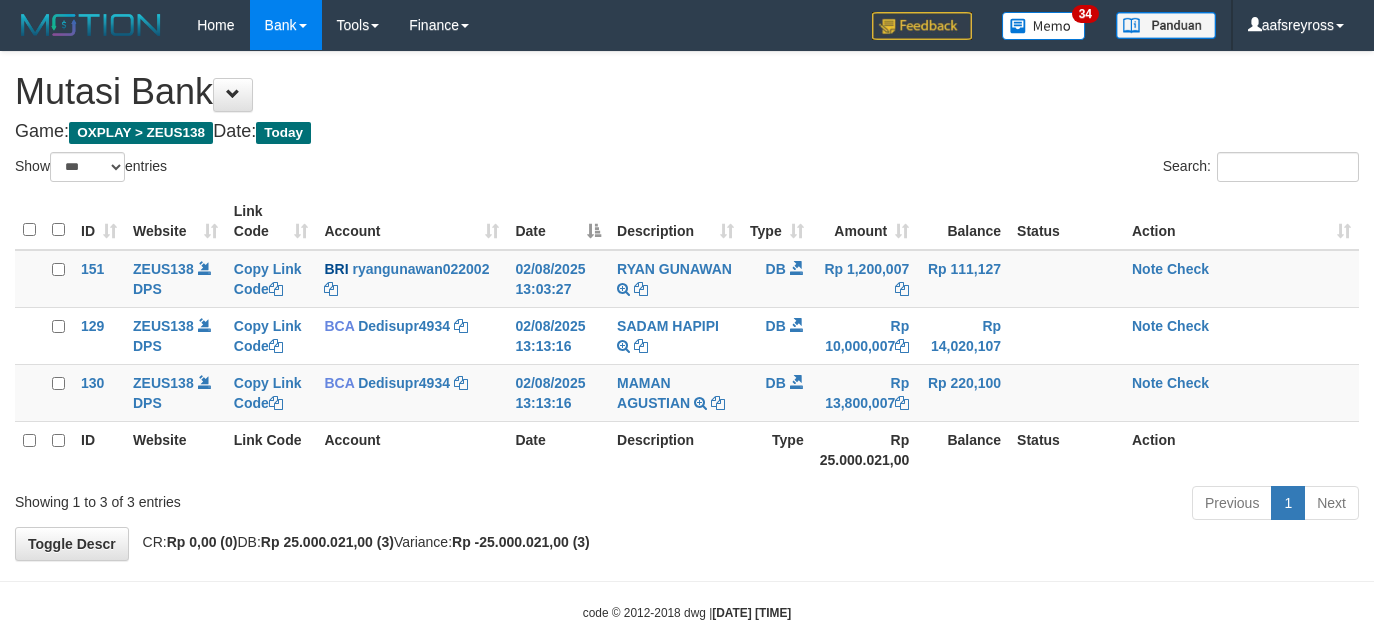 select on "***" 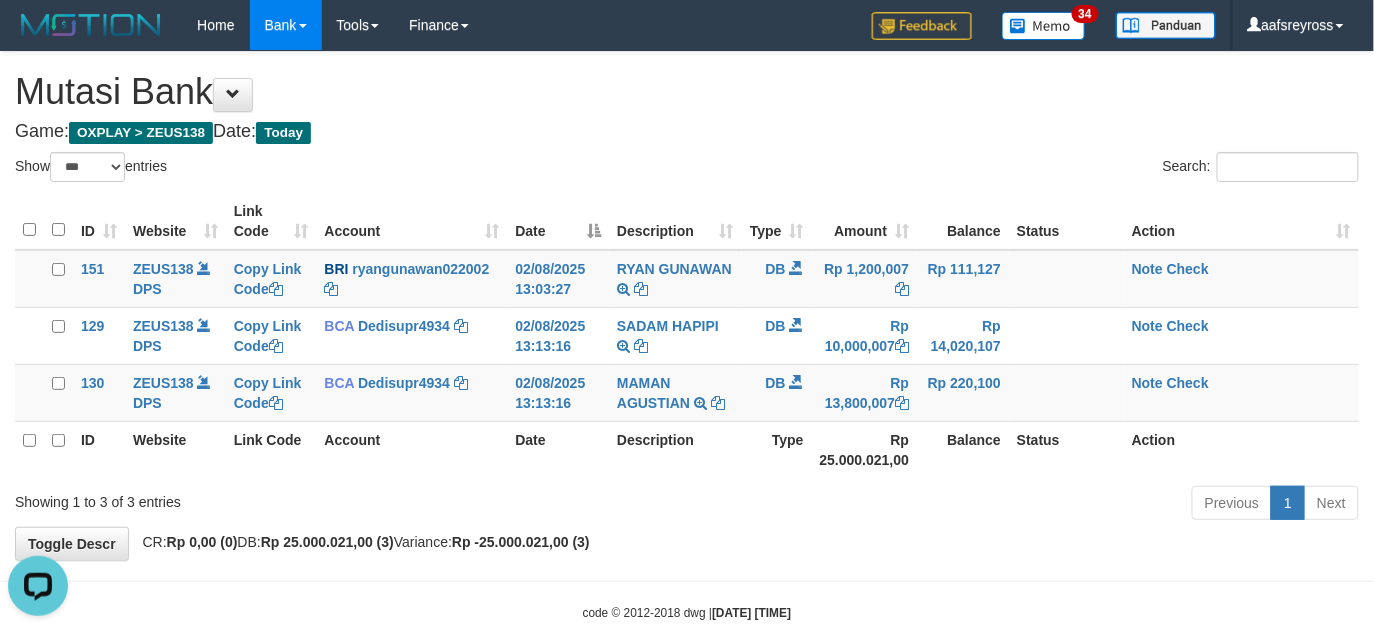 scroll, scrollTop: 0, scrollLeft: 0, axis: both 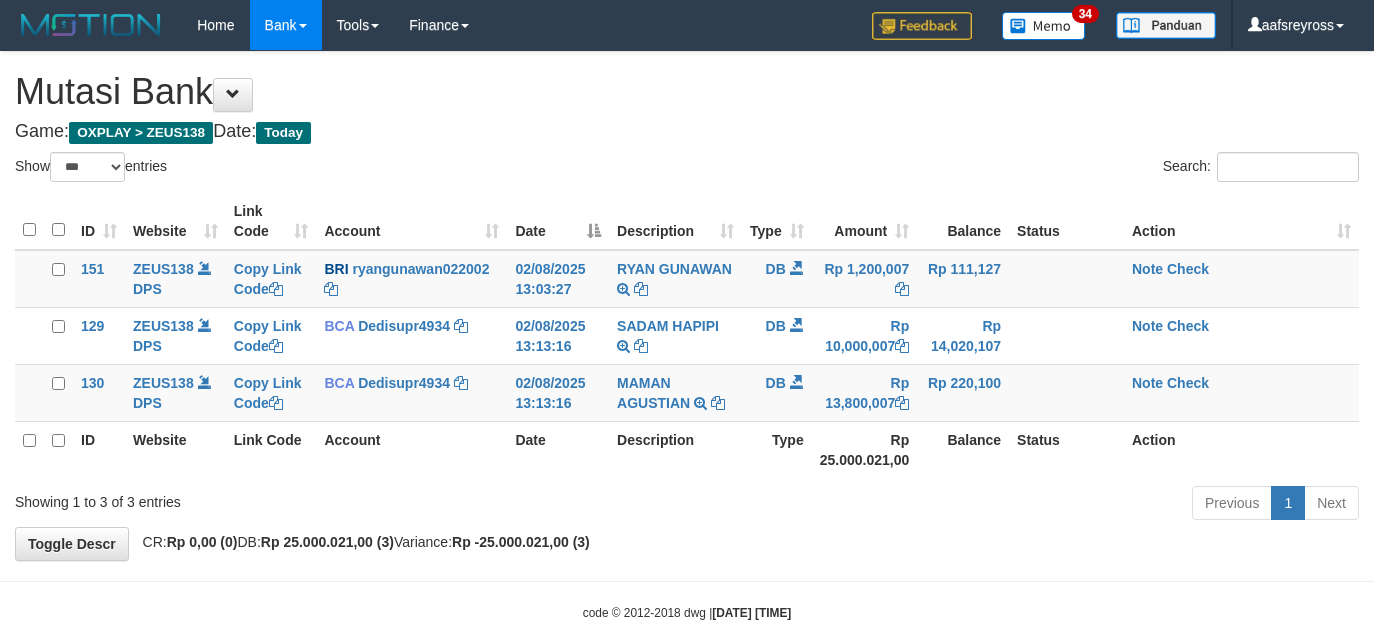 select on "***" 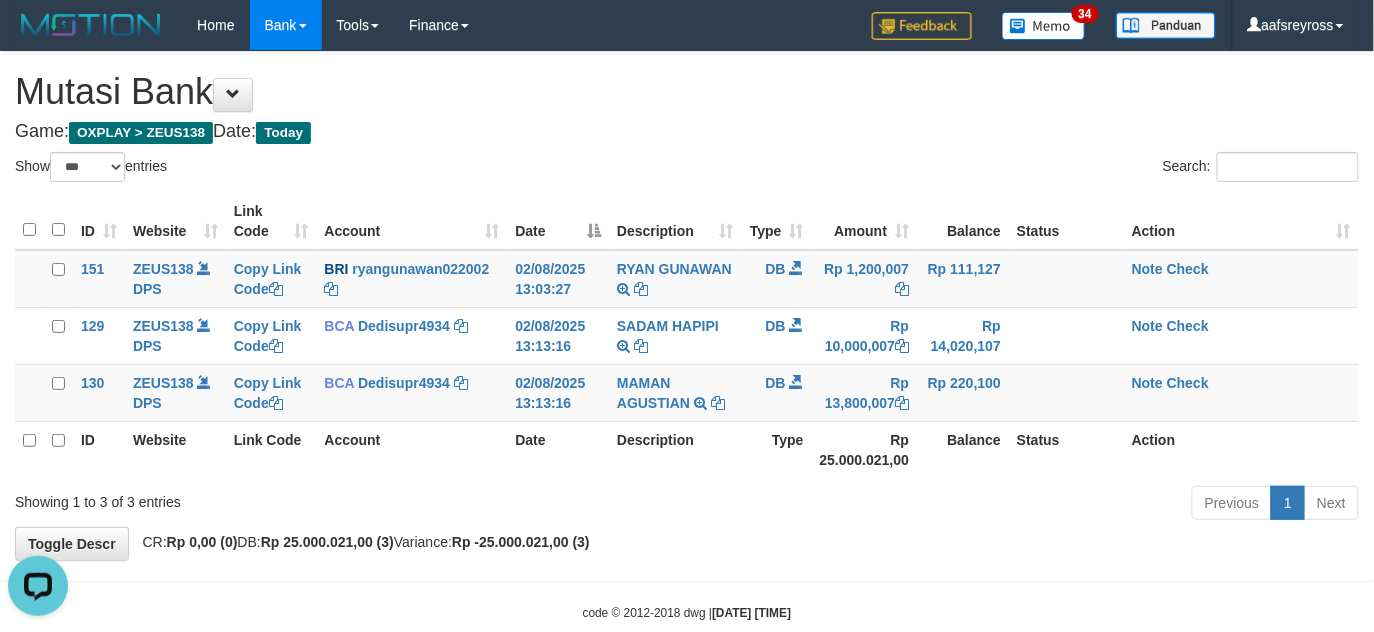 scroll, scrollTop: 0, scrollLeft: 0, axis: both 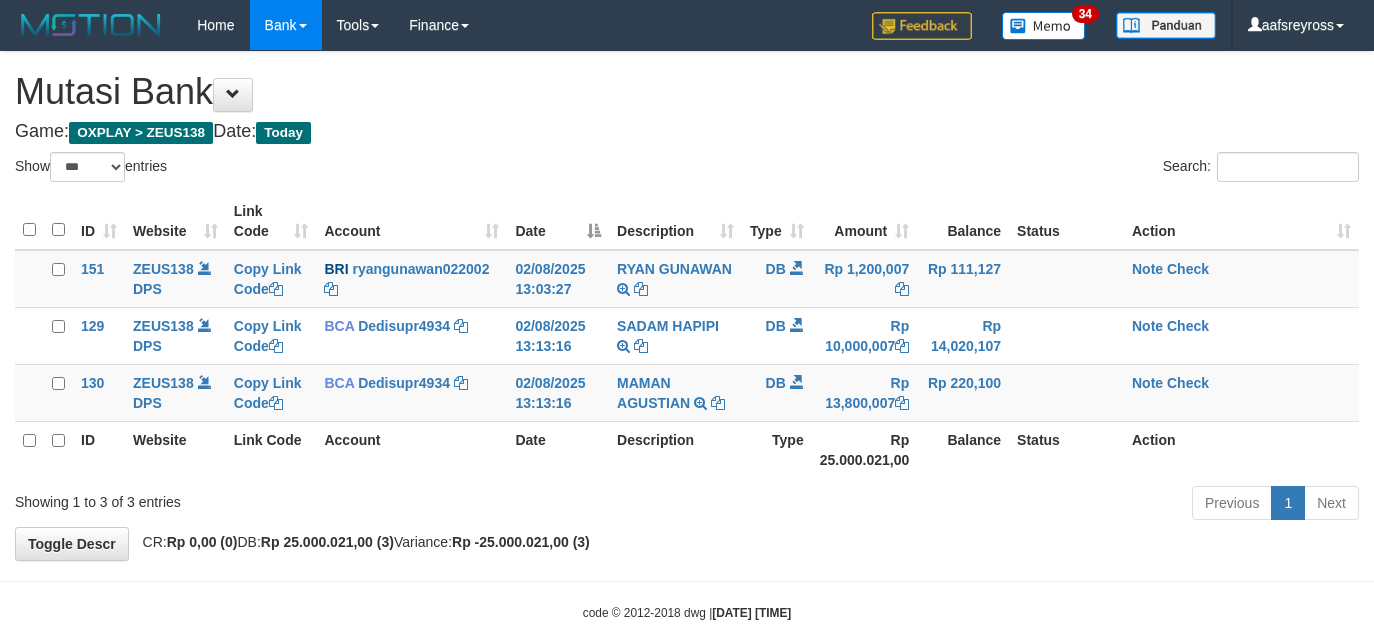 select on "***" 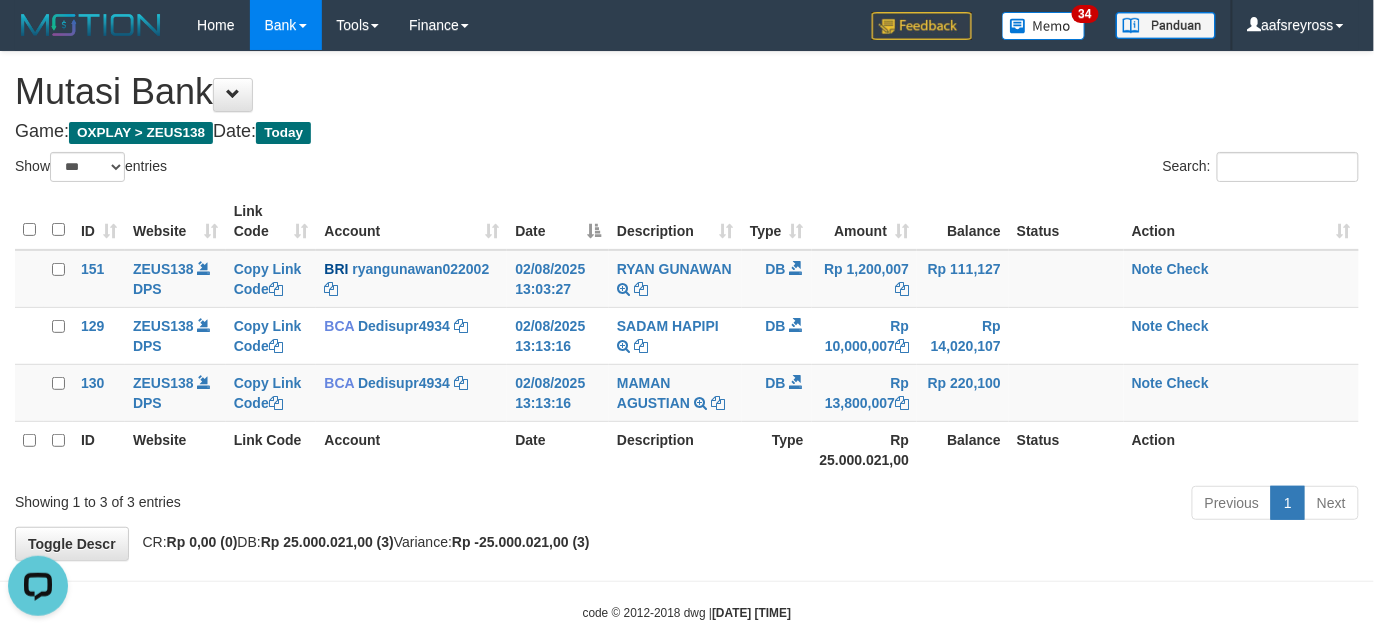 scroll, scrollTop: 0, scrollLeft: 0, axis: both 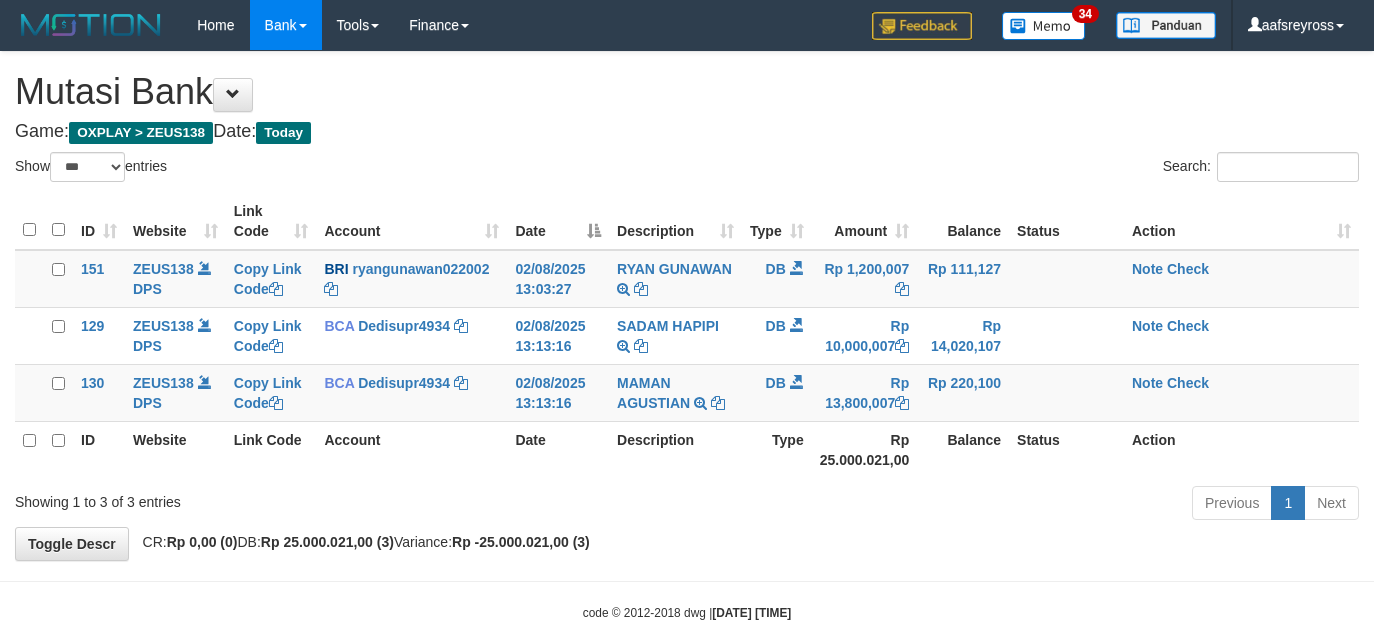 select on "***" 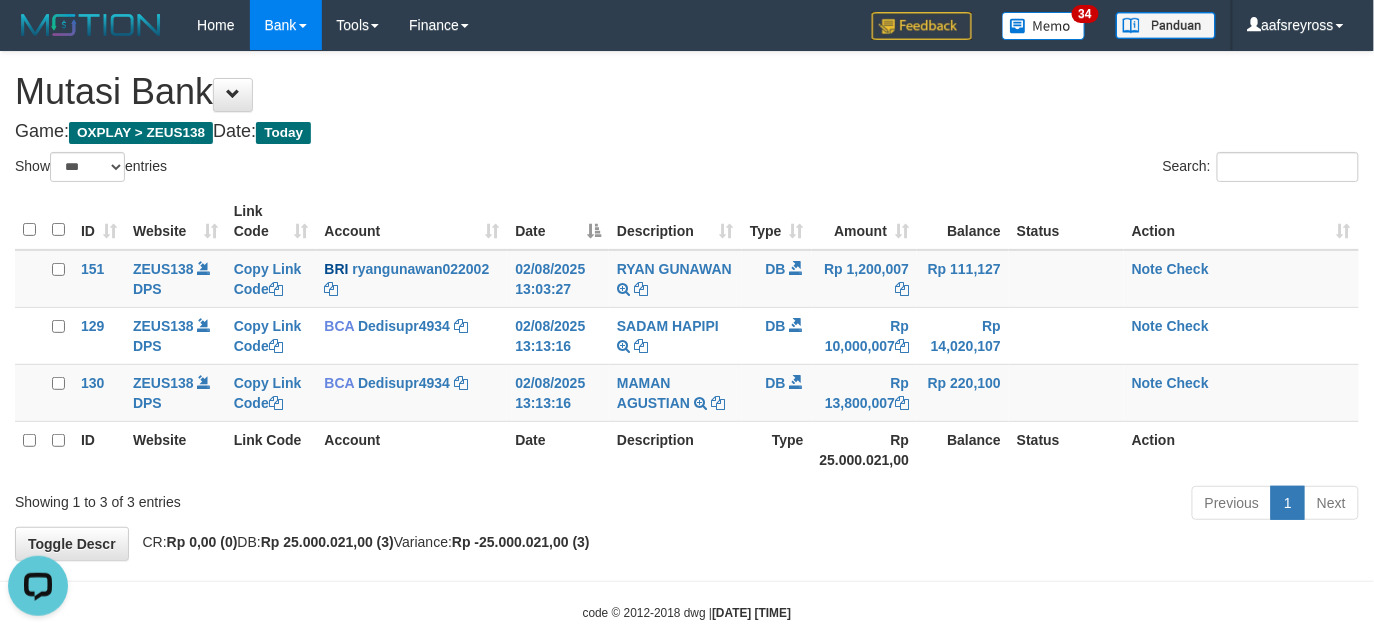 scroll, scrollTop: 0, scrollLeft: 0, axis: both 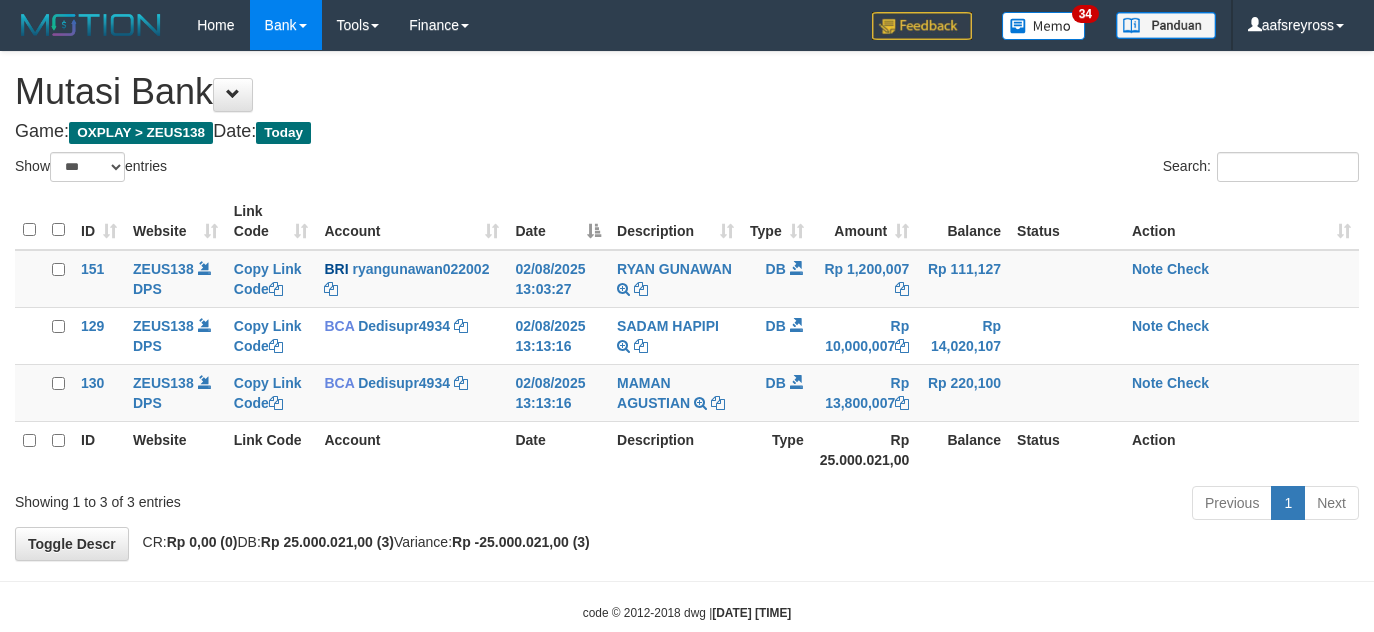 select on "***" 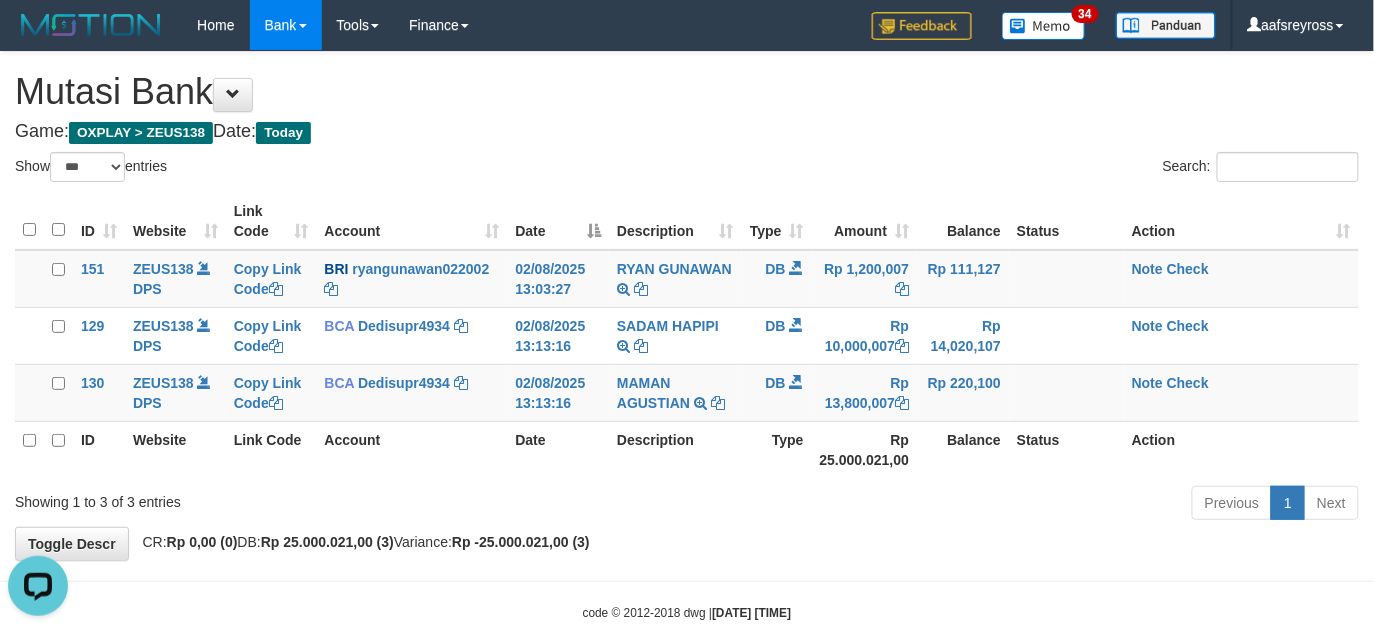 scroll, scrollTop: 0, scrollLeft: 0, axis: both 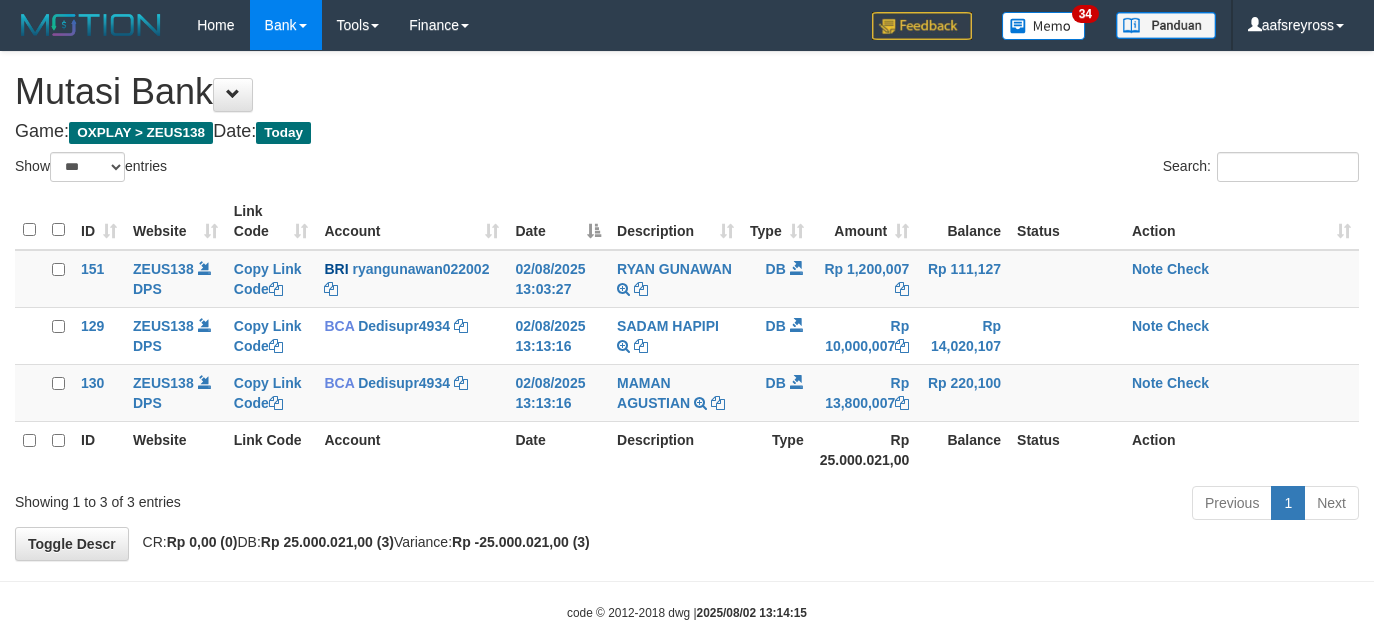 select on "***" 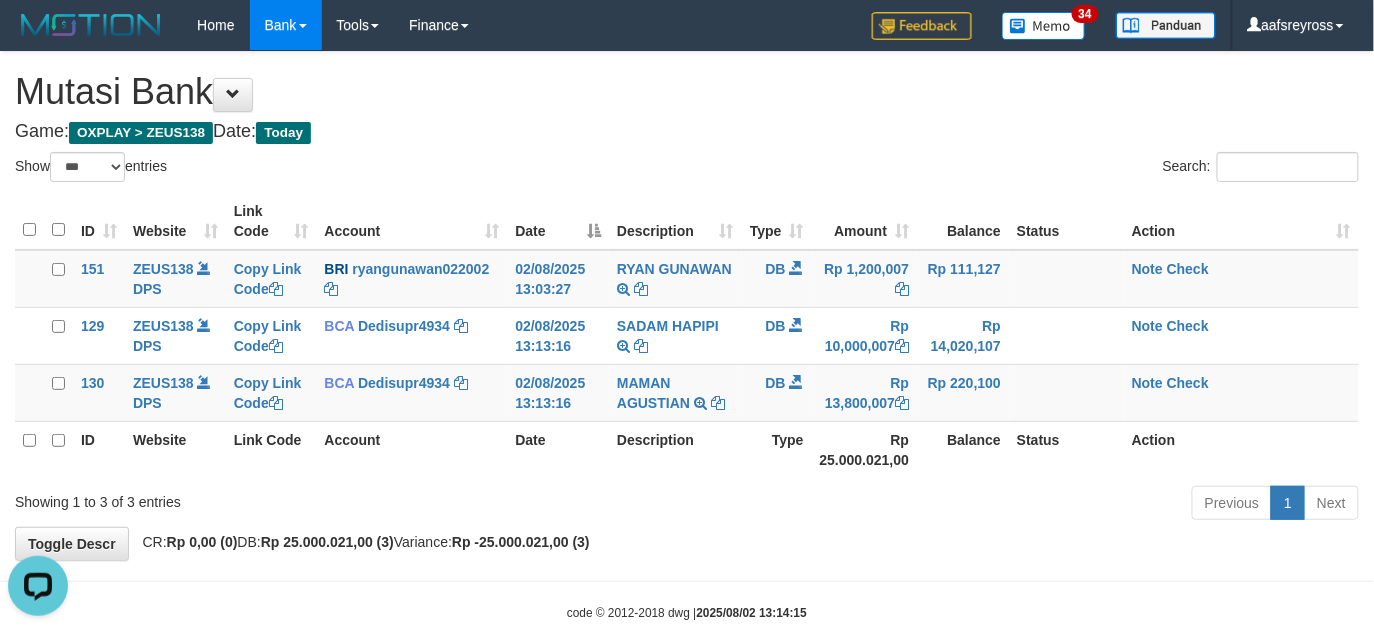 scroll, scrollTop: 0, scrollLeft: 0, axis: both 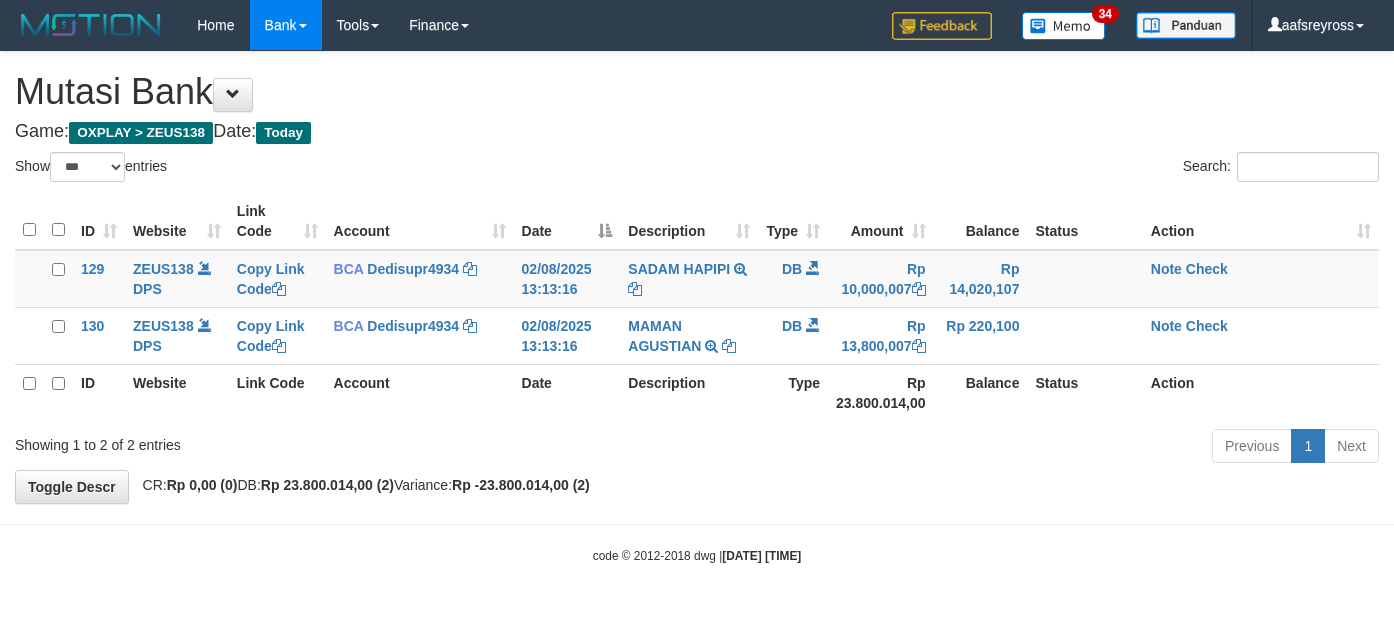 select on "***" 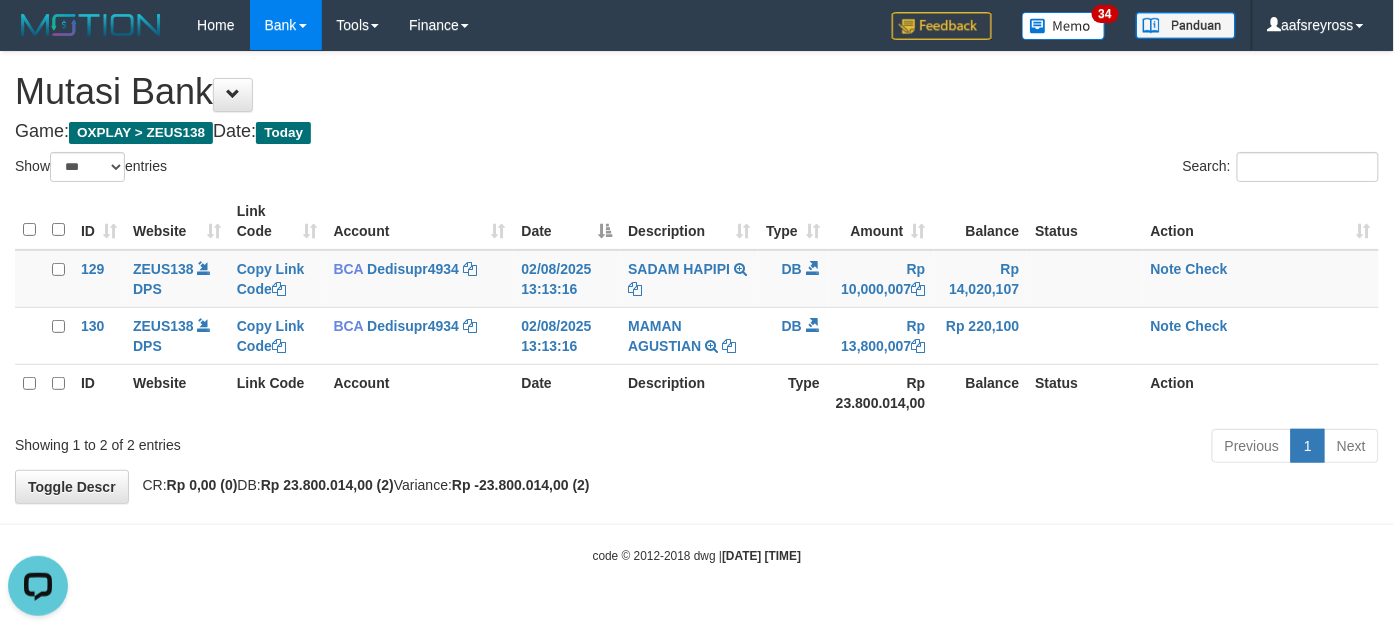 scroll, scrollTop: 0, scrollLeft: 0, axis: both 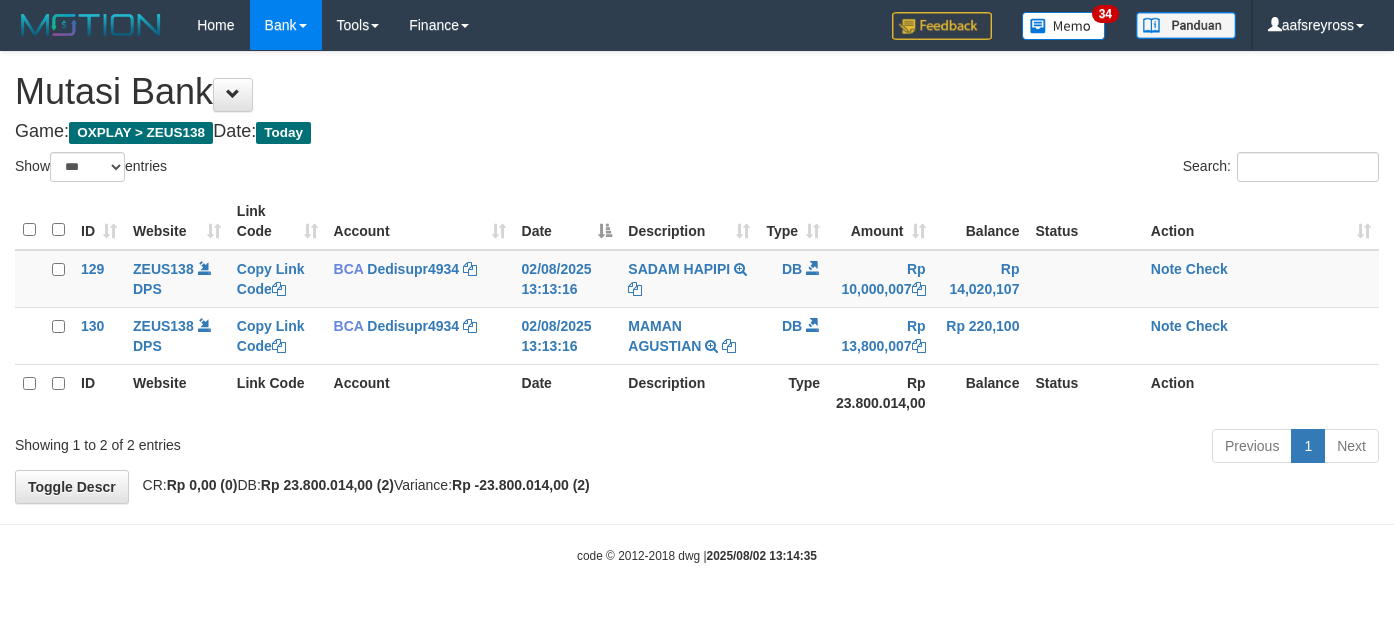 select on "***" 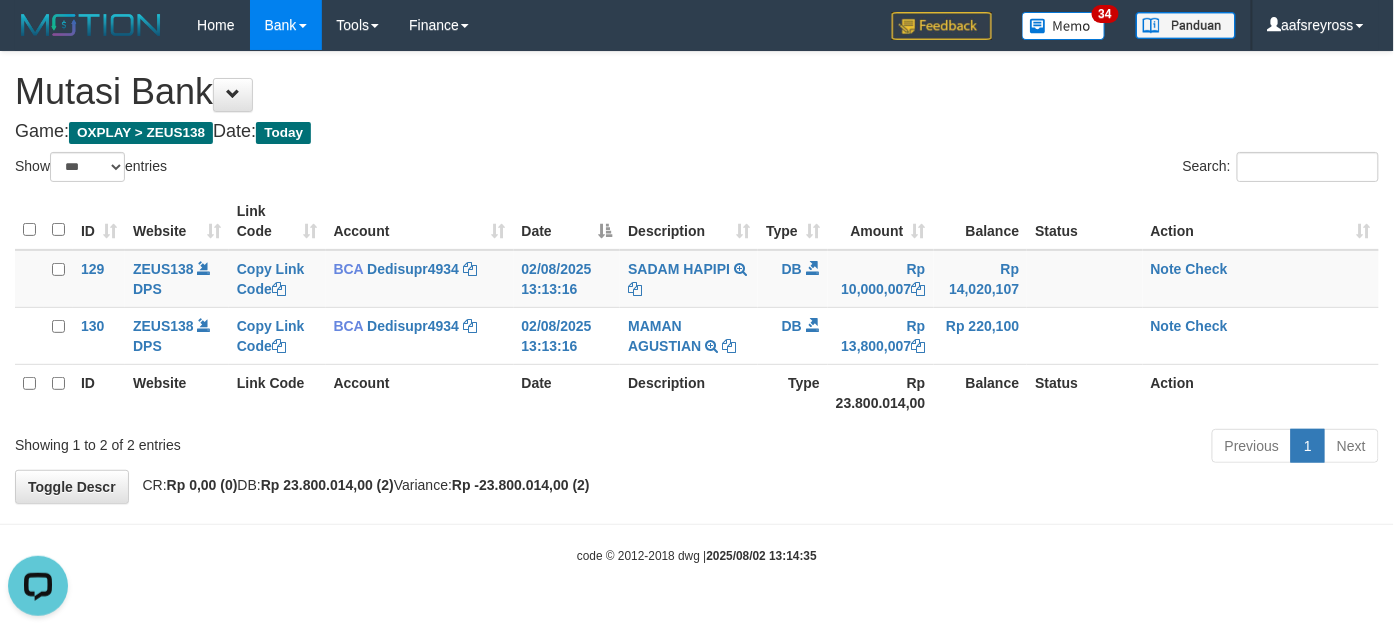 scroll, scrollTop: 0, scrollLeft: 0, axis: both 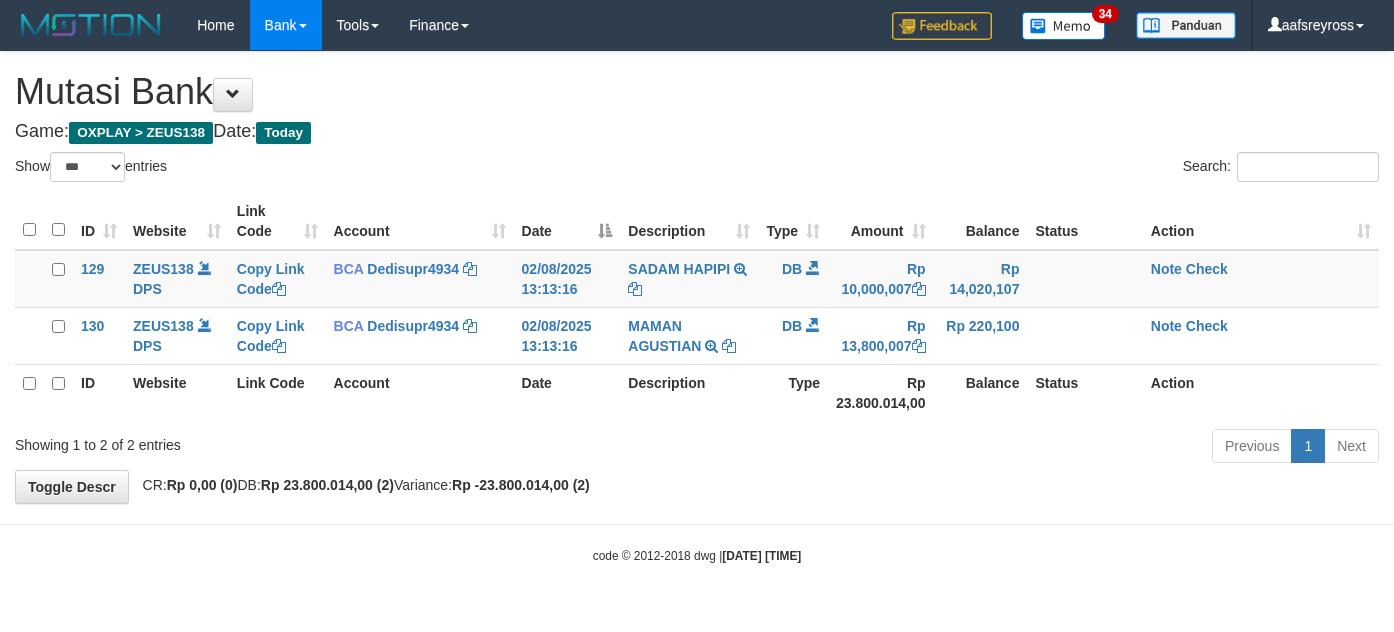 select on "***" 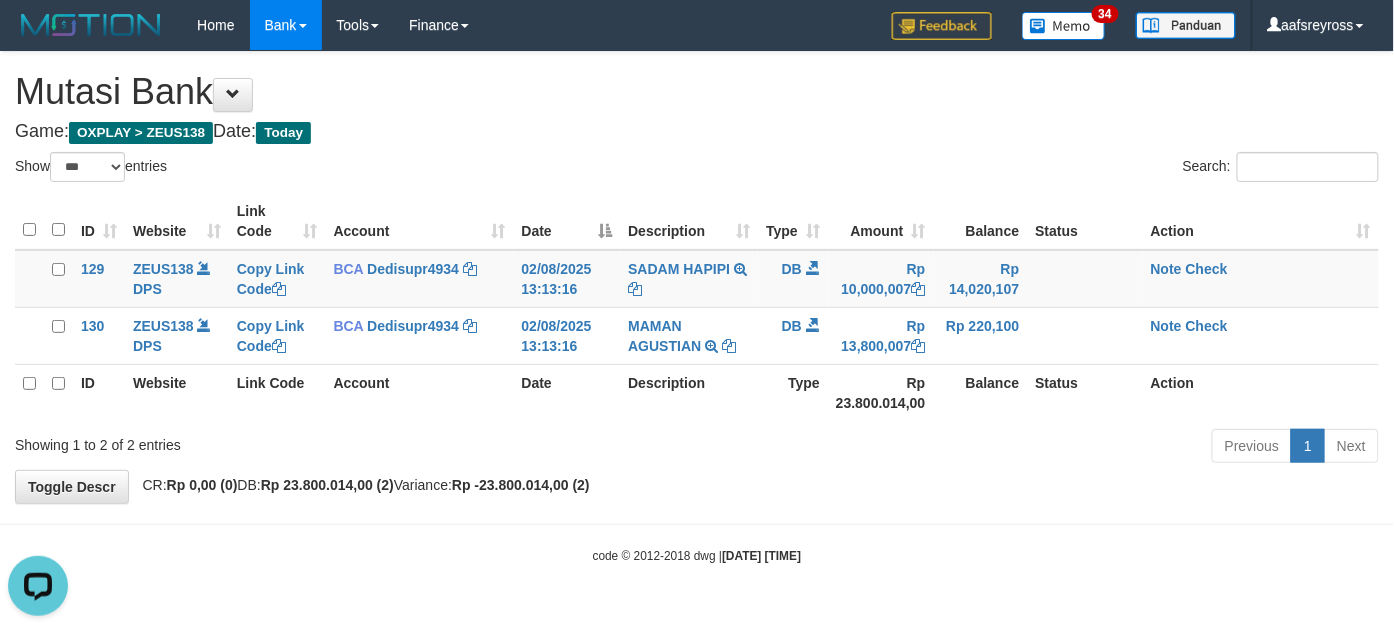 scroll, scrollTop: 0, scrollLeft: 0, axis: both 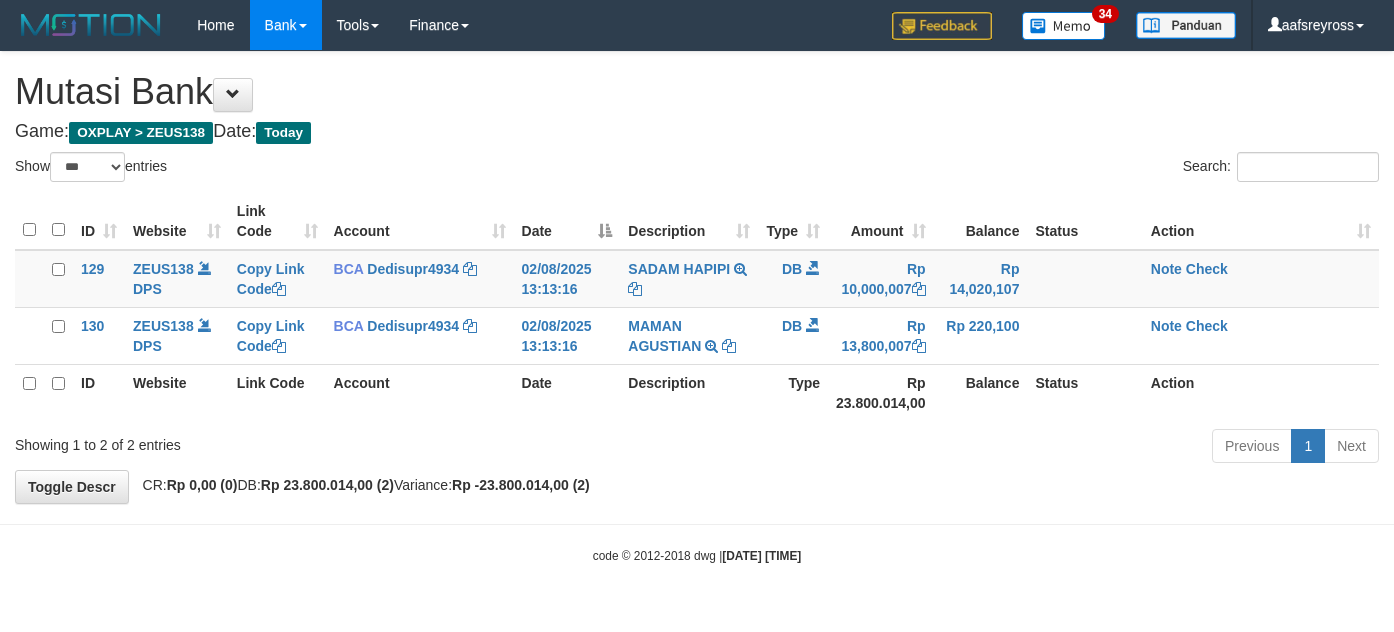 select on "***" 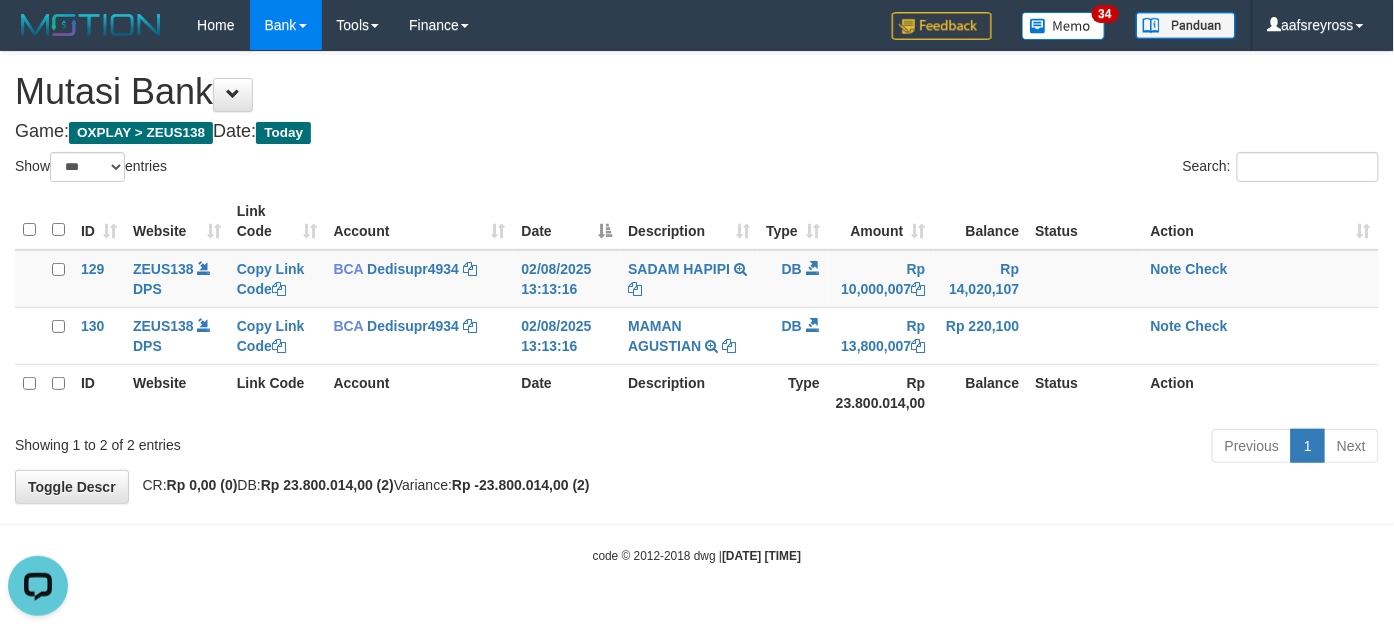 scroll, scrollTop: 0, scrollLeft: 0, axis: both 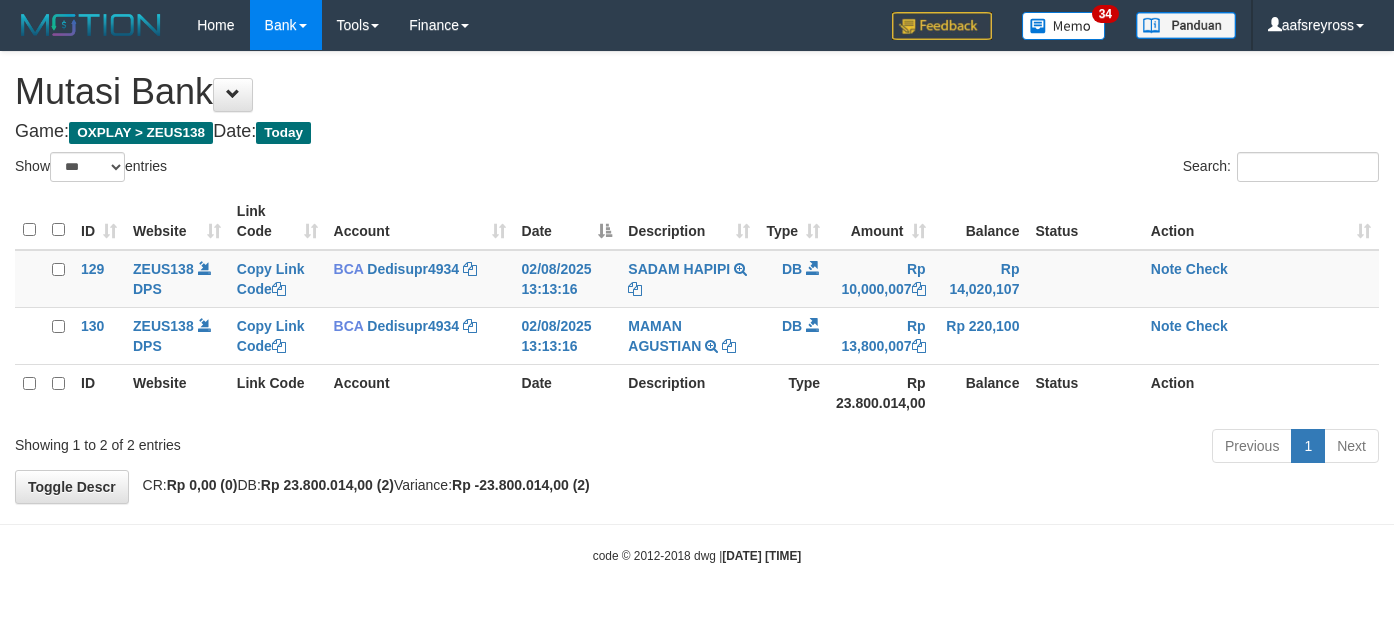 select on "***" 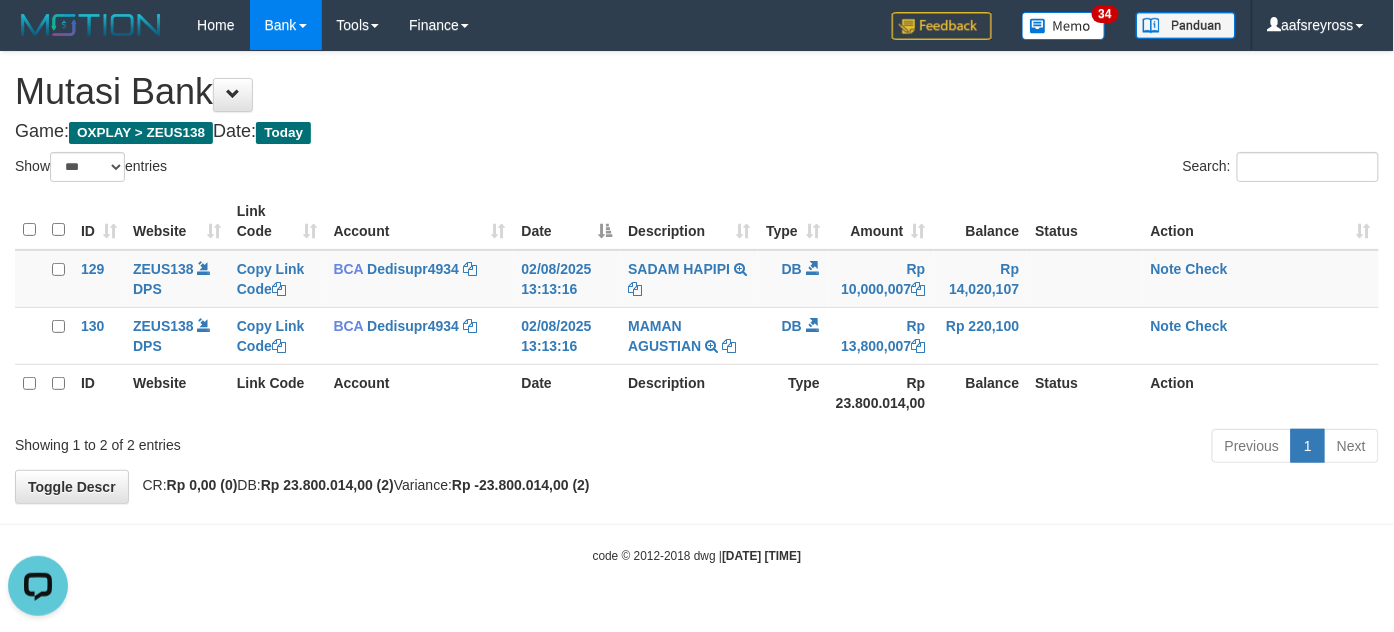 scroll, scrollTop: 0, scrollLeft: 0, axis: both 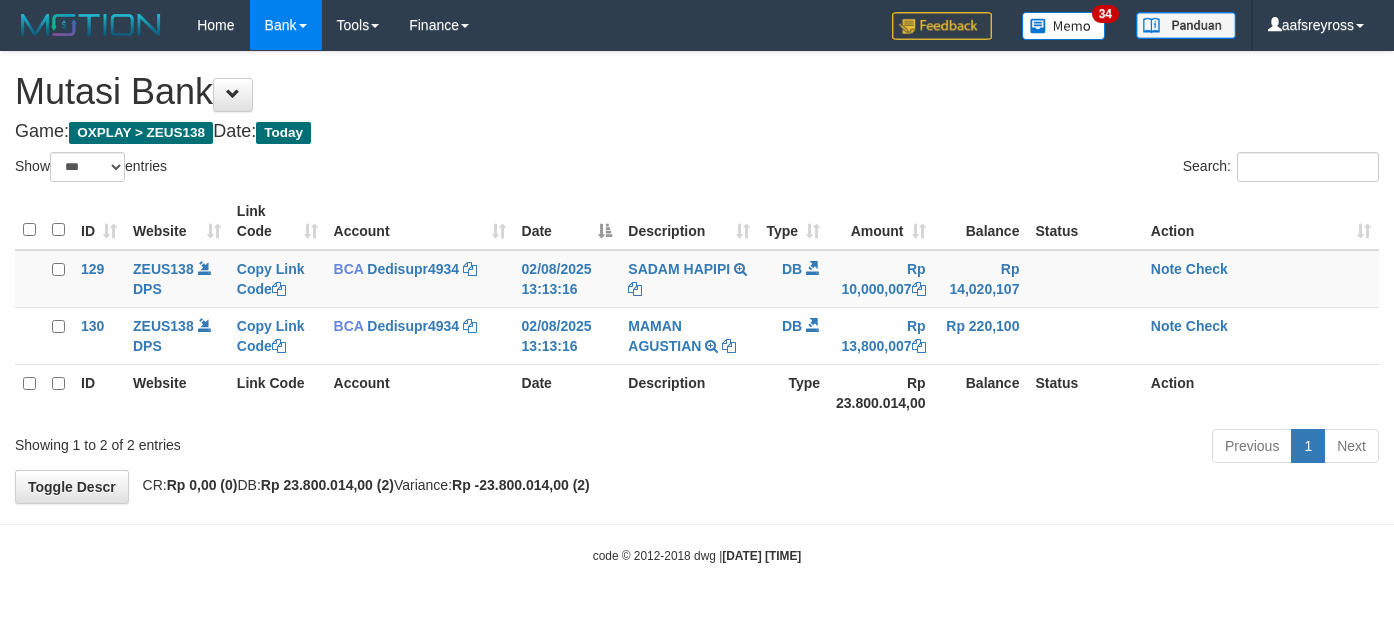 select on "***" 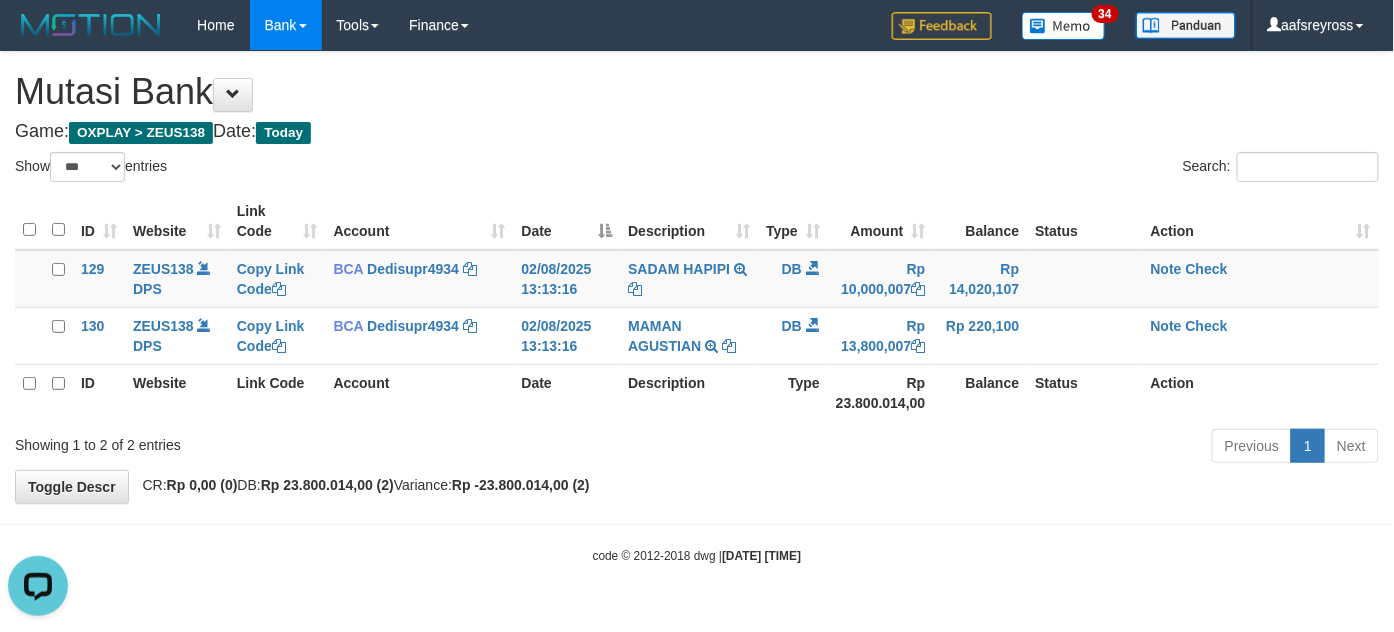 scroll, scrollTop: 0, scrollLeft: 0, axis: both 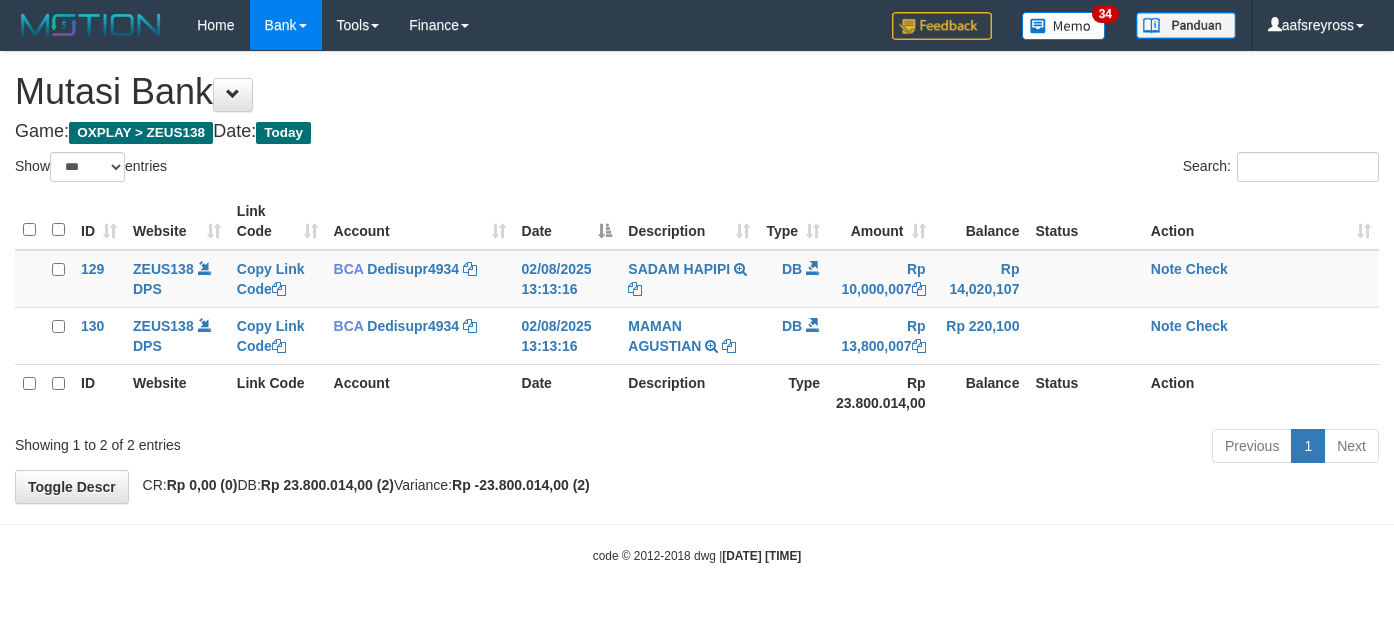 select on "***" 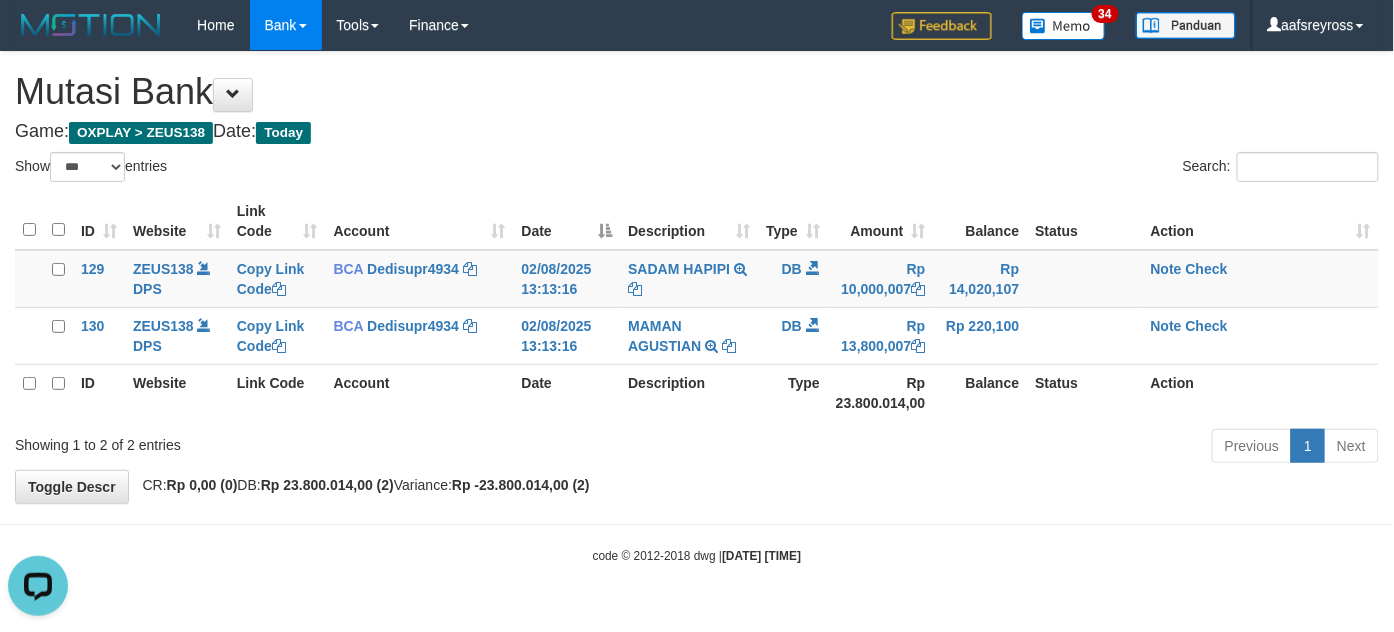 scroll, scrollTop: 0, scrollLeft: 0, axis: both 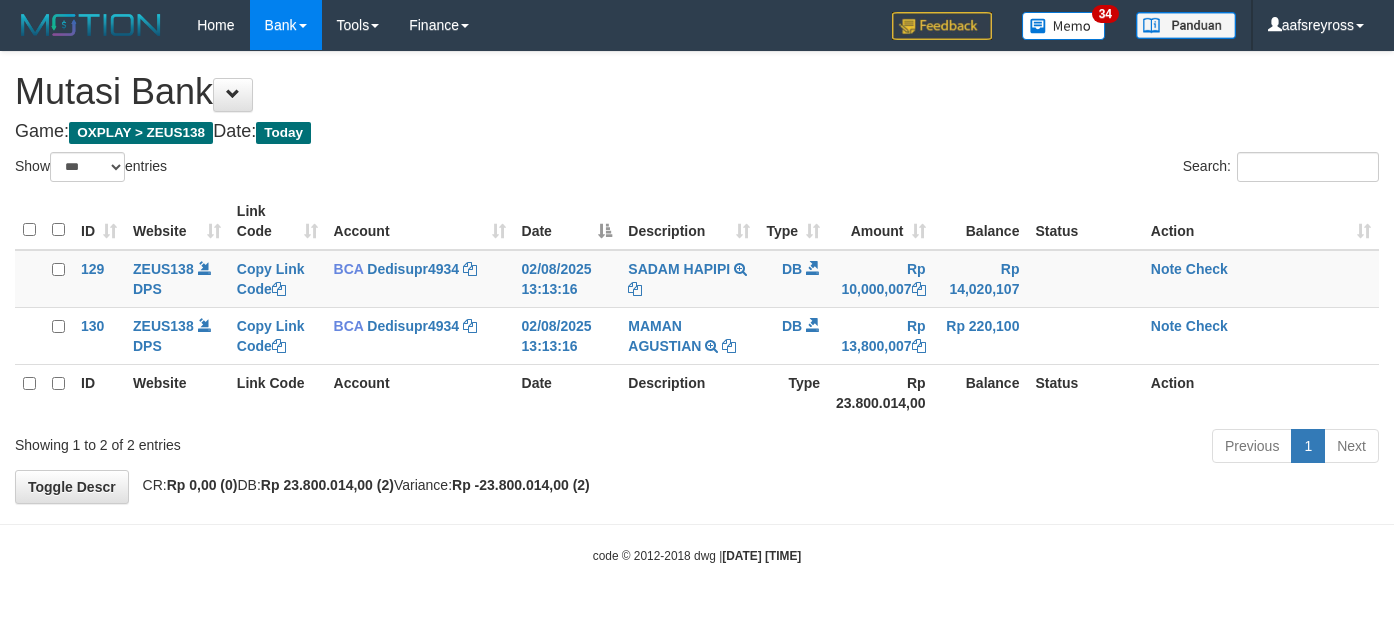 select on "***" 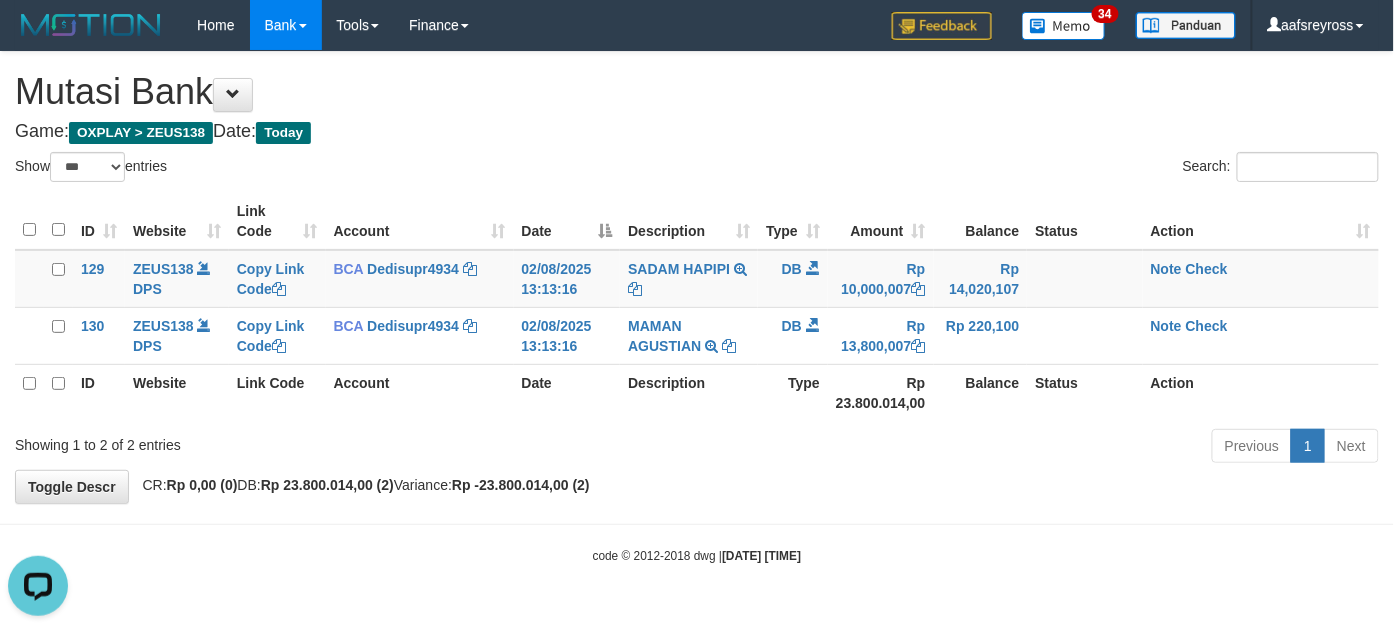 scroll, scrollTop: 0, scrollLeft: 0, axis: both 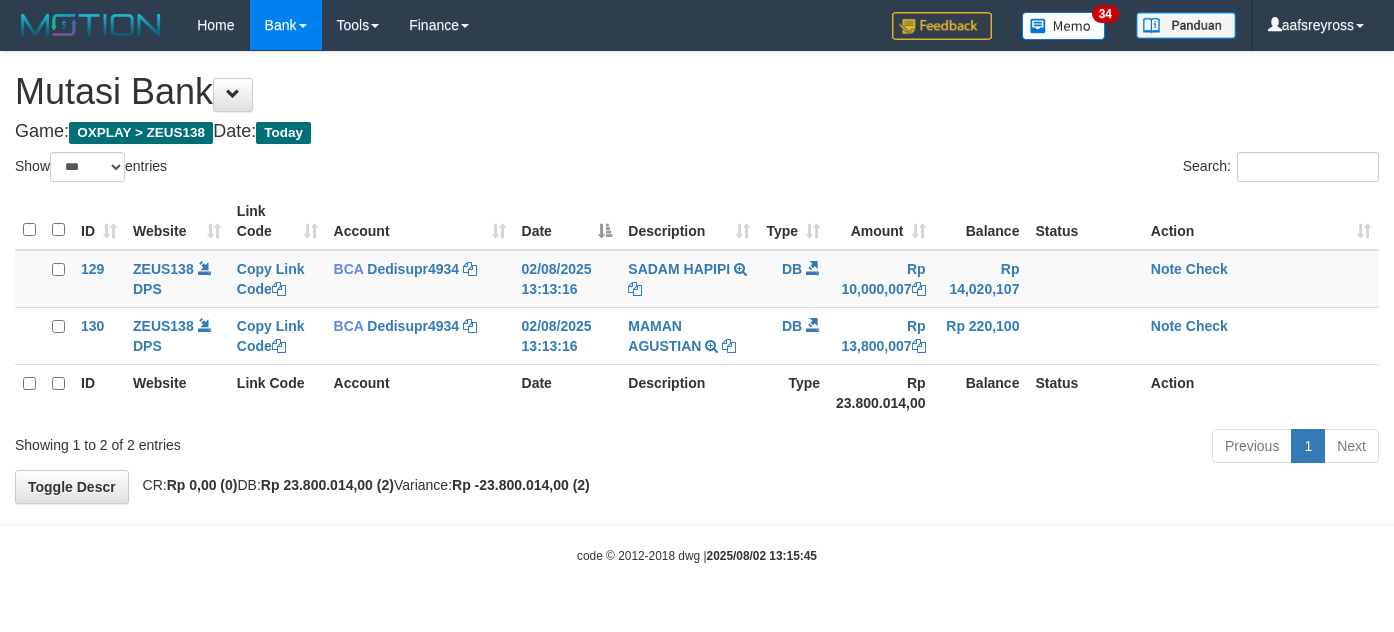 select on "***" 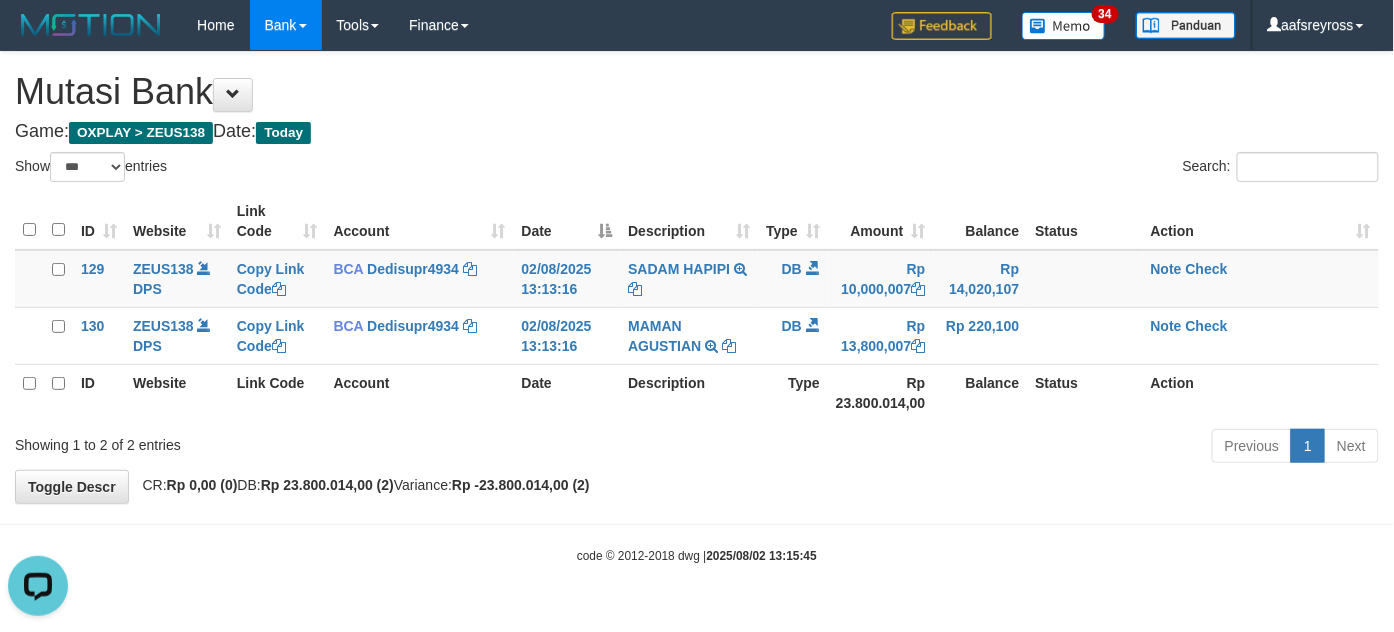 scroll, scrollTop: 0, scrollLeft: 0, axis: both 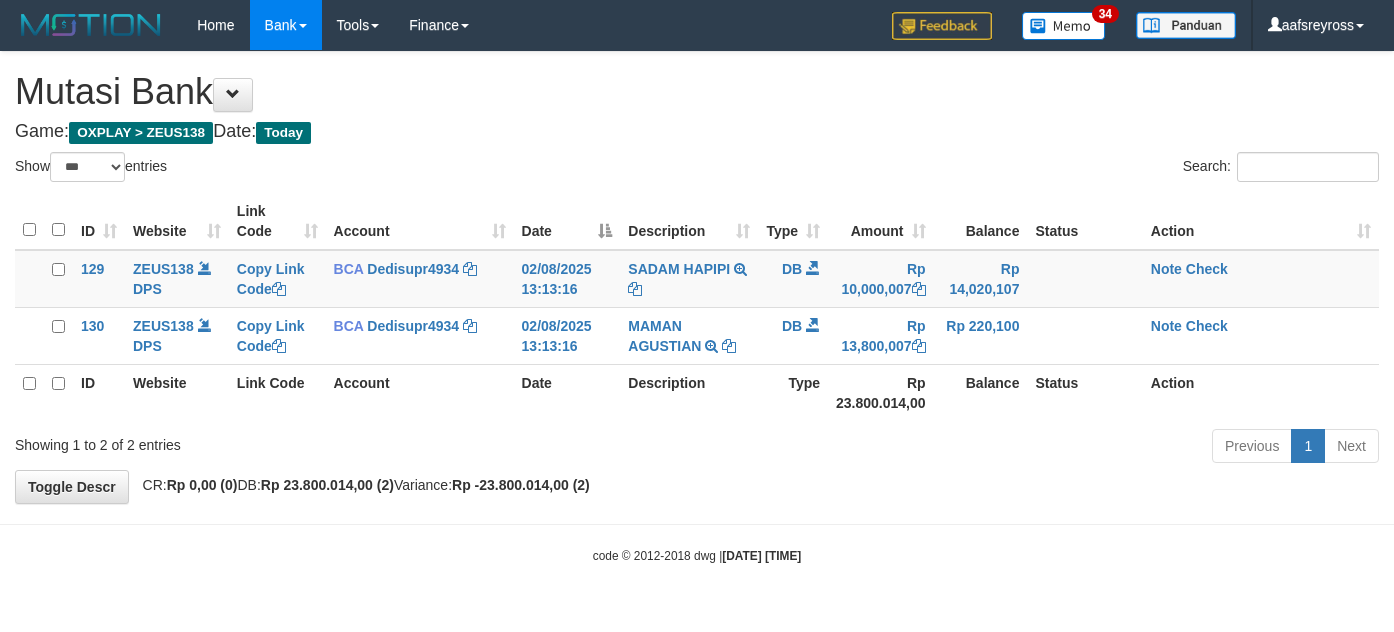 select on "***" 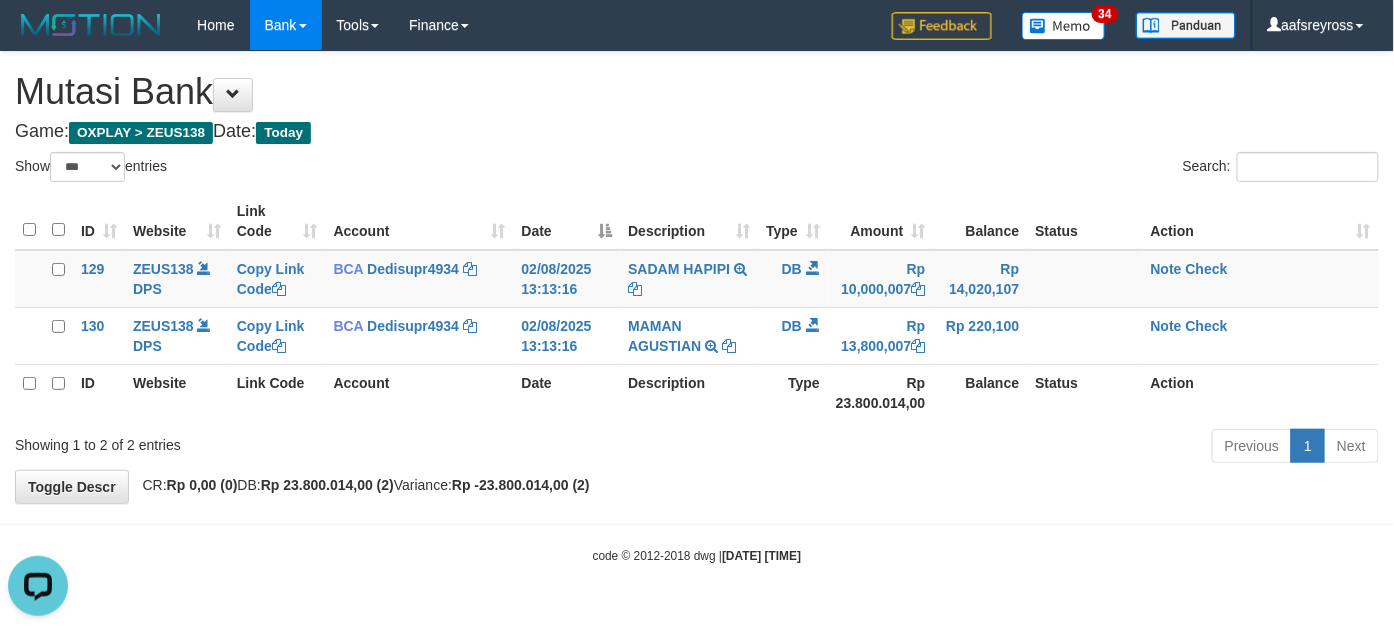 scroll, scrollTop: 0, scrollLeft: 0, axis: both 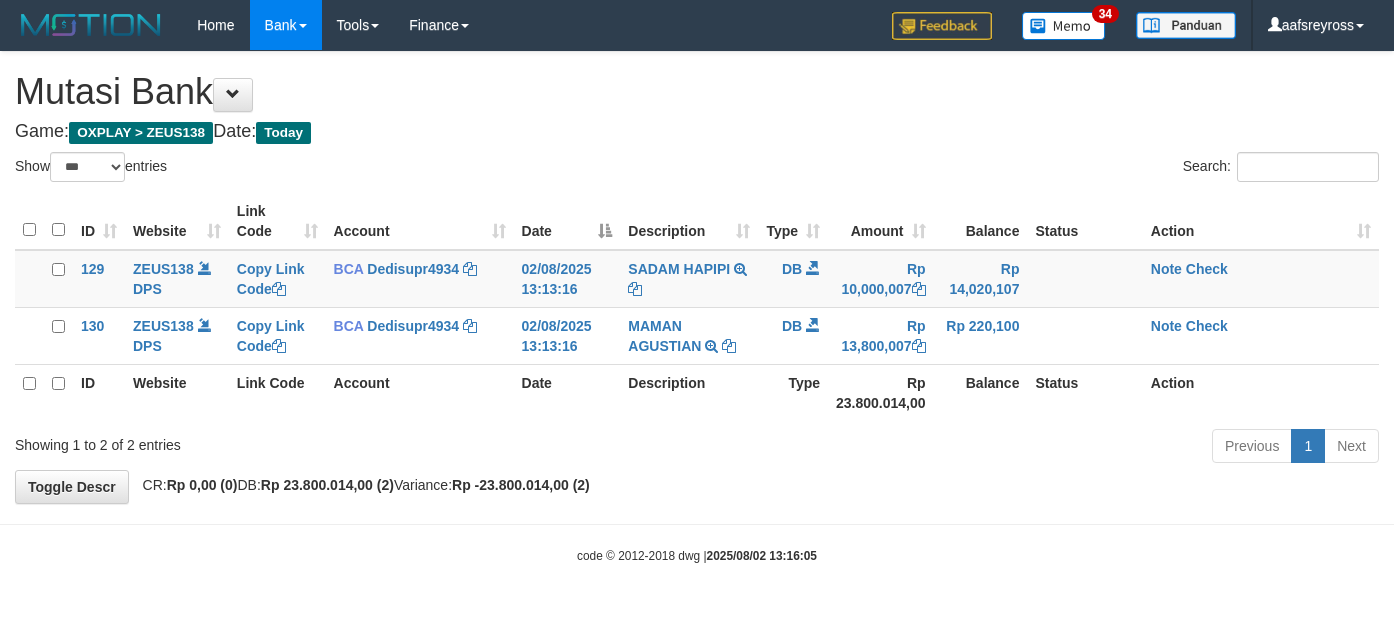 select on "***" 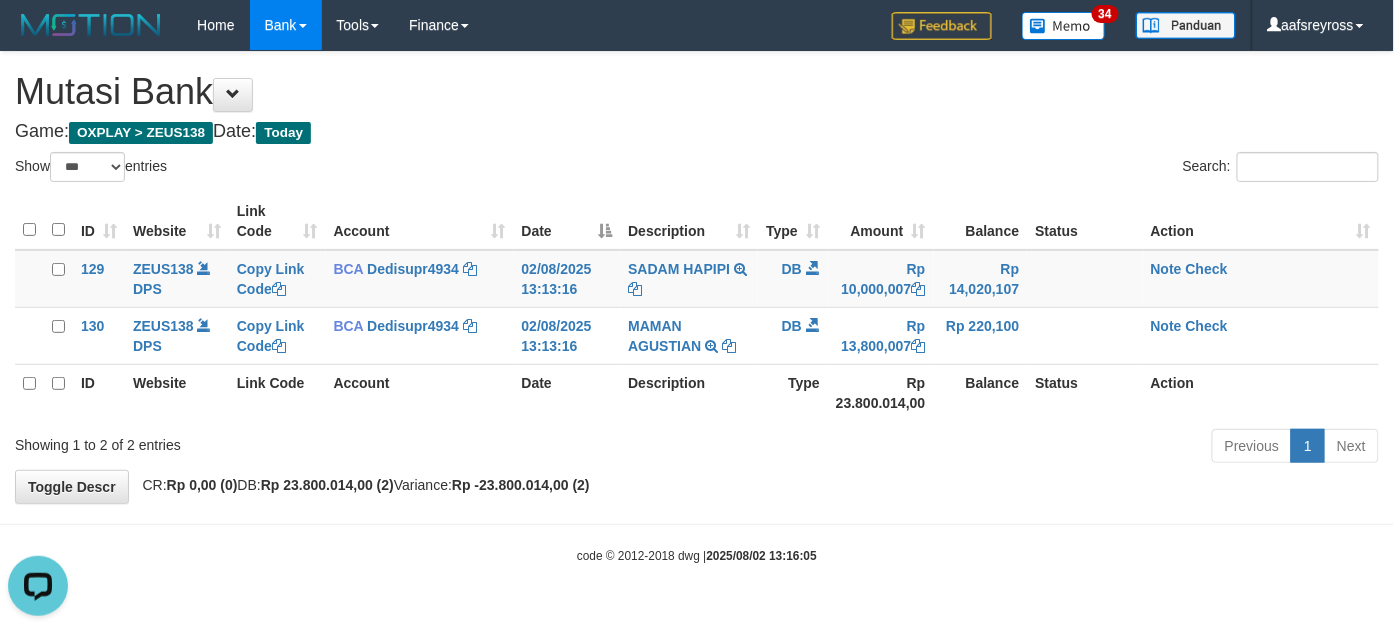 scroll, scrollTop: 0, scrollLeft: 0, axis: both 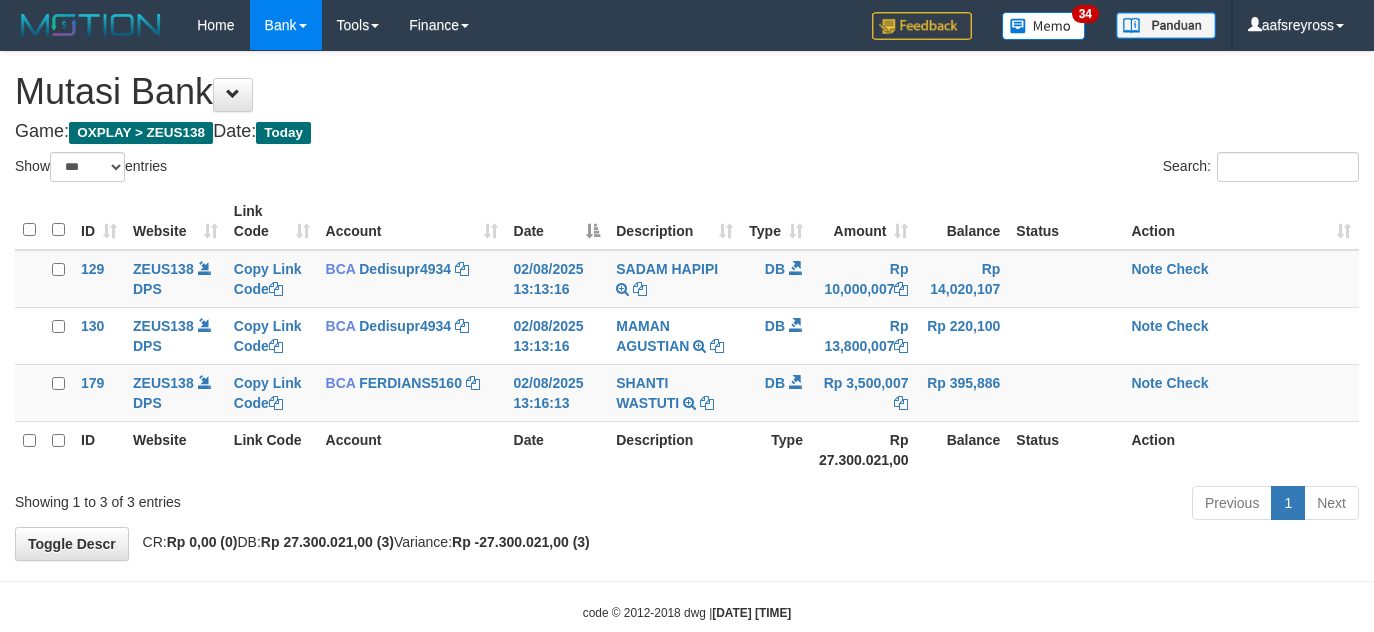 select on "***" 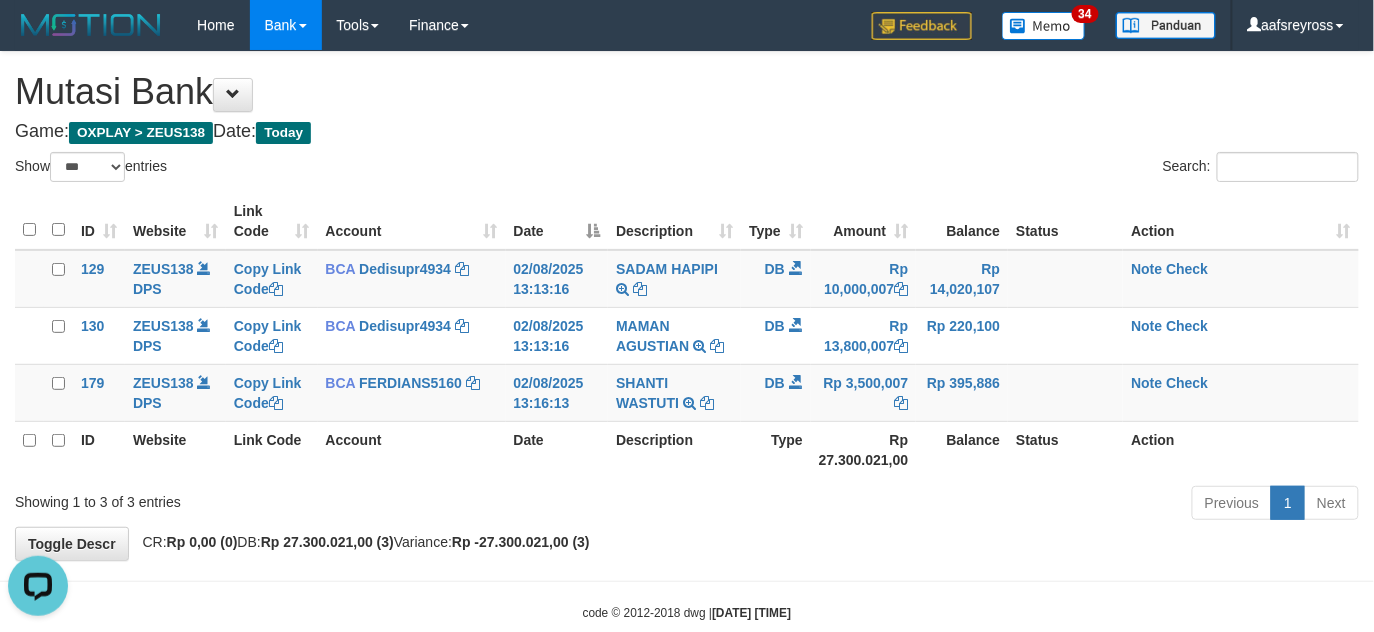 scroll, scrollTop: 0, scrollLeft: 0, axis: both 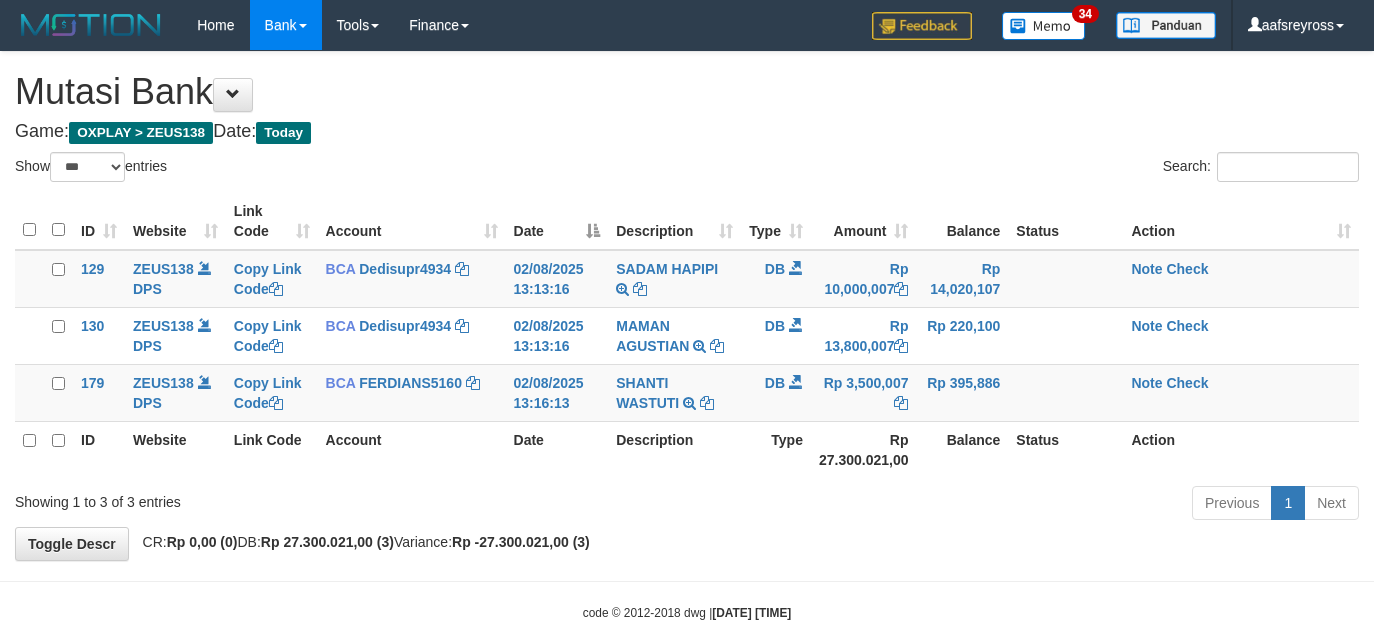 select on "***" 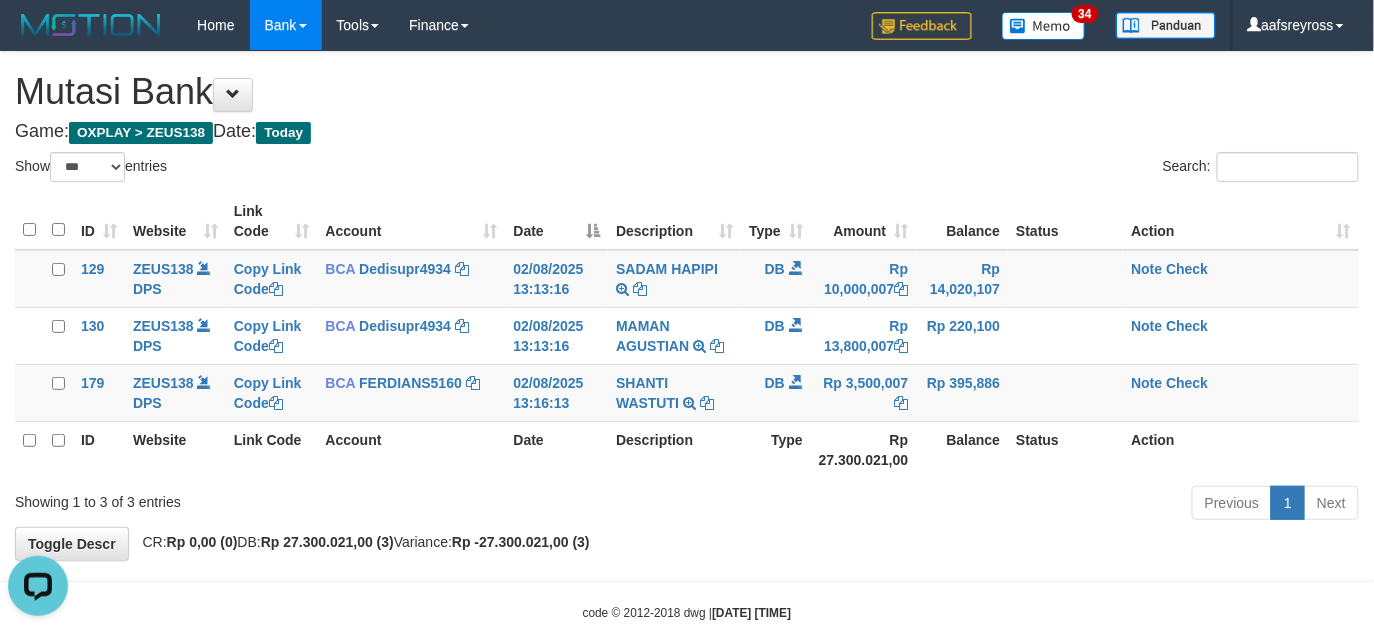 scroll, scrollTop: 0, scrollLeft: 0, axis: both 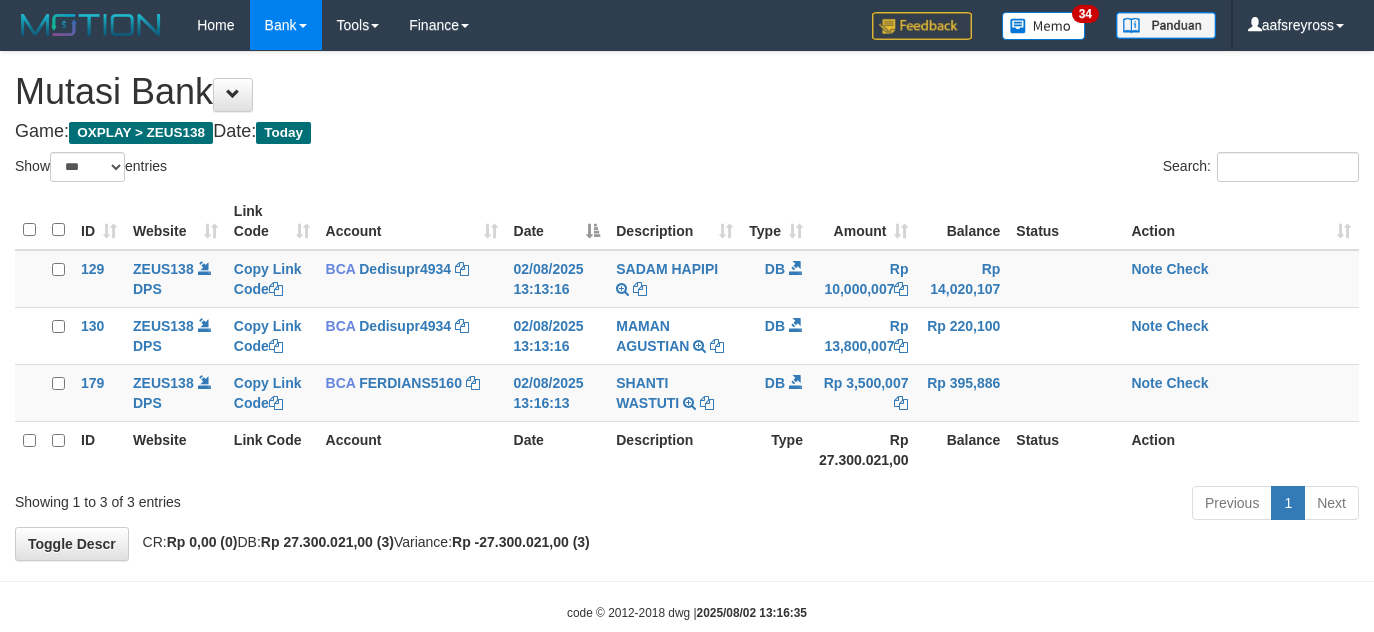 select on "***" 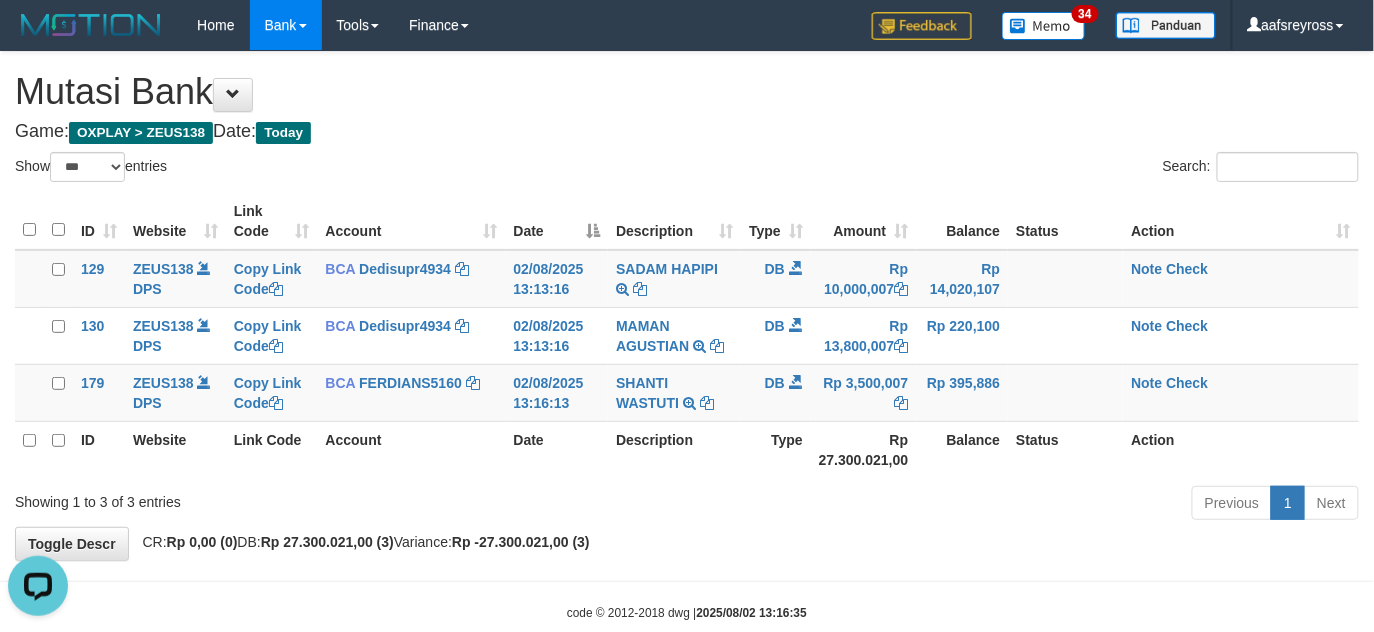 scroll, scrollTop: 0, scrollLeft: 0, axis: both 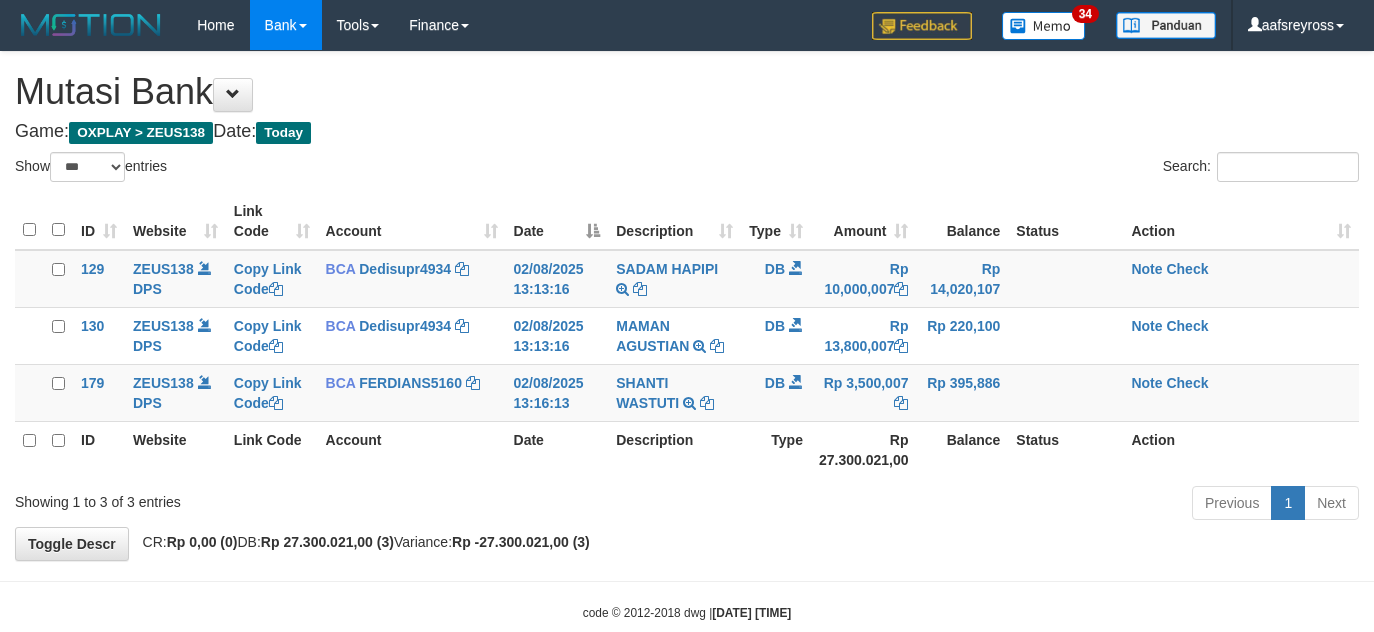 select on "***" 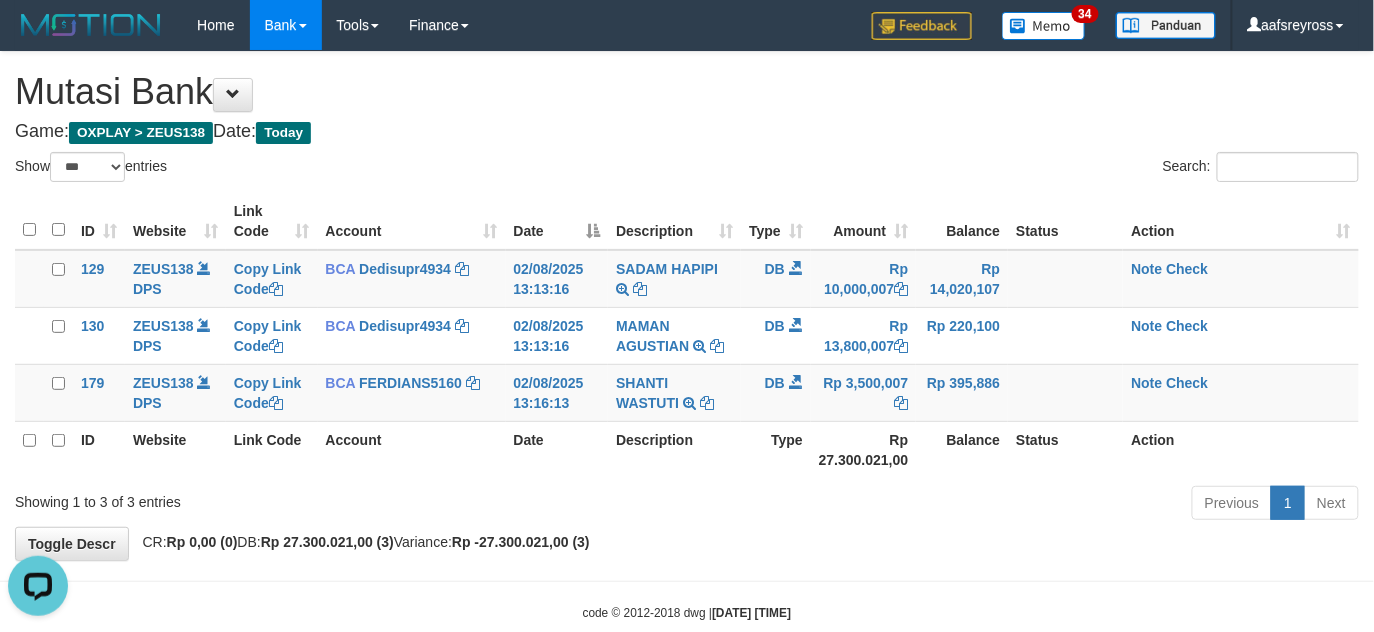 scroll, scrollTop: 0, scrollLeft: 0, axis: both 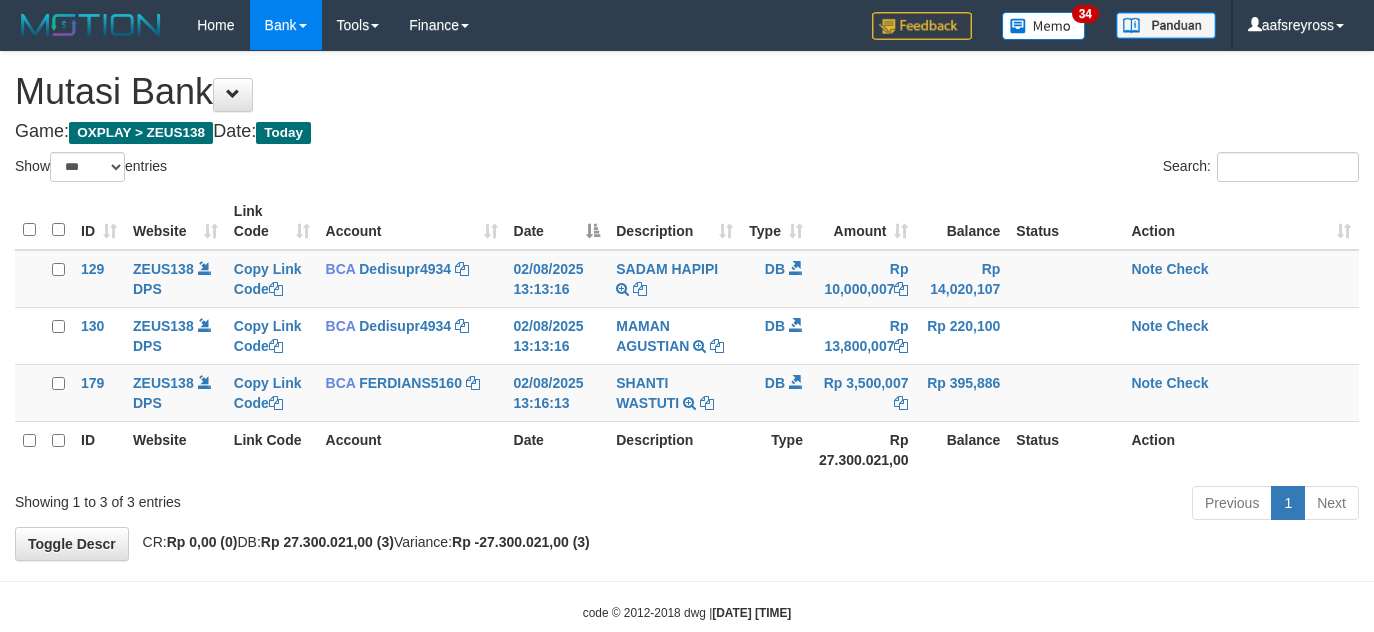 select on "***" 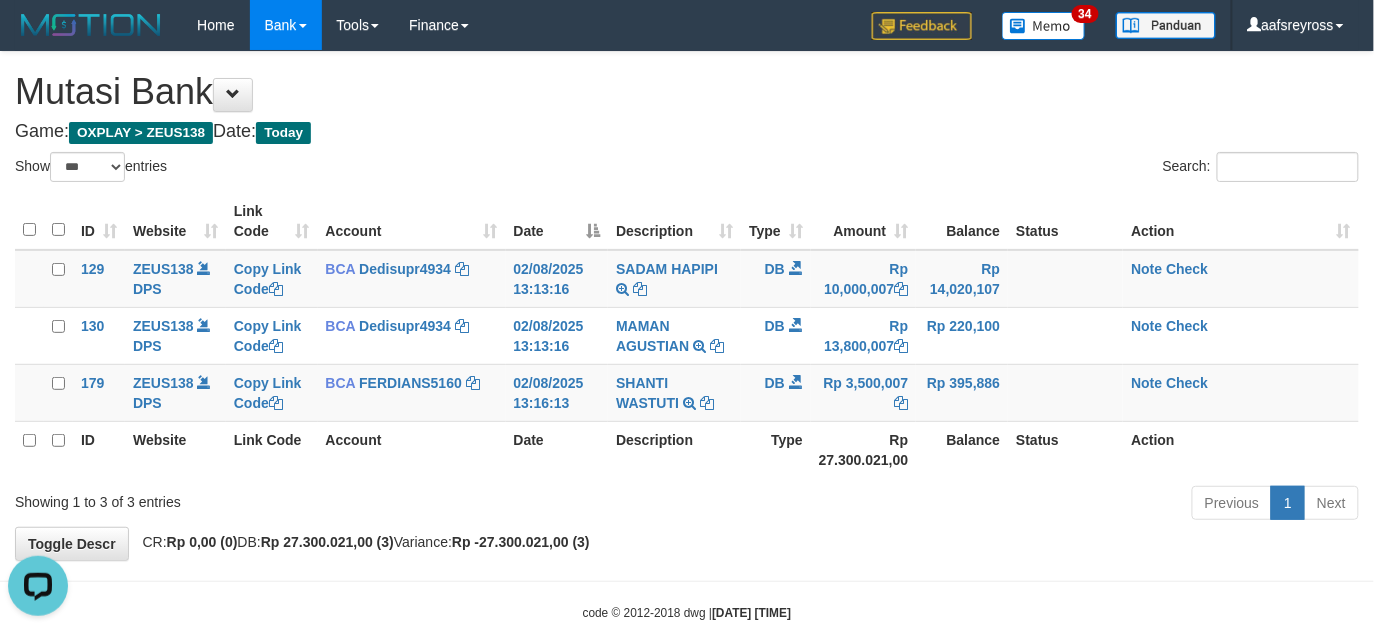 scroll, scrollTop: 0, scrollLeft: 0, axis: both 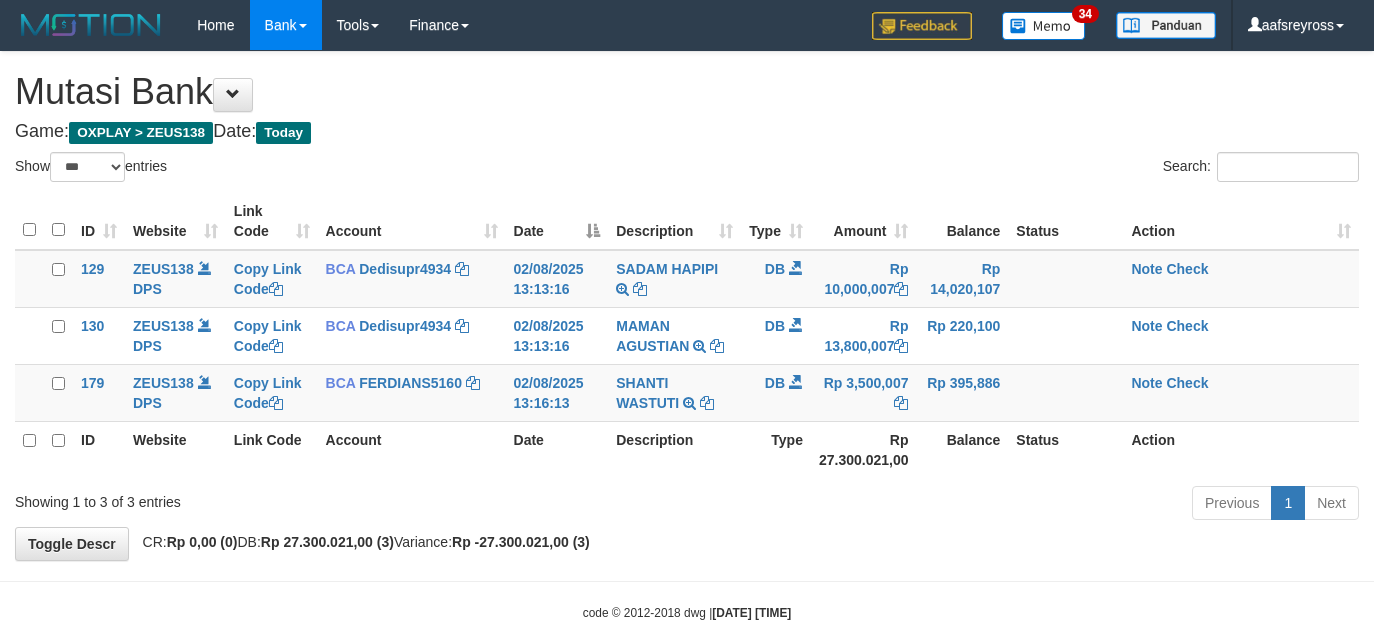 select on "***" 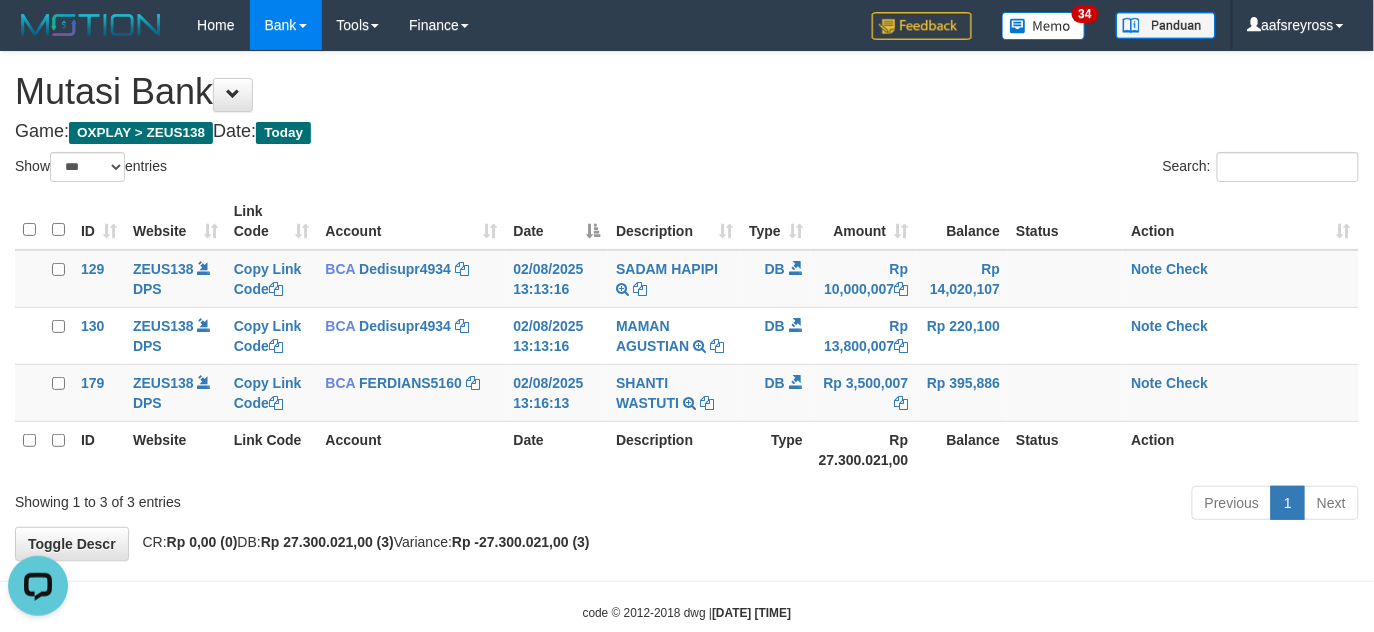 scroll, scrollTop: 0, scrollLeft: 0, axis: both 